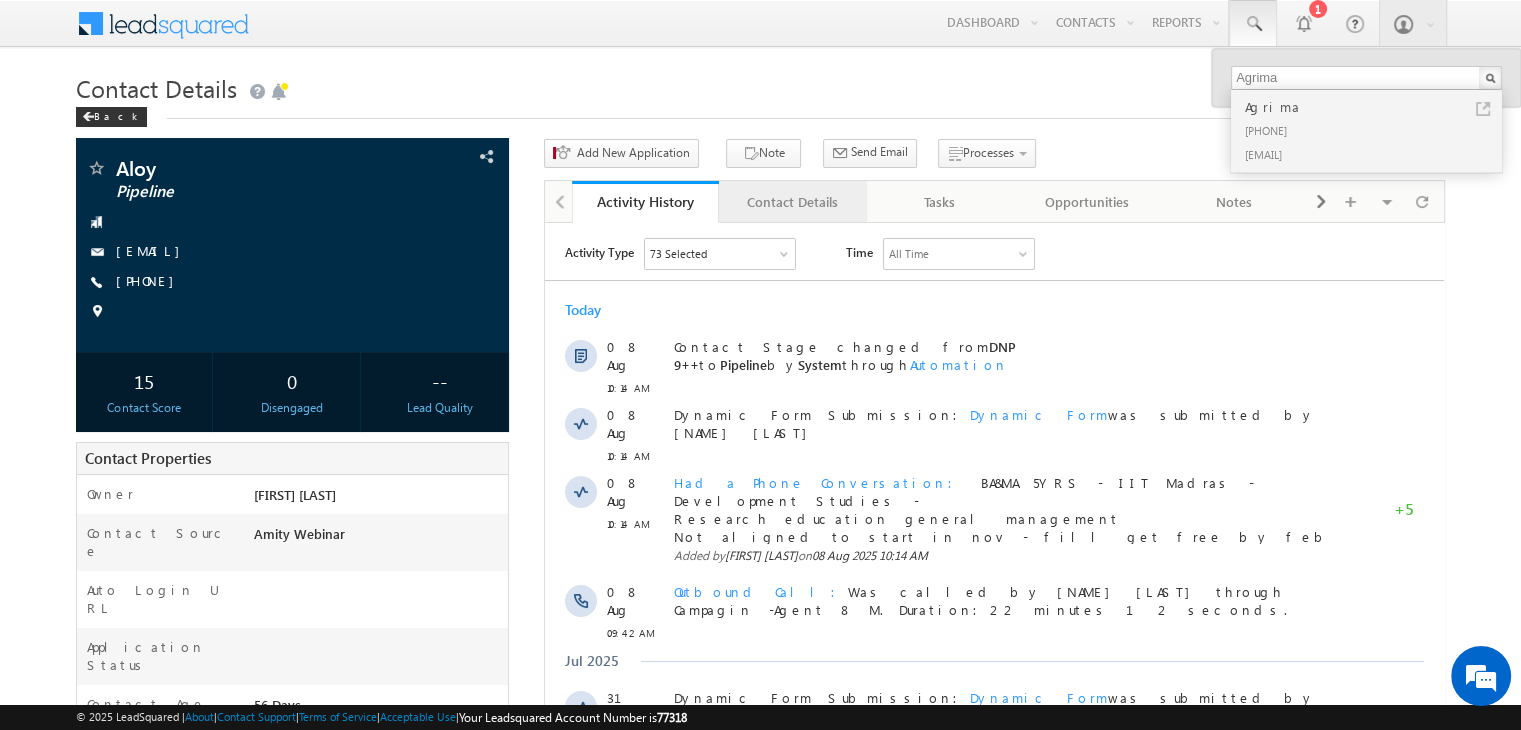 scroll, scrollTop: 0, scrollLeft: 0, axis: both 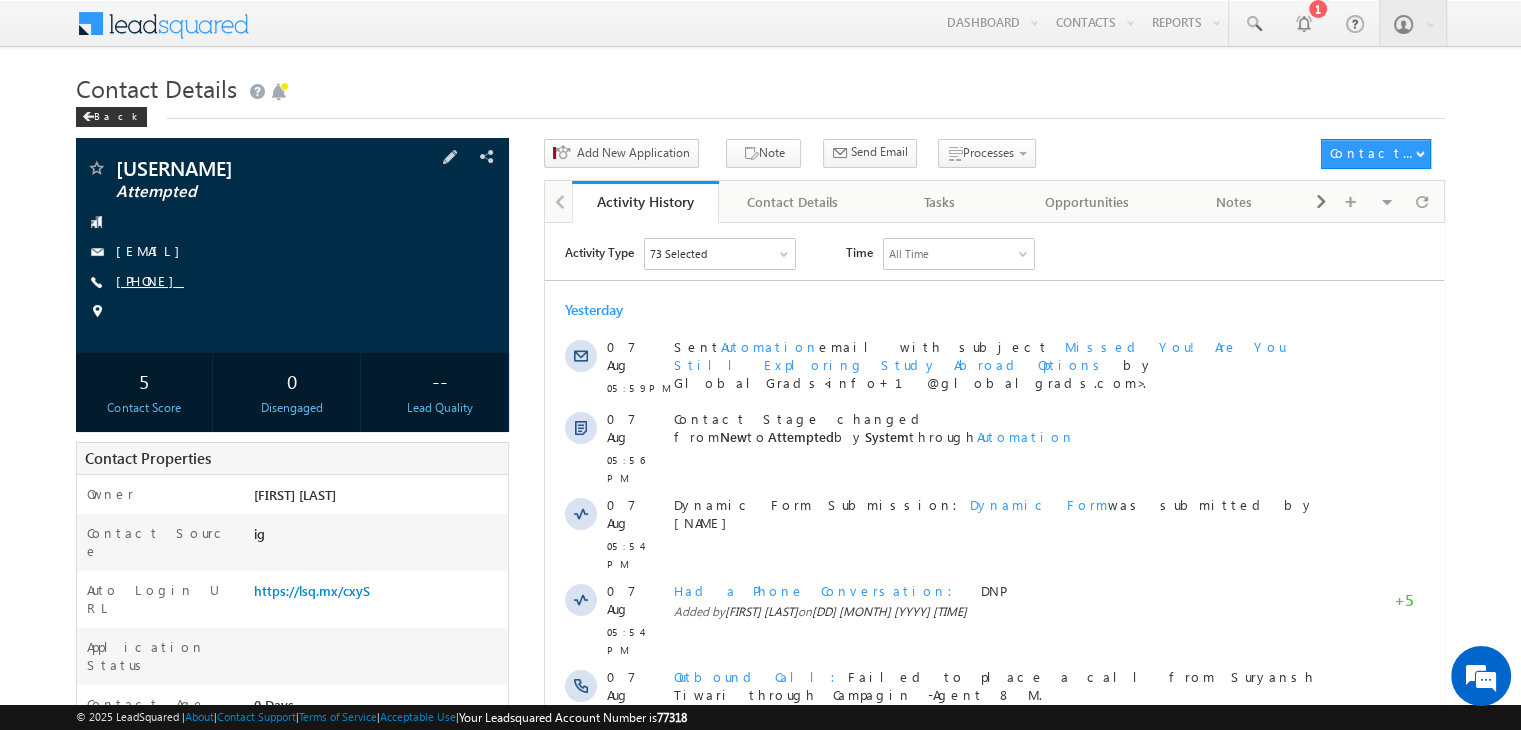 click on "+91-7860327453" at bounding box center (150, 280) 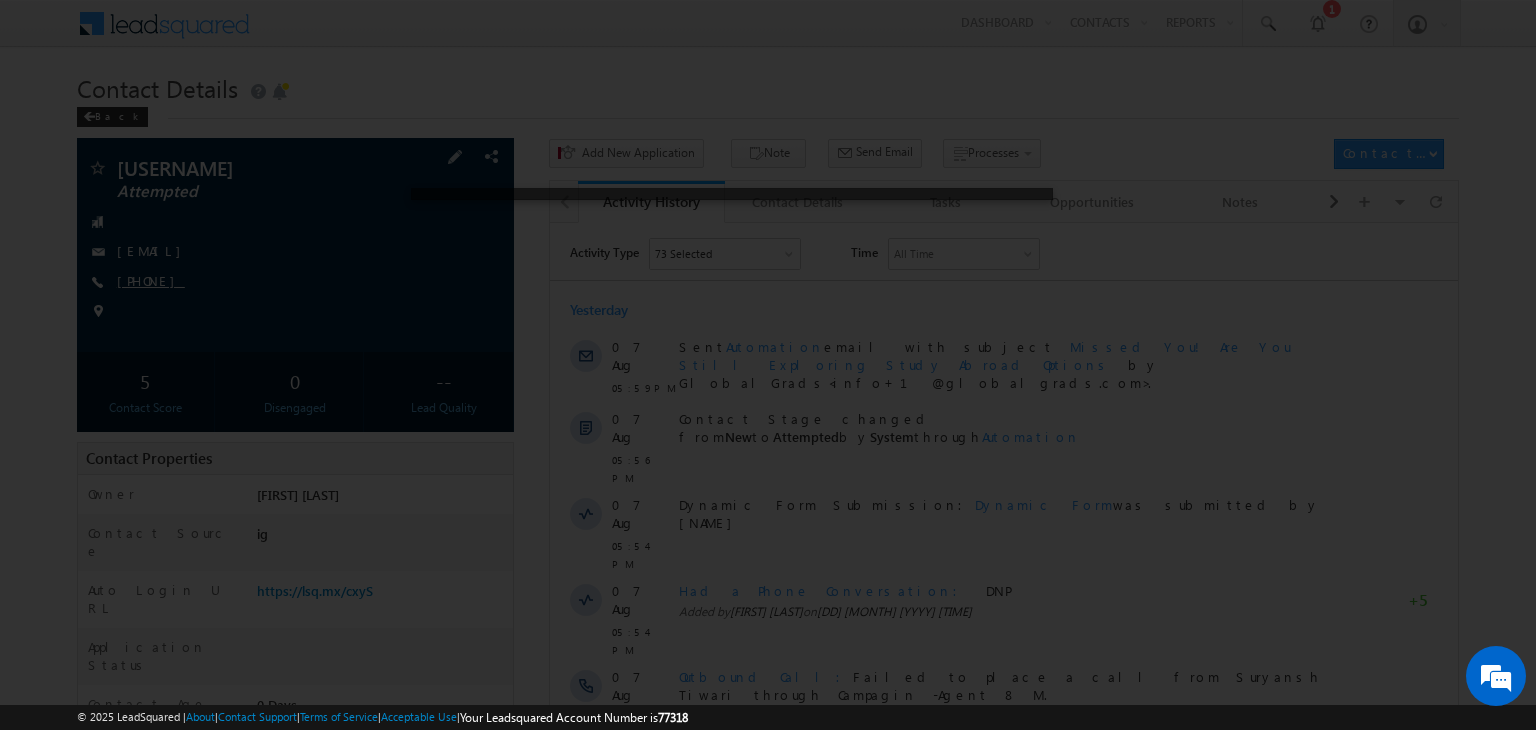 click at bounding box center [768, 365] 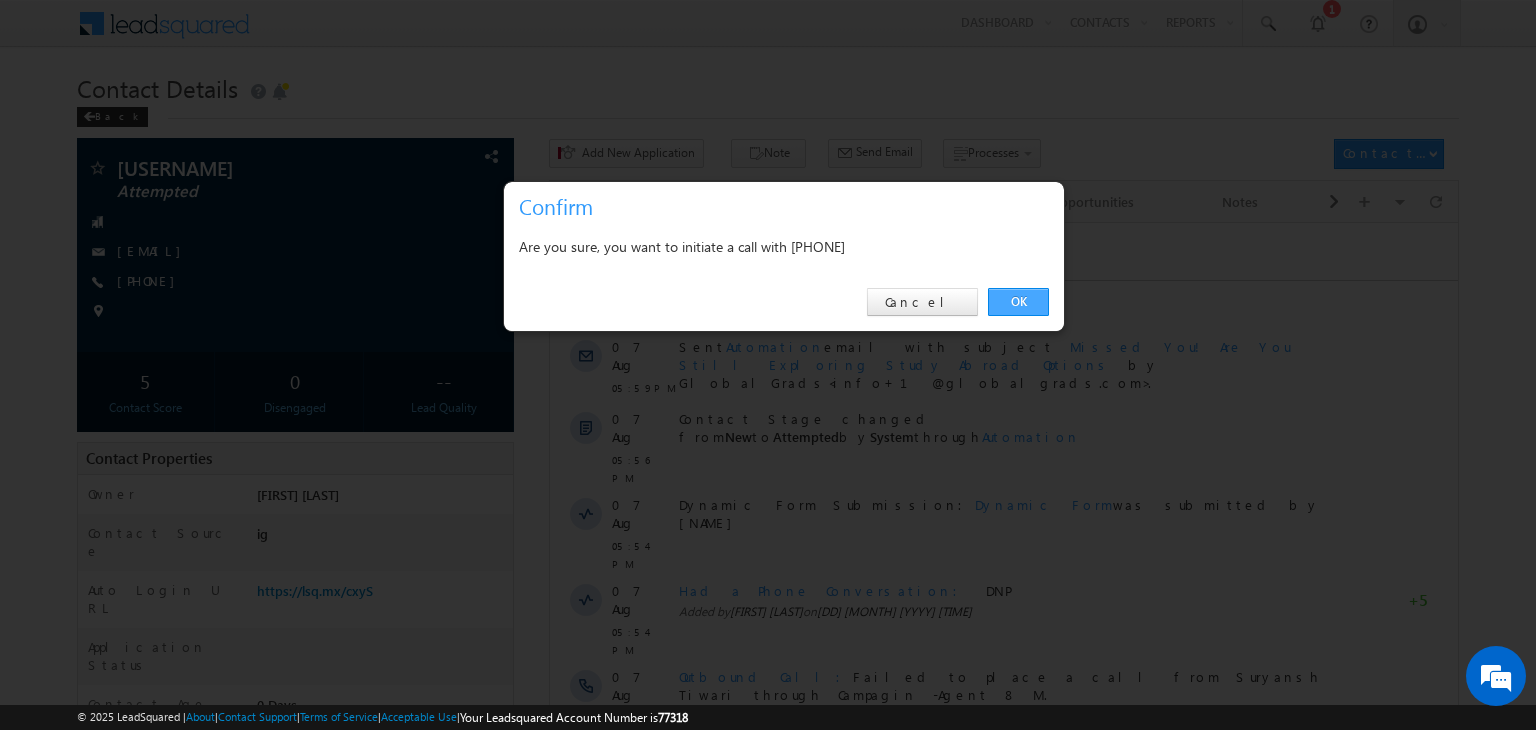 drag, startPoint x: 1027, startPoint y: 280, endPoint x: 1016, endPoint y: 297, distance: 20.248457 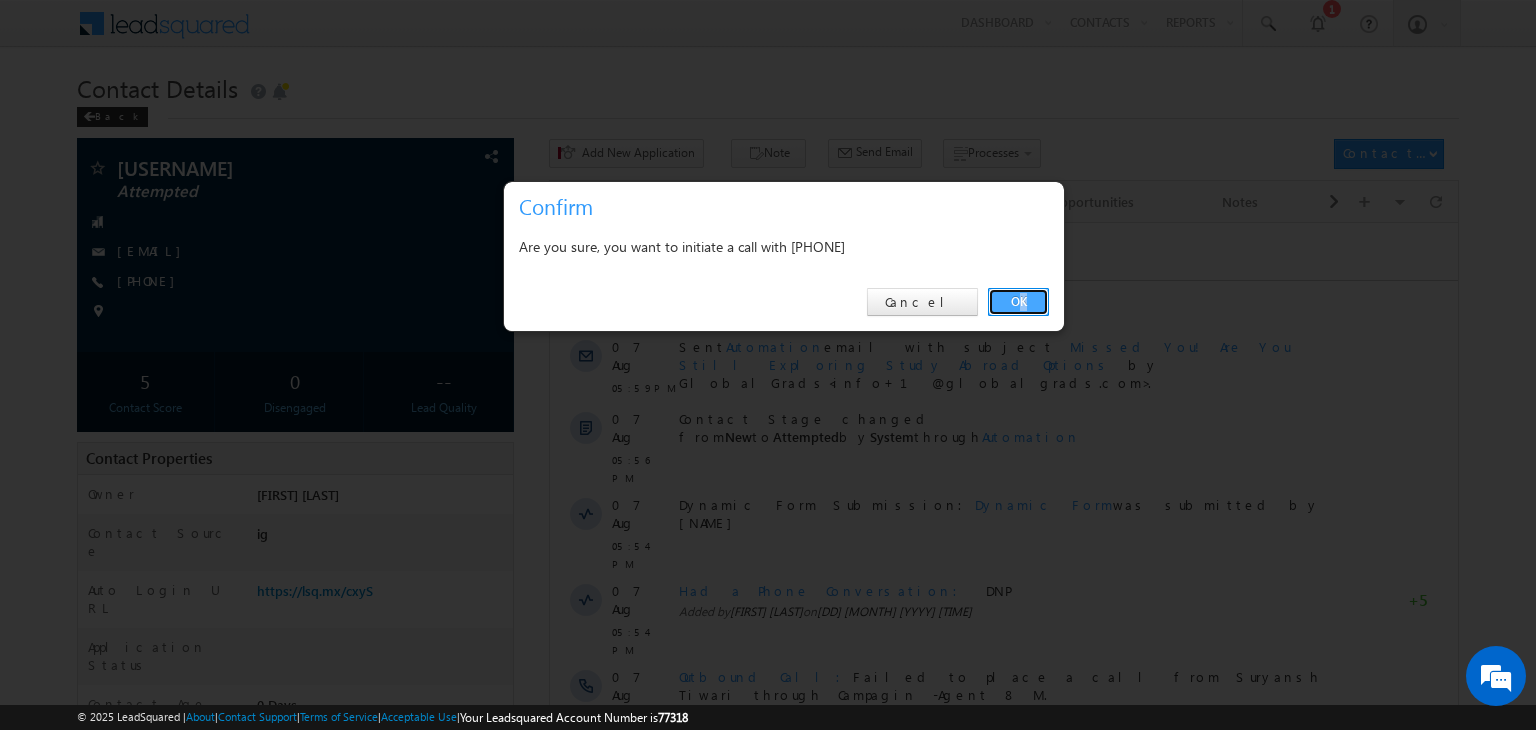 click on "OK" at bounding box center [1018, 302] 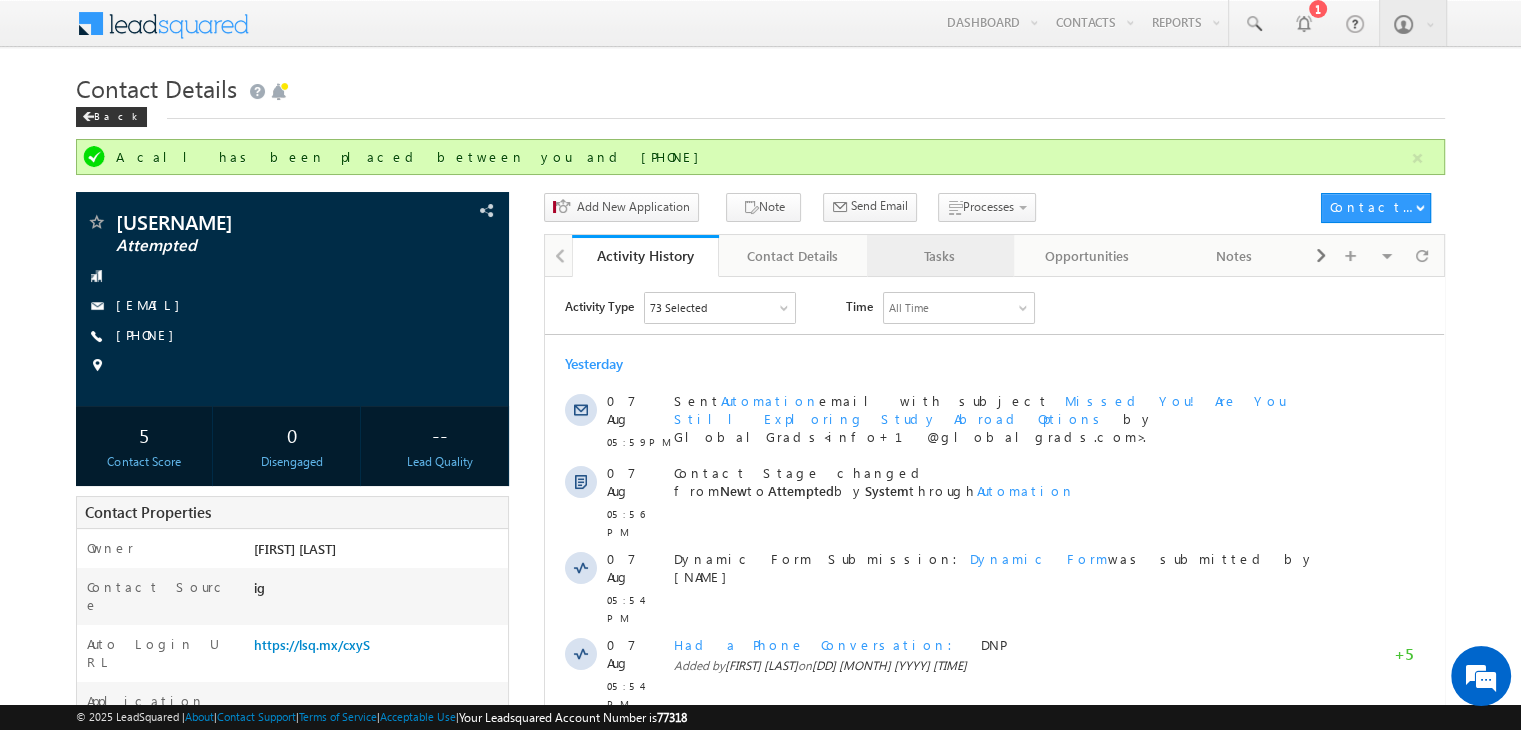 click on "Tasks" at bounding box center [939, 256] 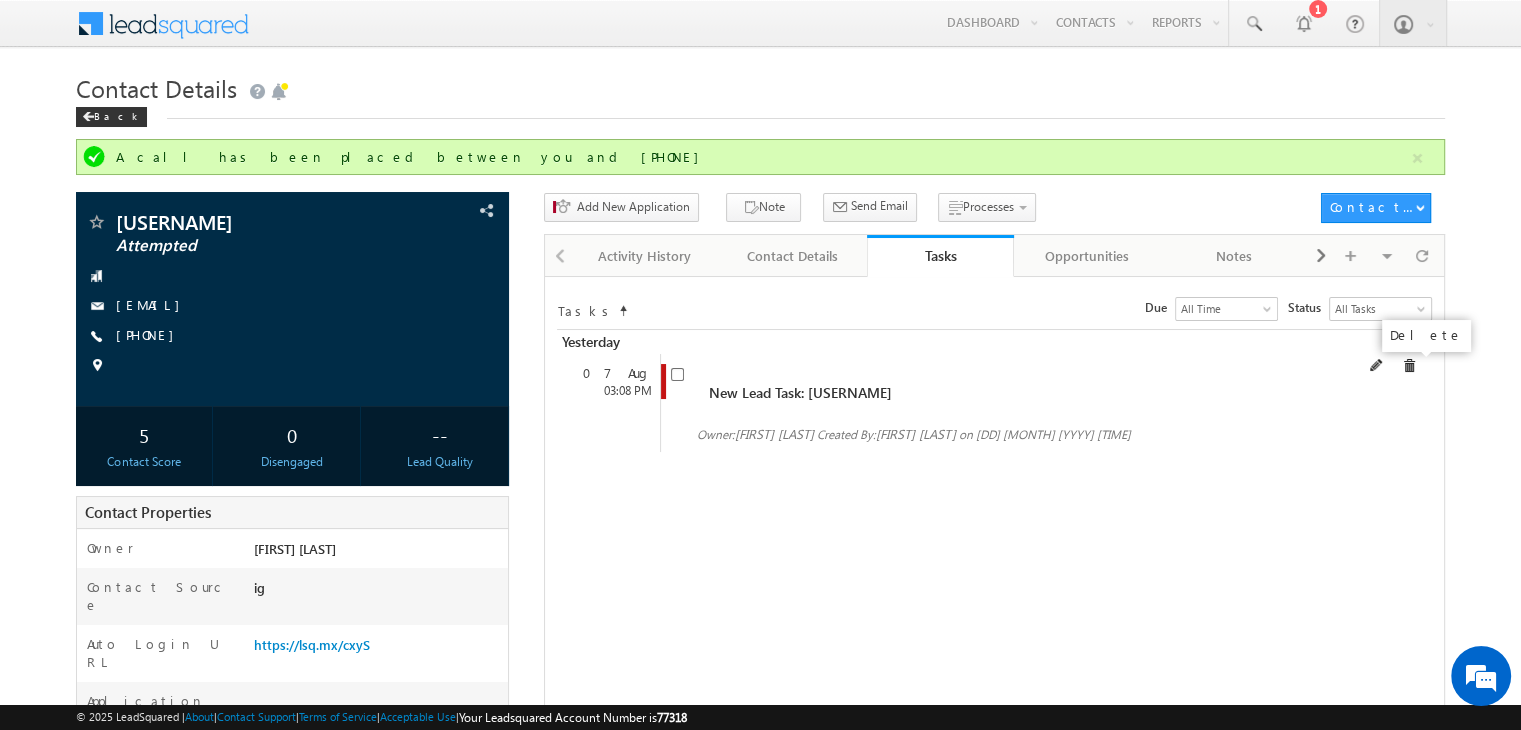 click at bounding box center (1409, 366) 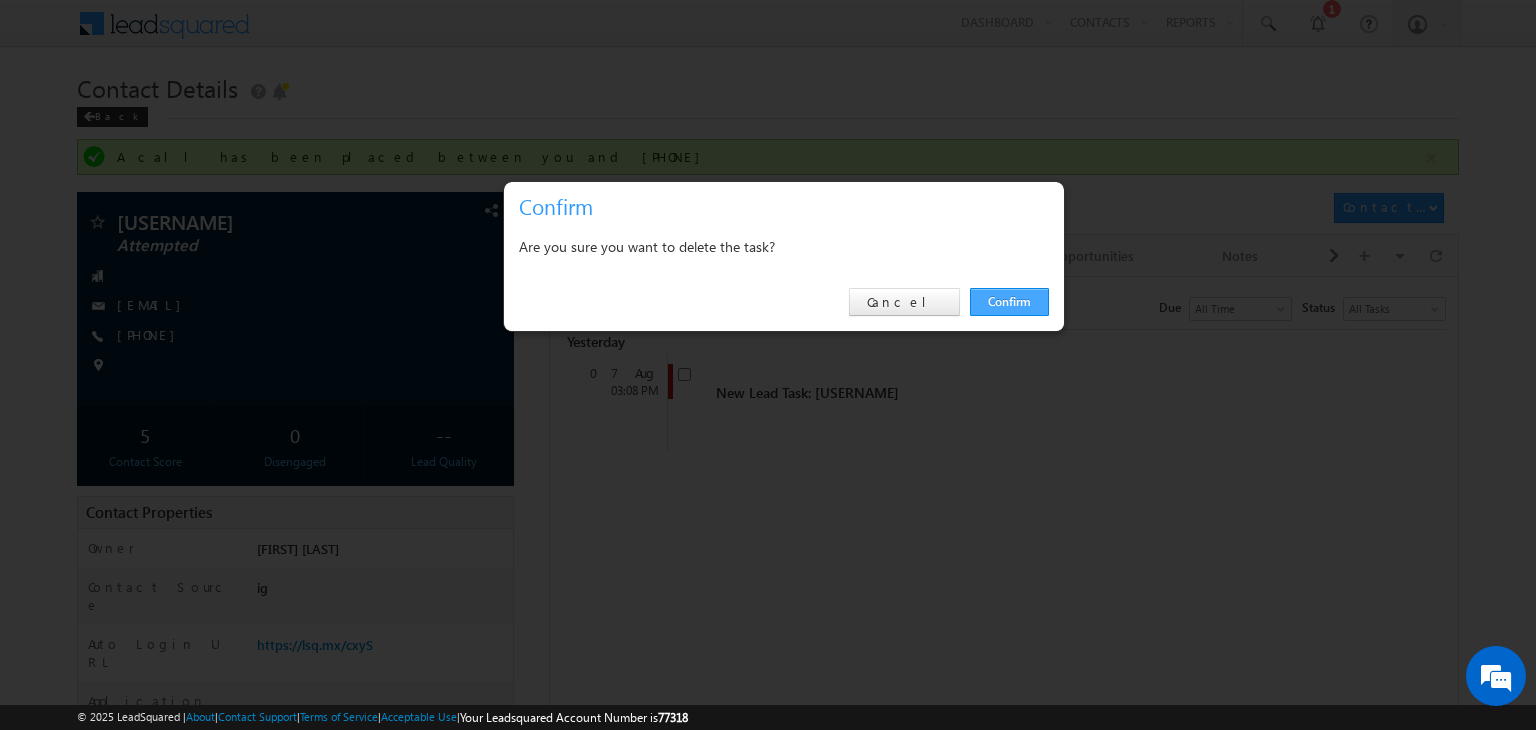 click on "Confirm" at bounding box center [1009, 302] 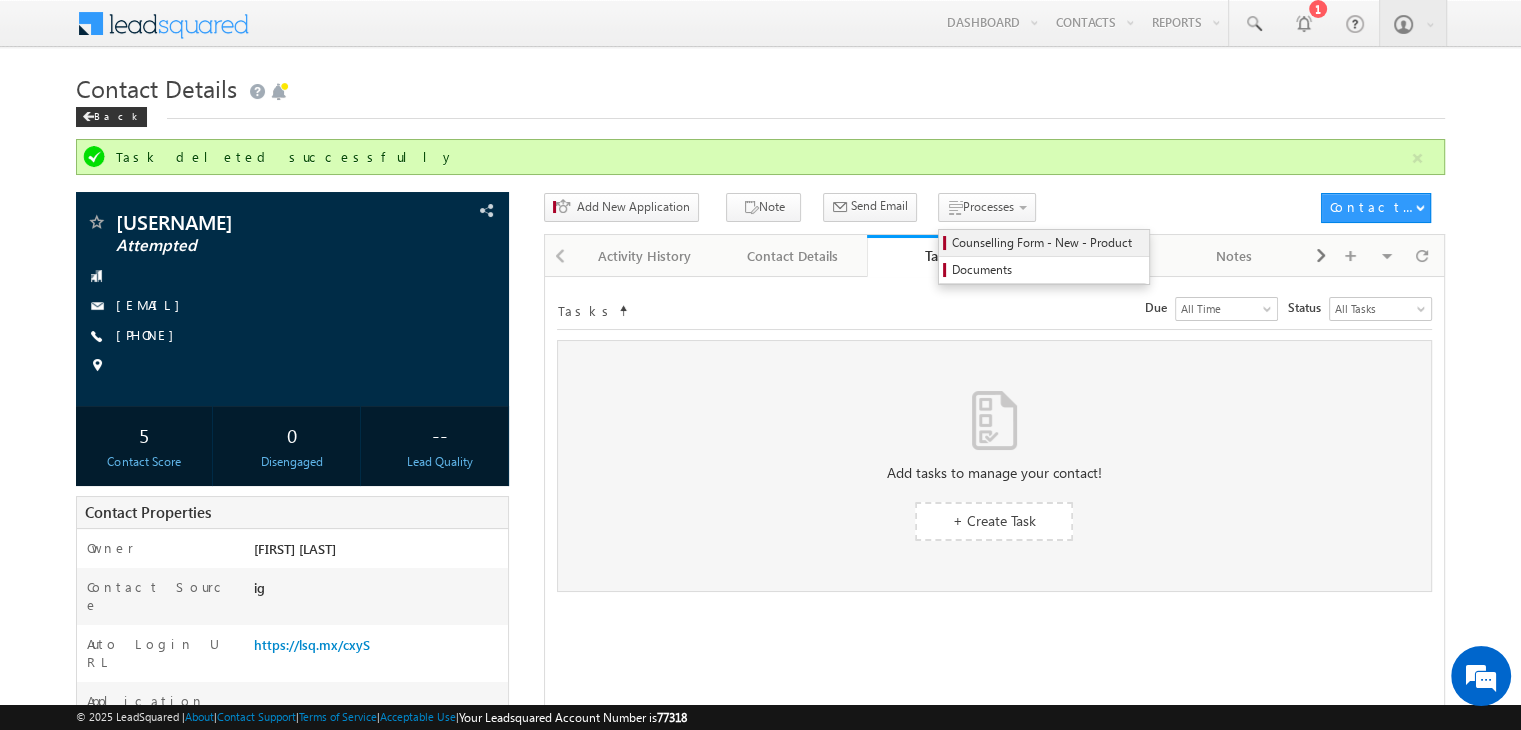 click on "Counselling Form - New - Product" at bounding box center (1047, 243) 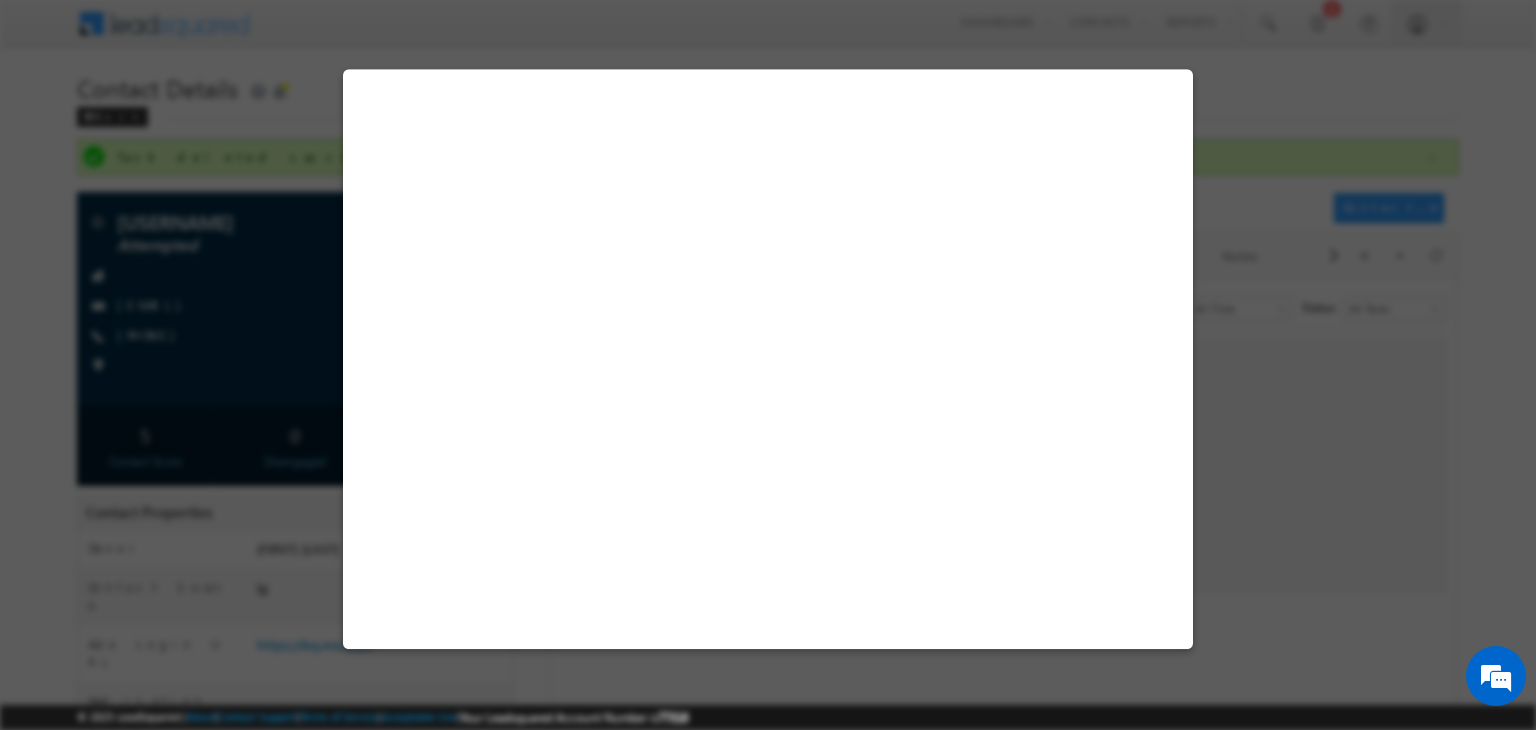 select on "Attempted" 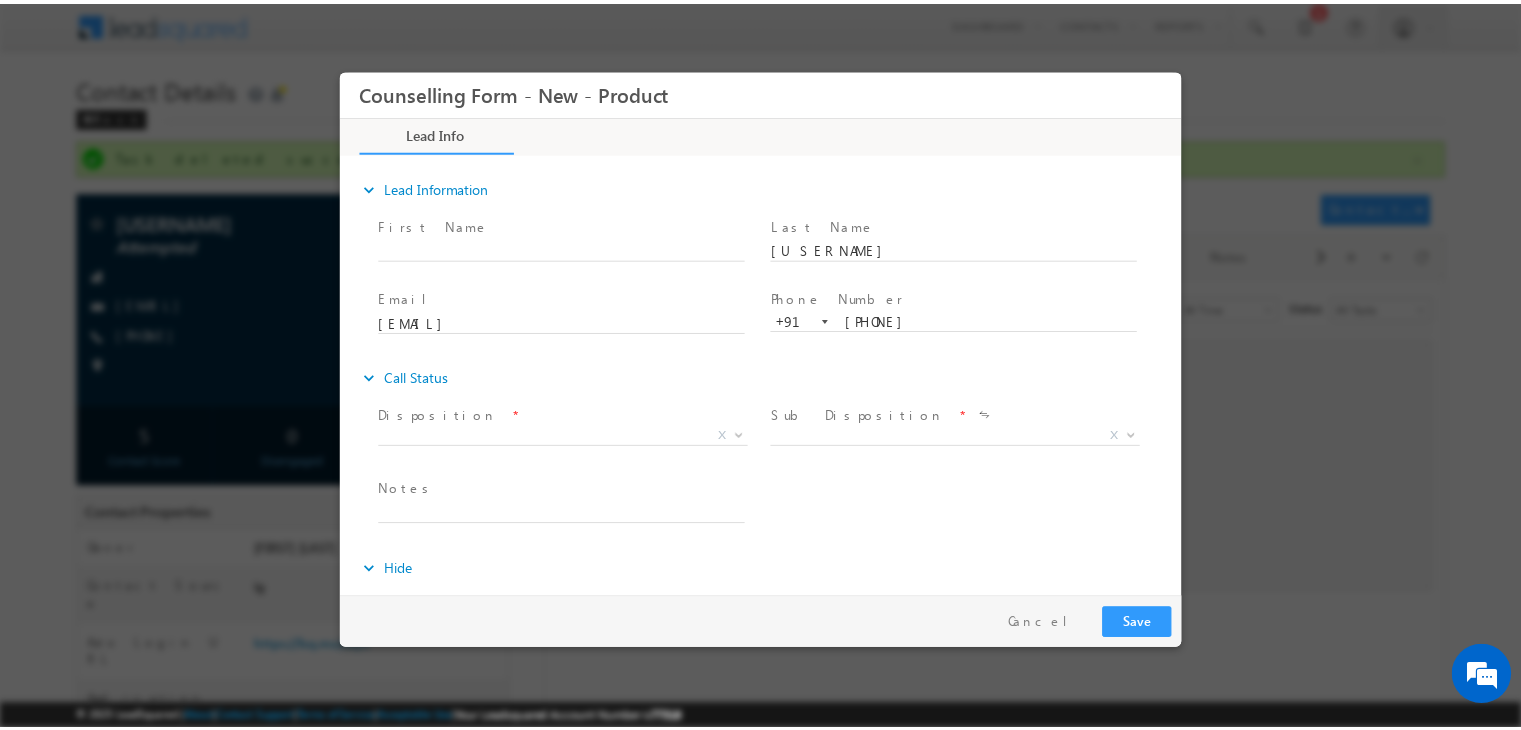 scroll, scrollTop: 0, scrollLeft: 0, axis: both 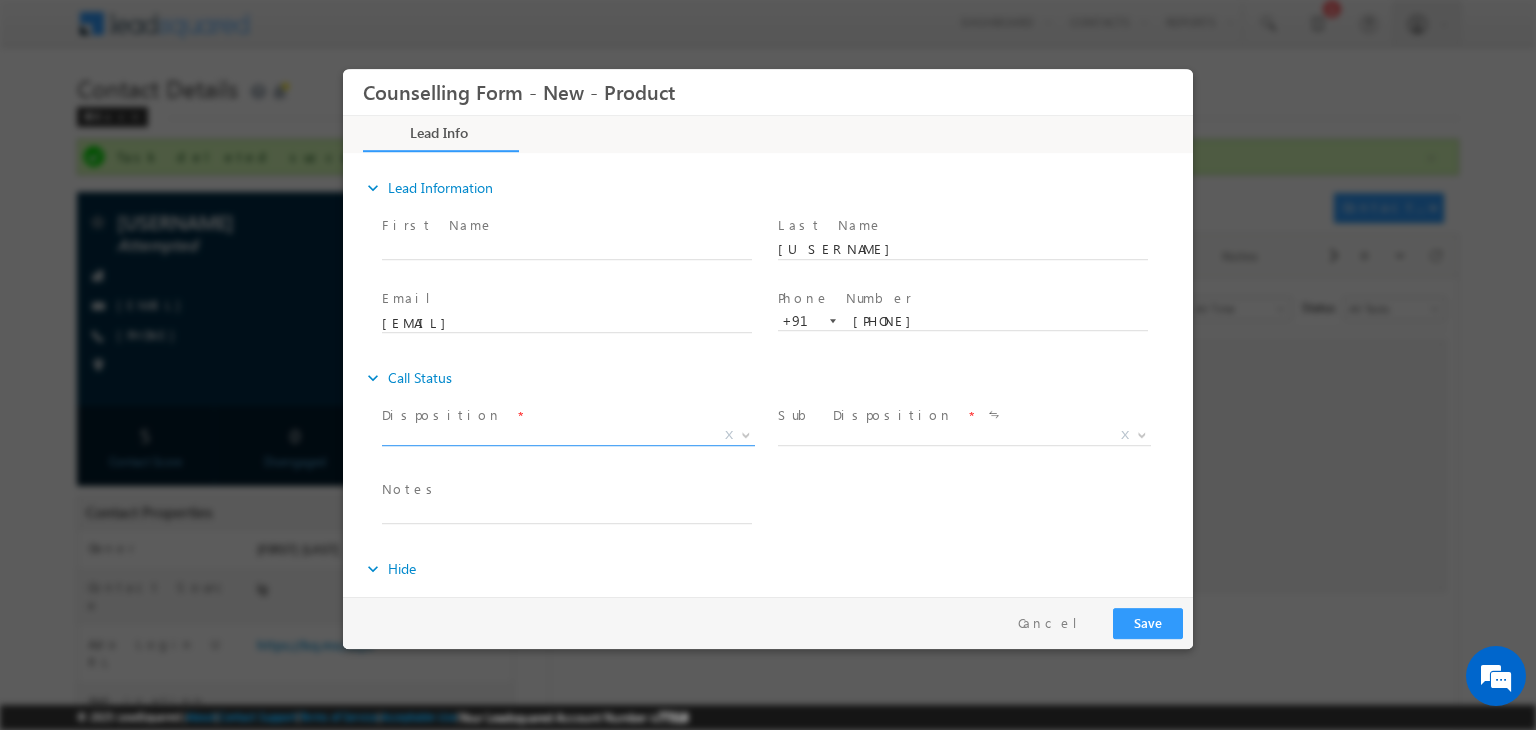 click on "X" at bounding box center [568, 440] 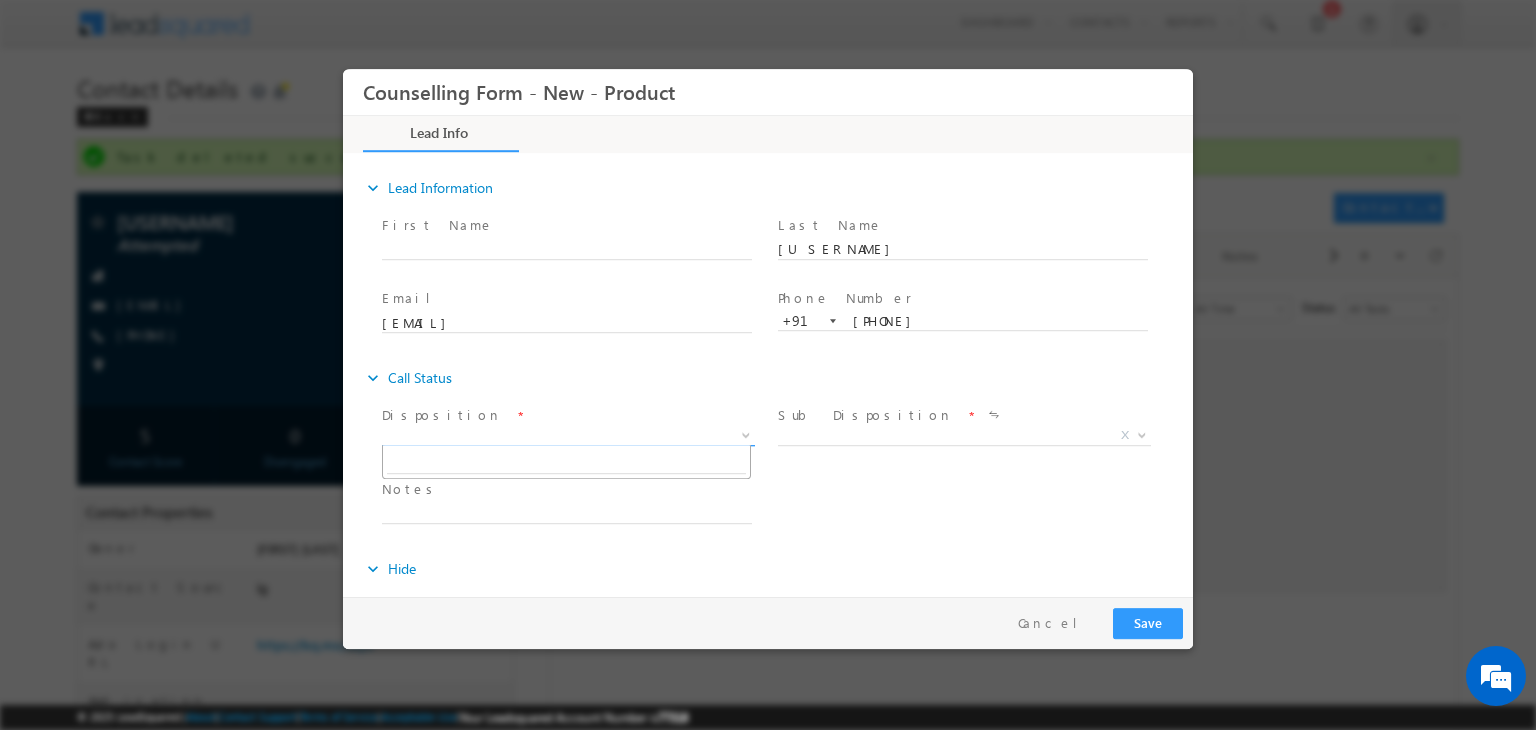 click on "X" at bounding box center (568, 436) 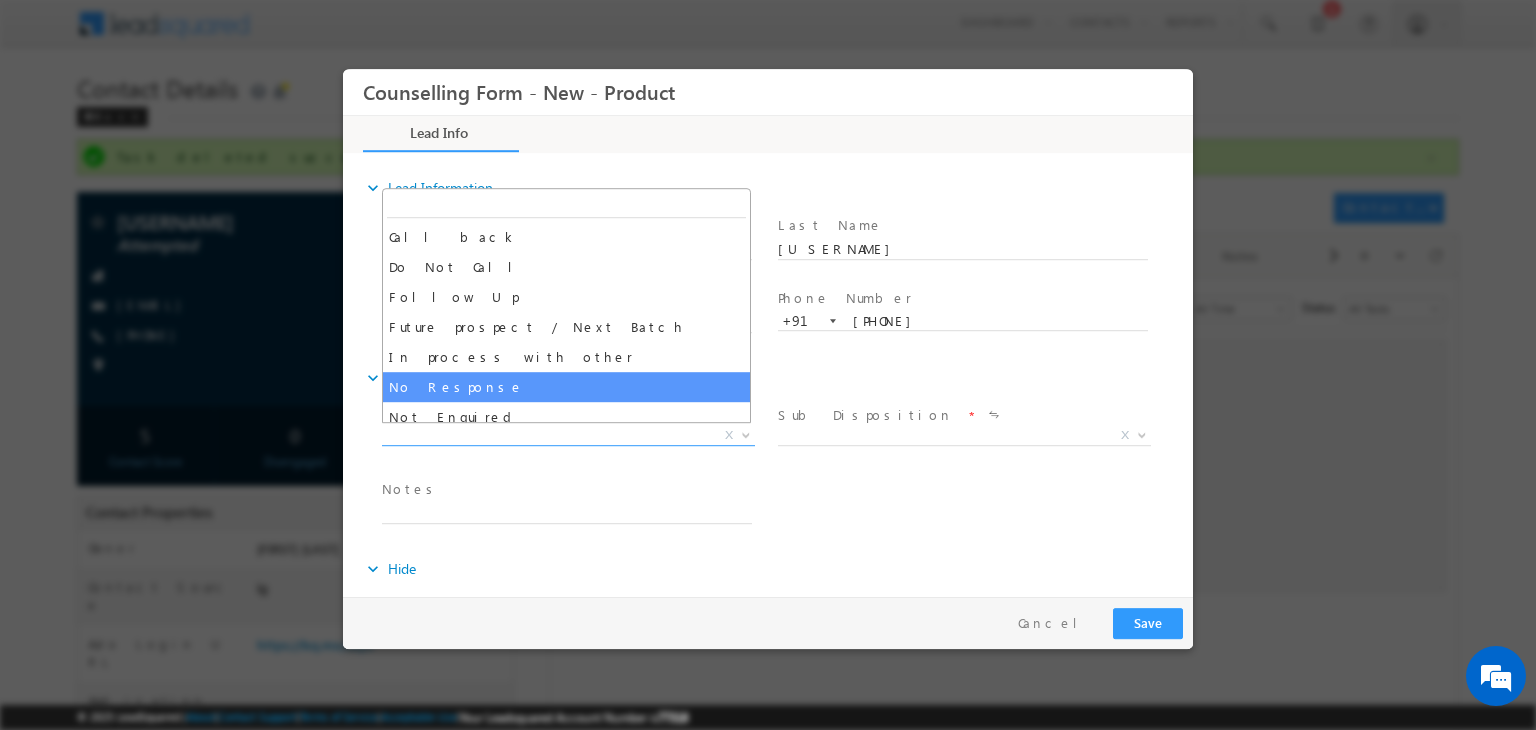 select on "No Response" 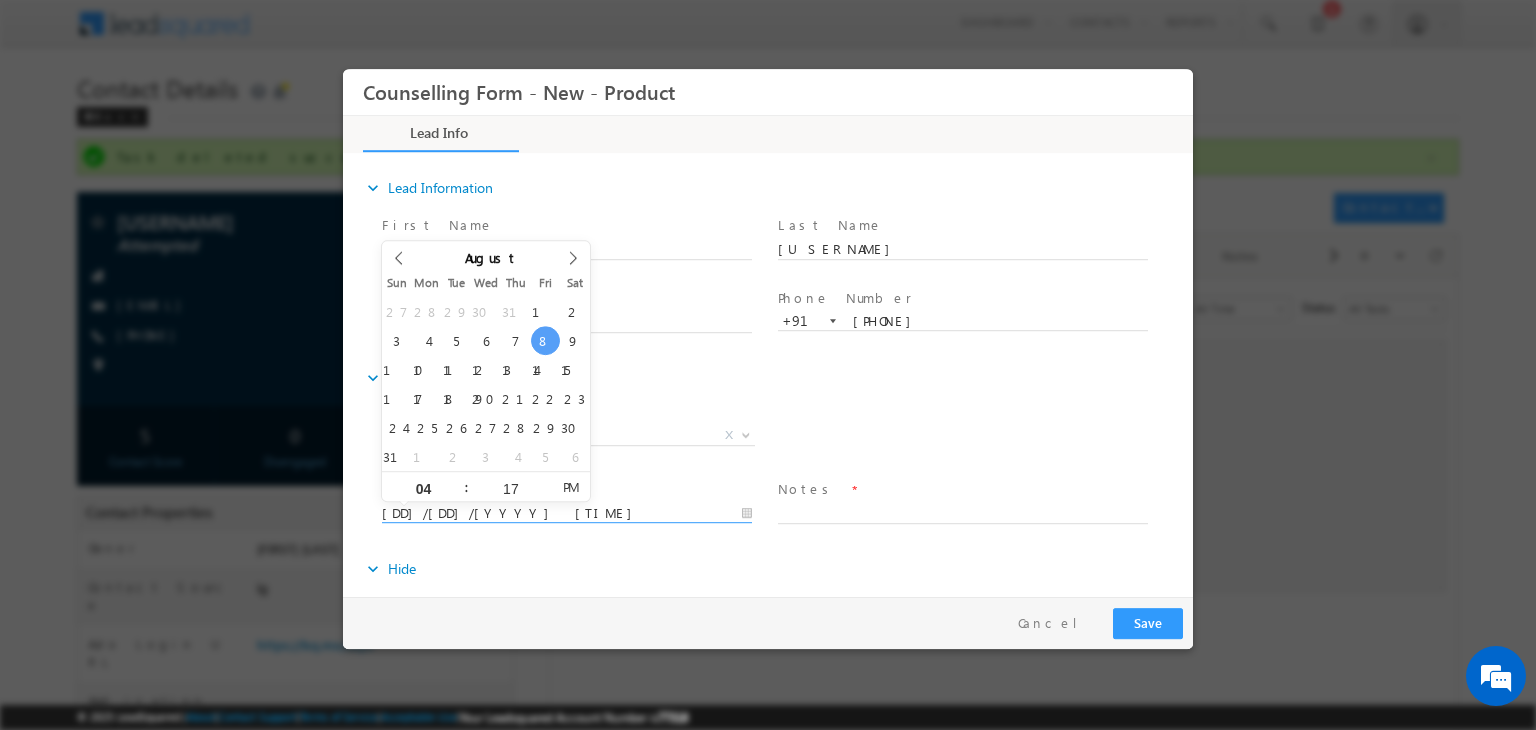 click on "08/08/2025 4:17 PM" at bounding box center (567, 514) 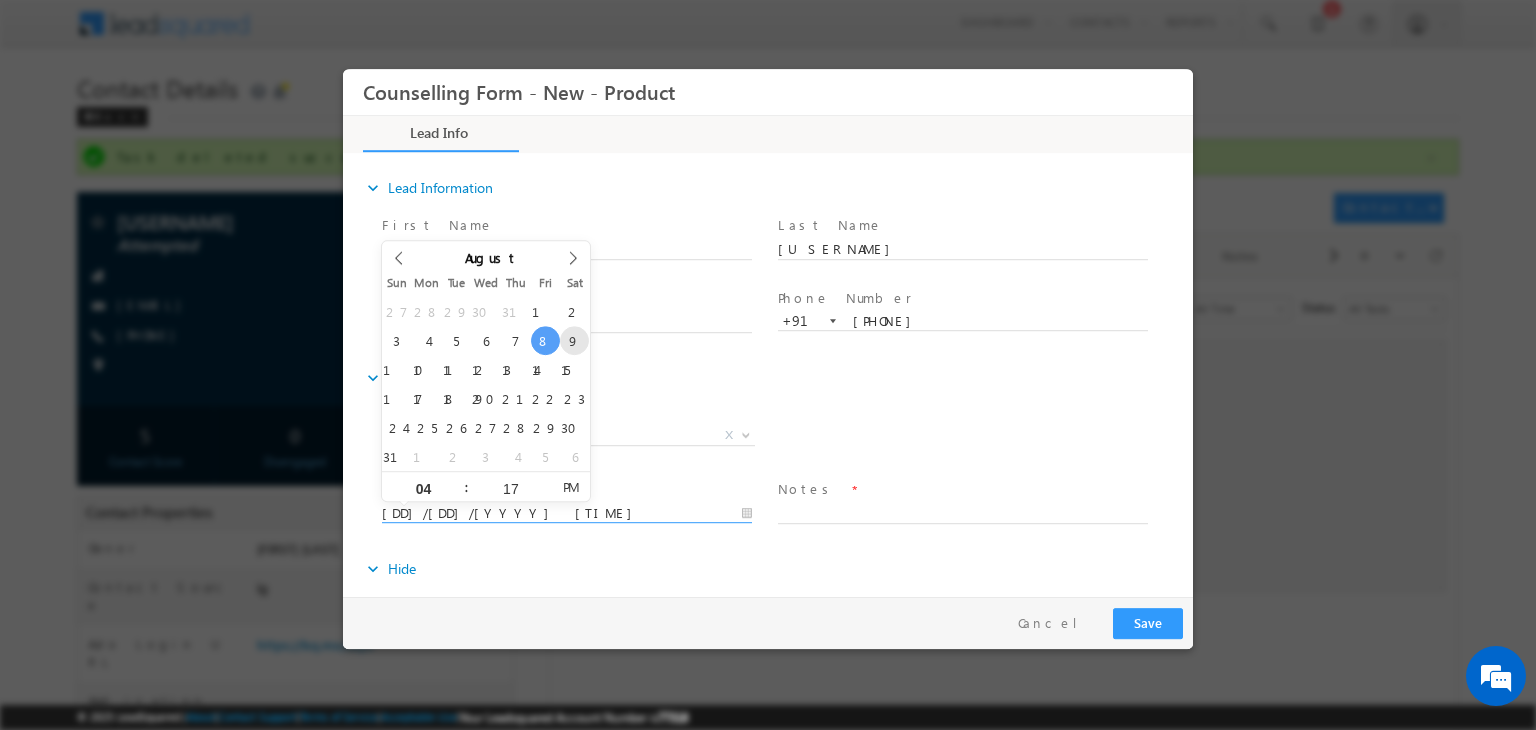 type on "09/08/2025 4:17 PM" 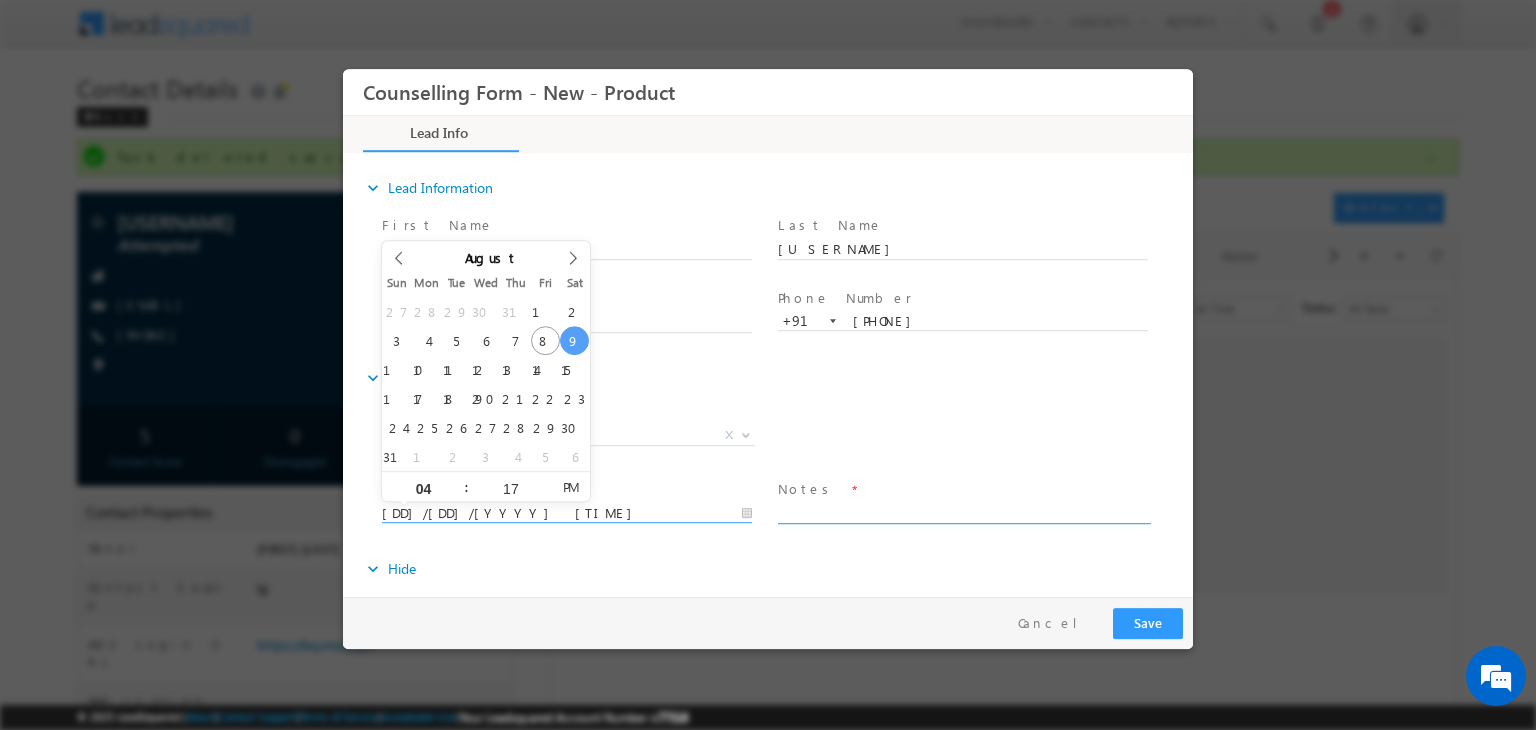 type on "09/08/2025 4:17 PM" 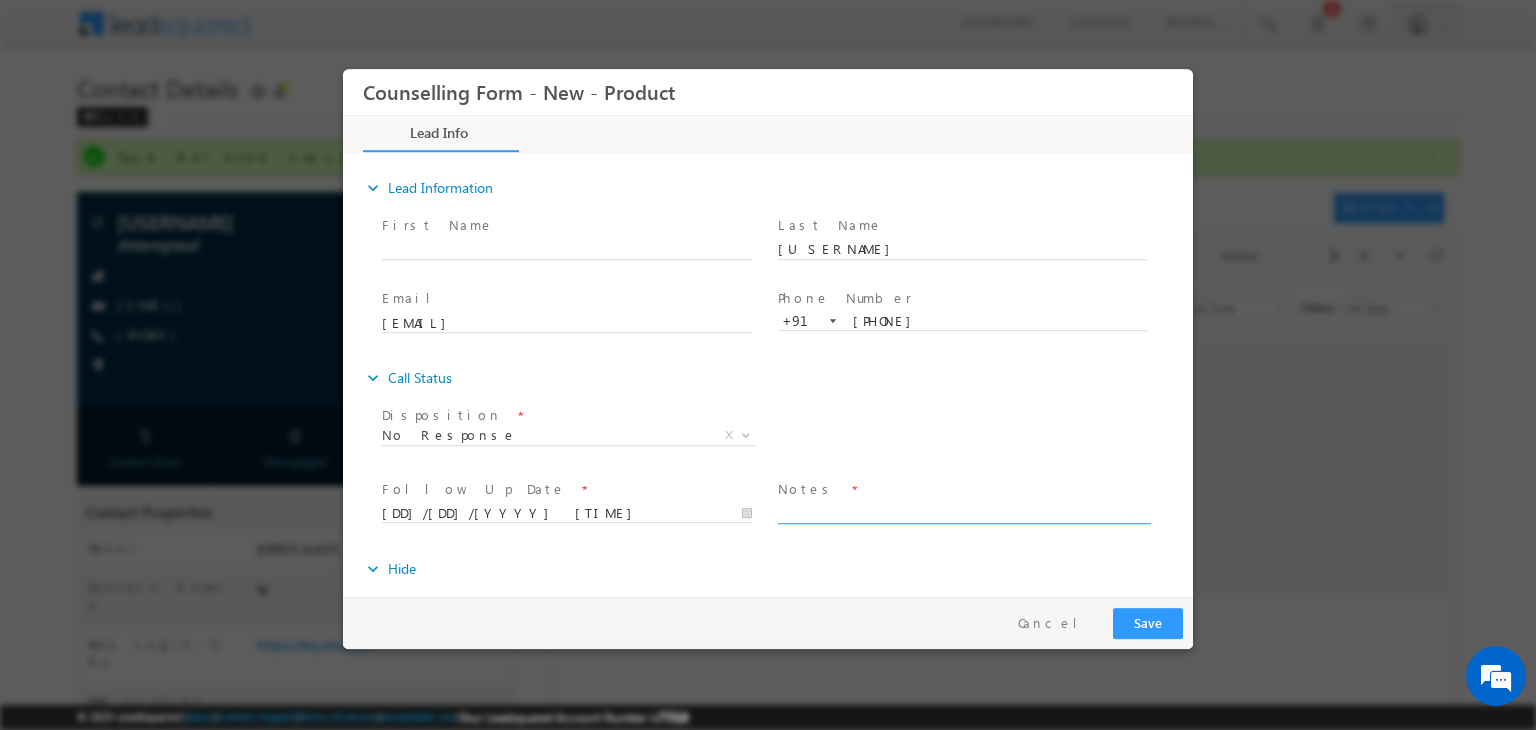 click at bounding box center (963, 512) 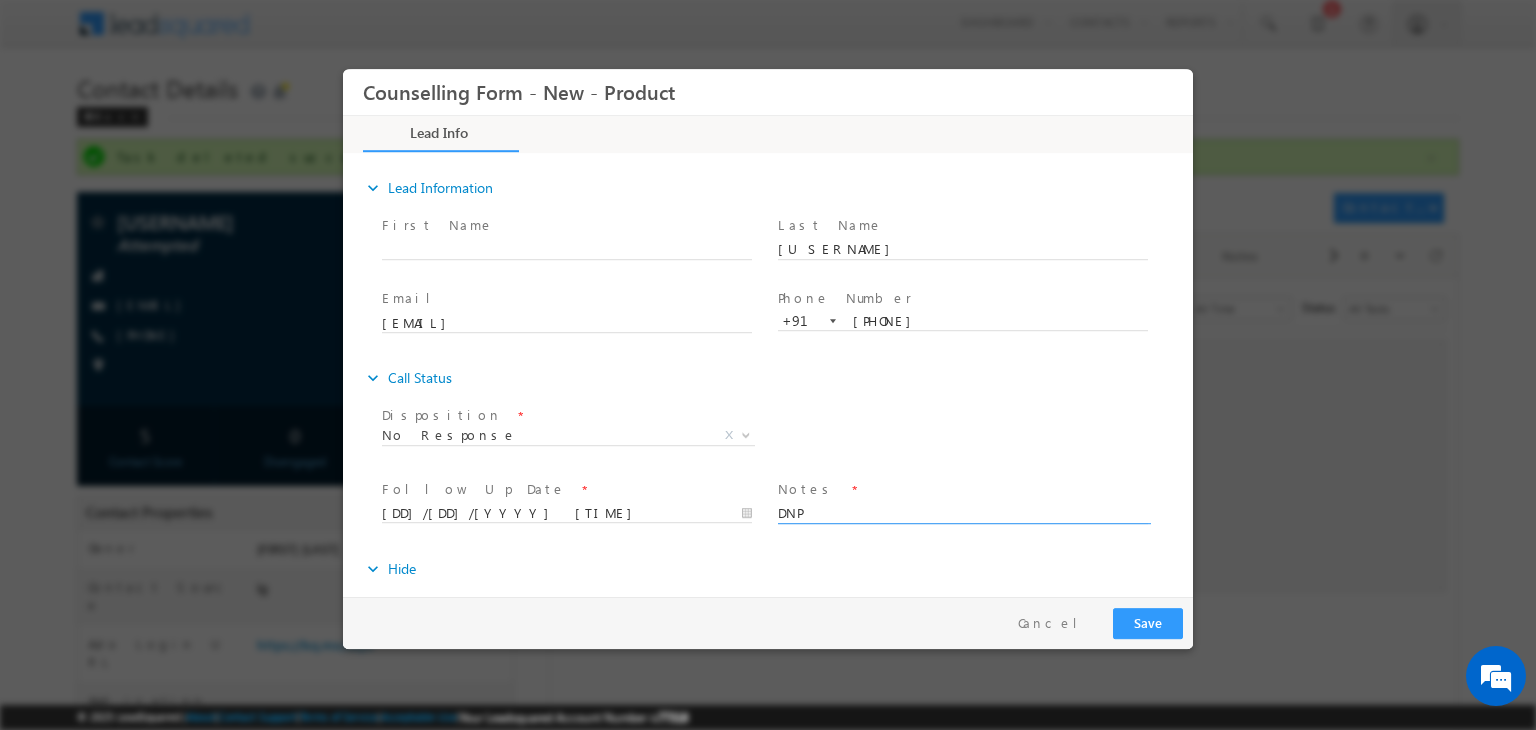 type on "DNP" 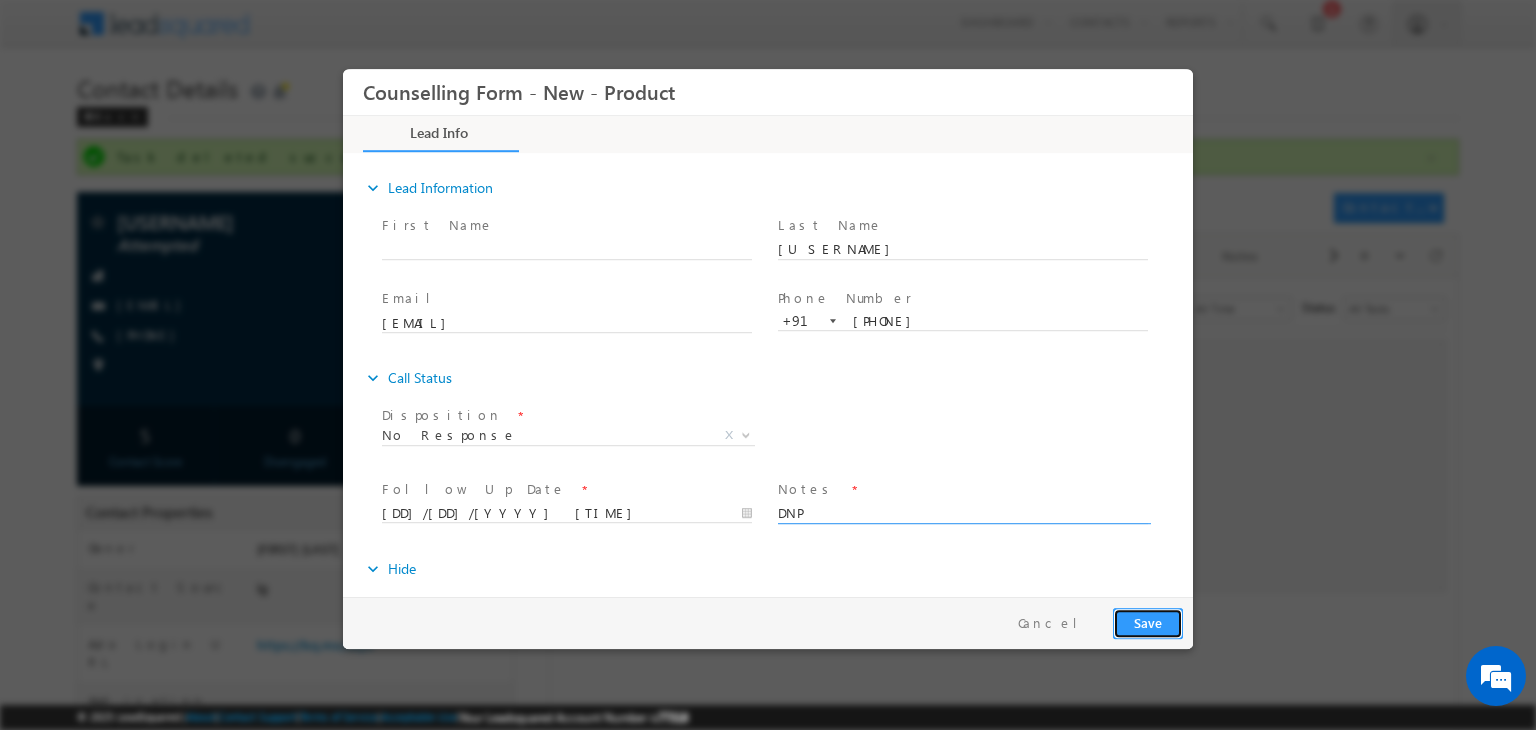 click on "Save" at bounding box center [1148, 623] 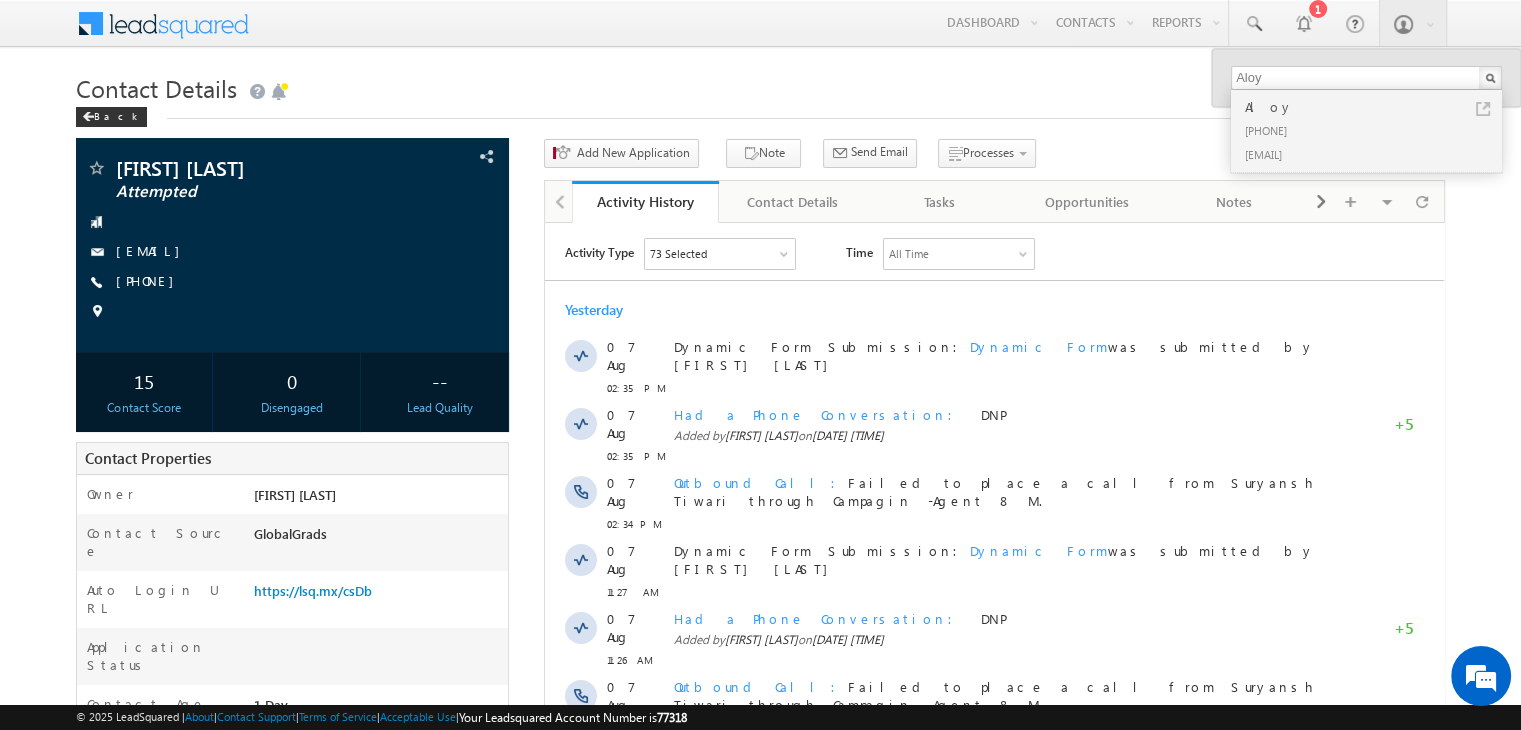 scroll, scrollTop: 0, scrollLeft: 0, axis: both 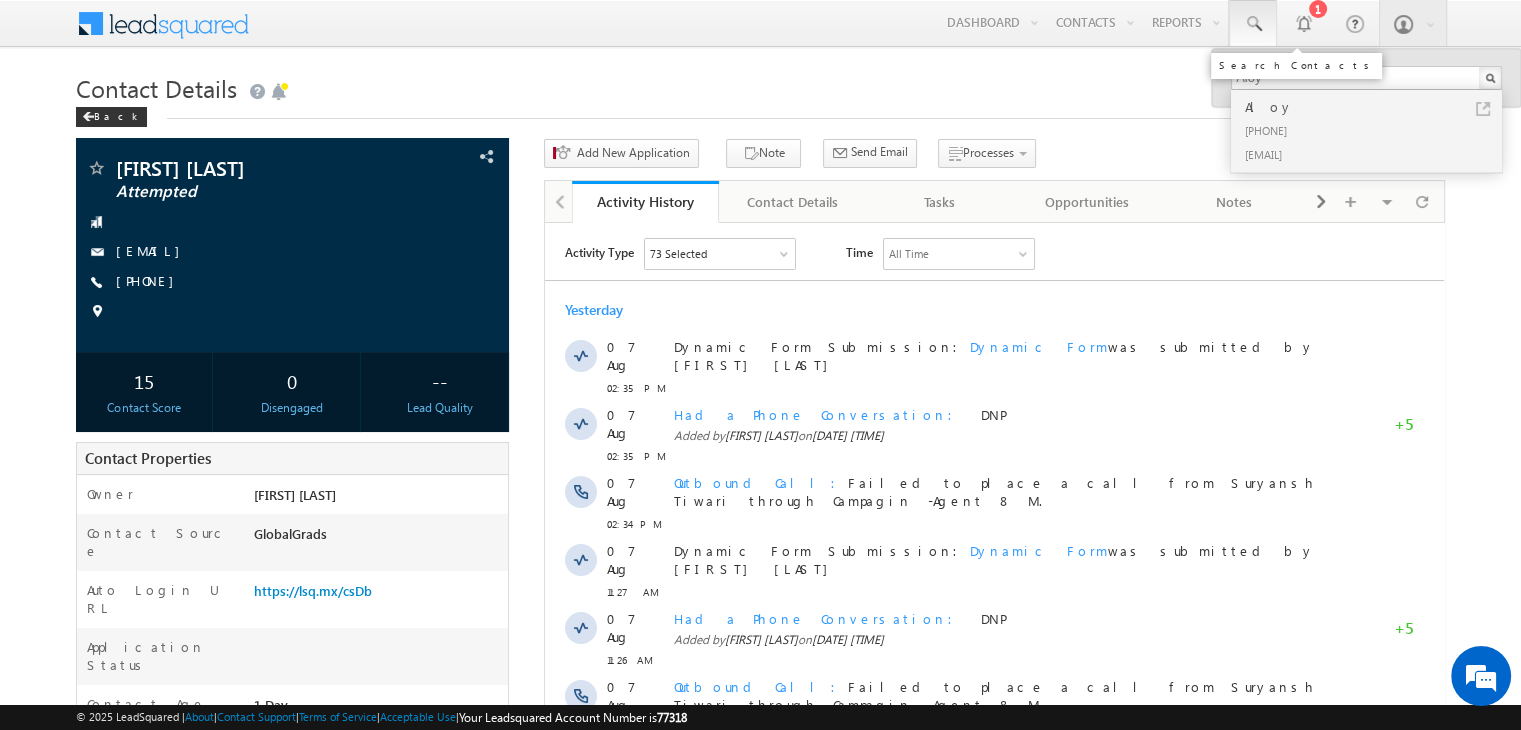 click at bounding box center [1253, 23] 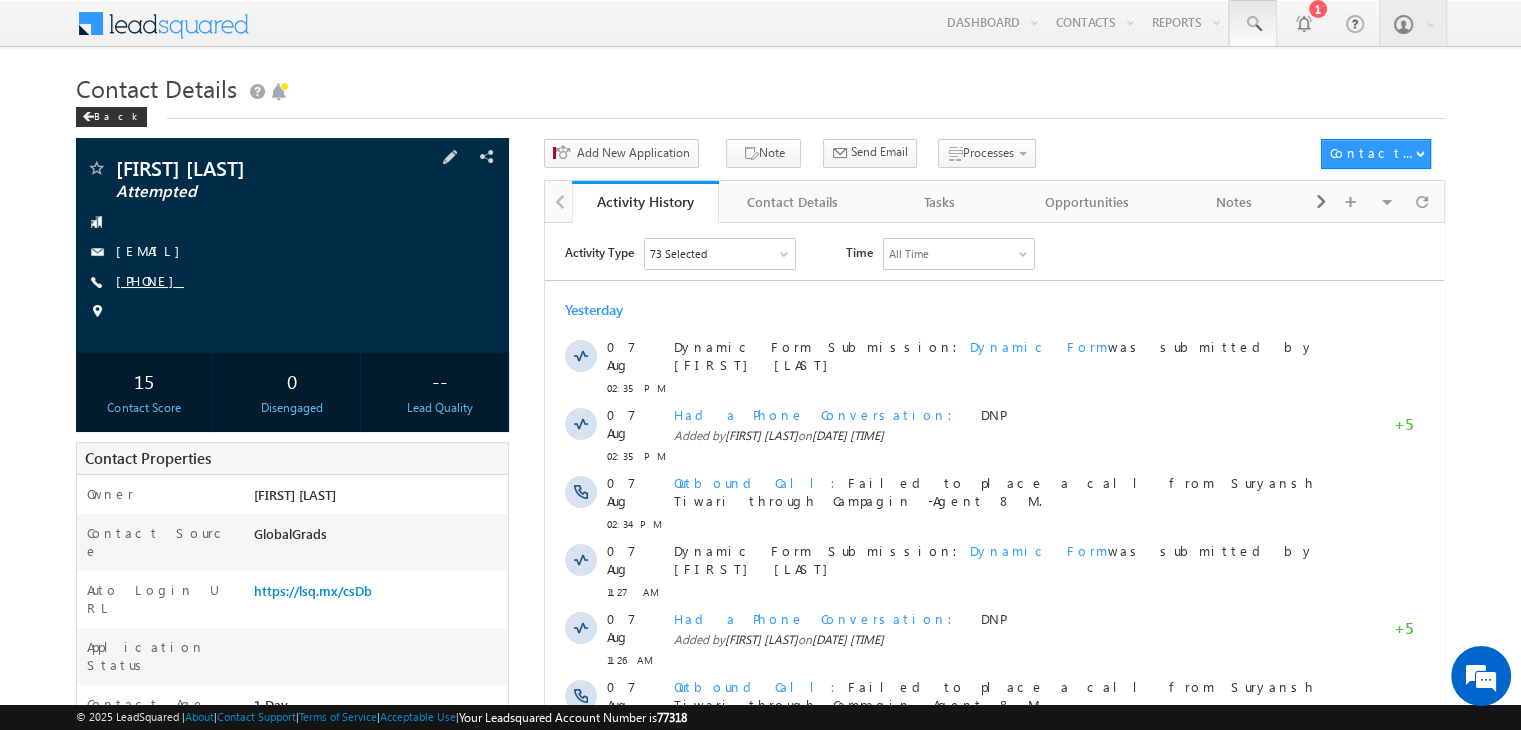 click on "+91-8669048710" at bounding box center [150, 280] 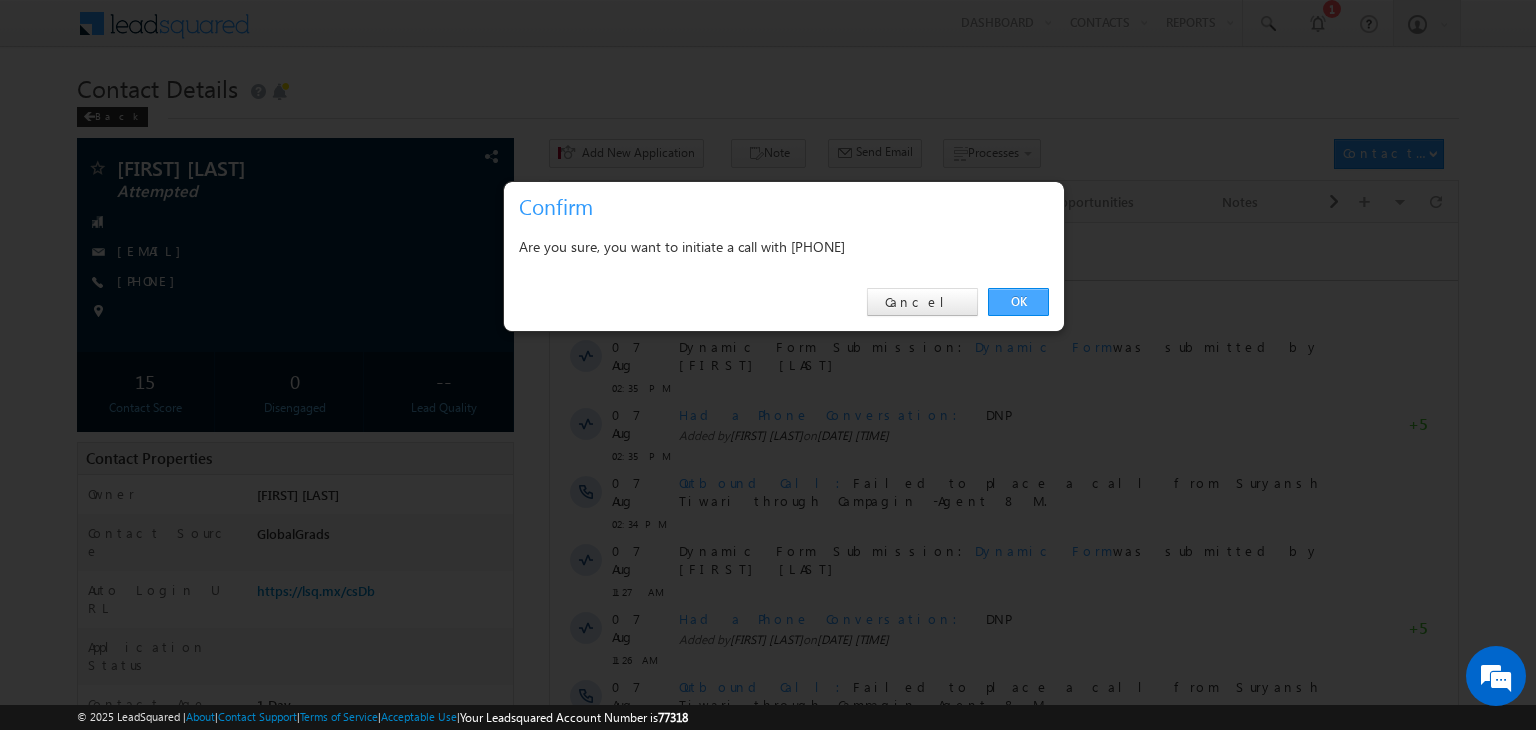 click on "OK" at bounding box center [1018, 302] 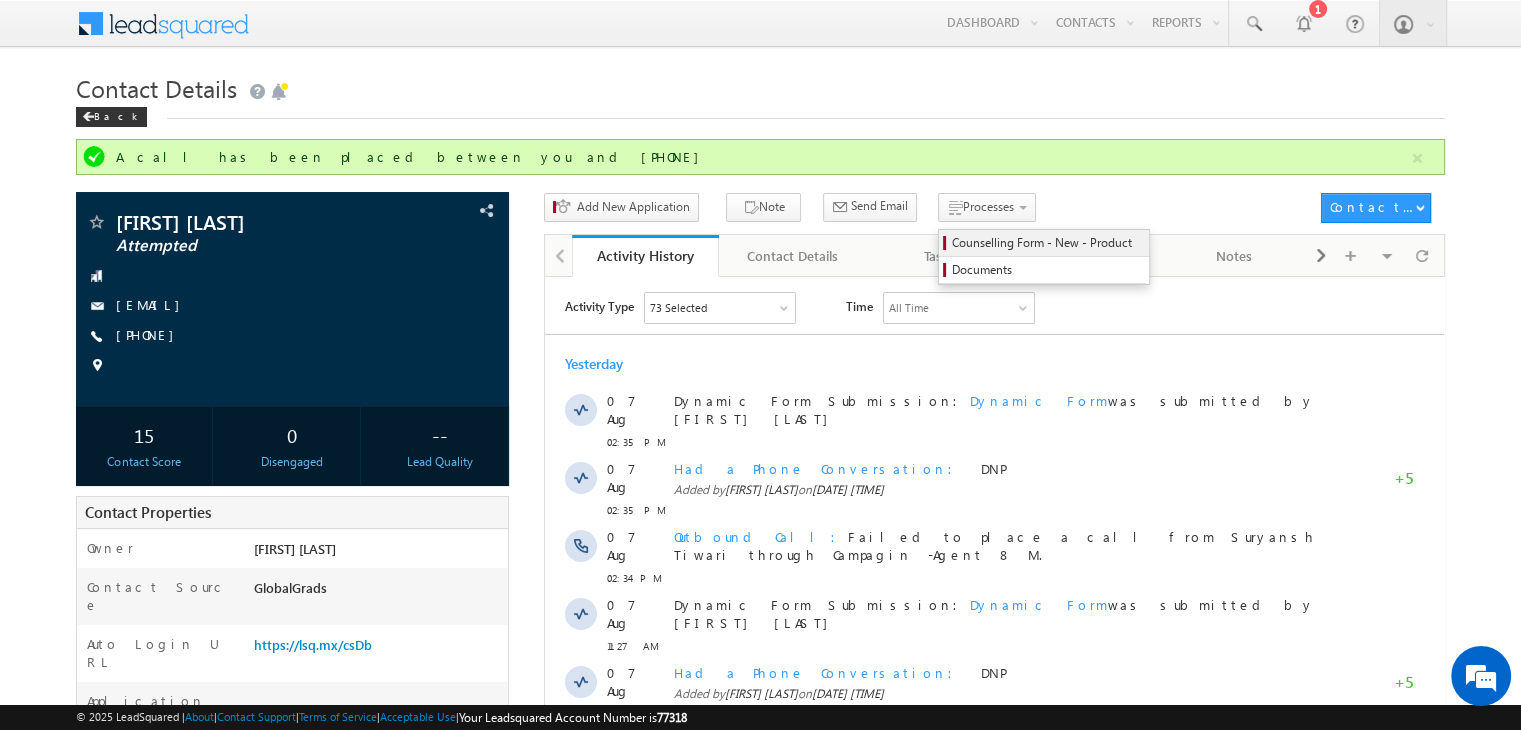 click on "Counselling Form - New - Product" at bounding box center (1047, 243) 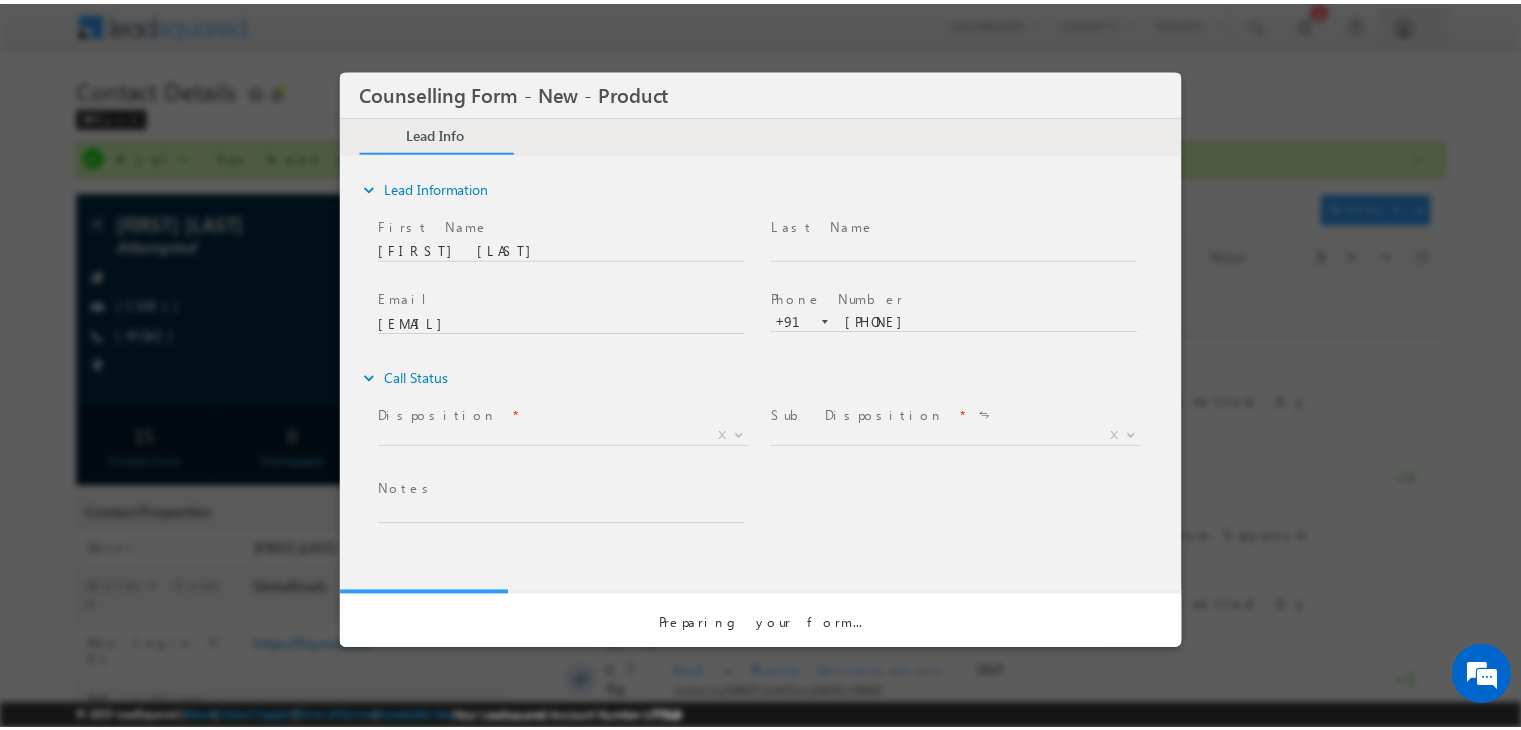 scroll, scrollTop: 0, scrollLeft: 0, axis: both 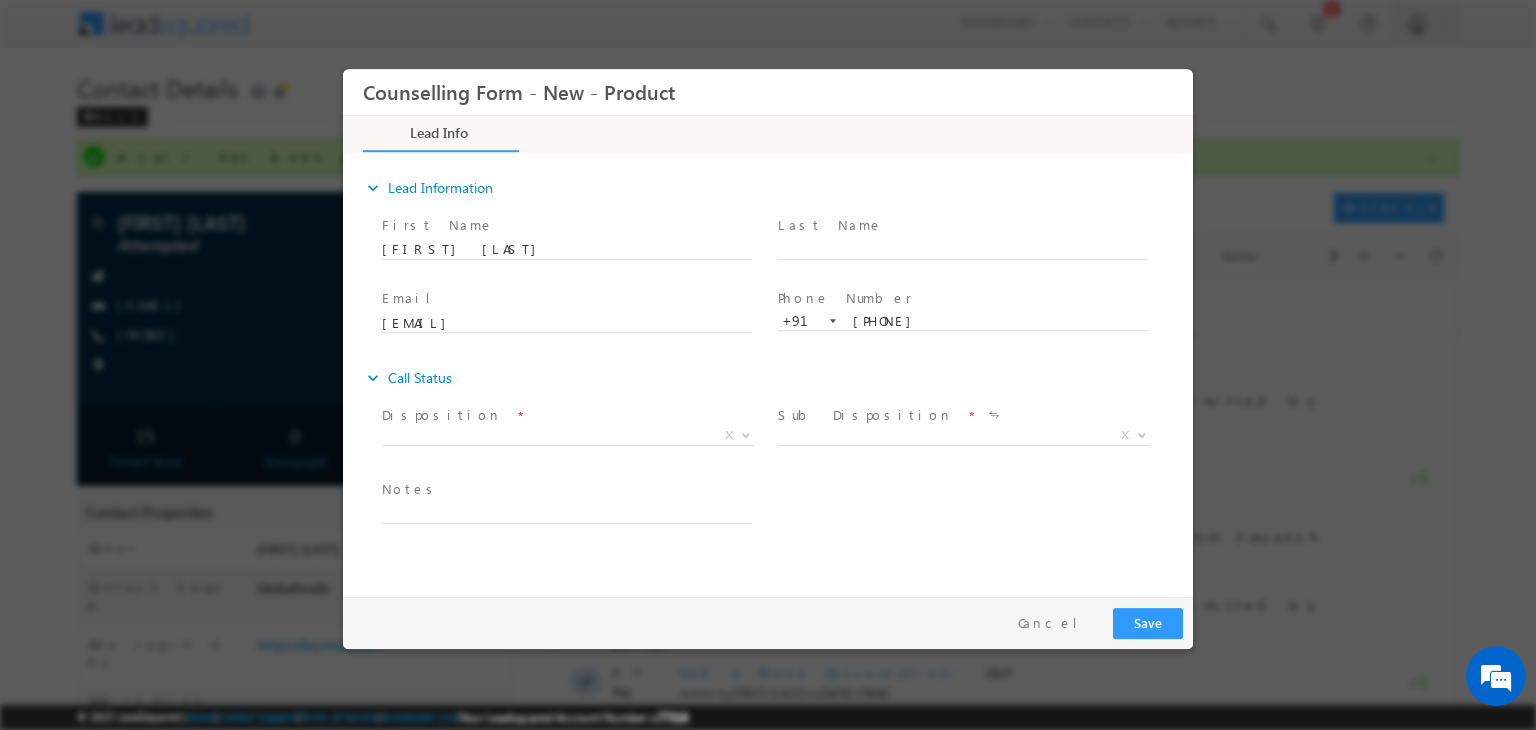 drag, startPoint x: 651, startPoint y: 420, endPoint x: 640, endPoint y: 427, distance: 13.038404 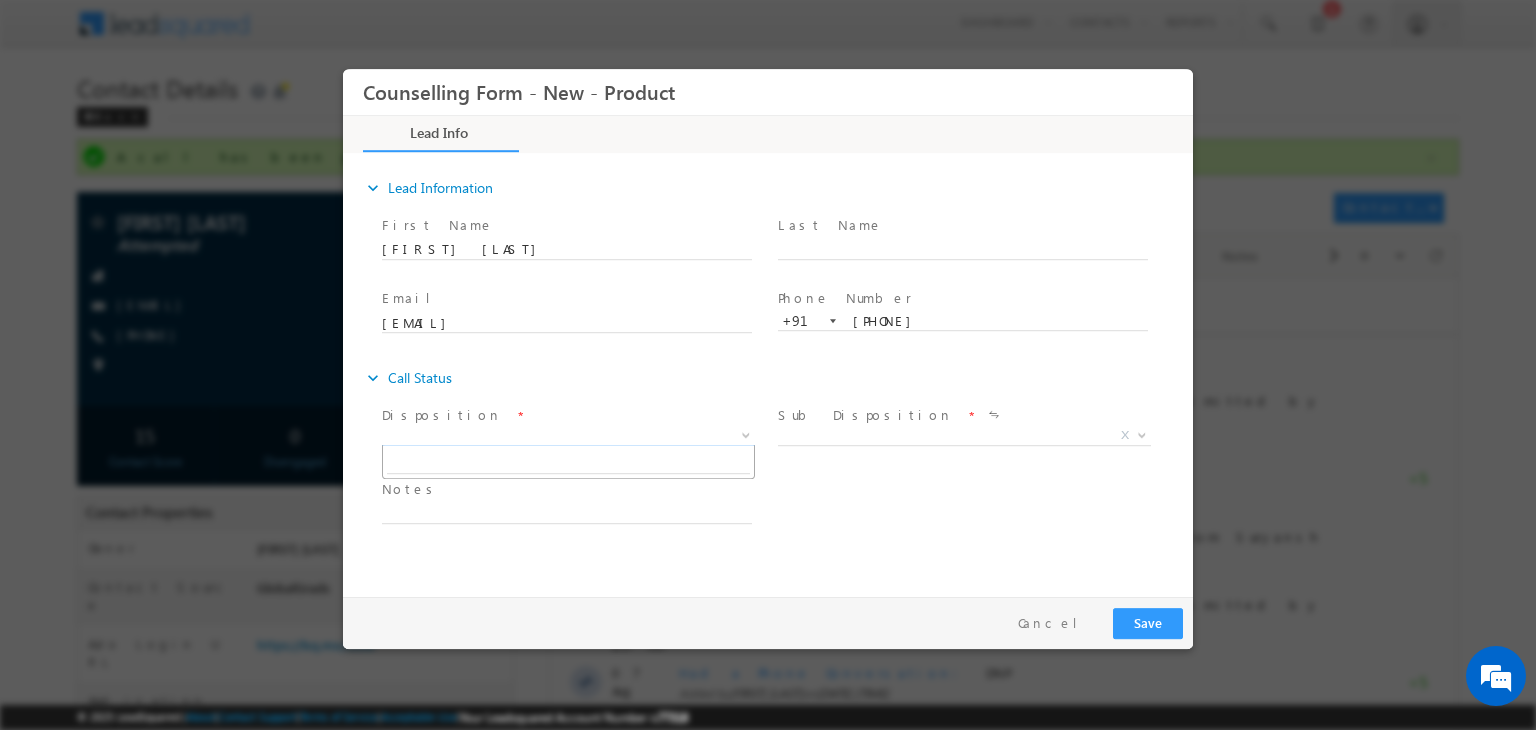 click on "X" at bounding box center [568, 436] 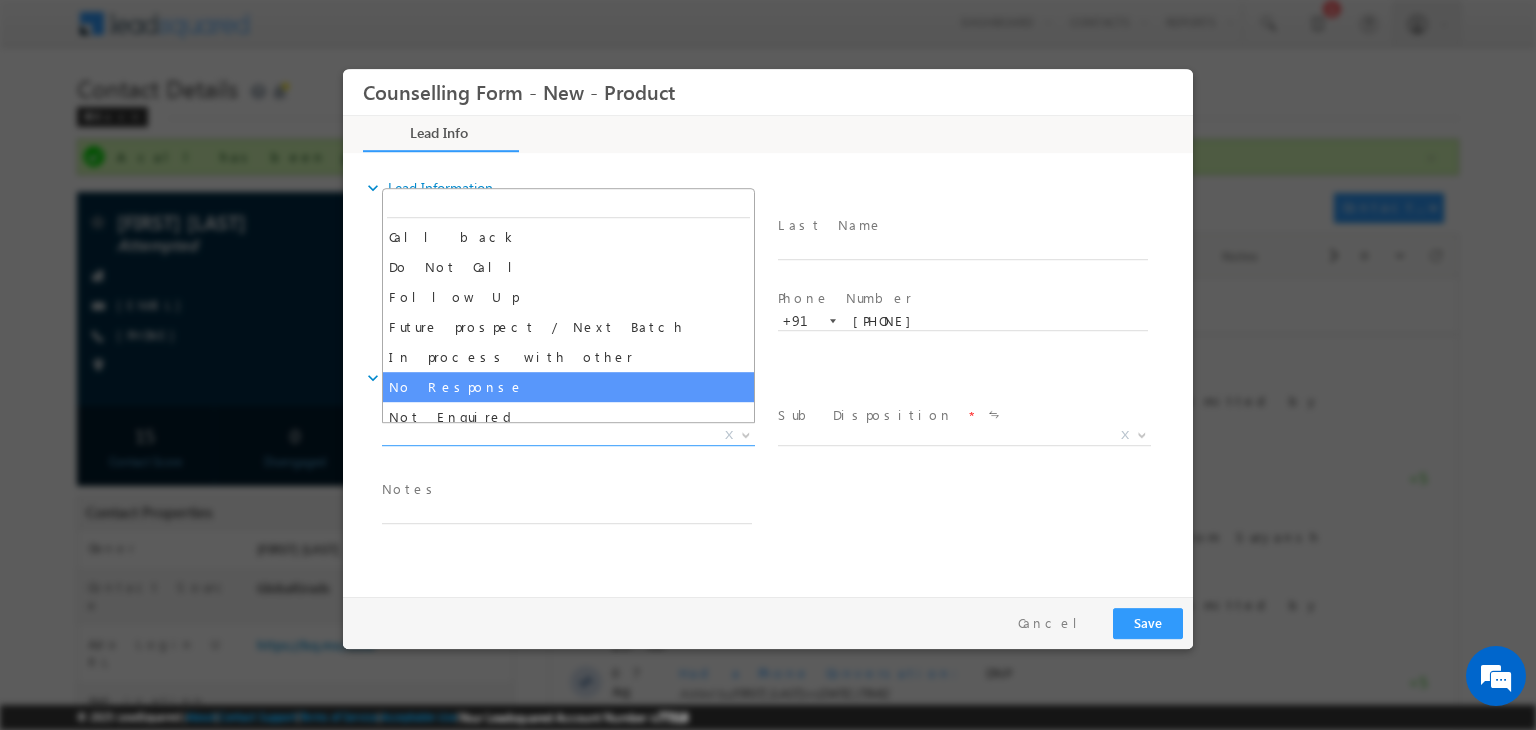 select on "No Response" 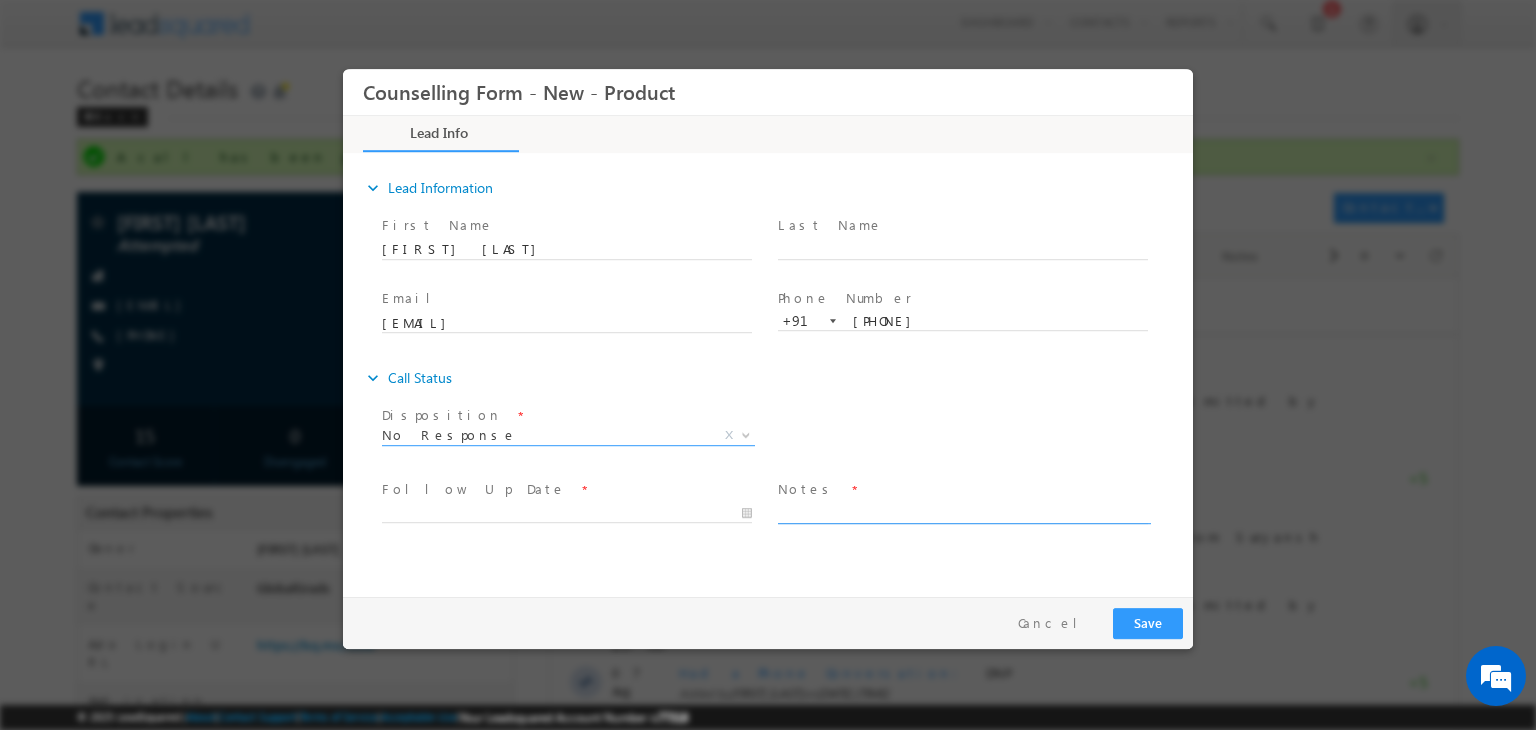 click at bounding box center (963, 512) 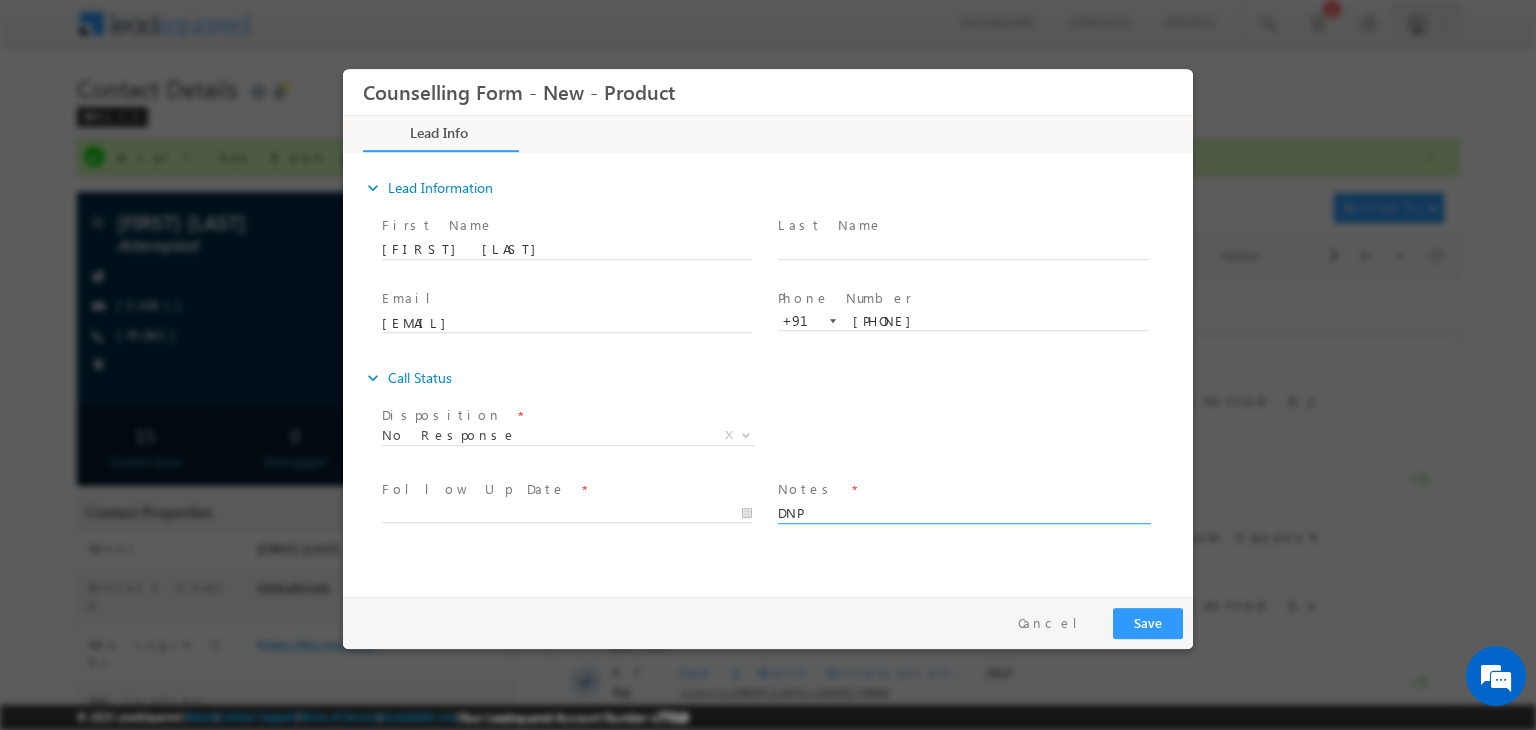 type on "DNP" 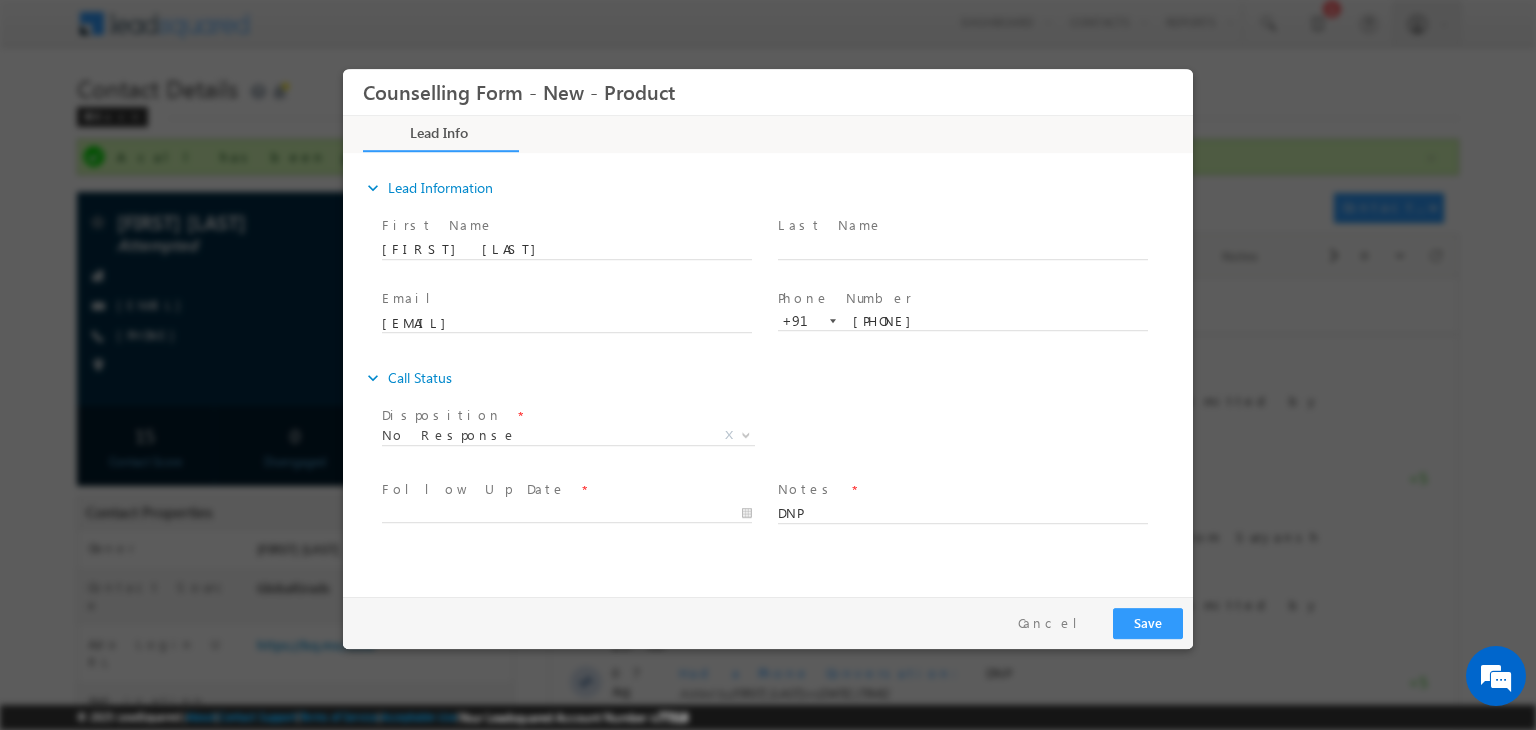 drag, startPoint x: 597, startPoint y: 500, endPoint x: 581, endPoint y: 508, distance: 17.888544 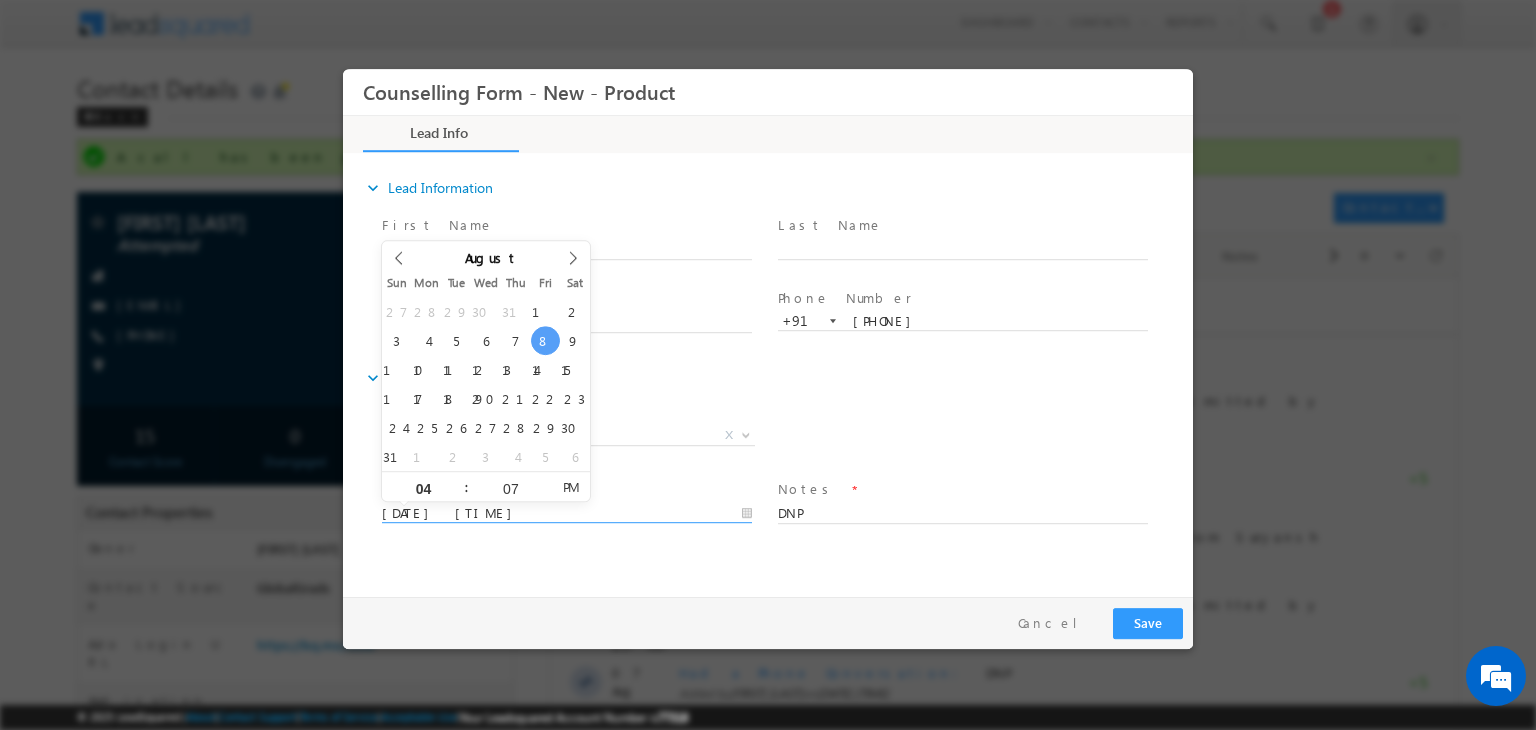 click on "08/08/2025 4:07 PM" at bounding box center (567, 514) 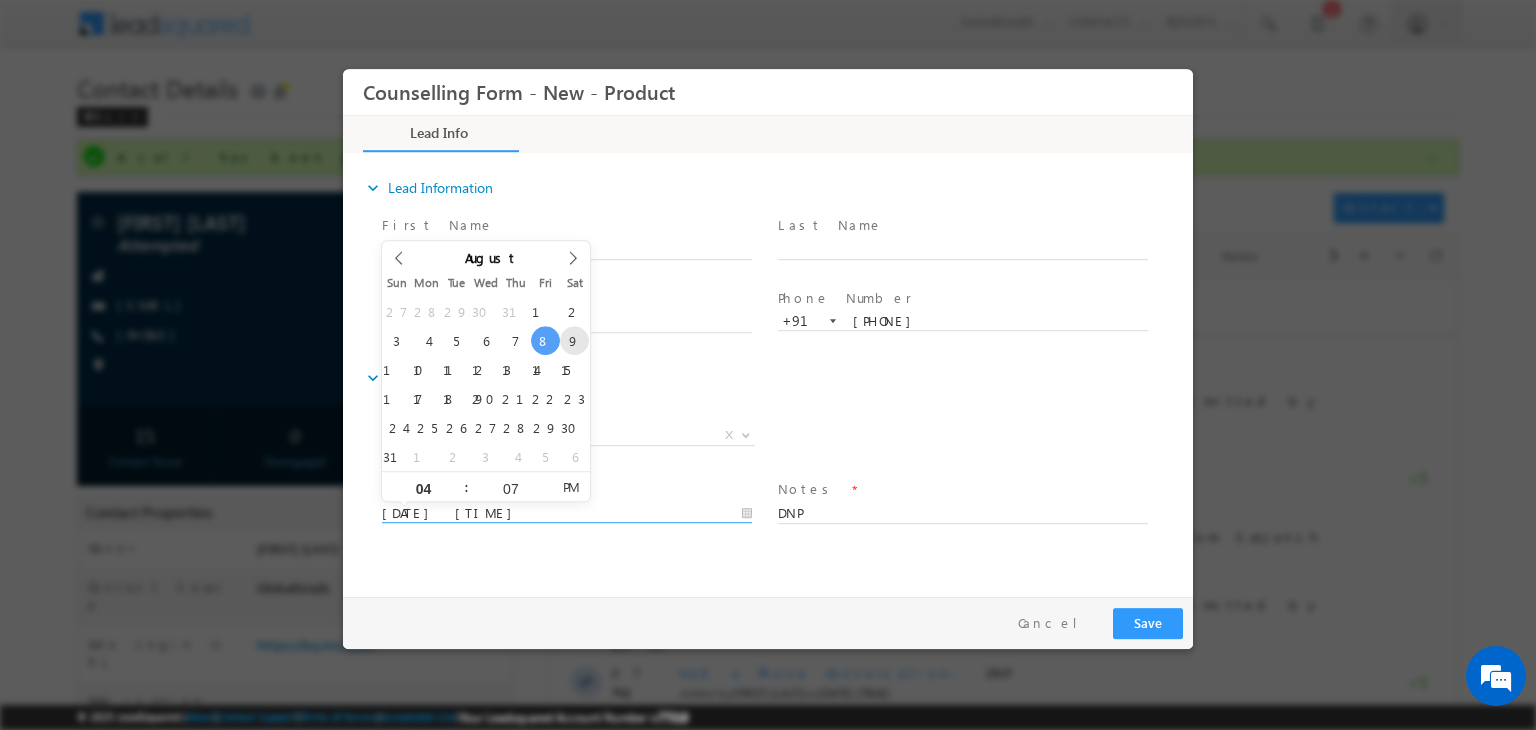 type on "09/08/2025 4:07 PM" 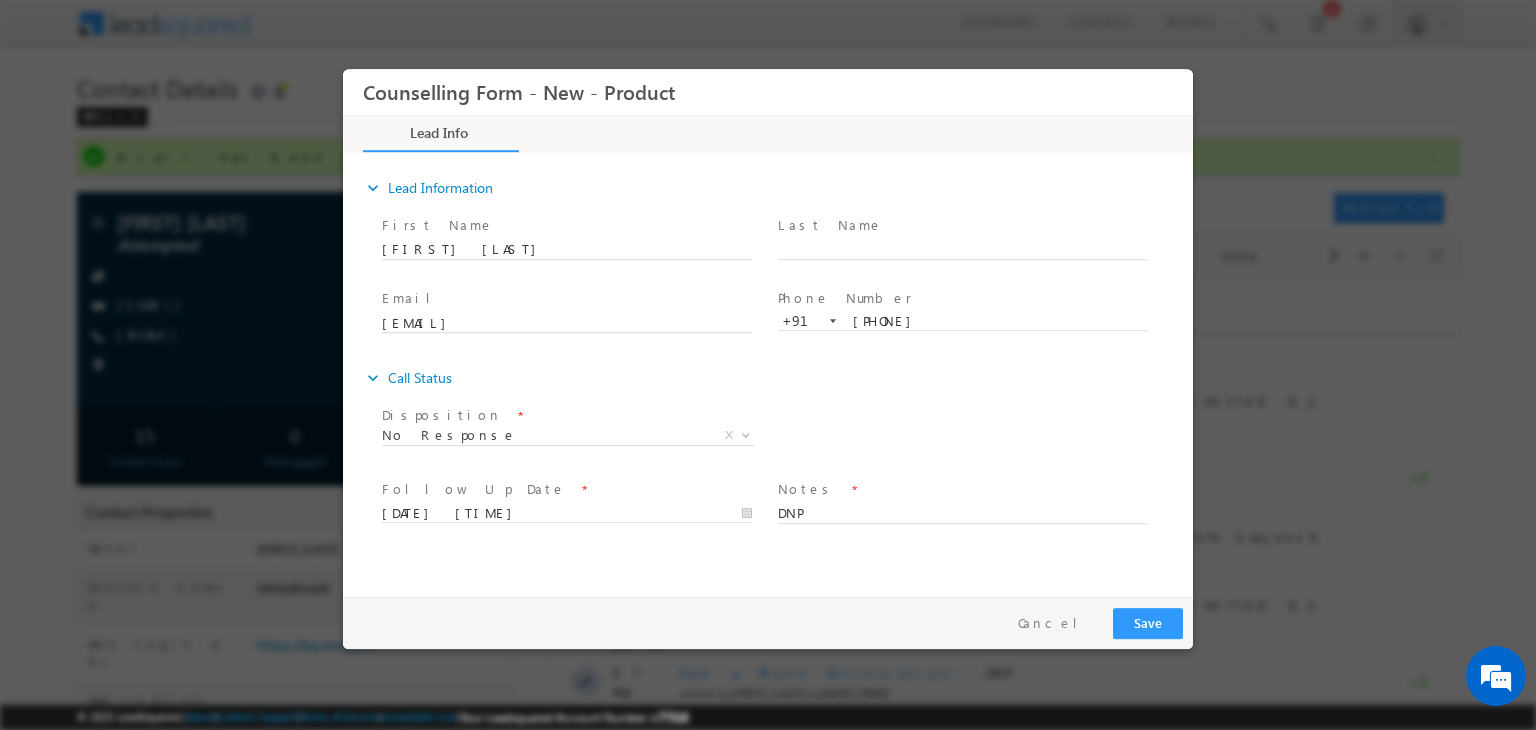 drag, startPoint x: 1191, startPoint y: 624, endPoint x: 1157, endPoint y: 622, distance: 34.058773 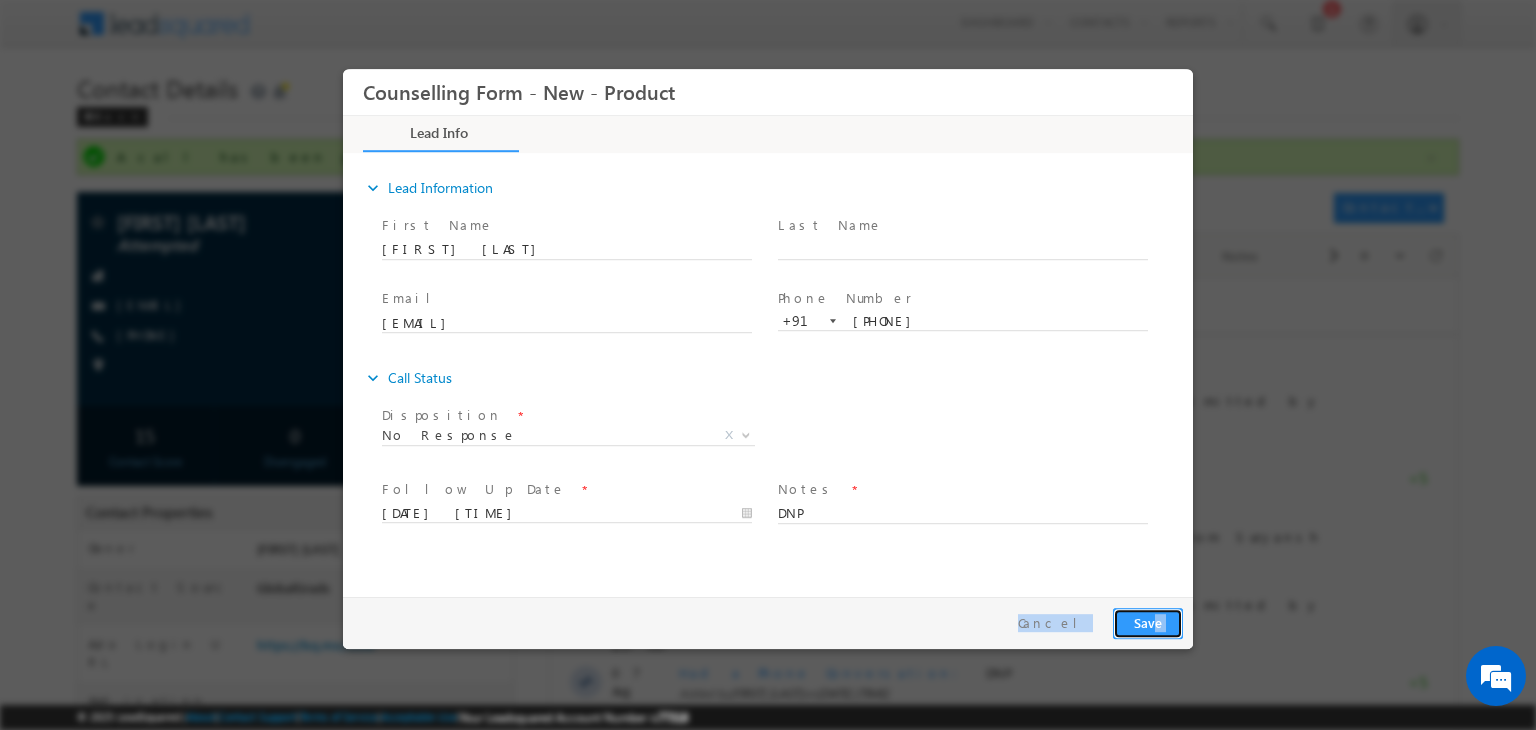 click on "Save" at bounding box center [1148, 623] 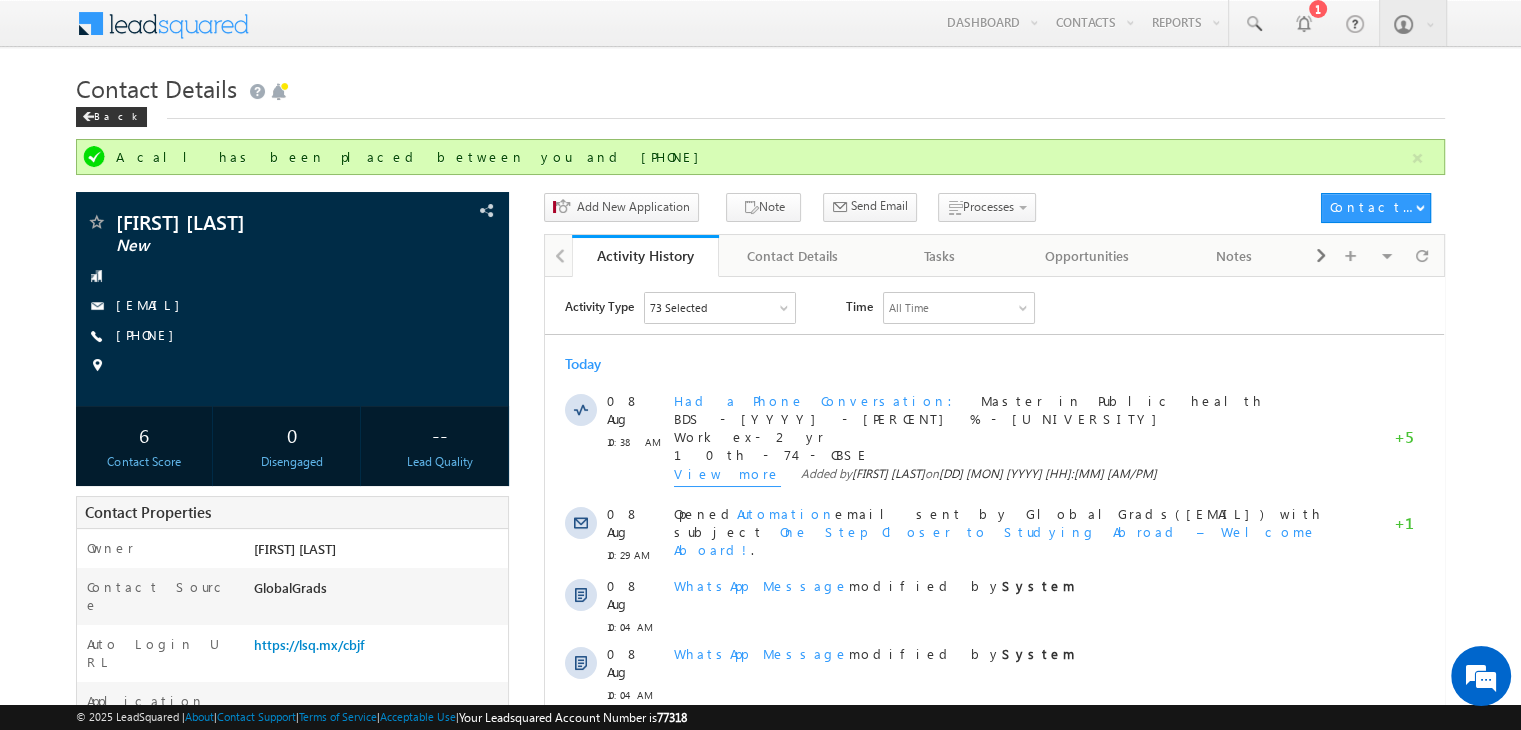 scroll, scrollTop: 0, scrollLeft: 0, axis: both 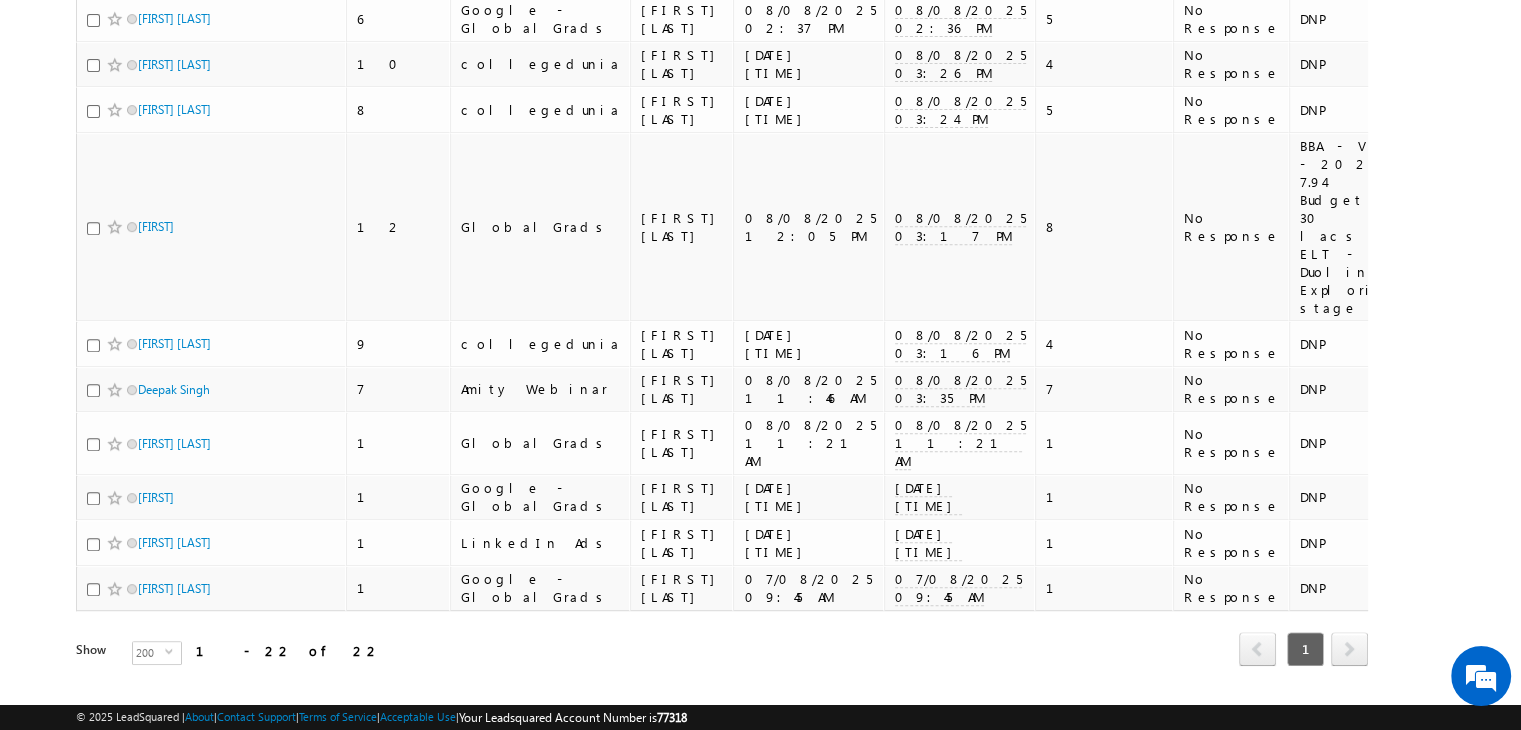 drag, startPoint x: 176, startPoint y: 398, endPoint x: 32, endPoint y: 292, distance: 178.80716 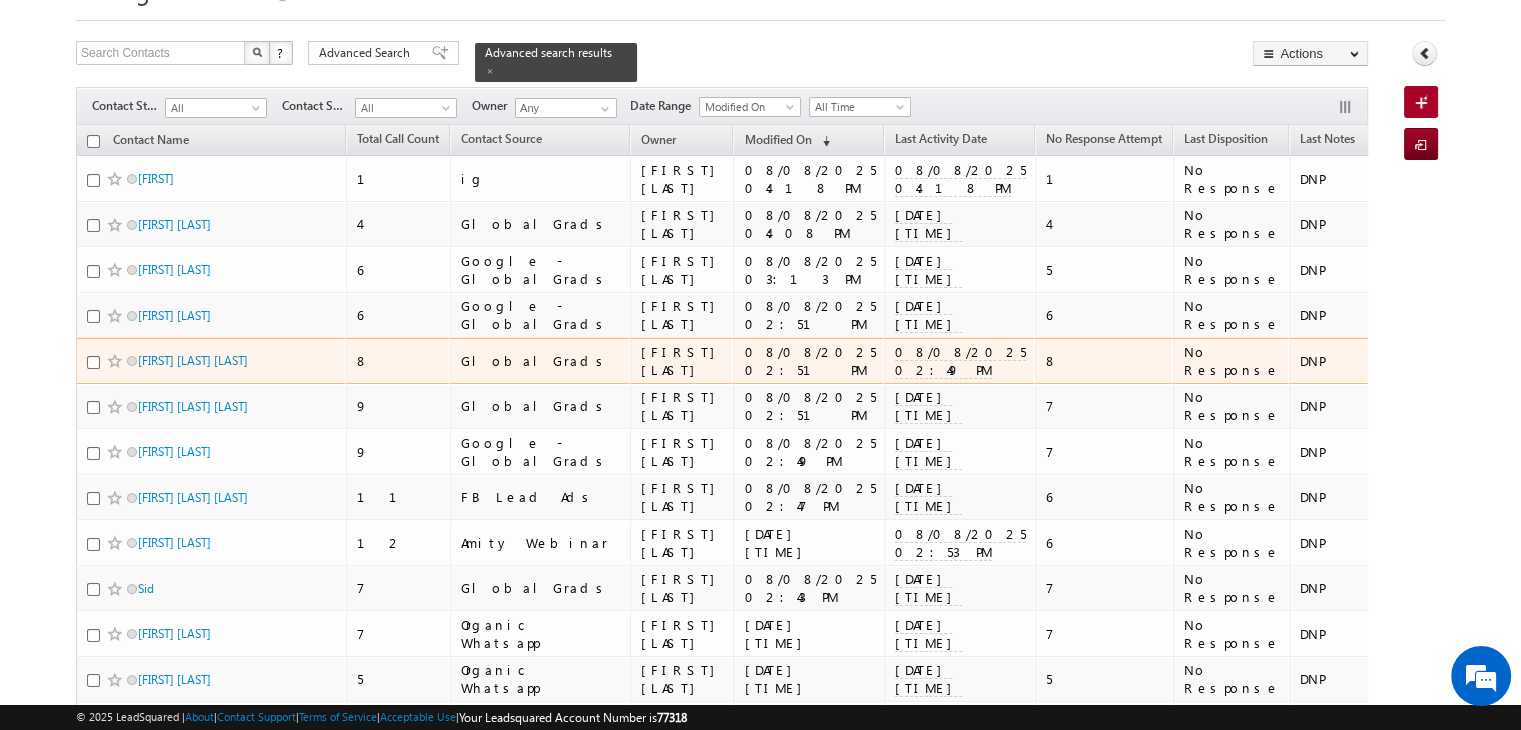 scroll, scrollTop: 0, scrollLeft: 0, axis: both 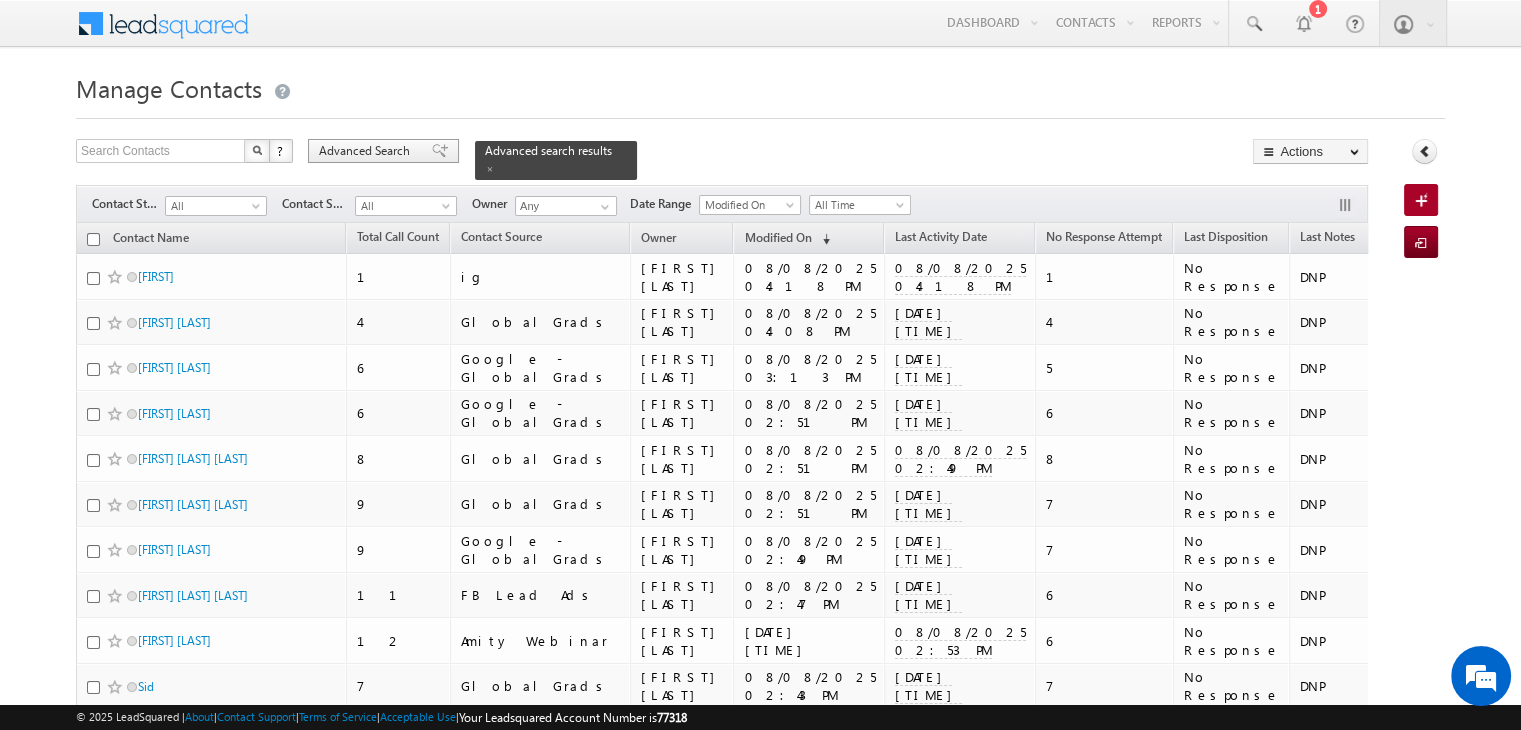 click at bounding box center (440, 151) 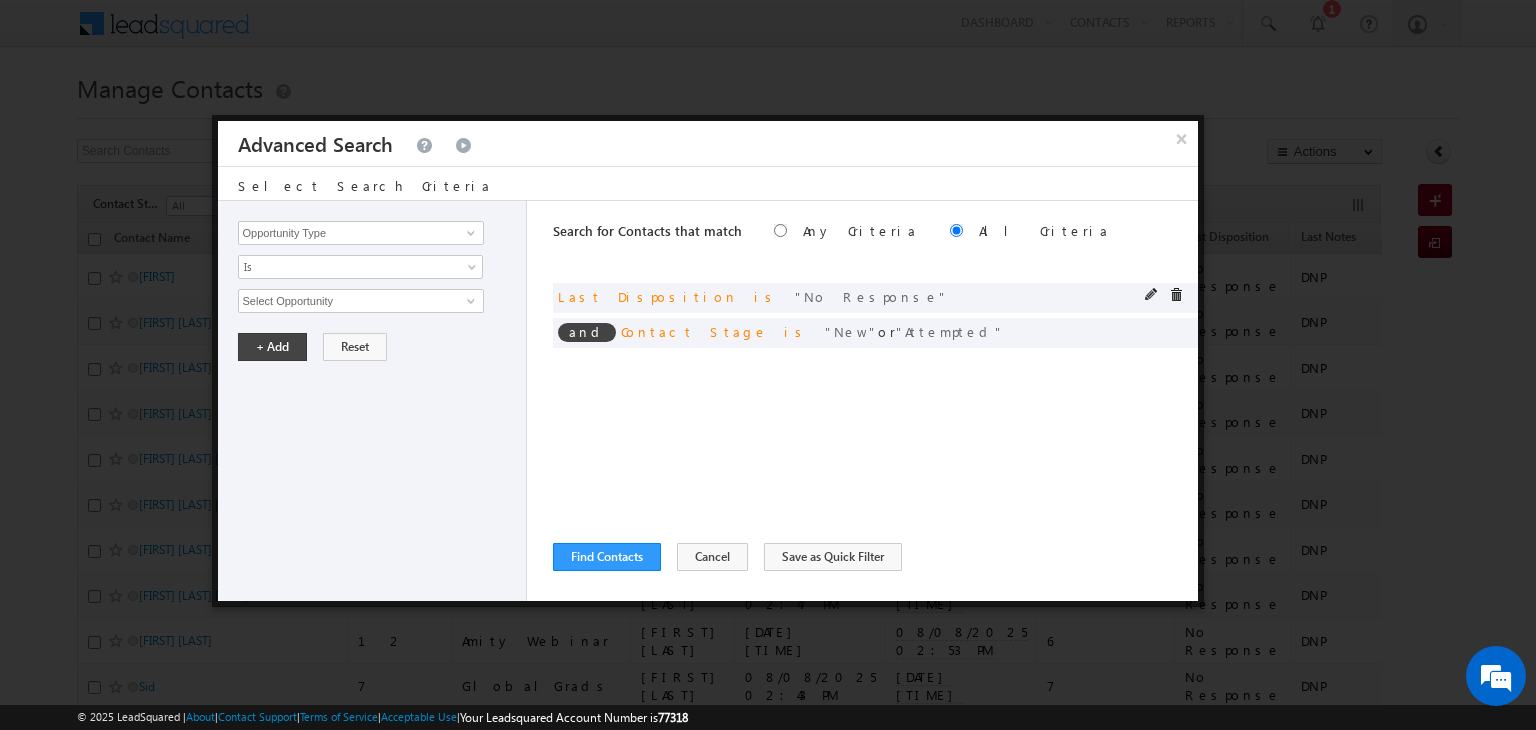 click at bounding box center [1169, 297] 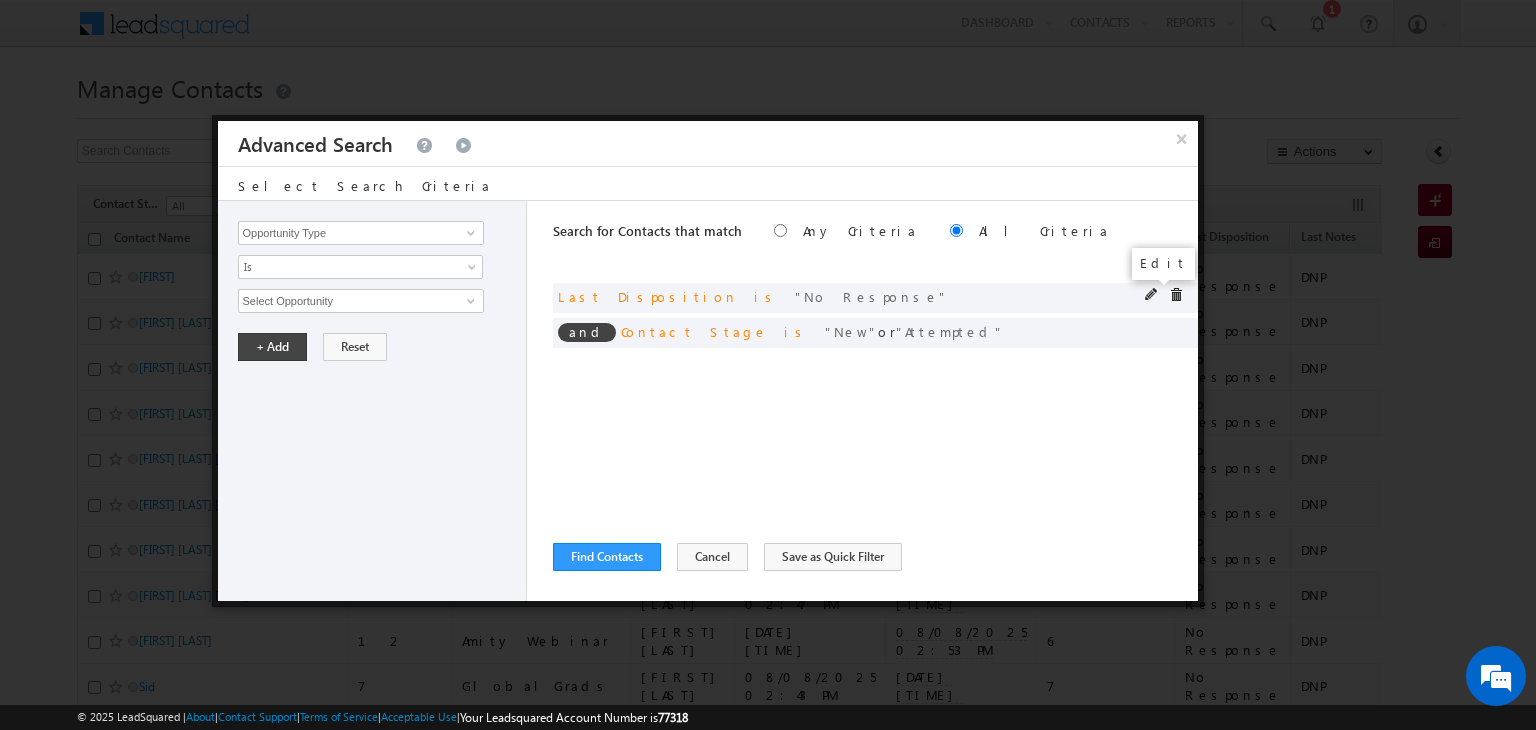 click at bounding box center [1152, 295] 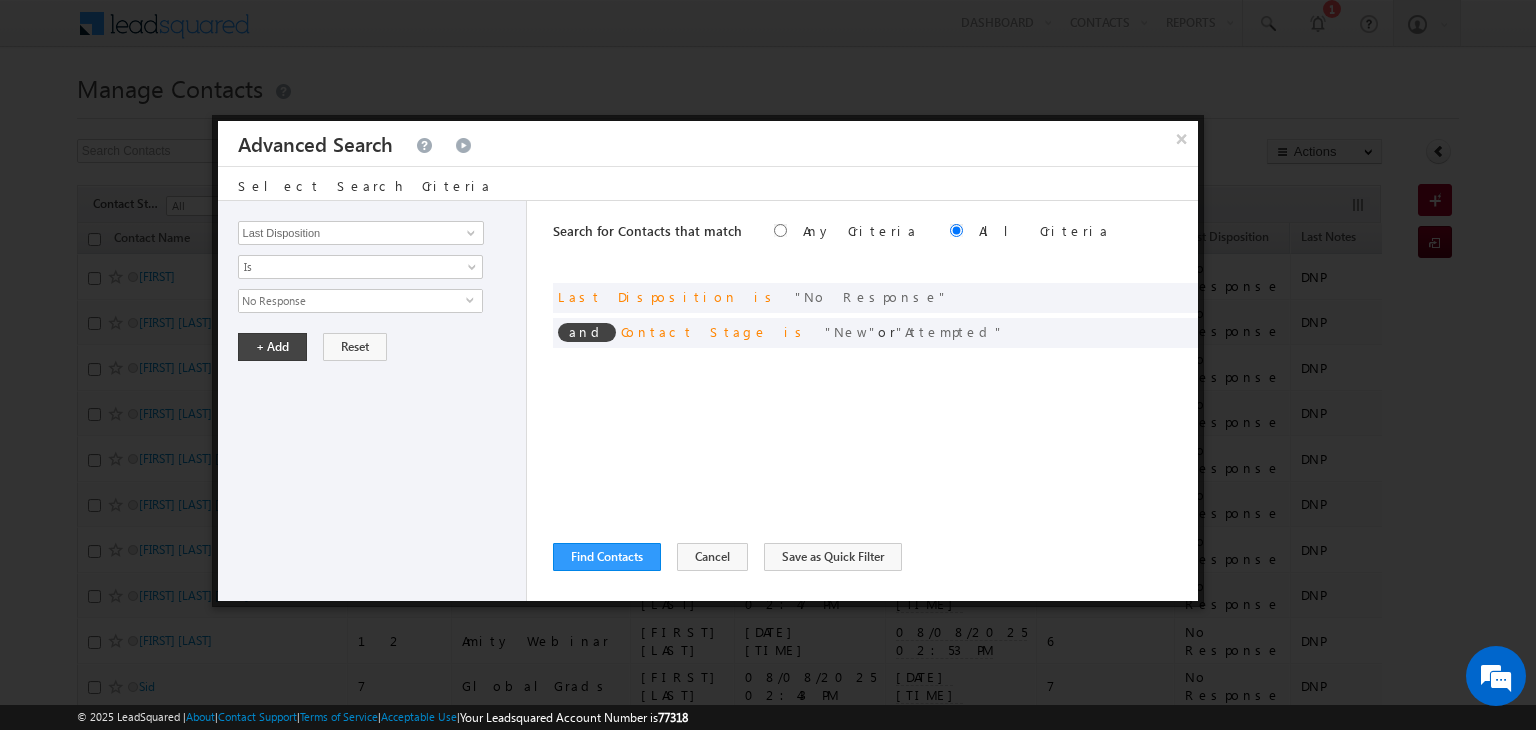 click on "No Response" at bounding box center (352, 301) 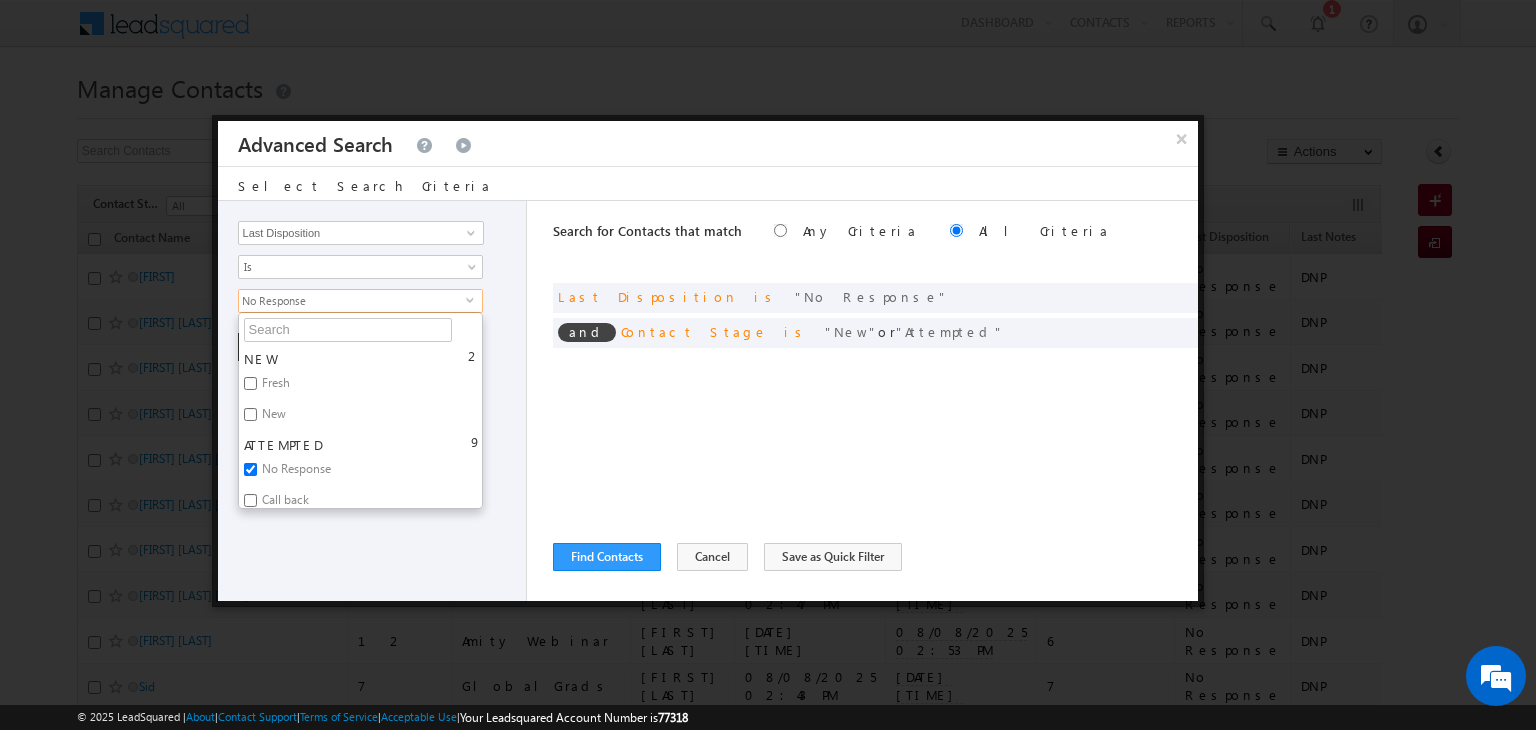 click on "Call back" at bounding box center [284, 503] 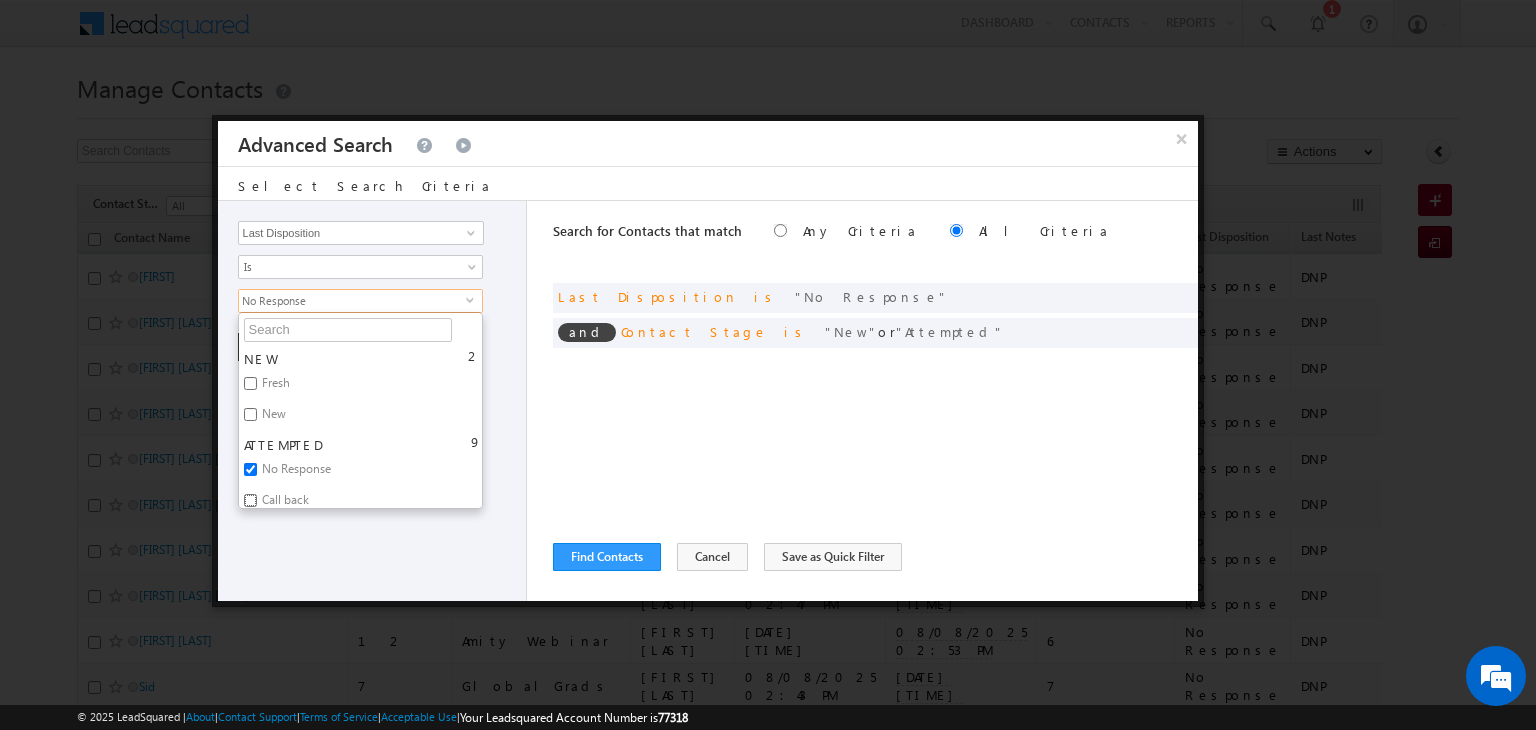 click on "Call back" at bounding box center (250, 500) 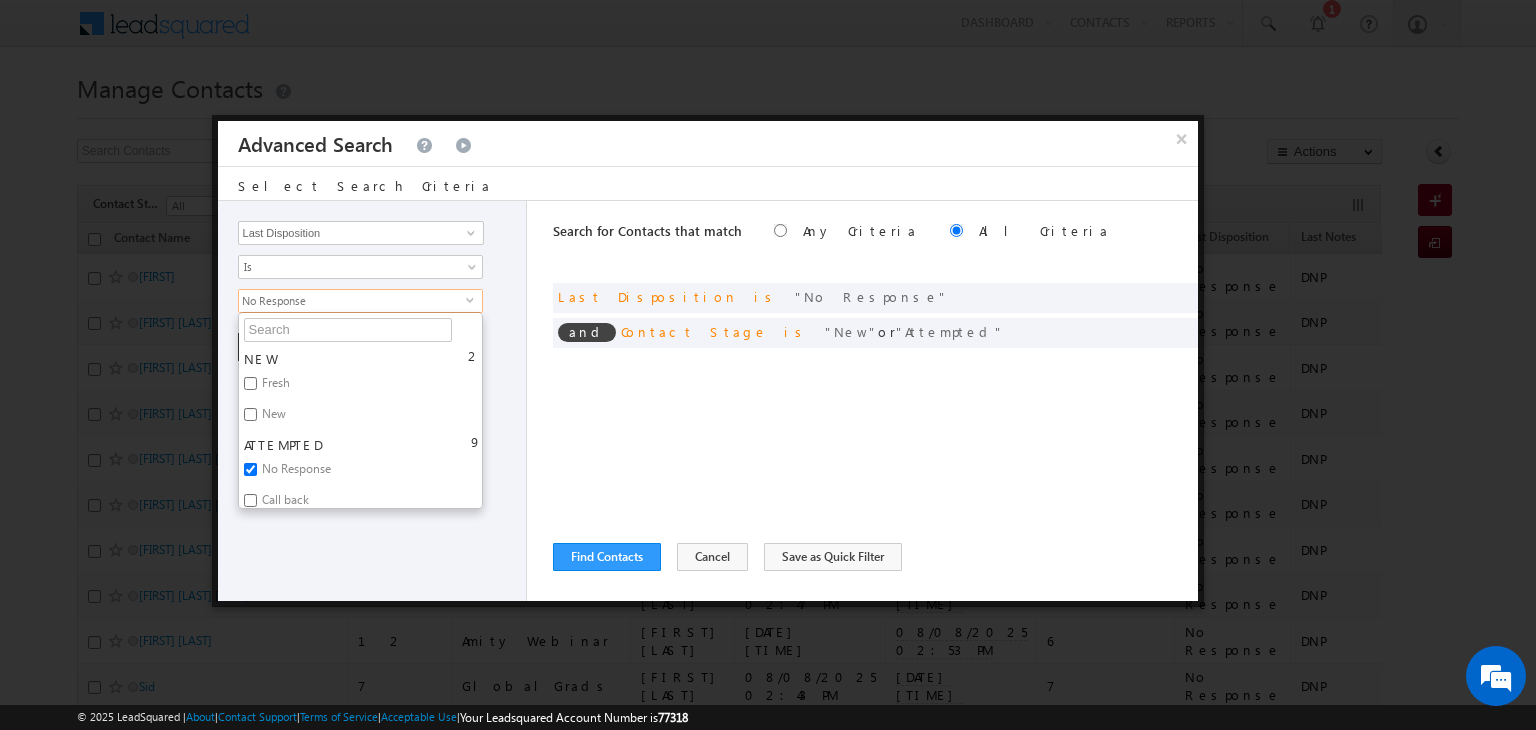 checkbox on "true" 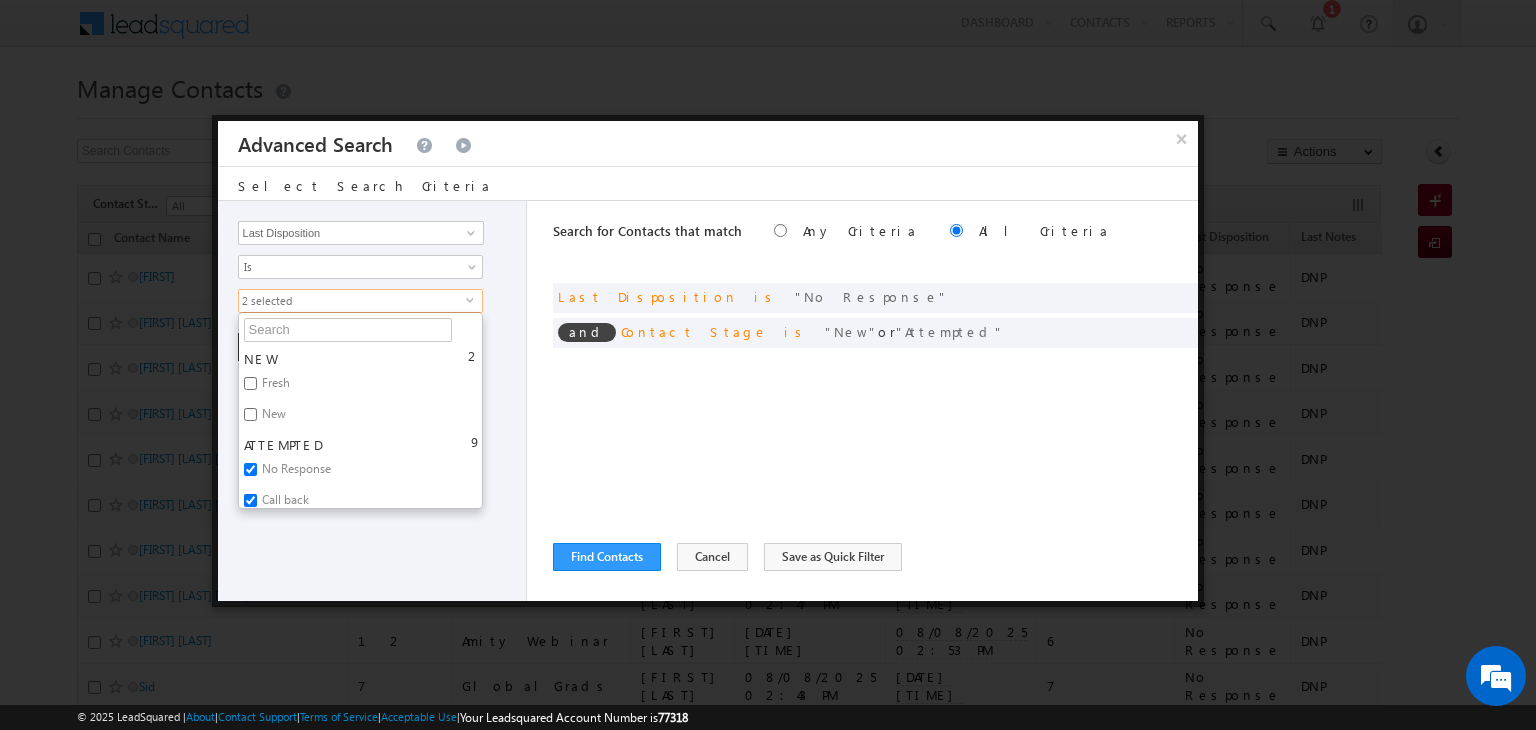 click on "No Response" at bounding box center [250, 469] 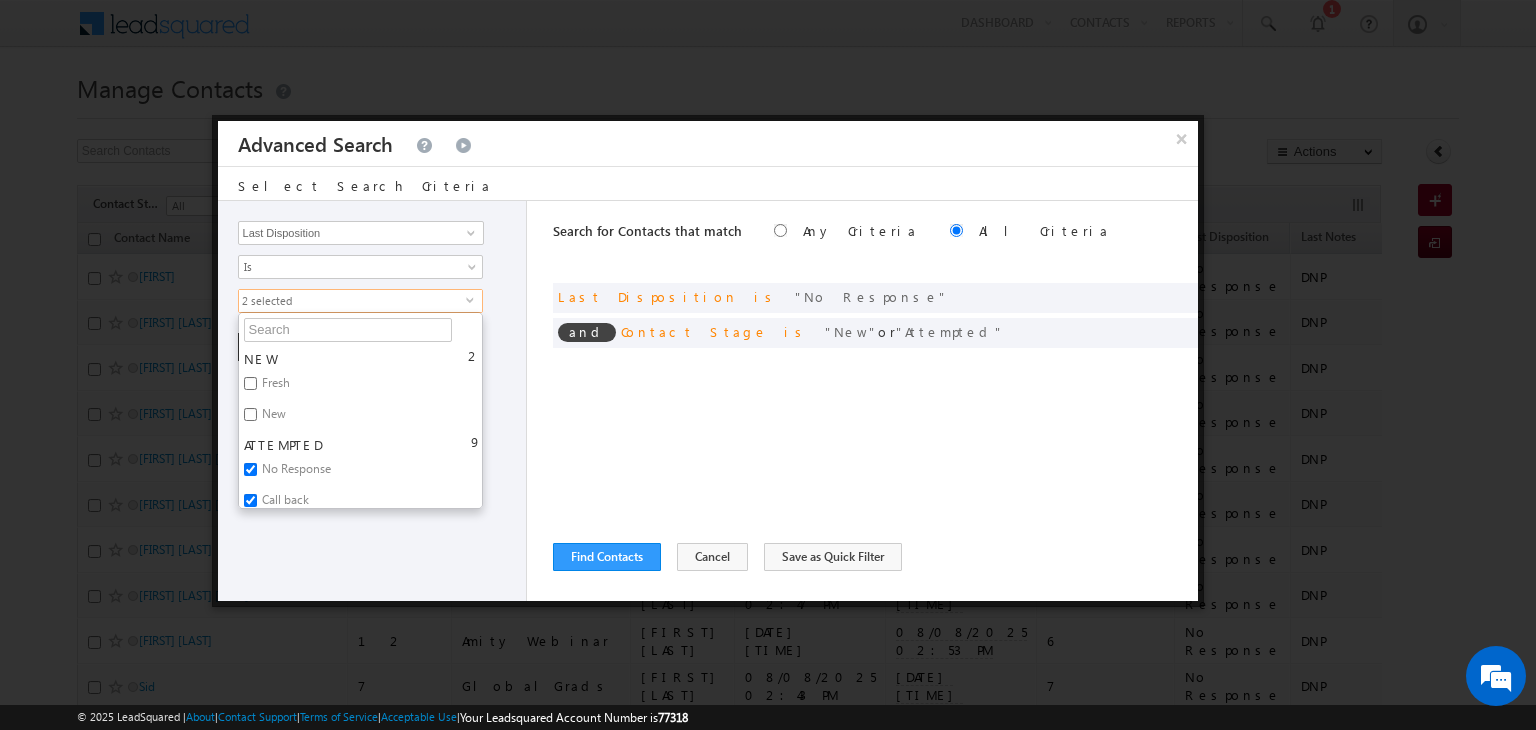 checkbox on "false" 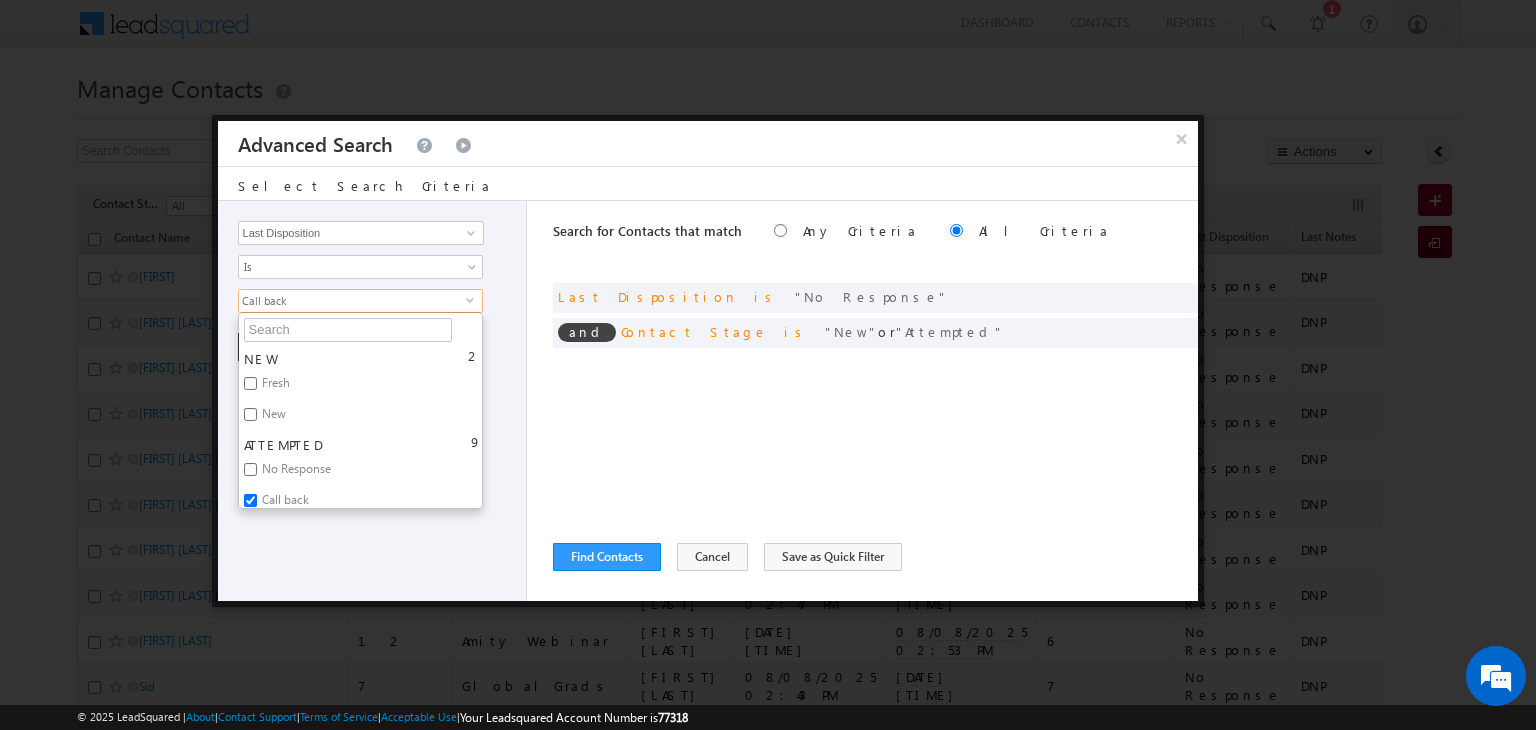 click on "Opportunity Type Contact Activity Task Sales Group  Prospect Id Address 1 Address 2 Any Specific University Or Program Application Status Assignment date current owner Auto Login URL City Class XII Marks Company Concentration Contact Number Contact Origin Contact Score Contact Source Contact Stage Conversion Referrer URL Counselling Done Date Counselling mode Country Country Interested In New Country Interested In Old Course Course Priority Created By Id Created On Created On Old Current Opt In Status Do Not Call Do Not Email Do Not SMS Do Not Track Do You Have Scholarships Do You Have Valid Passport Documents - Status Documents - University Proof Doc Documents - 10th Marksheet Documents - 12th Marksheet Documents - UG Degree Documents - UG Marksheets Documents - PG Degree Documents - PG Marksheets Documents - Resume/CV Documents - LOR Documents - SOP Documents - Passport Documents - ELT Documents - Amity Pathway Certificate Documents - COL Documents - Deposit fee Email Intake" at bounding box center [373, 401] 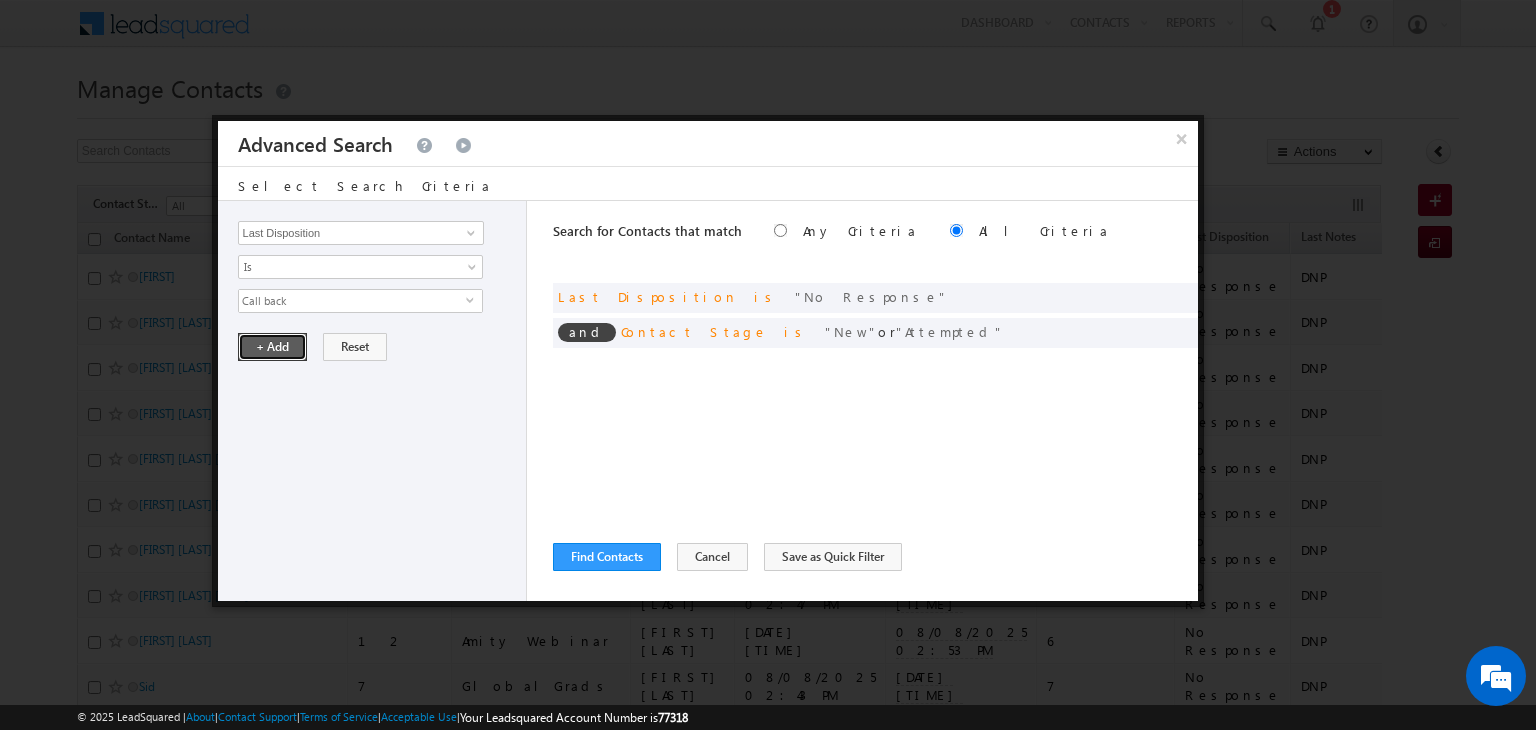 click on "+ Add" at bounding box center [272, 347] 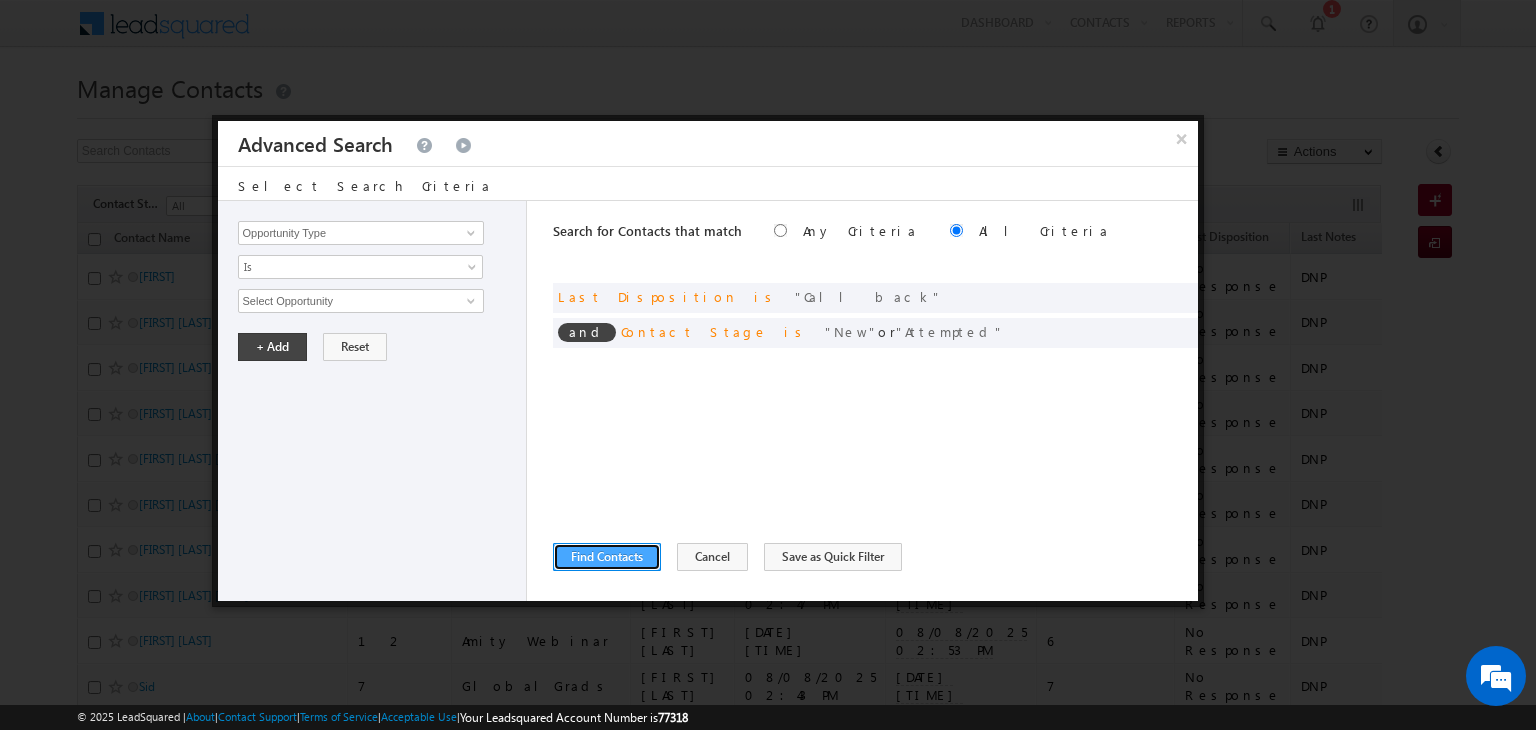 click on "Find Contacts" at bounding box center (607, 557) 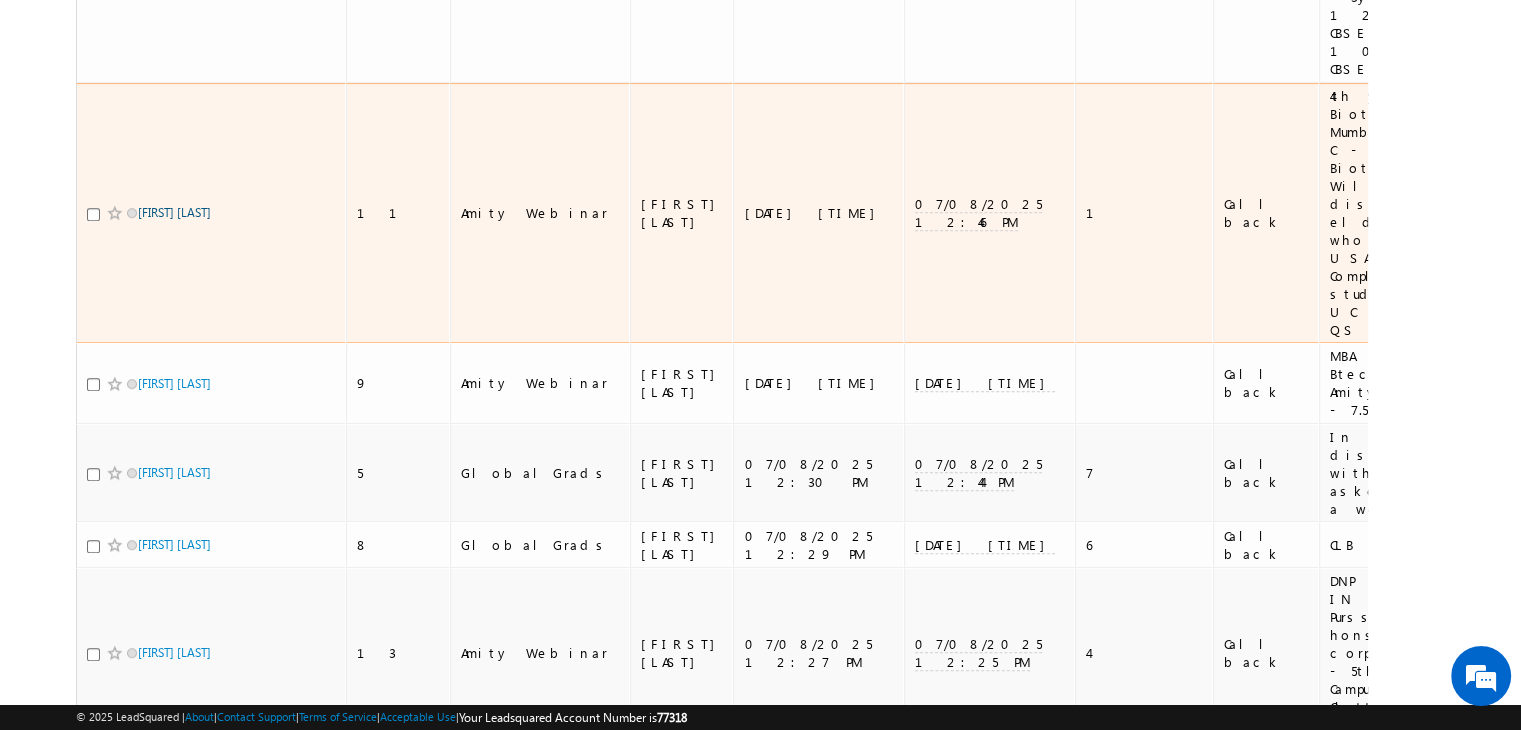 scroll, scrollTop: 871, scrollLeft: 0, axis: vertical 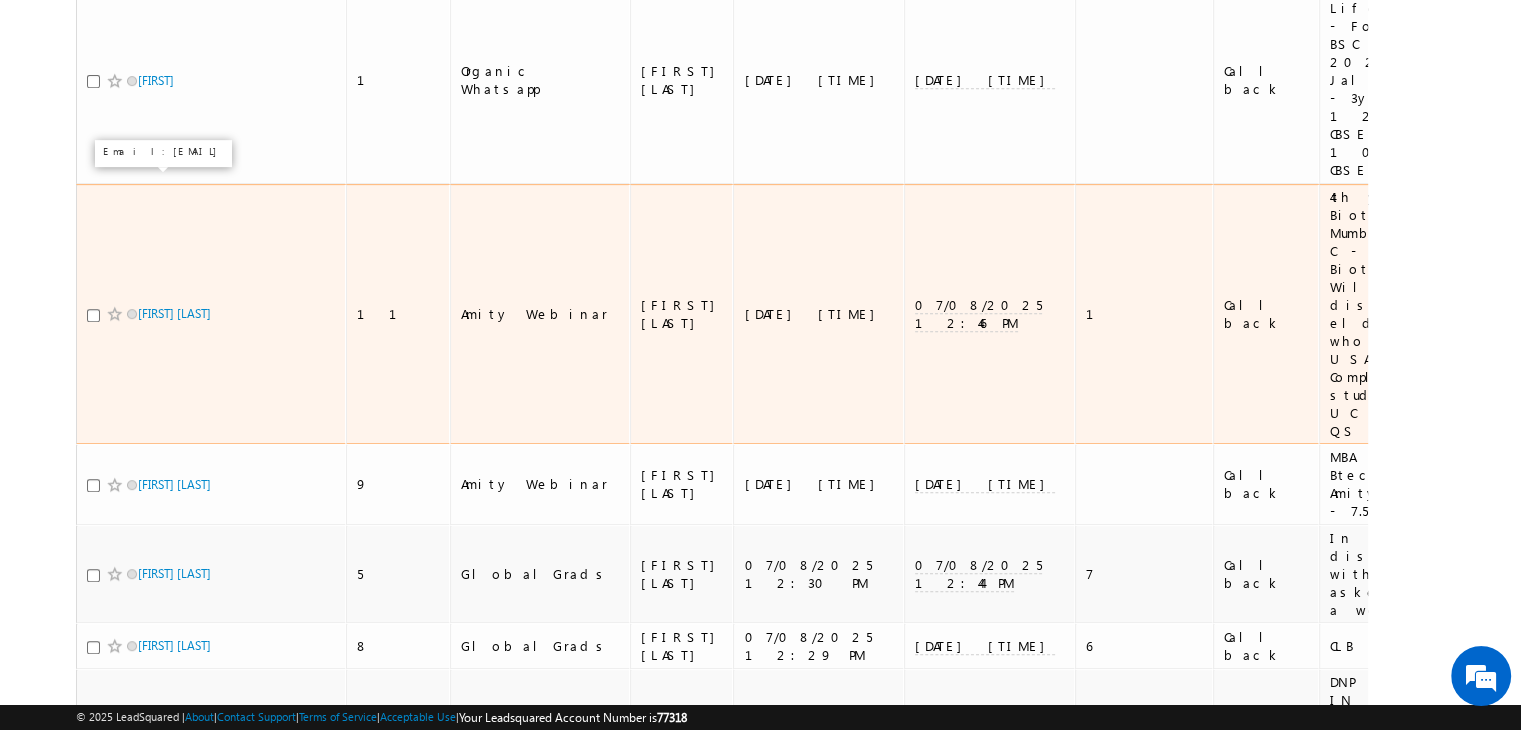 drag, startPoint x: 195, startPoint y: 177, endPoint x: 65, endPoint y: 213, distance: 134.89255 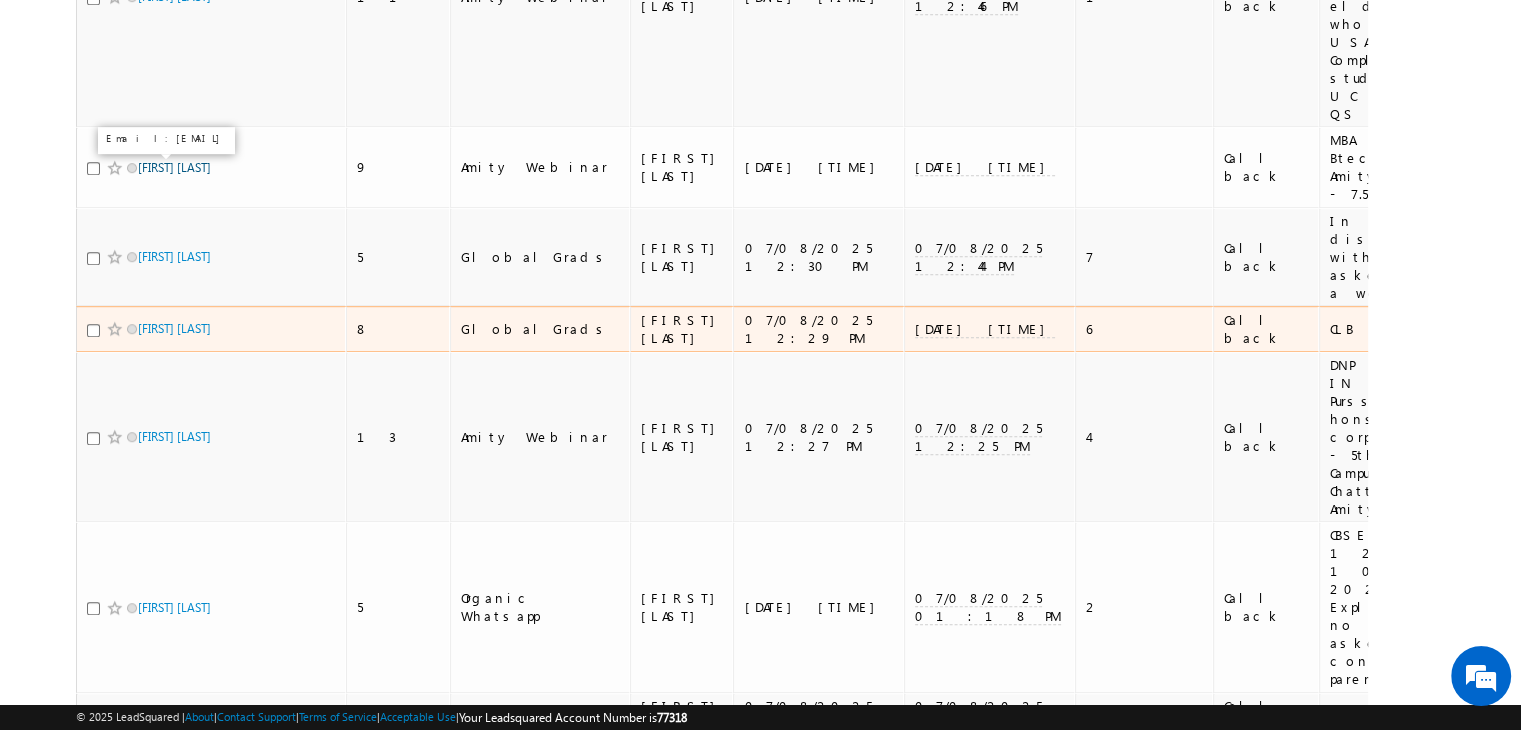 scroll, scrollTop: 1190, scrollLeft: 0, axis: vertical 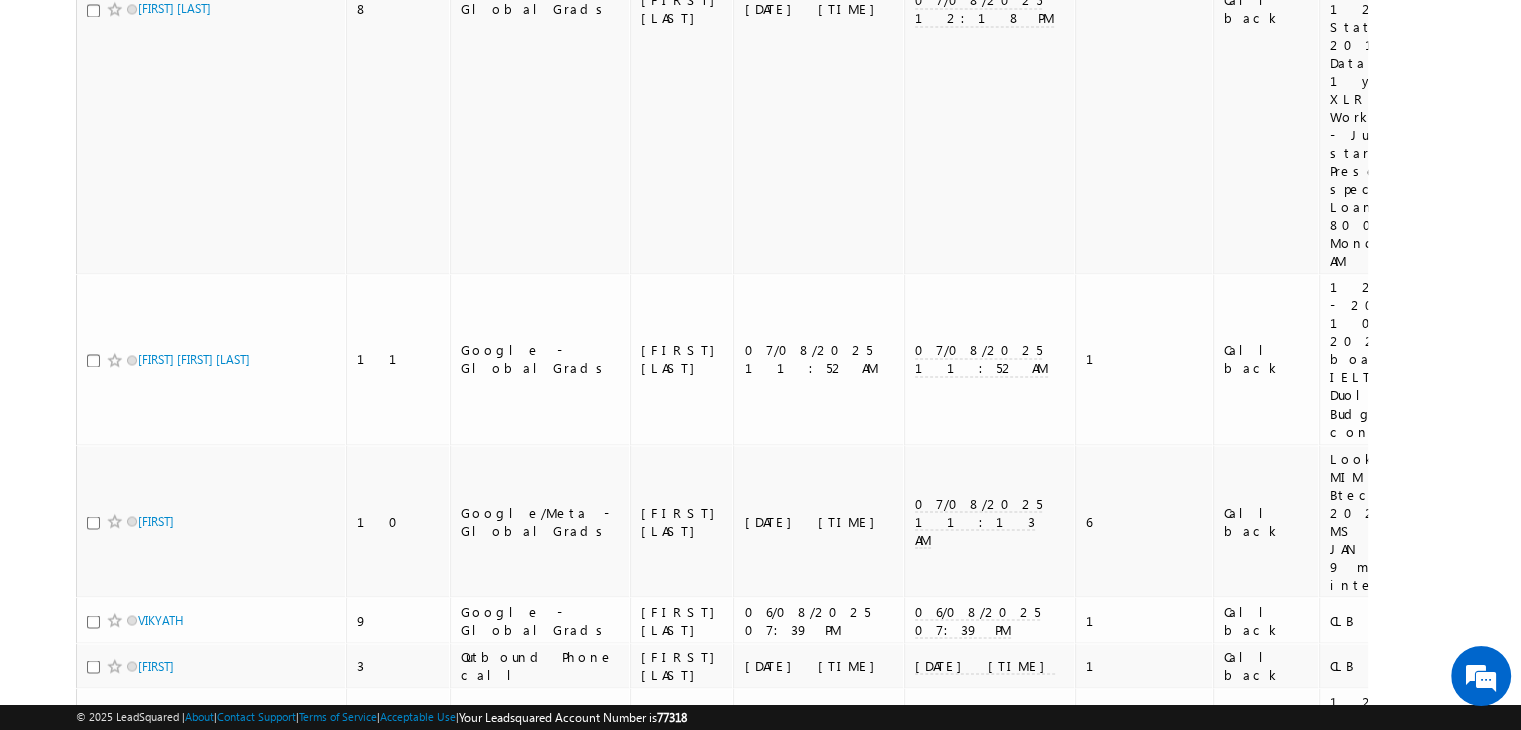 drag, startPoint x: 154, startPoint y: 244, endPoint x: 9, endPoint y: 163, distance: 166.09033 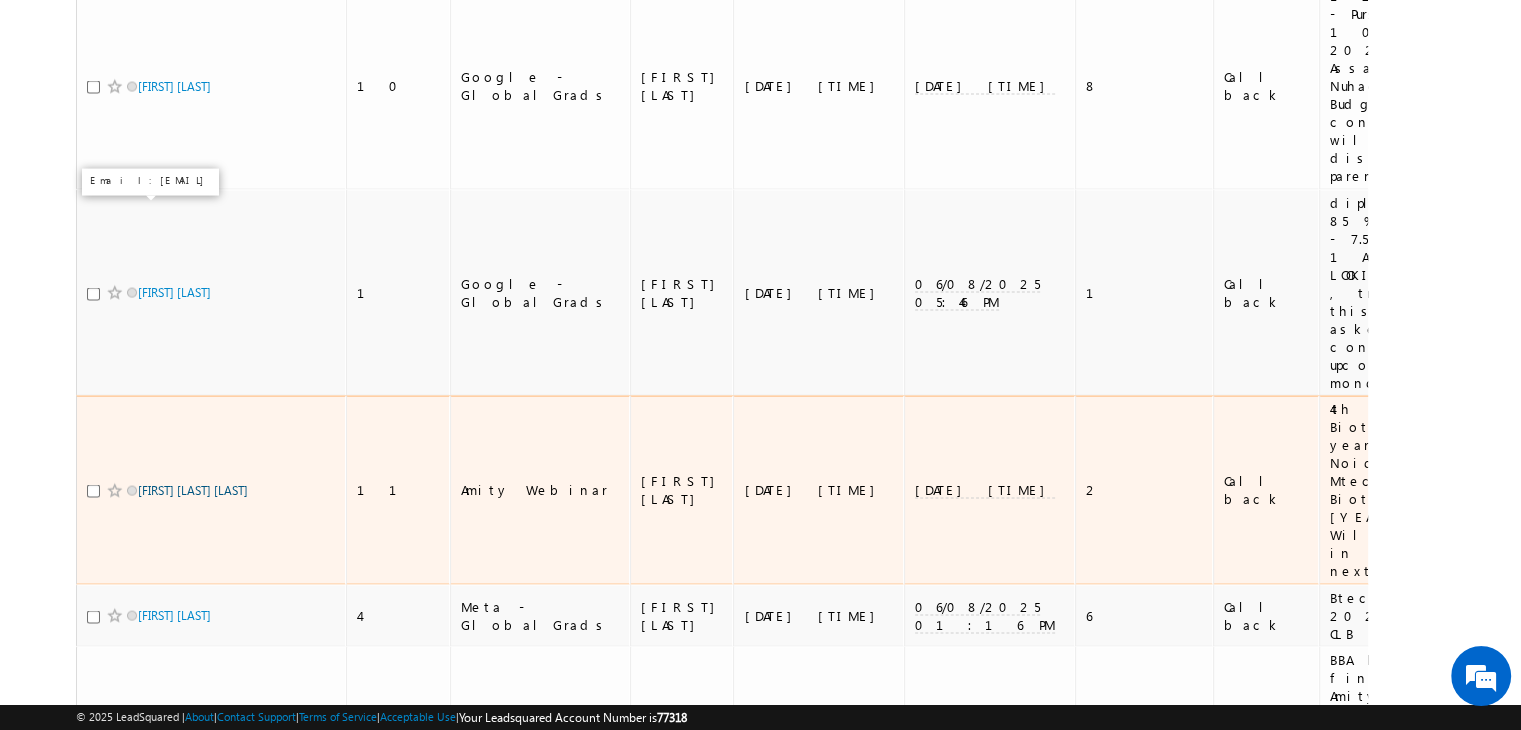 scroll, scrollTop: 4186, scrollLeft: 0, axis: vertical 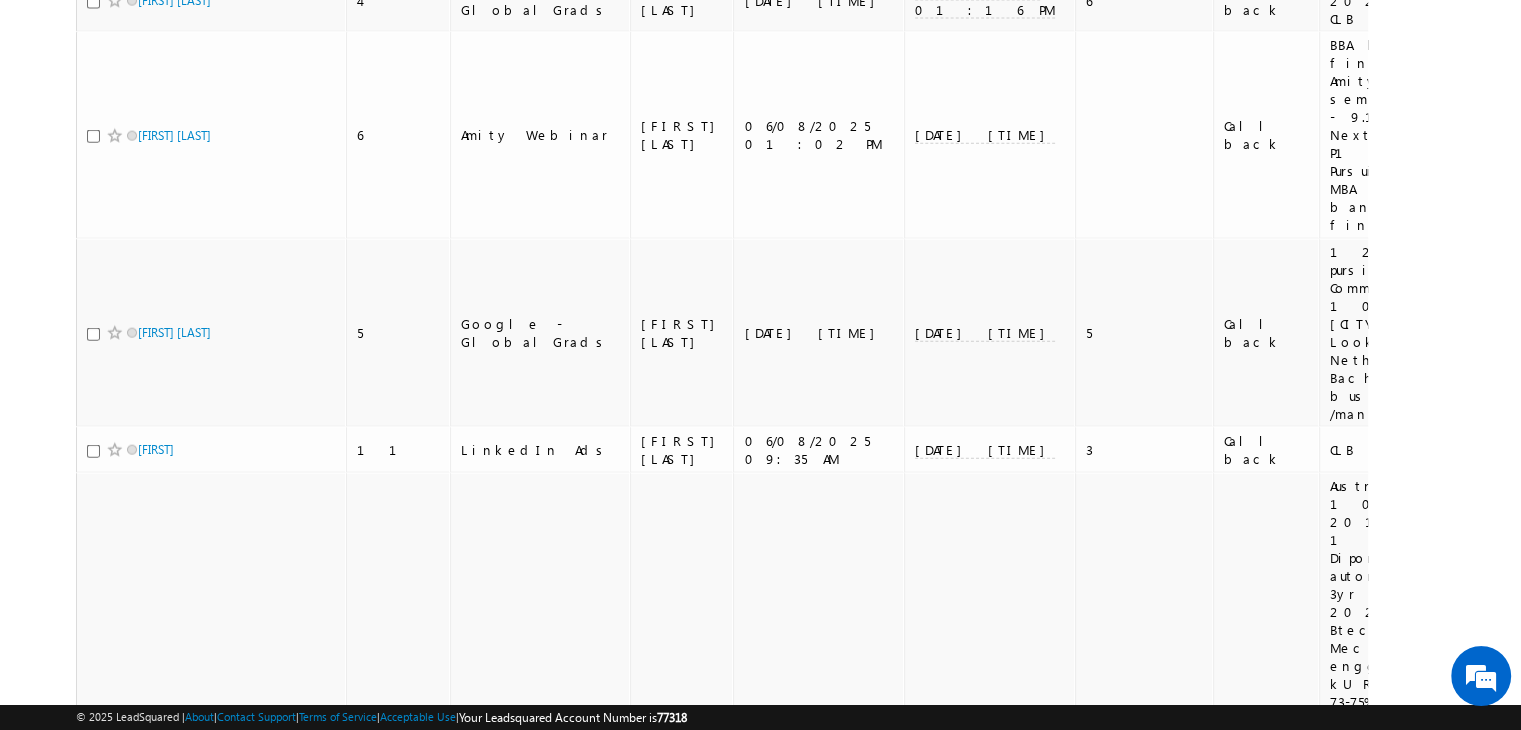 drag, startPoint x: 155, startPoint y: 159, endPoint x: 54, endPoint y: 145, distance: 101.96568 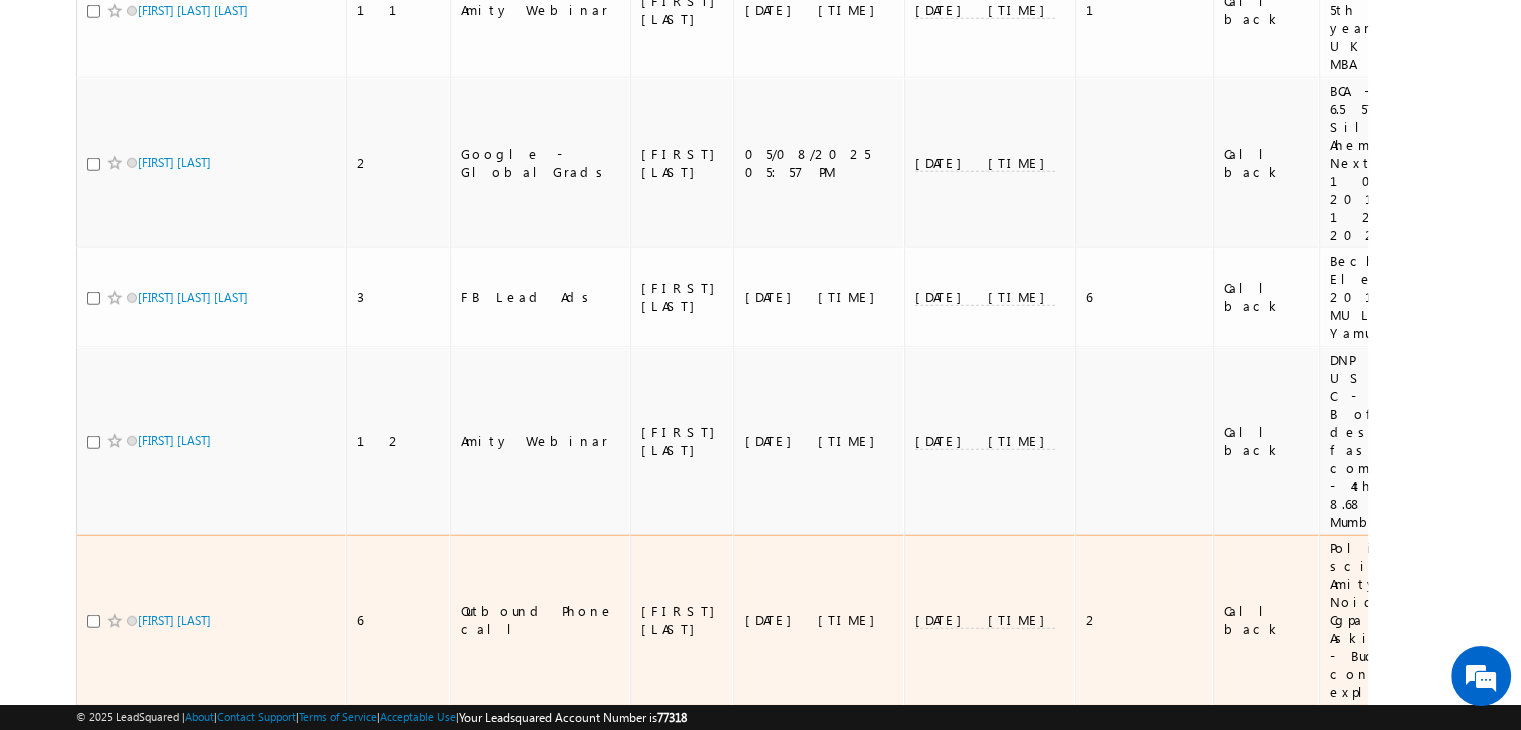 scroll, scrollTop: 5740, scrollLeft: 0, axis: vertical 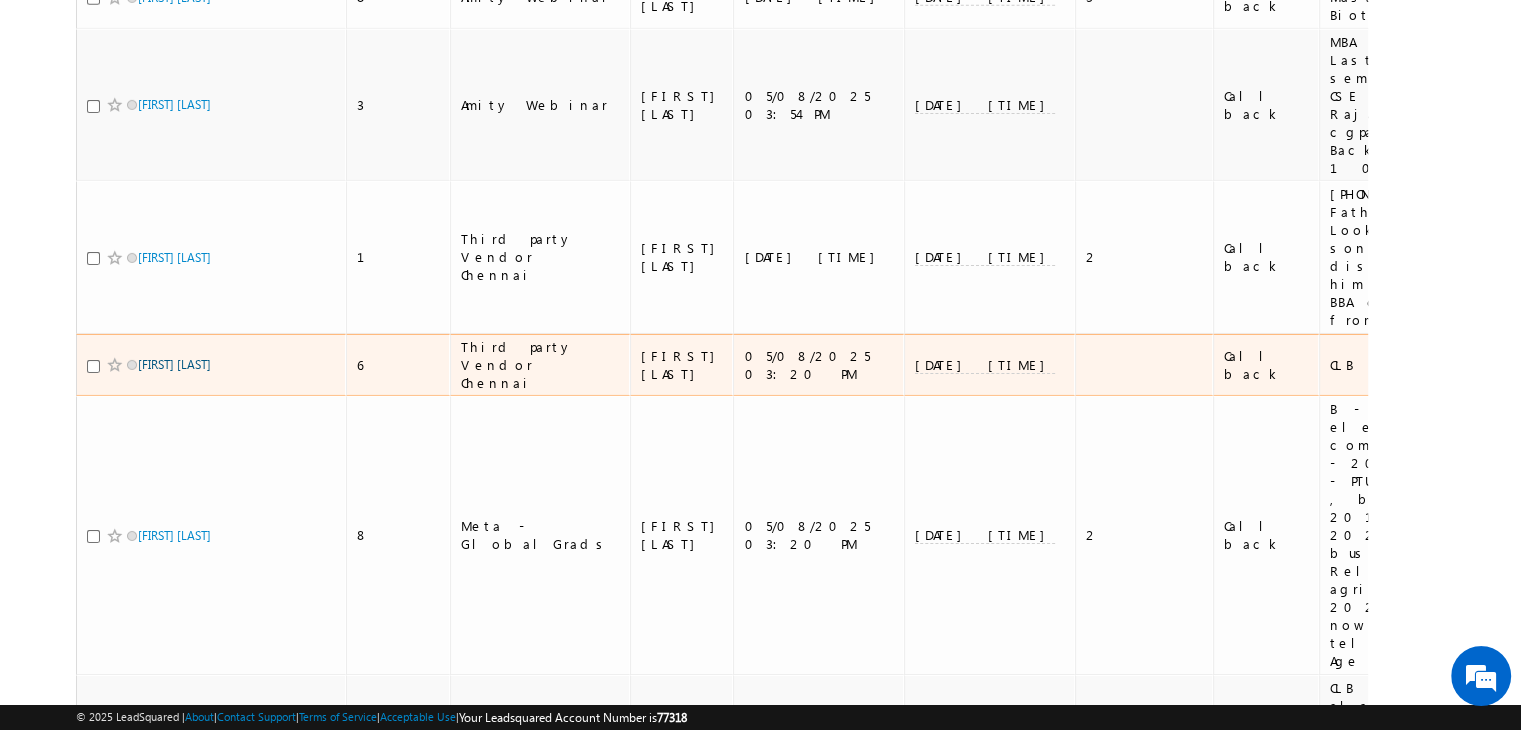 drag, startPoint x: 160, startPoint y: 92, endPoint x: 177, endPoint y: 91, distance: 17.029387 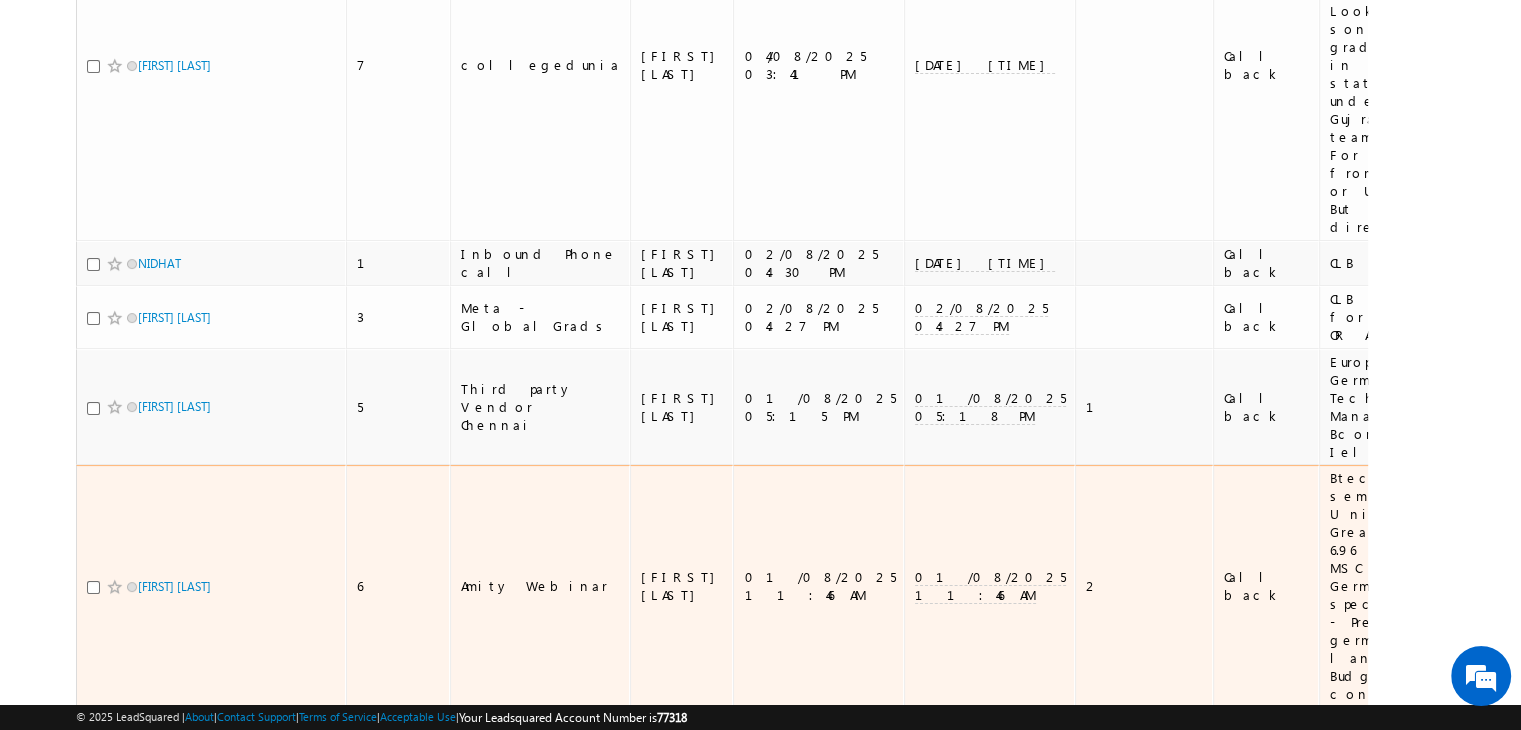 scroll, scrollTop: 7856, scrollLeft: 0, axis: vertical 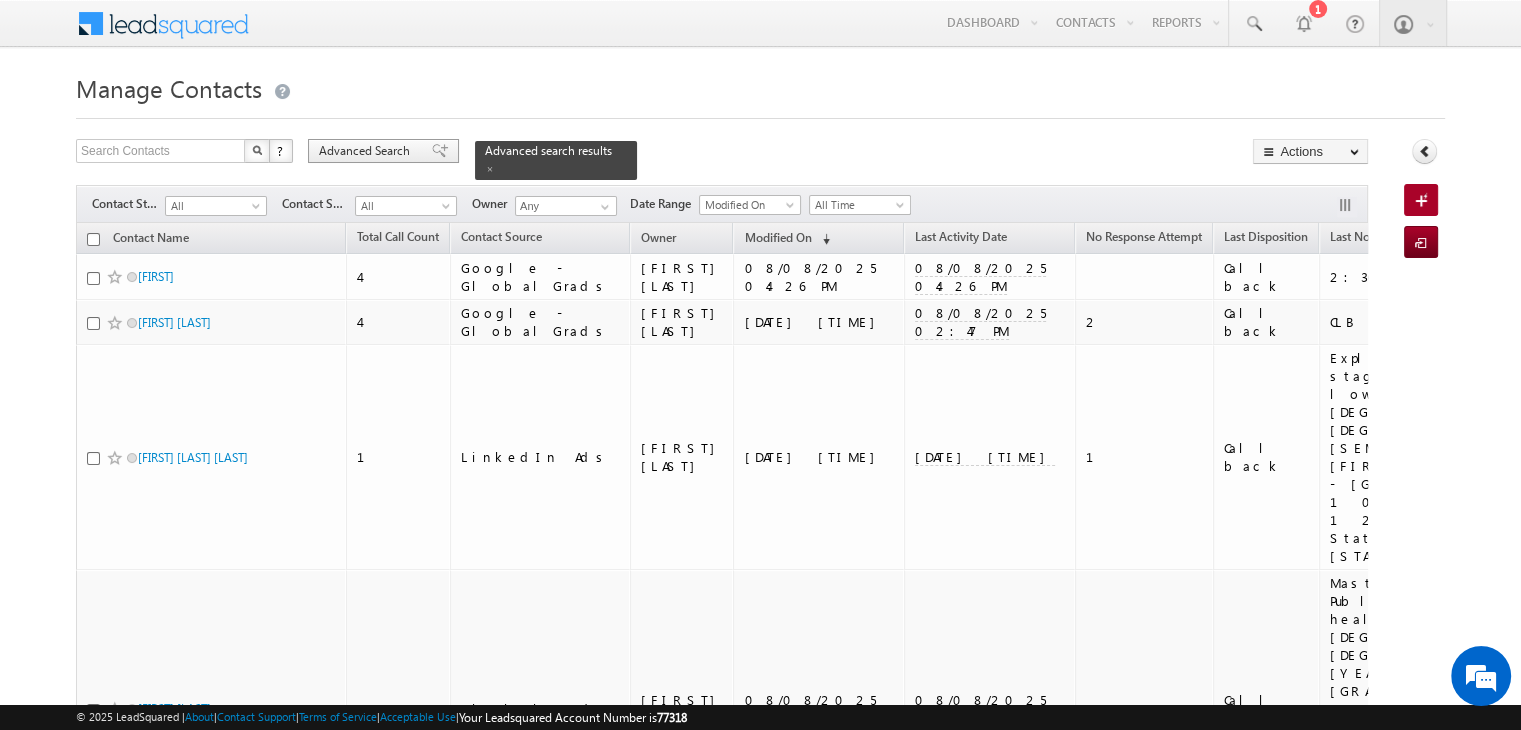 click on "Advanced Search" at bounding box center (367, 151) 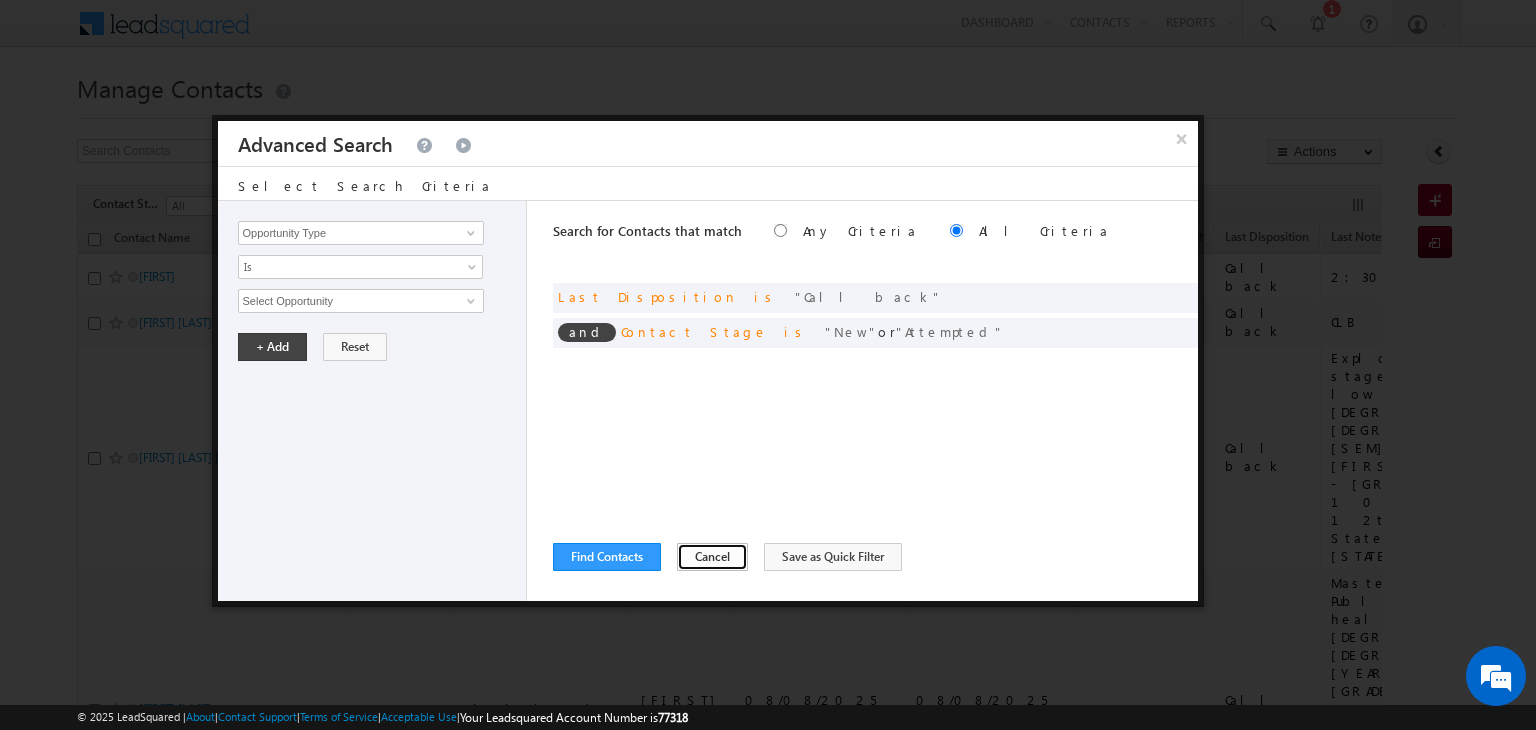 click on "Cancel" at bounding box center (712, 557) 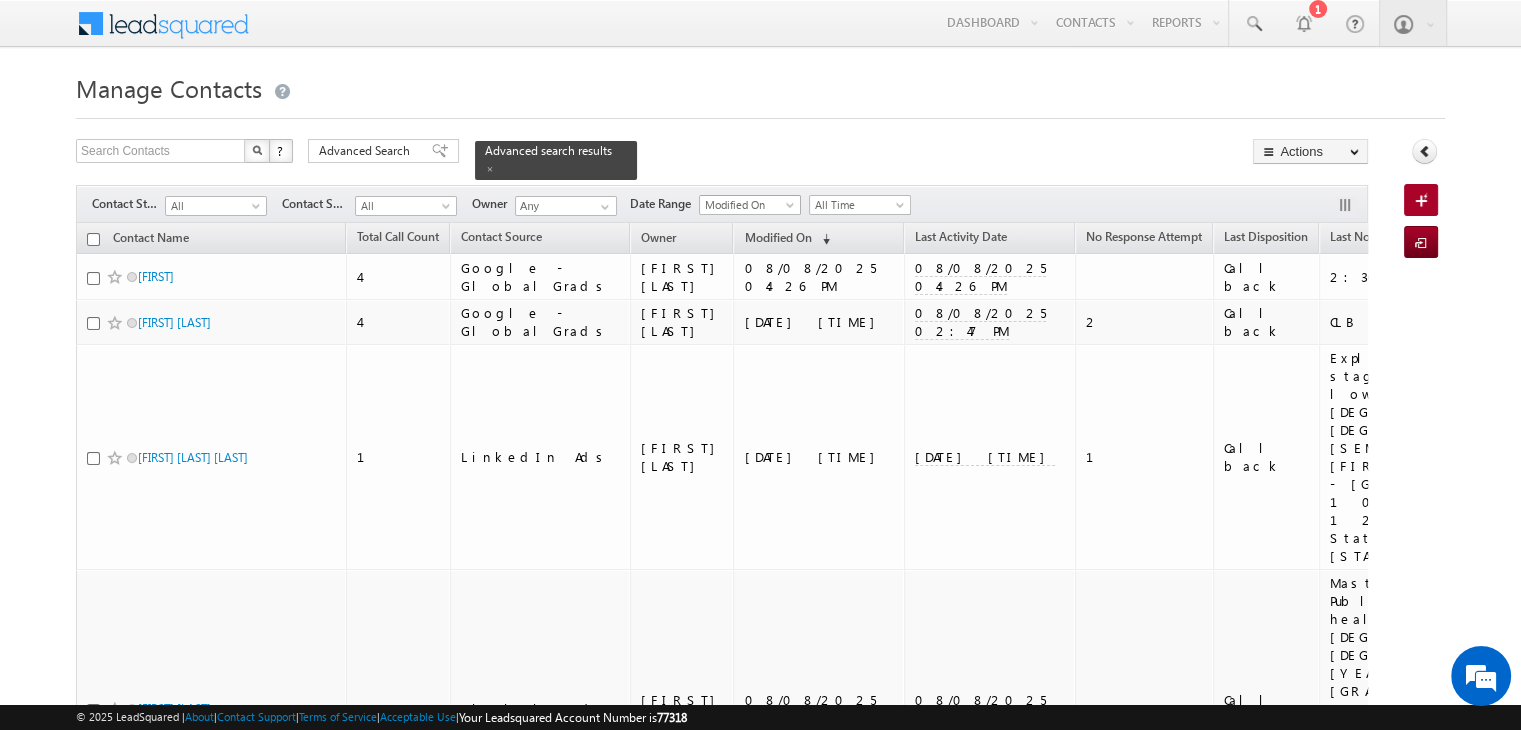 click at bounding box center (792, 209) 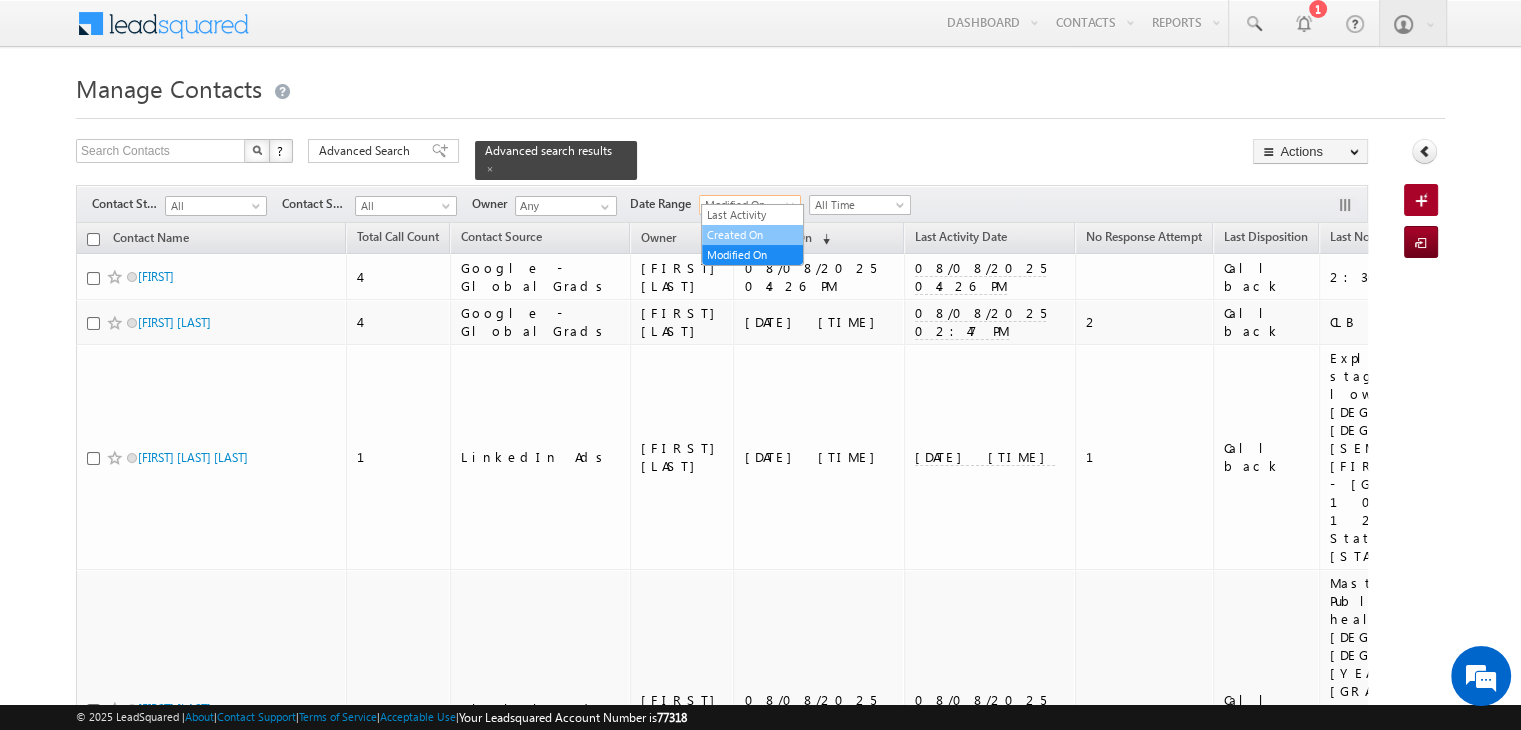 click on "Created On" at bounding box center [752, 235] 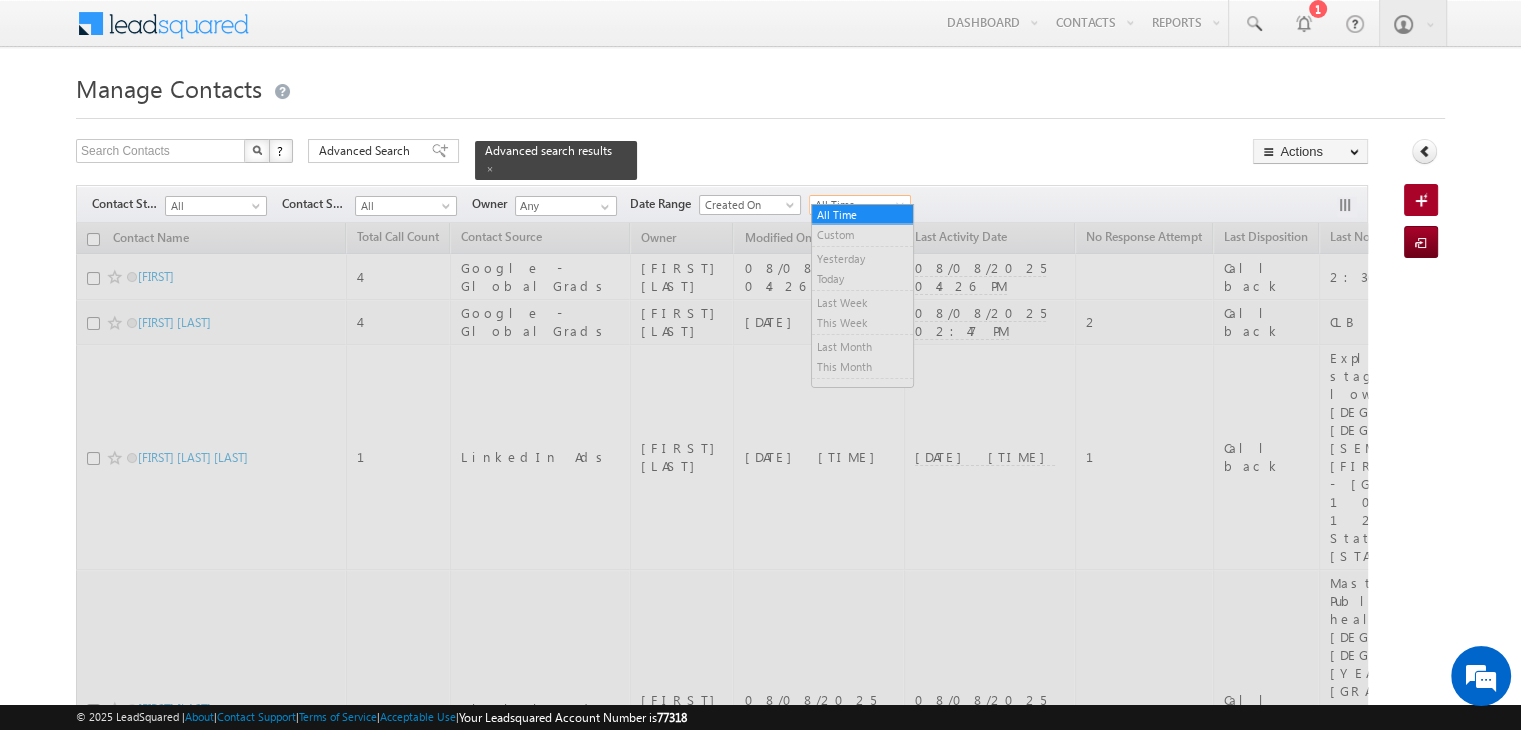click at bounding box center [902, 209] 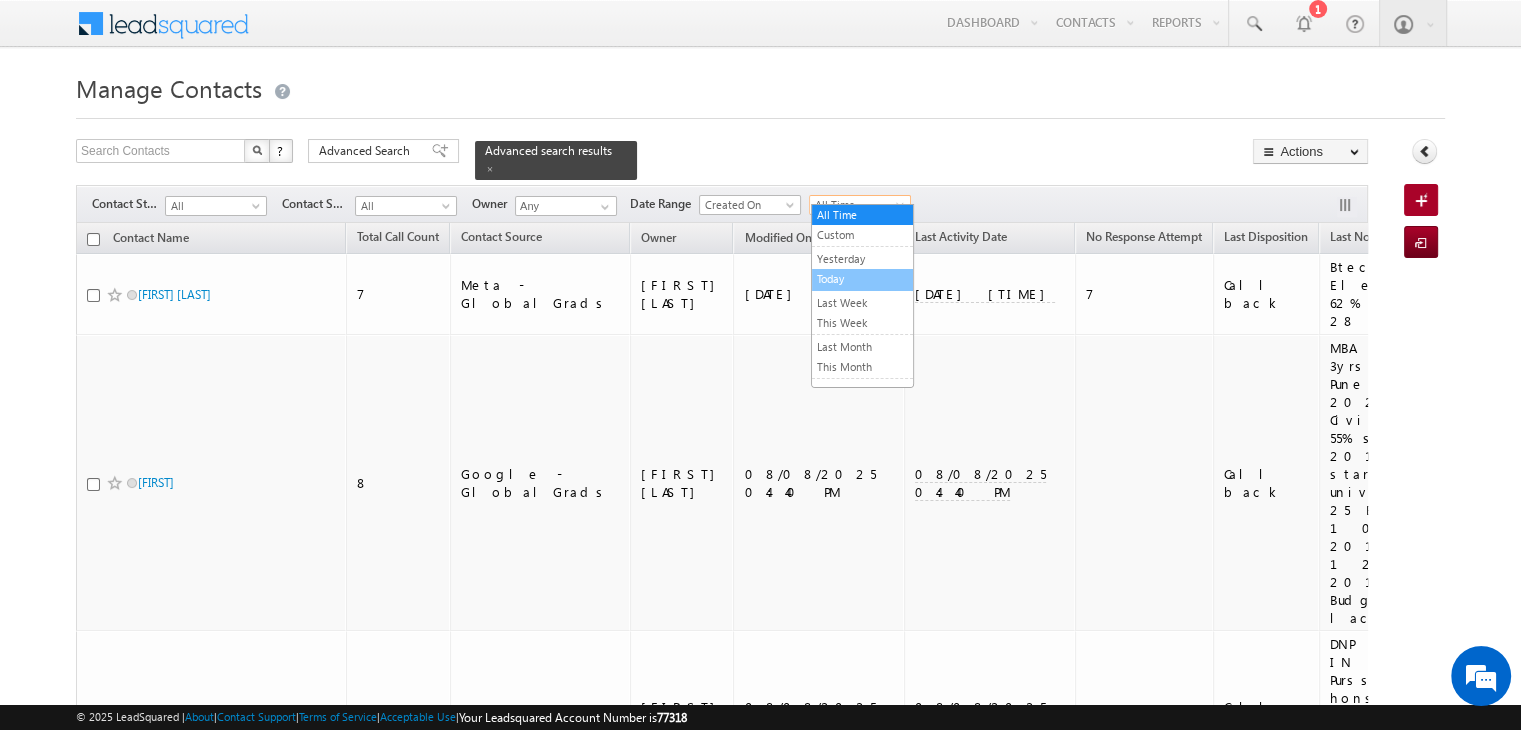 click on "Today" at bounding box center (862, 279) 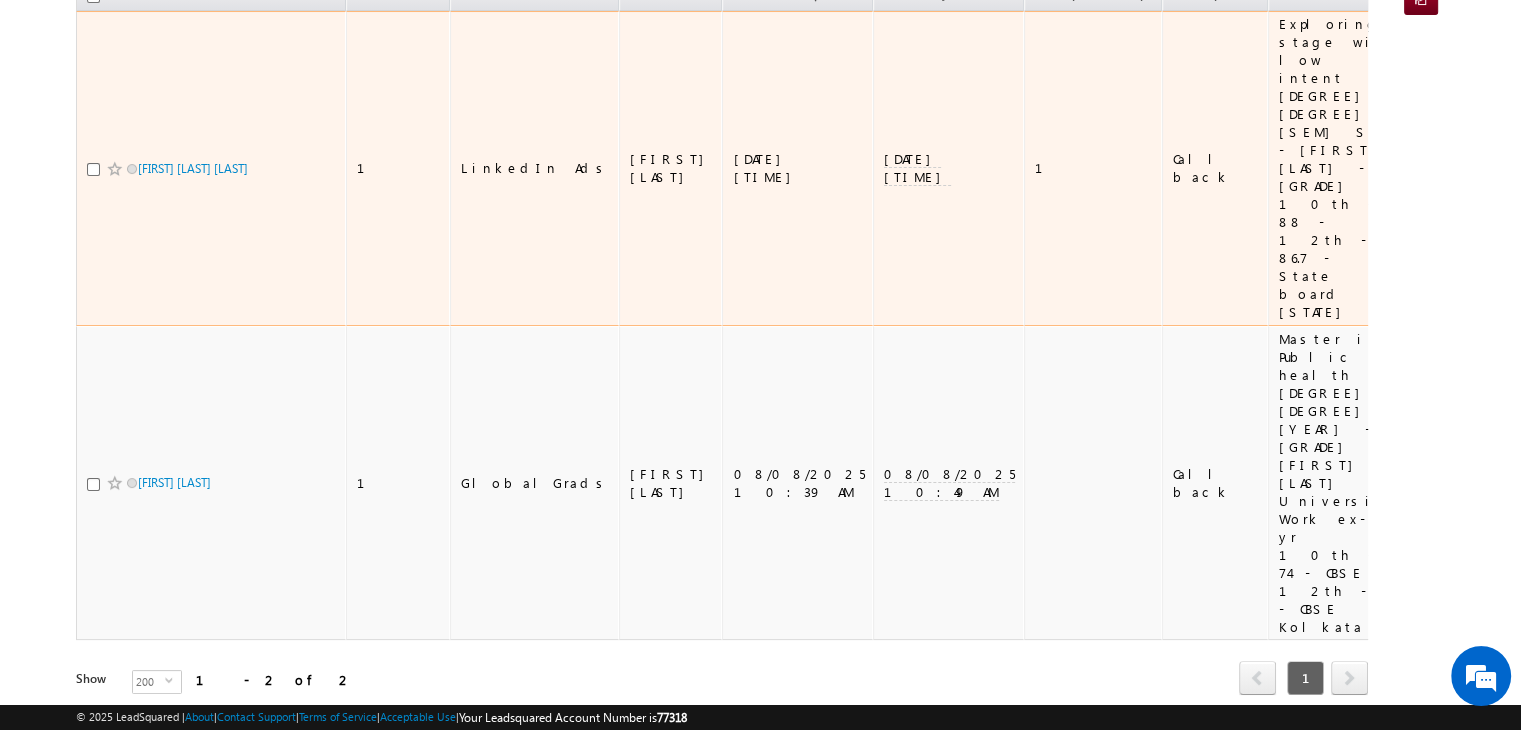 scroll, scrollTop: 0, scrollLeft: 0, axis: both 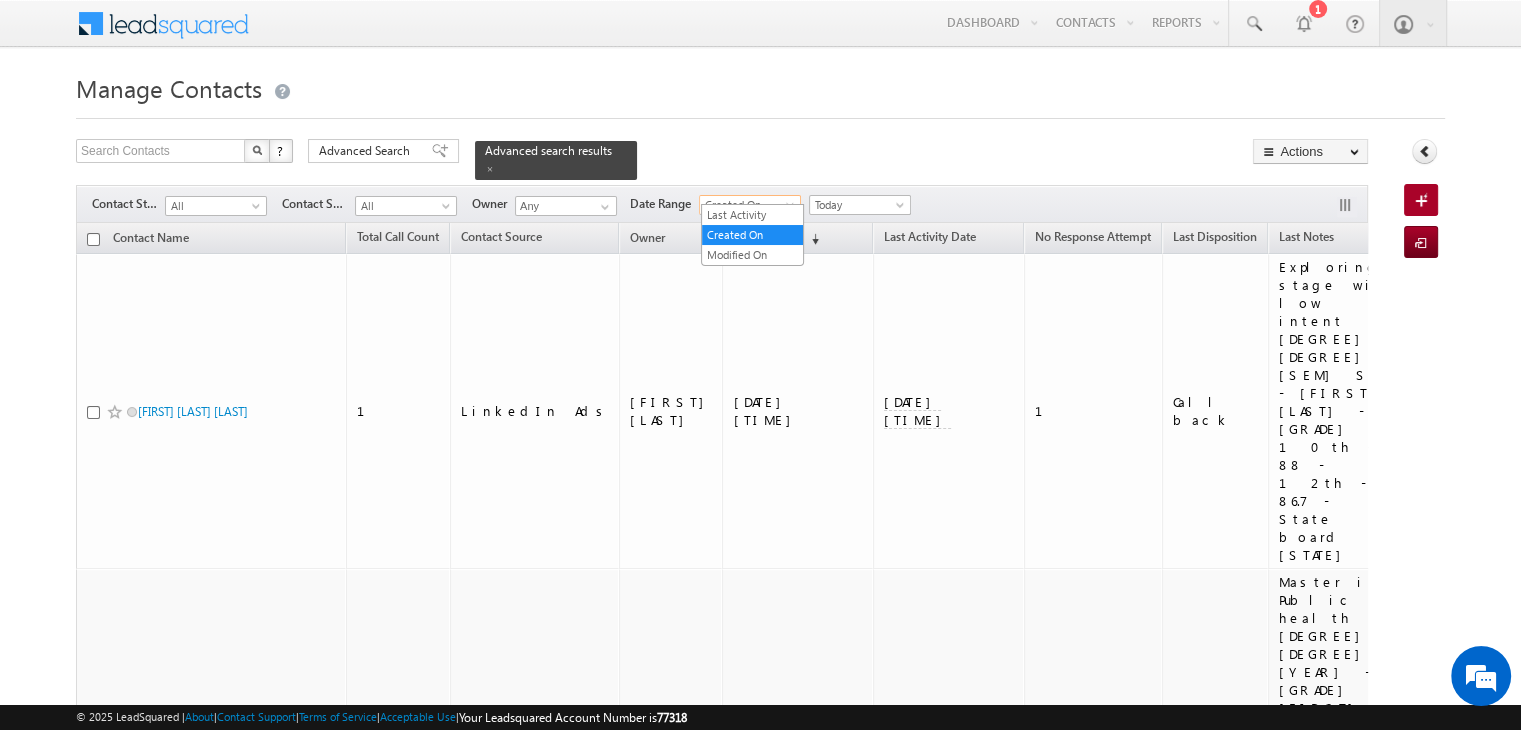 click on "Created On" at bounding box center [747, 205] 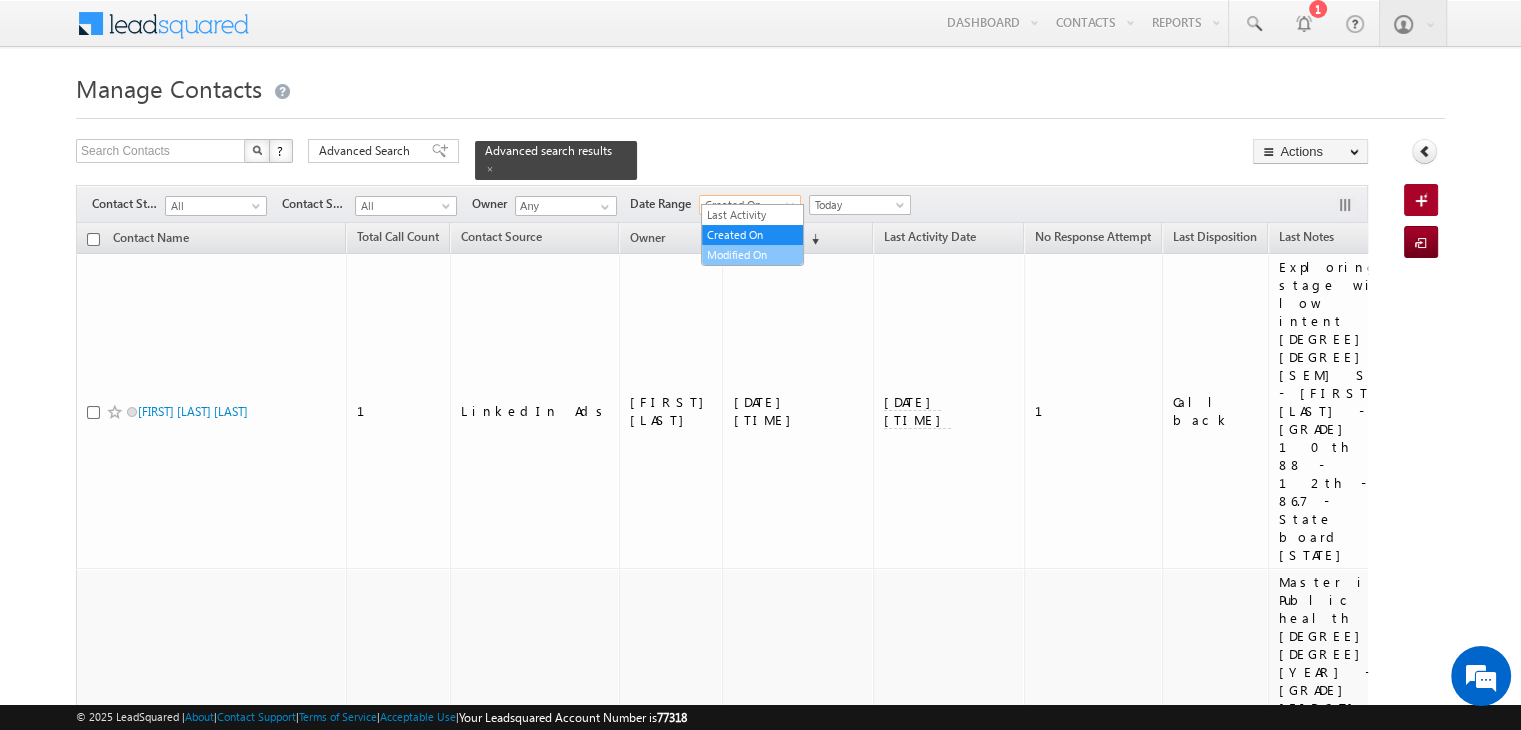 click on "Modified On" at bounding box center (752, 255) 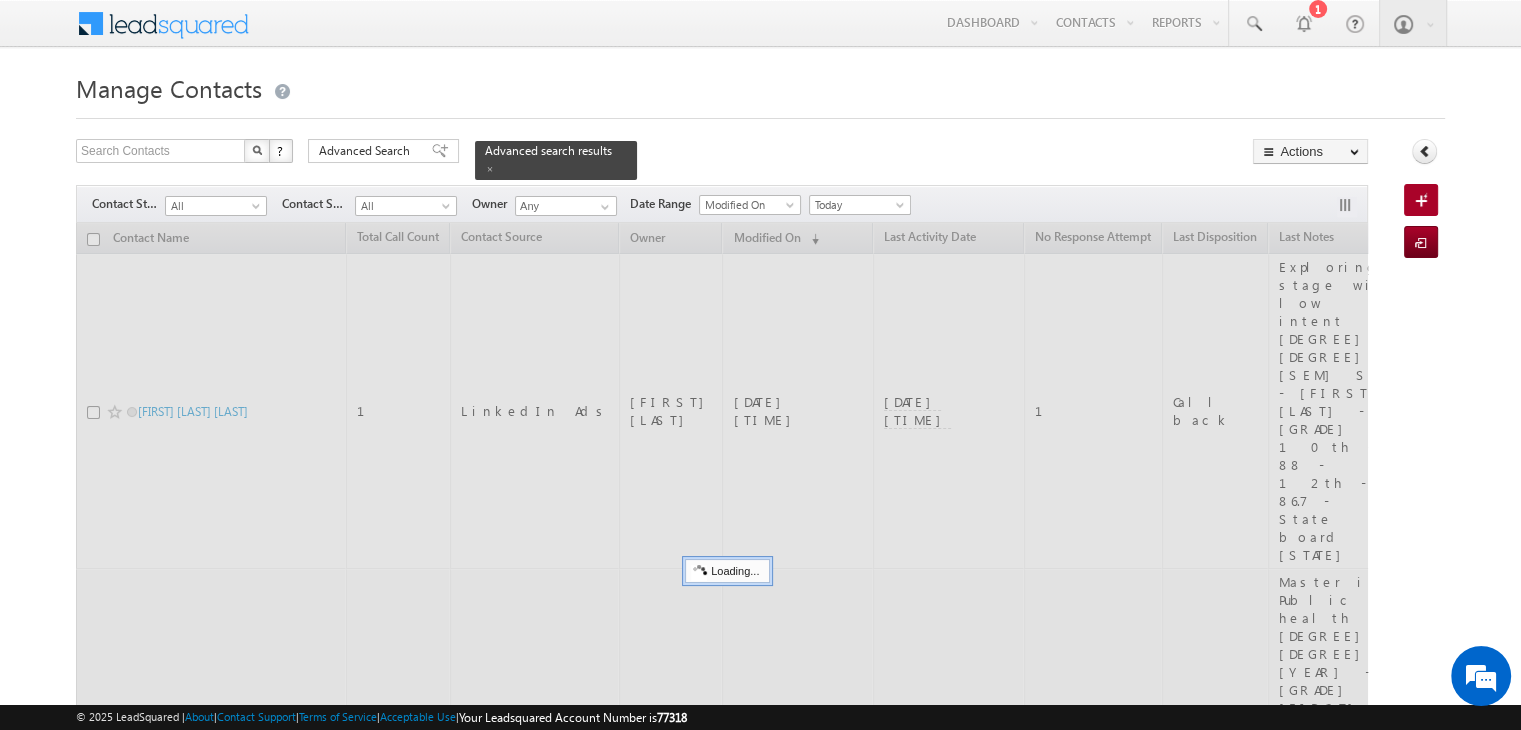 click at bounding box center (722, 596) 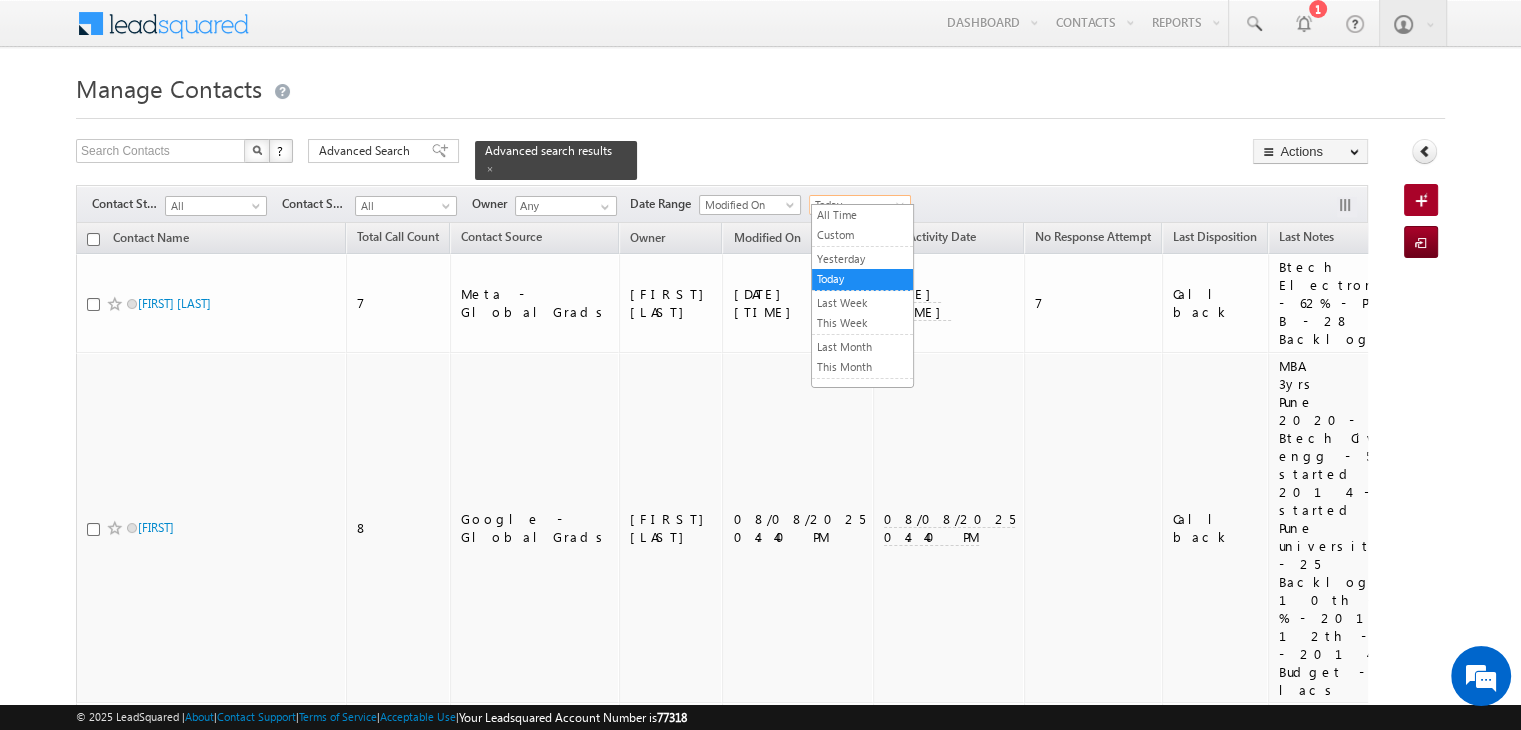 click on "Today" at bounding box center [857, 205] 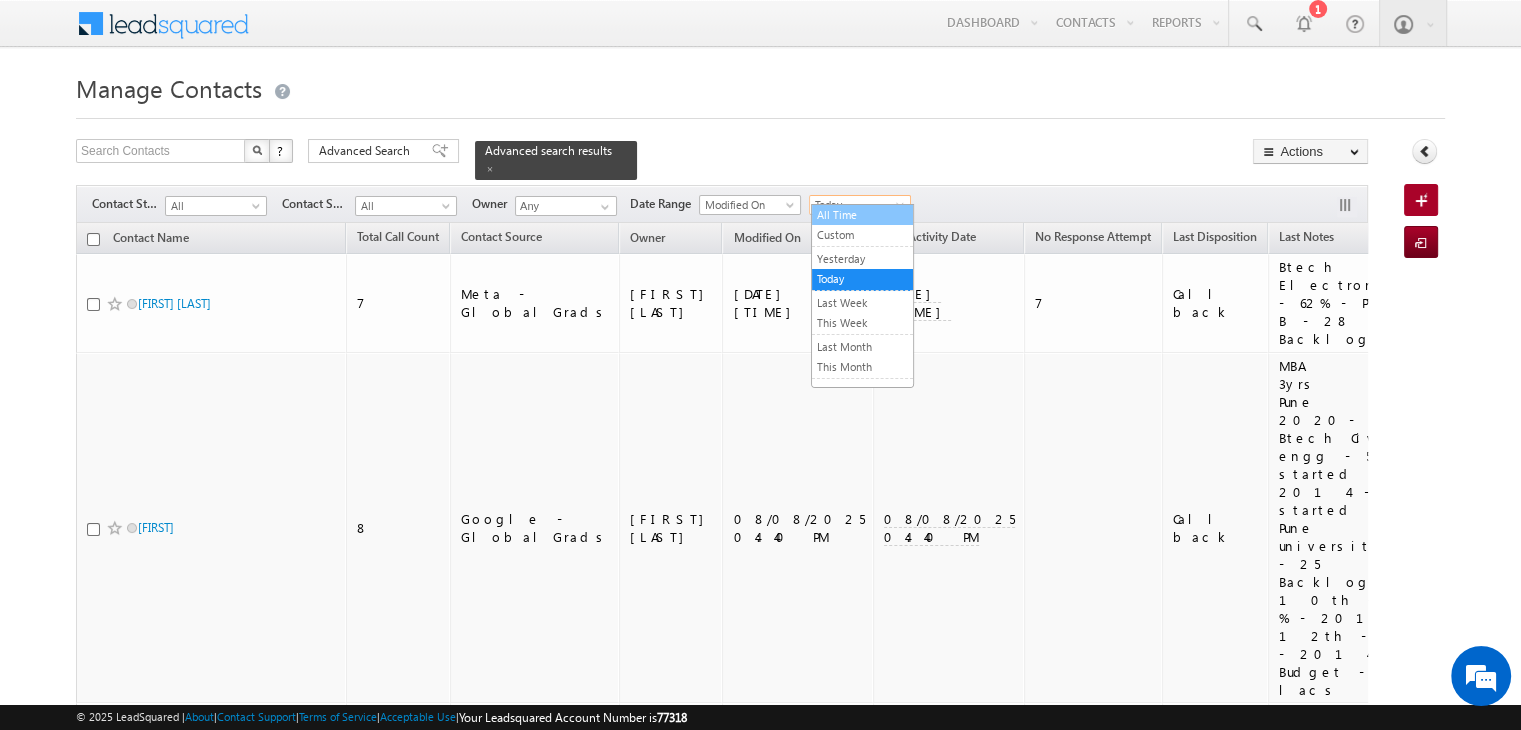 click on "All Time" at bounding box center [862, 215] 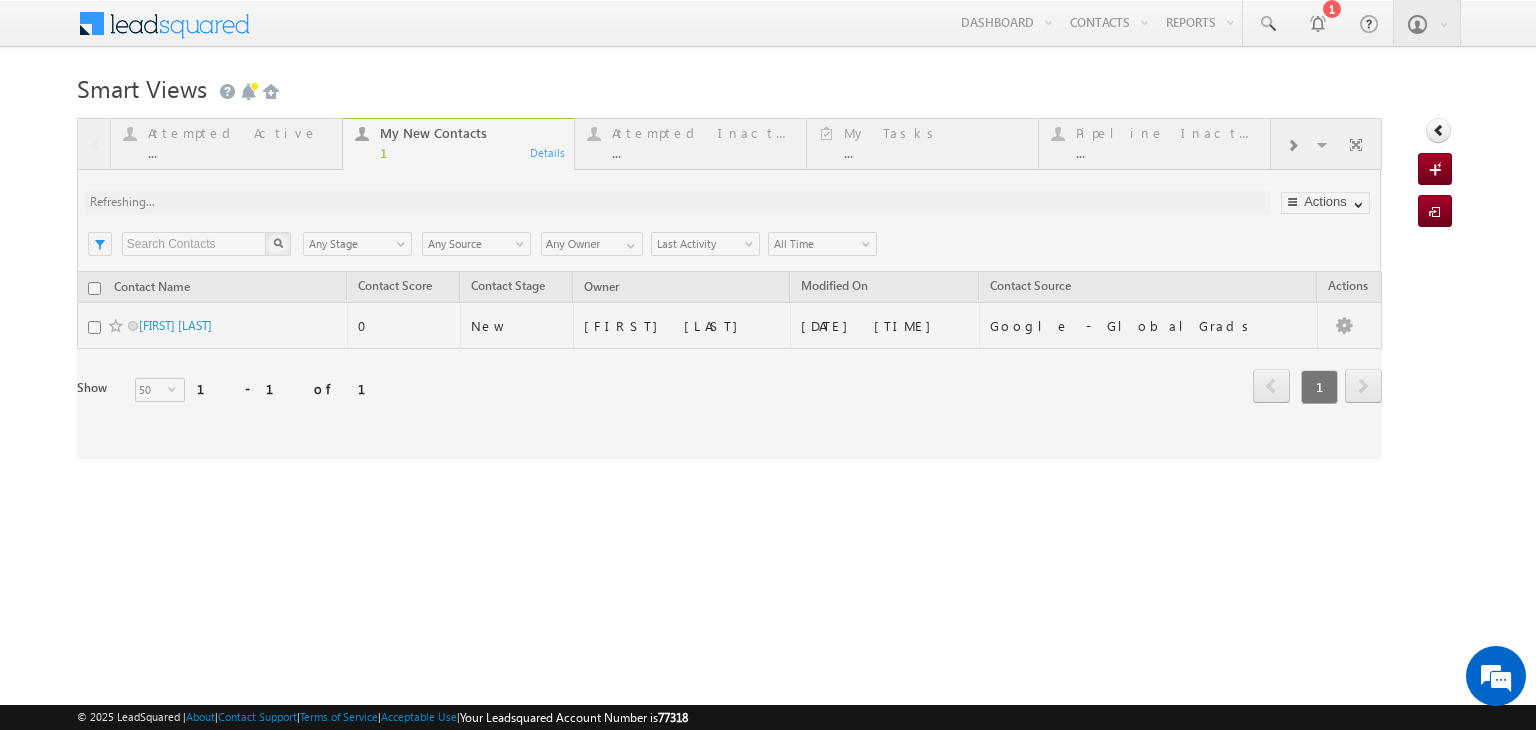 scroll, scrollTop: 0, scrollLeft: 0, axis: both 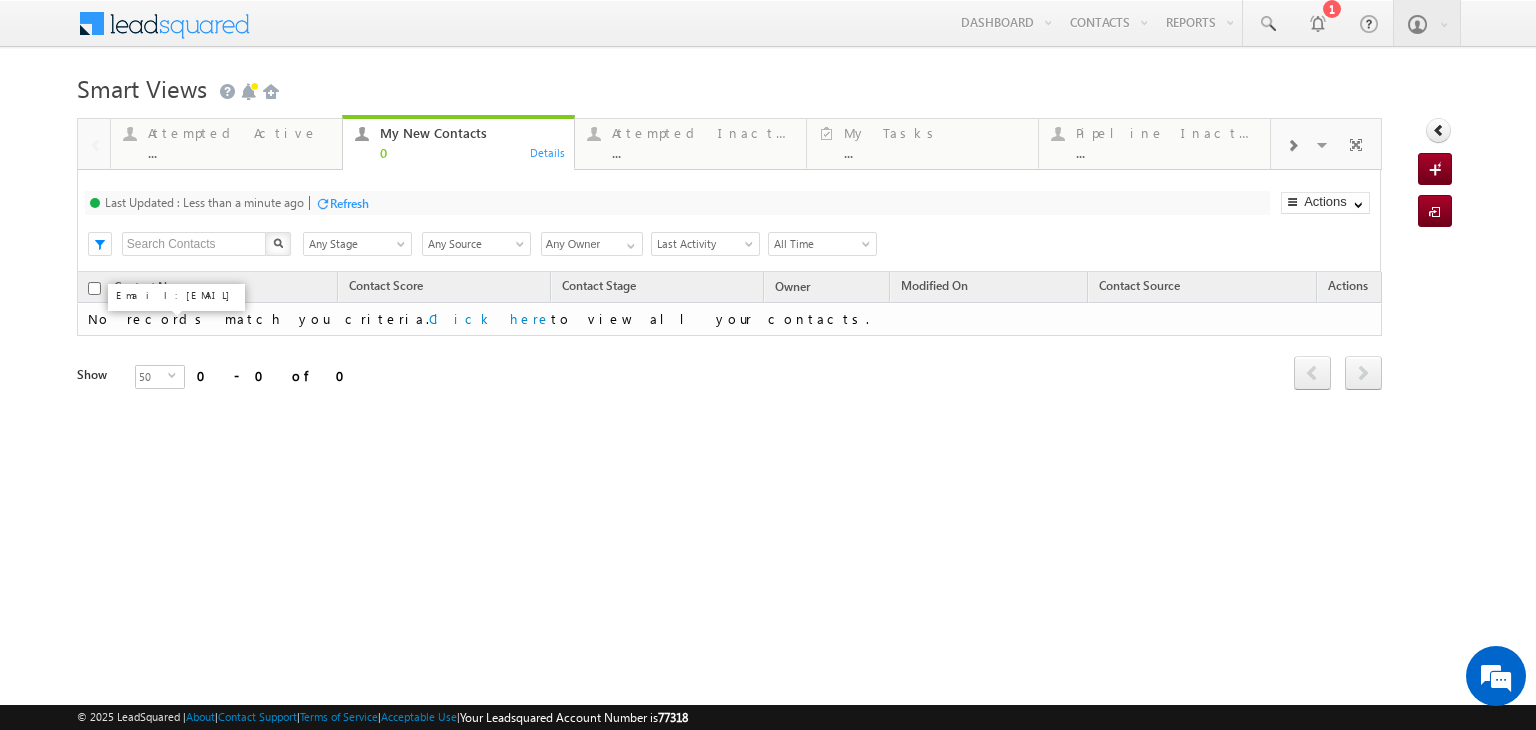 click at bounding box center [1292, 144] 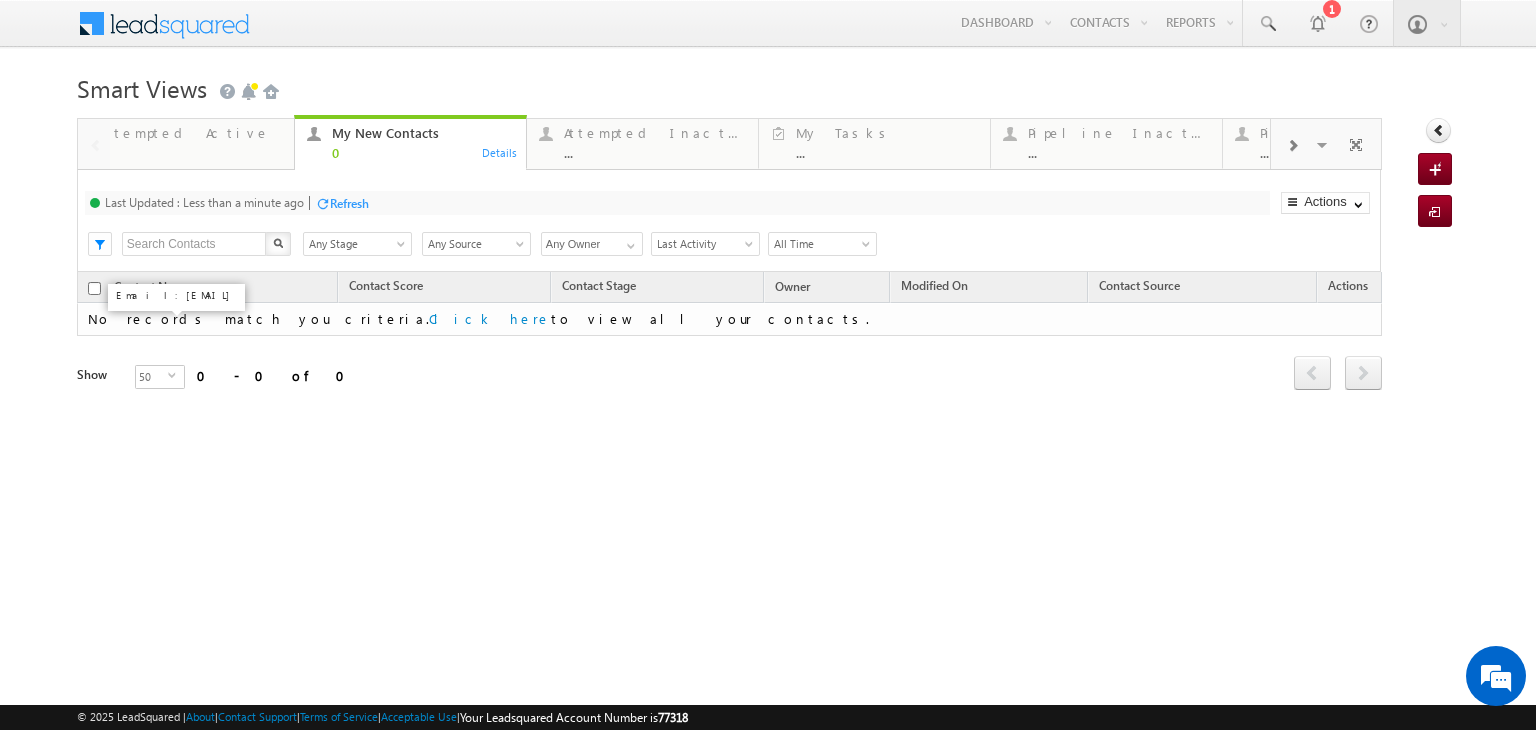 click at bounding box center [1292, 144] 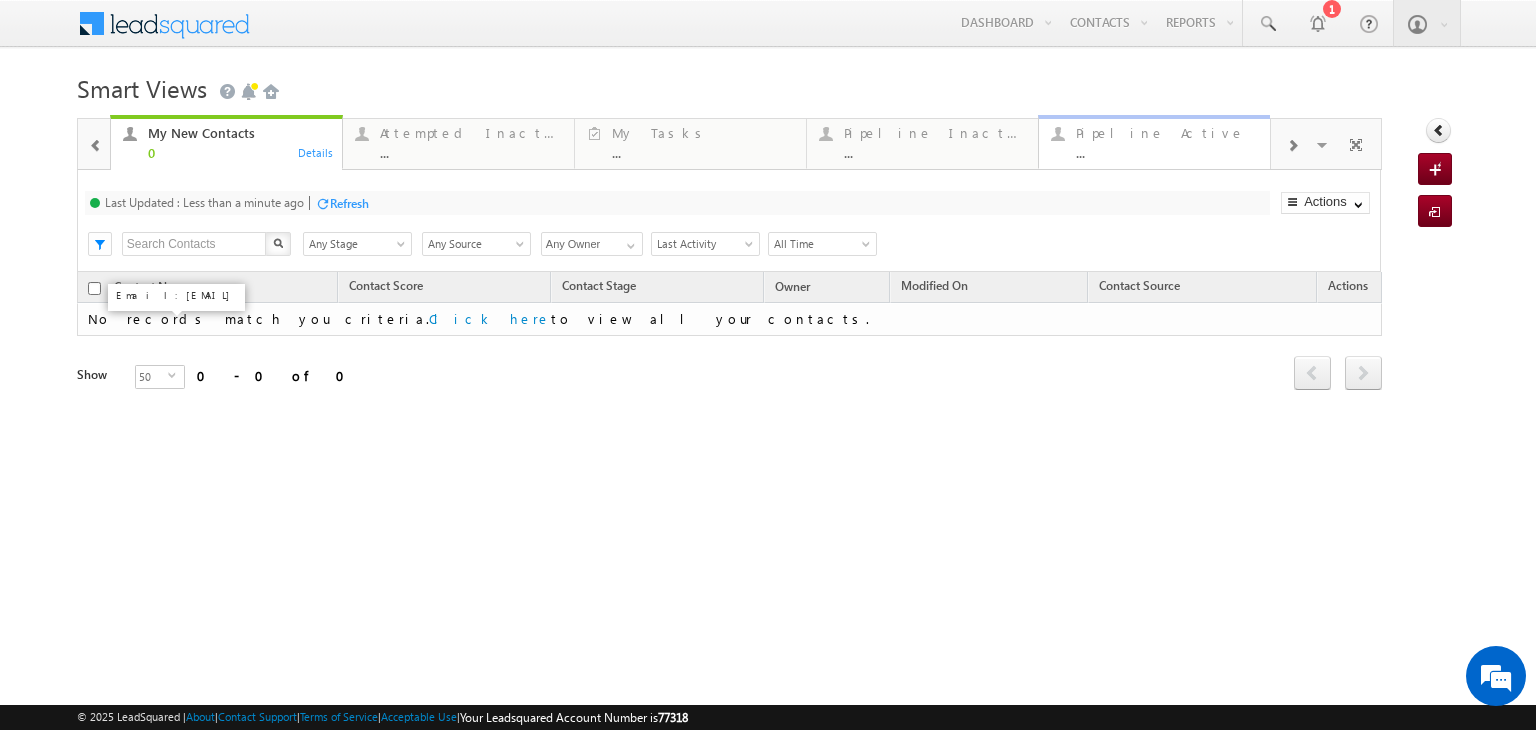 click on "Pipeline Active" at bounding box center (1167, 133) 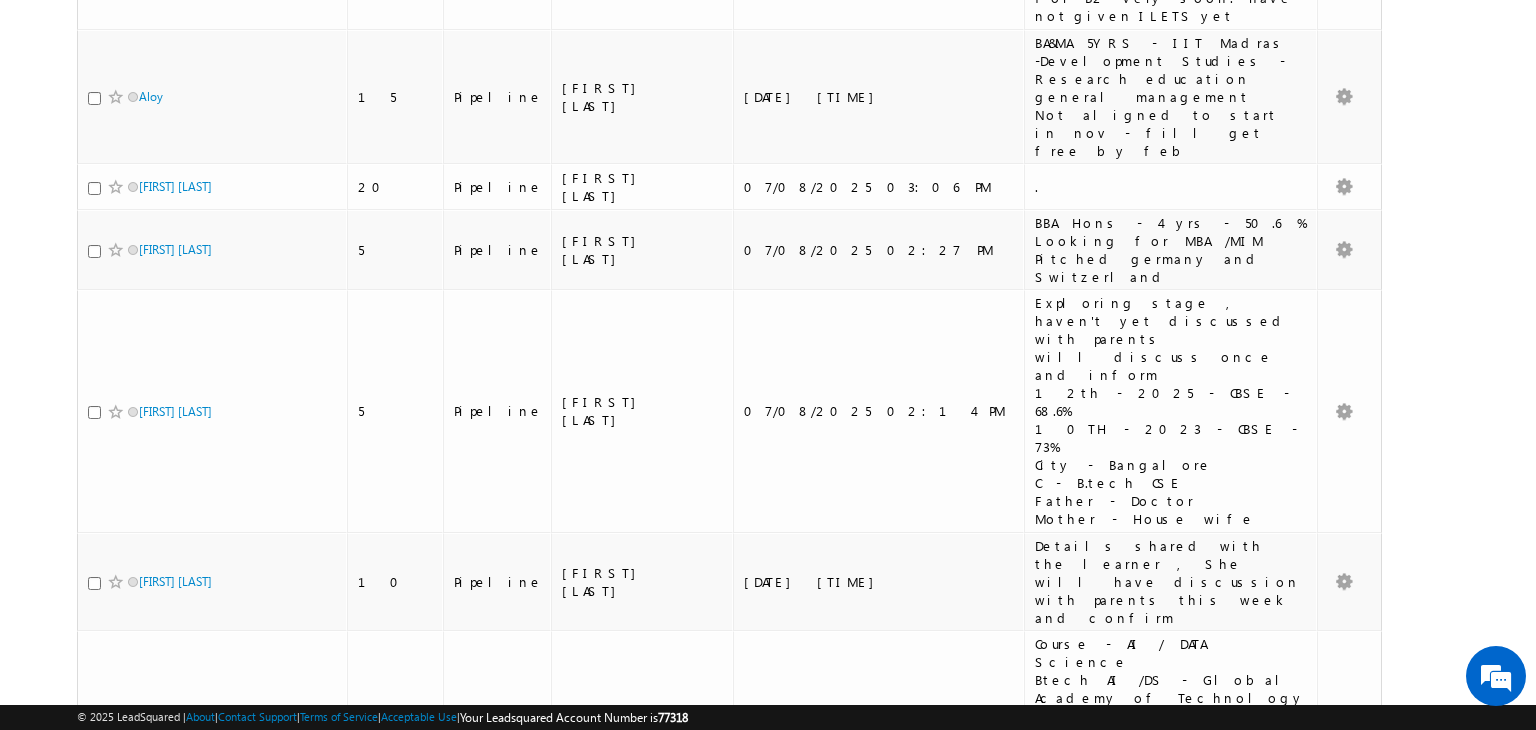 scroll, scrollTop: 476, scrollLeft: 0, axis: vertical 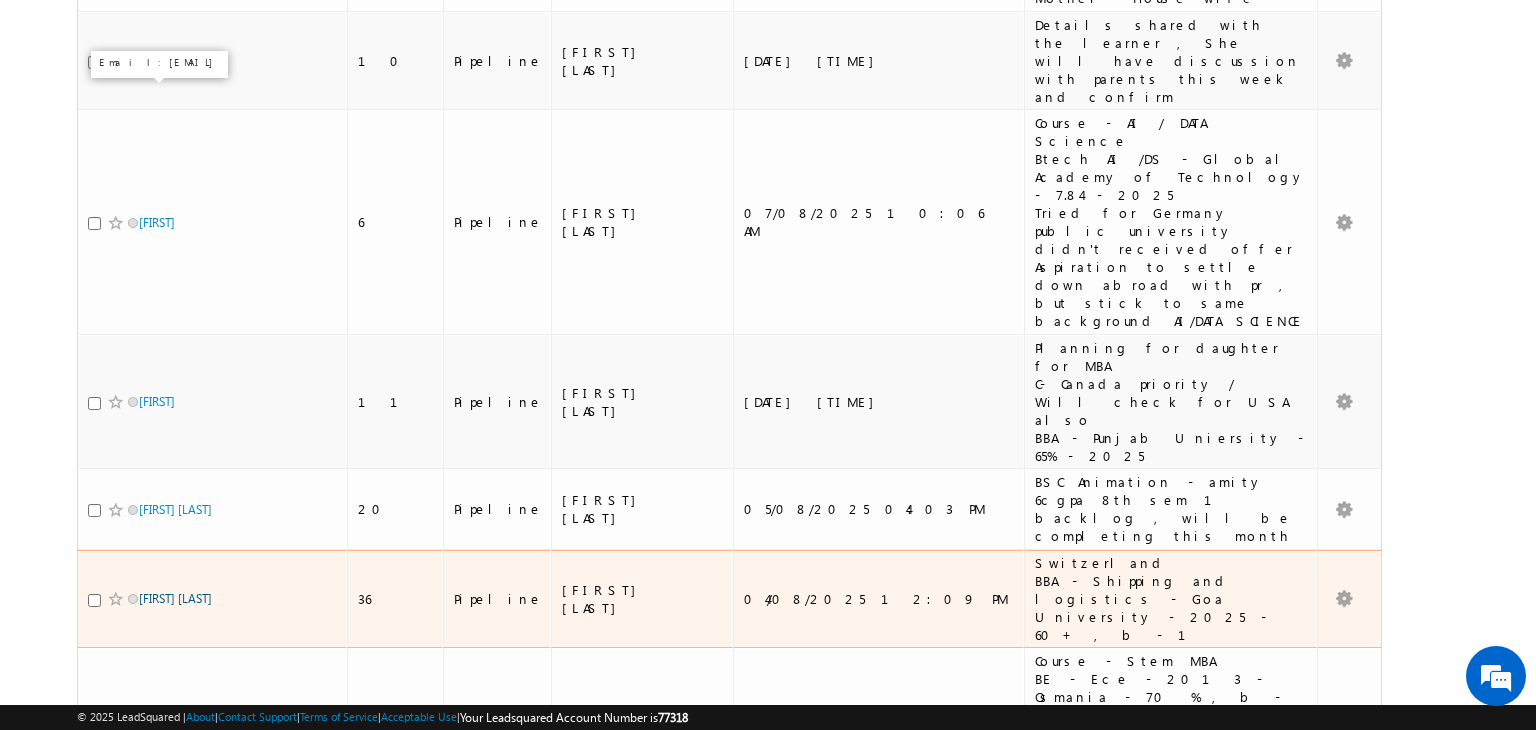 drag, startPoint x: 161, startPoint y: 81, endPoint x: 153, endPoint y: 91, distance: 12.806249 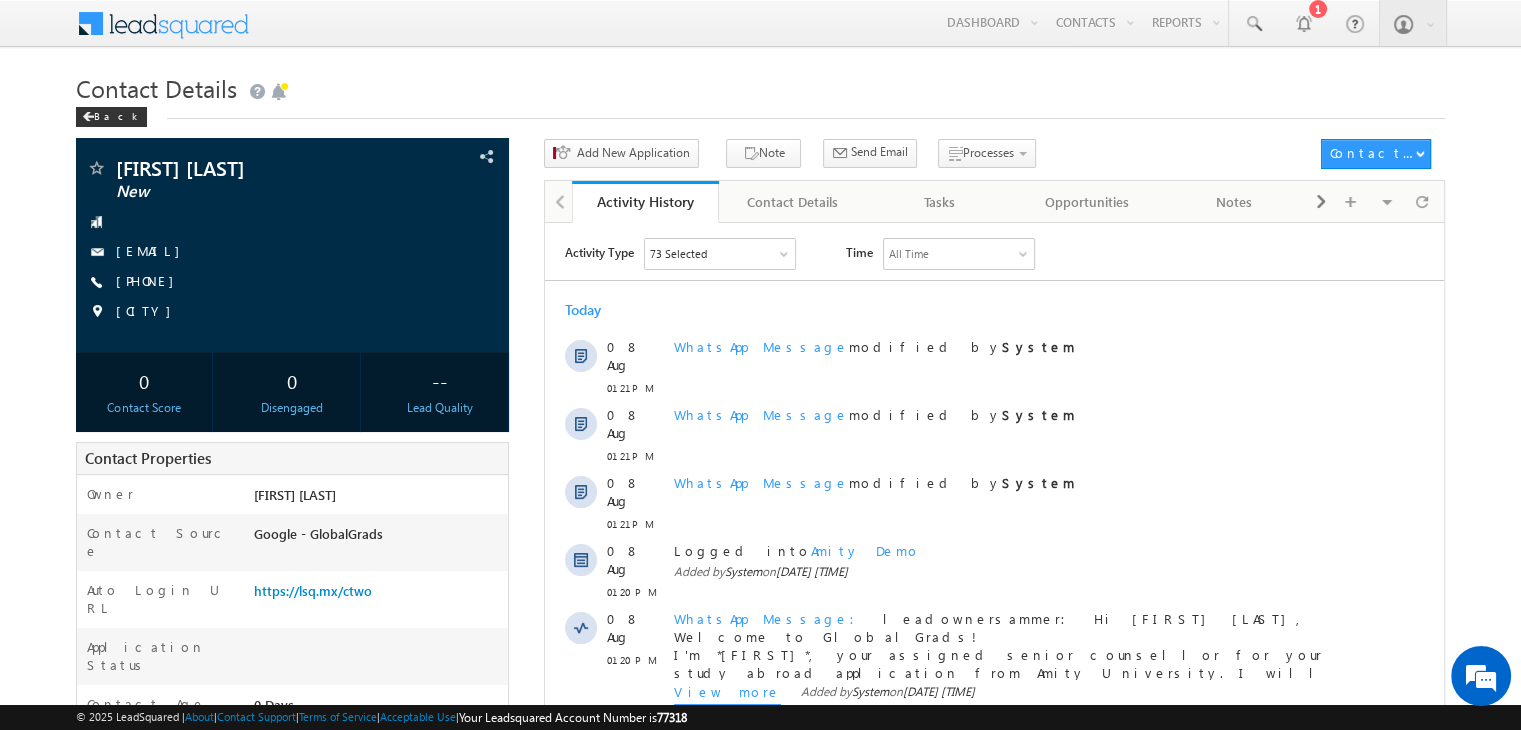 scroll, scrollTop: 0, scrollLeft: 0, axis: both 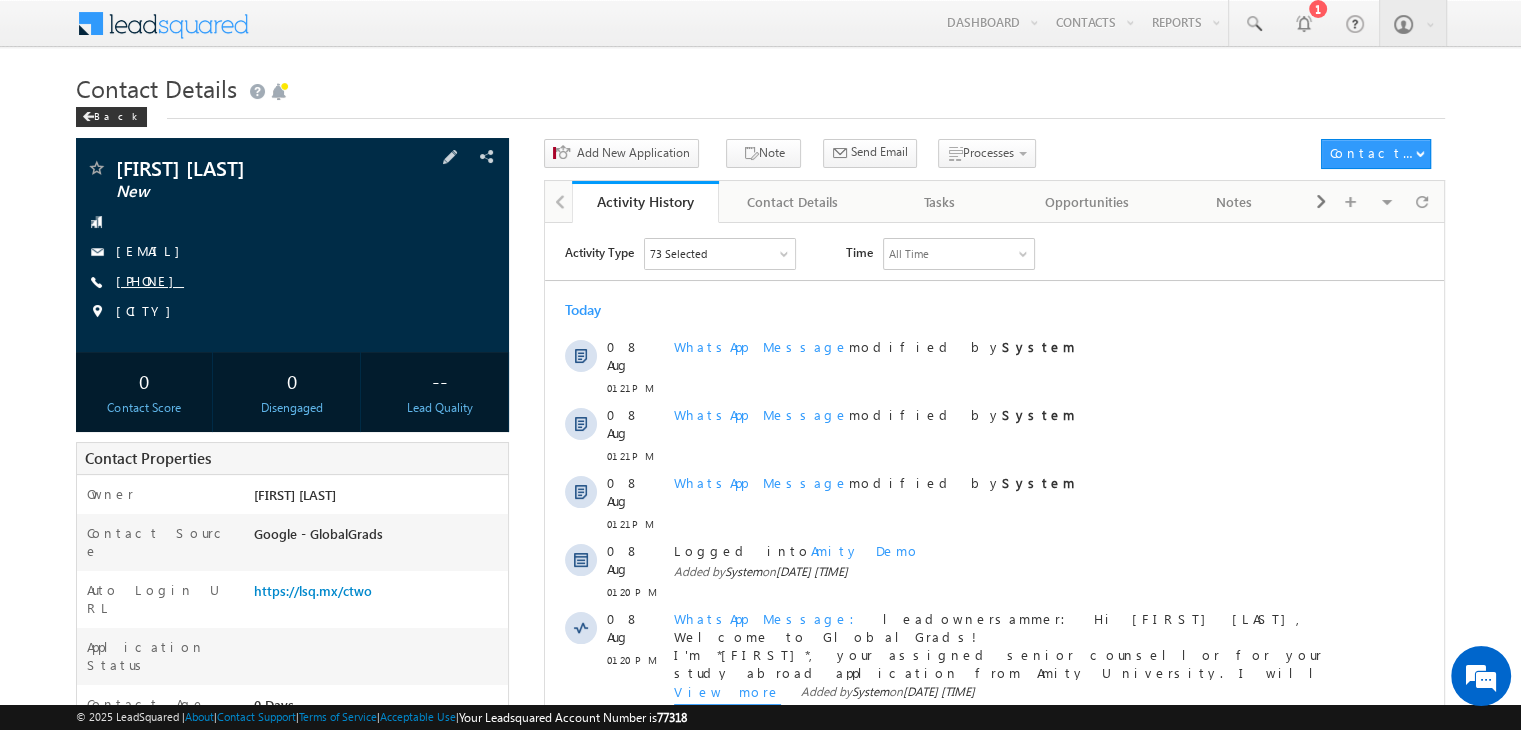 click on "[PHONE]" at bounding box center (150, 280) 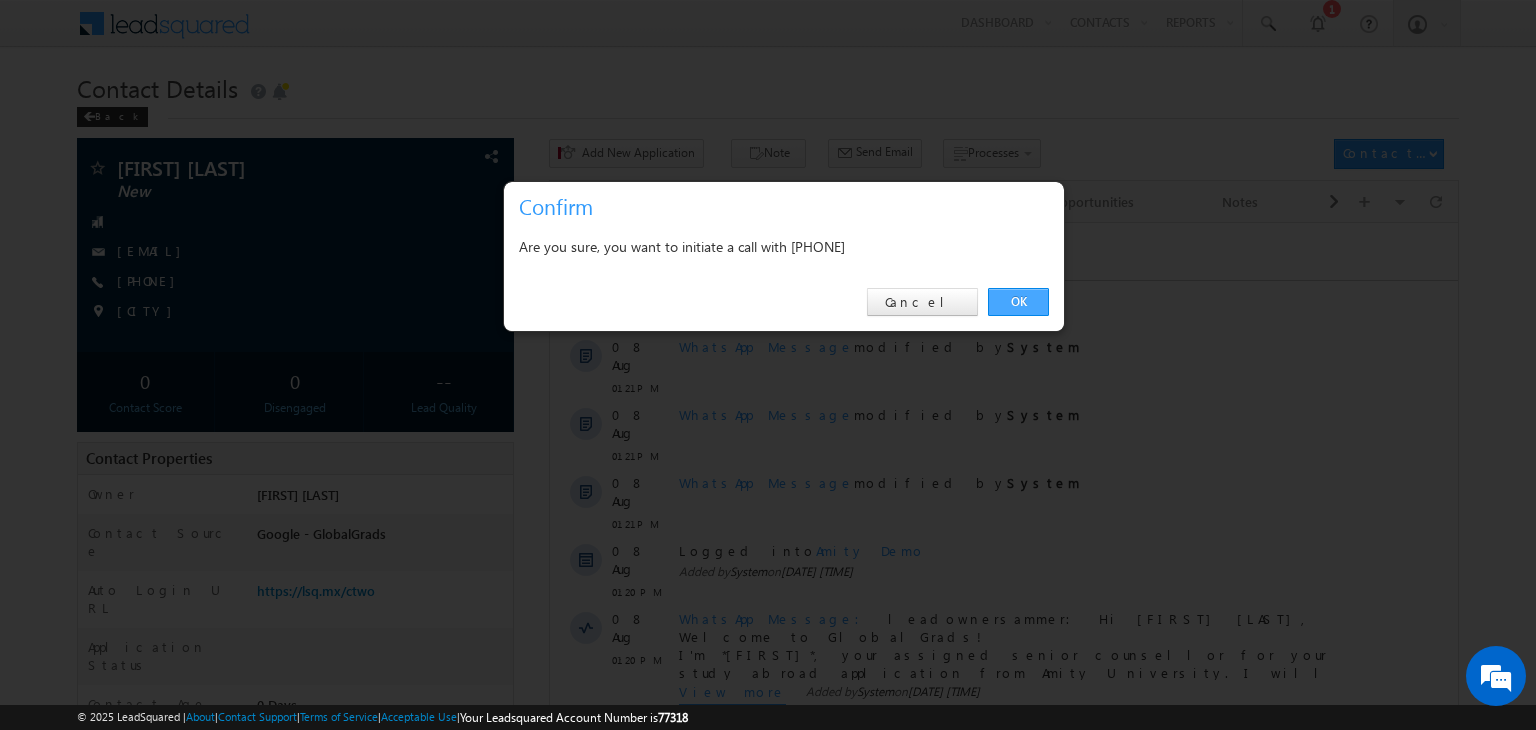 click on "OK" at bounding box center (1018, 302) 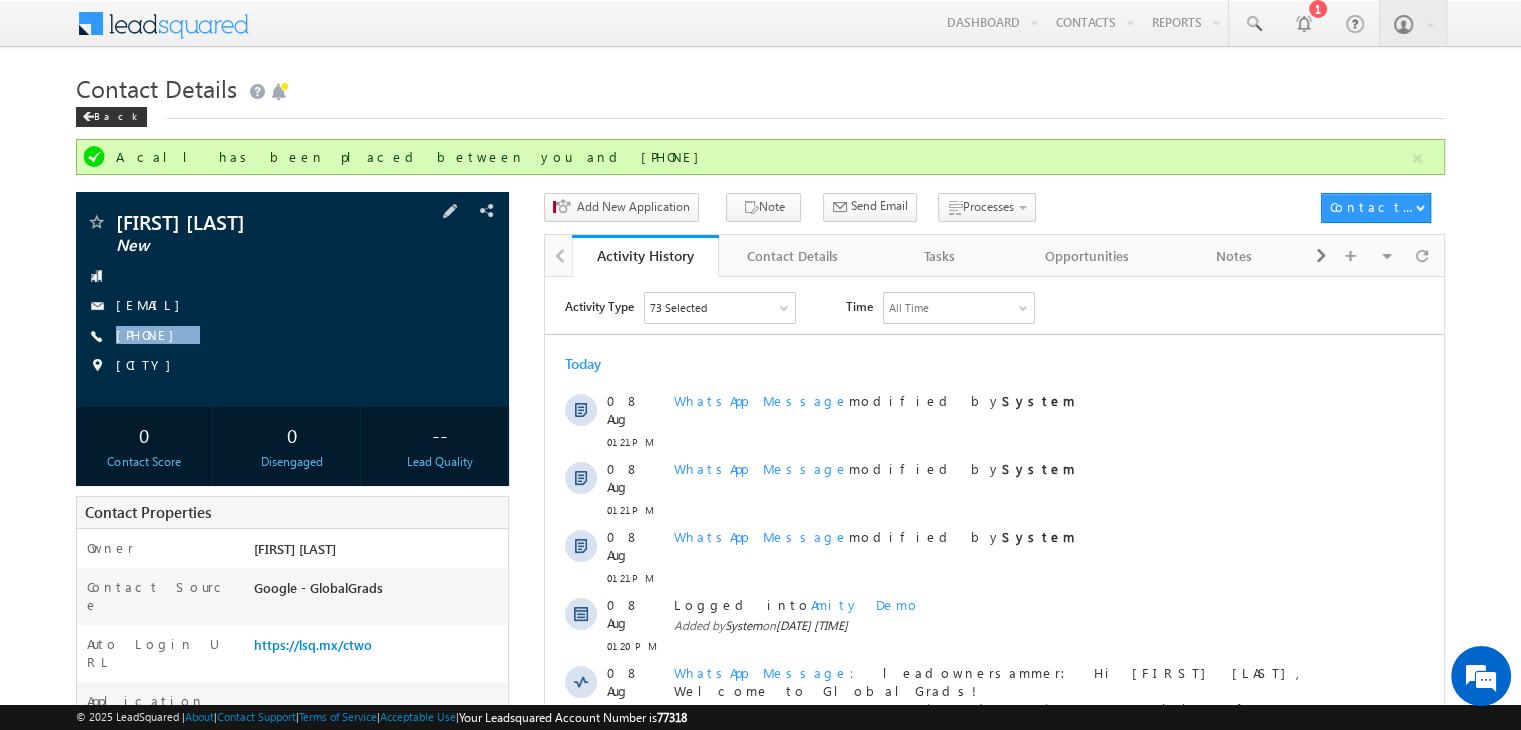 copy on "[PHONE]" 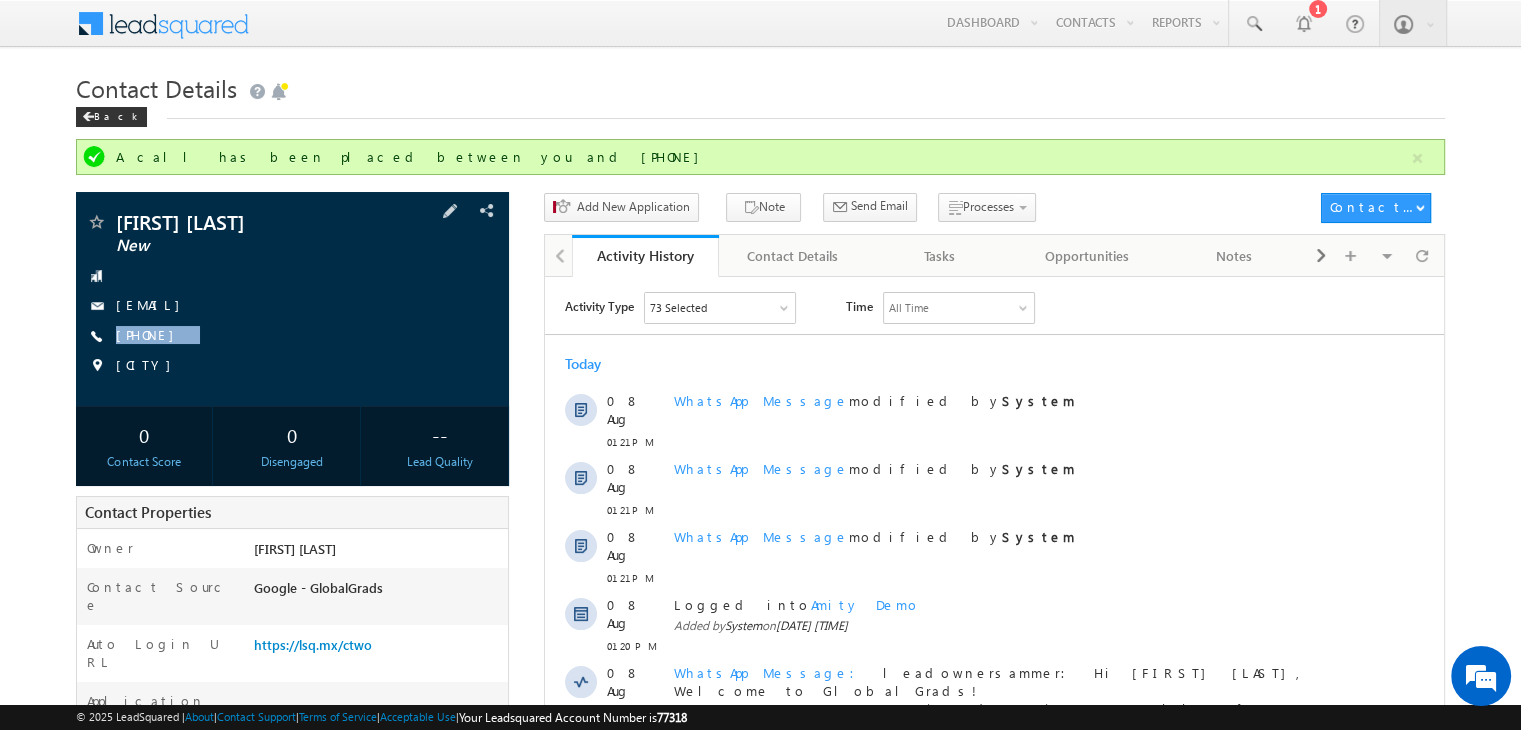 drag, startPoint x: 233, startPoint y: 338, endPoint x: 216, endPoint y: 363, distance: 30.232433 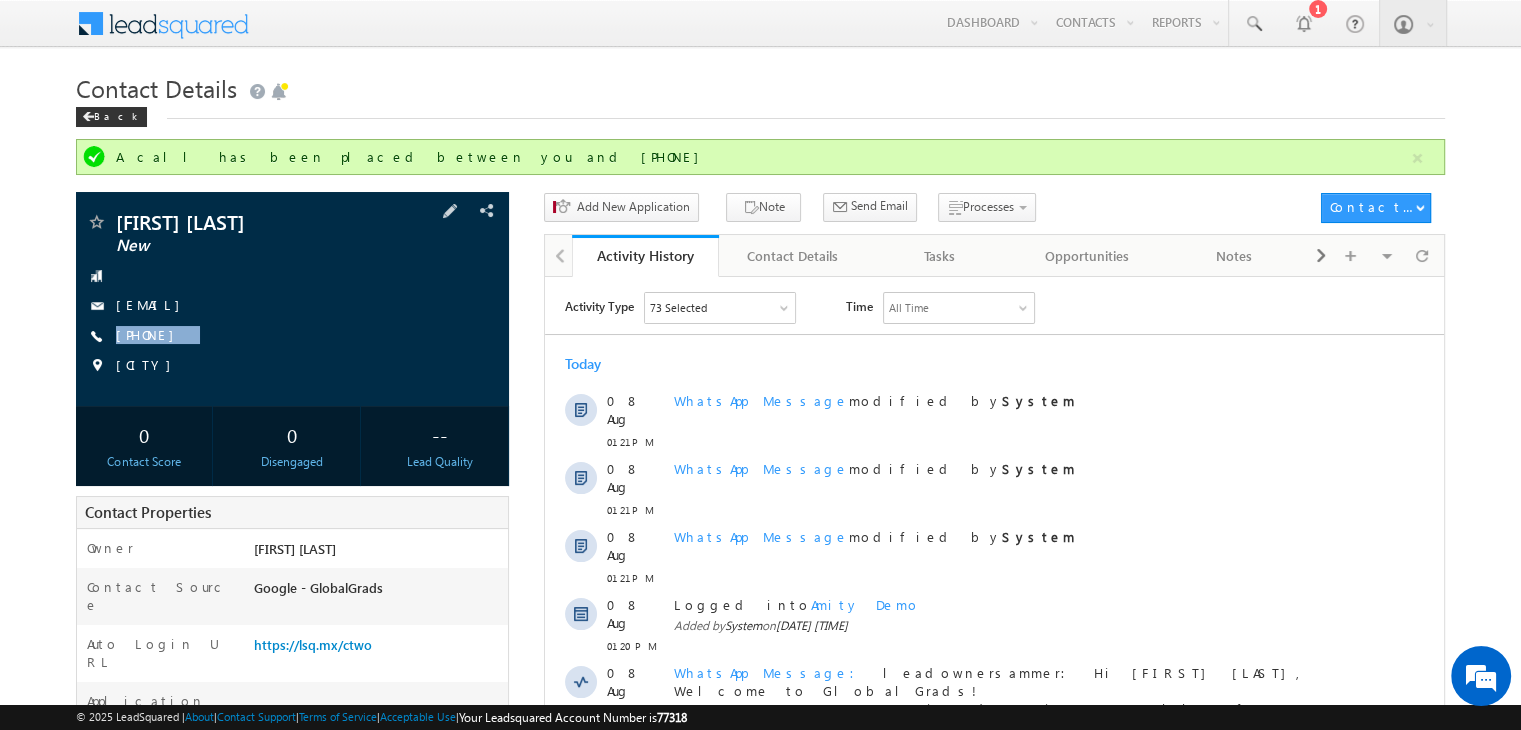 click on "[FIRST] [LAST]
[CITY]
[EMAIL]
[PHONE]
[CITY]" at bounding box center (292, 299) 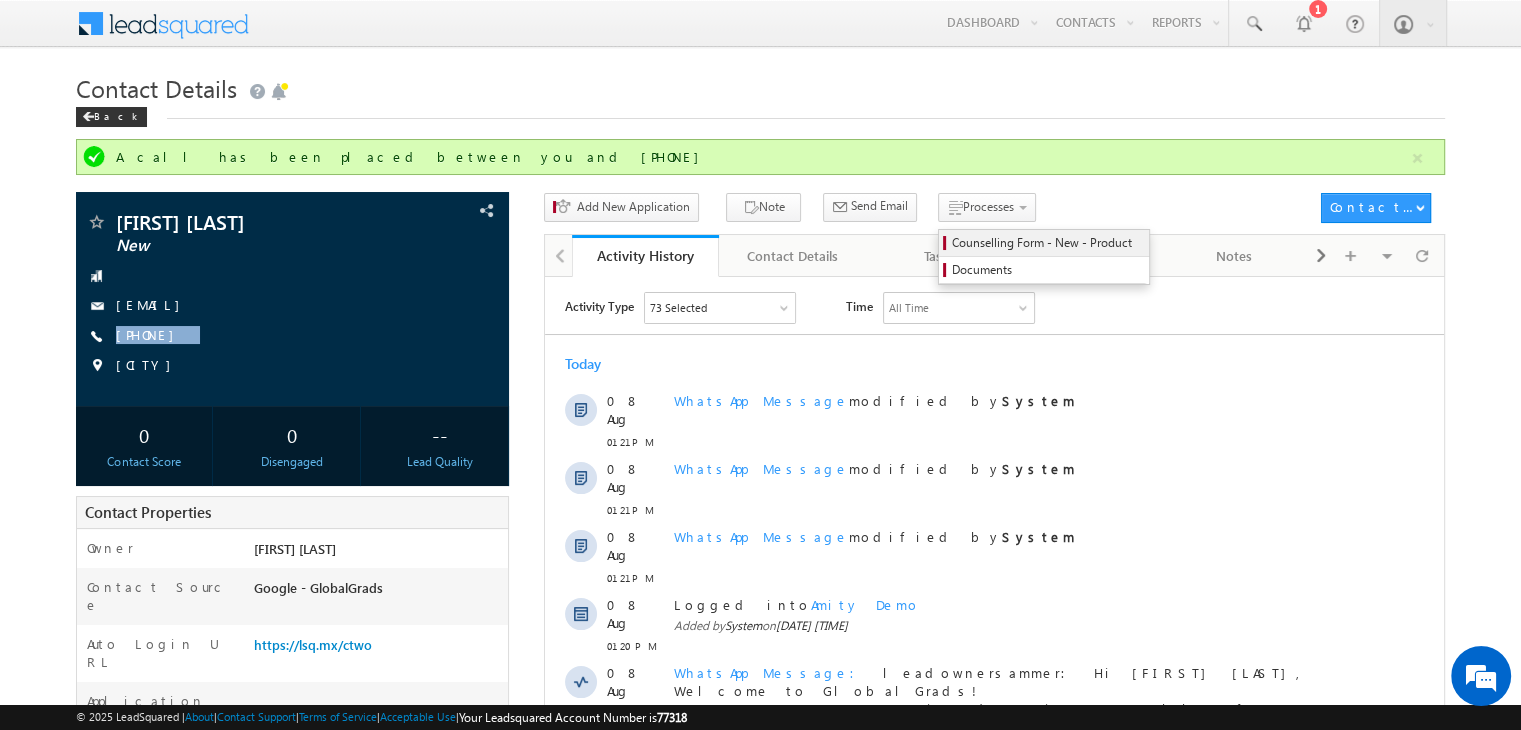 click on "Counselling Form - New - Product" at bounding box center (1047, 243) 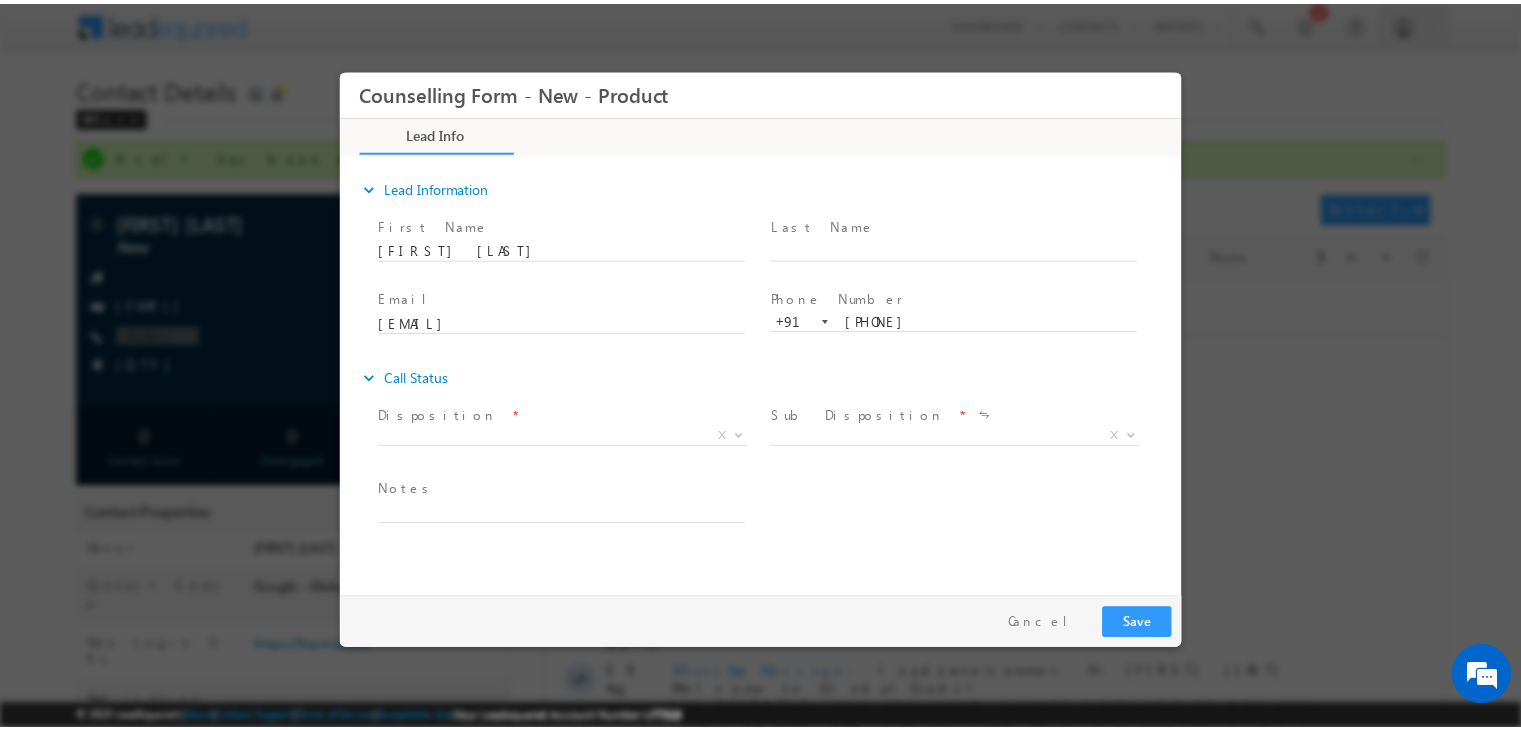 scroll, scrollTop: 0, scrollLeft: 0, axis: both 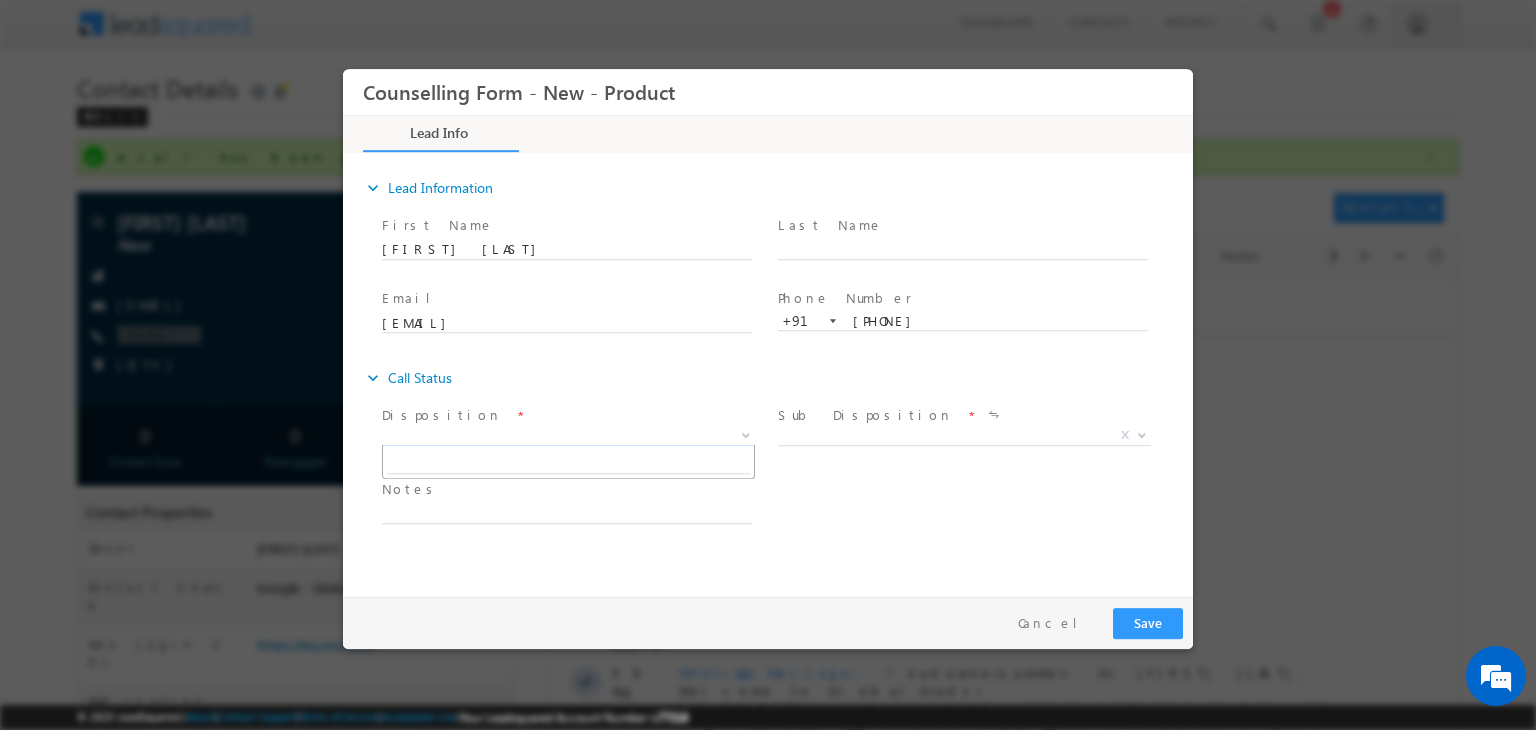click on "X" at bounding box center [568, 436] 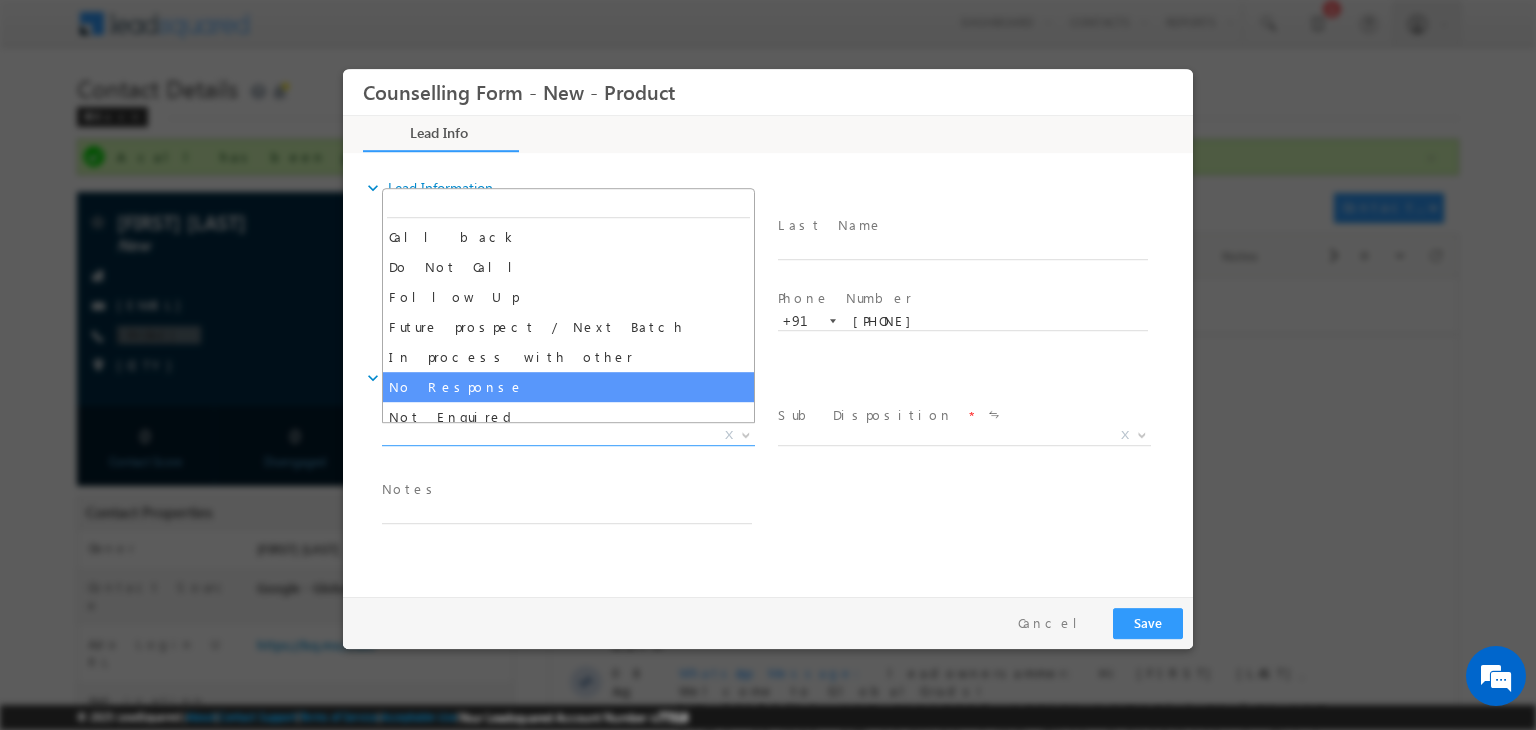 select on "No Response" 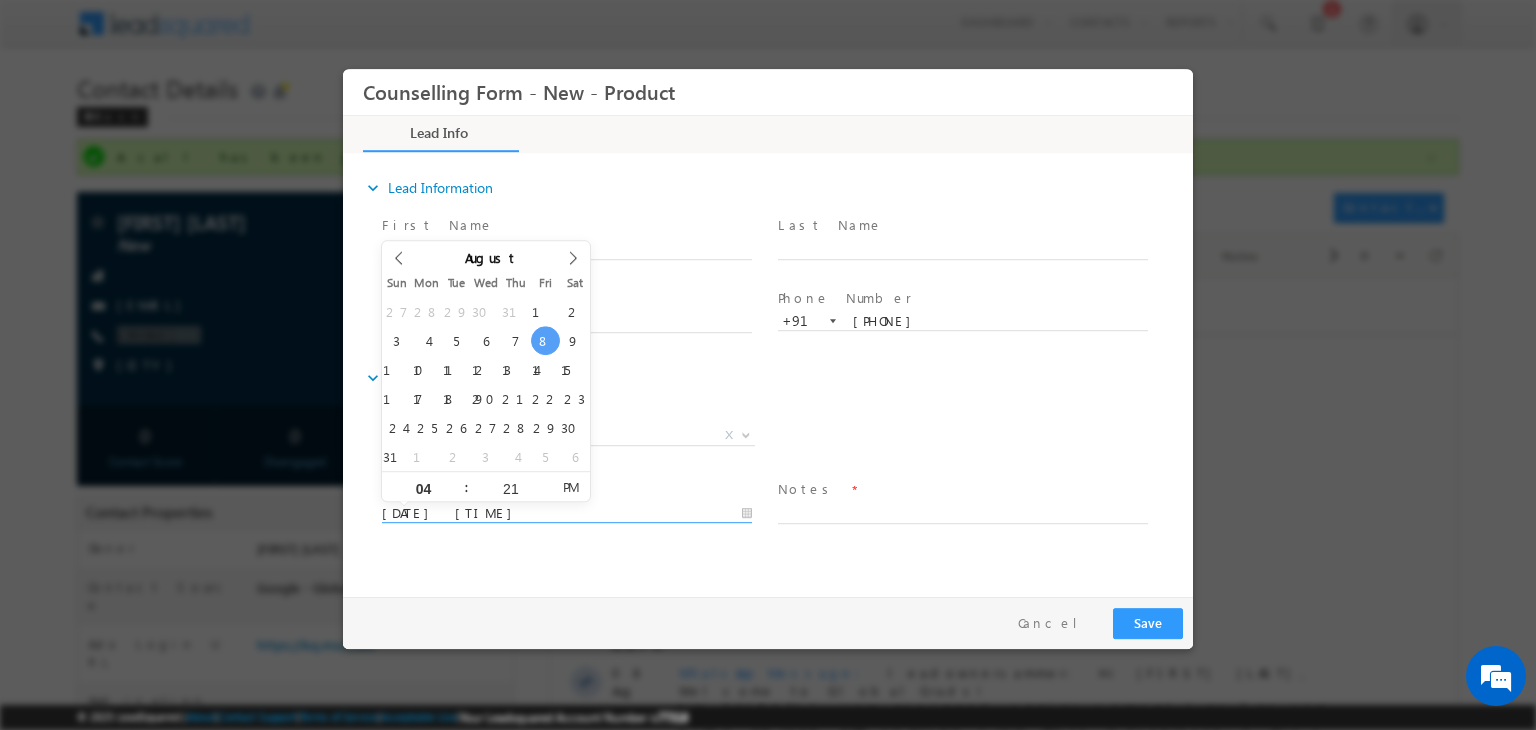click on "08/08/2025 4:21 PM" at bounding box center (567, 514) 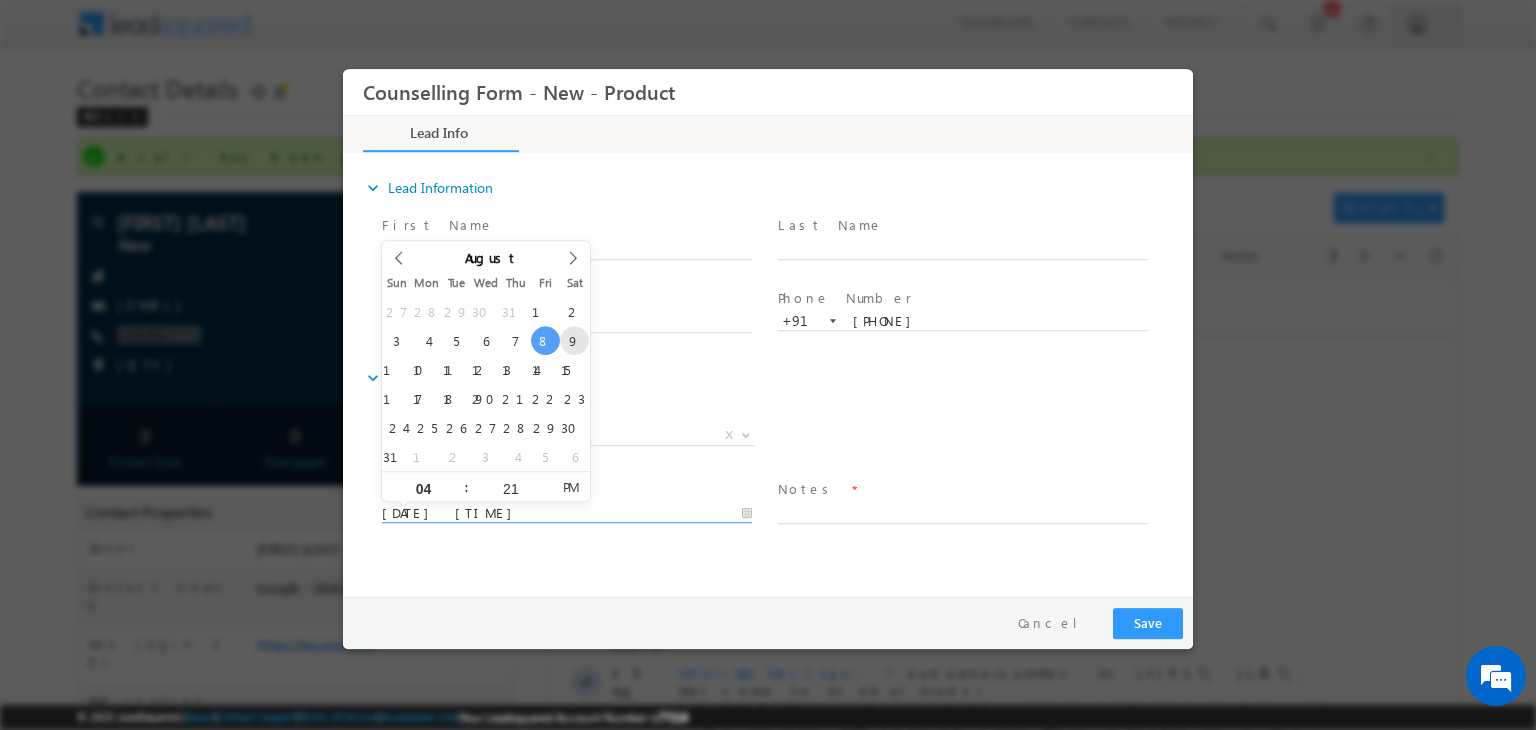 type on "09/08/2025 4:21 PM" 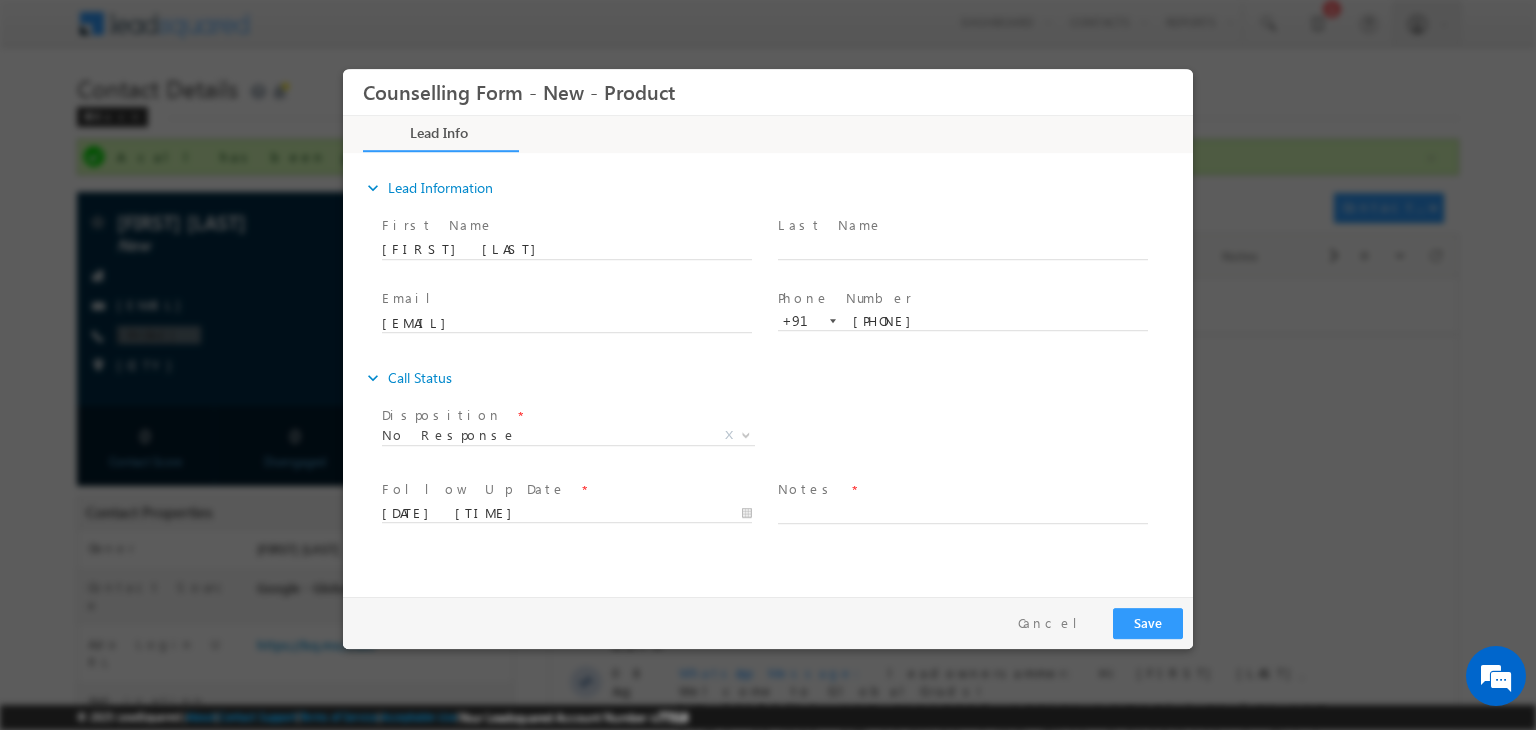 drag, startPoint x: 962, startPoint y: 523, endPoint x: 940, endPoint y: 517, distance: 22.803509 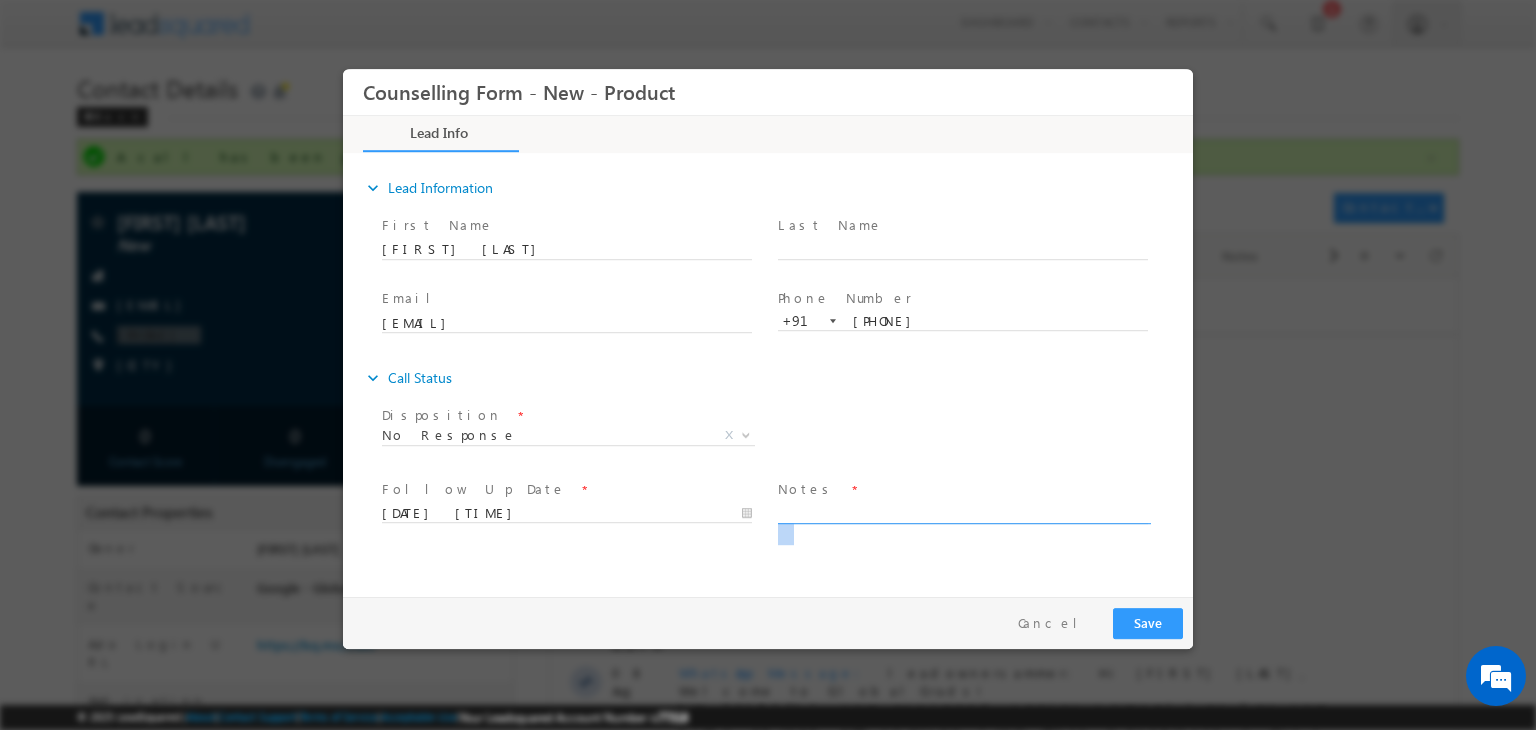 click at bounding box center [963, 512] 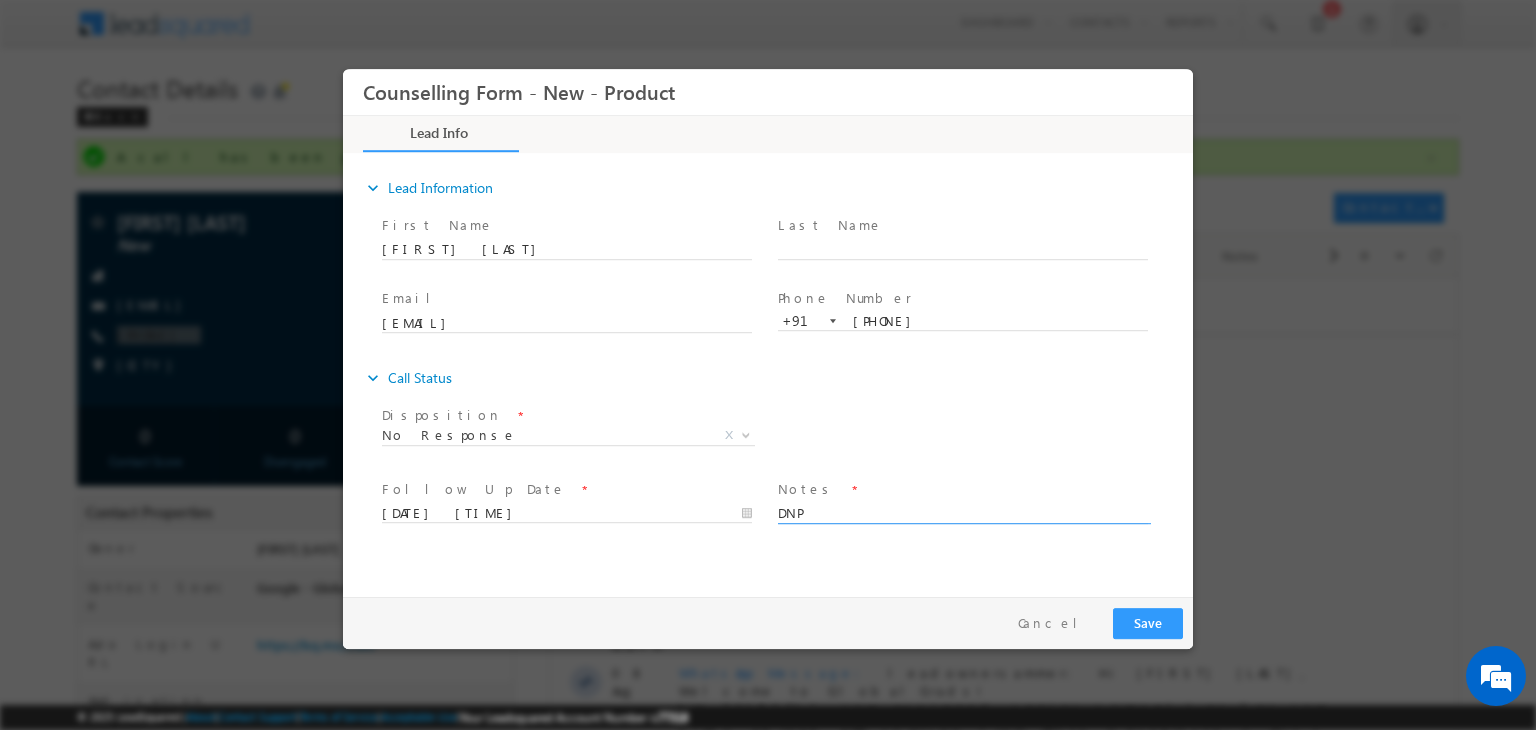 type on "DNP" 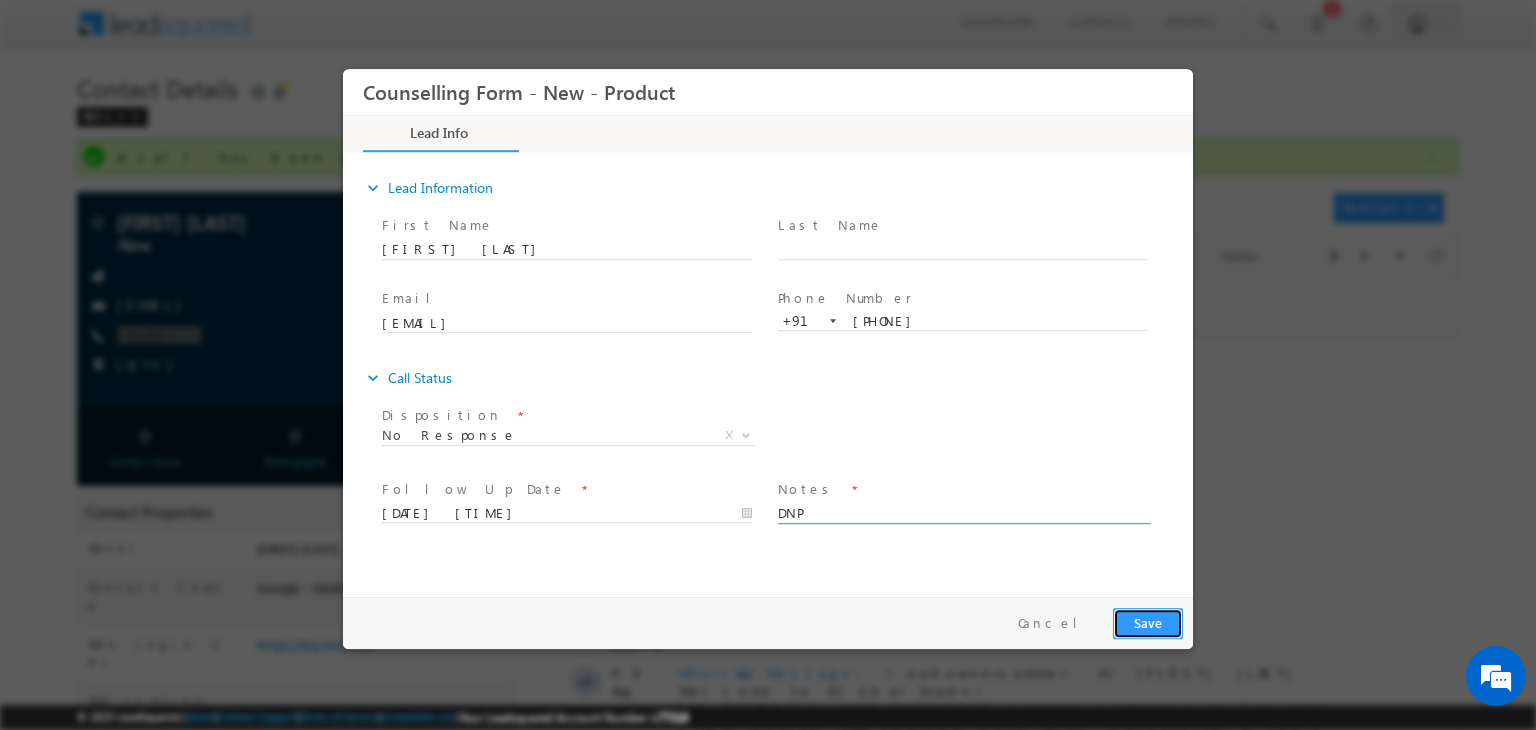 click on "Save" at bounding box center [1148, 623] 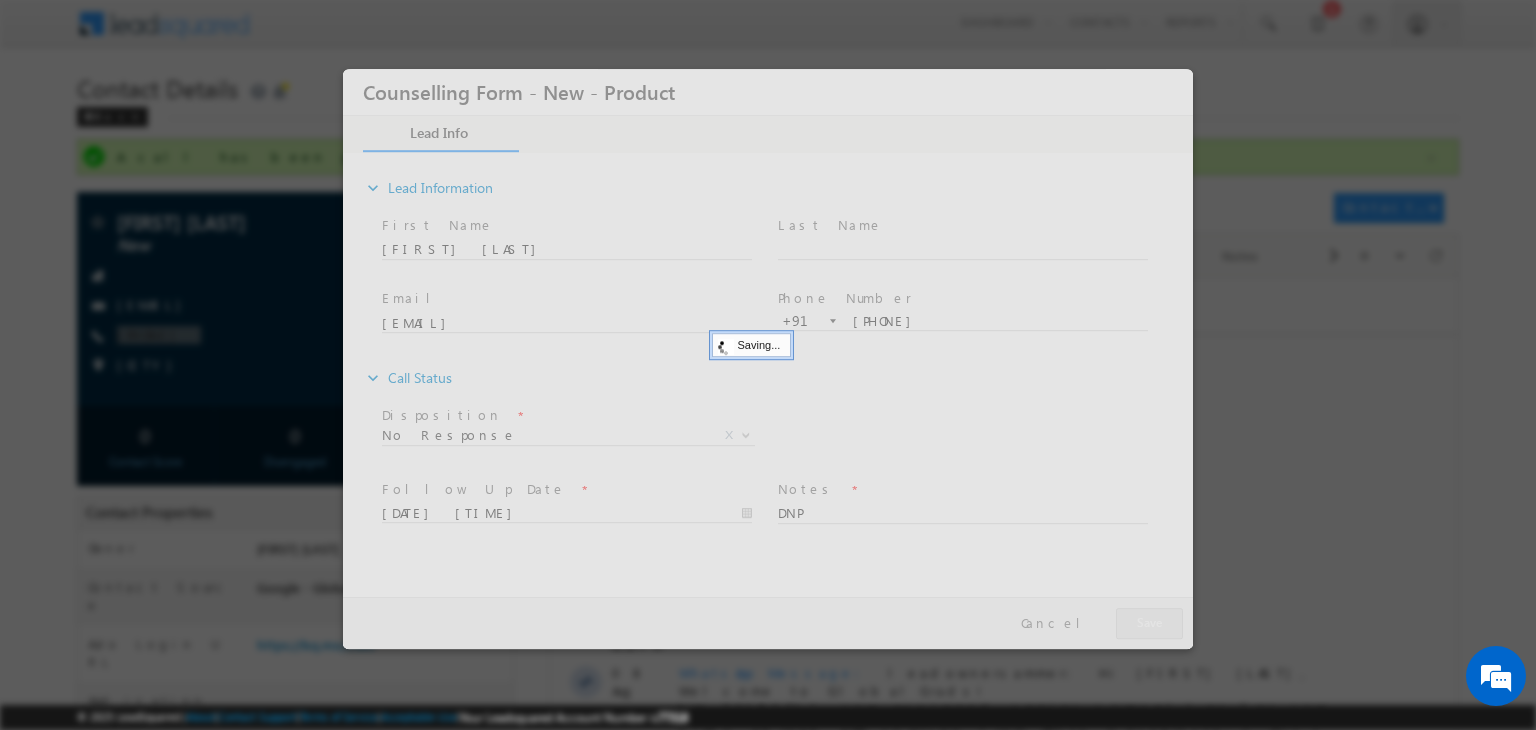 click at bounding box center [768, 359] 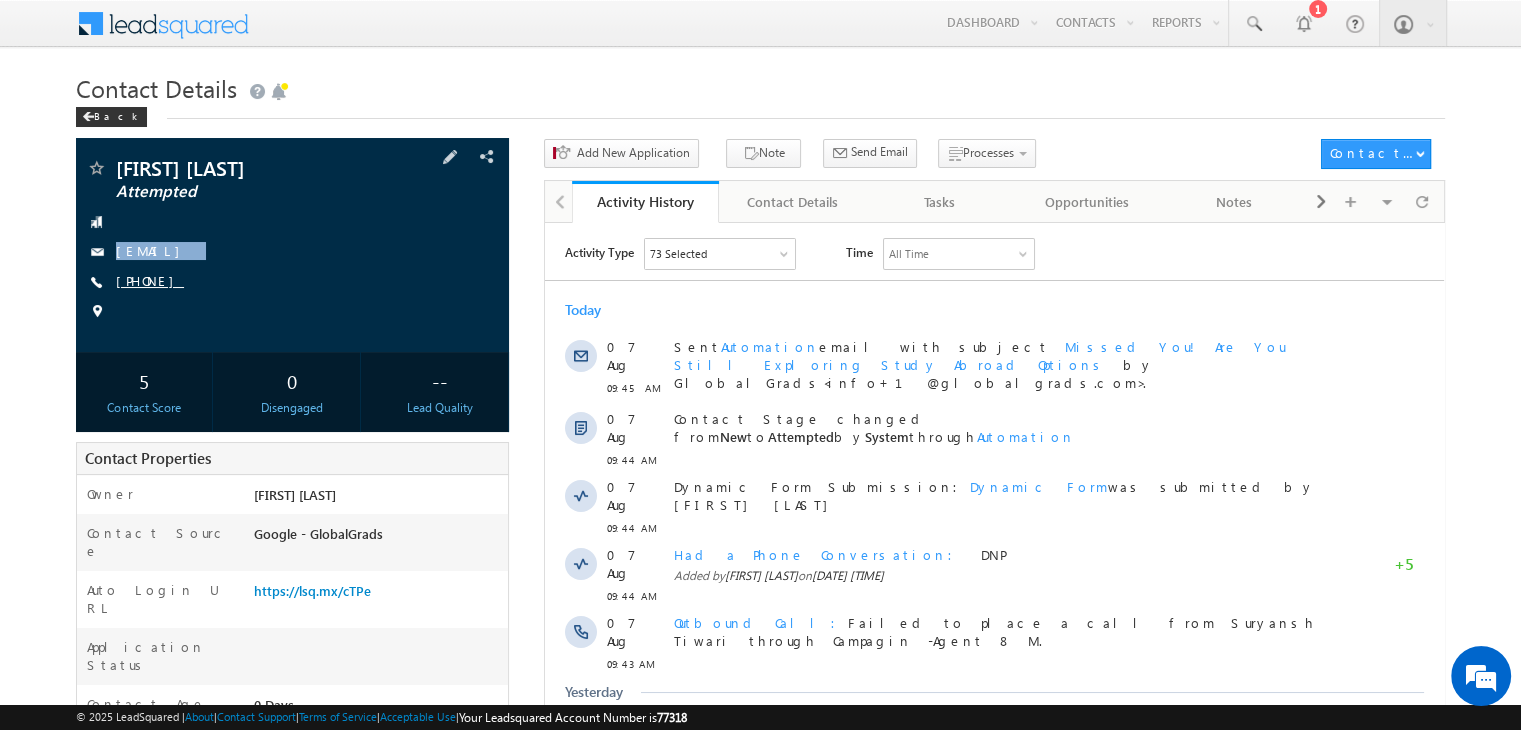 scroll, scrollTop: 0, scrollLeft: 0, axis: both 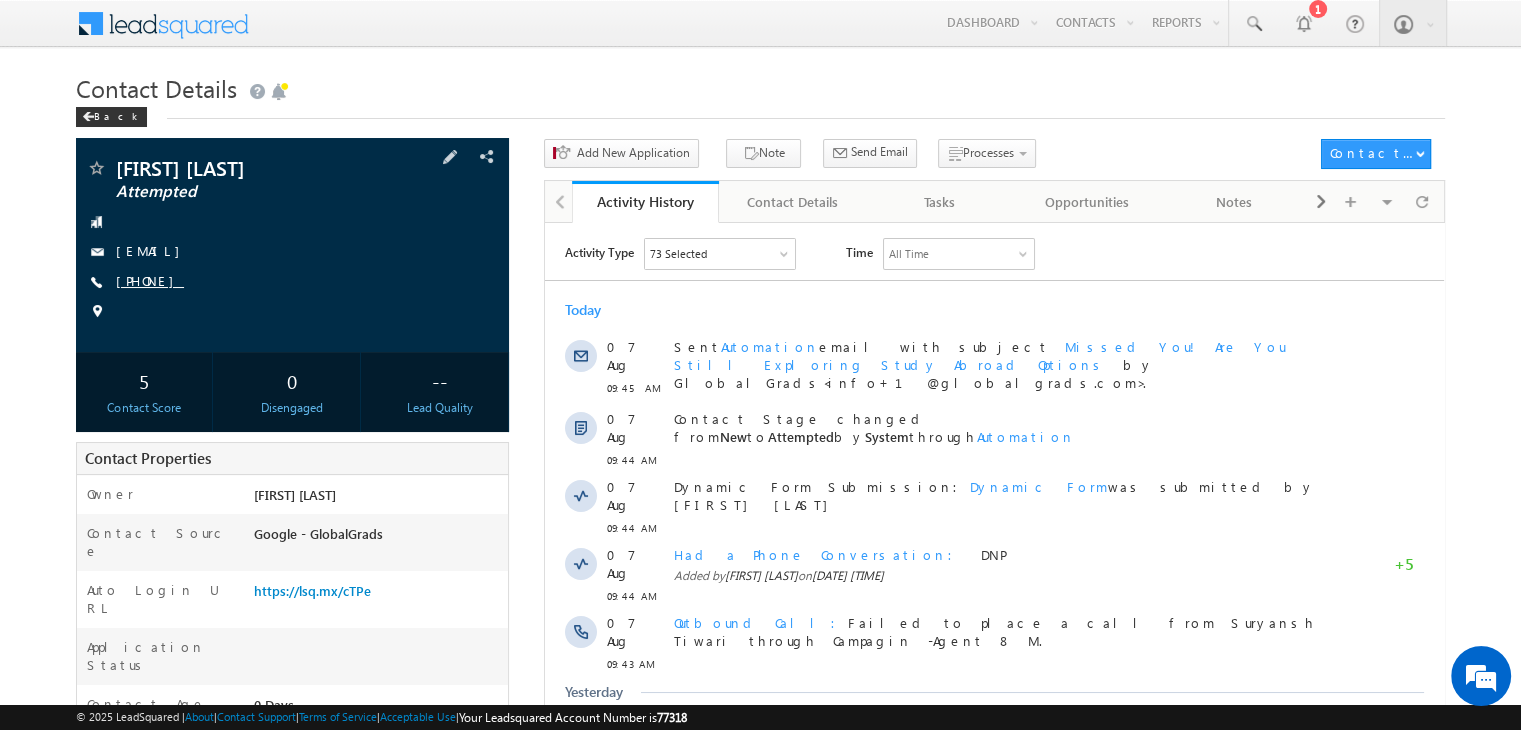 click on "[PHONE]" at bounding box center (150, 280) 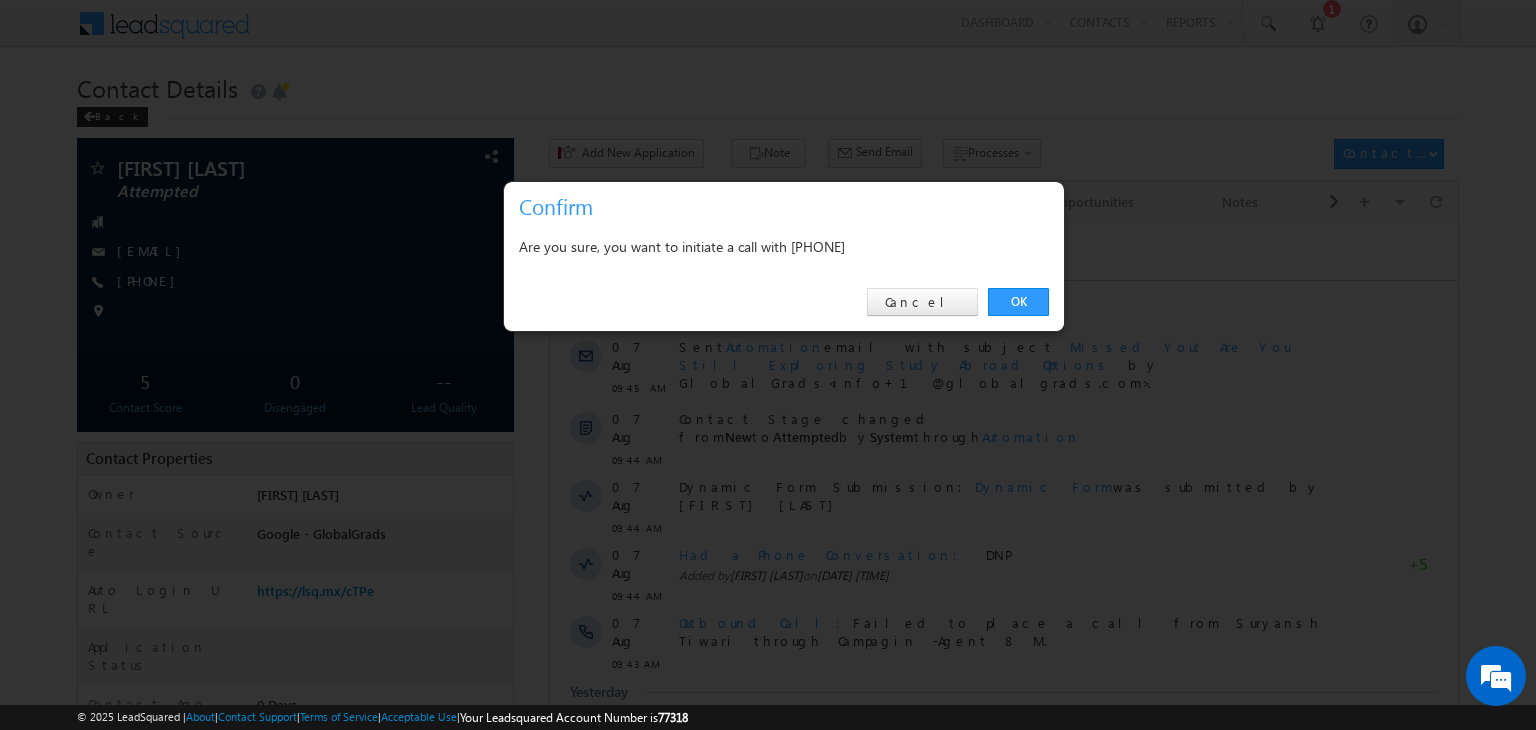 click on "OK Cancel" at bounding box center [784, 302] 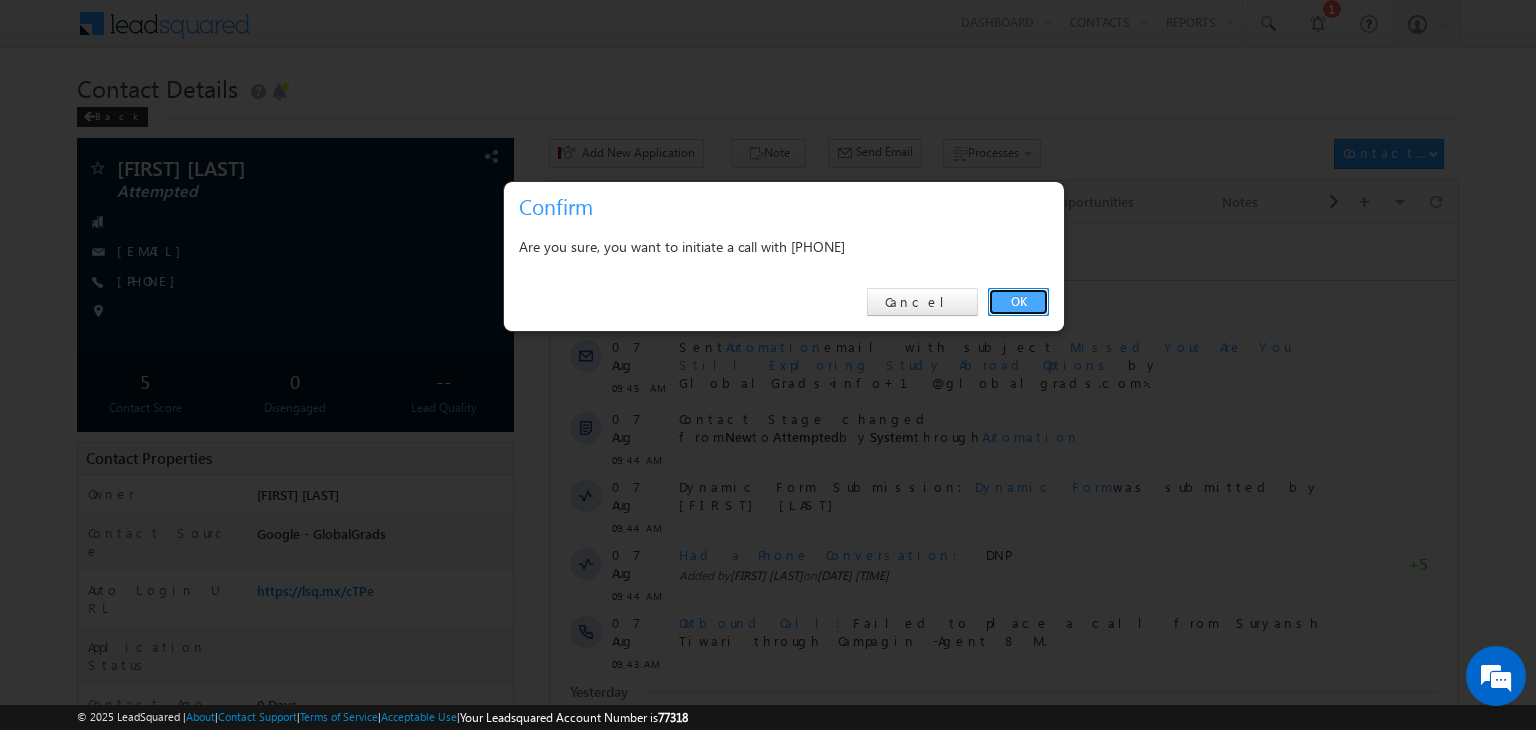 click on "OK" at bounding box center [1018, 302] 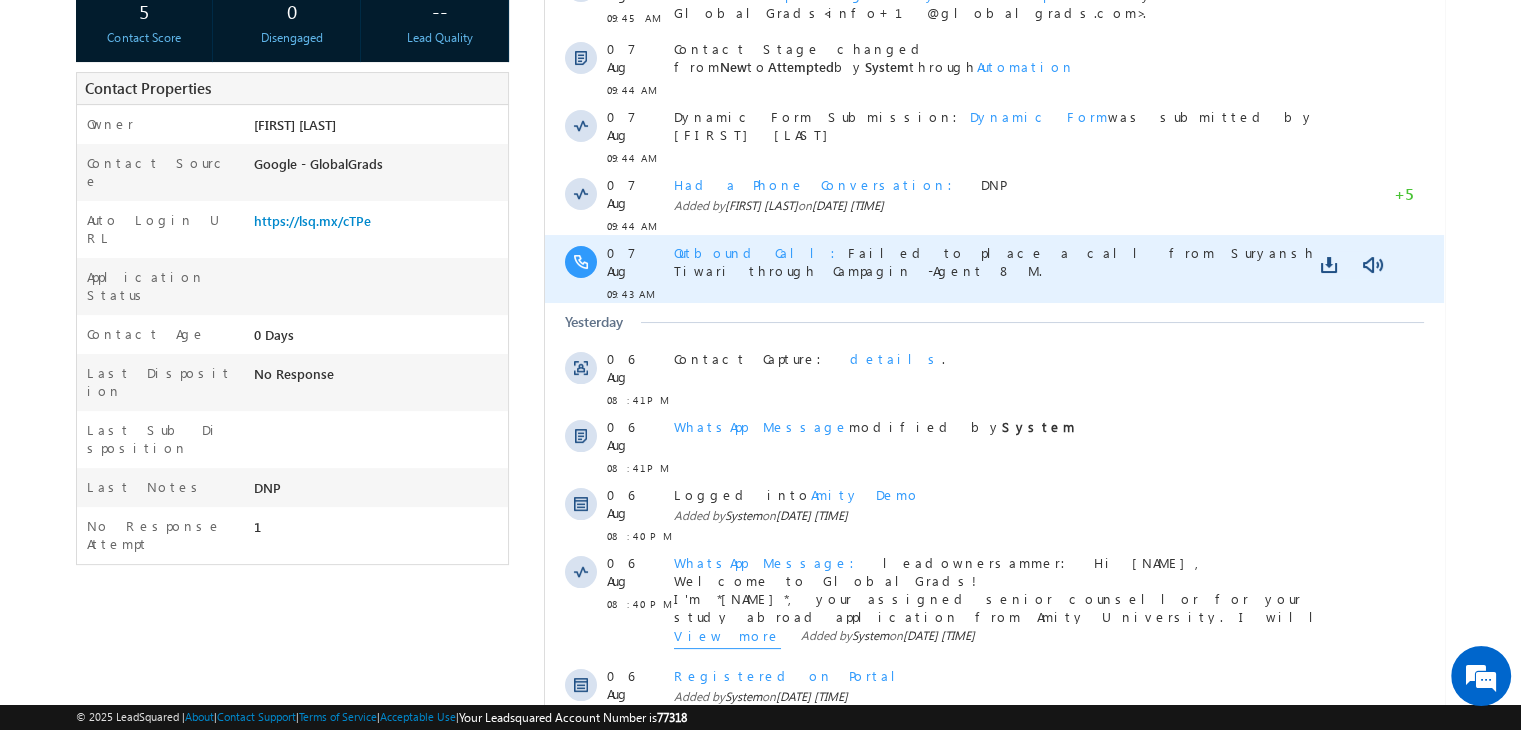 scroll, scrollTop: 430, scrollLeft: 0, axis: vertical 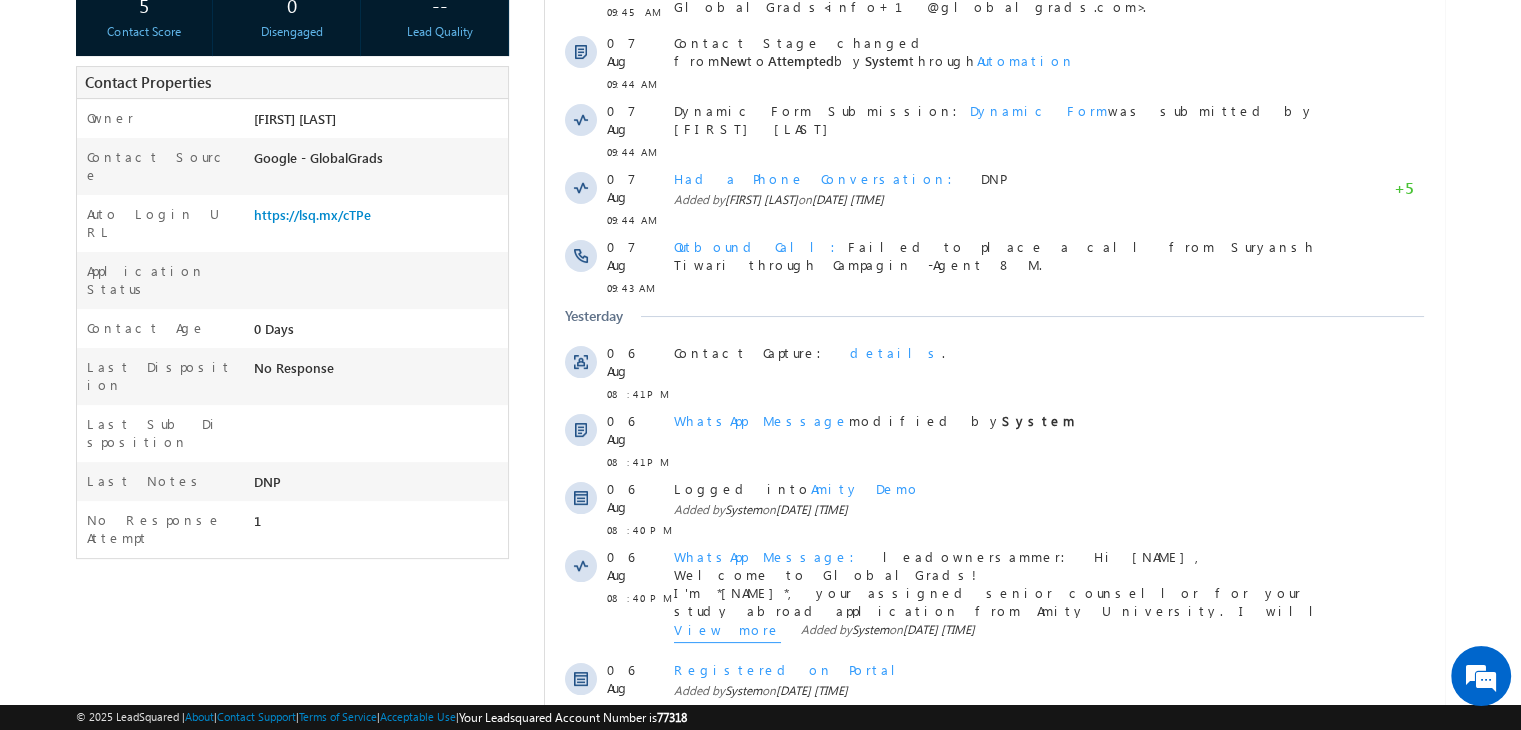 click on "Show More" at bounding box center (994, 755) 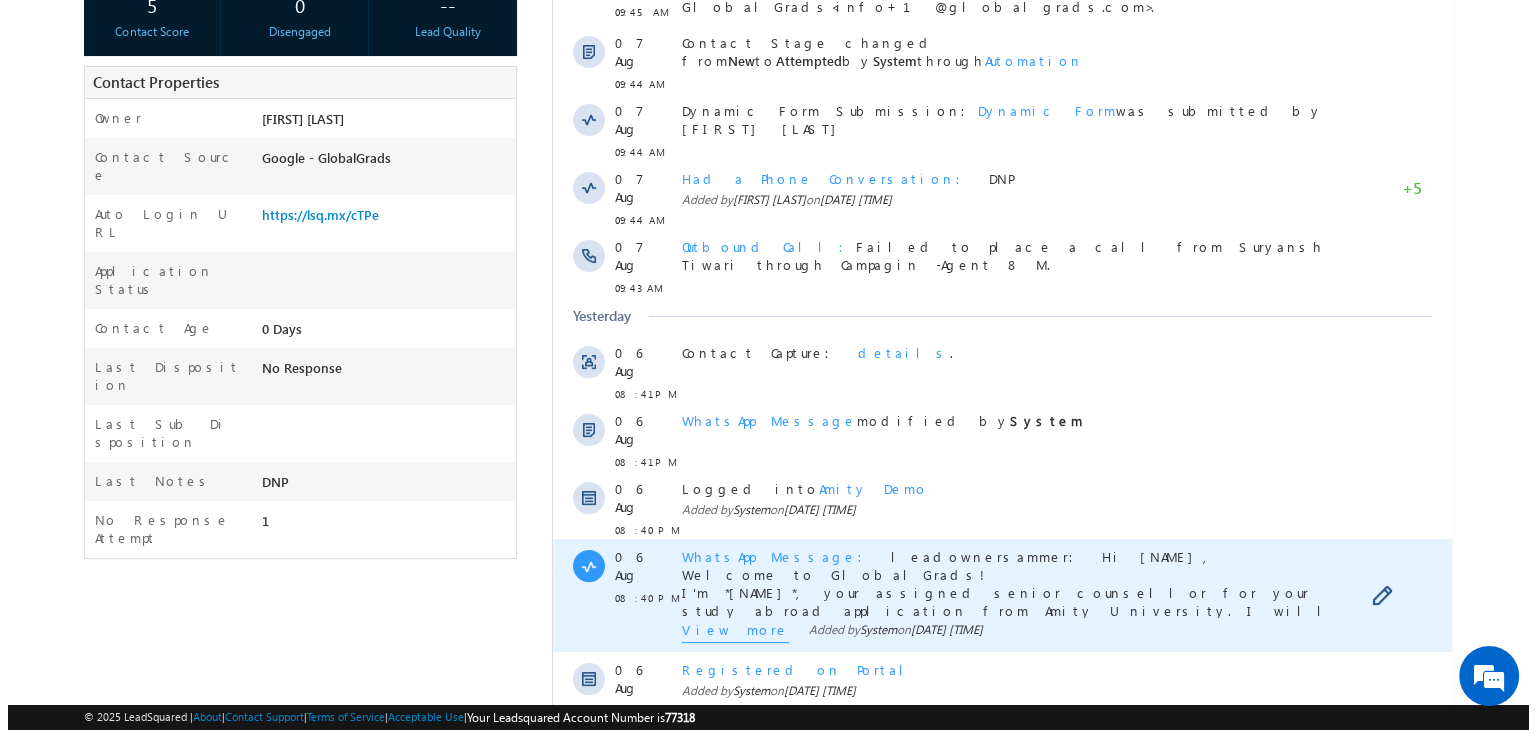 scroll, scrollTop: 698, scrollLeft: 0, axis: vertical 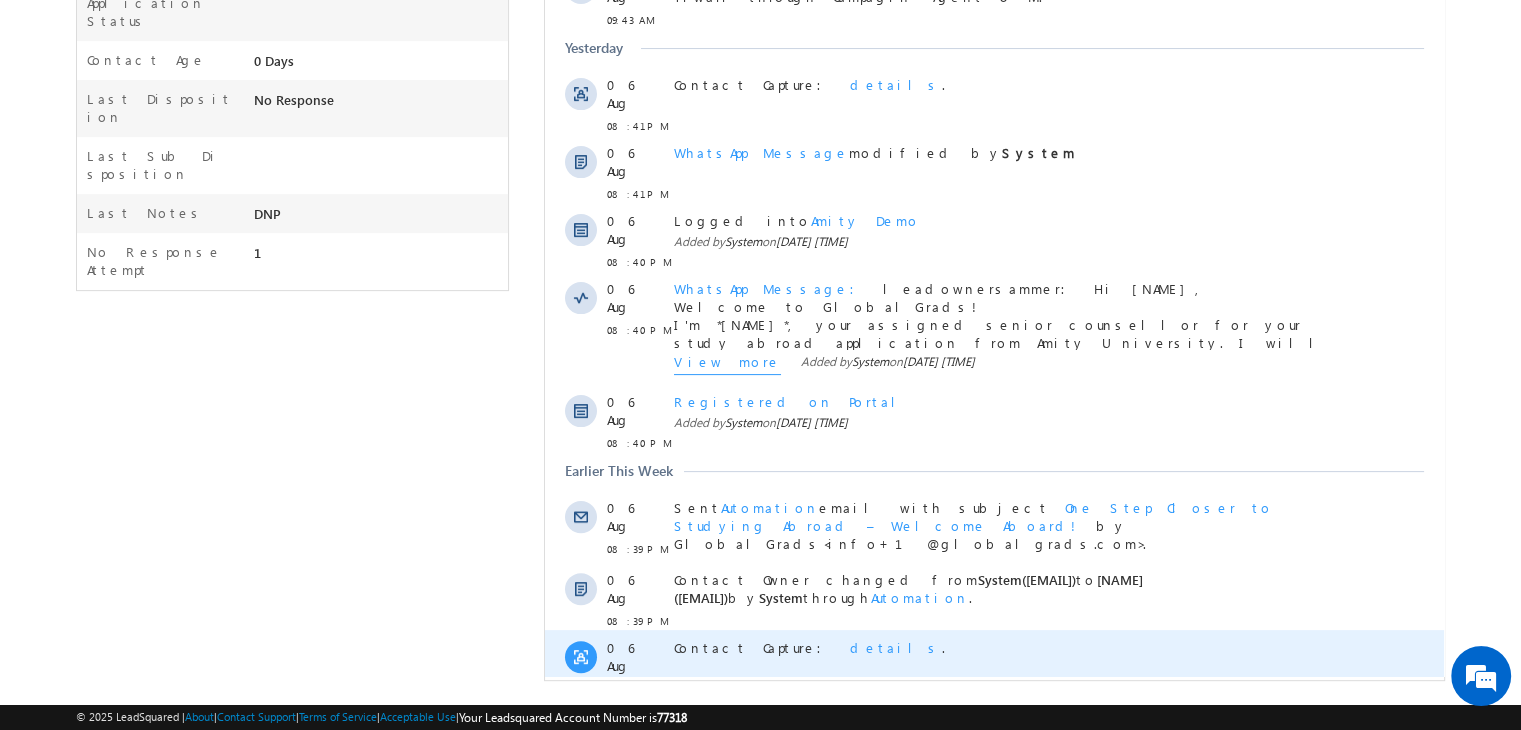 click on "details" at bounding box center (896, 647) 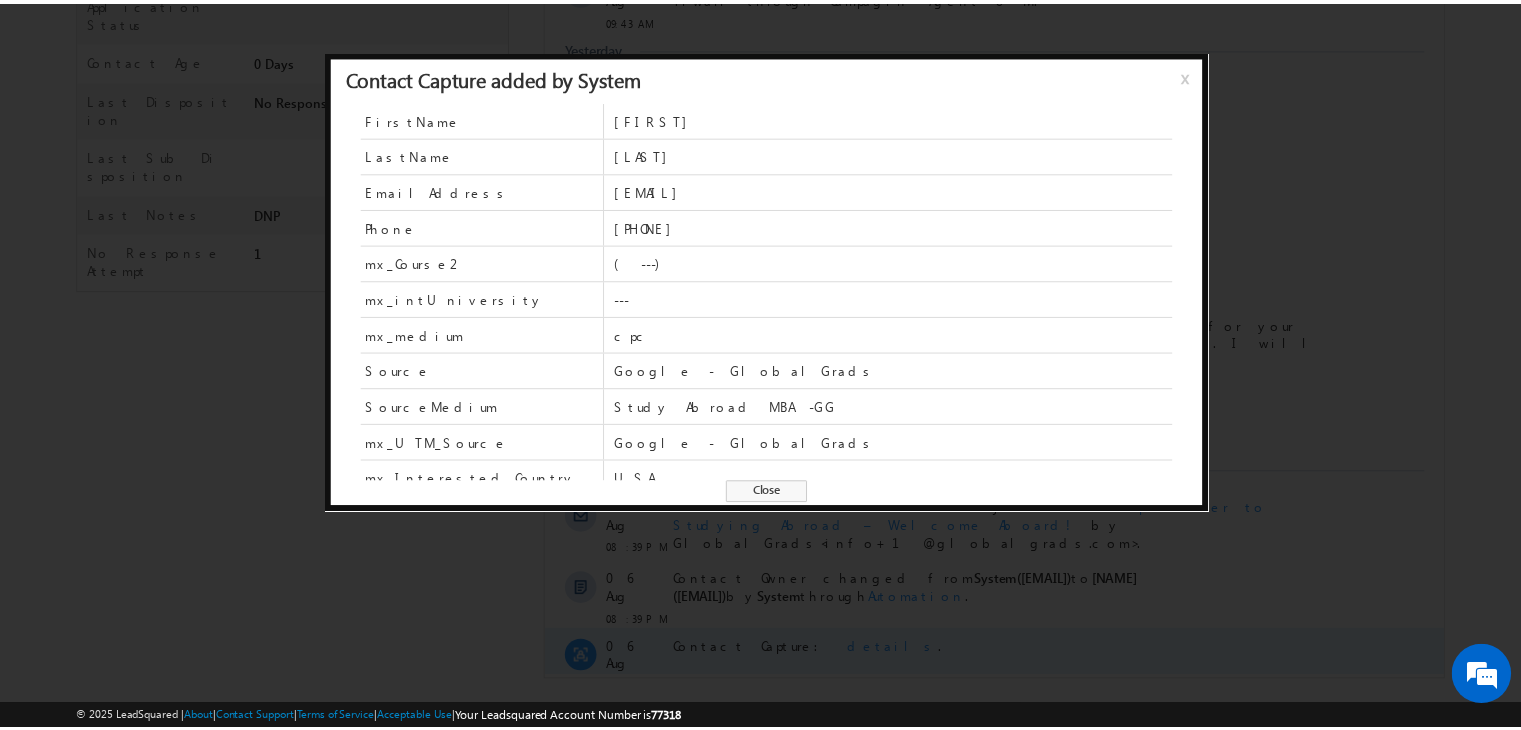scroll, scrollTop: 84, scrollLeft: 0, axis: vertical 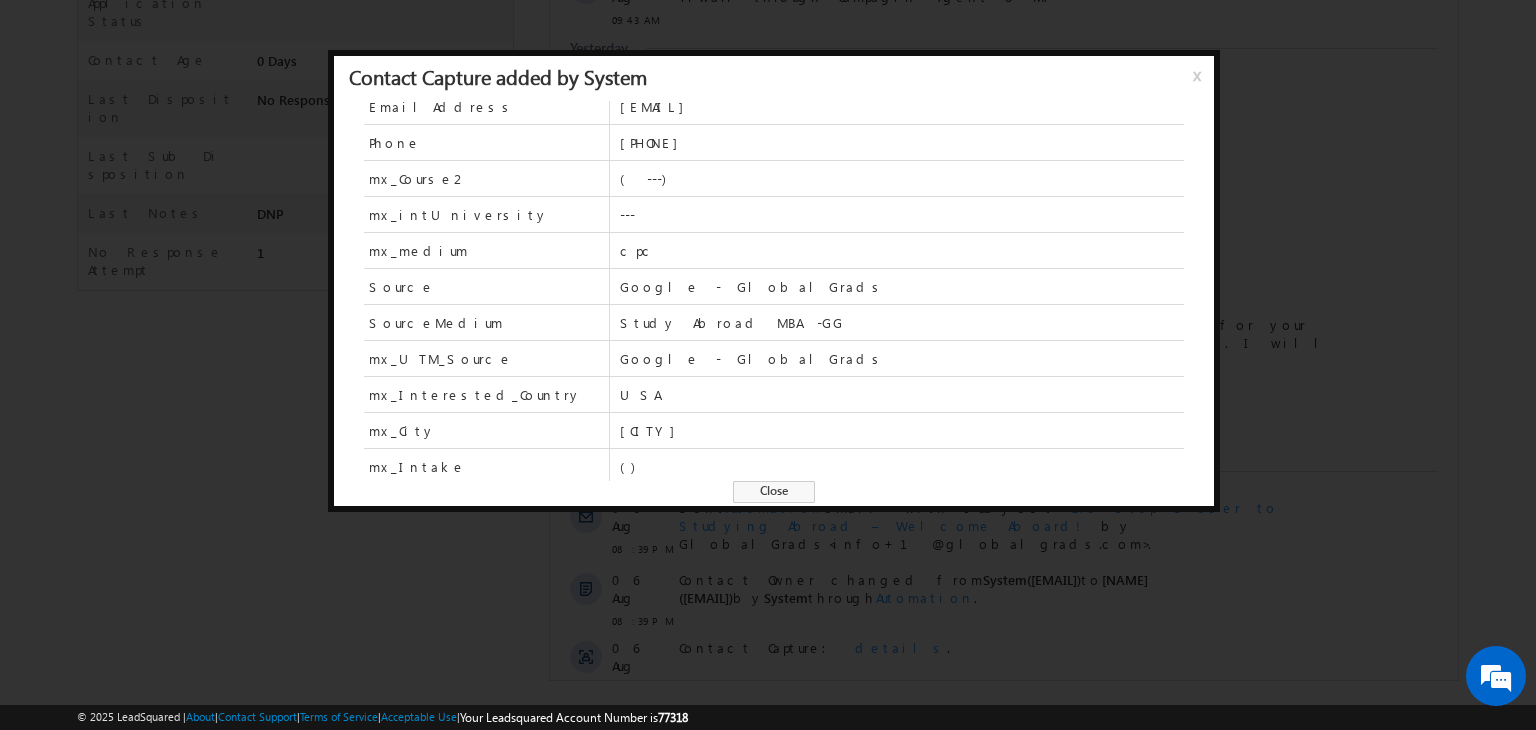click on "Close" at bounding box center [774, 492] 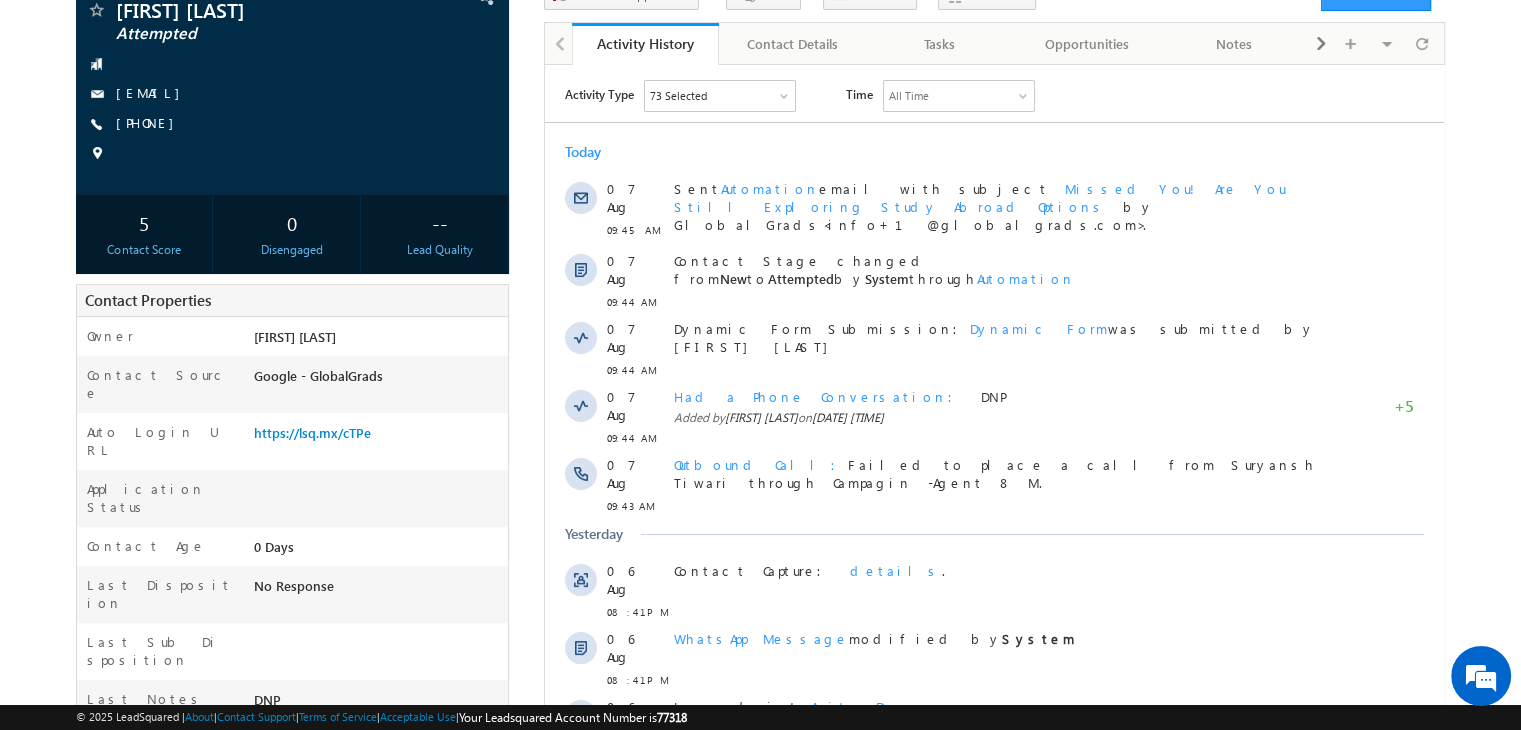 scroll, scrollTop: 0, scrollLeft: 0, axis: both 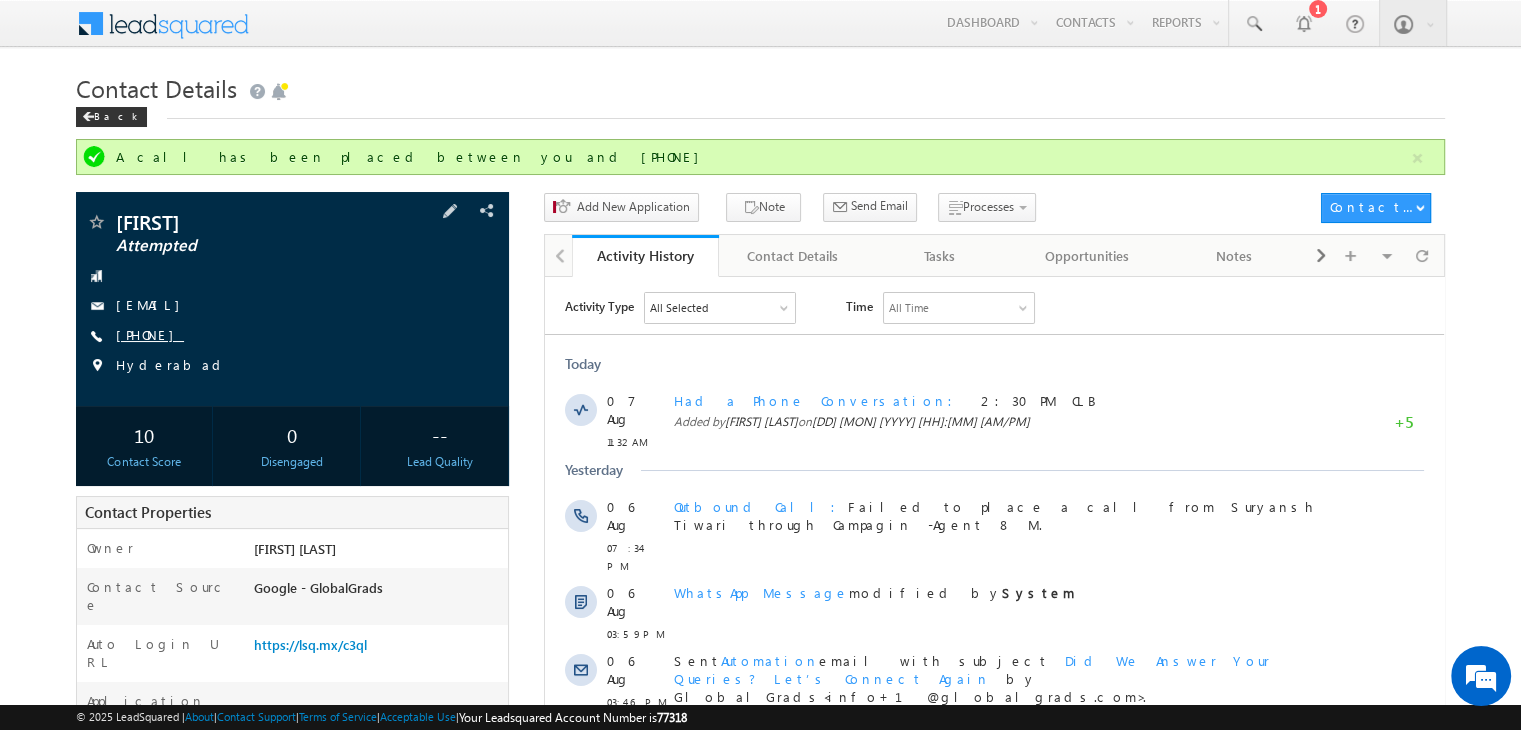 click on "+91-9391009760" at bounding box center (150, 334) 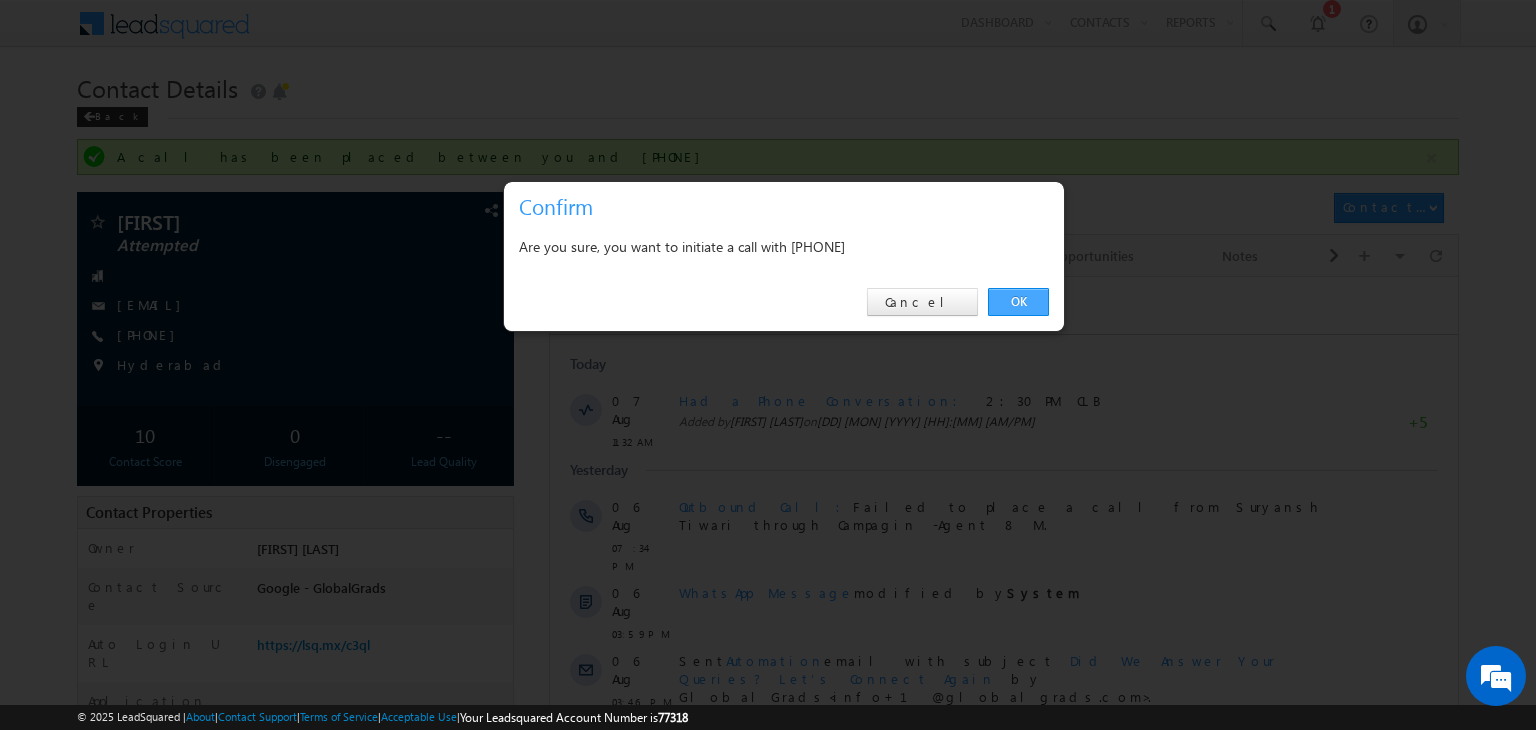 click on "OK" at bounding box center (1018, 302) 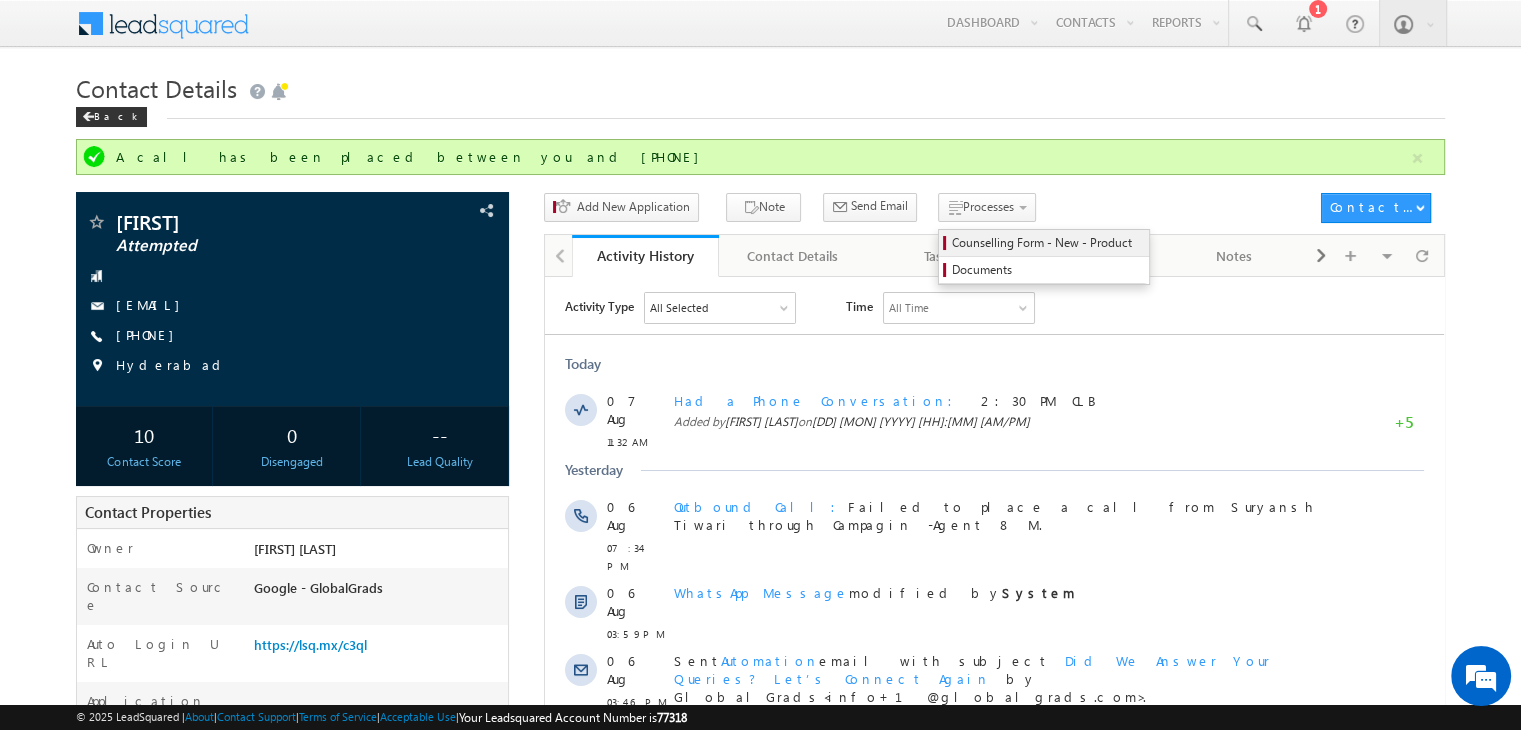 click on "Counselling Form - New - Product" at bounding box center [1047, 243] 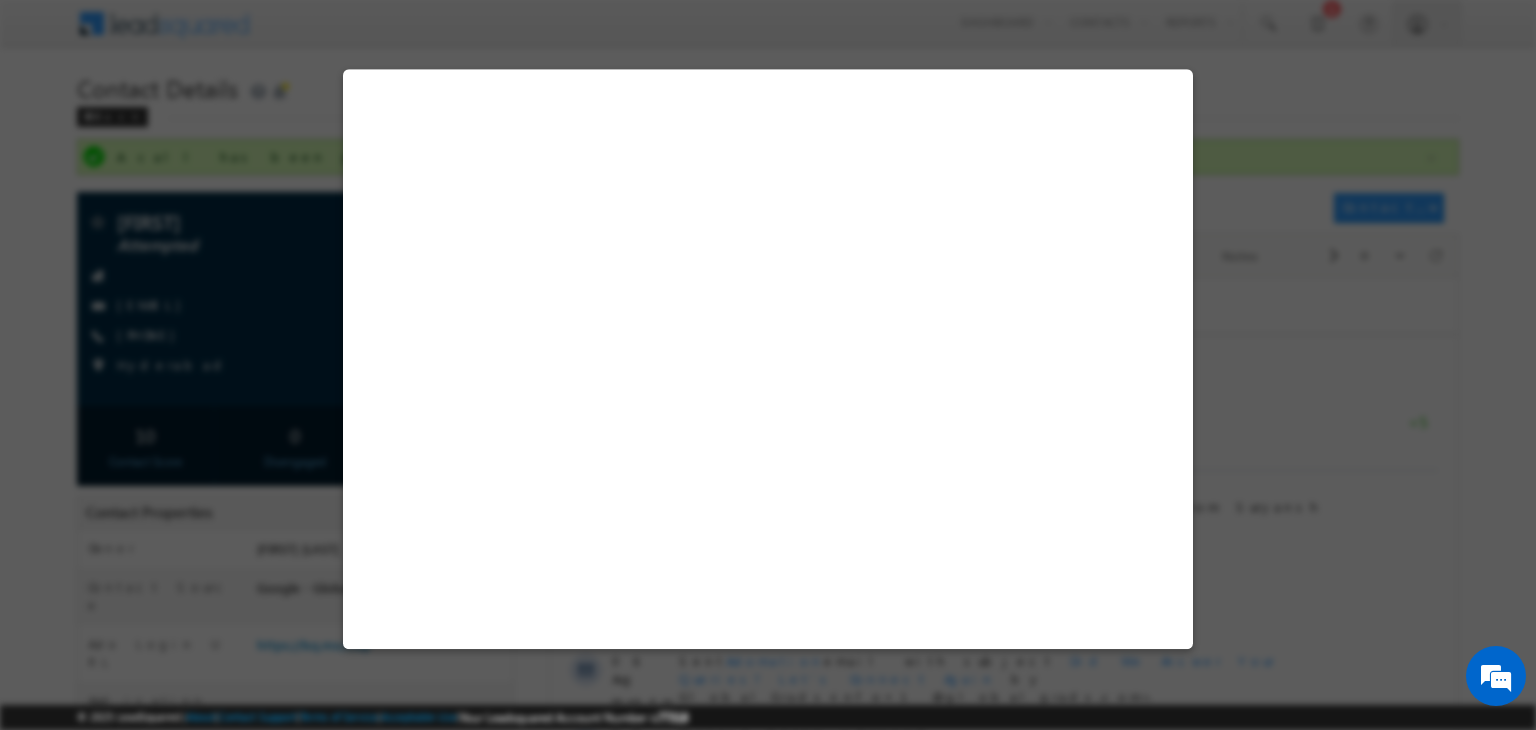 select on "Attempted" 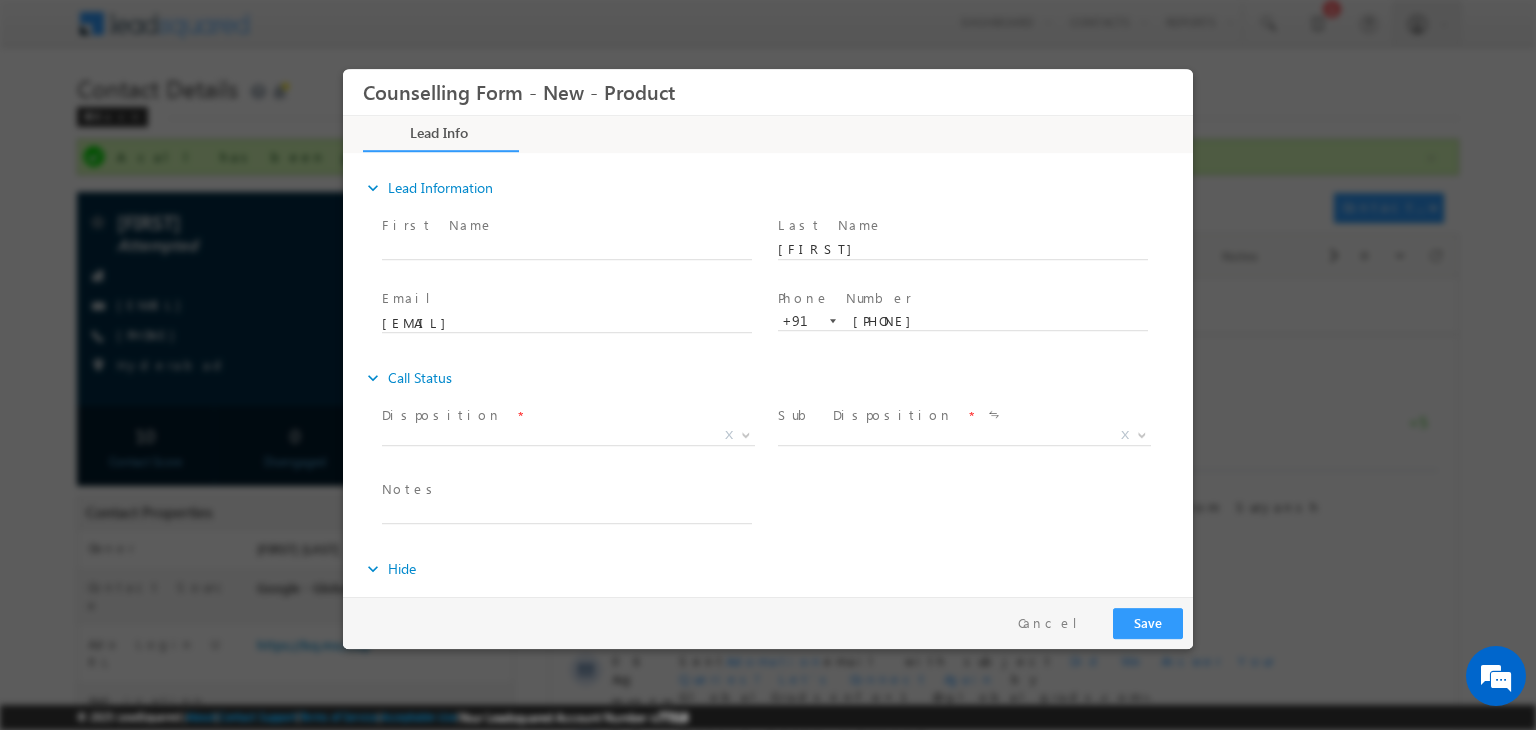scroll, scrollTop: 0, scrollLeft: 0, axis: both 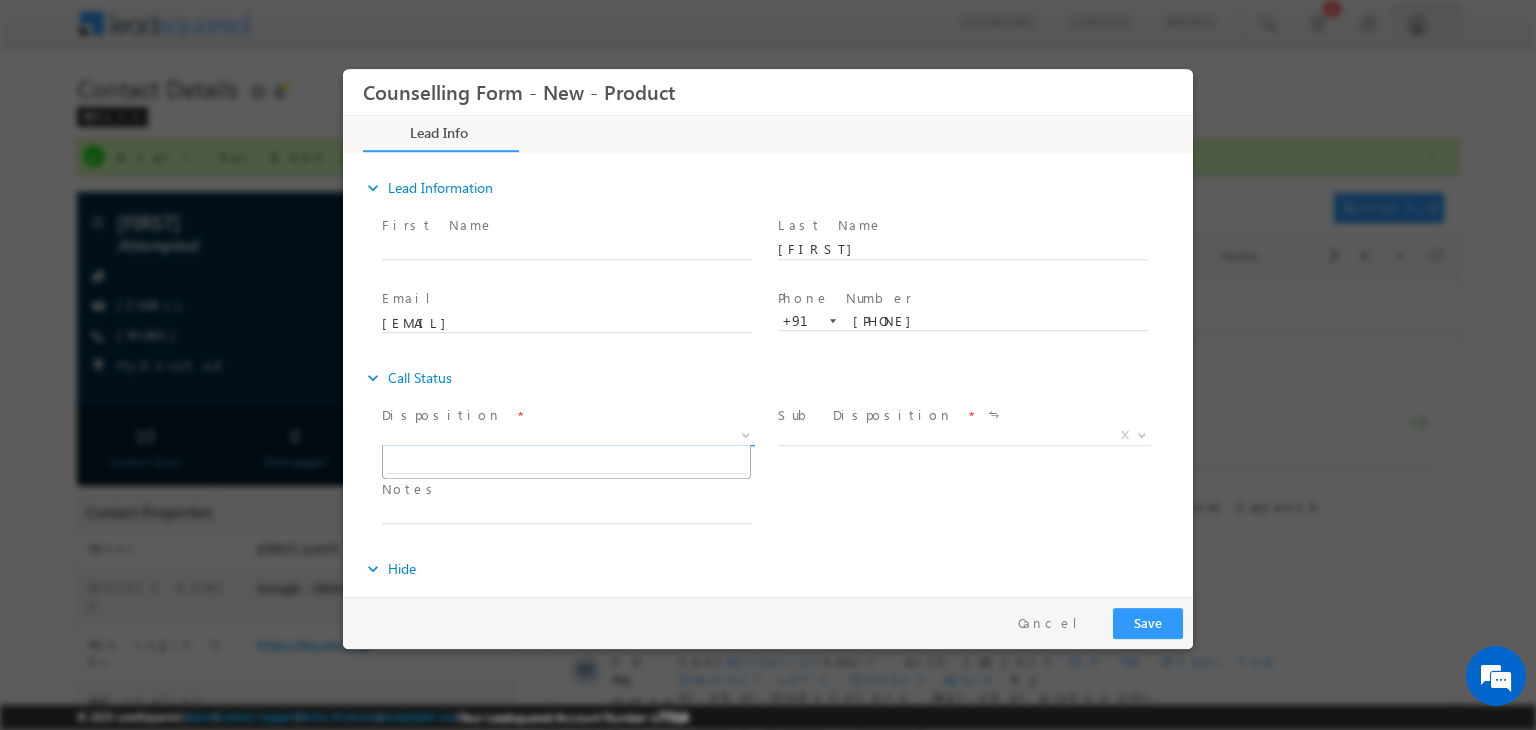 click on "X" at bounding box center [568, 436] 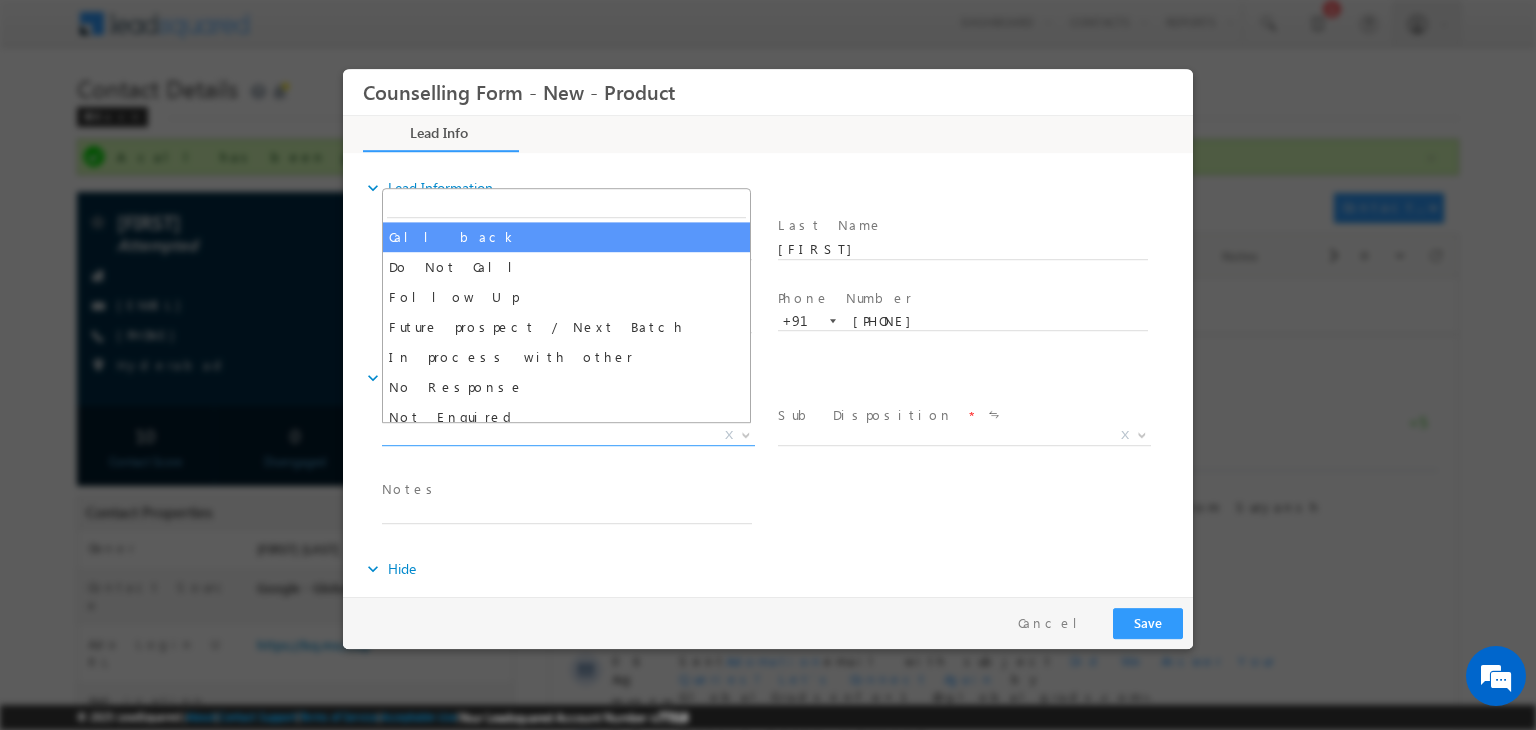 select on "Call back" 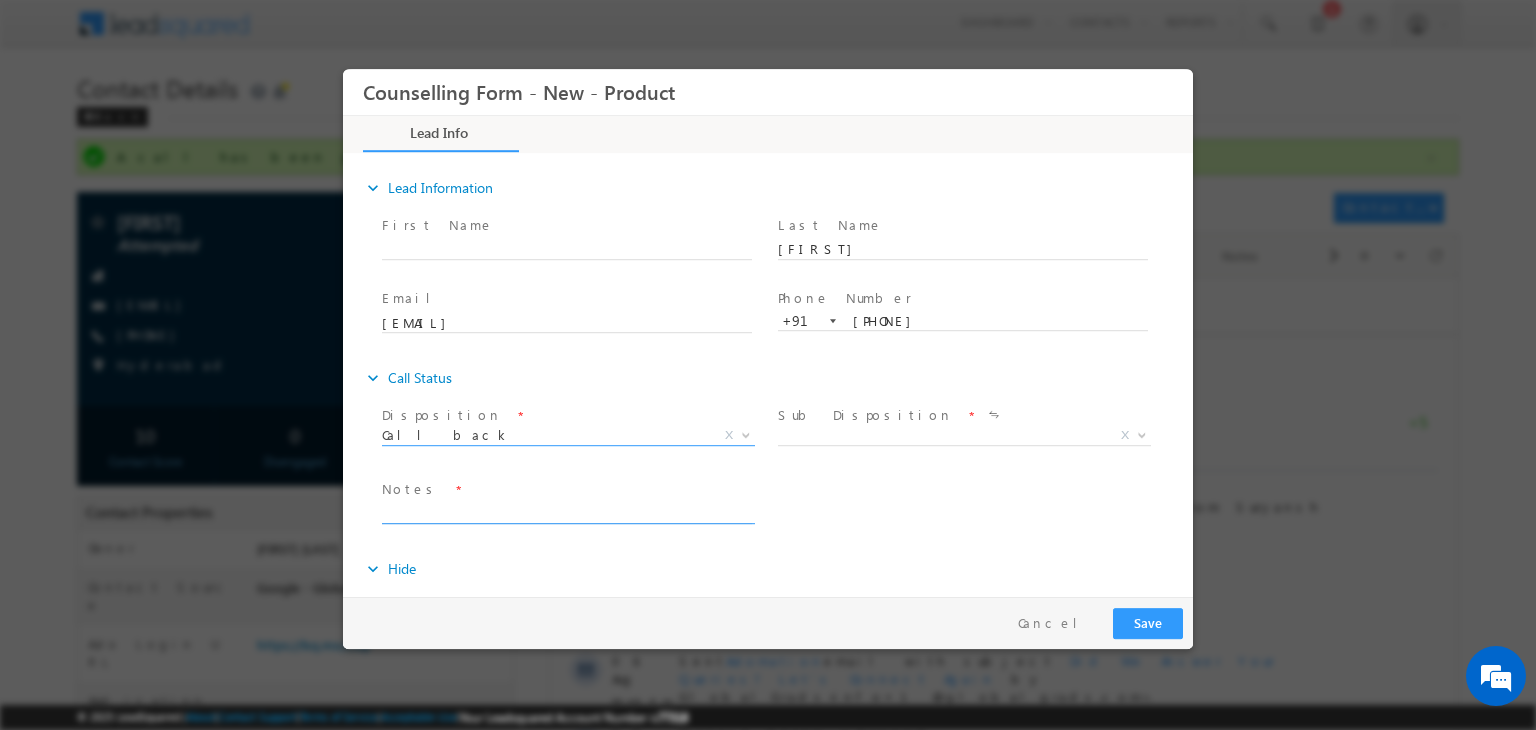 click at bounding box center [567, 512] 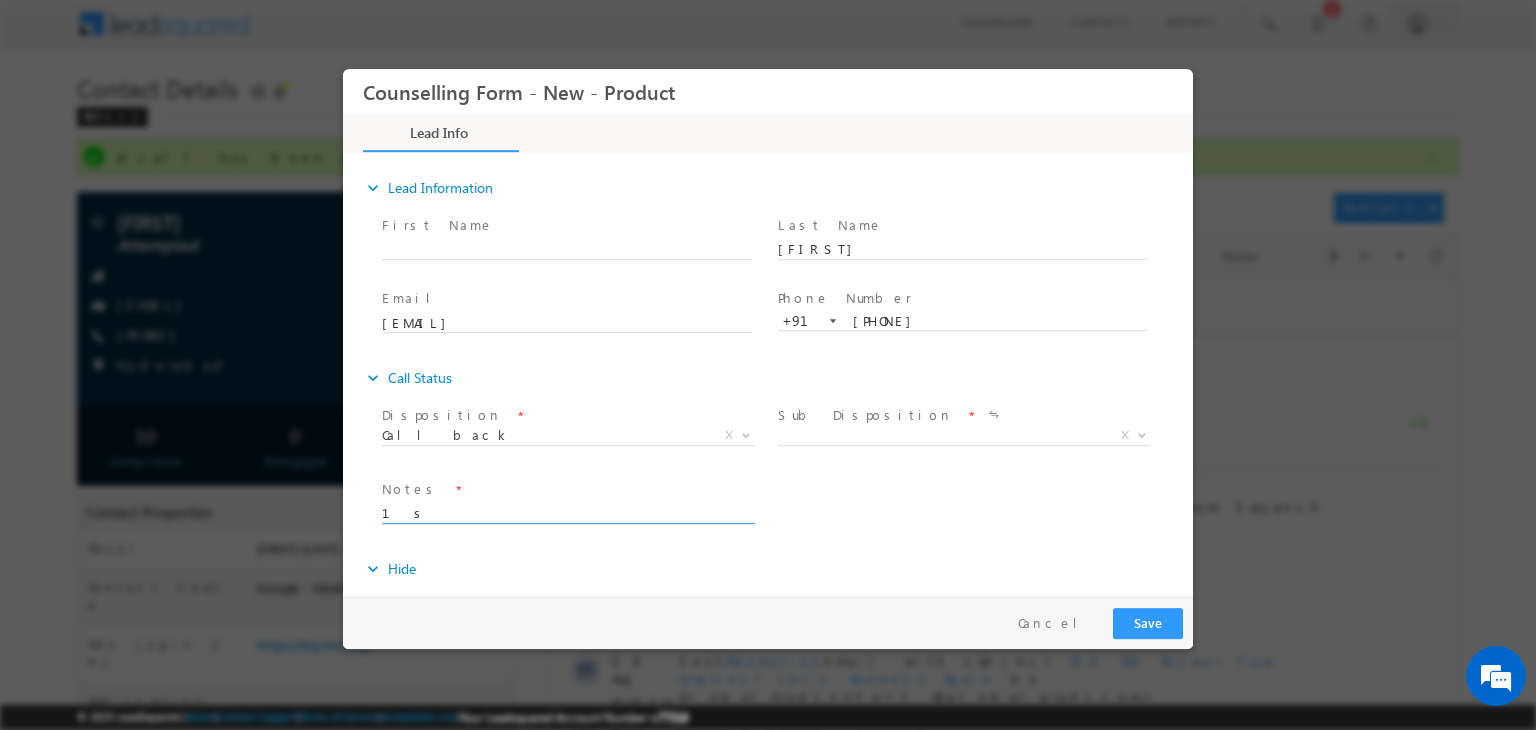 type on "1" 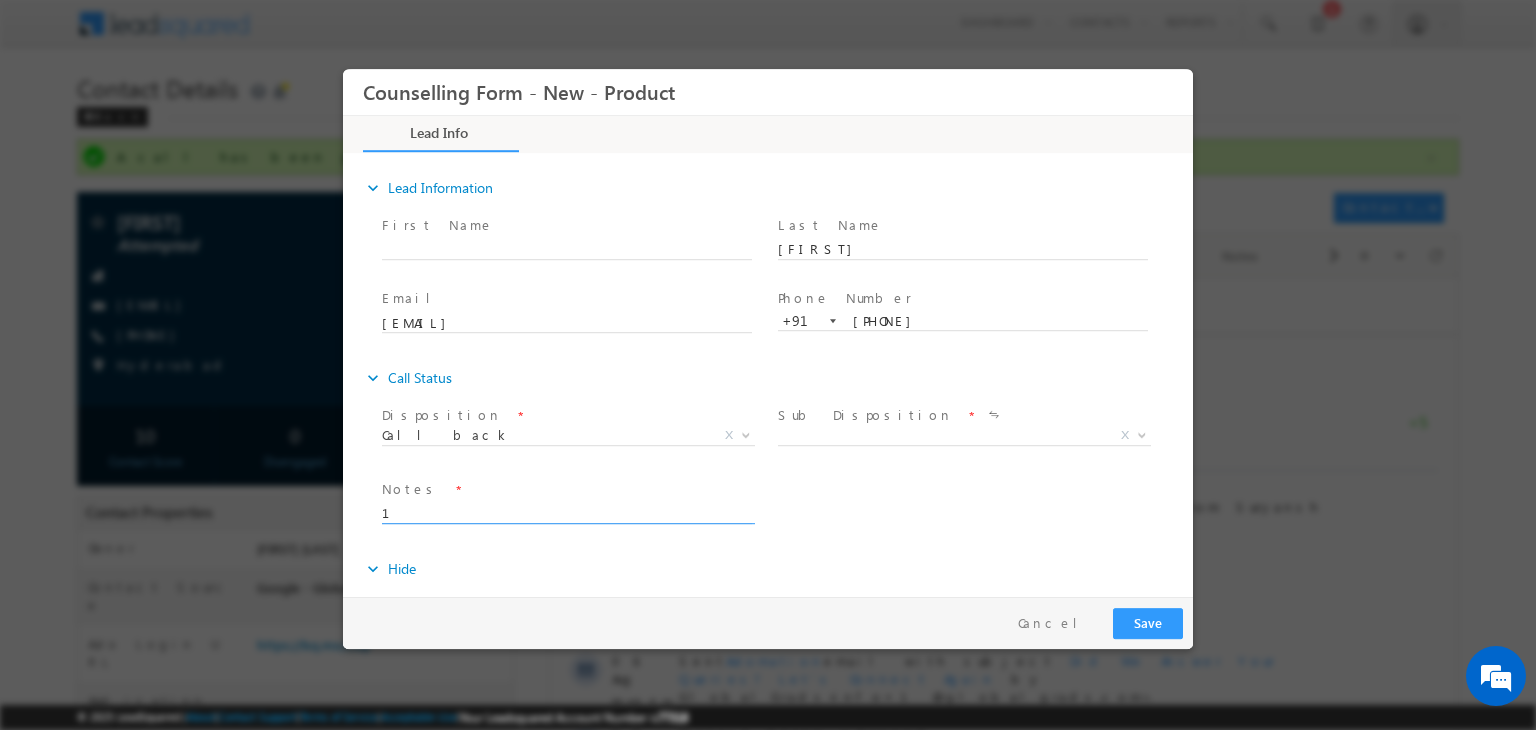 type 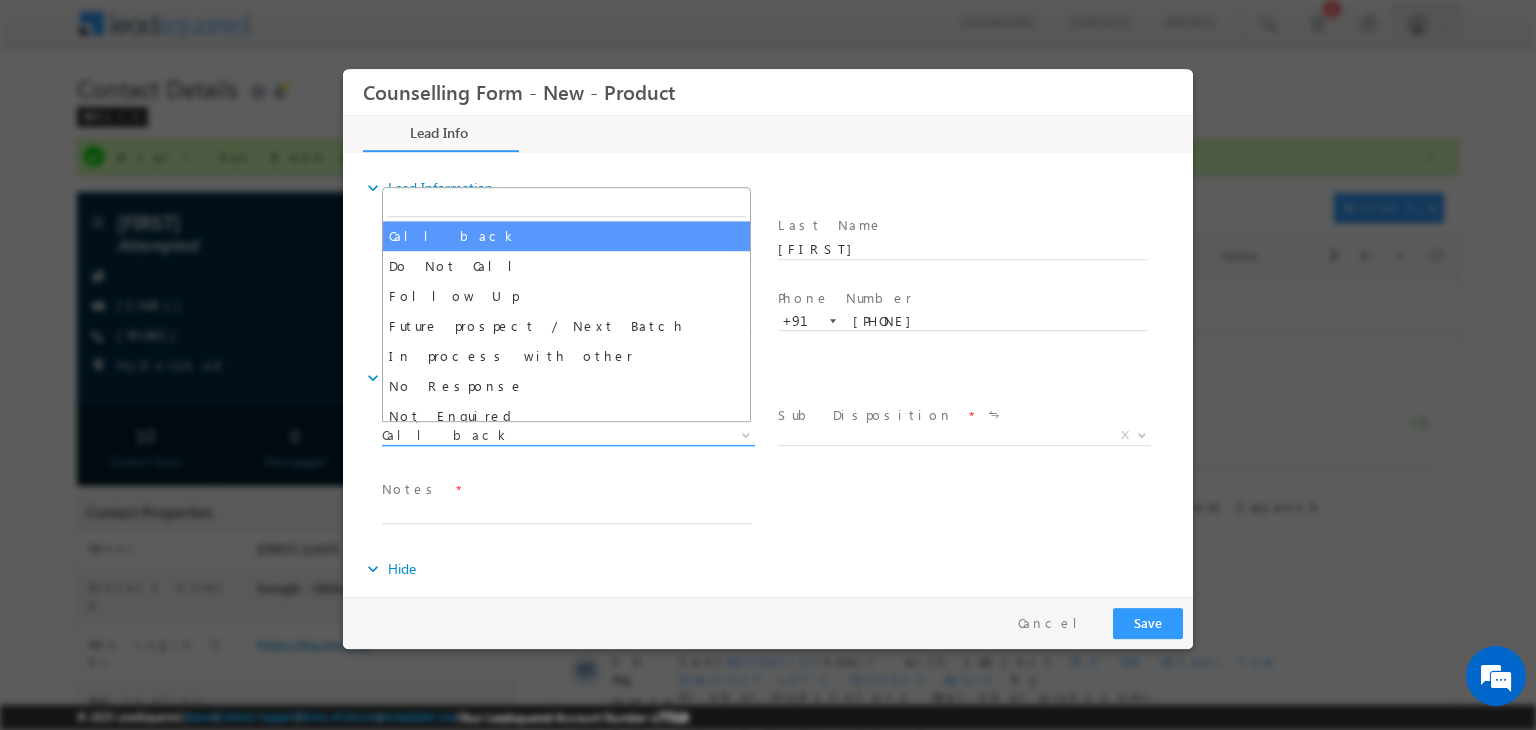 click on "Call back" at bounding box center [544, 435] 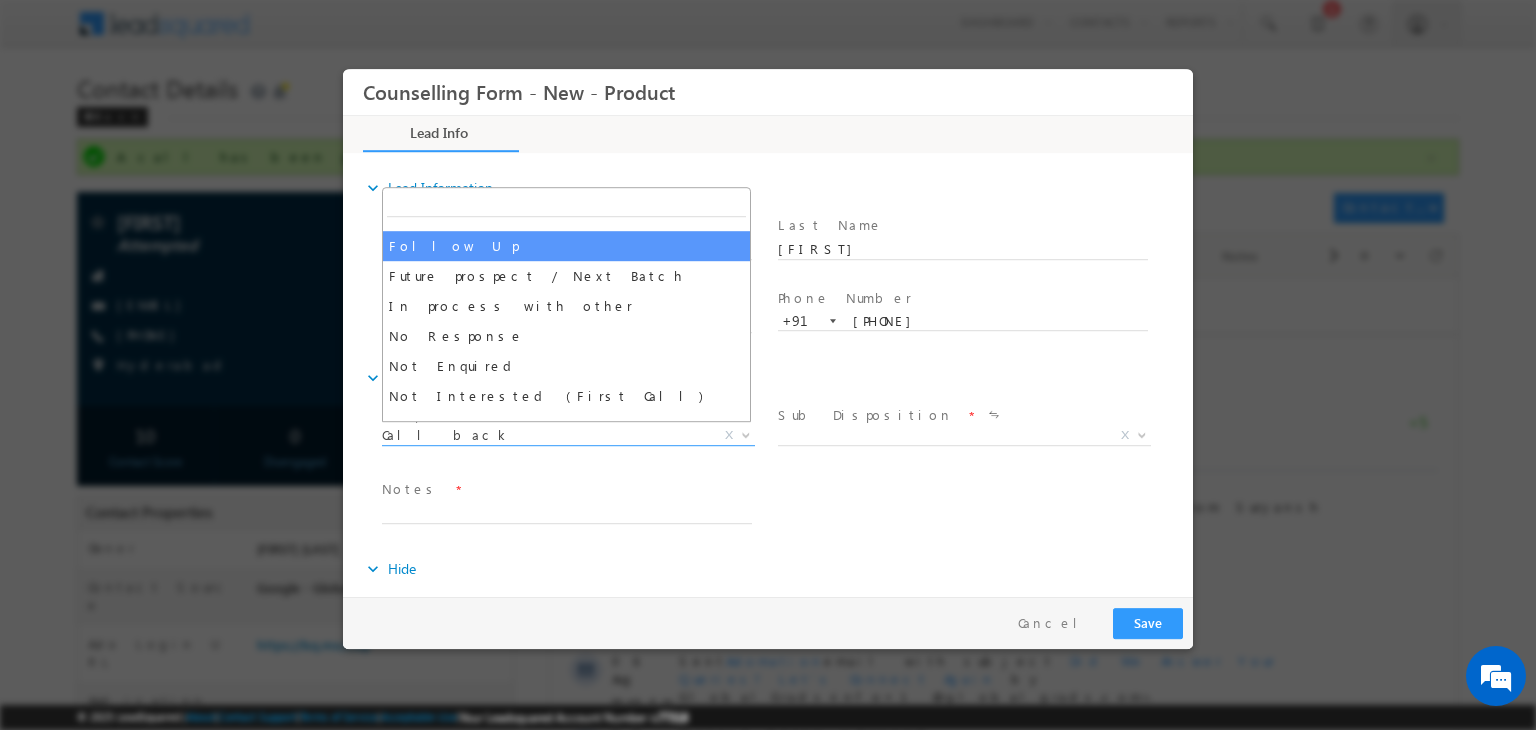 scroll, scrollTop: 48, scrollLeft: 0, axis: vertical 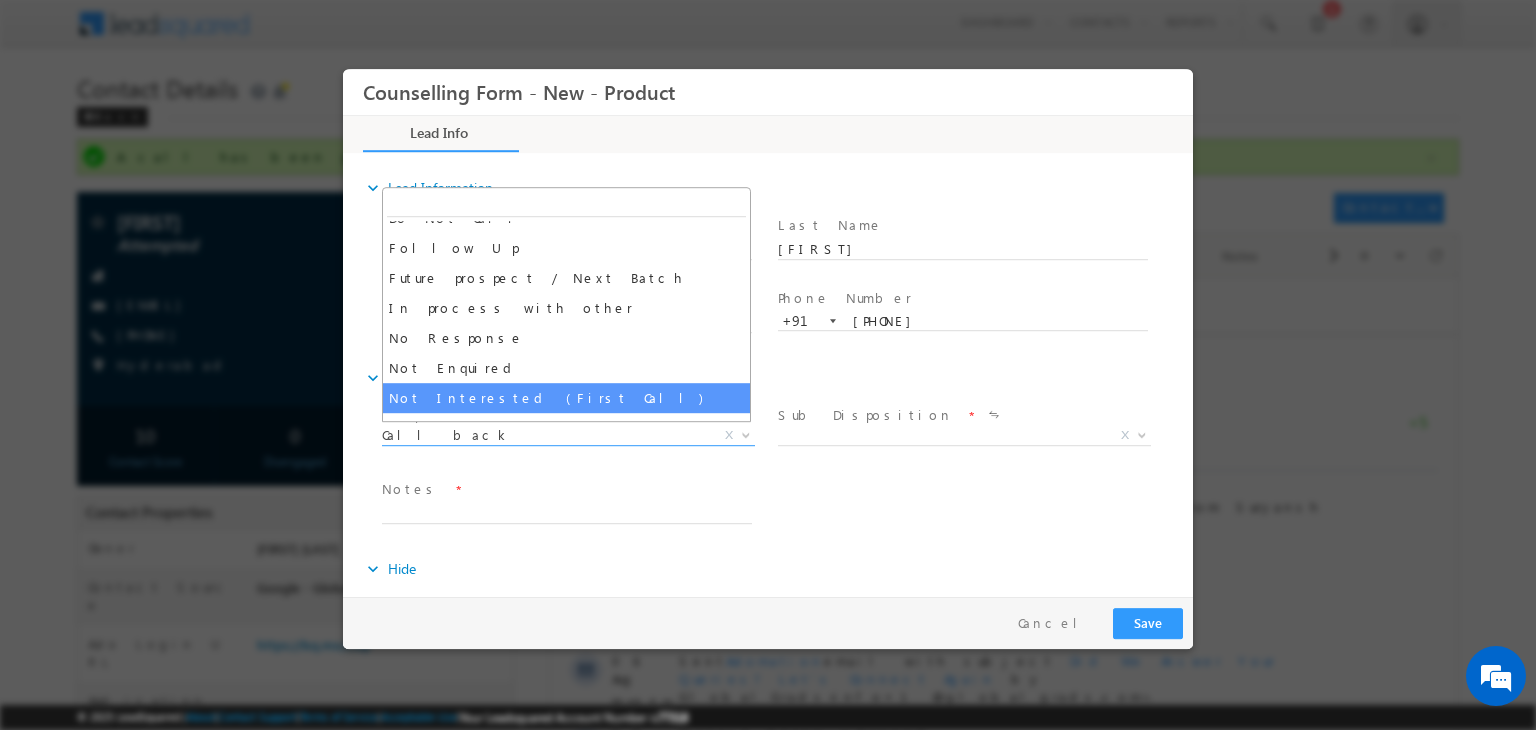 select on "Not Interested (First Call)" 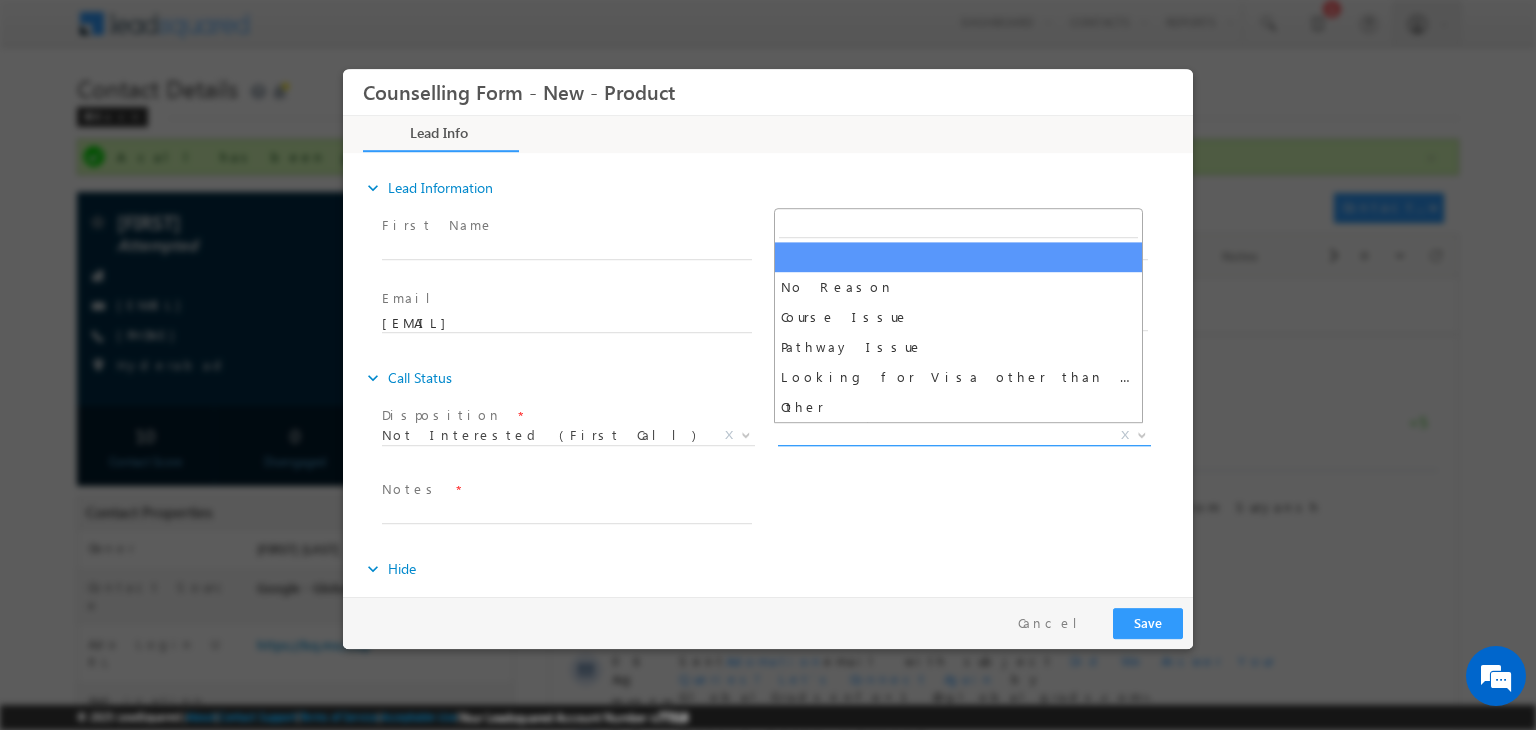 click on "X" at bounding box center [964, 436] 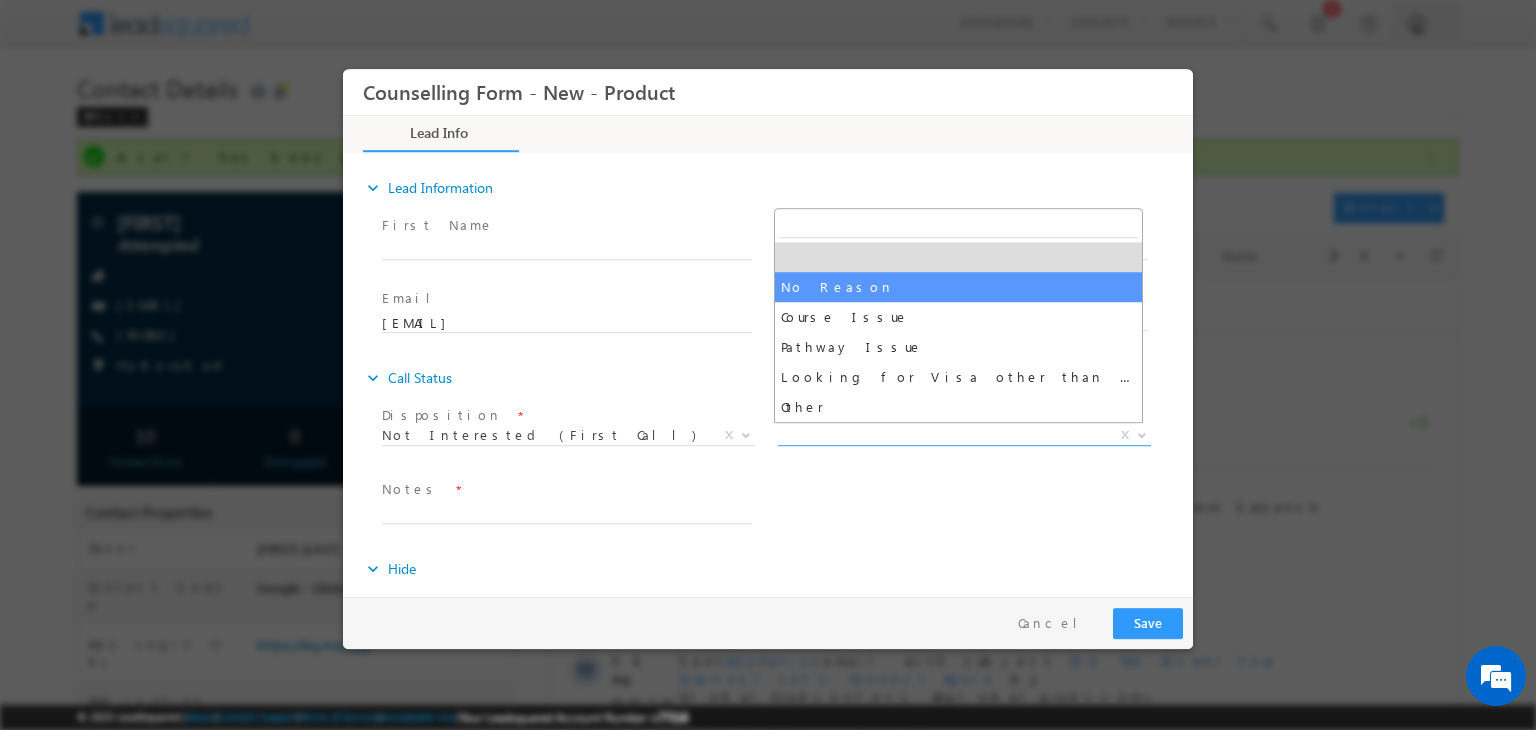 select on "No Reason" 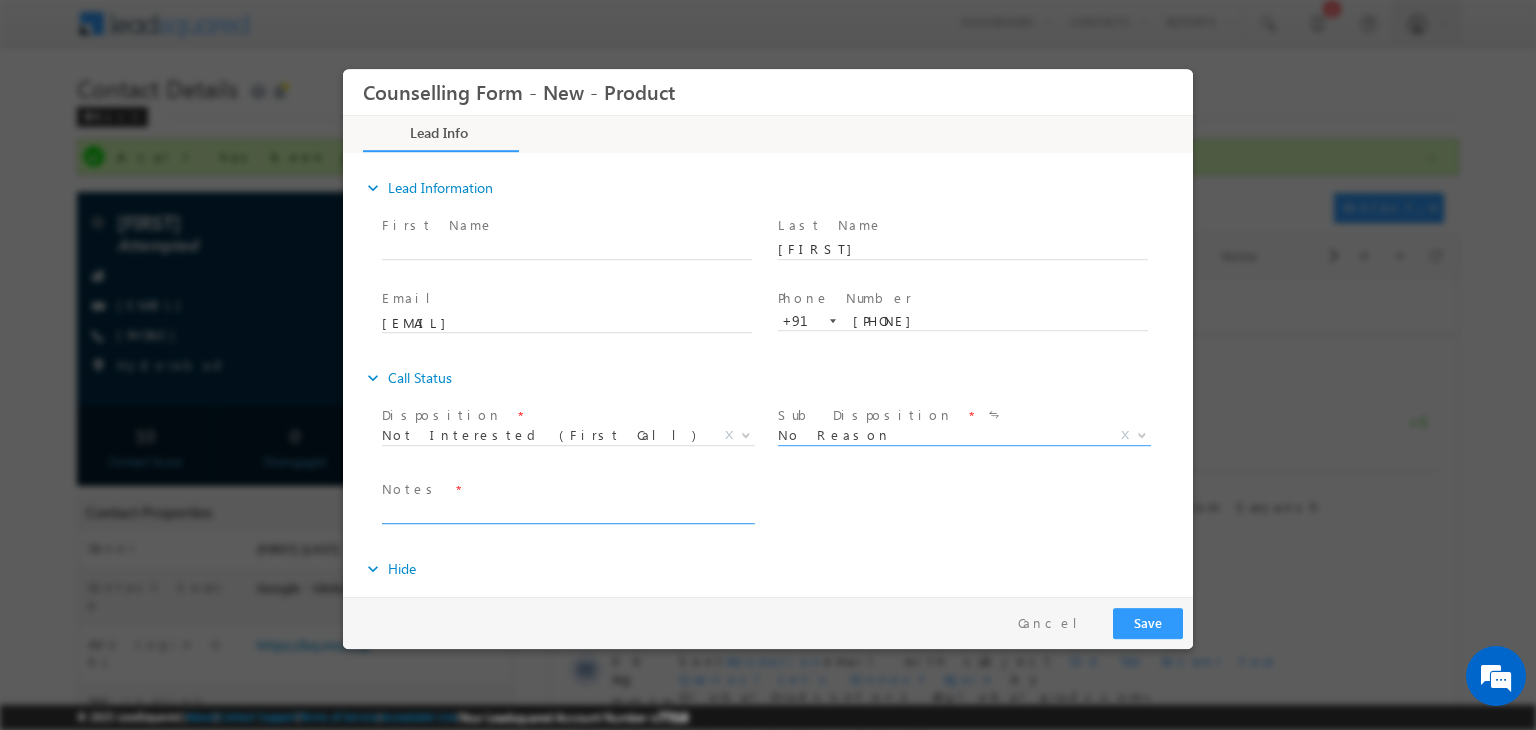 click at bounding box center (567, 512) 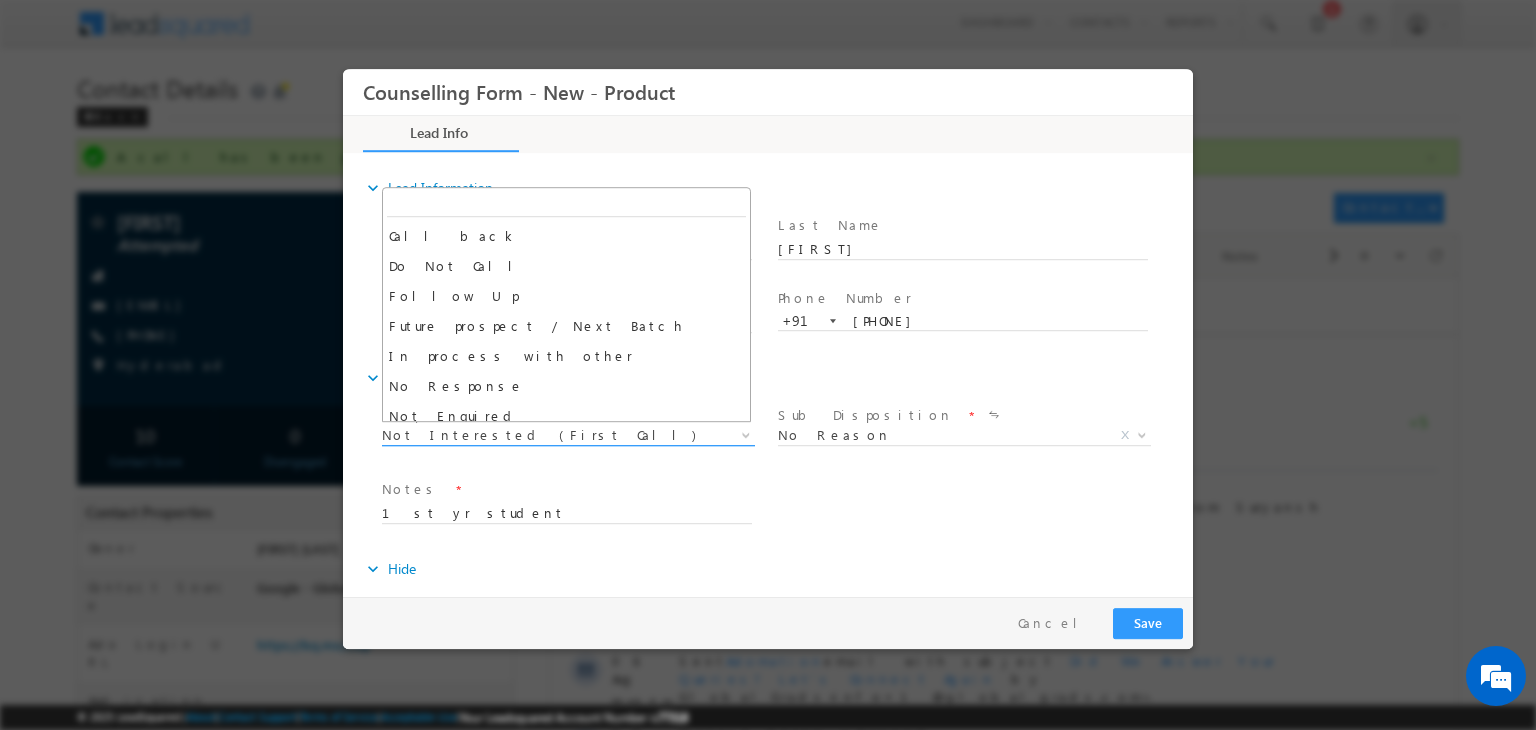 click on "Not Interested (First Call)" at bounding box center [544, 435] 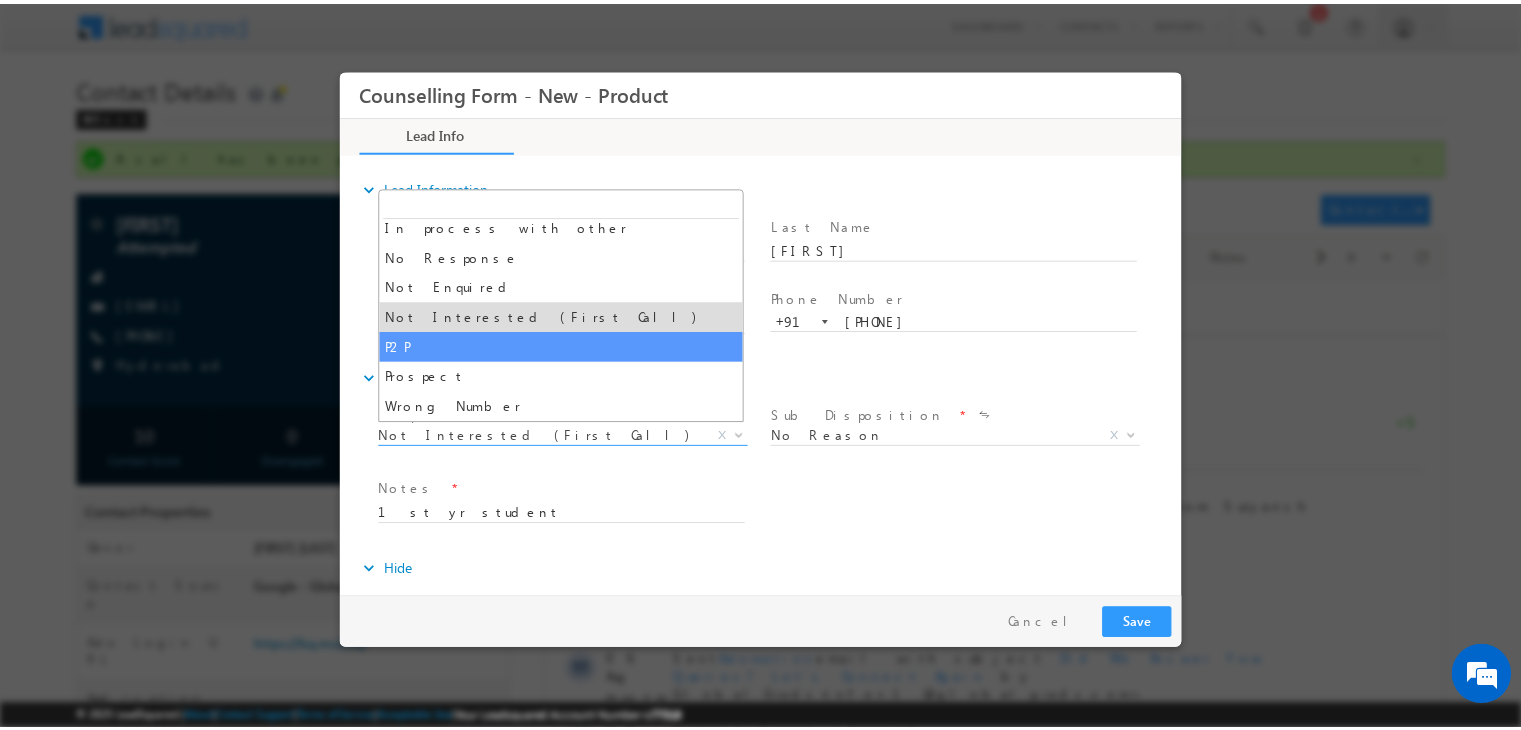 scroll, scrollTop: 129, scrollLeft: 0, axis: vertical 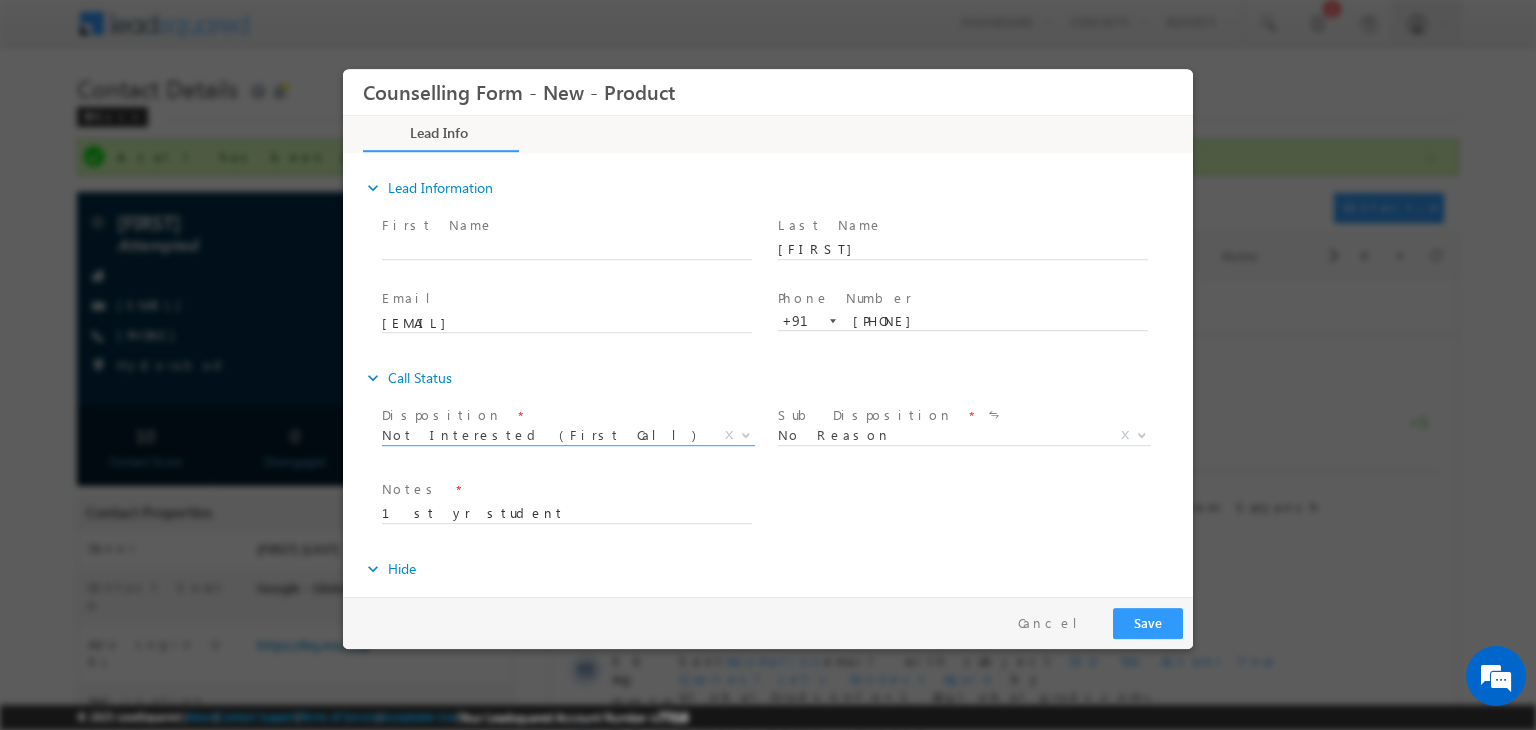 click on "Notes
*
1st yr student" at bounding box center (576, 502) 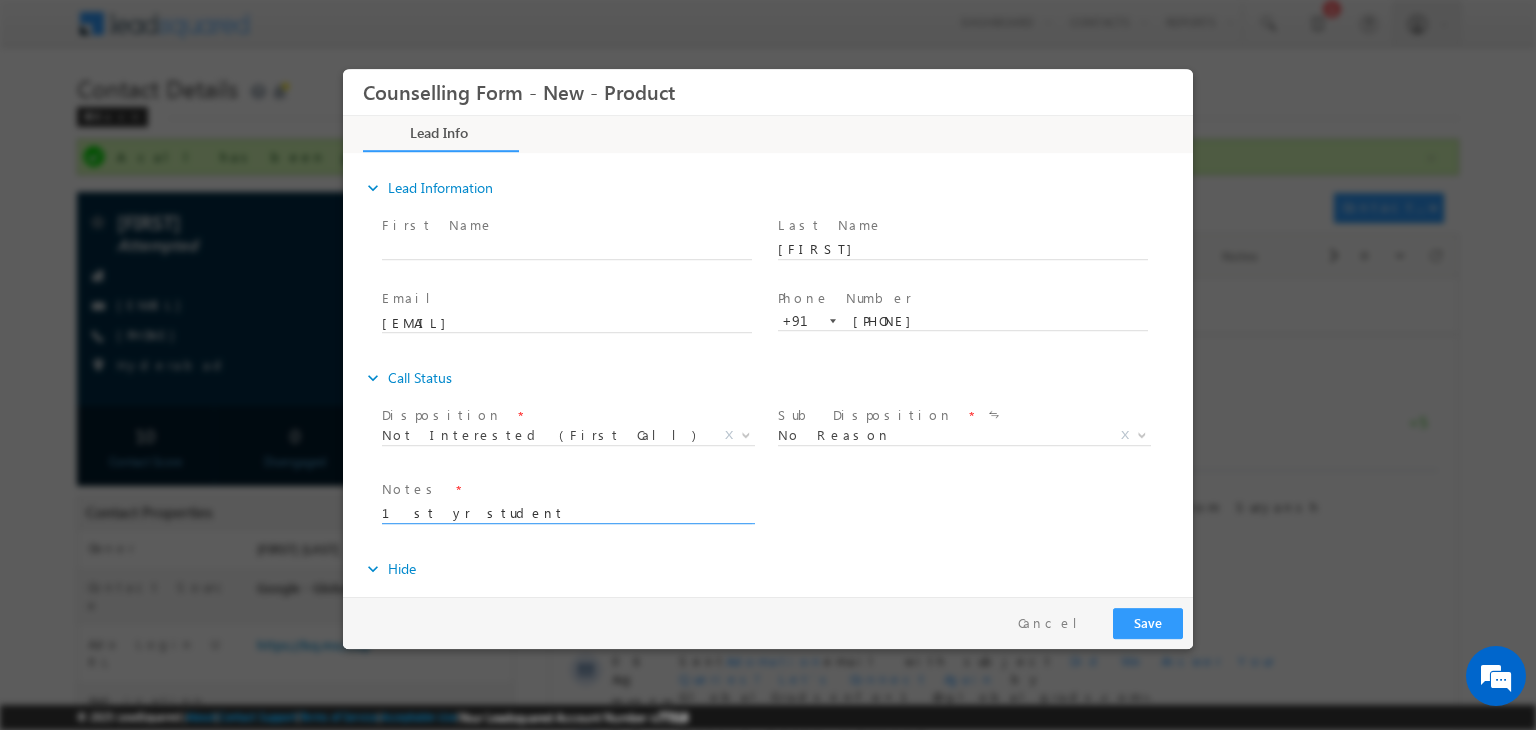 click on "1st yr student" at bounding box center (567, 512) 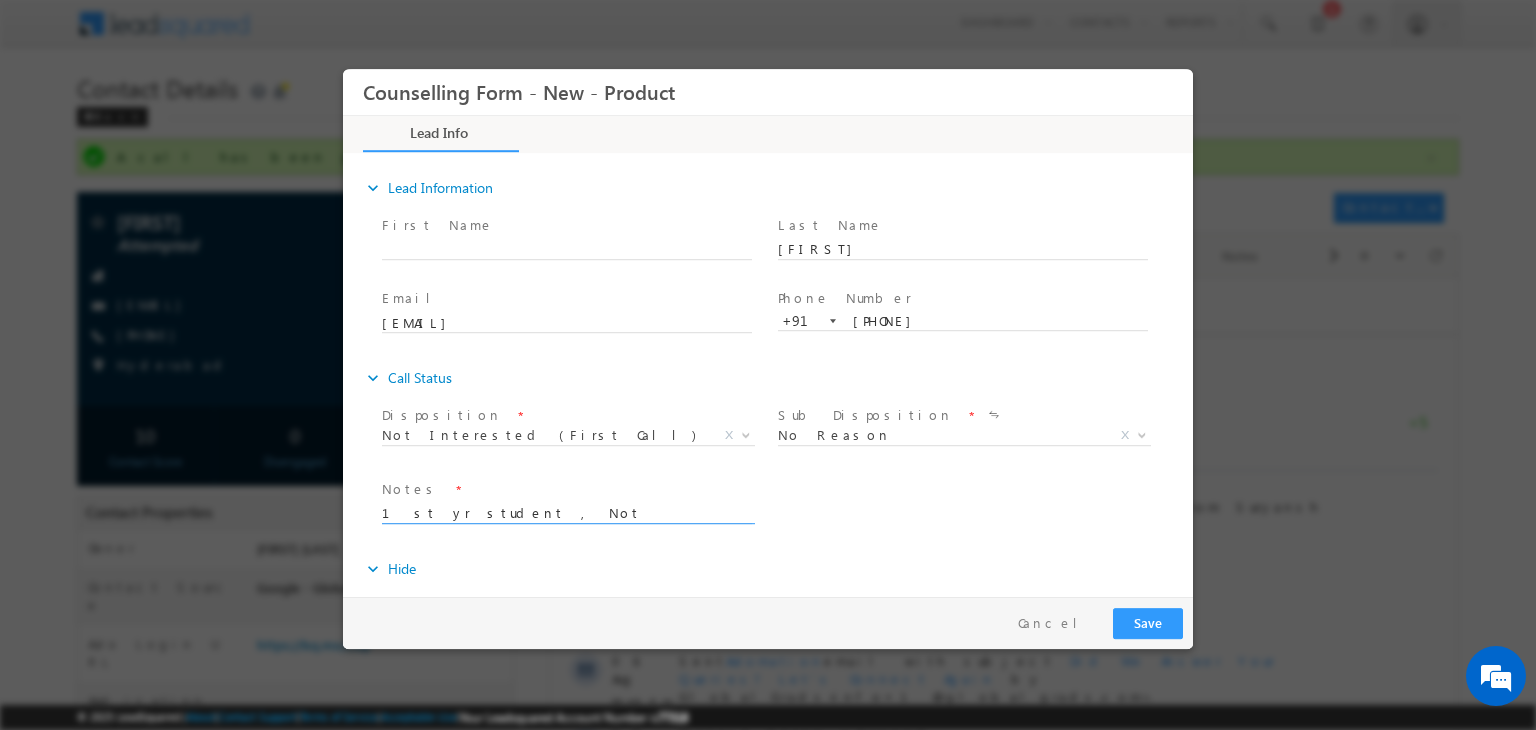 type on "1st yr student , Not eligible btech student" 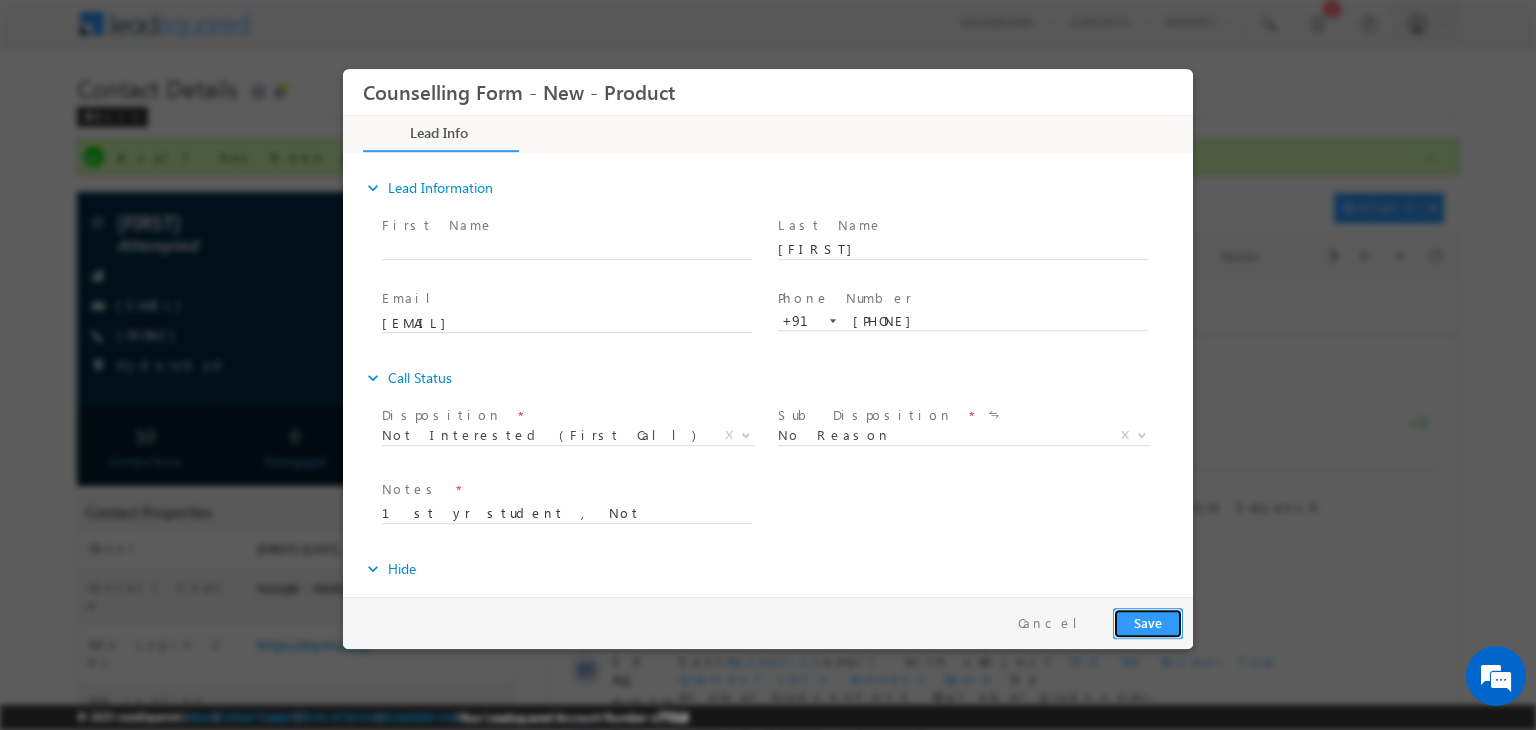 click on "Save" at bounding box center (1148, 623) 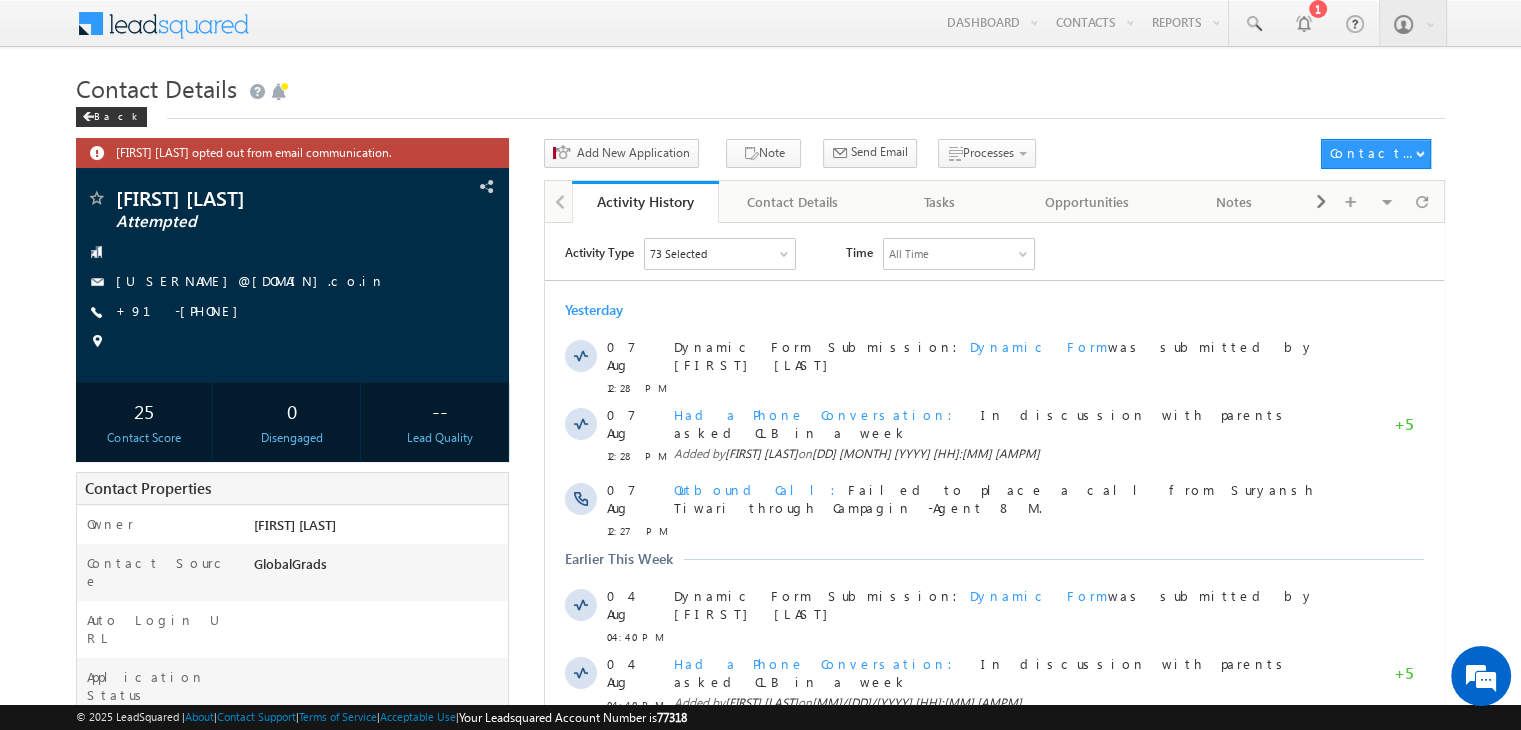 scroll, scrollTop: 0, scrollLeft: 0, axis: both 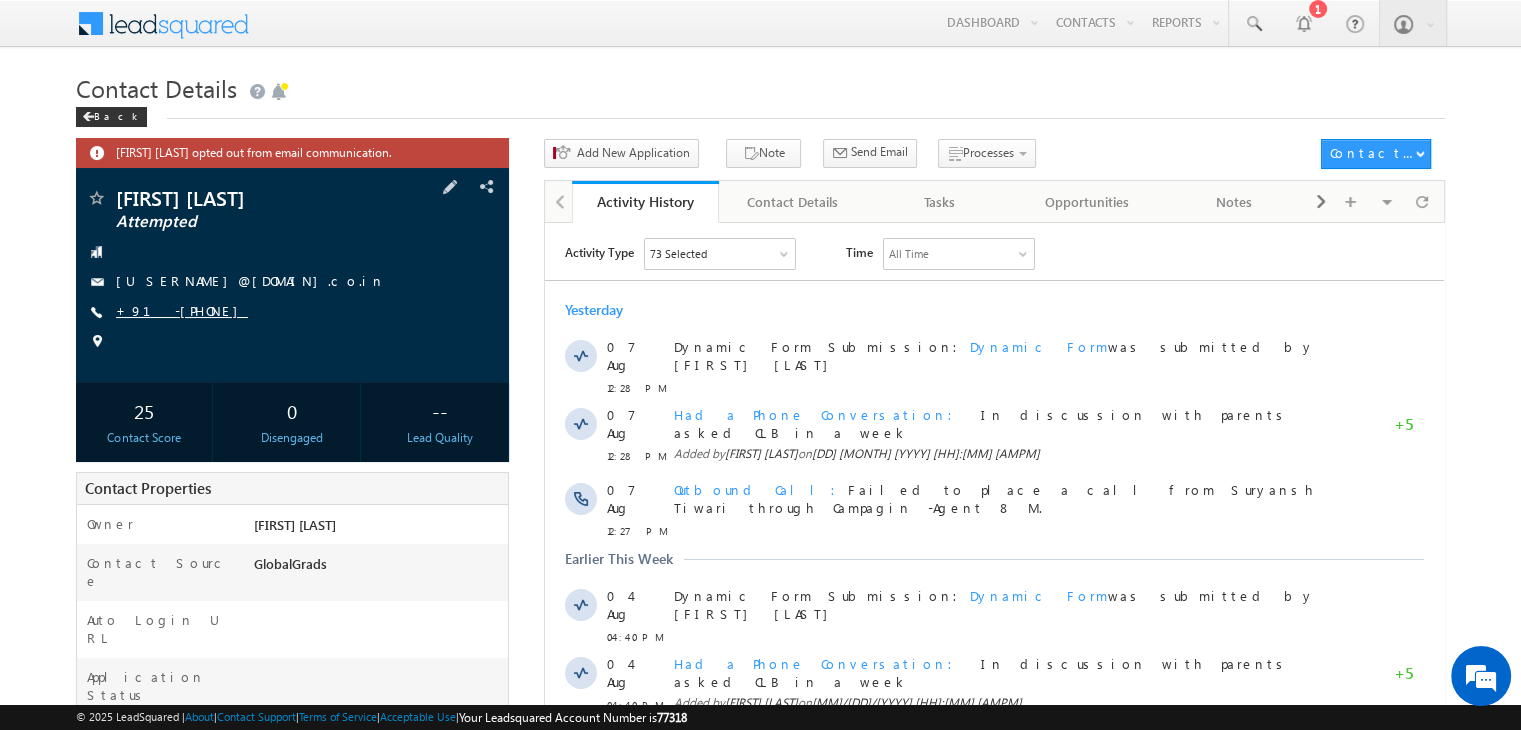 click on "+91-[PHONE]" at bounding box center (182, 310) 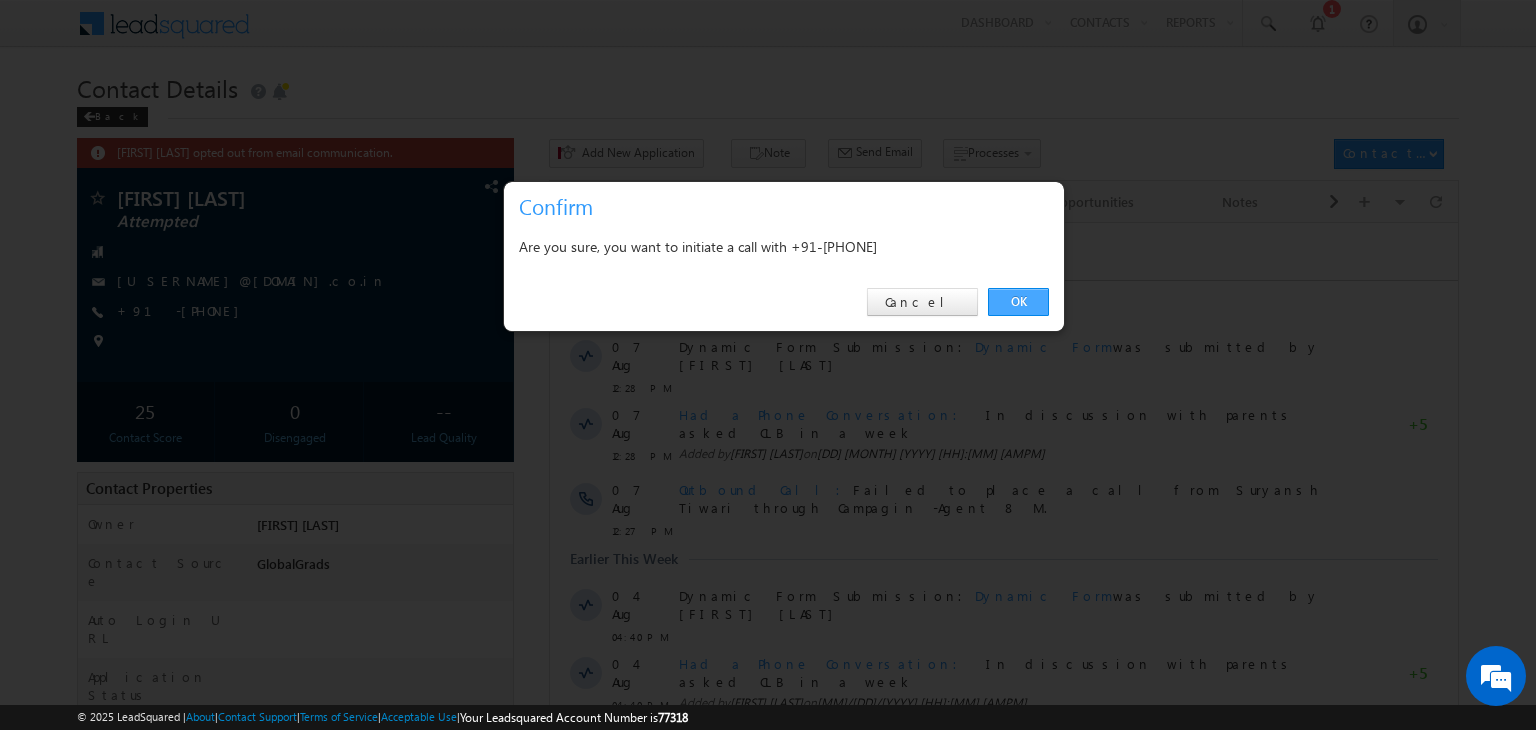 click on "OK" at bounding box center [1018, 302] 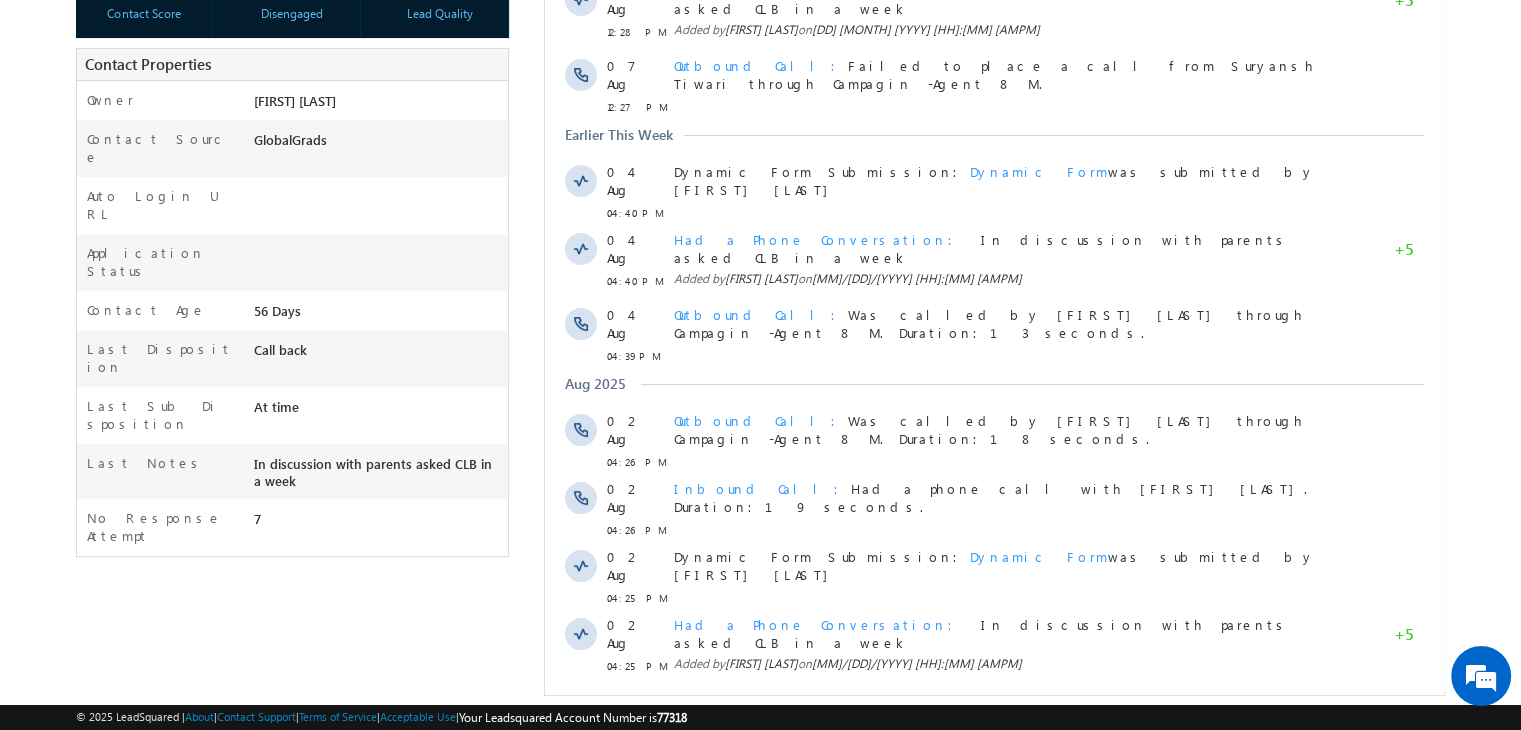 scroll, scrollTop: 493, scrollLeft: 0, axis: vertical 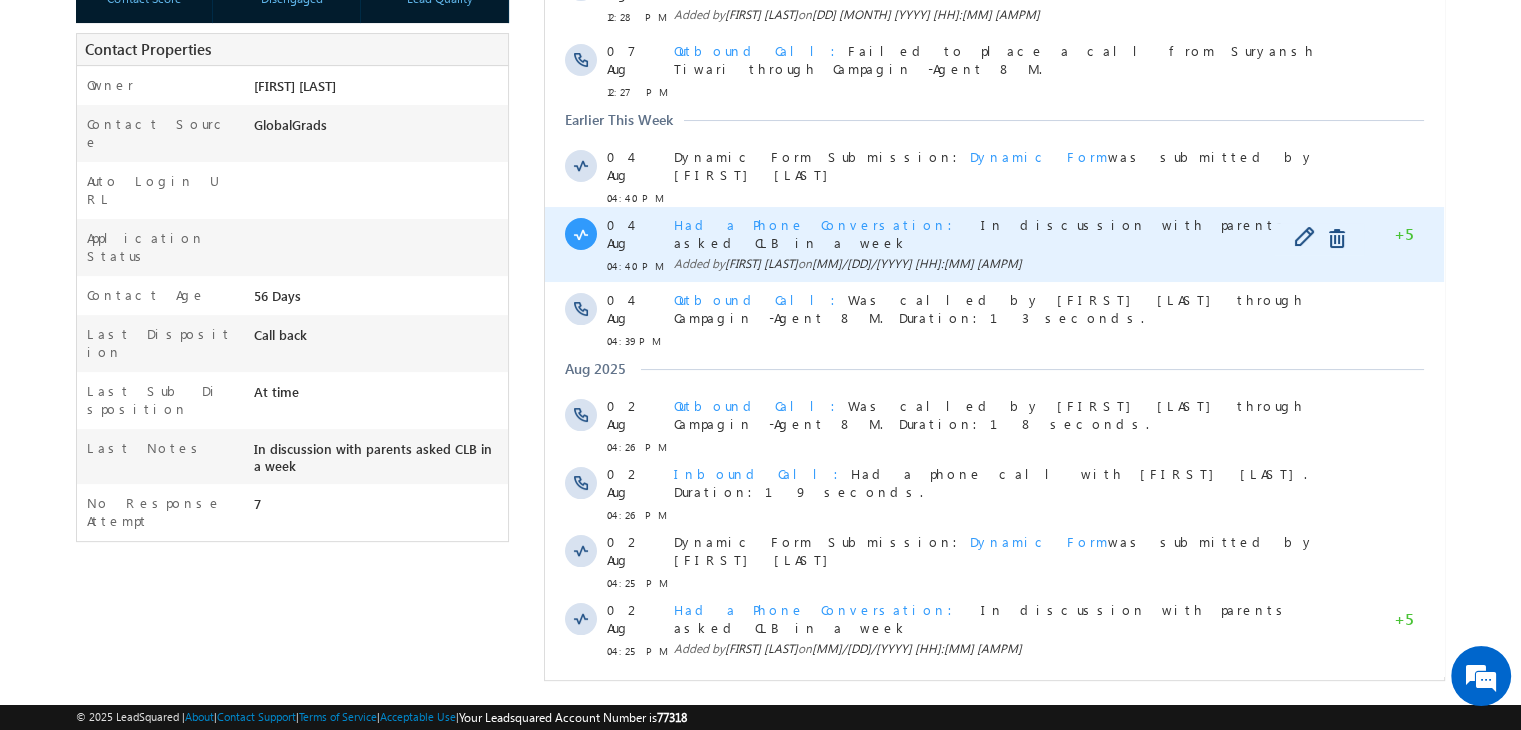 click on "In discussion with parents asked CLB in a week" at bounding box center [982, 233] 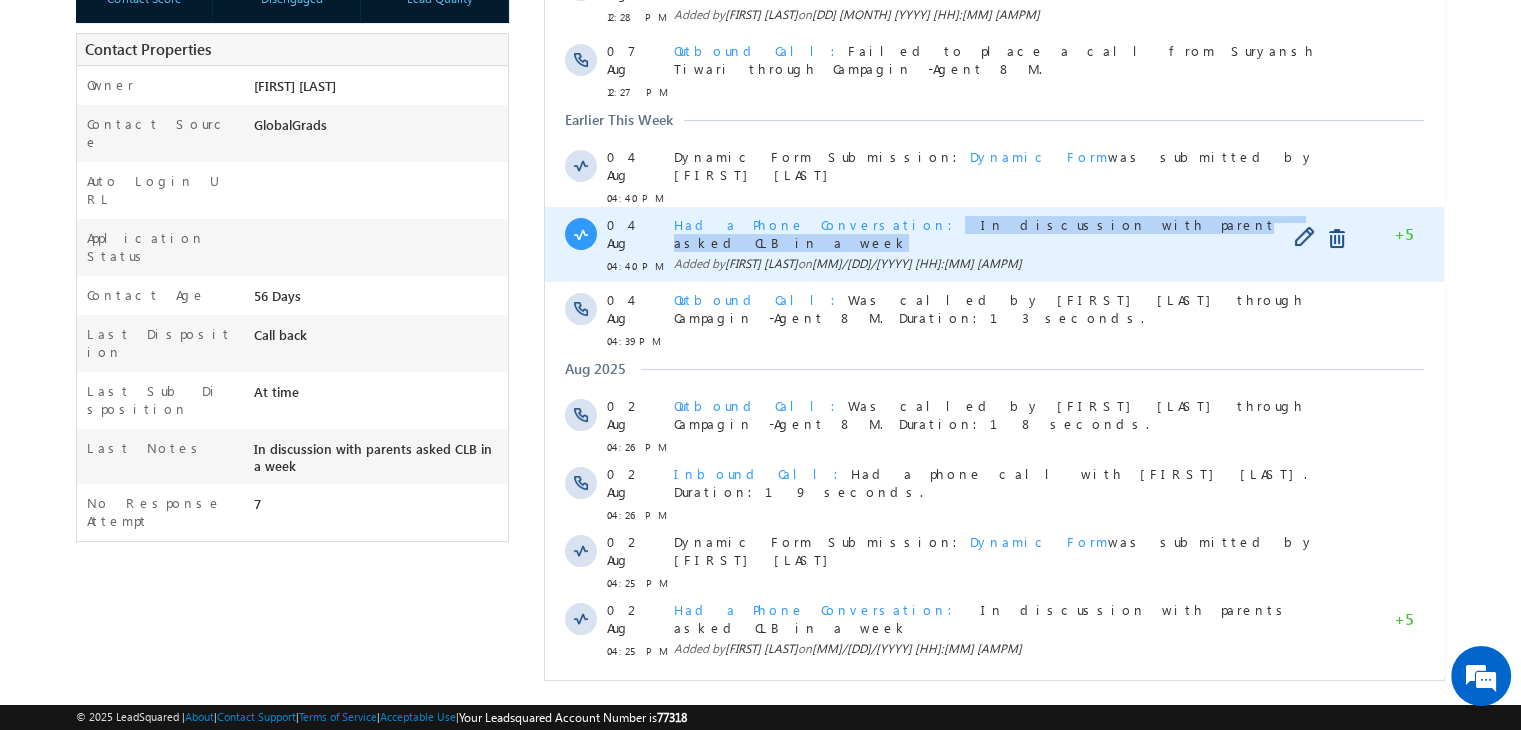 copy on "In discussion with parents asked CLB in a week" 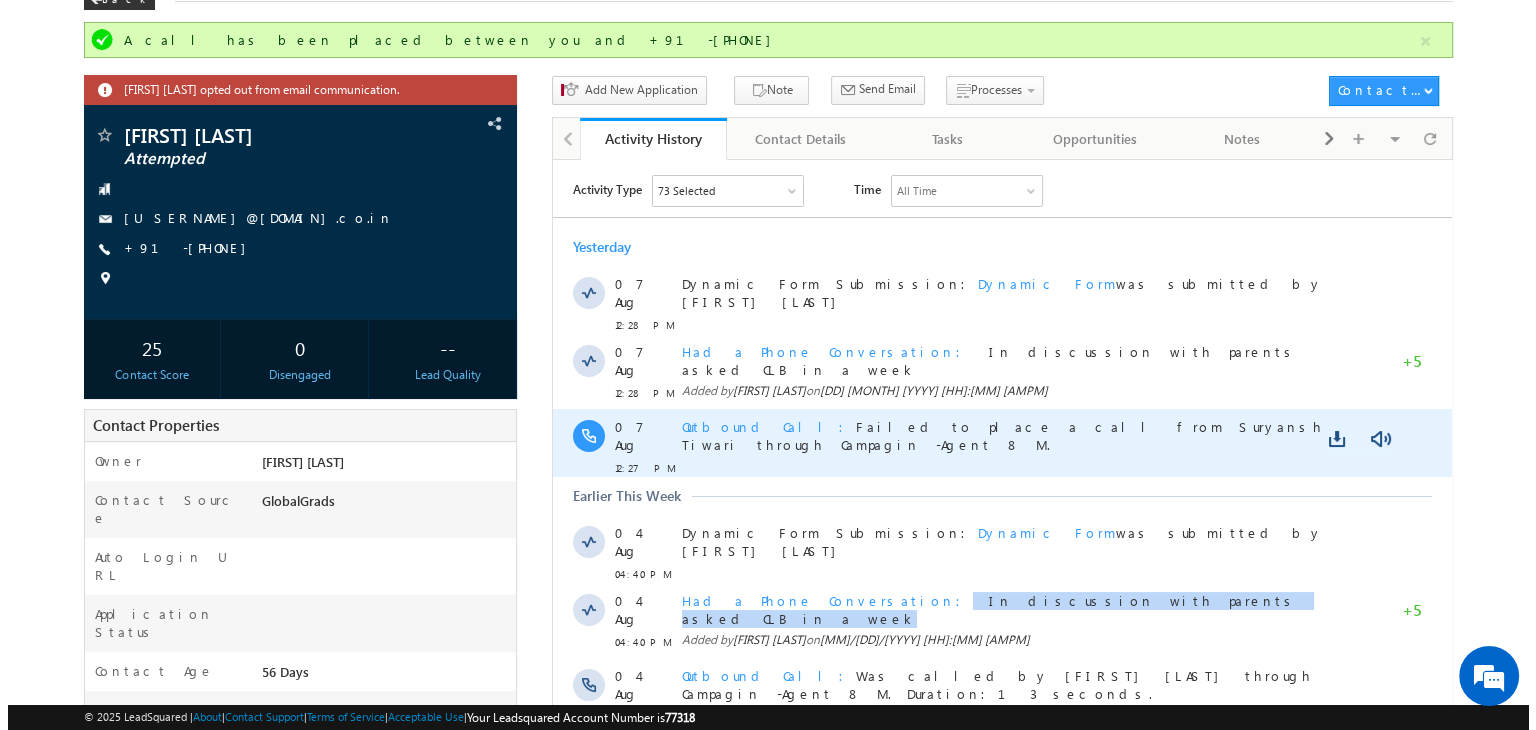 scroll, scrollTop: 0, scrollLeft: 0, axis: both 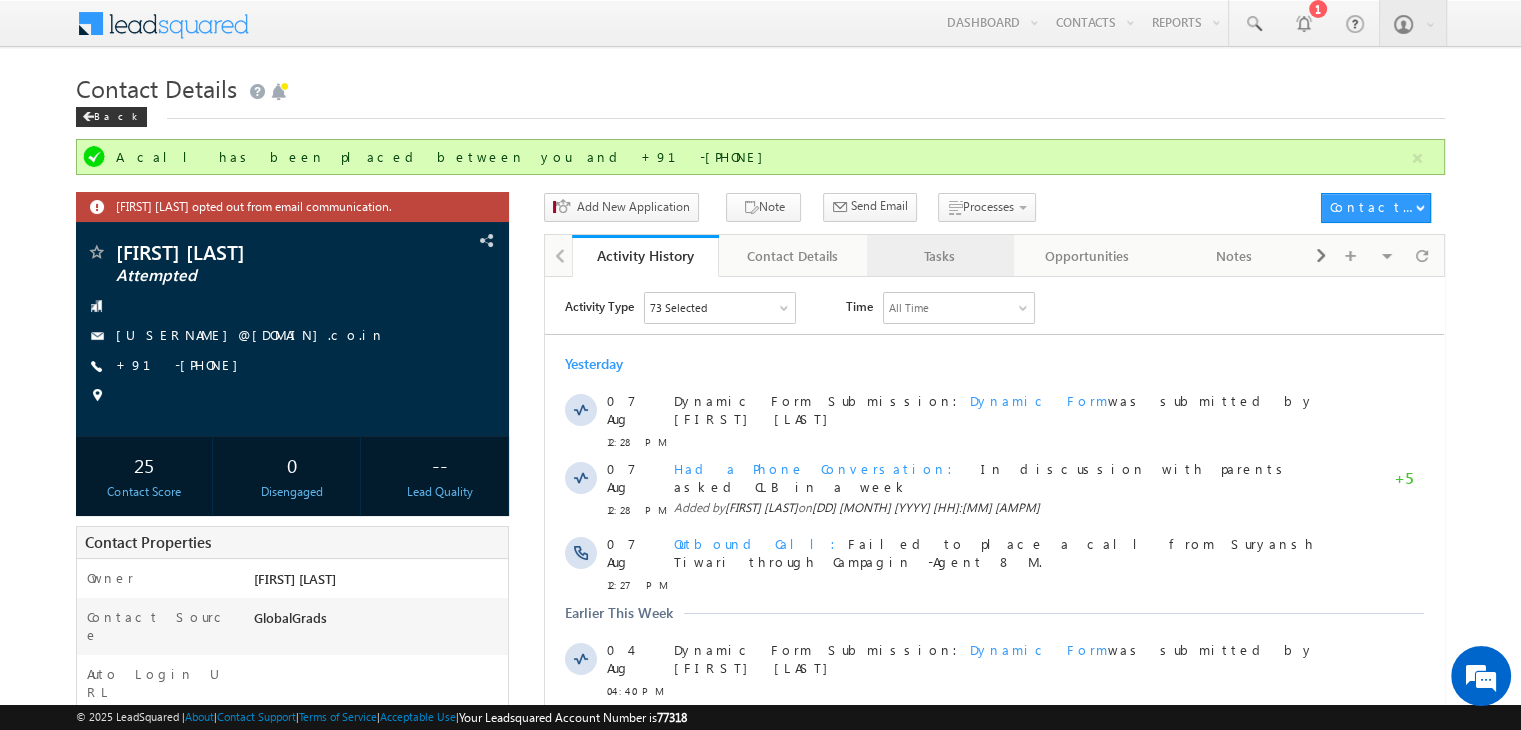 click on "Tasks" at bounding box center (940, 256) 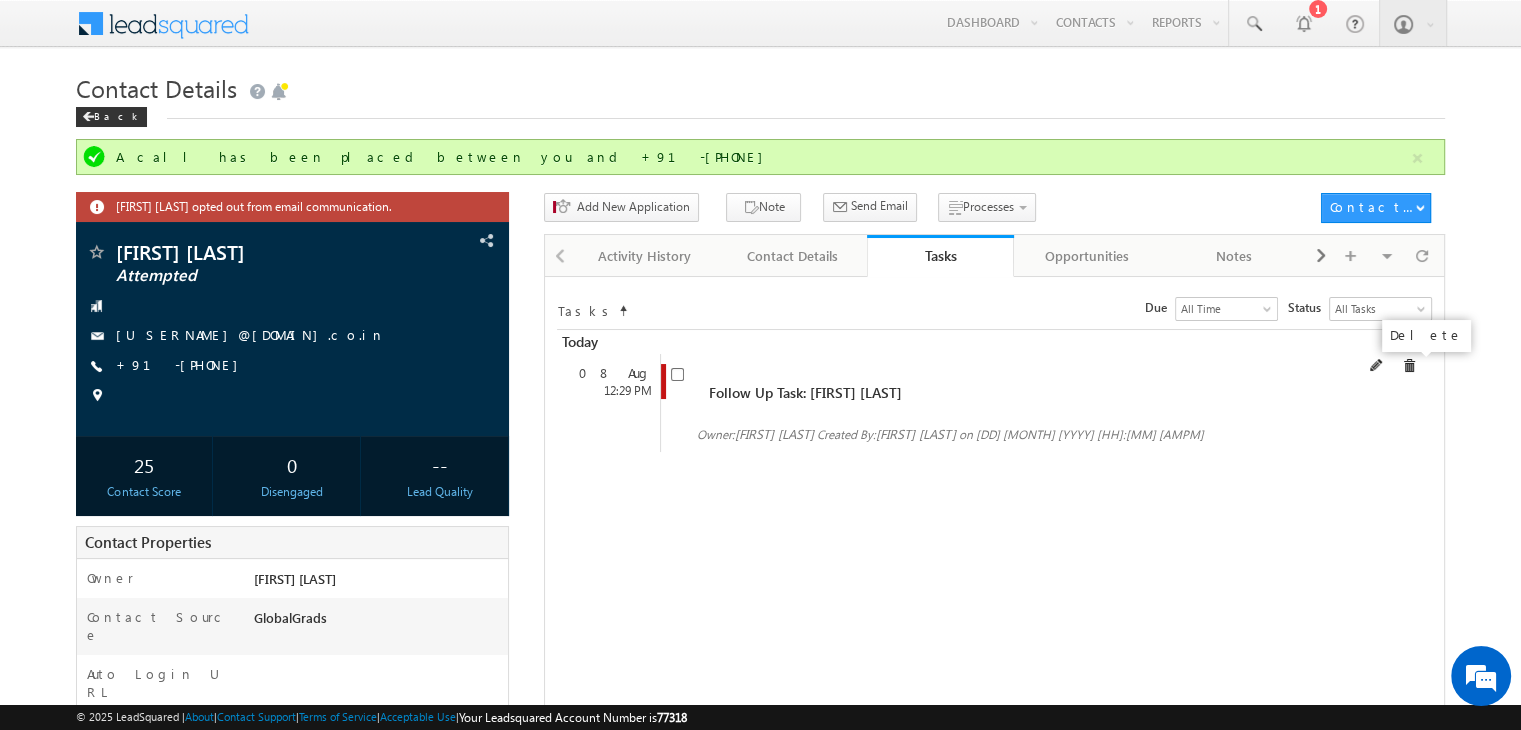 click at bounding box center [1409, 366] 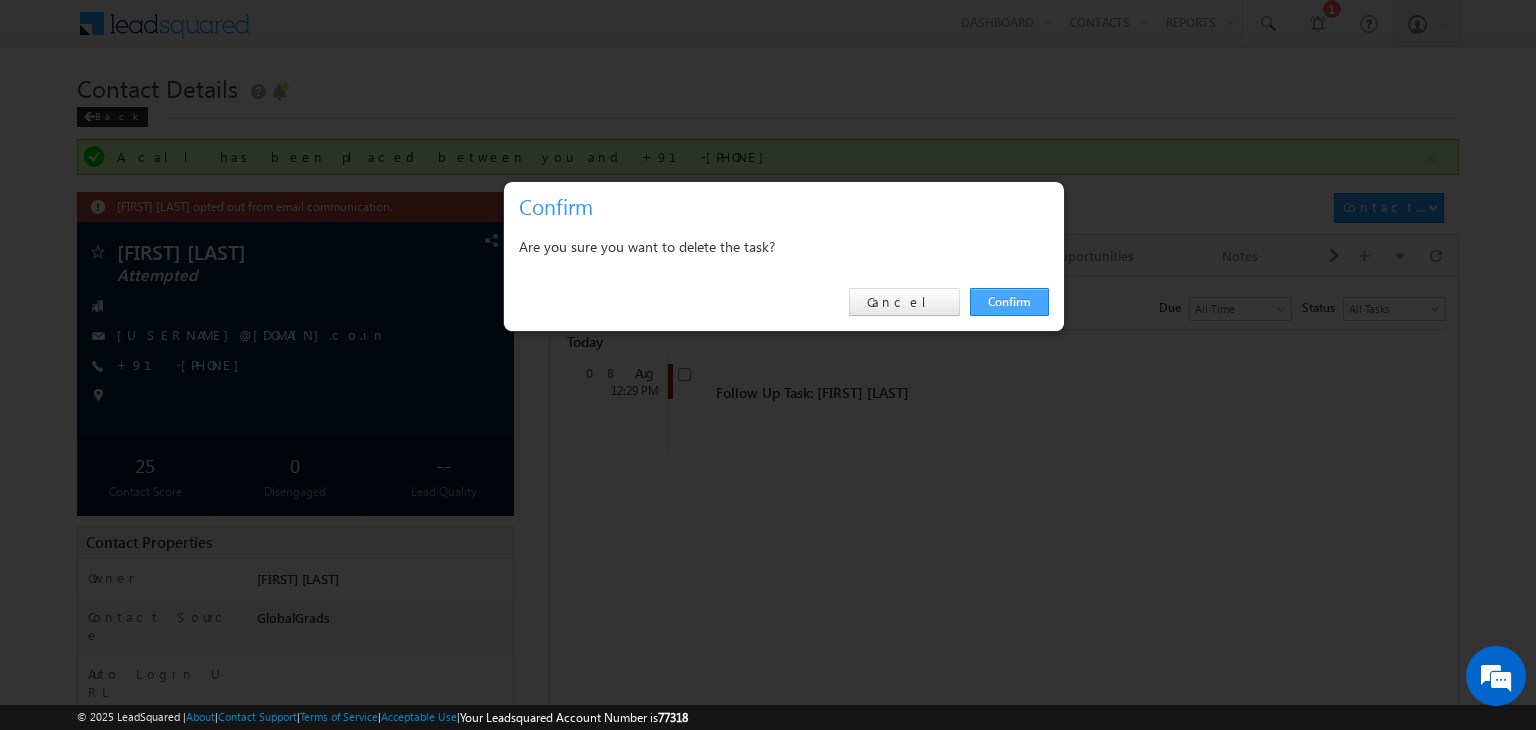 click on "Confirm" at bounding box center (1009, 302) 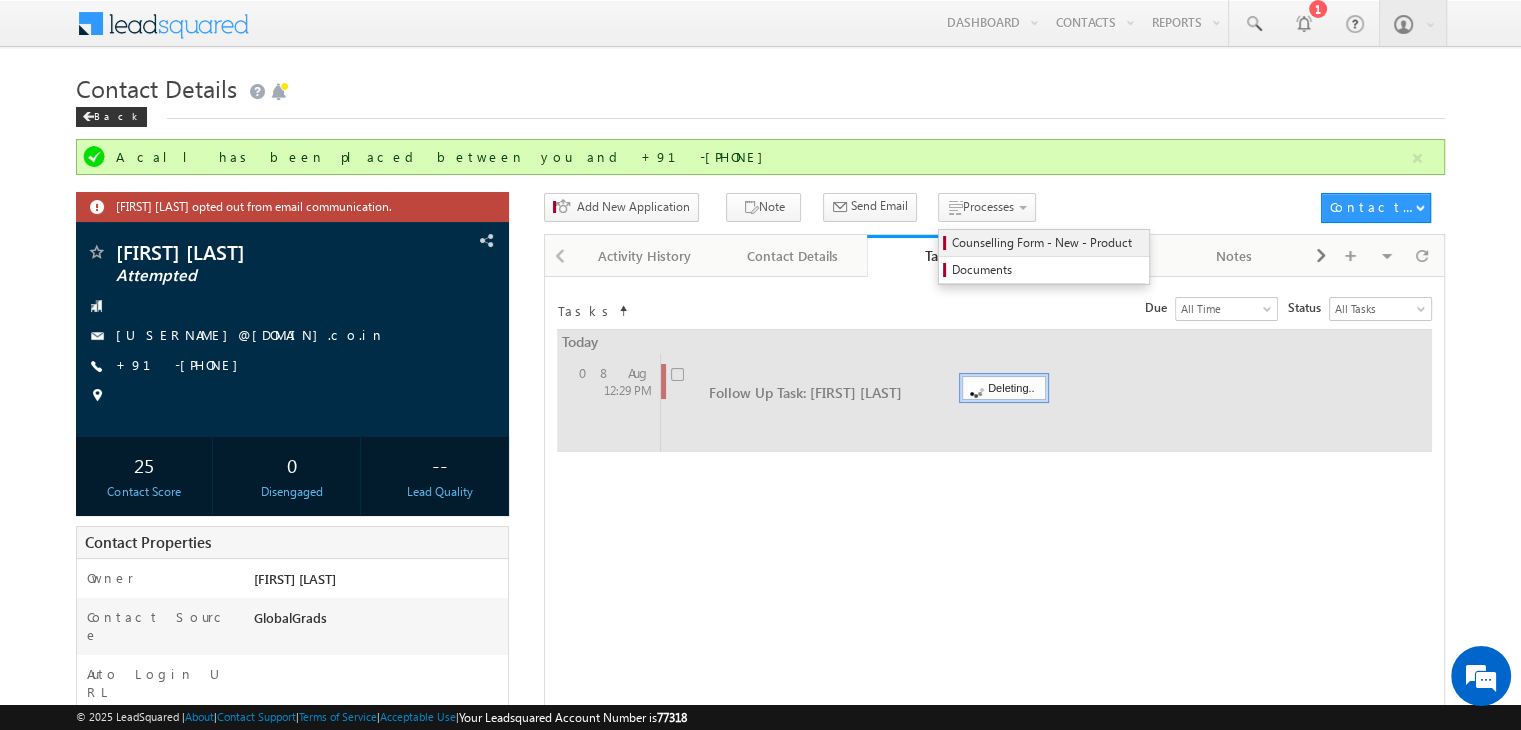click on "Counselling Form - New - Product" at bounding box center (1047, 243) 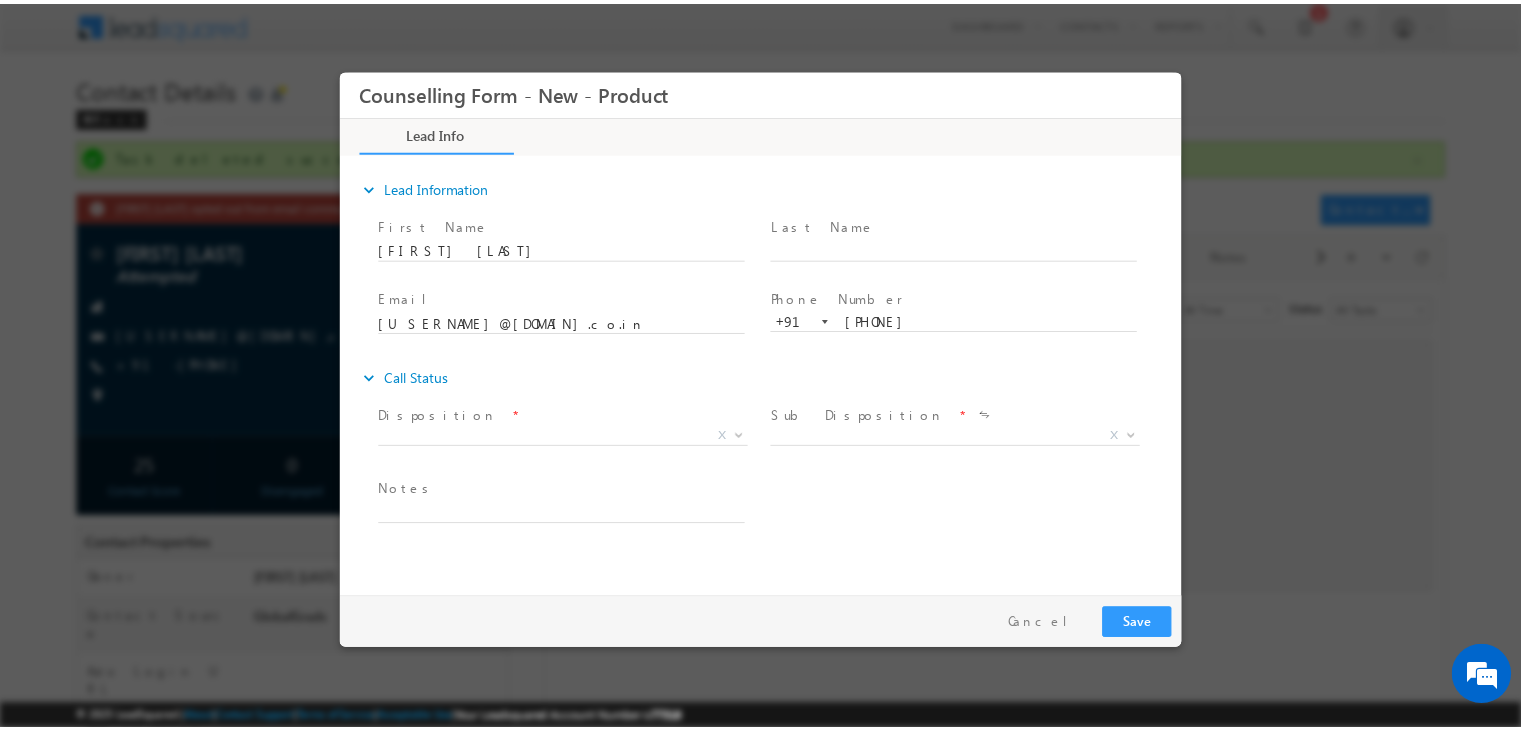 scroll, scrollTop: 0, scrollLeft: 0, axis: both 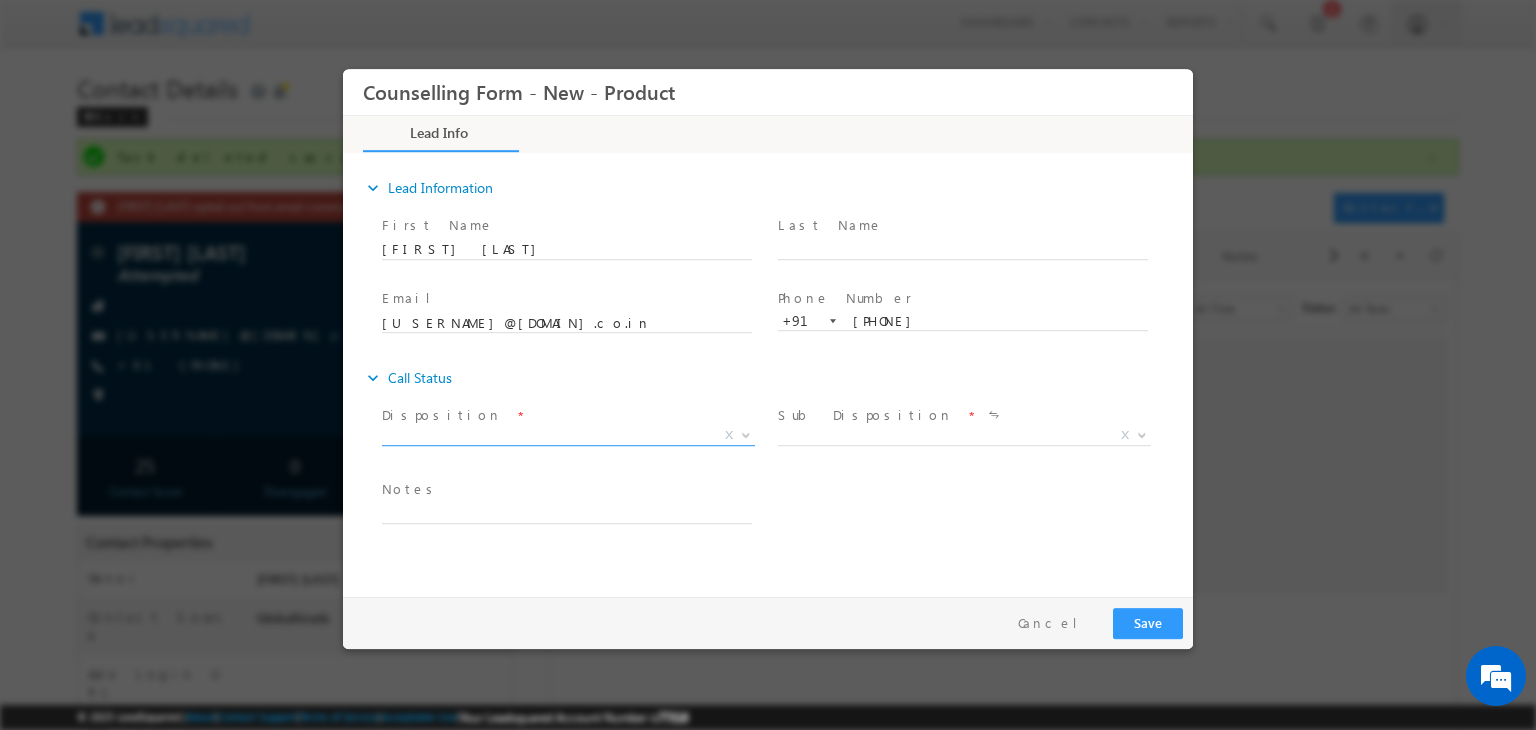 click on "X" at bounding box center [568, 440] 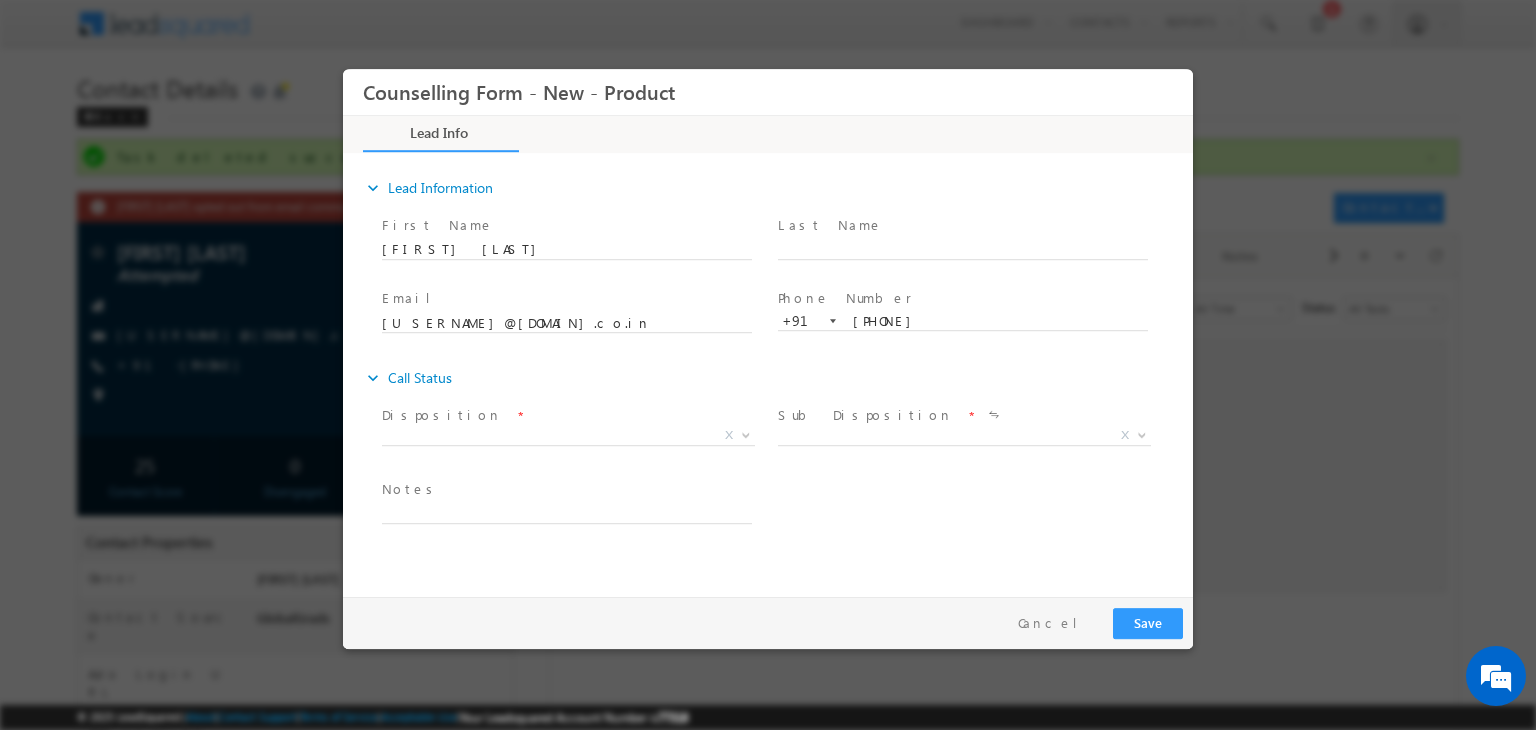 drag, startPoint x: 644, startPoint y: 446, endPoint x: 622, endPoint y: 434, distance: 25.059929 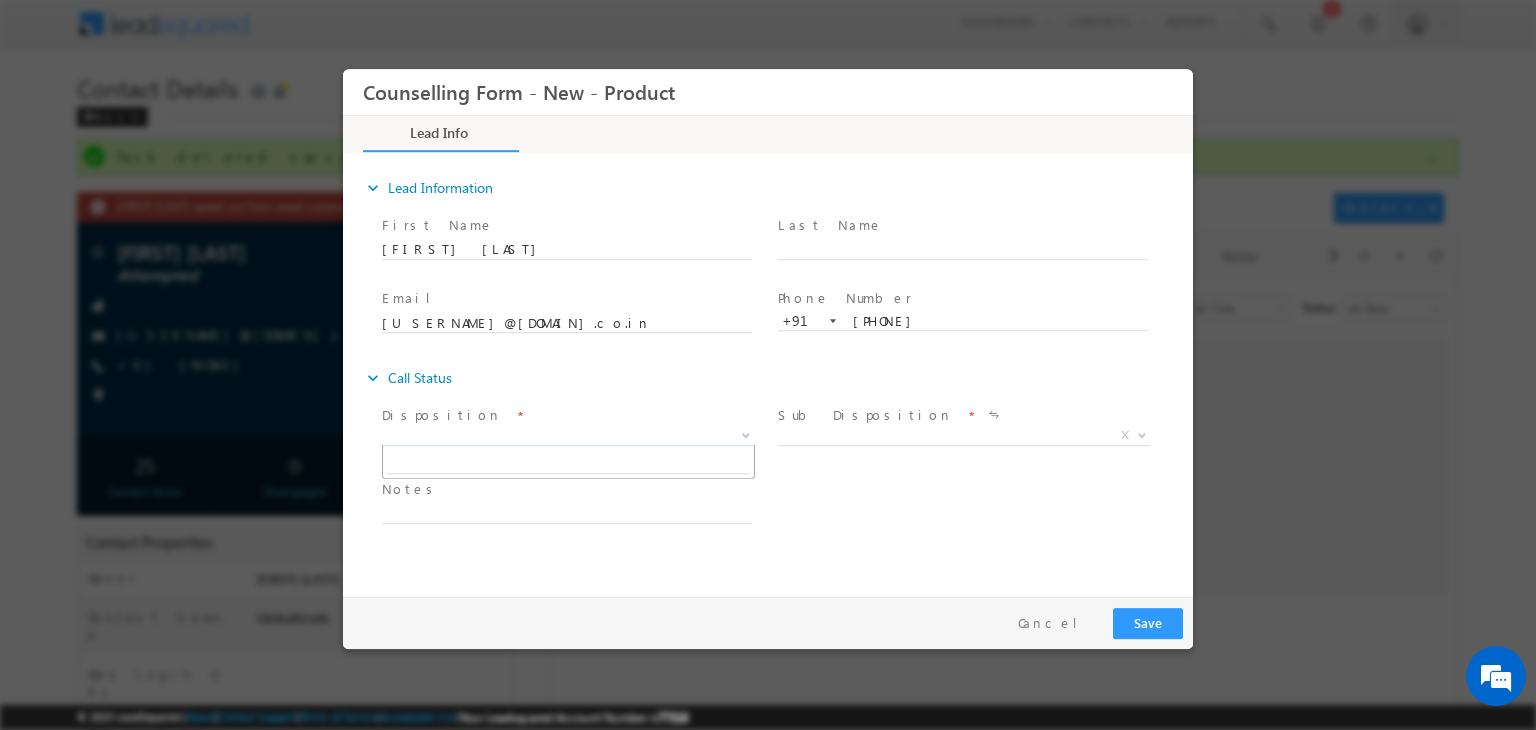 click on "X" at bounding box center [568, 436] 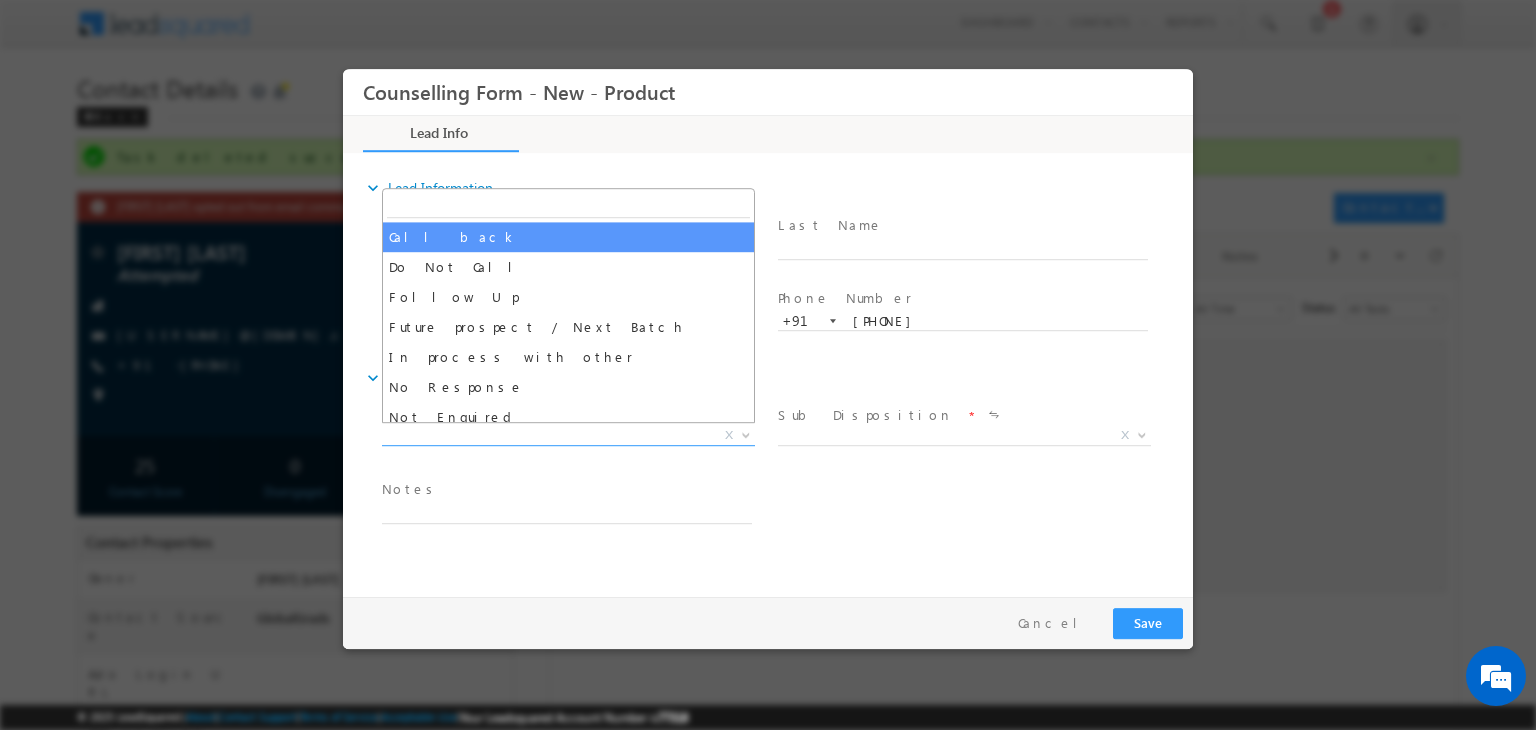 drag, startPoint x: 508, startPoint y: 245, endPoint x: 995, endPoint y: 481, distance: 541.17004 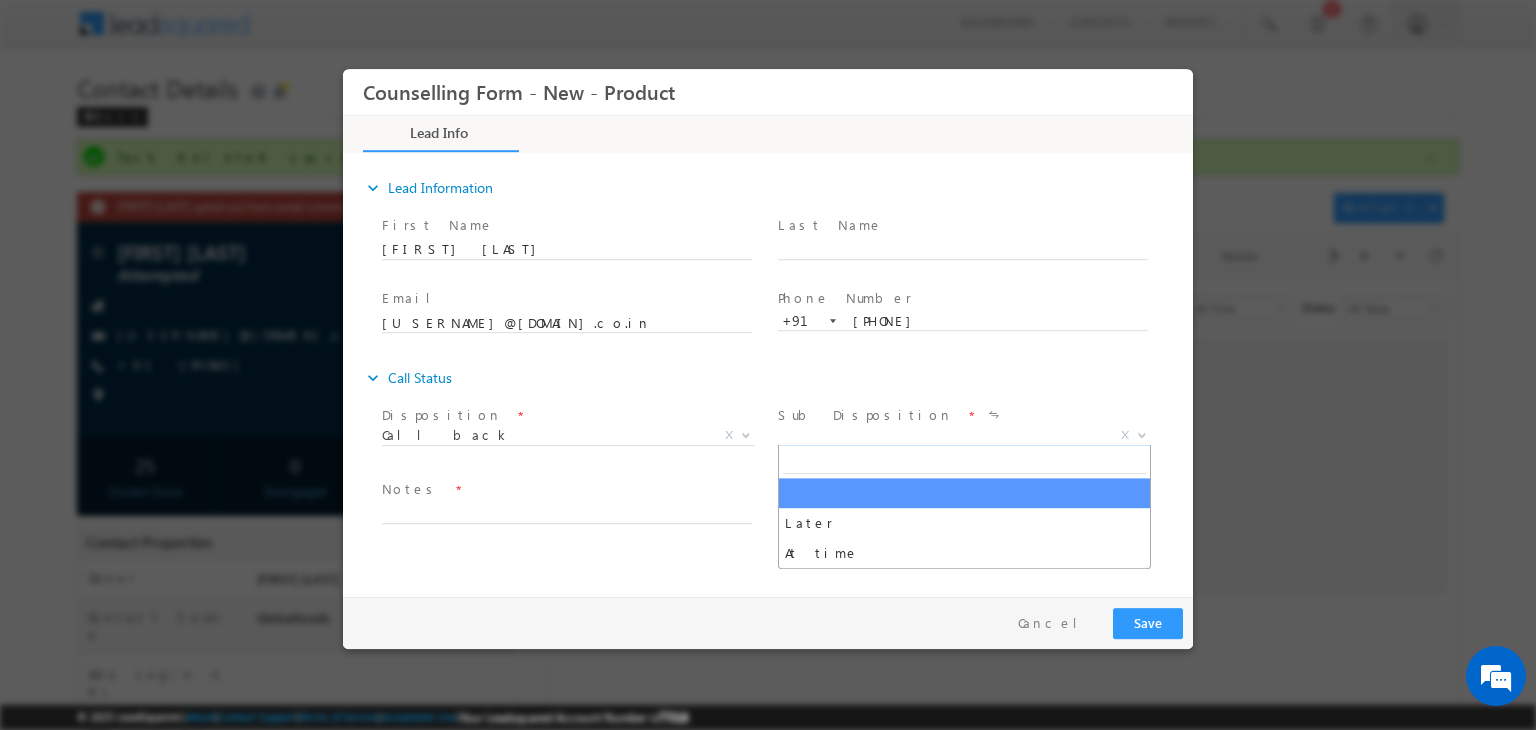 click on "X" at bounding box center [964, 436] 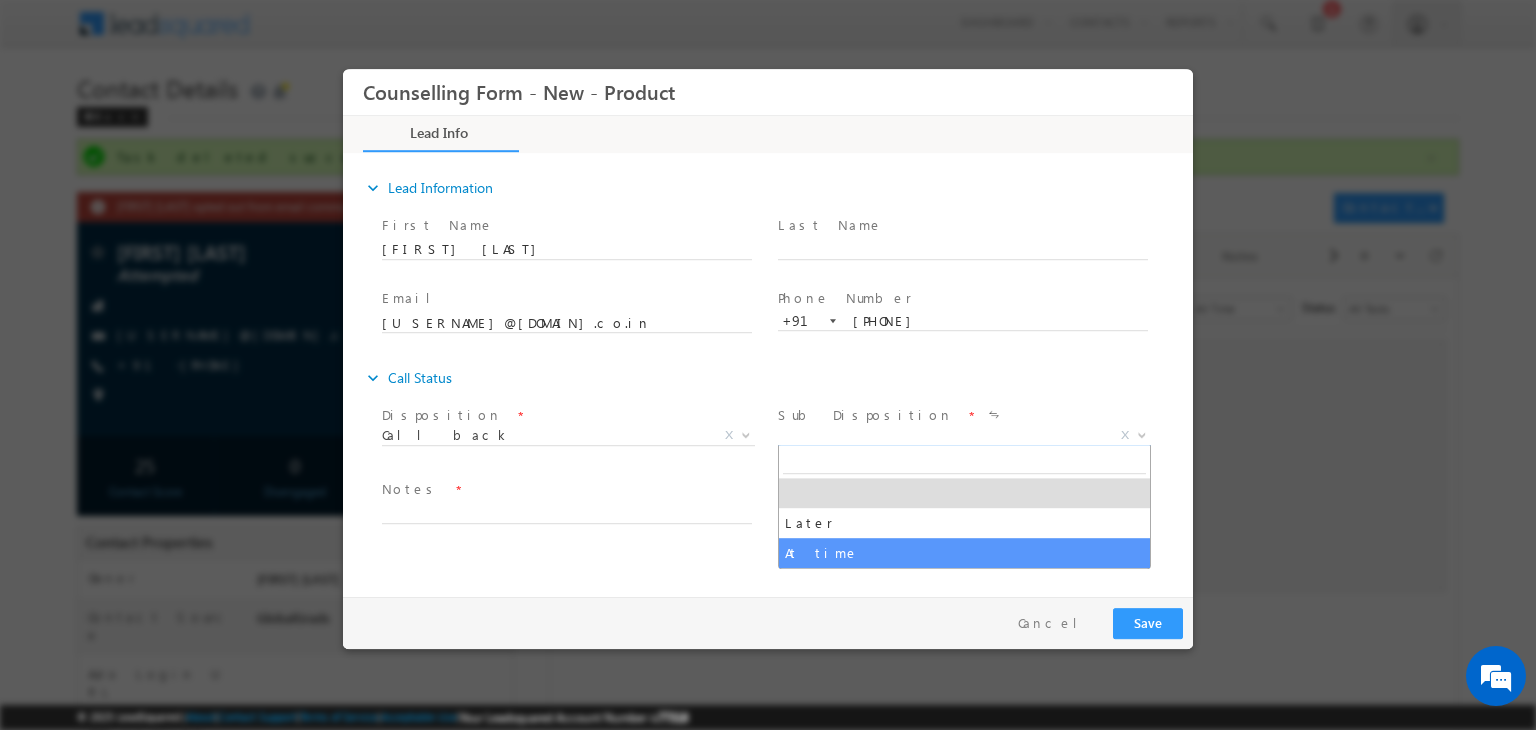 select on "At time" 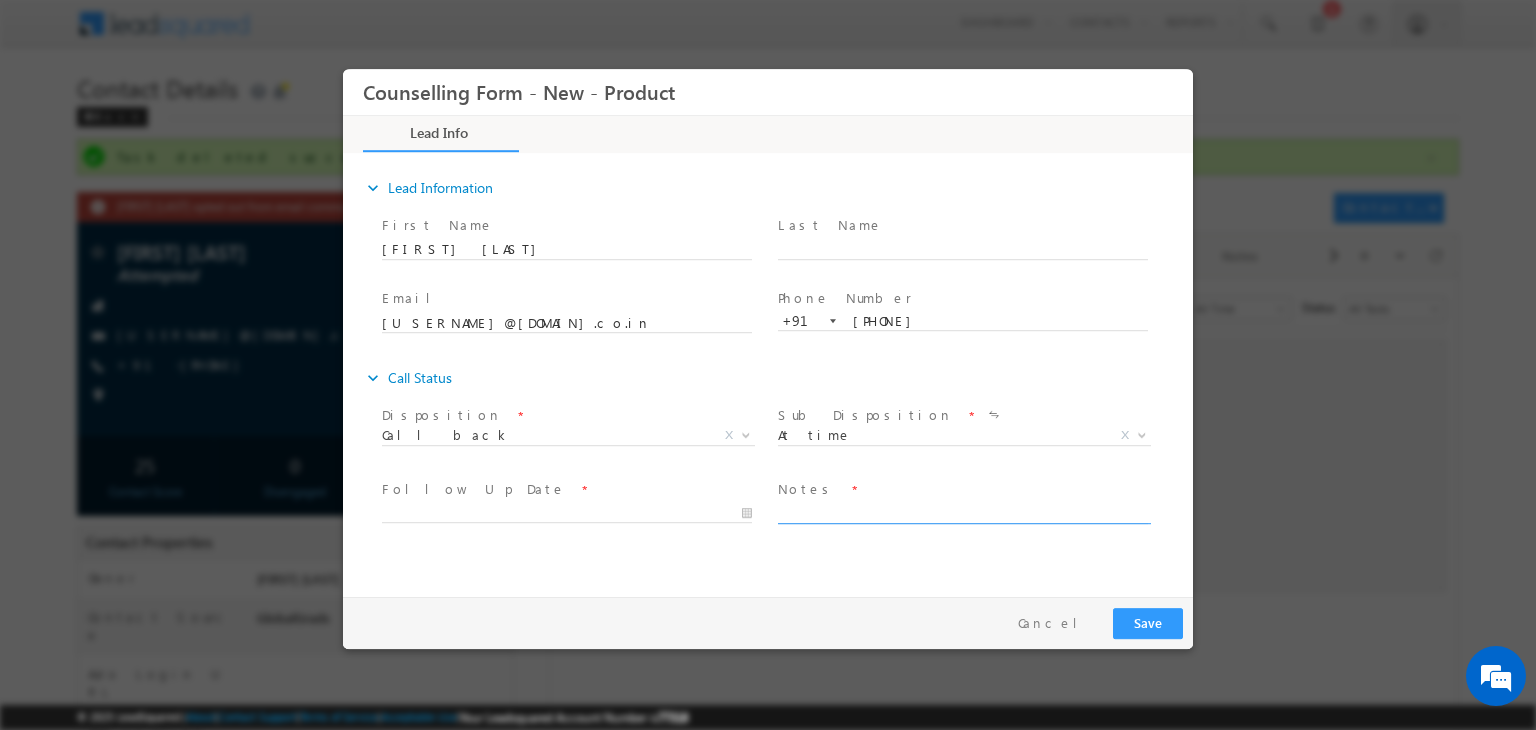 click at bounding box center [963, 512] 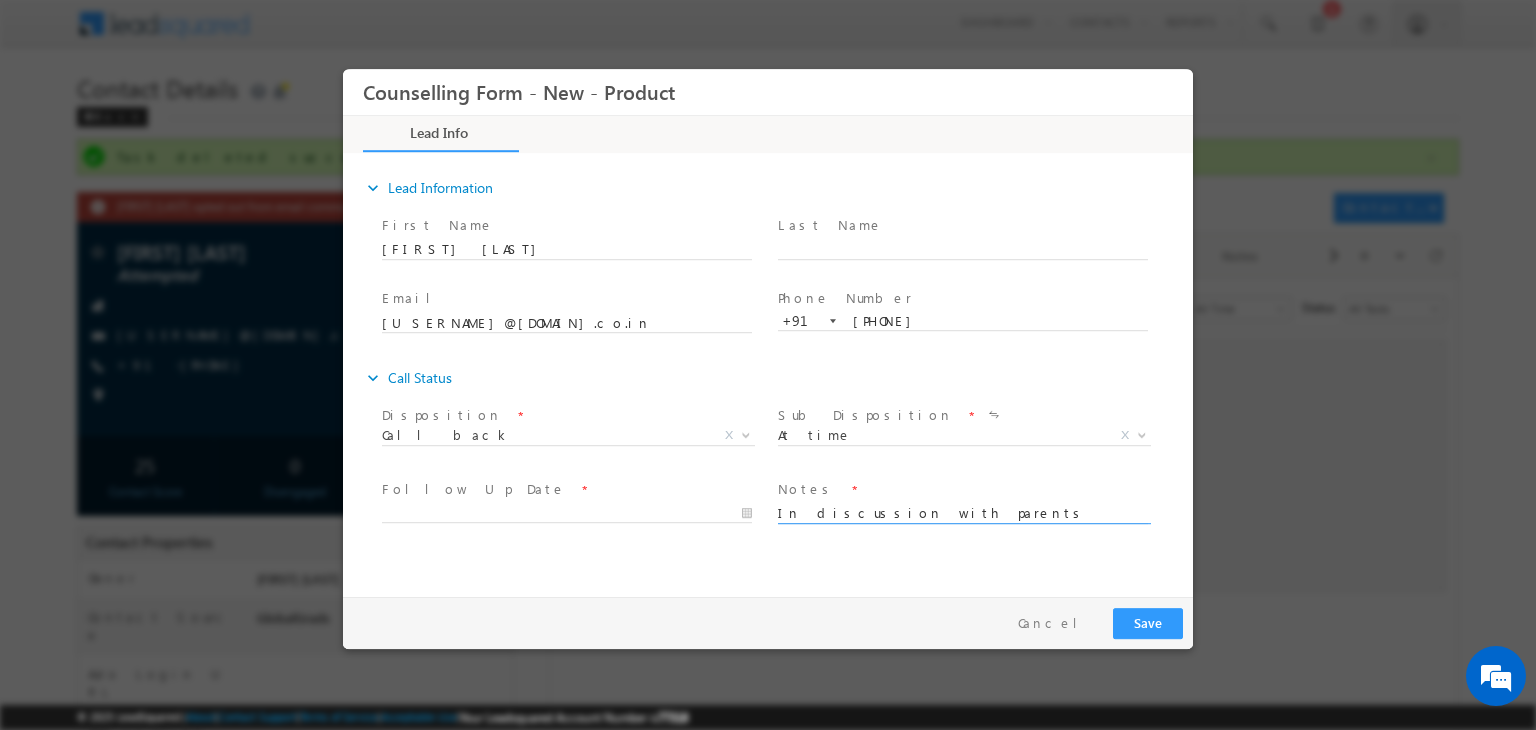 type on "In discussion with parents asked CLB in a week" 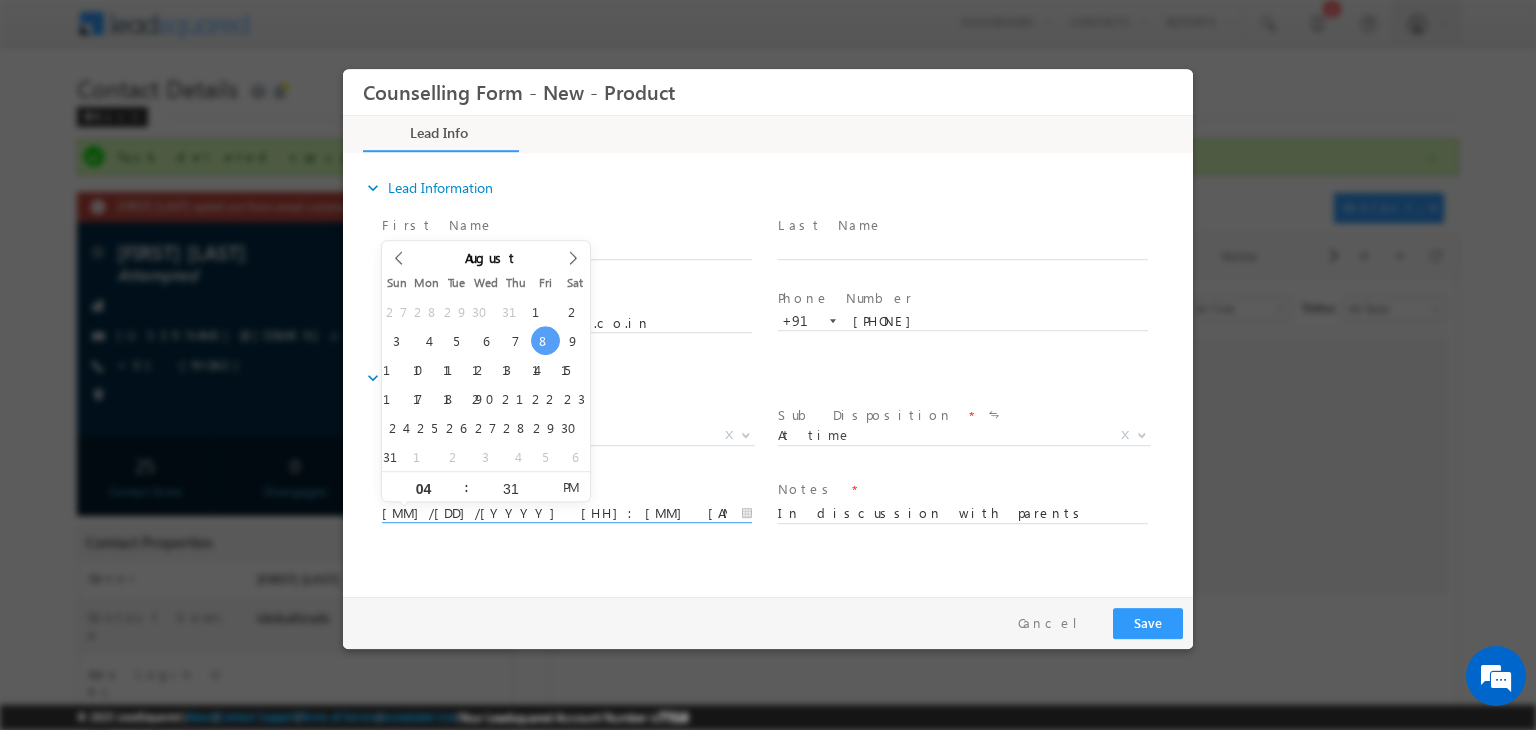 click on "[MM]/[DD]/[YYYY] [HH]:[MM] [AMPM]" at bounding box center [567, 514] 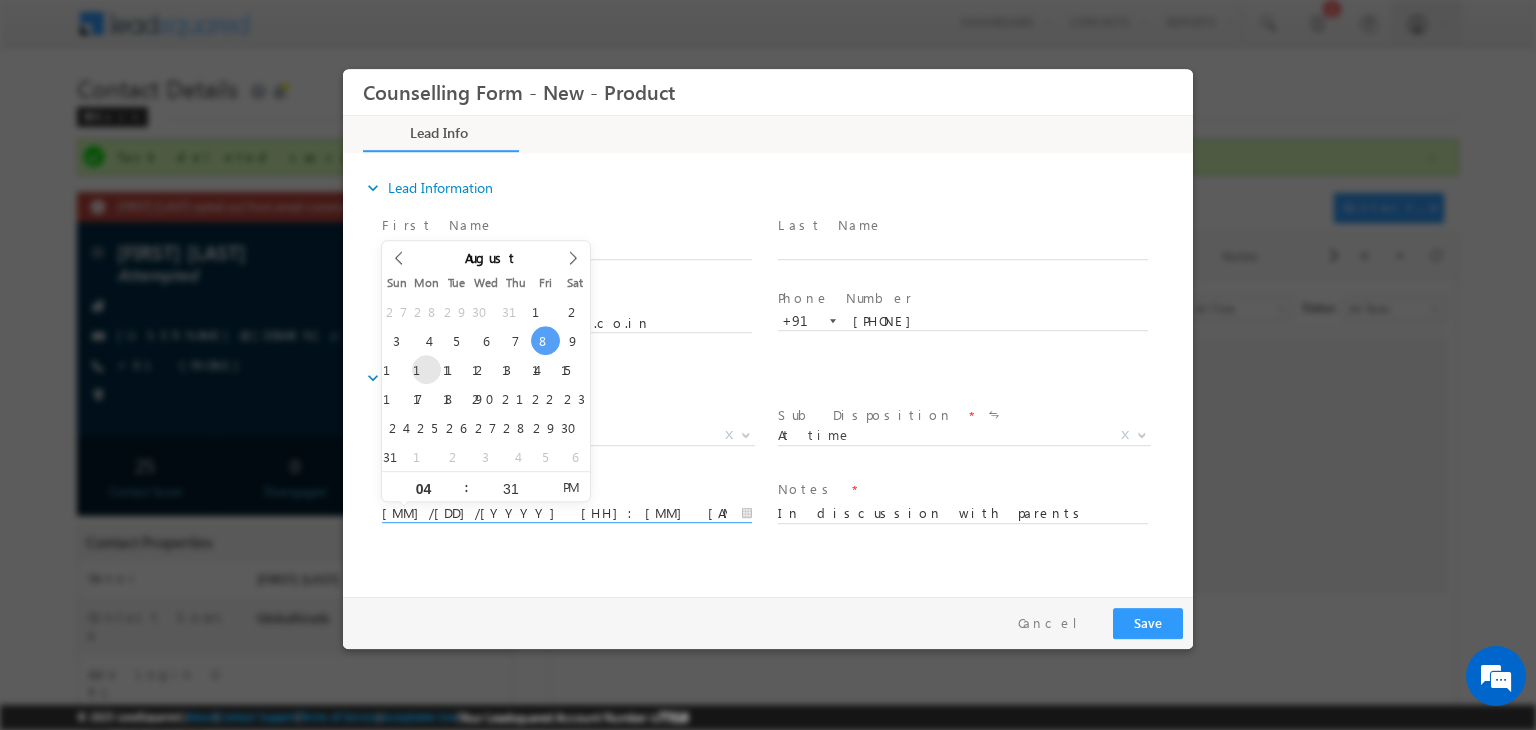 type on "[MM]/[DD]/[YYYY] [HH]:[MM] [AMPM]" 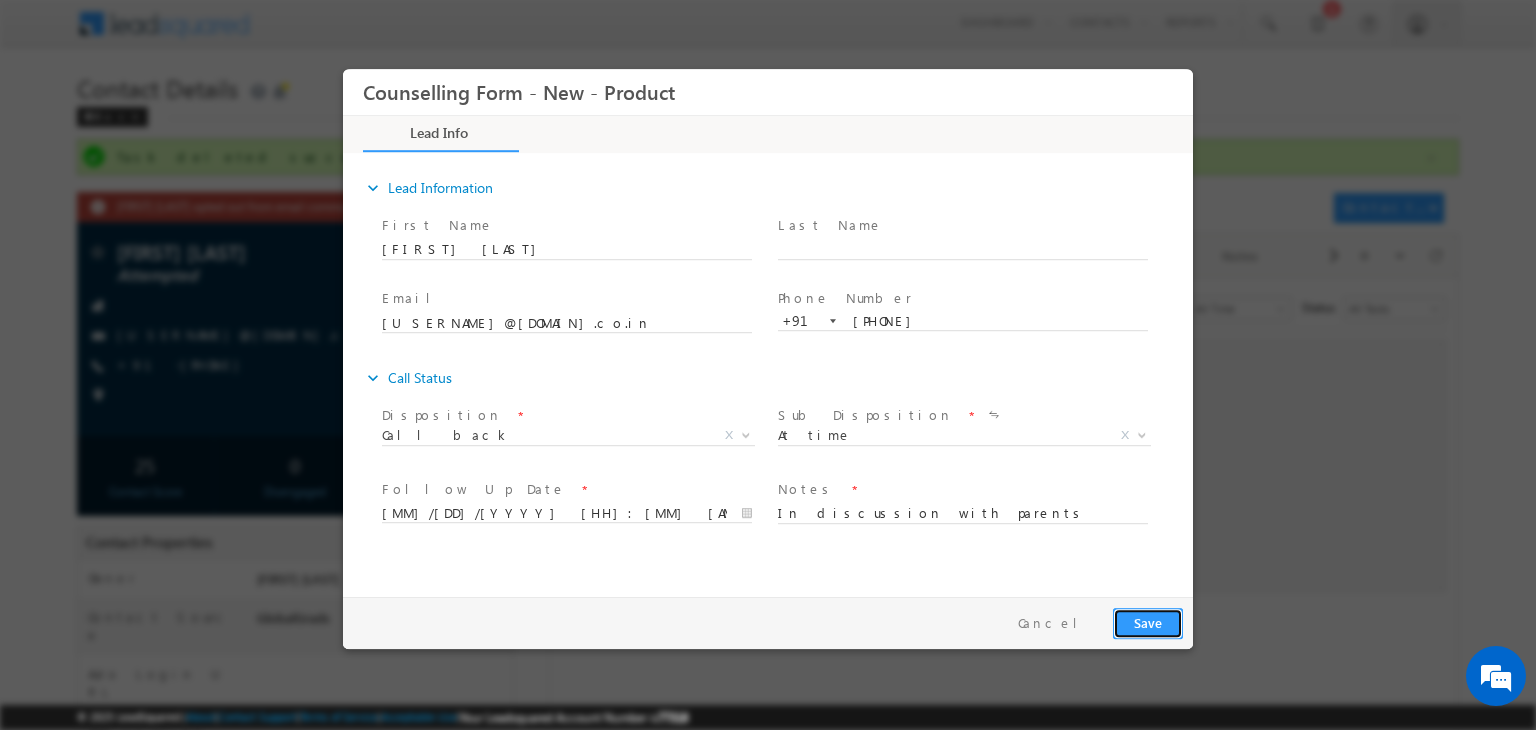 click on "Save" at bounding box center (1148, 623) 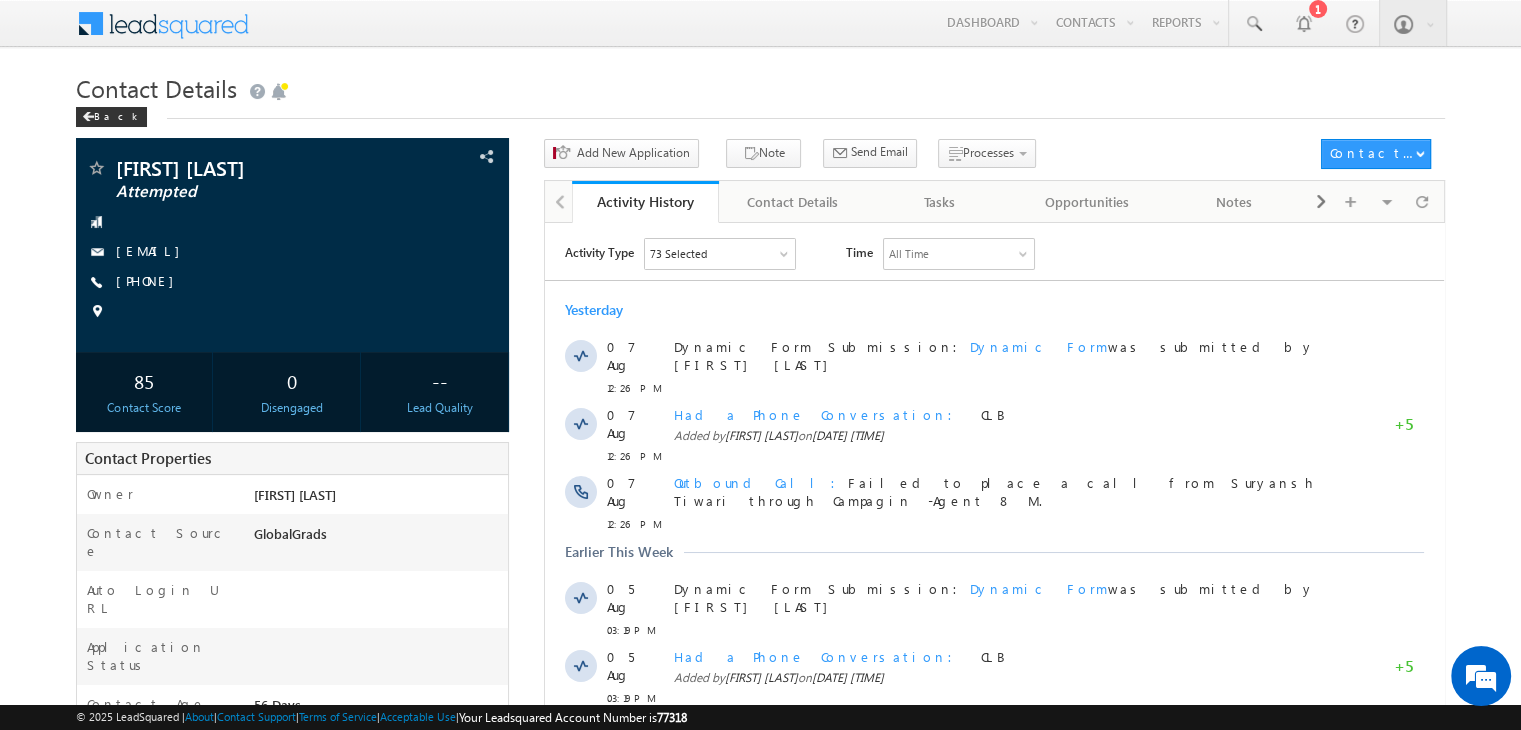 scroll, scrollTop: 0, scrollLeft: 0, axis: both 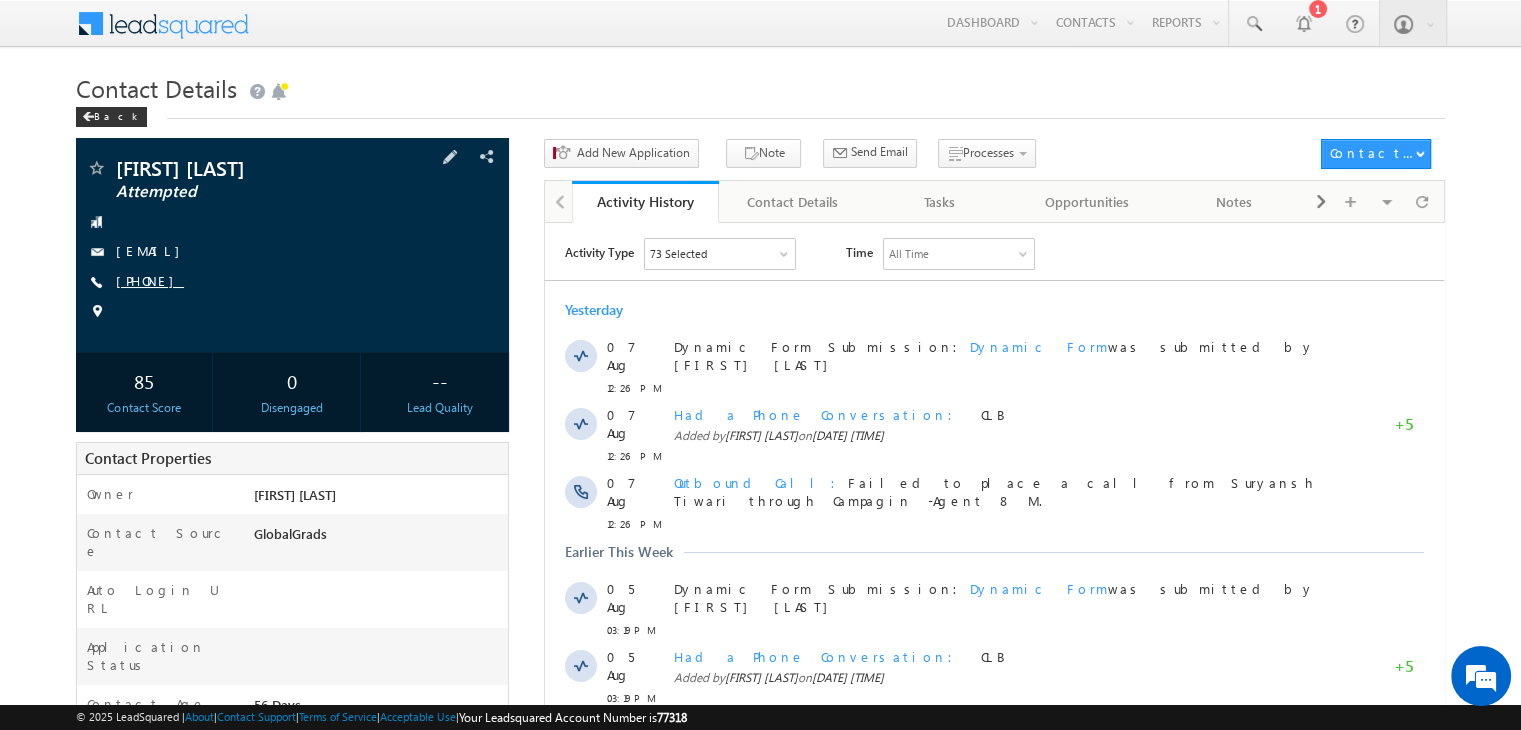 click on "[PHONE]" at bounding box center (150, 280) 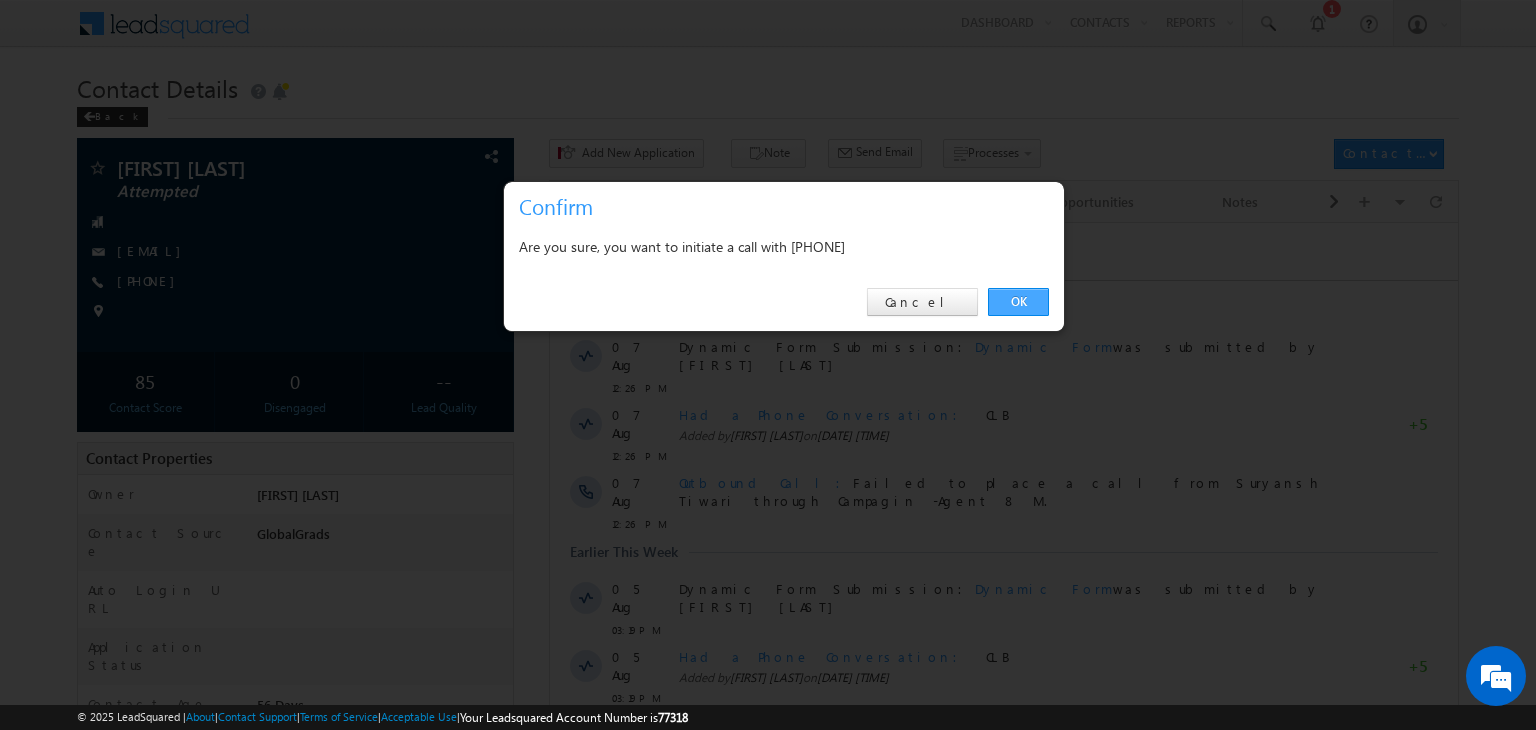 click on "OK" at bounding box center (1018, 302) 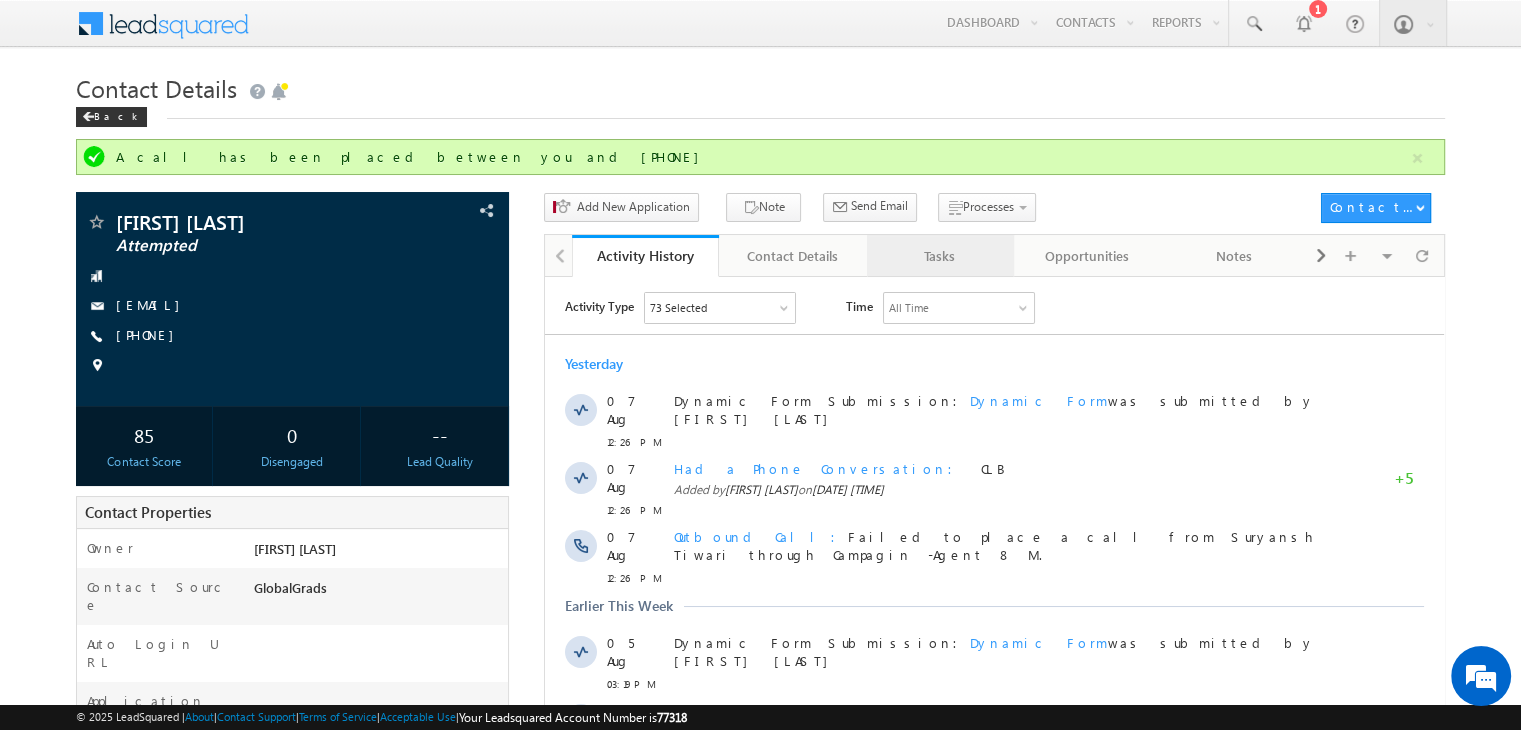 click on "Tasks" at bounding box center [940, 256] 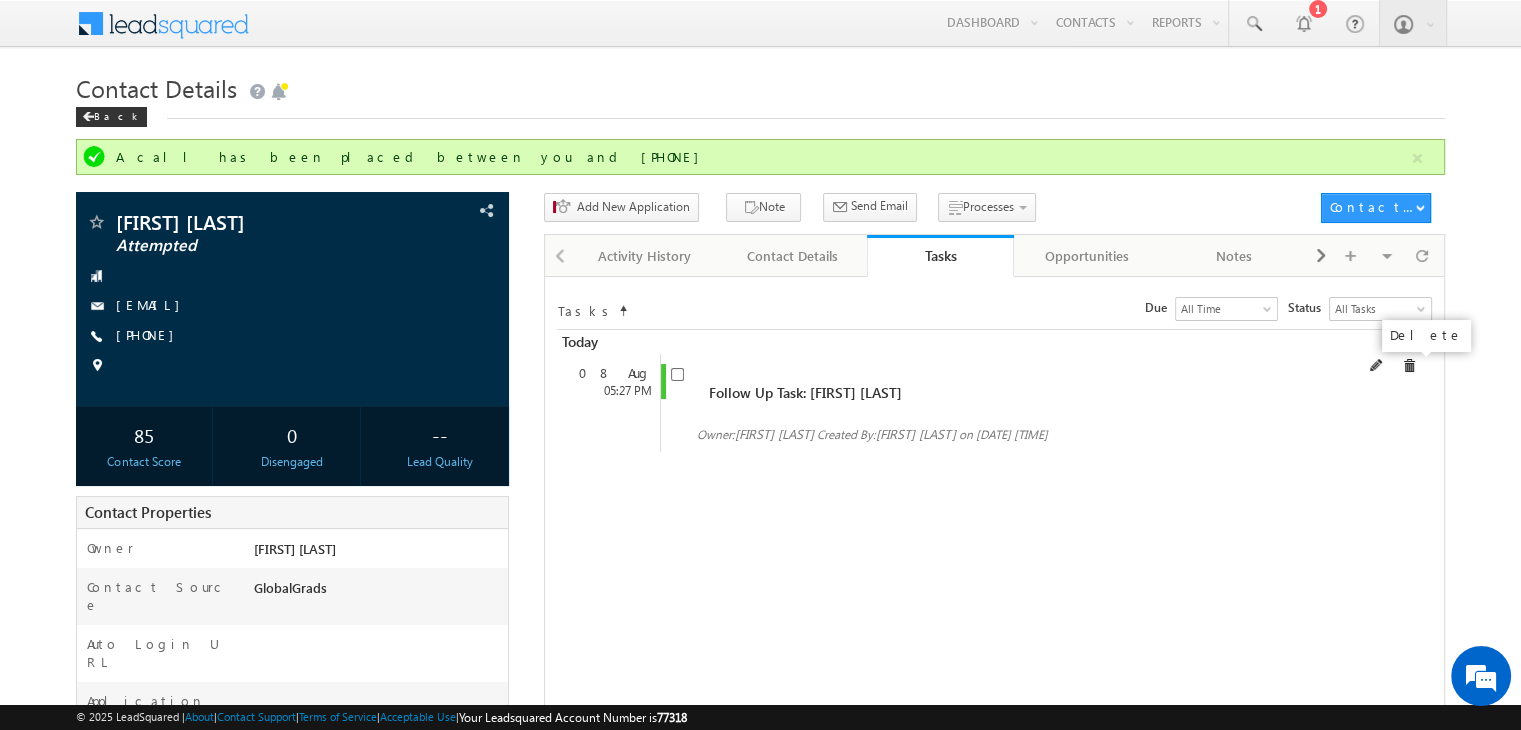 click at bounding box center [1409, 366] 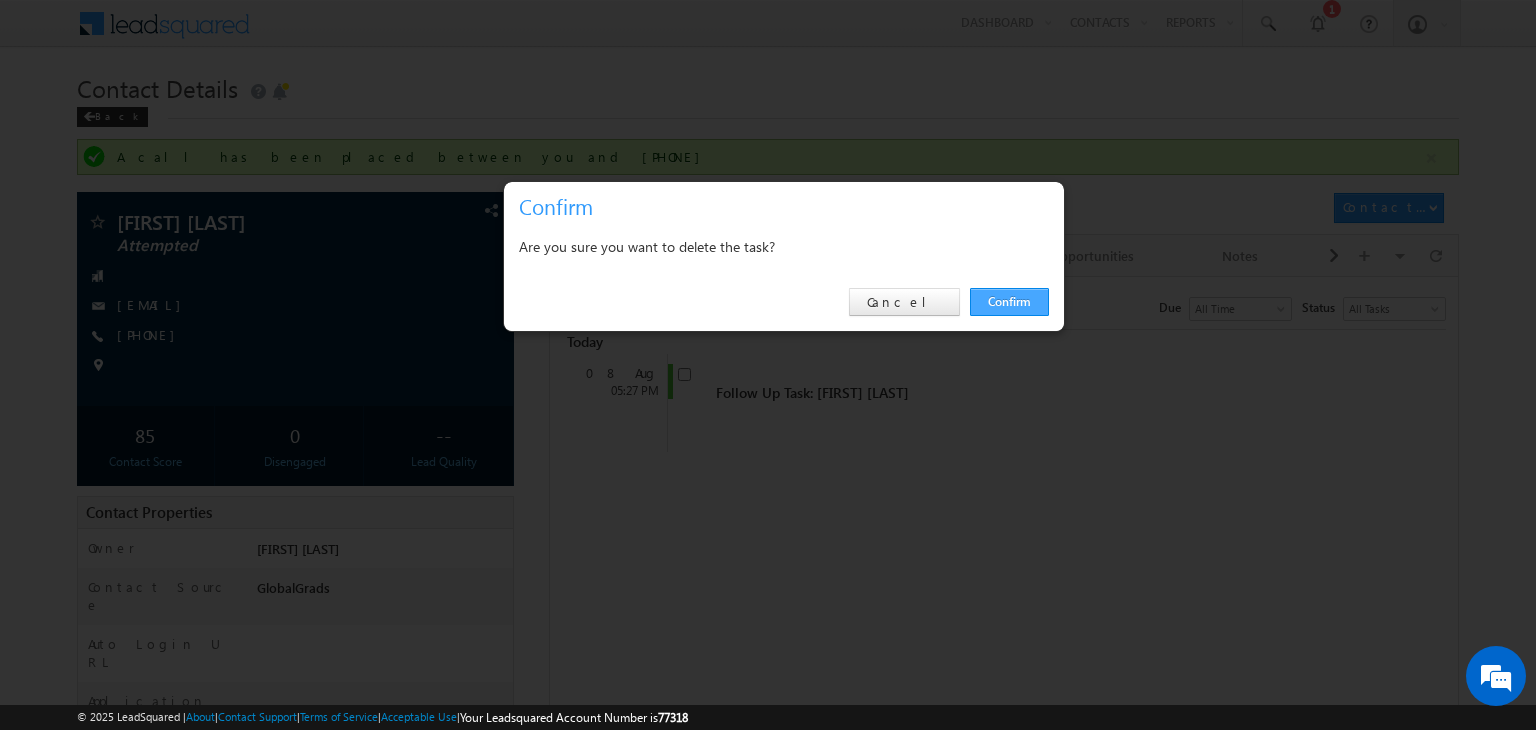 click on "Confirm" at bounding box center [1009, 302] 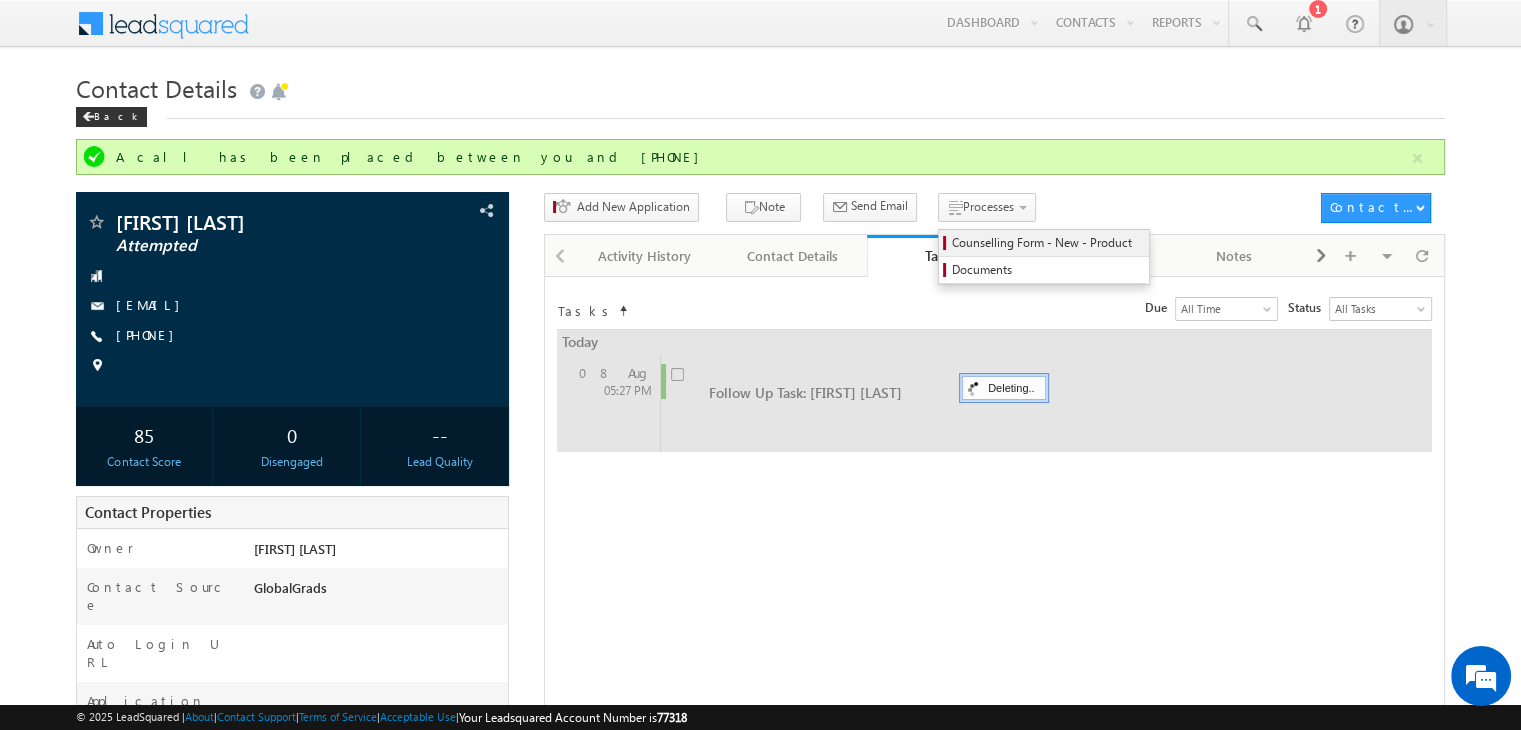 click on "Counselling Form - New - Product" at bounding box center (1047, 243) 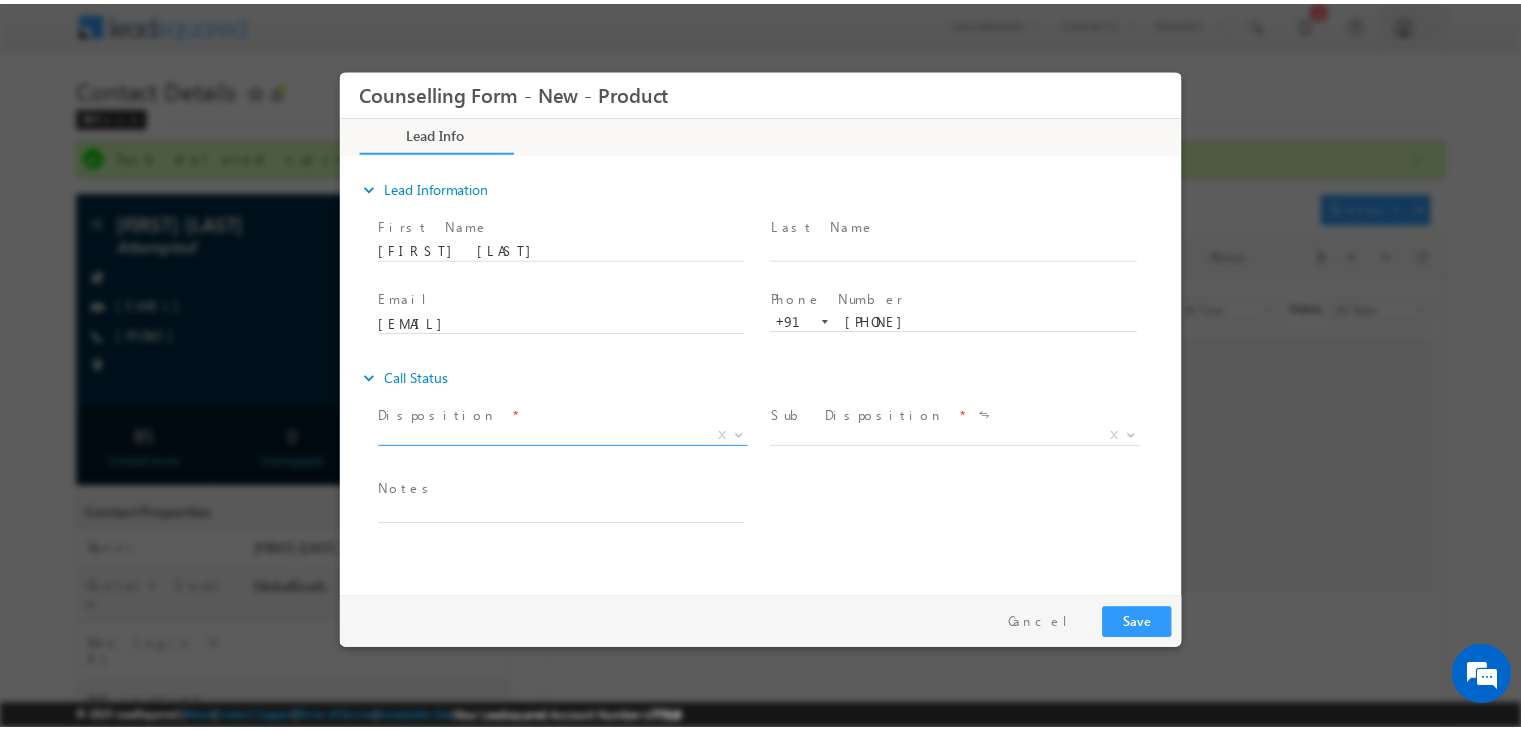 scroll, scrollTop: 0, scrollLeft: 0, axis: both 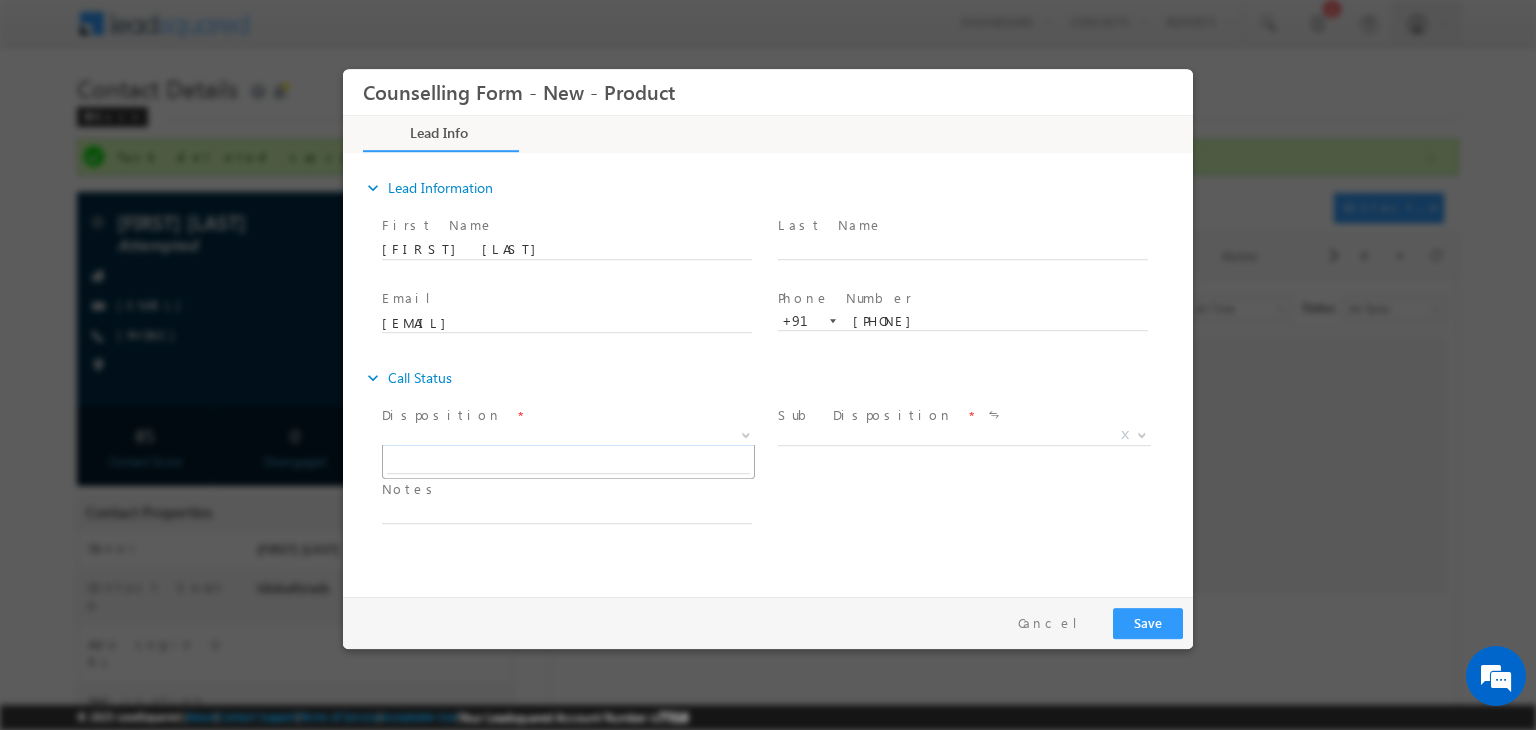 click on "X" at bounding box center (568, 436) 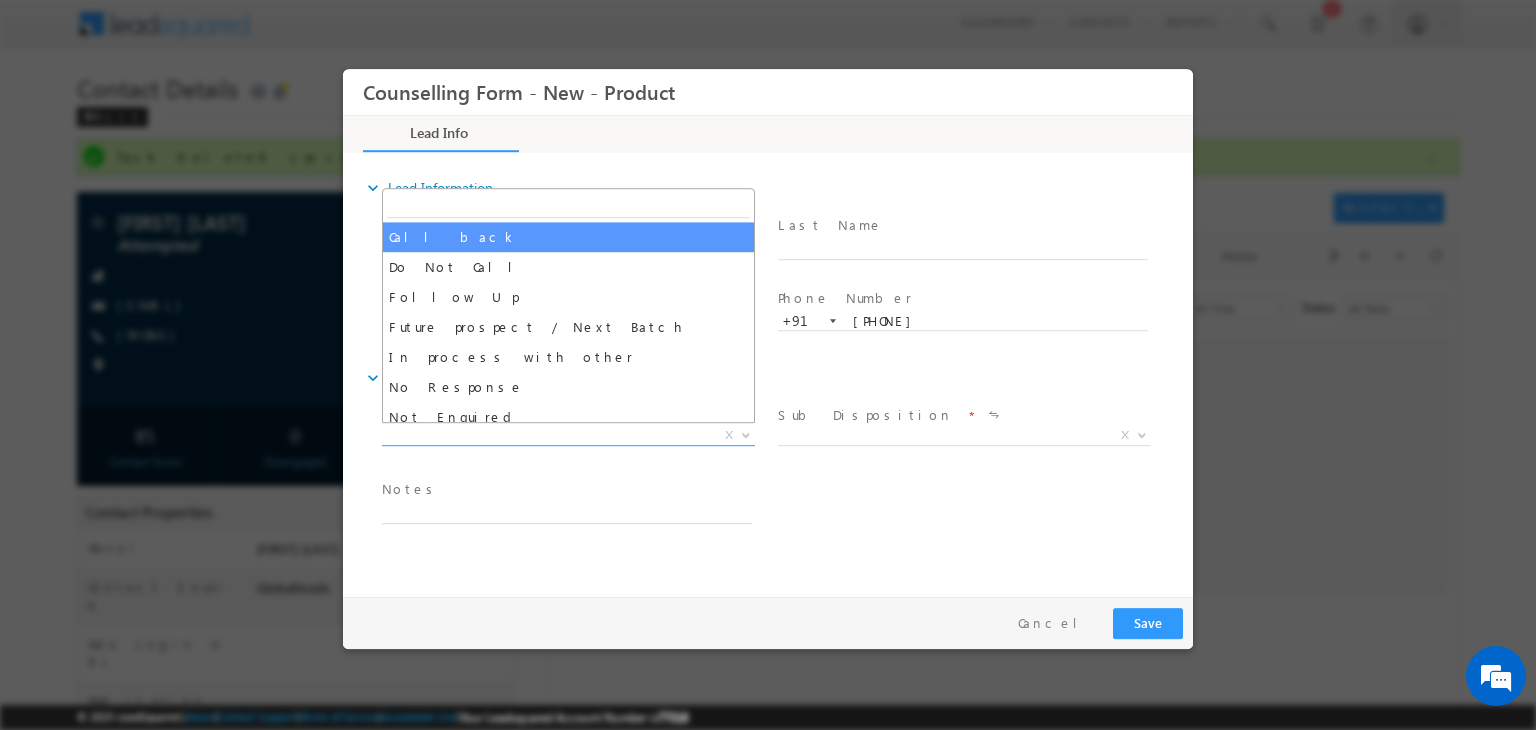 select on "Call back" 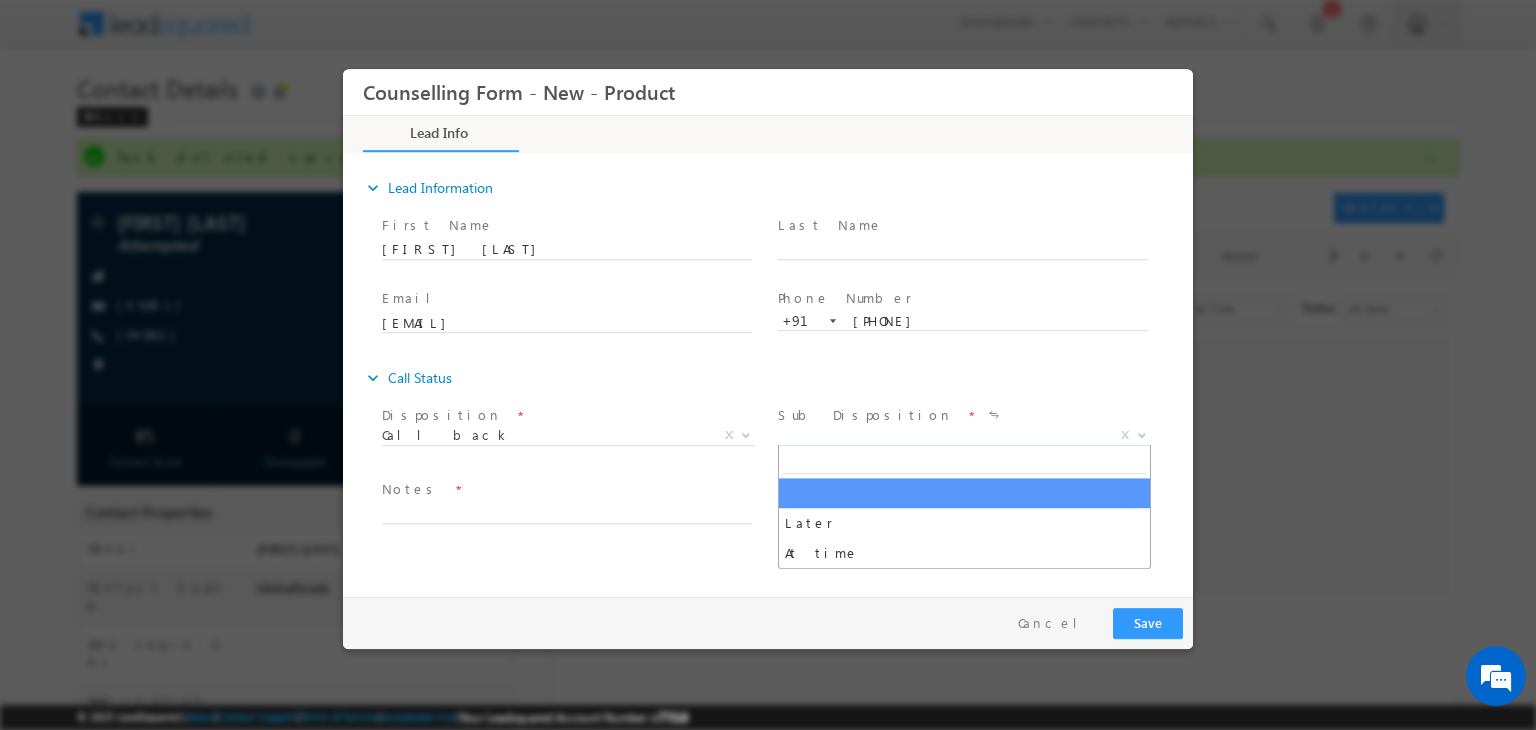 click on "X" at bounding box center (964, 436) 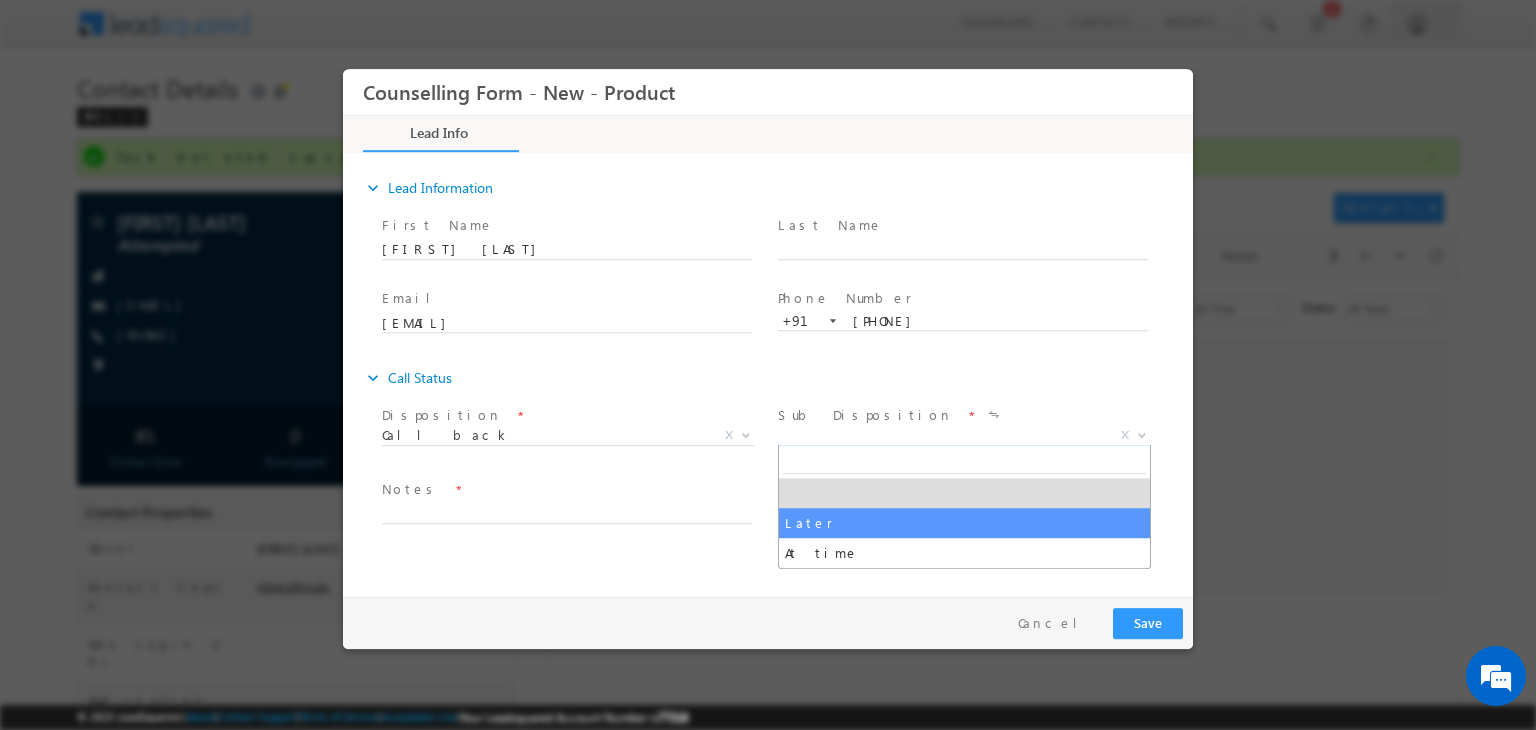 drag, startPoint x: 881, startPoint y: 531, endPoint x: 889, endPoint y: 544, distance: 15.264338 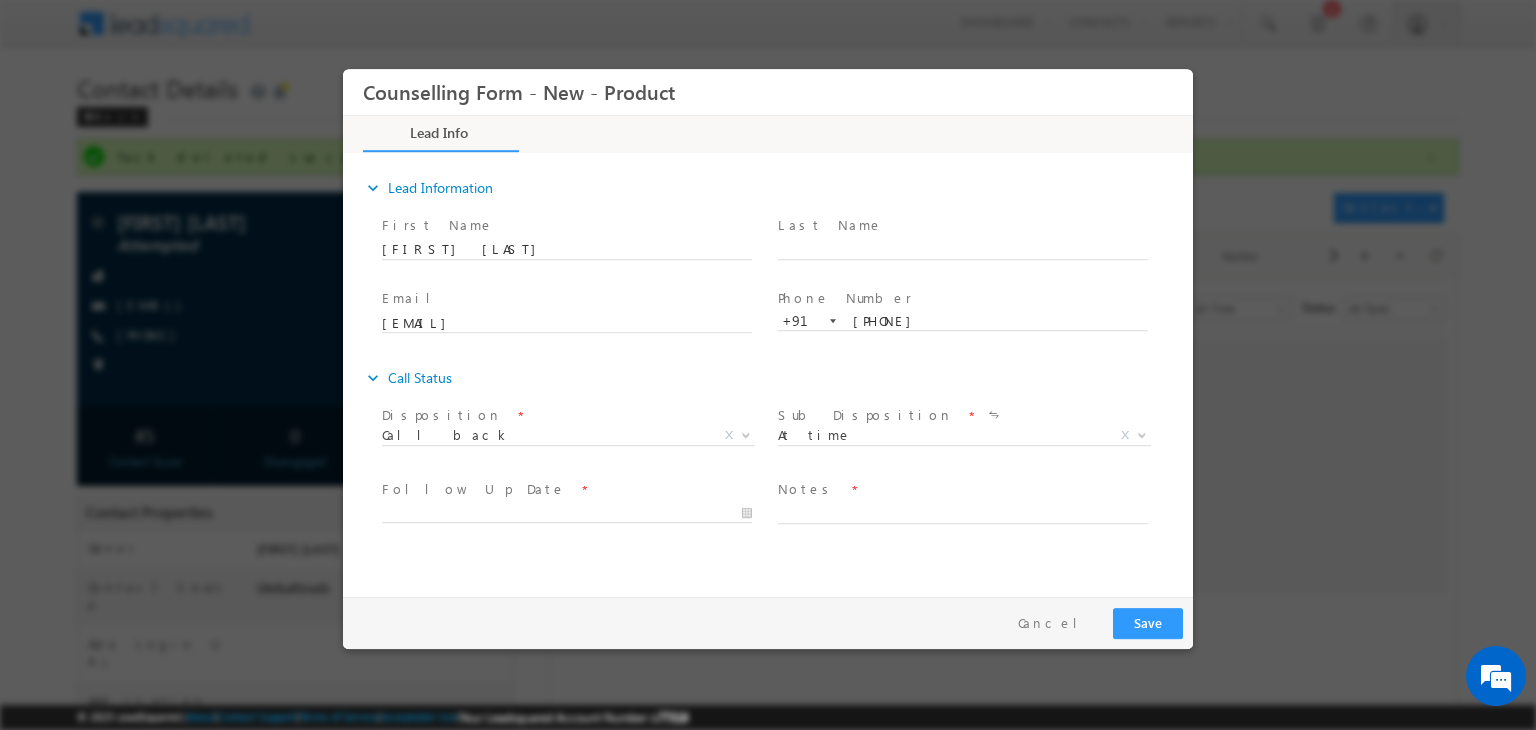 drag, startPoint x: 889, startPoint y: 544, endPoint x: 827, endPoint y: 500, distance: 76.02631 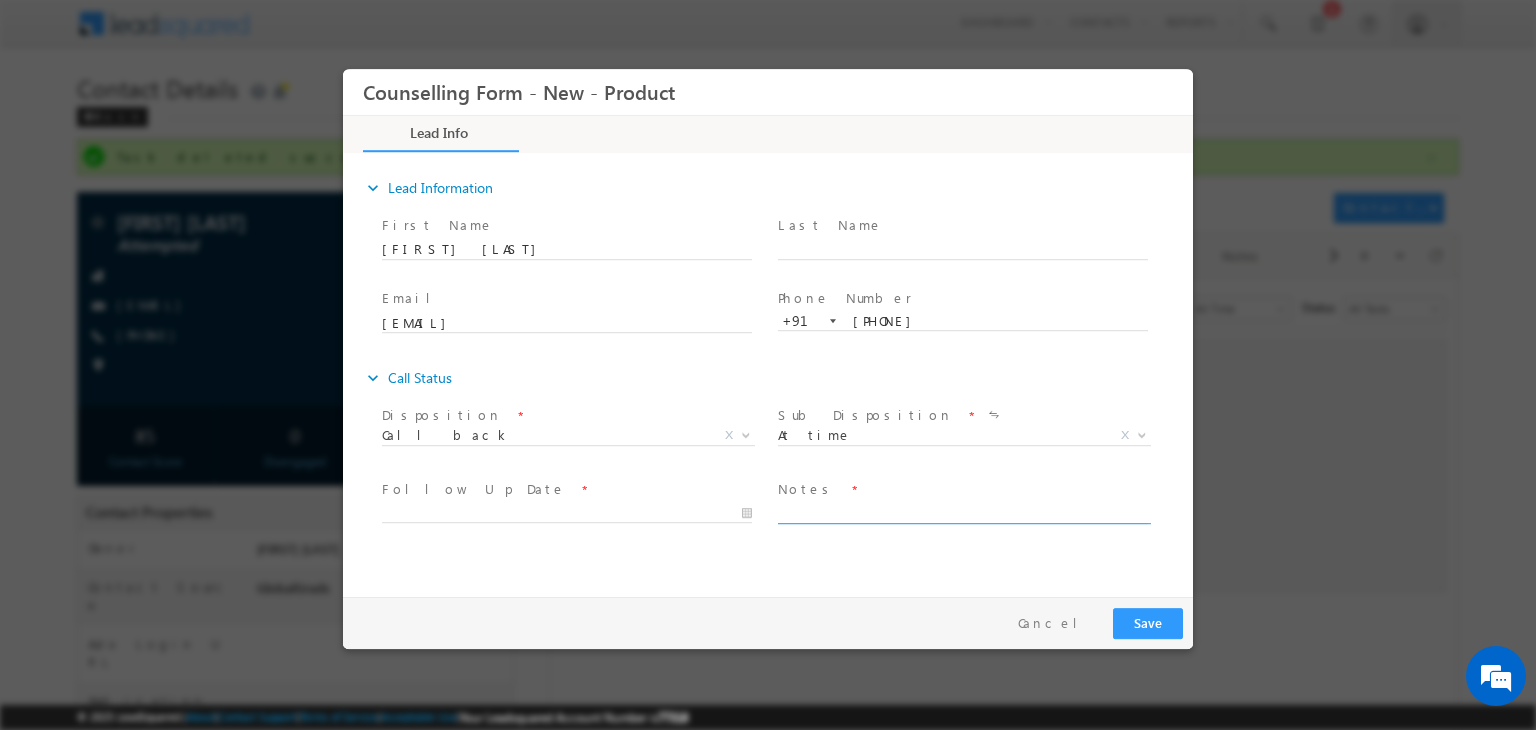 click at bounding box center [963, 512] 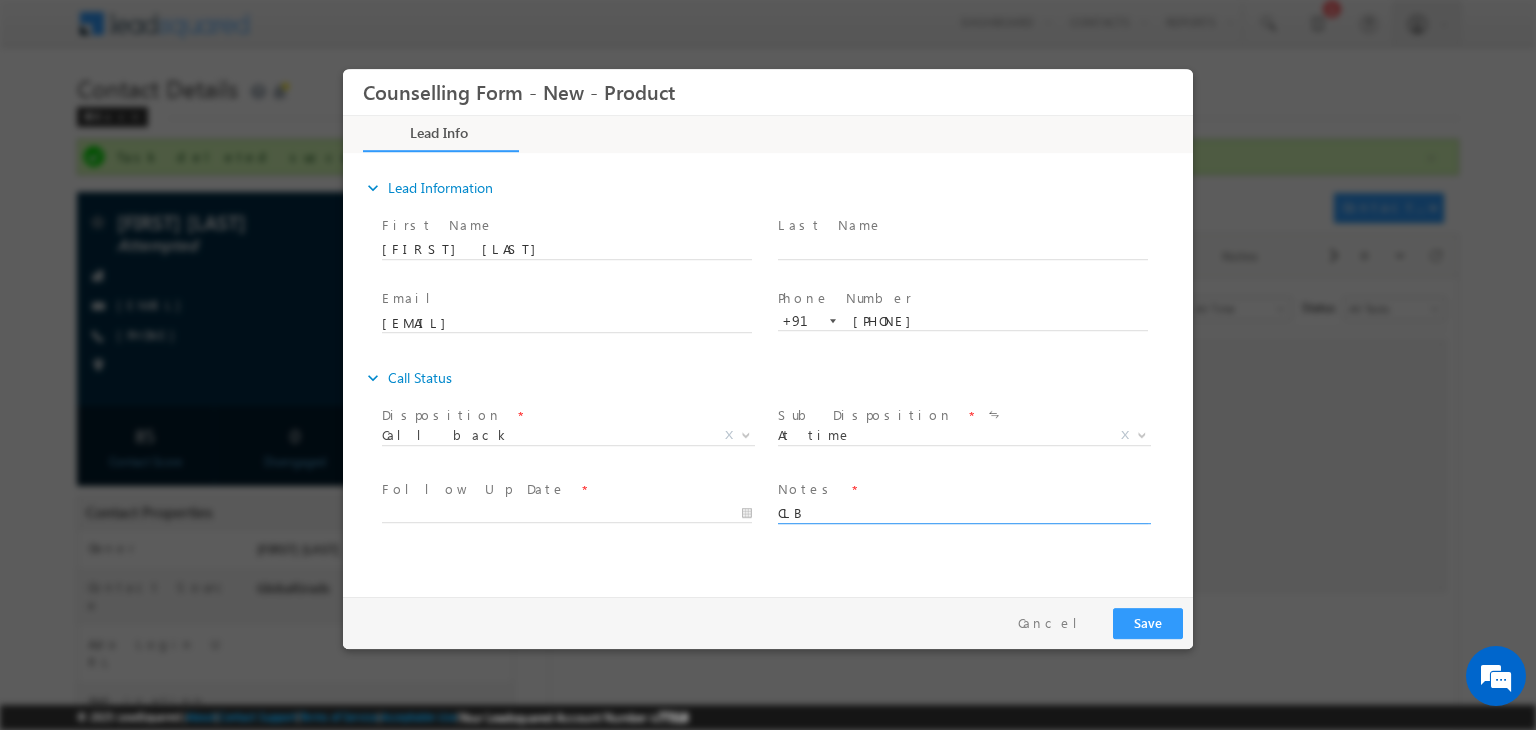 type on "CLB" 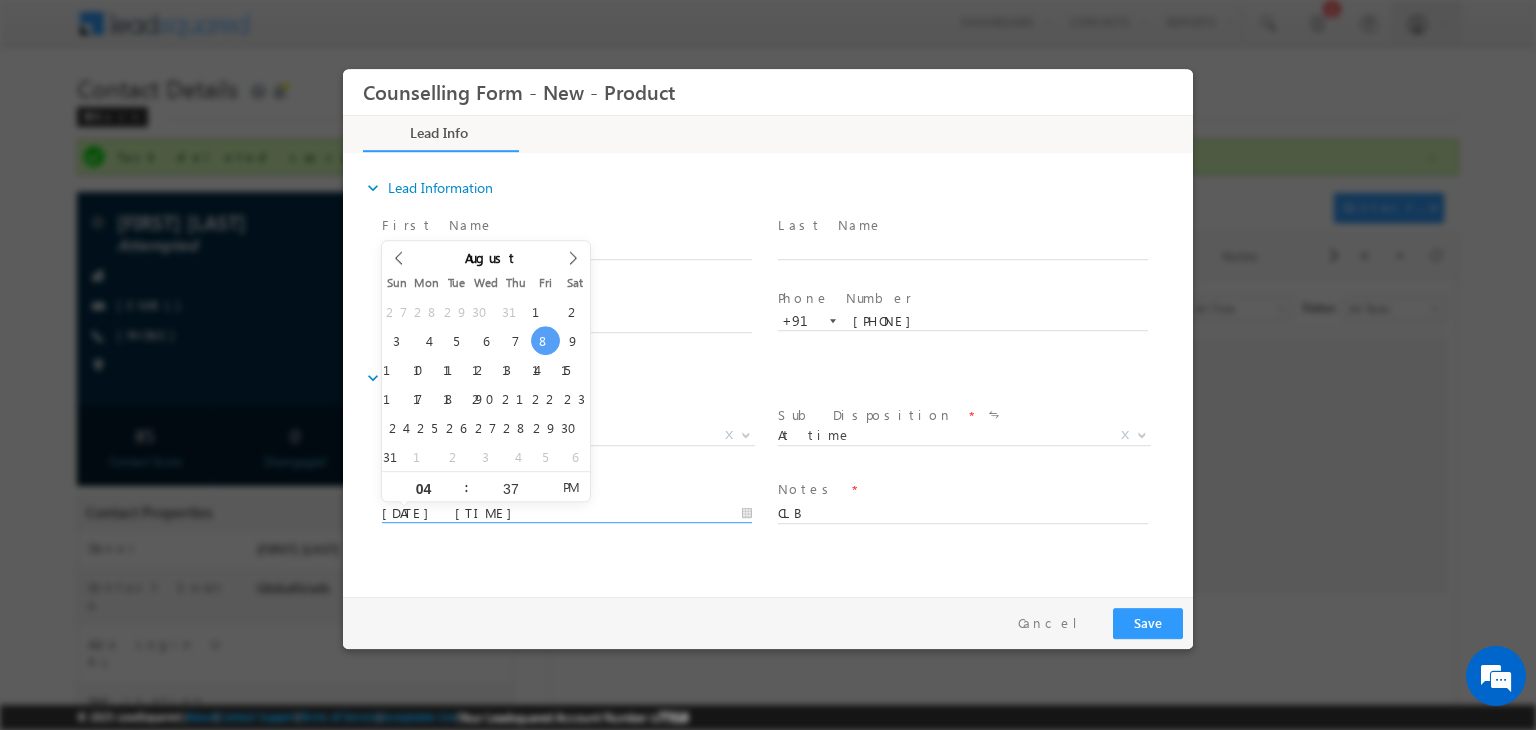 click on "08/08/2025 4:37 PM" at bounding box center (567, 514) 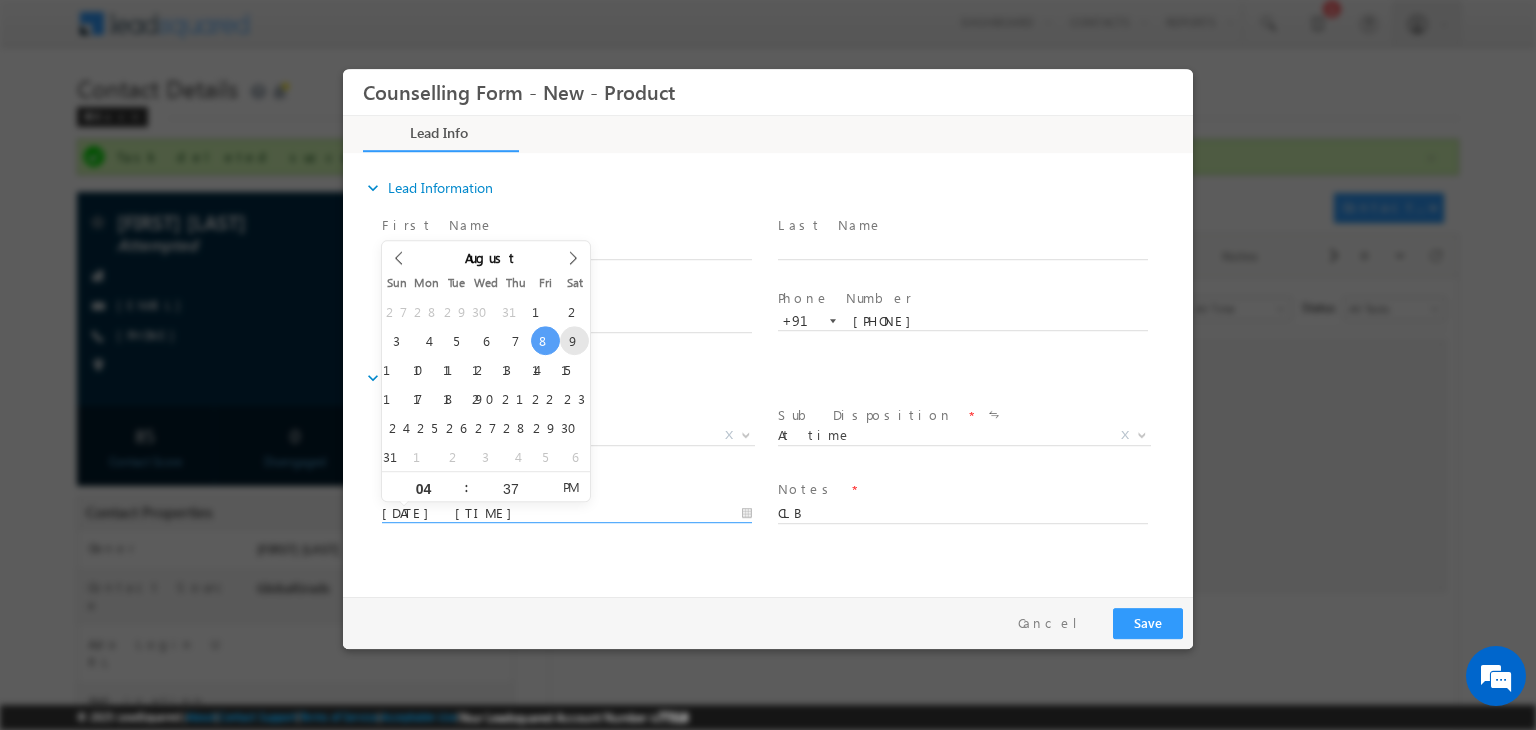 type on "09/08/2025 4:37 PM" 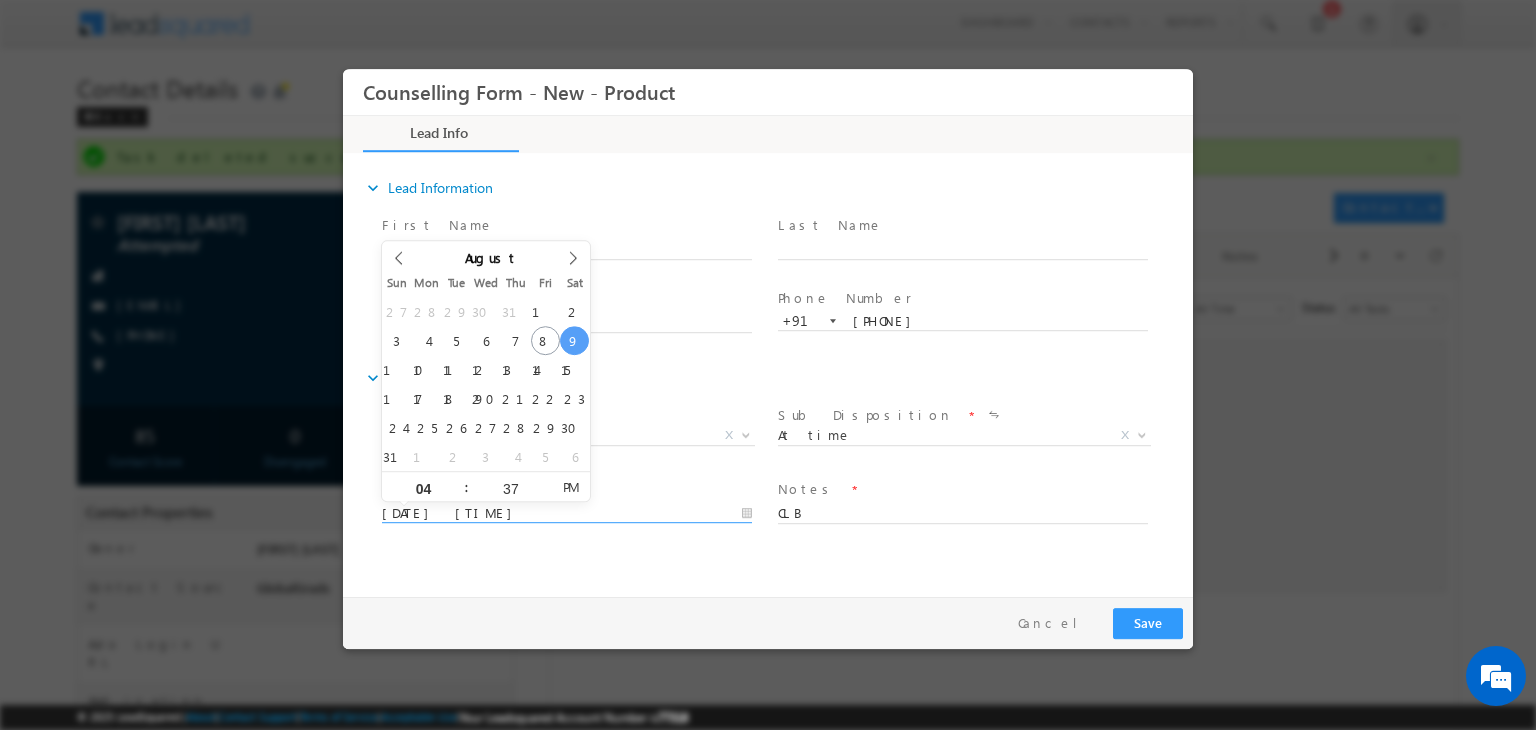 click on "expand_more Lead Information
First Name" at bounding box center [773, 372] 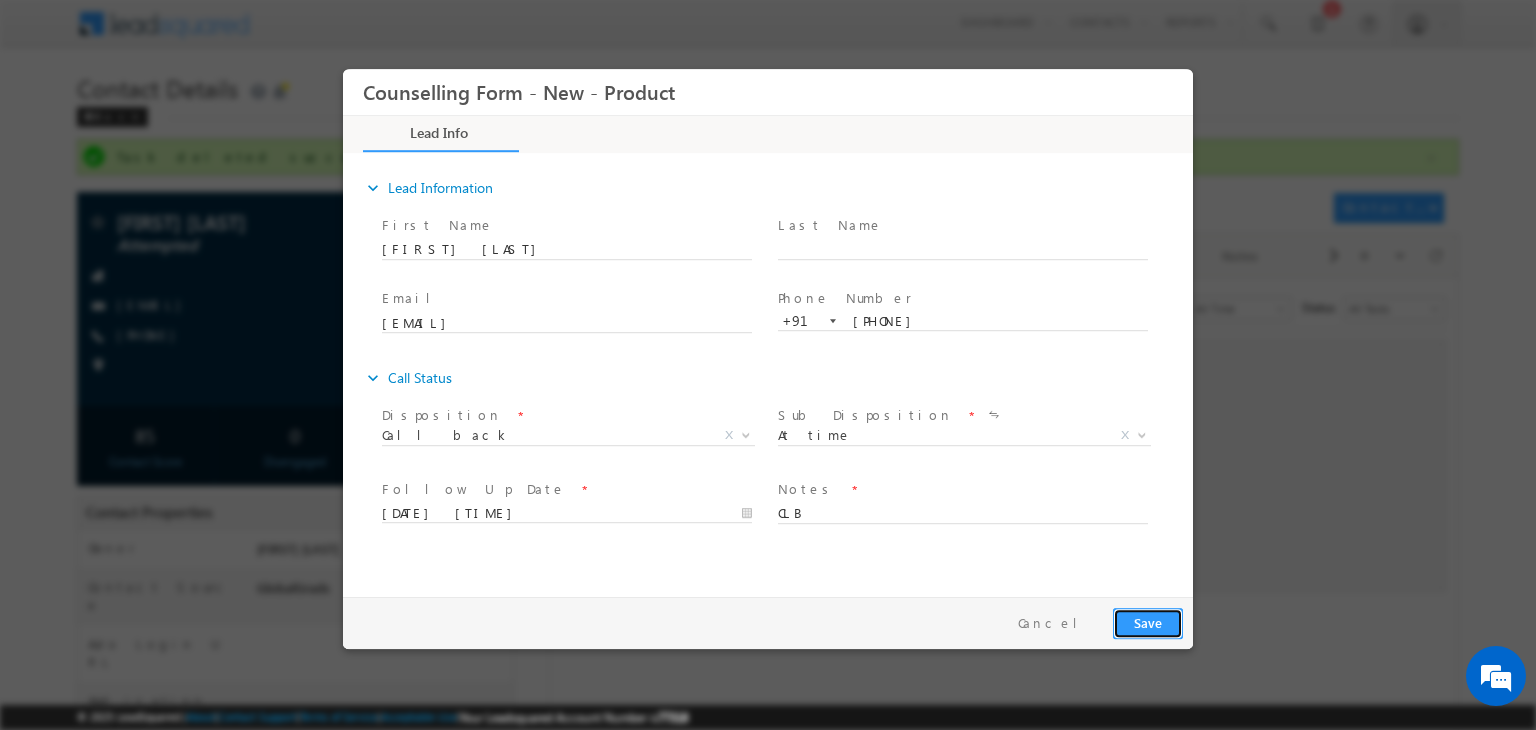 click on "Save" at bounding box center (1148, 623) 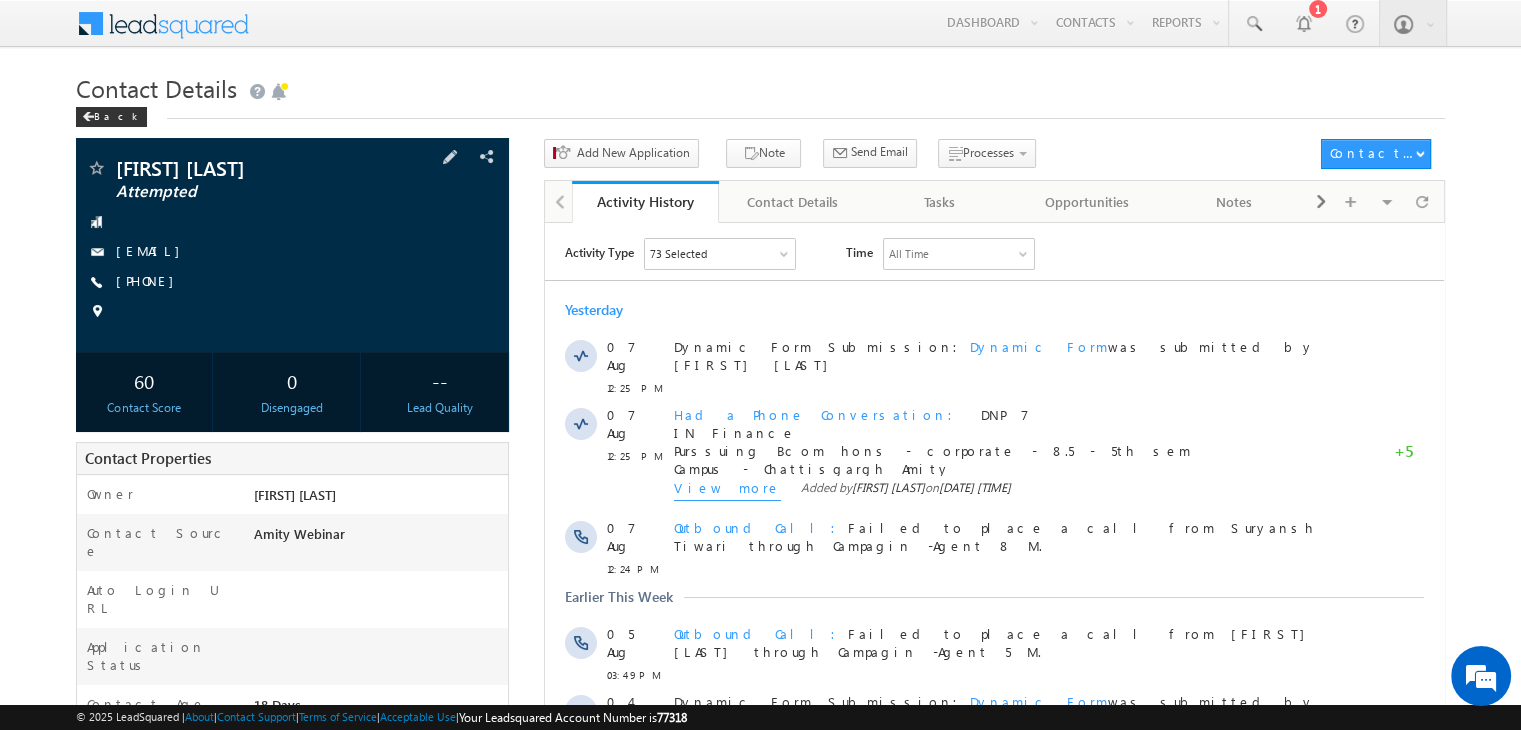 scroll, scrollTop: 0, scrollLeft: 0, axis: both 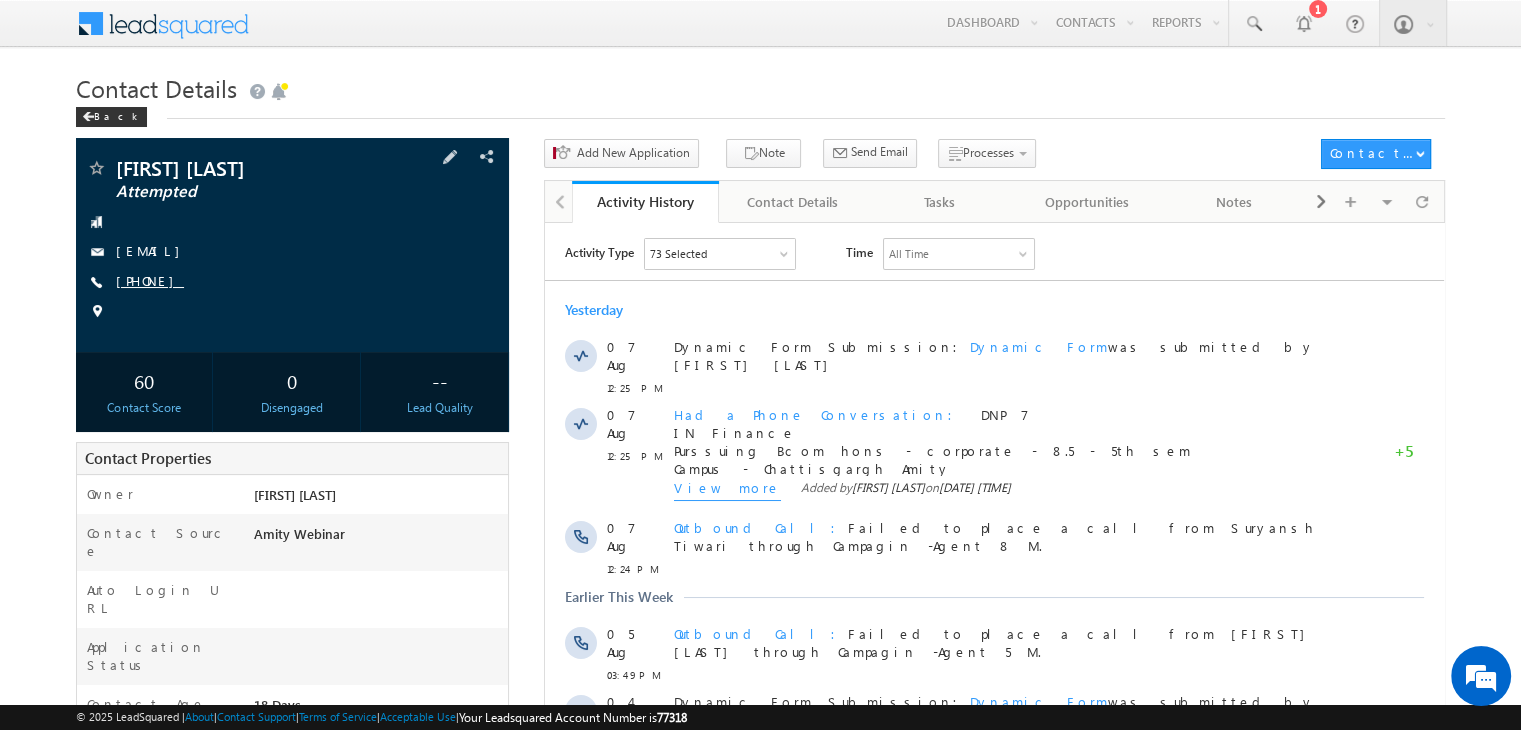 click on "[PHONE]" at bounding box center (150, 280) 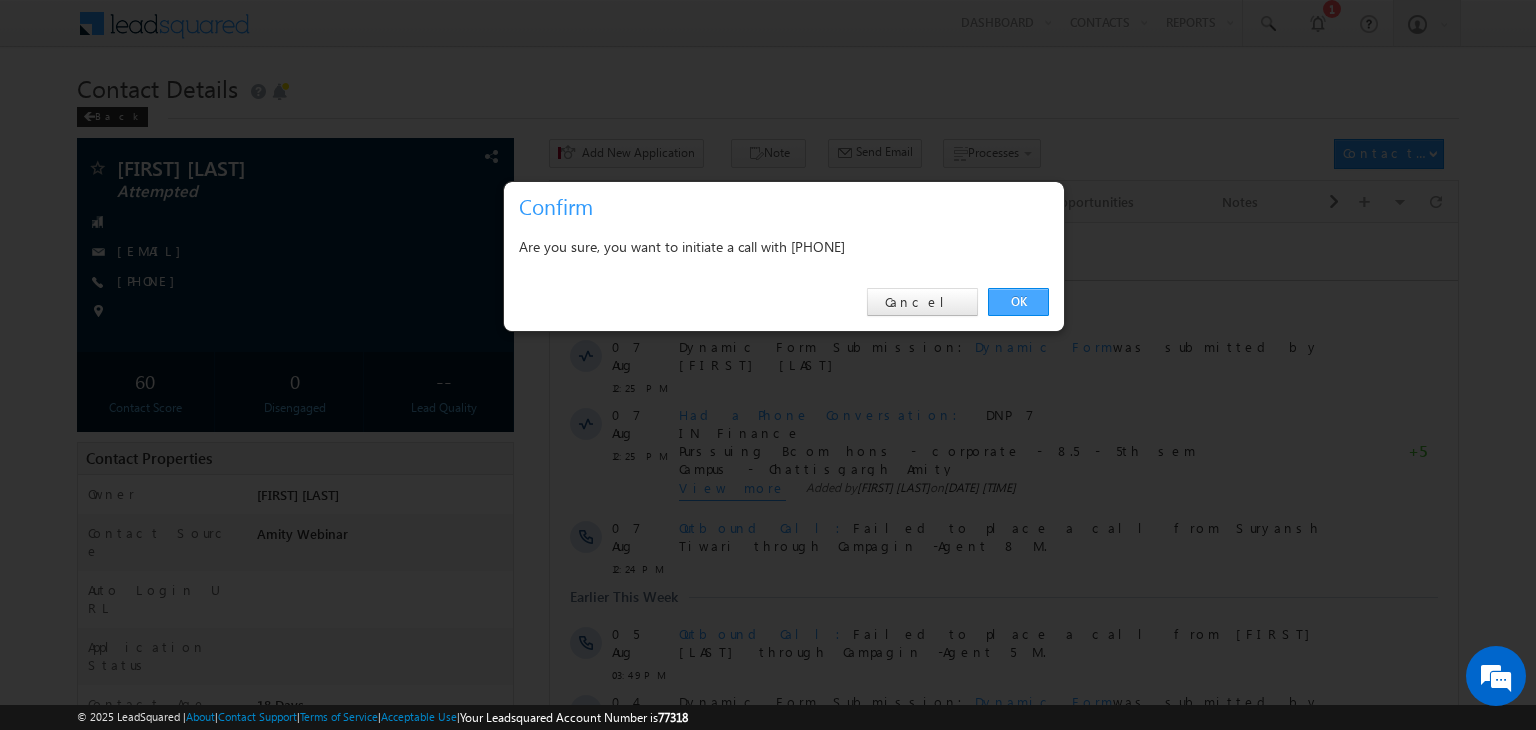 click on "OK" at bounding box center [1018, 302] 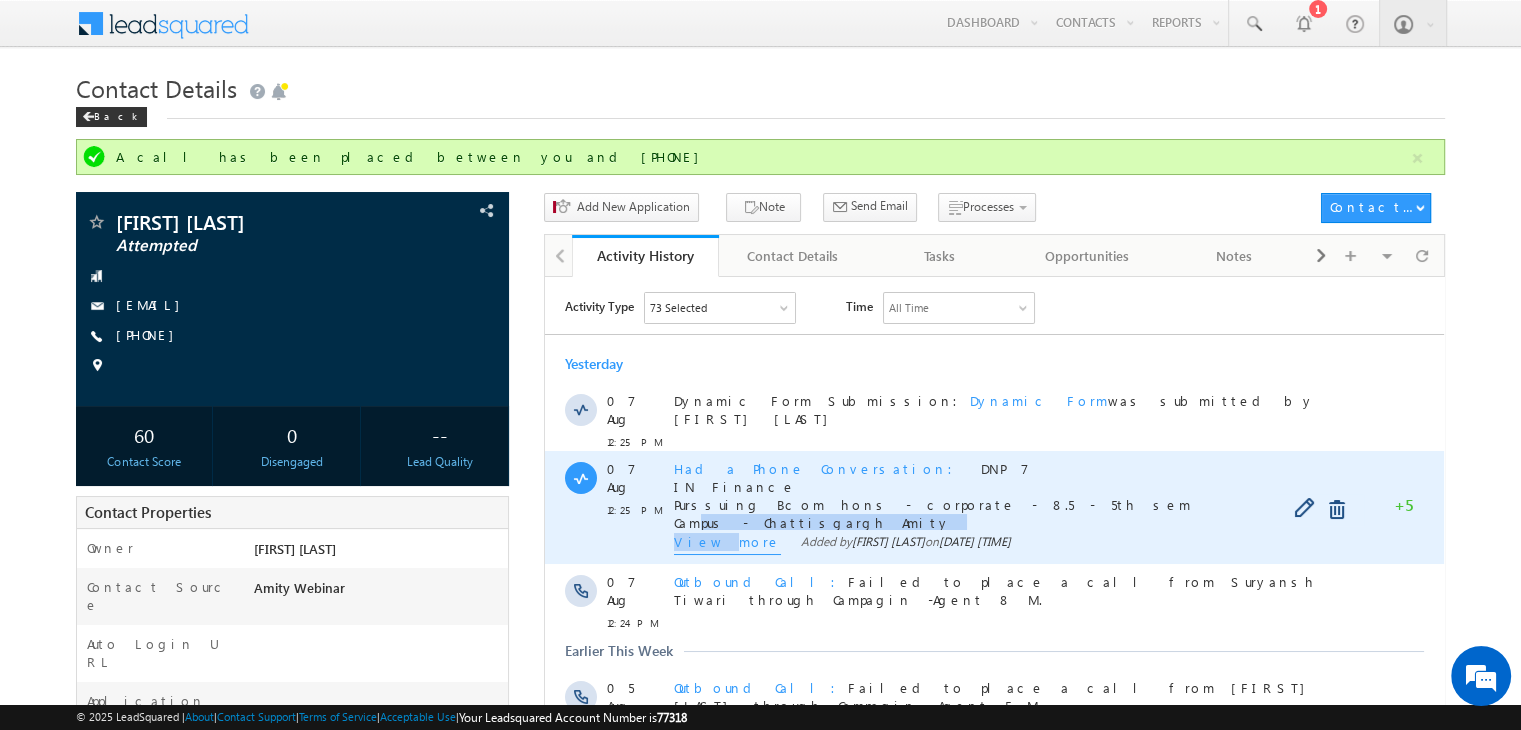 drag, startPoint x: 706, startPoint y: 537, endPoint x: 701, endPoint y: 521, distance: 16.763054 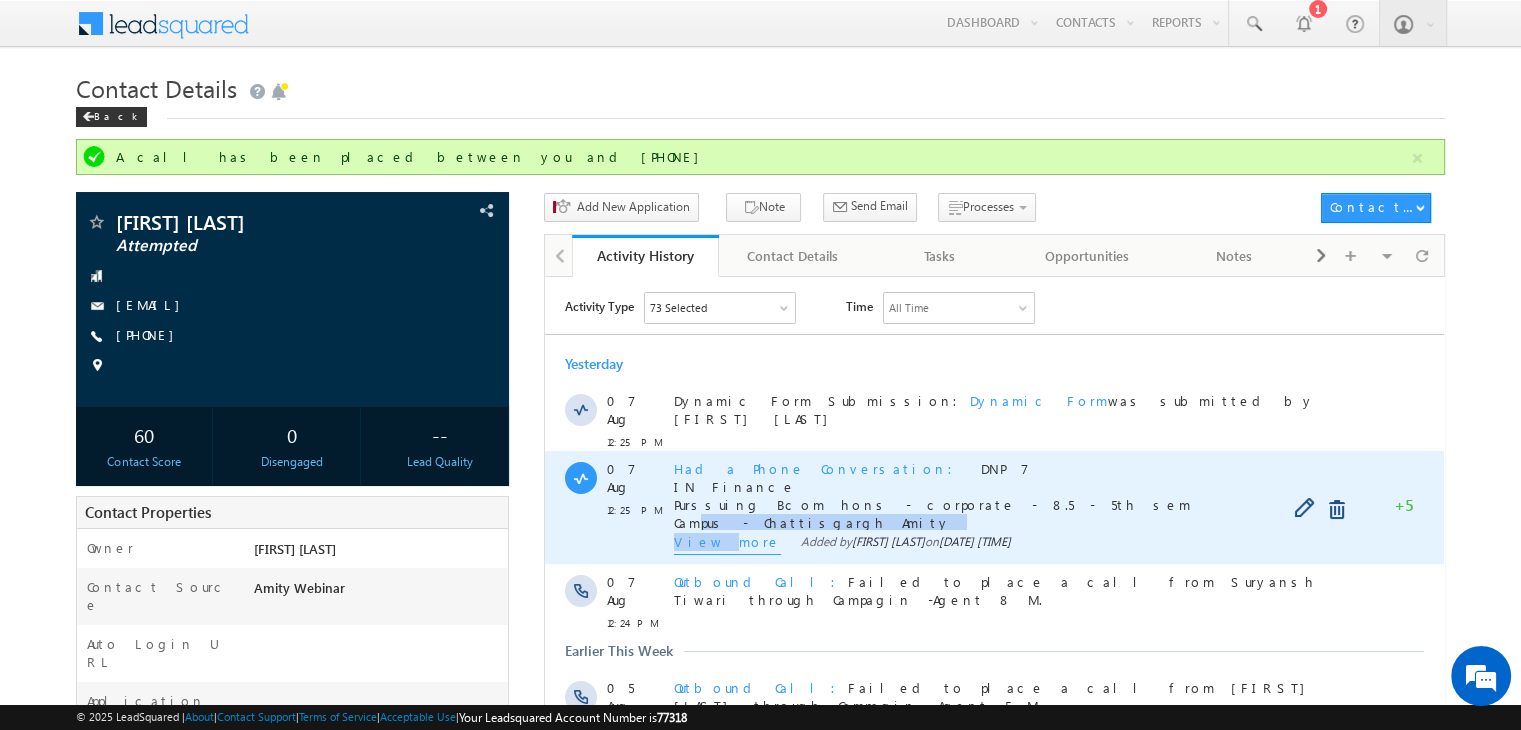 click on "Had a Phone Conversation
DNP 7 IN Finance Purssuing Bcom hons - corporate - 8.5 - 5th sem Campus - [STATE] Amity
View more
Added by  [FIRST] [LAST]  on  [DATE] [TIME]" at bounding box center [1003, 506] 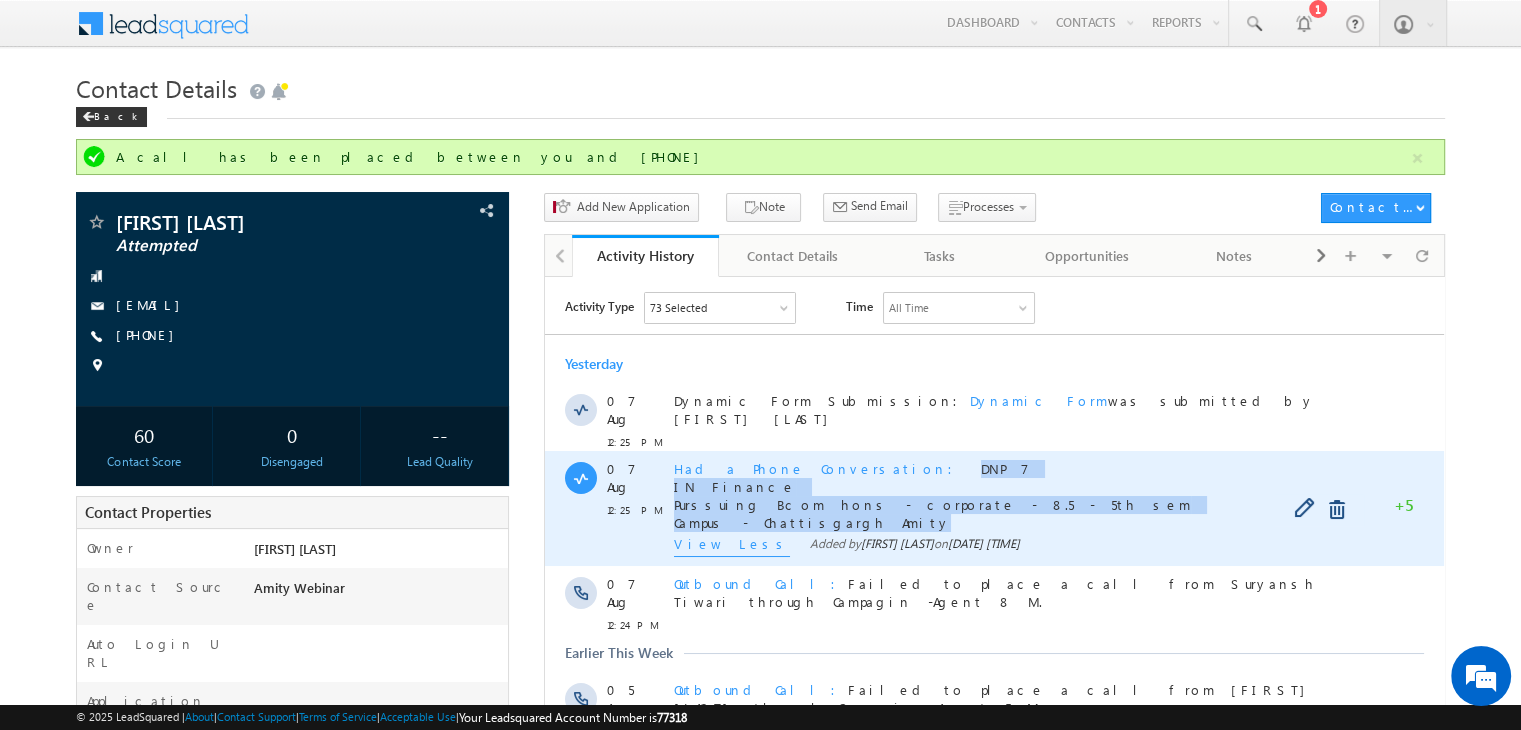 copy on "DNP 7 IN Finance Purssuing Bcom hons - corporate - 8.5 - 5th sem Campus - [STATE] Amity" 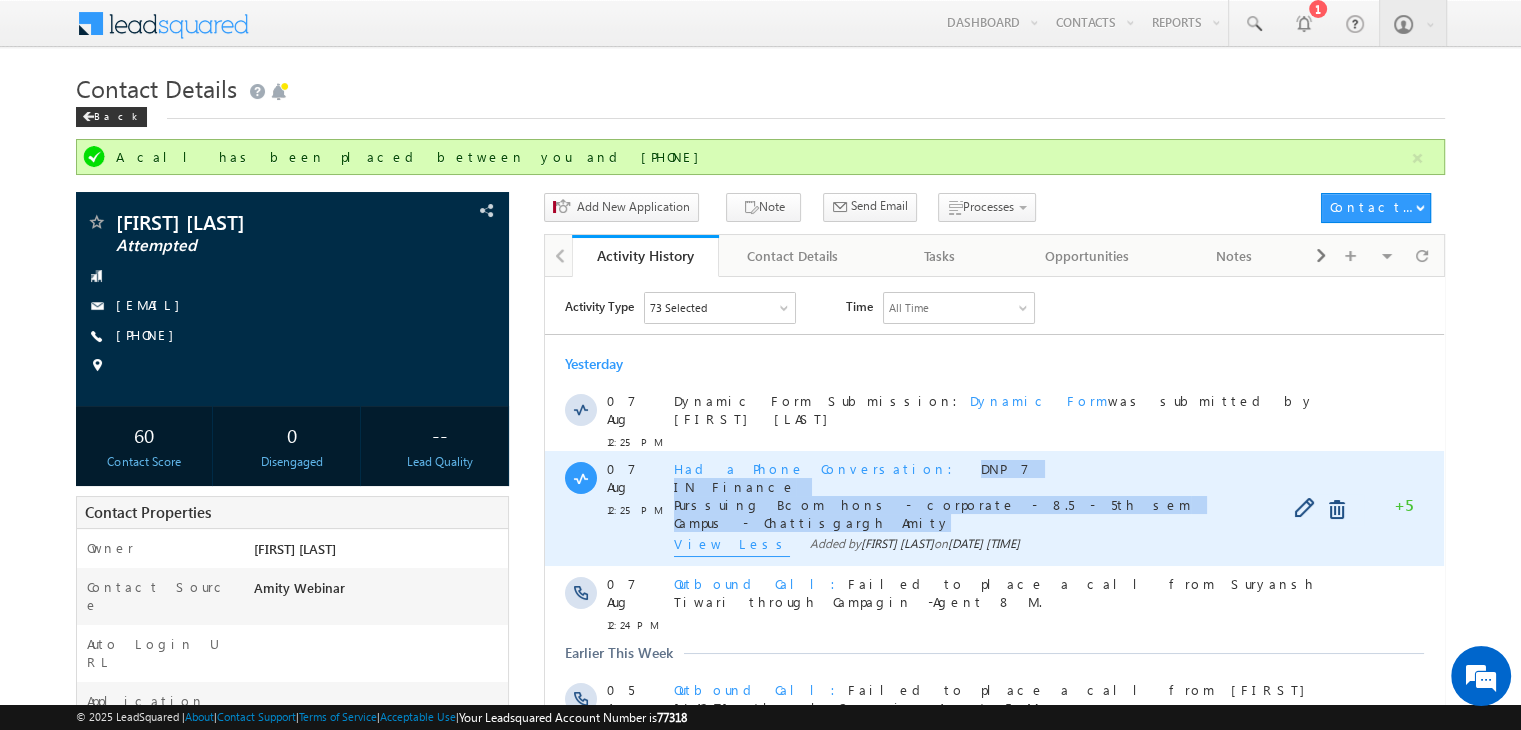 drag, startPoint x: 837, startPoint y: 457, endPoint x: 912, endPoint y: 511, distance: 92.417534 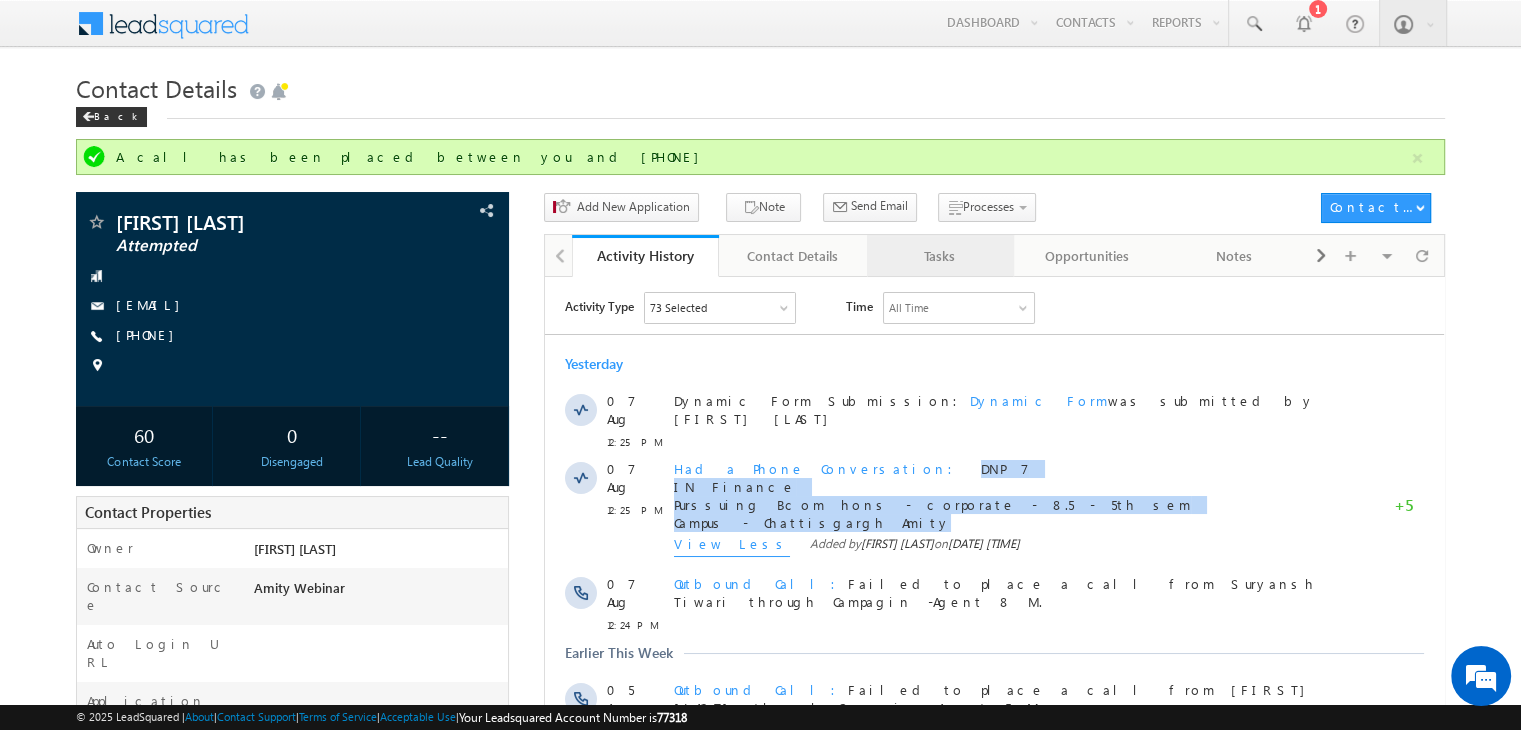 click on "Tasks" at bounding box center (939, 256) 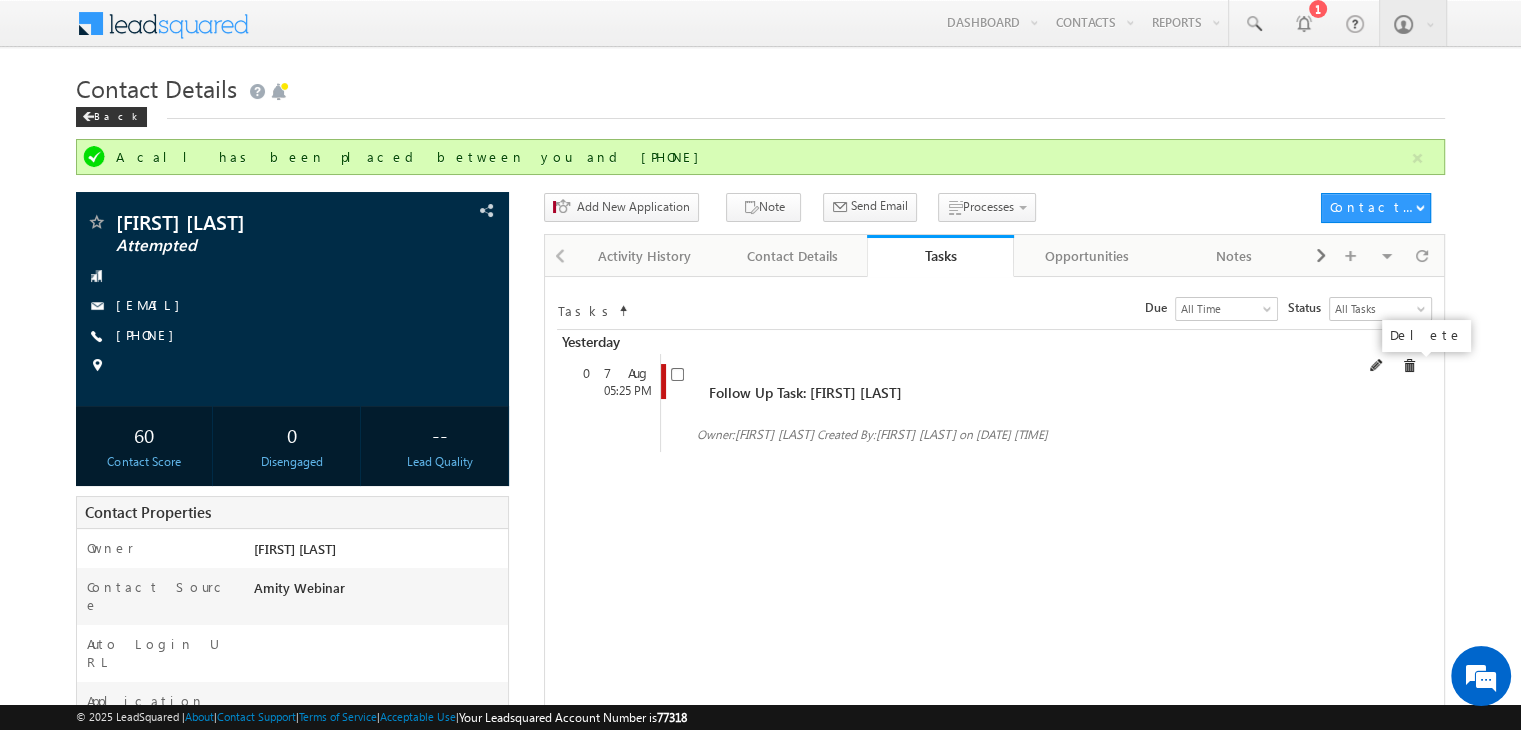 click at bounding box center [1409, 366] 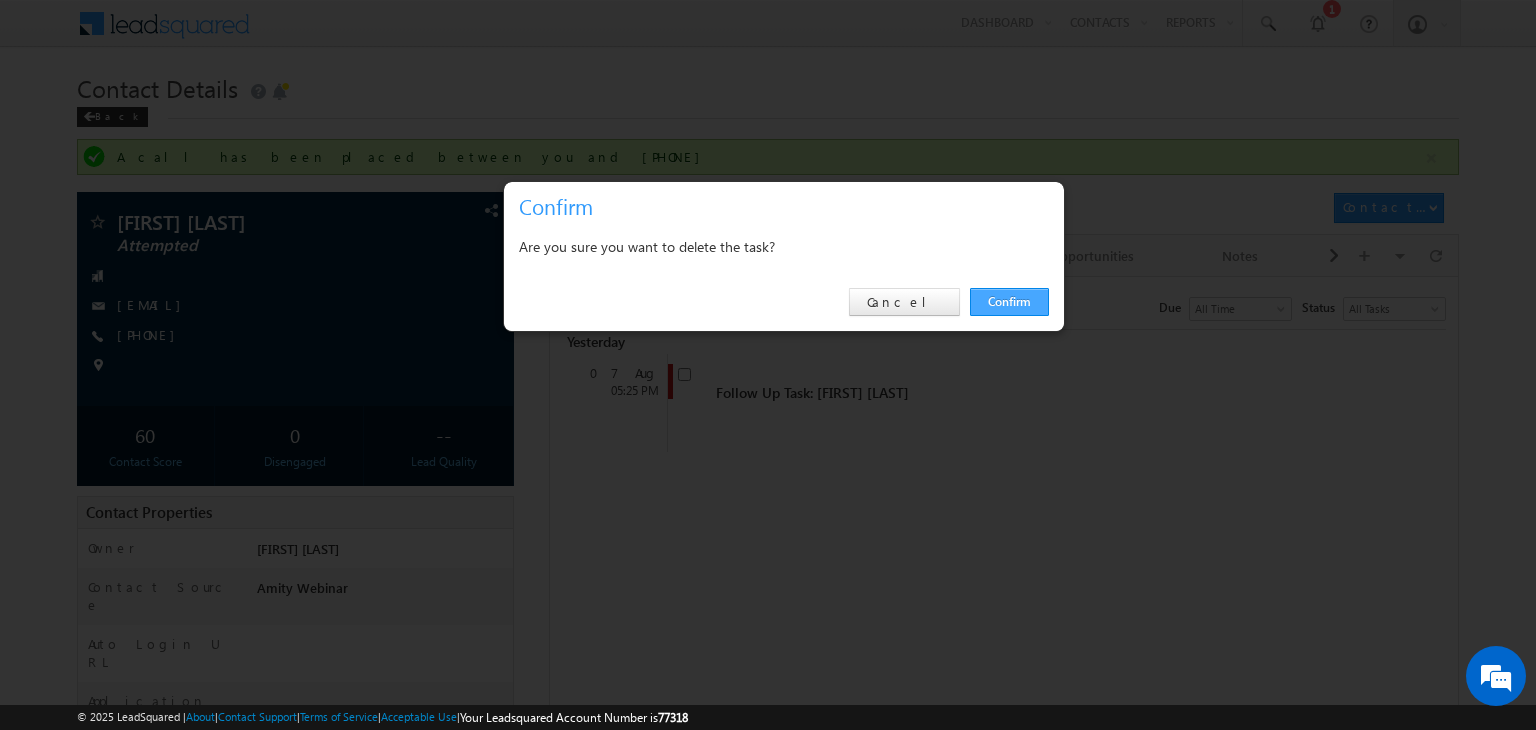 click on "Confirm" at bounding box center [1009, 302] 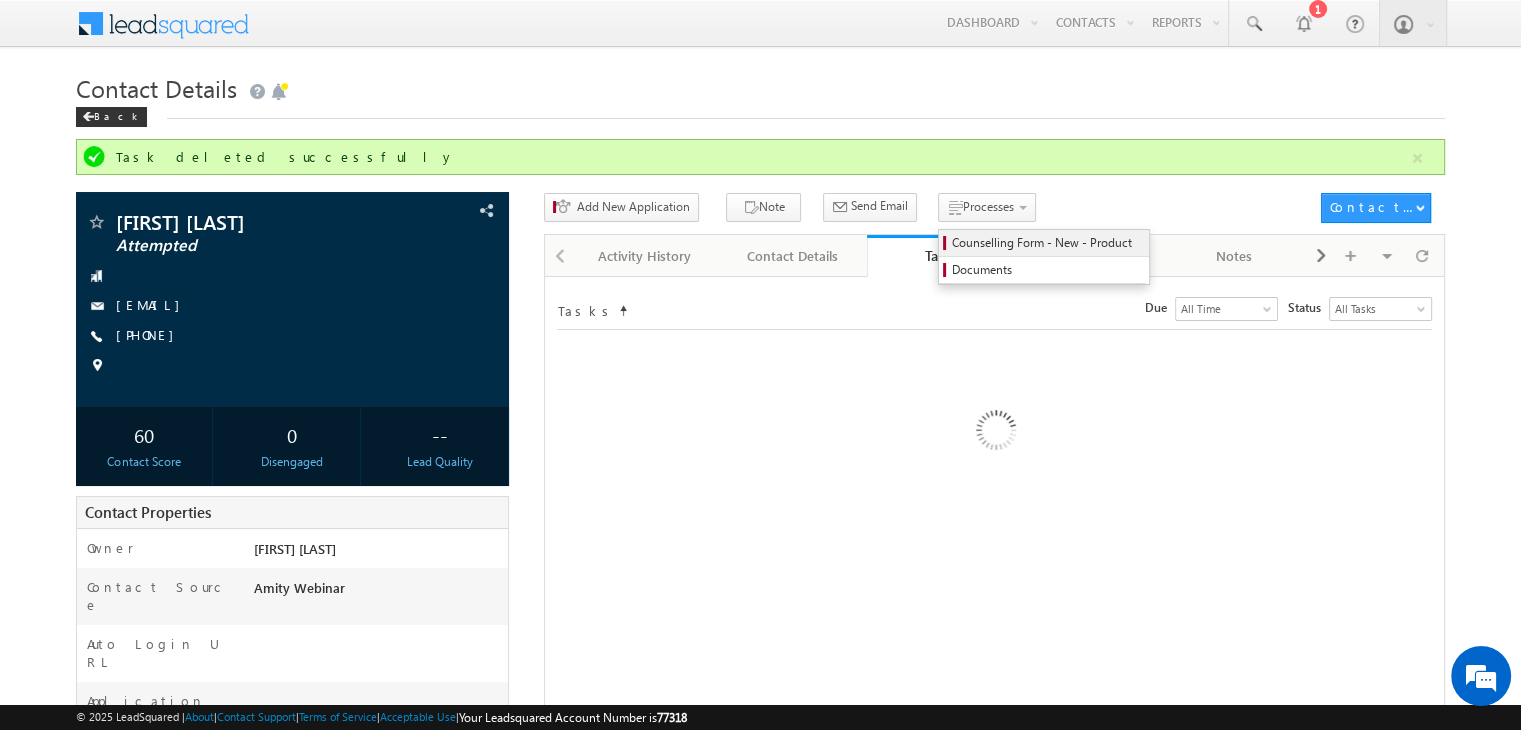 click on "Counselling Form - New - Product" at bounding box center (1047, 243) 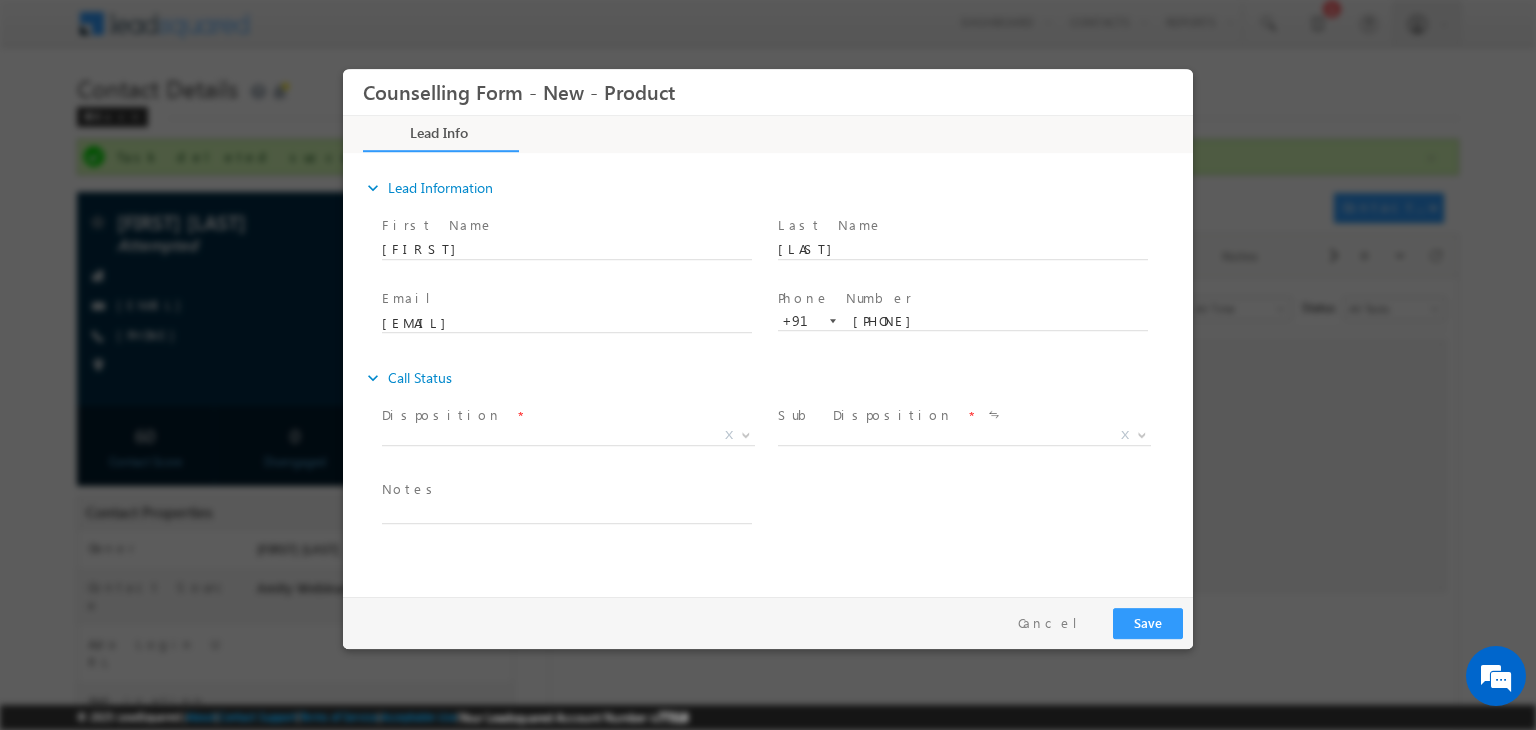 scroll, scrollTop: 0, scrollLeft: 0, axis: both 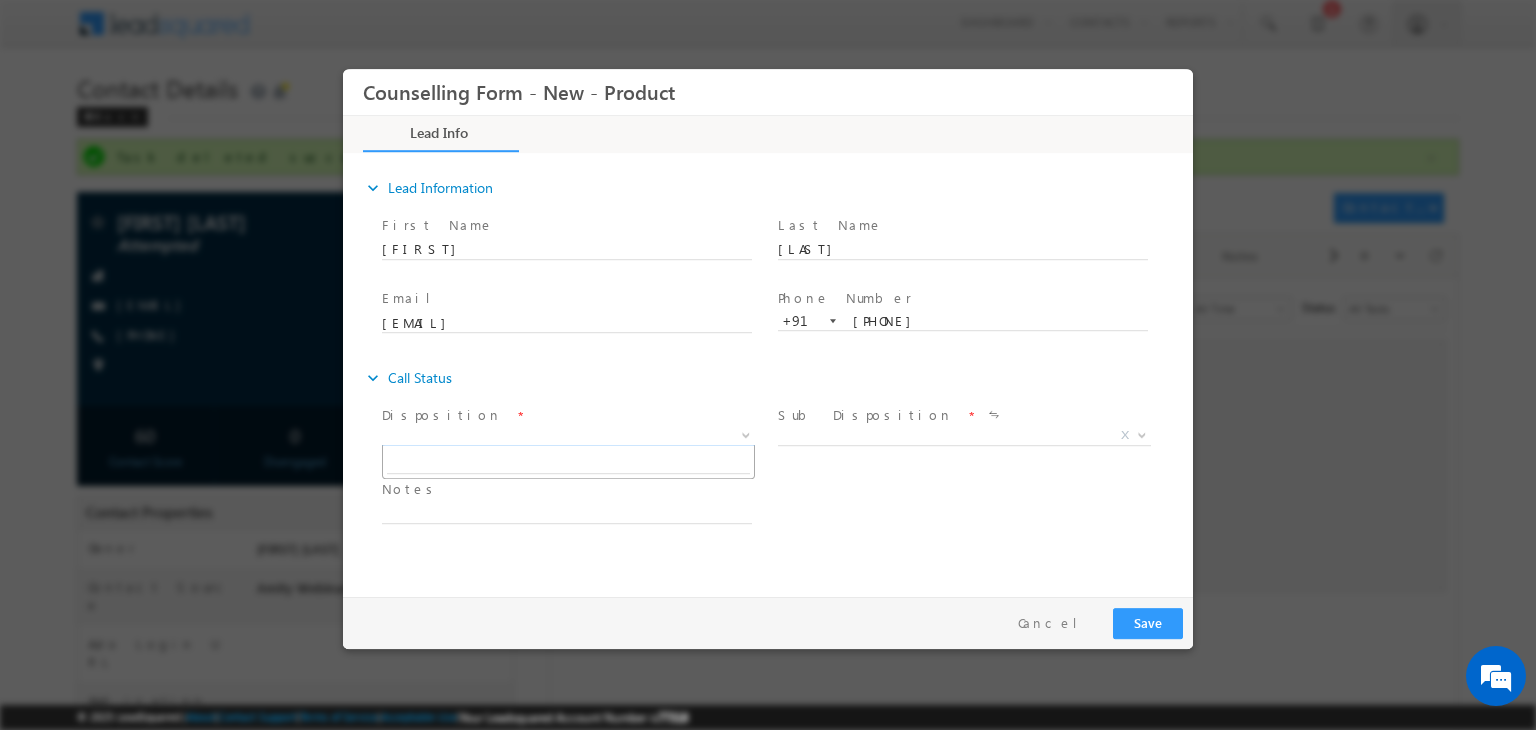click on "X" at bounding box center [568, 436] 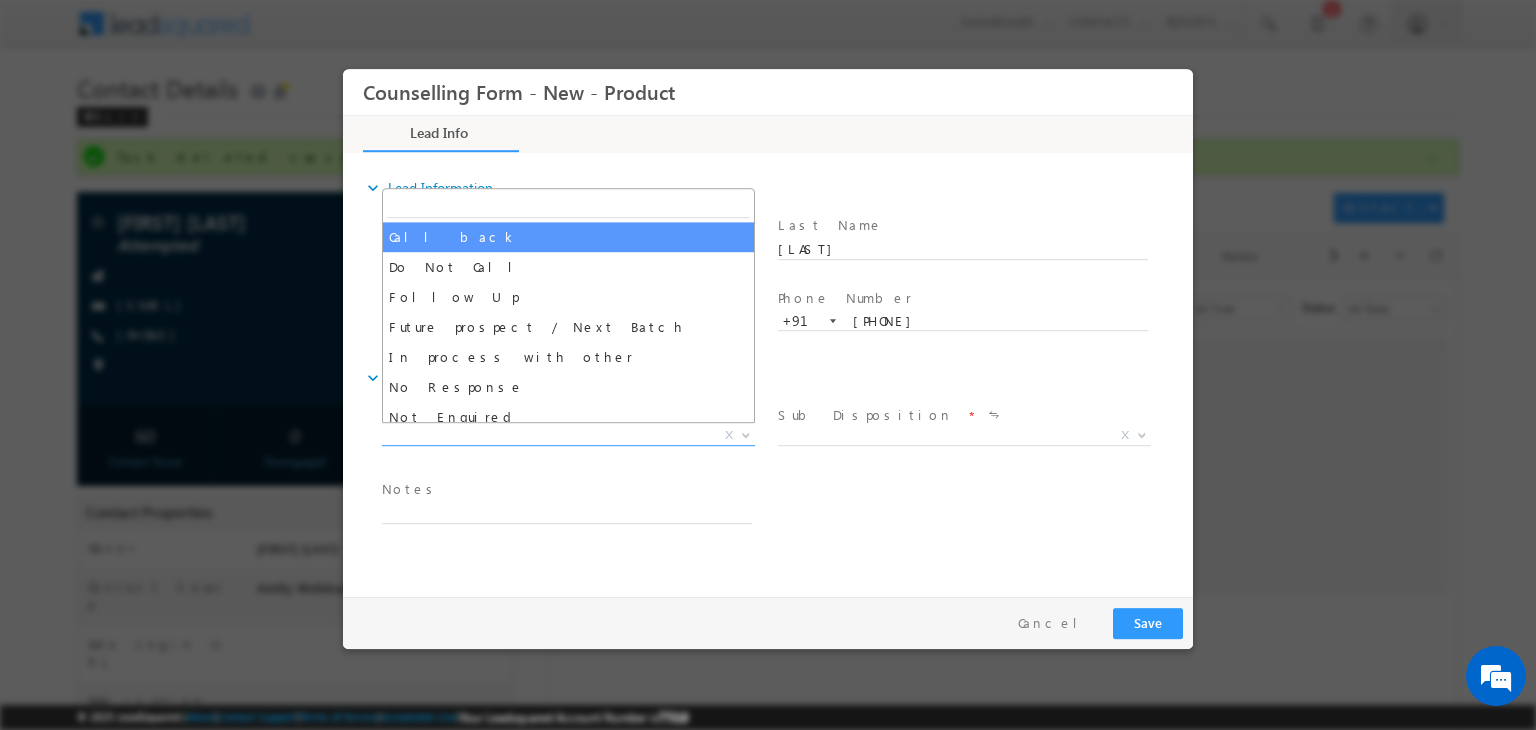 select on "Call back" 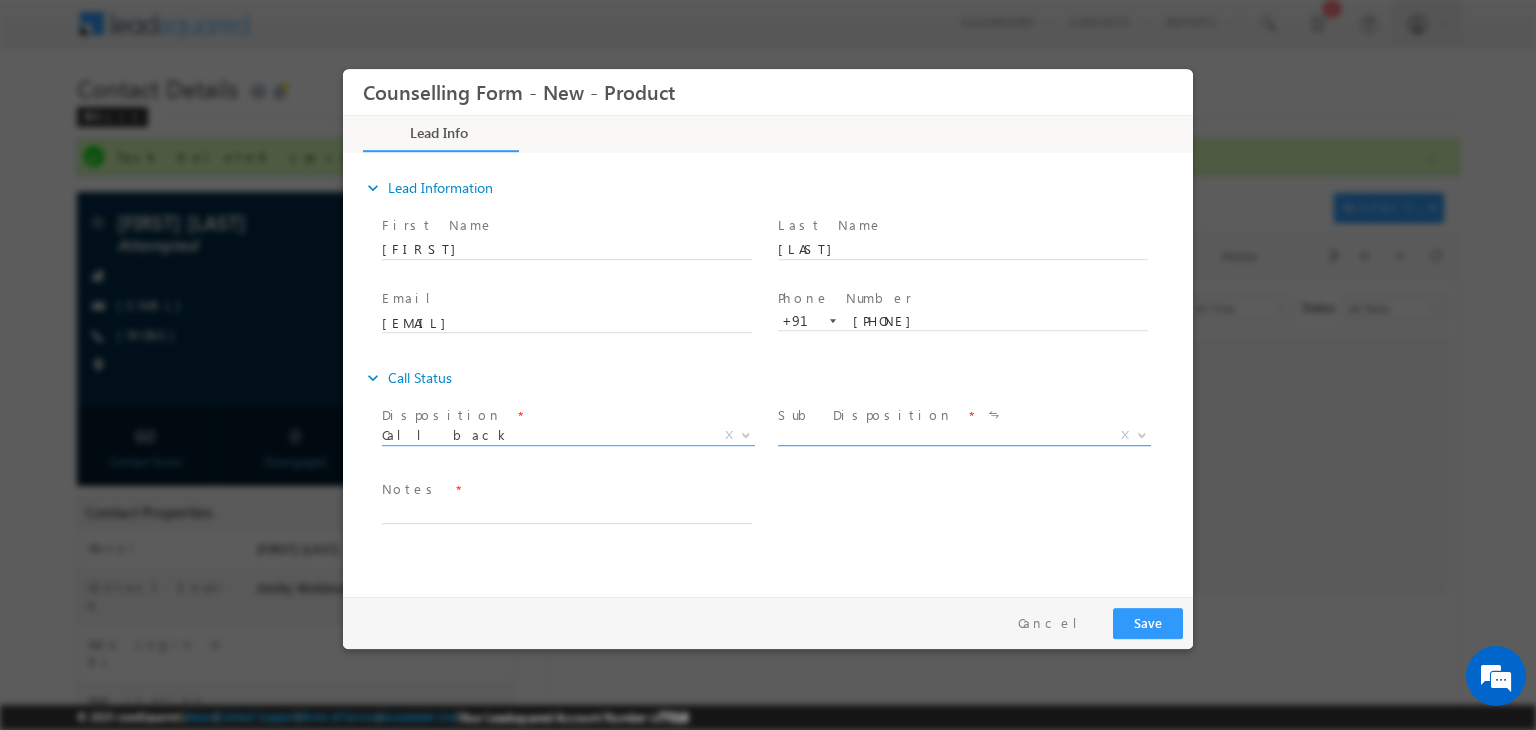 click on "X" at bounding box center [964, 436] 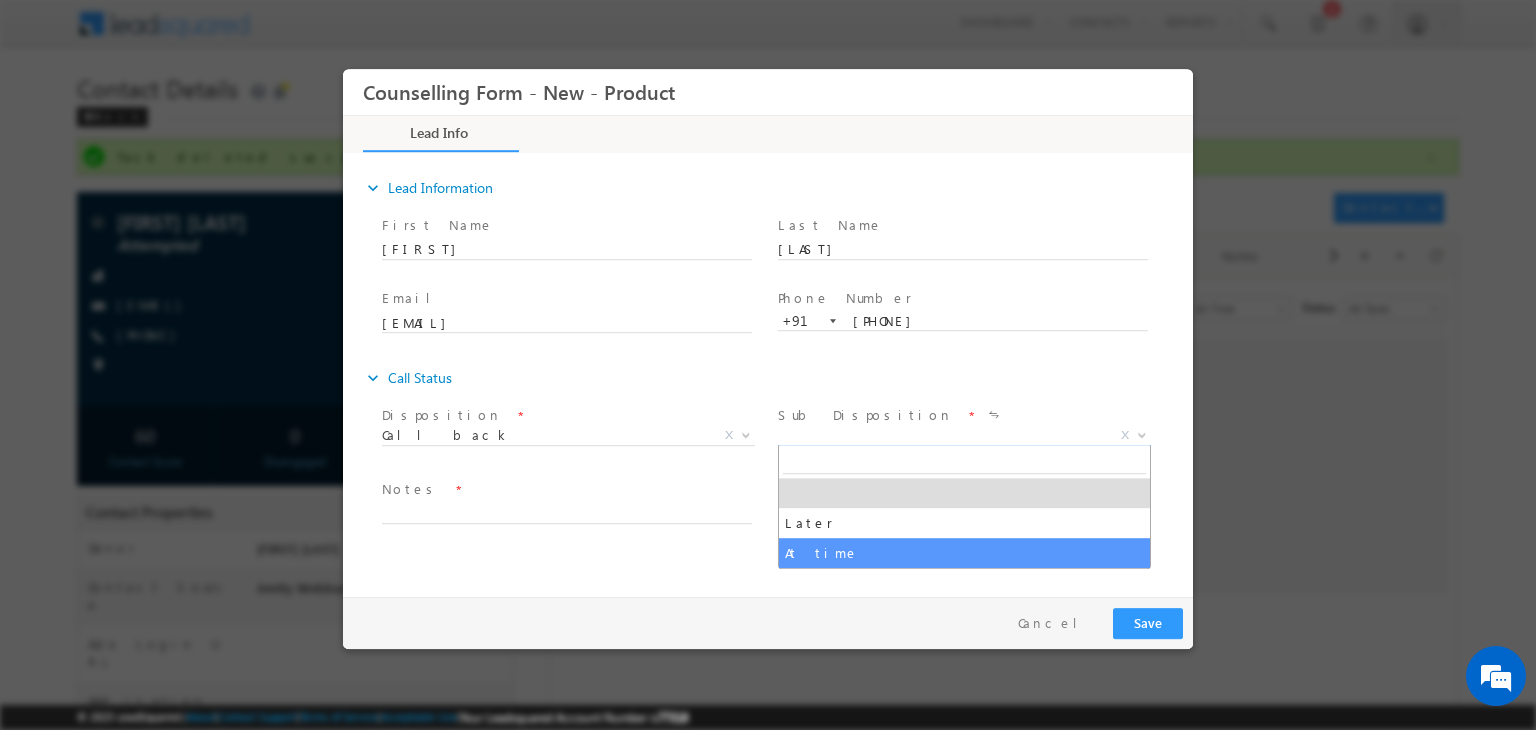 select on "At time" 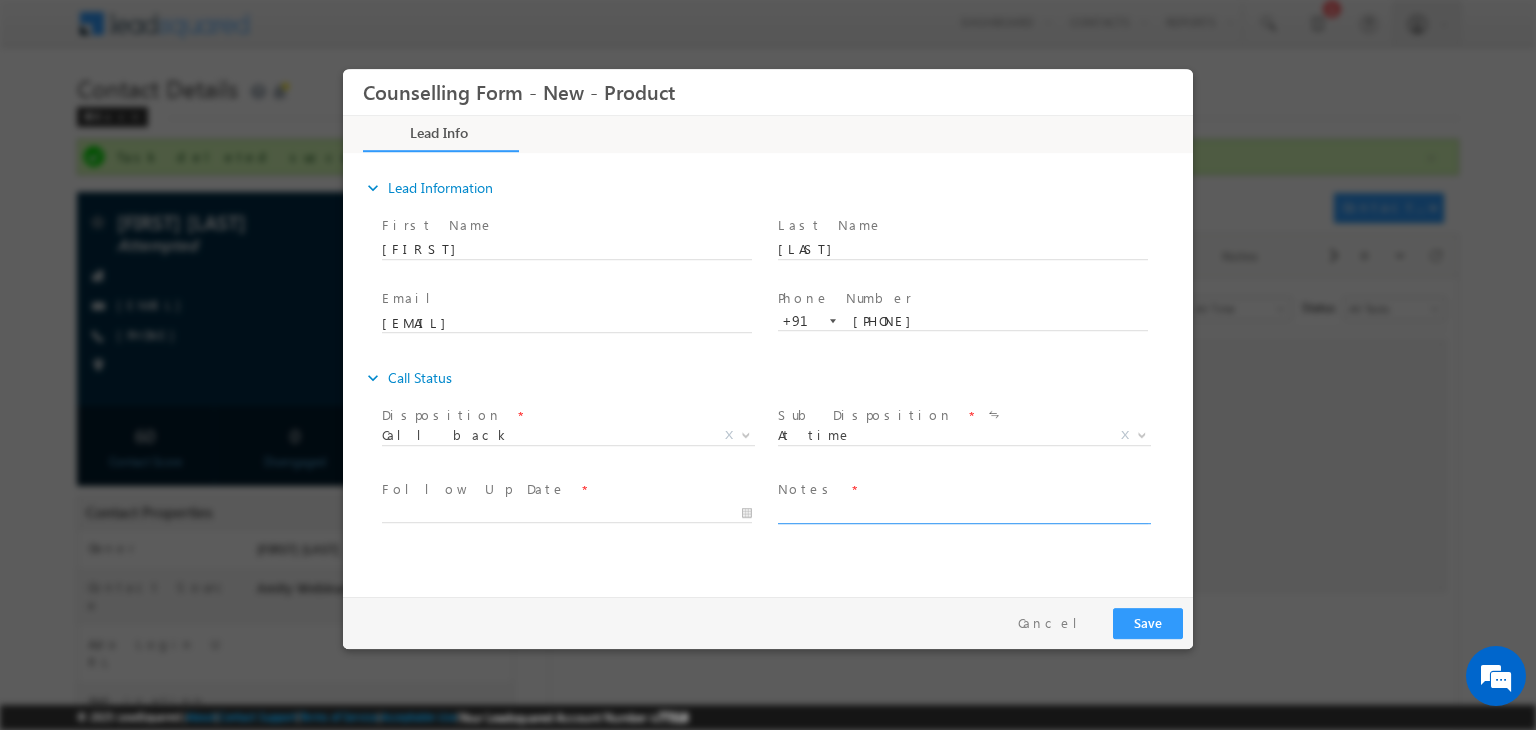 click at bounding box center [963, 512] 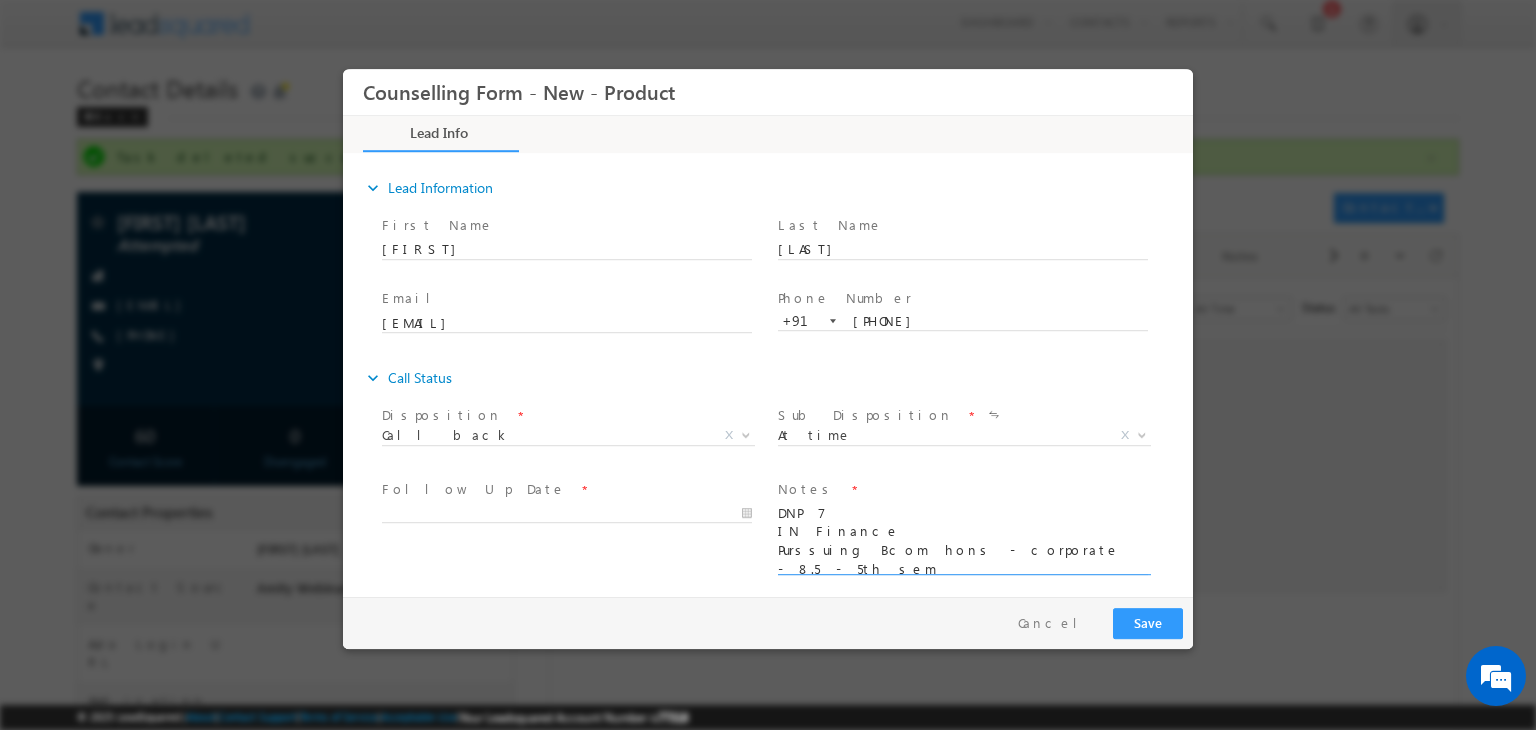 scroll, scrollTop: 4, scrollLeft: 0, axis: vertical 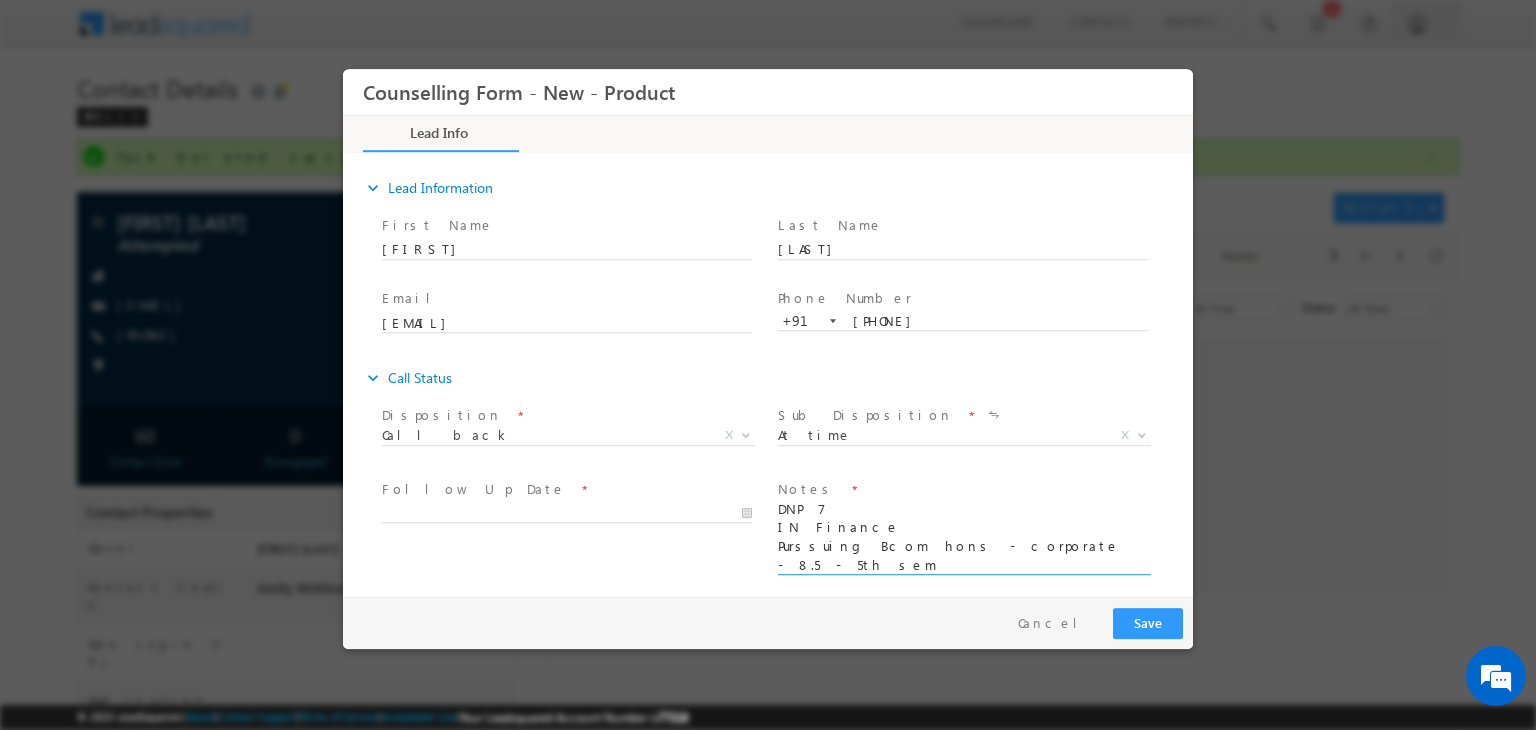 click on "DNP 7
IN Finance
Purssuing Bcom hons - corporate - 8.5 - 5th sem
Campus - Chattisgargh Amity" at bounding box center [963, 538] 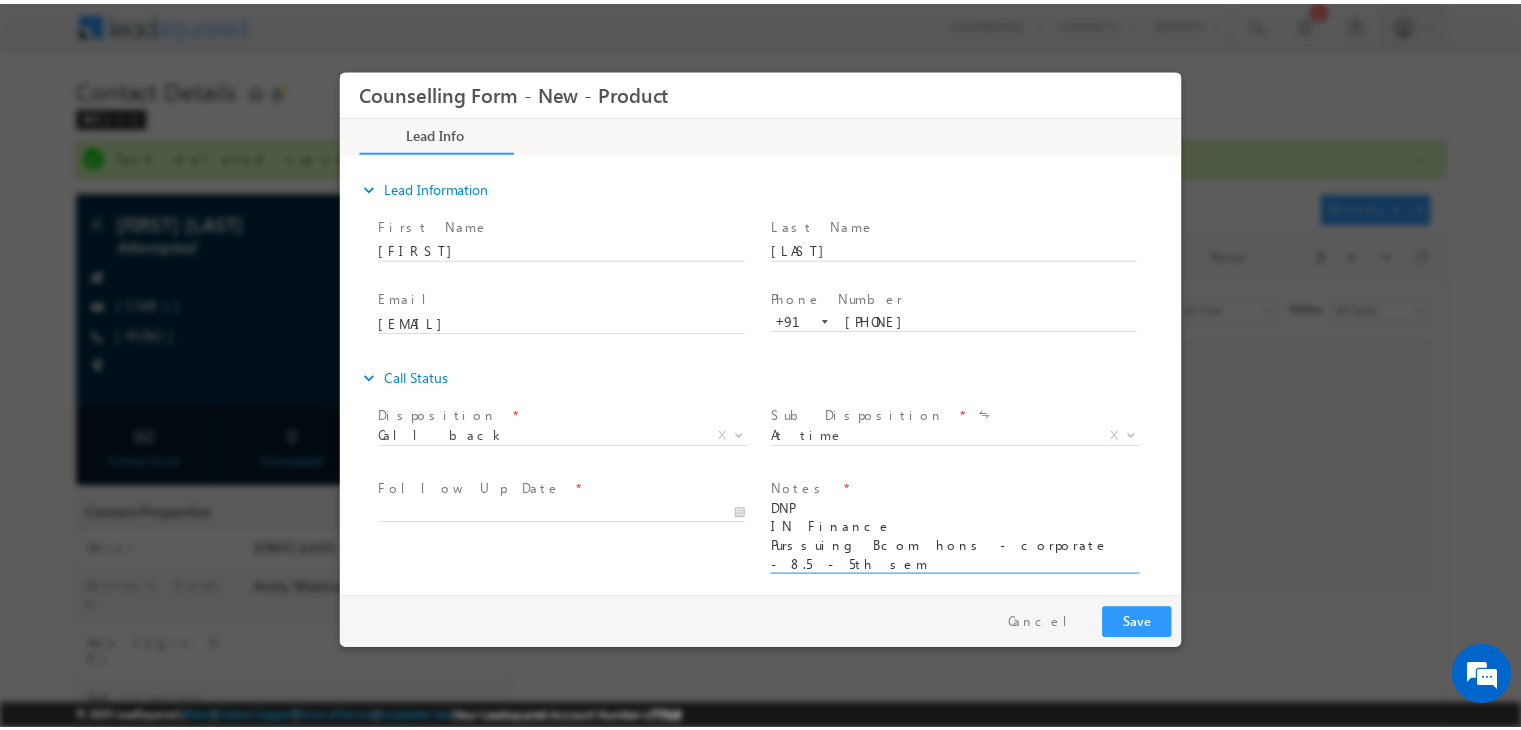scroll, scrollTop: 2, scrollLeft: 0, axis: vertical 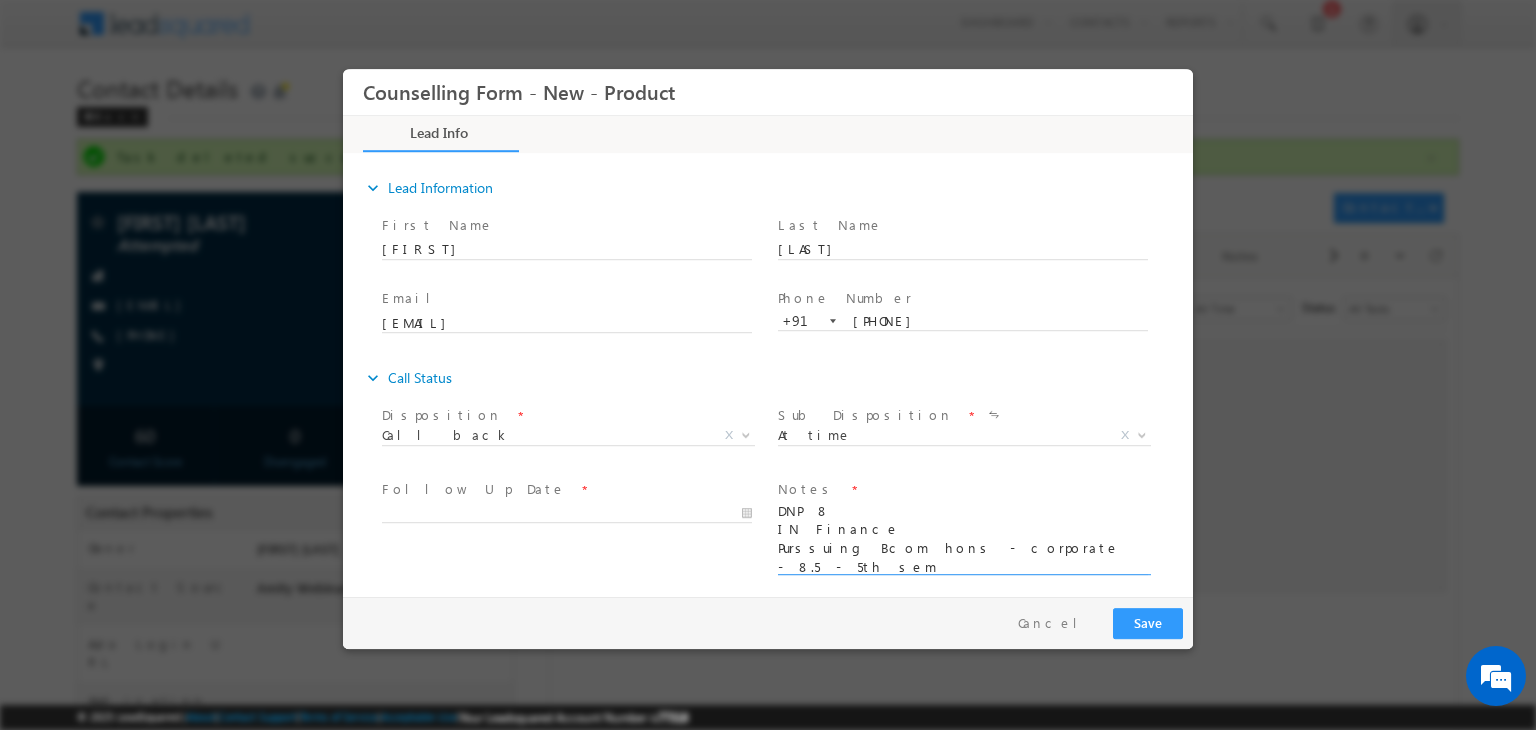 type on "DNP 8
IN Finance
Purssuing Bcom hons - corporate - 8.5 - 5th sem
Campus - Chattisgargh Amity" 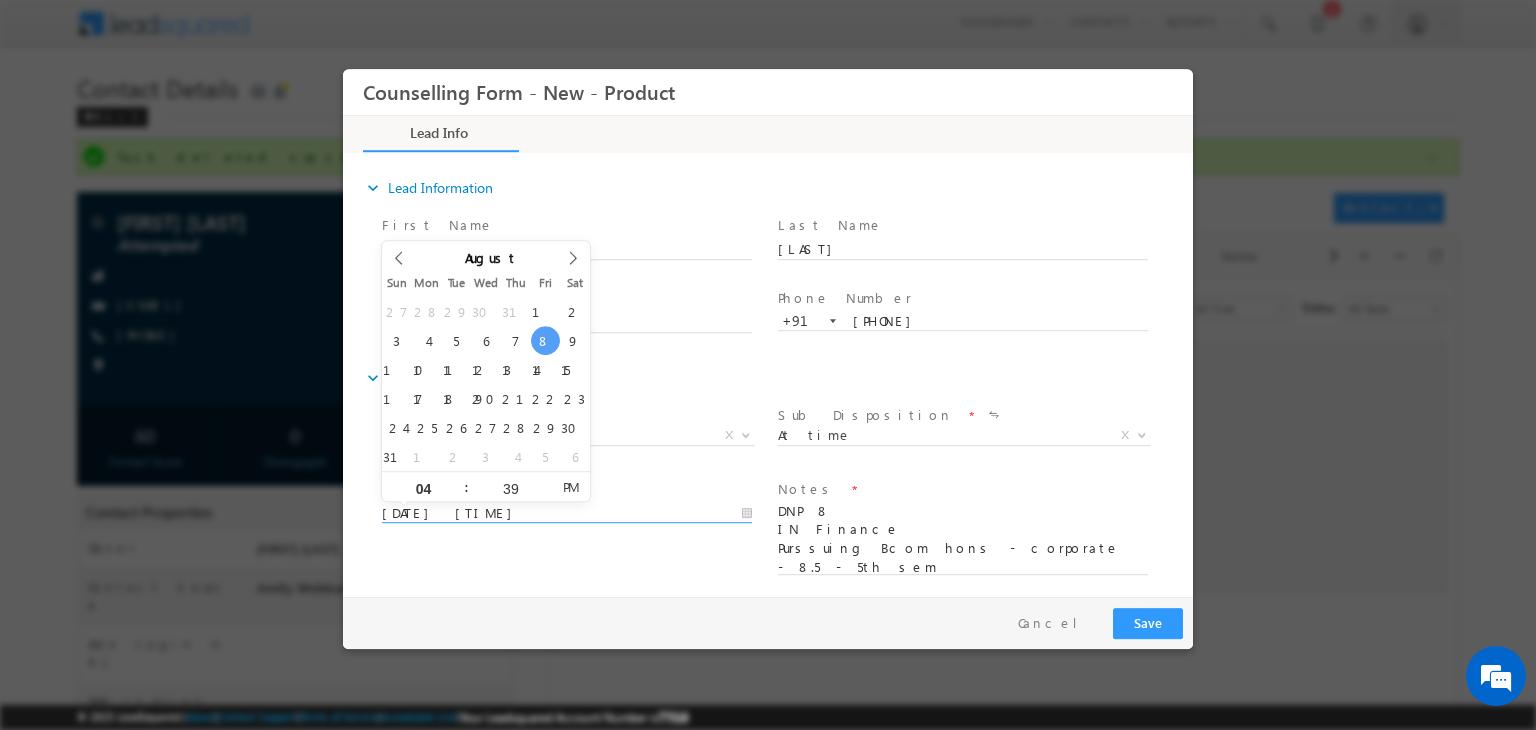 click on "08/08/2025 4:39 PM" at bounding box center (567, 514) 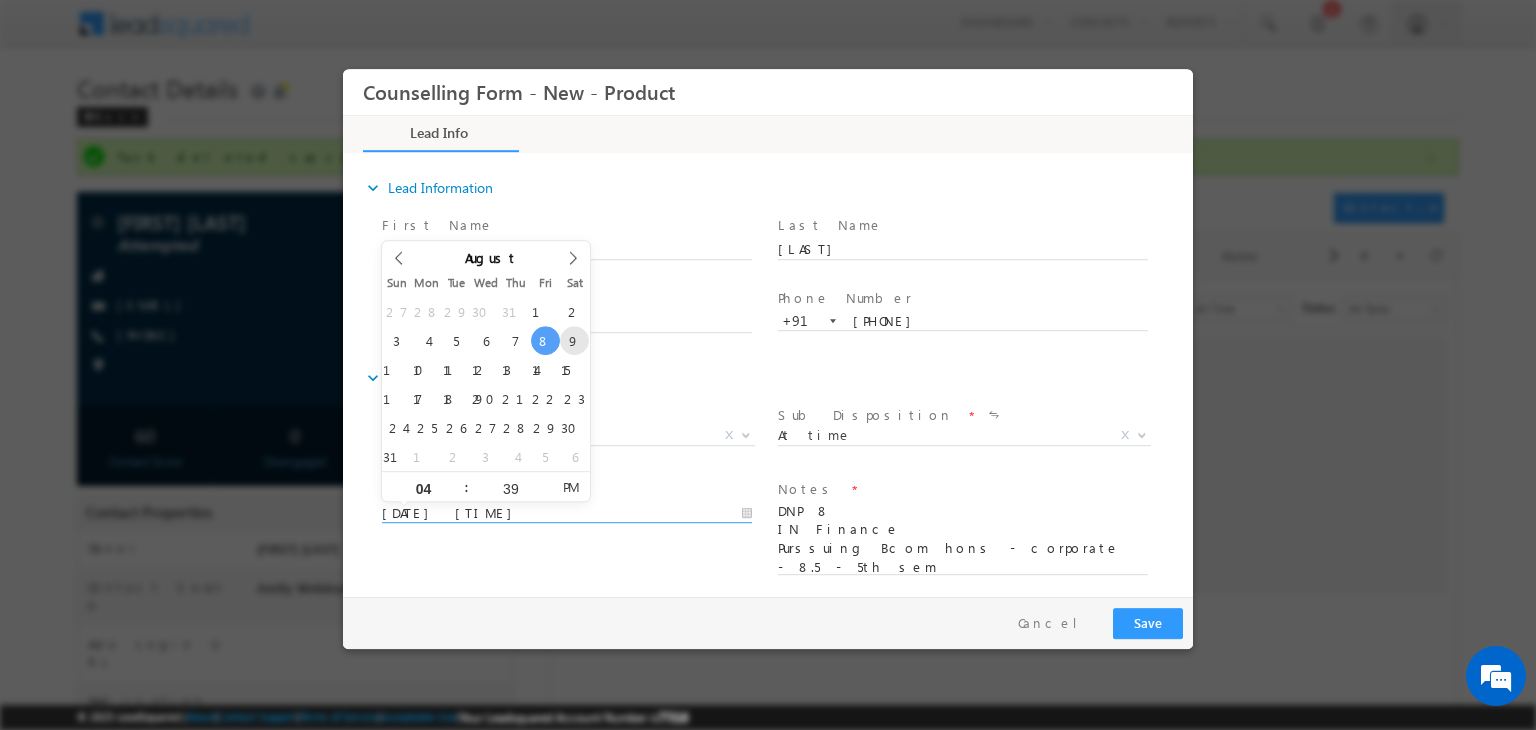 type on "09/08/2025 4:39 PM" 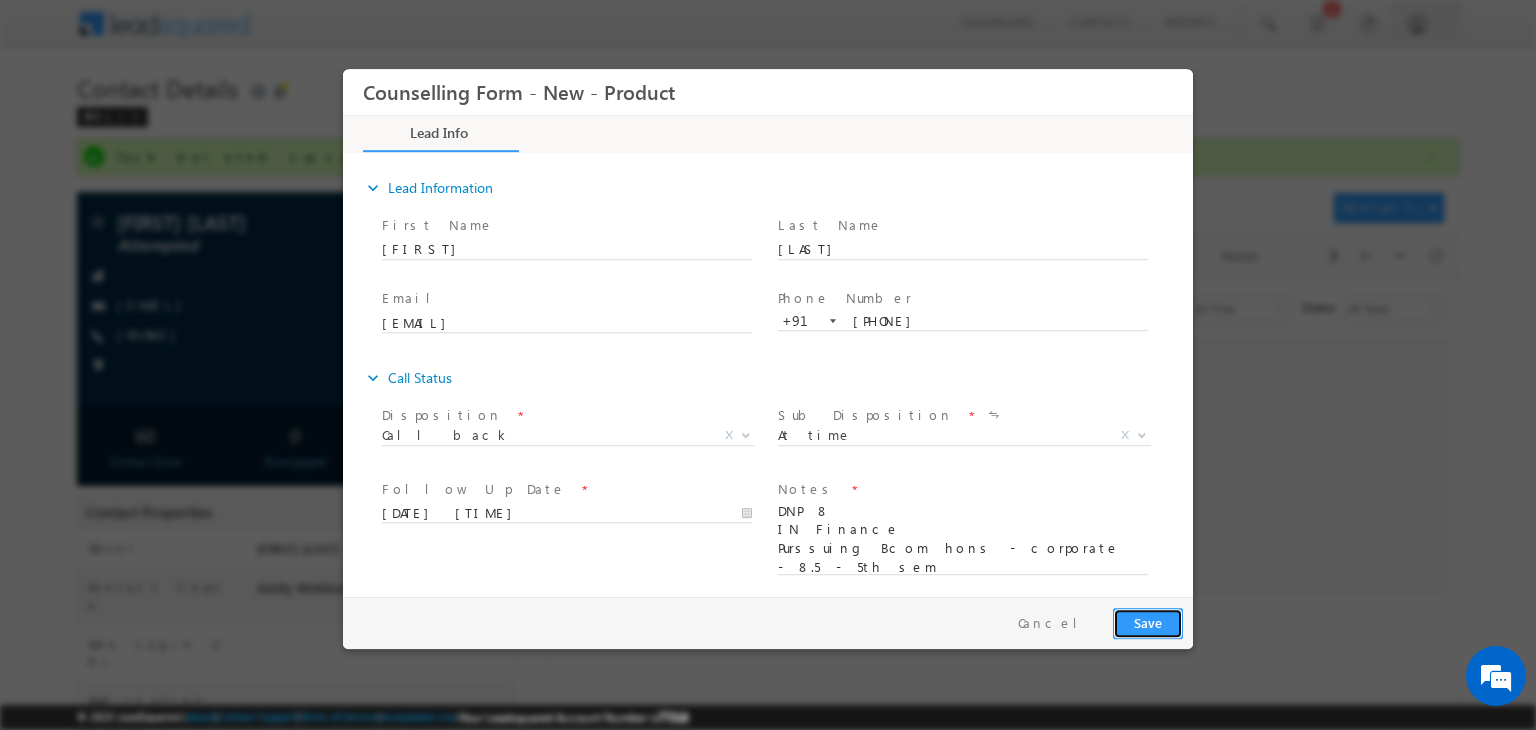 click on "Save" at bounding box center (1148, 623) 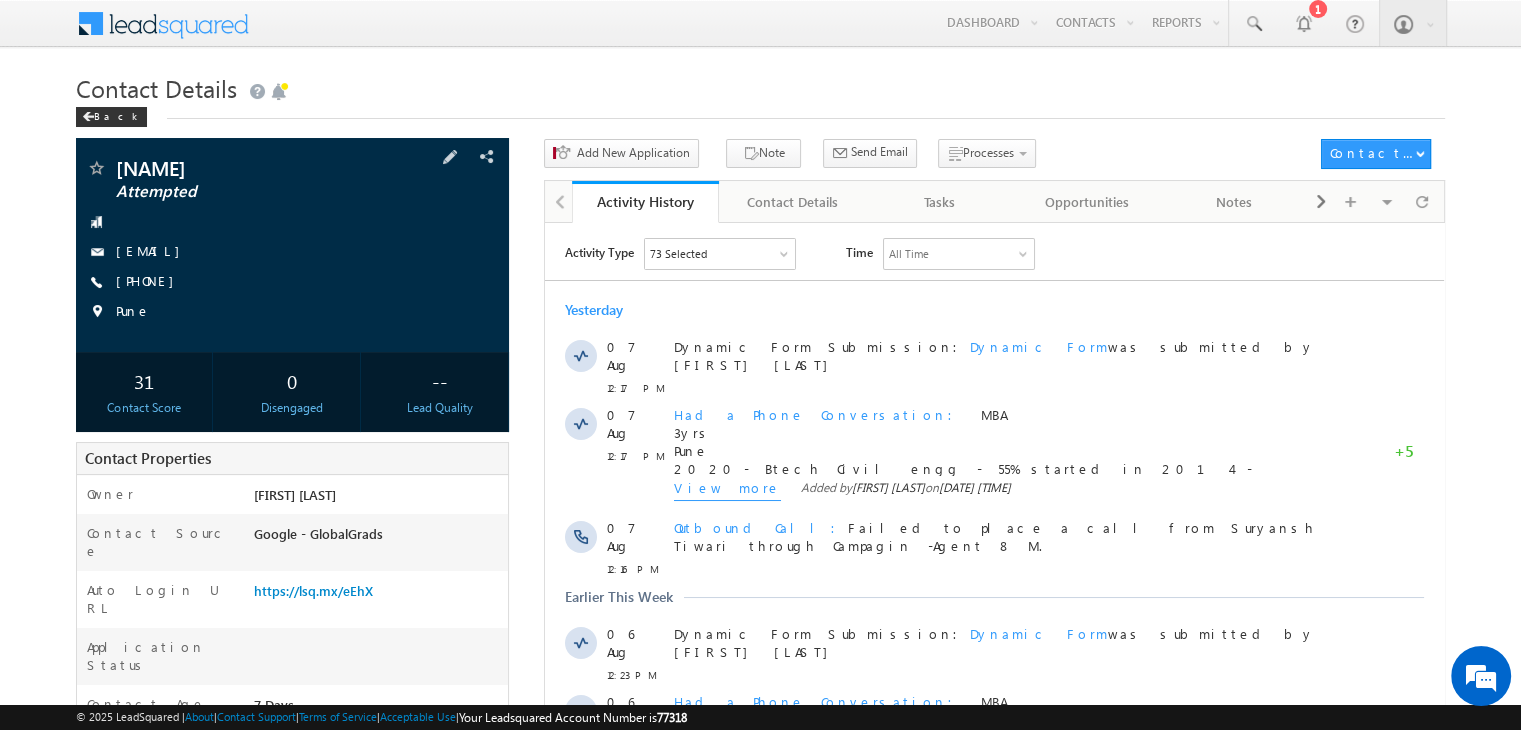 scroll, scrollTop: 0, scrollLeft: 0, axis: both 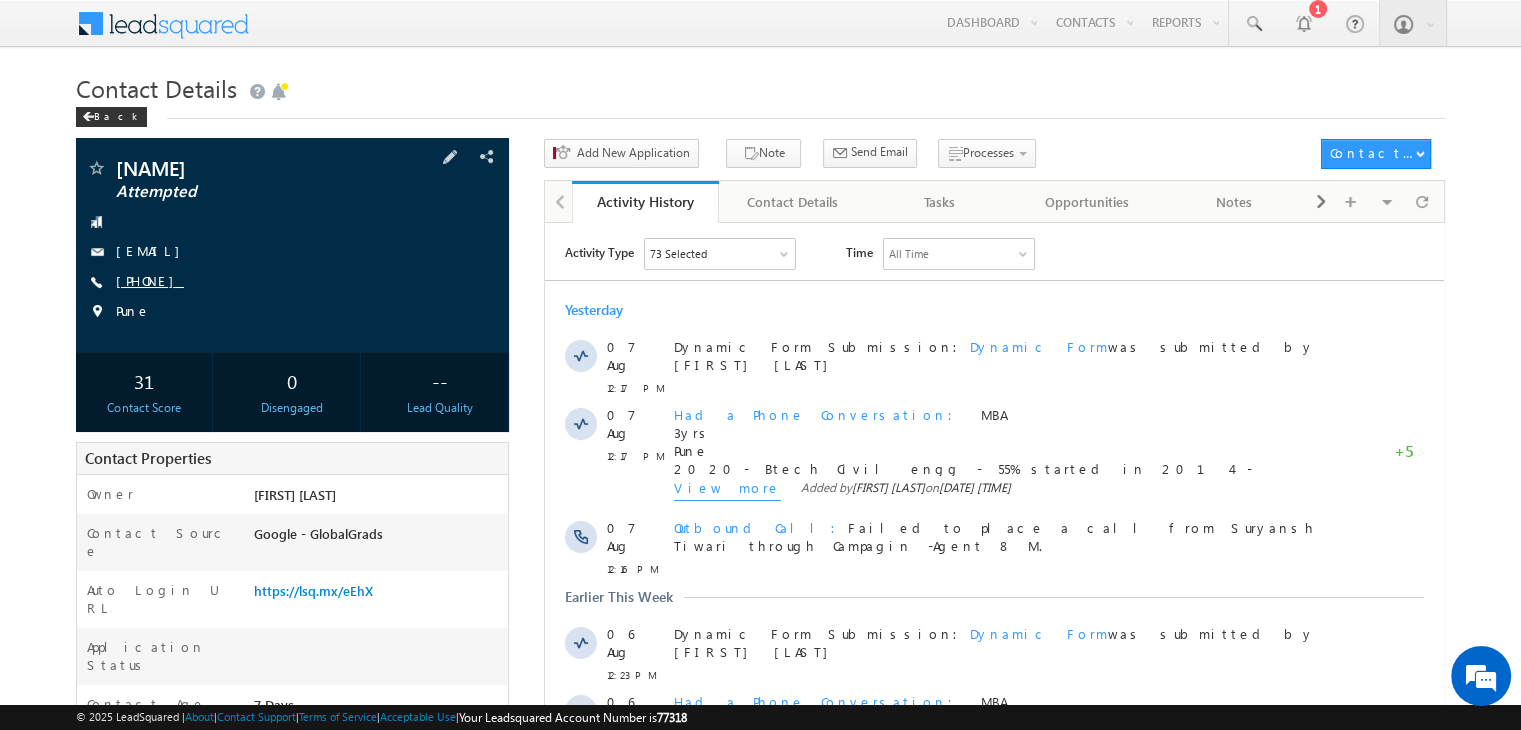 click on "[PHONE]" at bounding box center (150, 280) 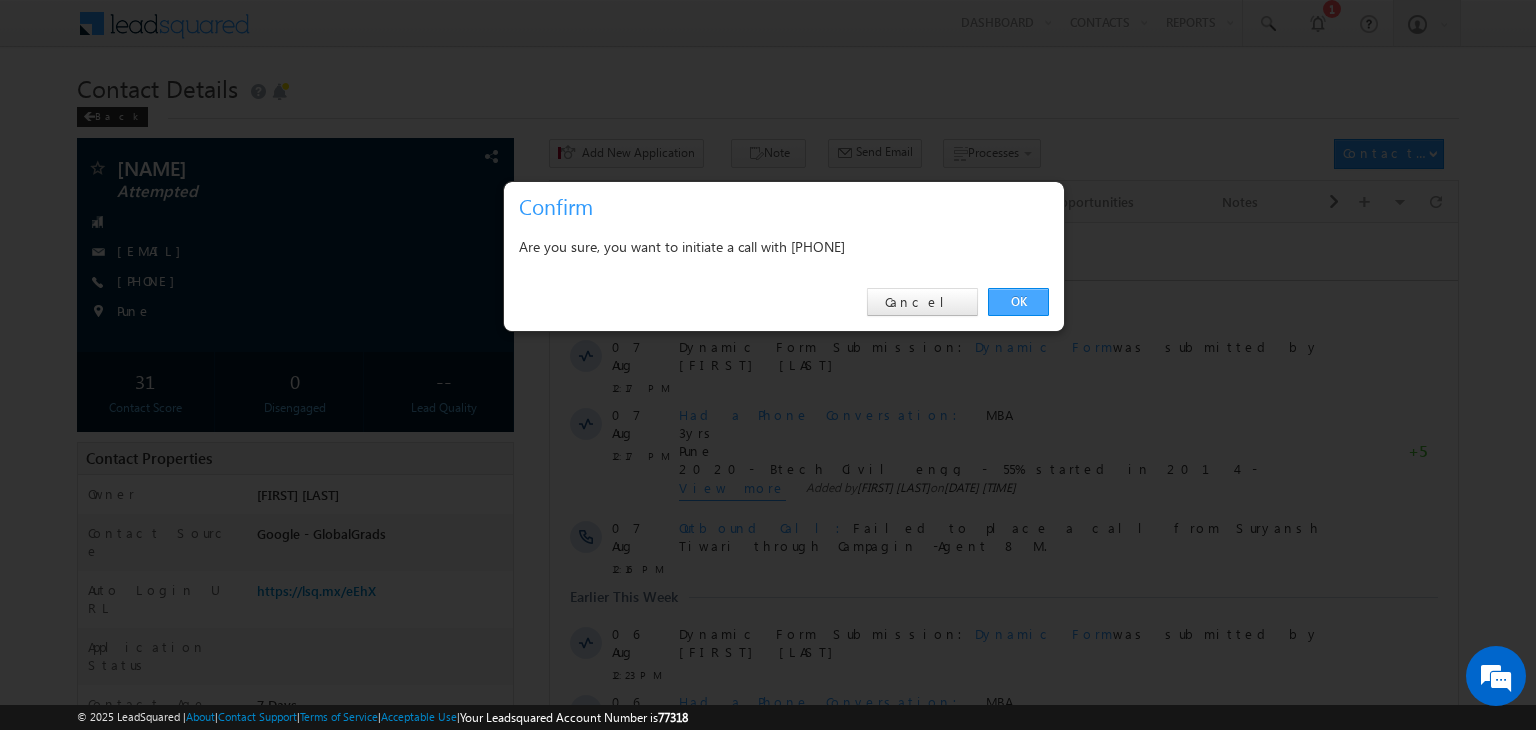 click on "OK" at bounding box center (1018, 302) 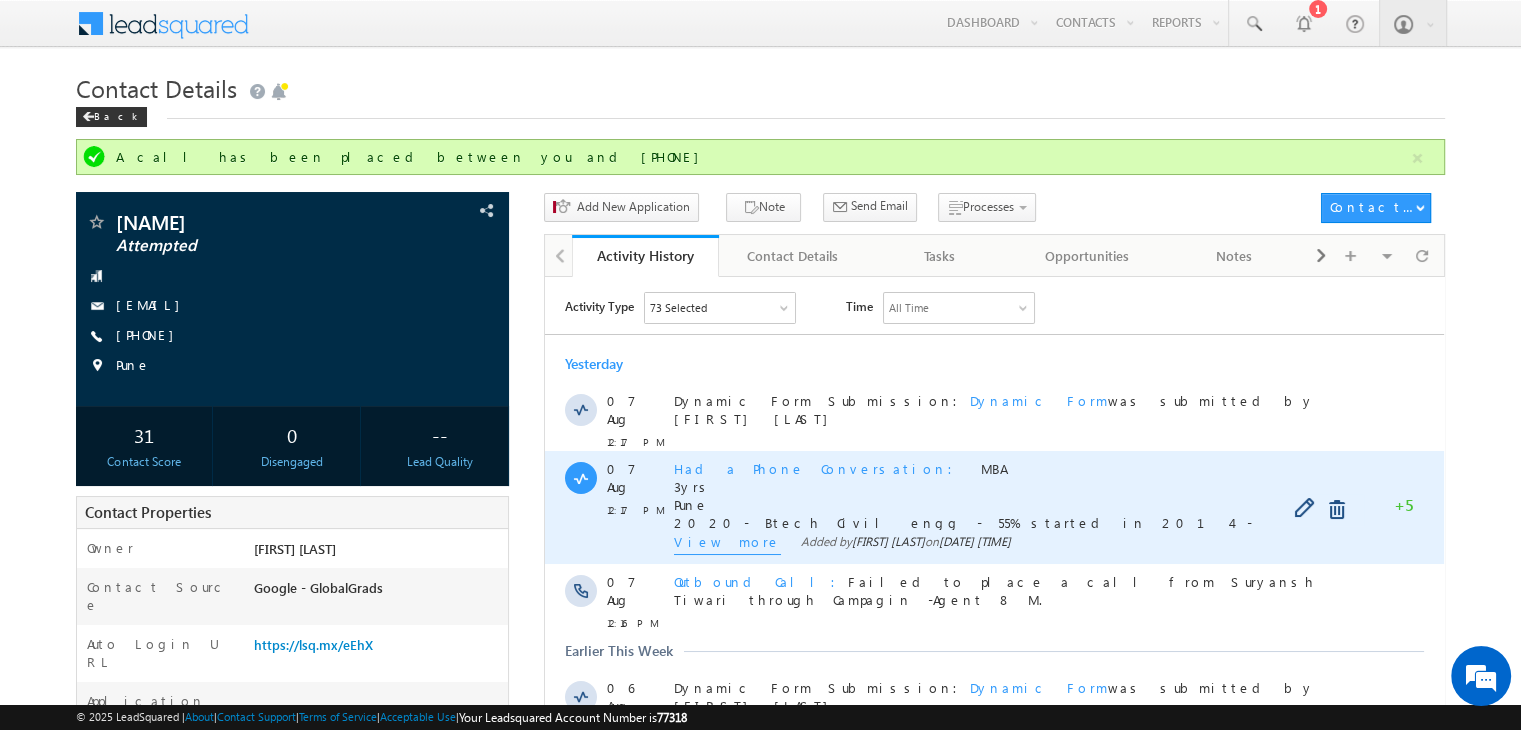 click on "View more" at bounding box center (727, 543) 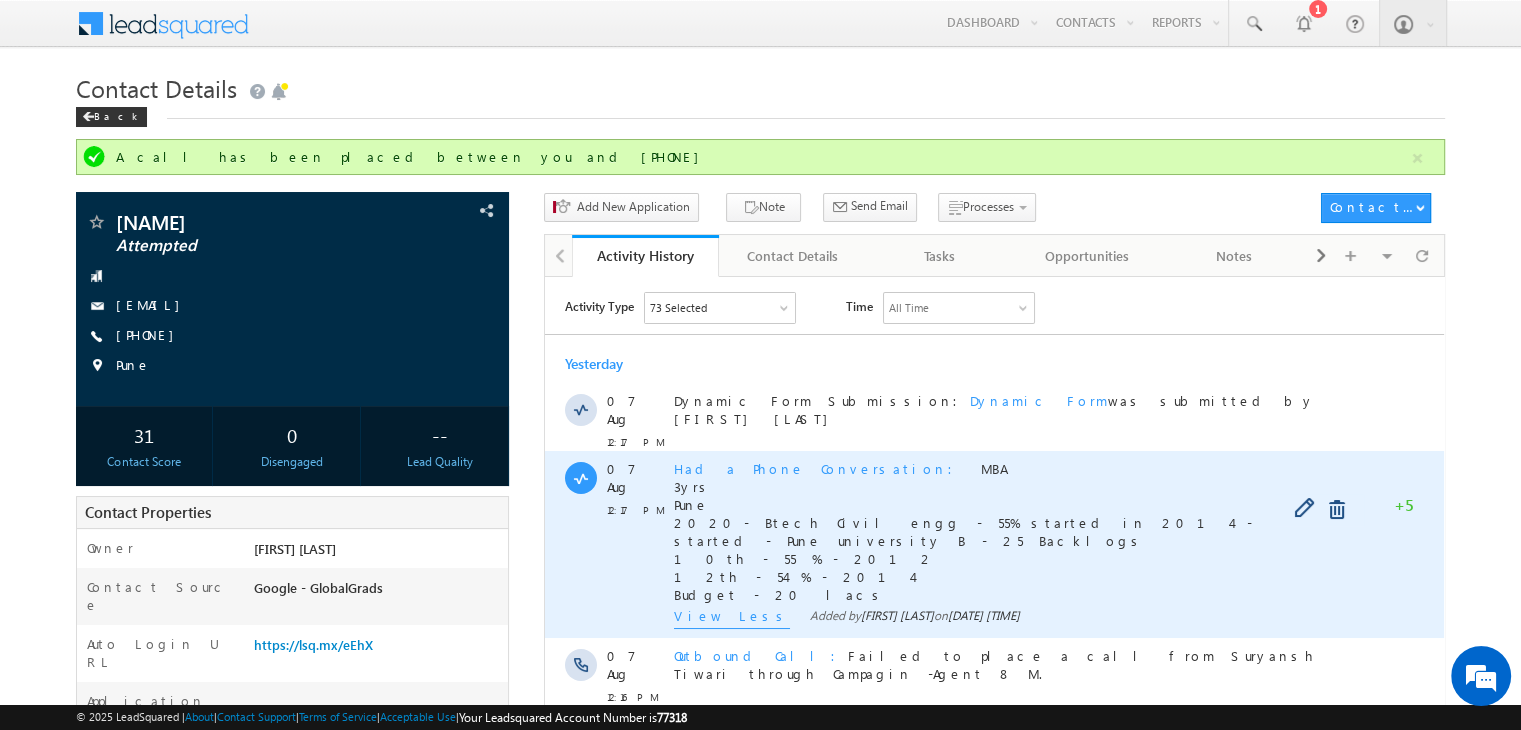 click on "Had a Phone Conversation
MBA 3yrs [CITY] 2020- Btech Civil engg - 55% started in 2014 - started - [UNIVERSITY] B - 25 Backlogs 10th - 55 % - 2012 12th - 54 % - 2014 Budget - 20 lacs" at bounding box center [1003, 531] 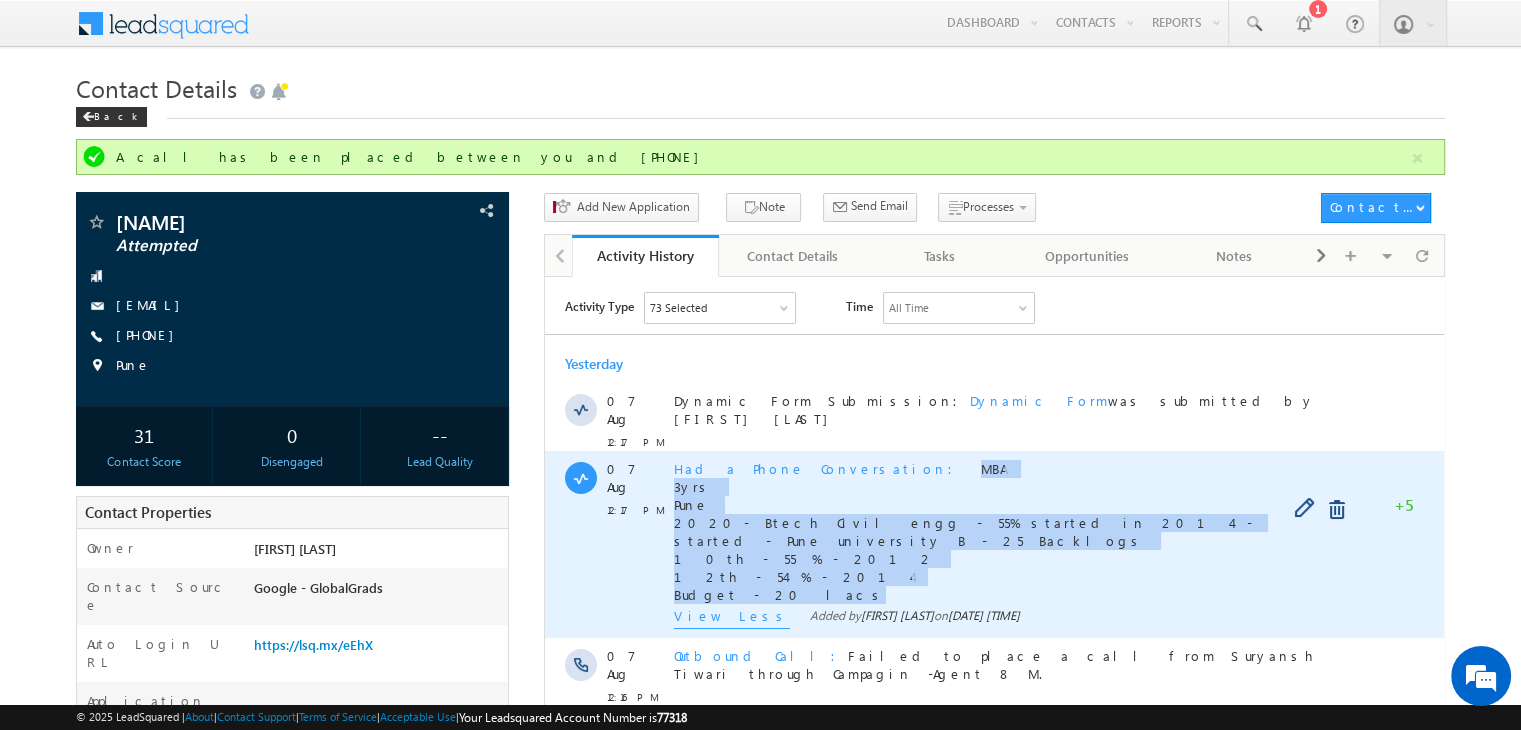 copy on "MBA 3yrs [CITY] 2020- Btech Civil engg - 55% started in 2014 - started - [UNIVERSITY] B - 25 Backlogs 10th - 55 % - 2012 12th - 54 % - 2014 Budget - 20 lacs" 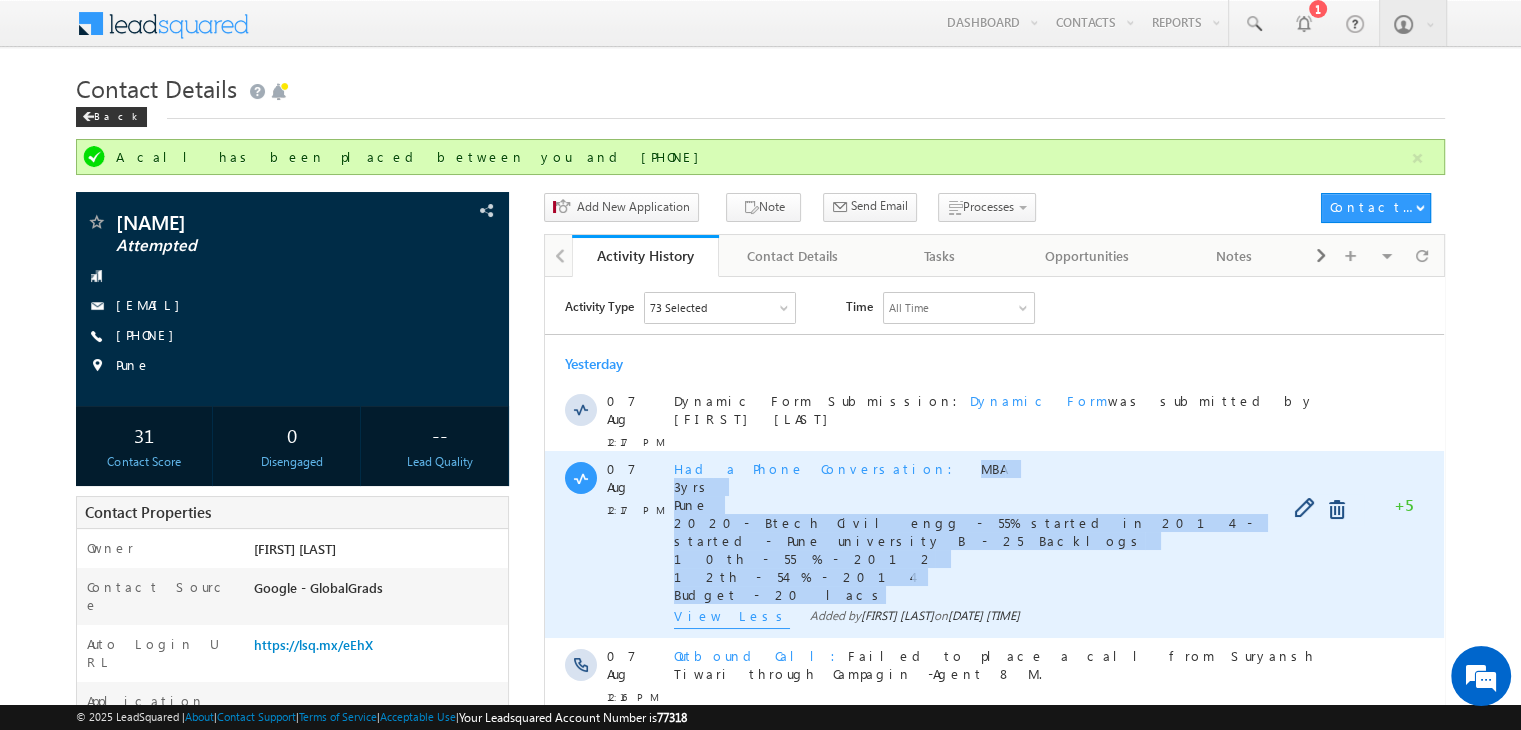 drag, startPoint x: 838, startPoint y: 462, endPoint x: 959, endPoint y: 569, distance: 161.52399 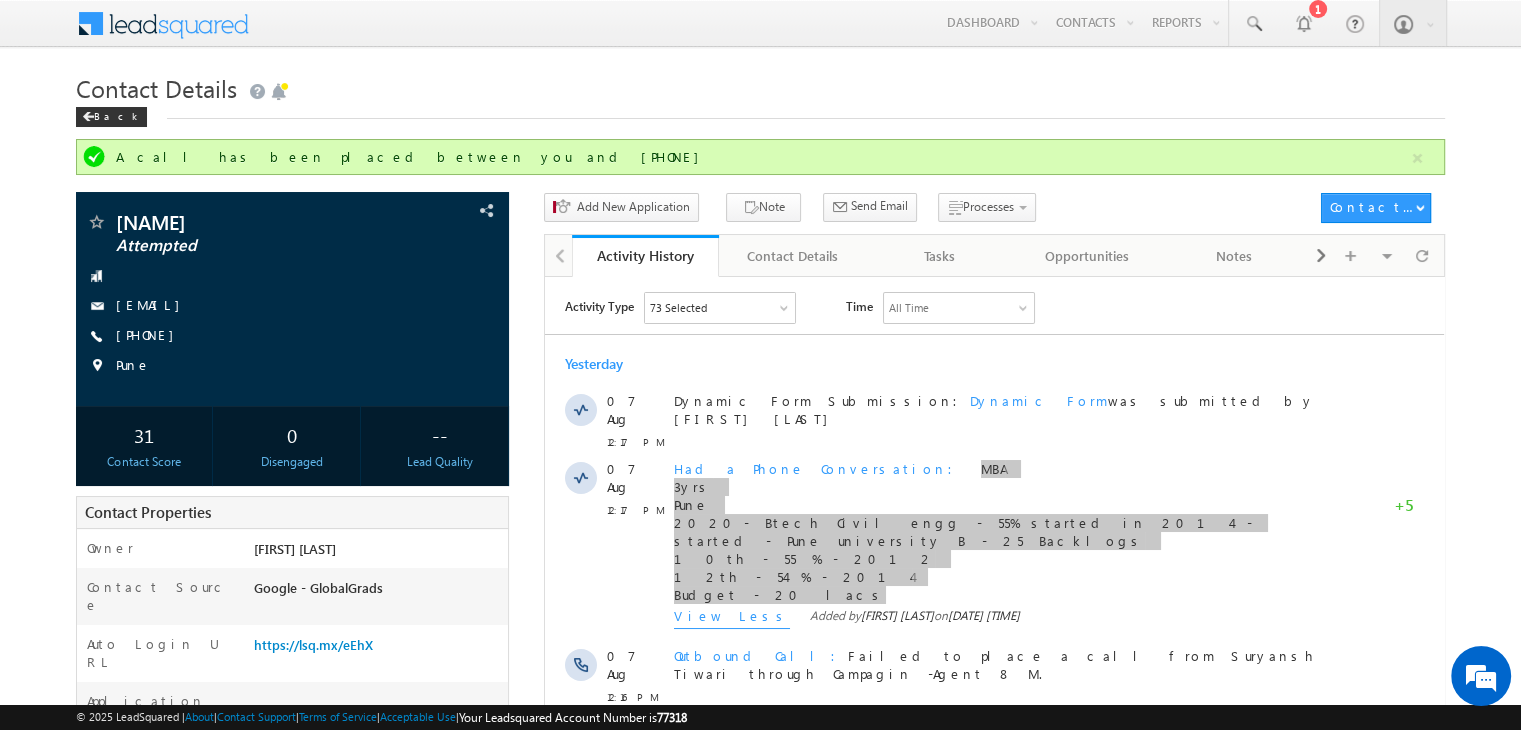 click on "Activity History Activity History Contact Details Contact Details Tasks Tasks Opportunities Opportunities Notes Notes Documents Documents Summary Summary Contact Share History Contact Share History" at bounding box center (2572, 257) 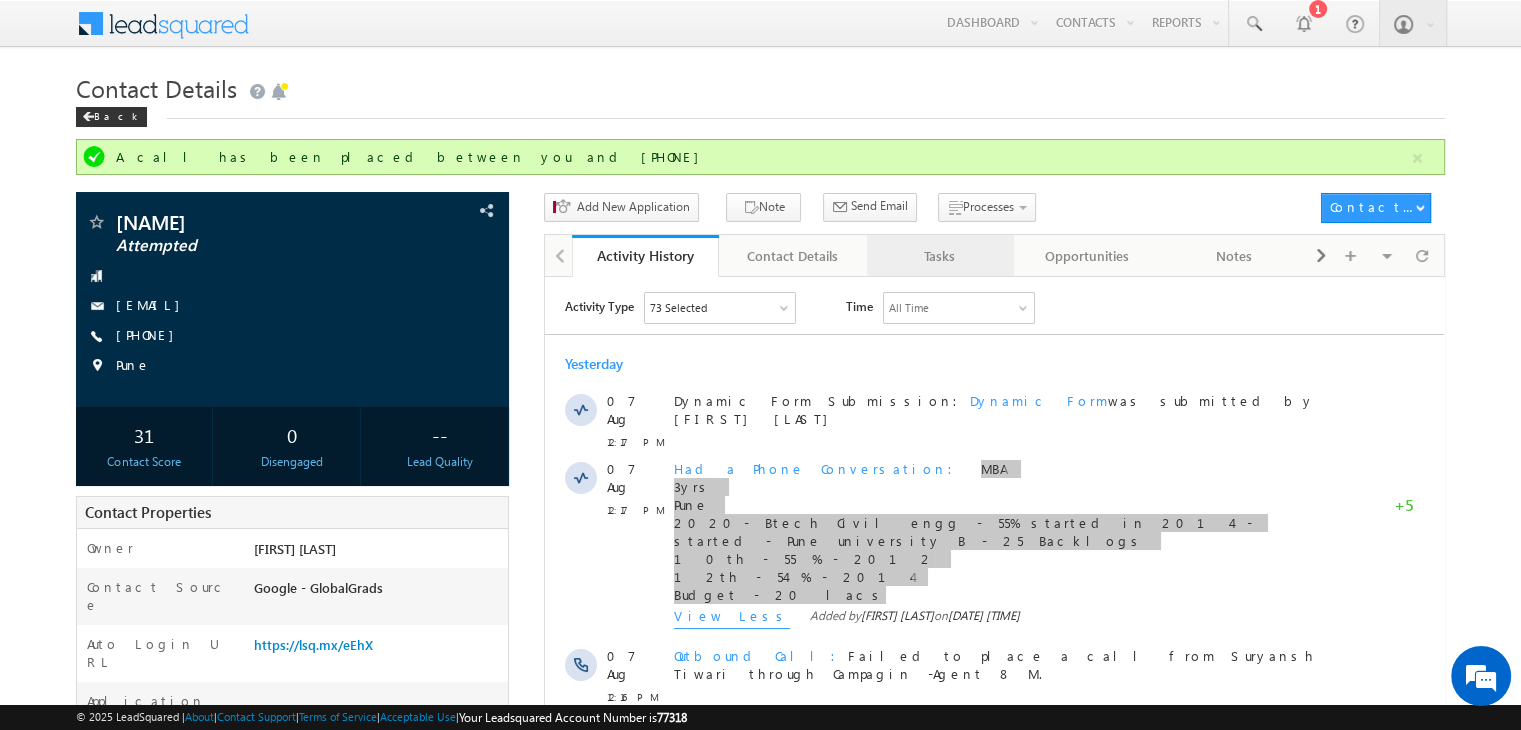 click on "Tasks" at bounding box center (939, 256) 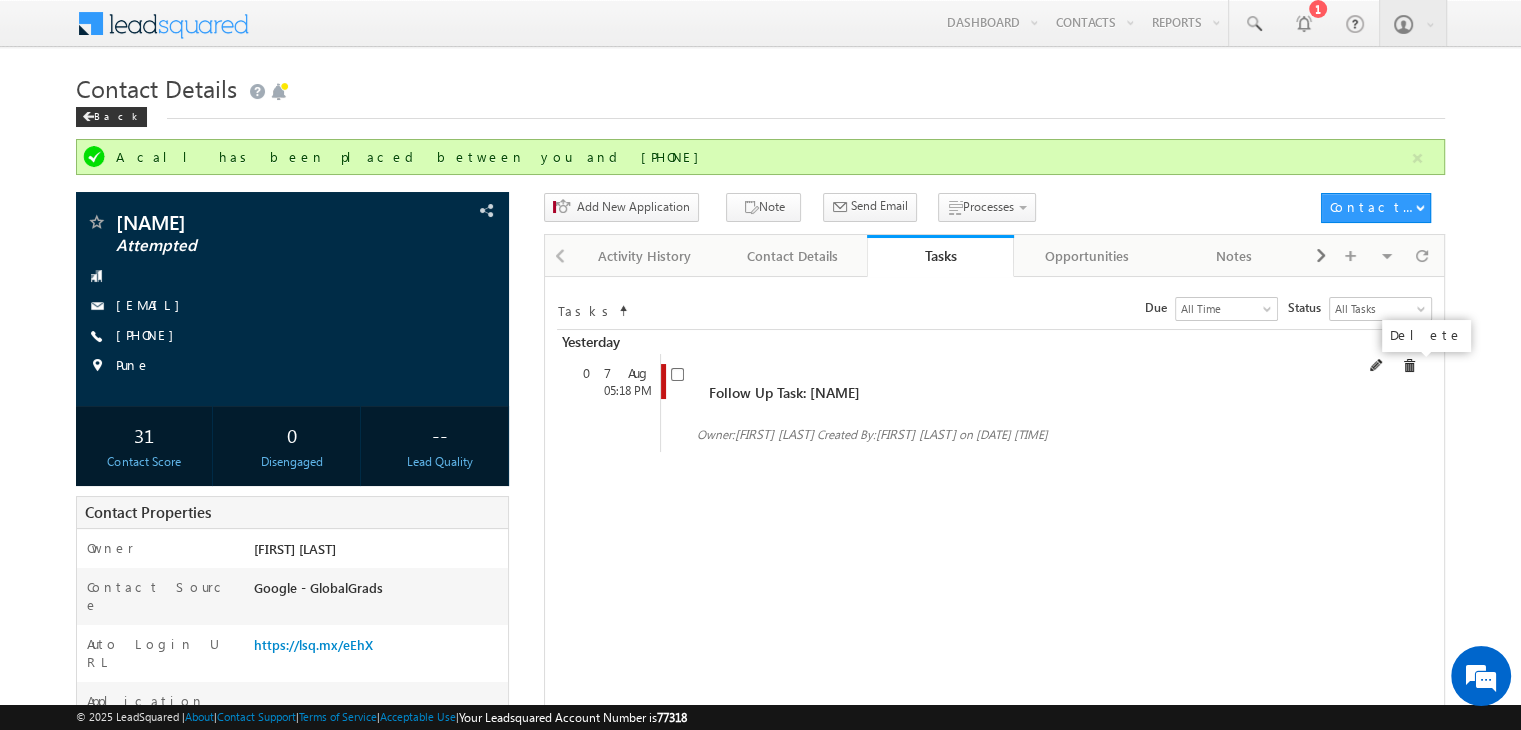 click at bounding box center [1409, 366] 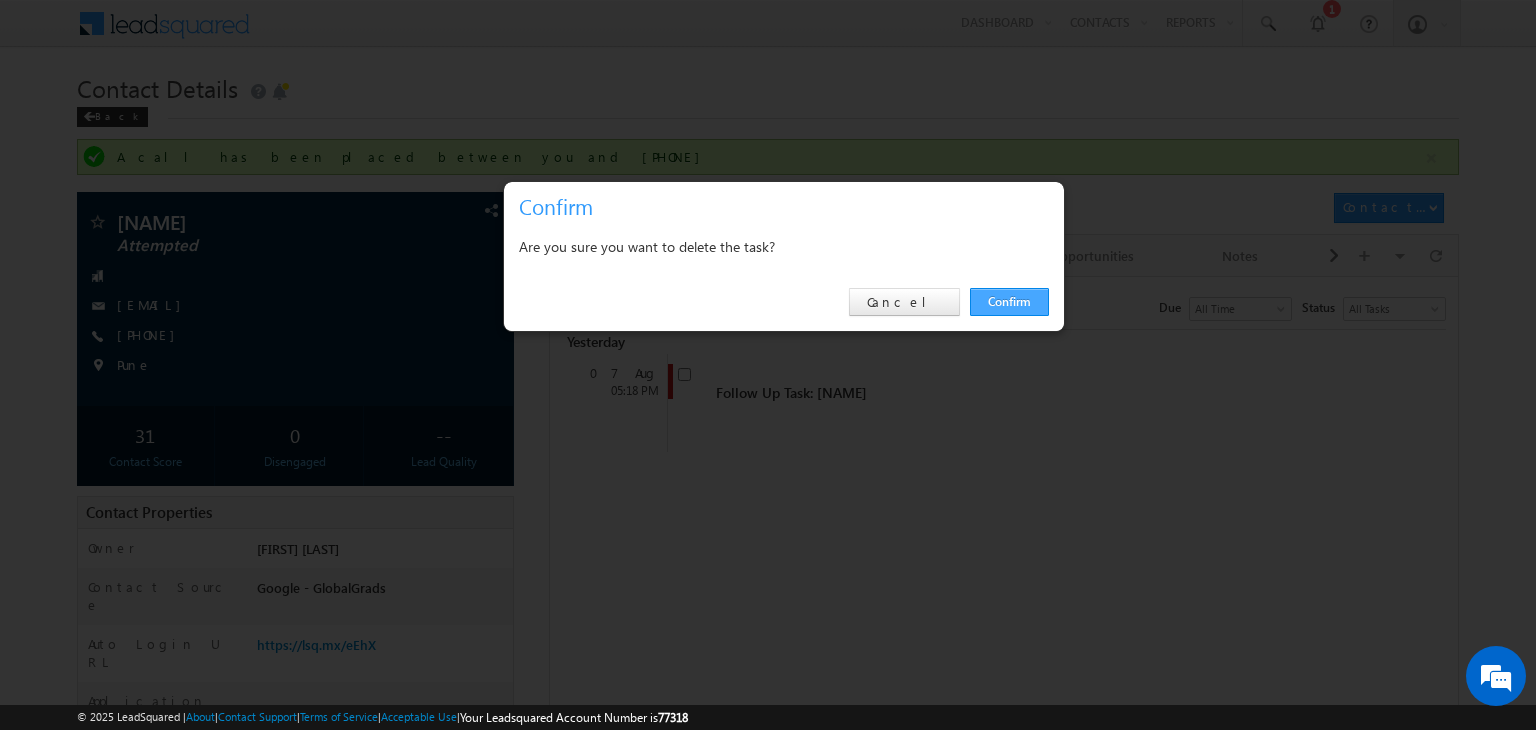 click on "Confirm" at bounding box center [1009, 302] 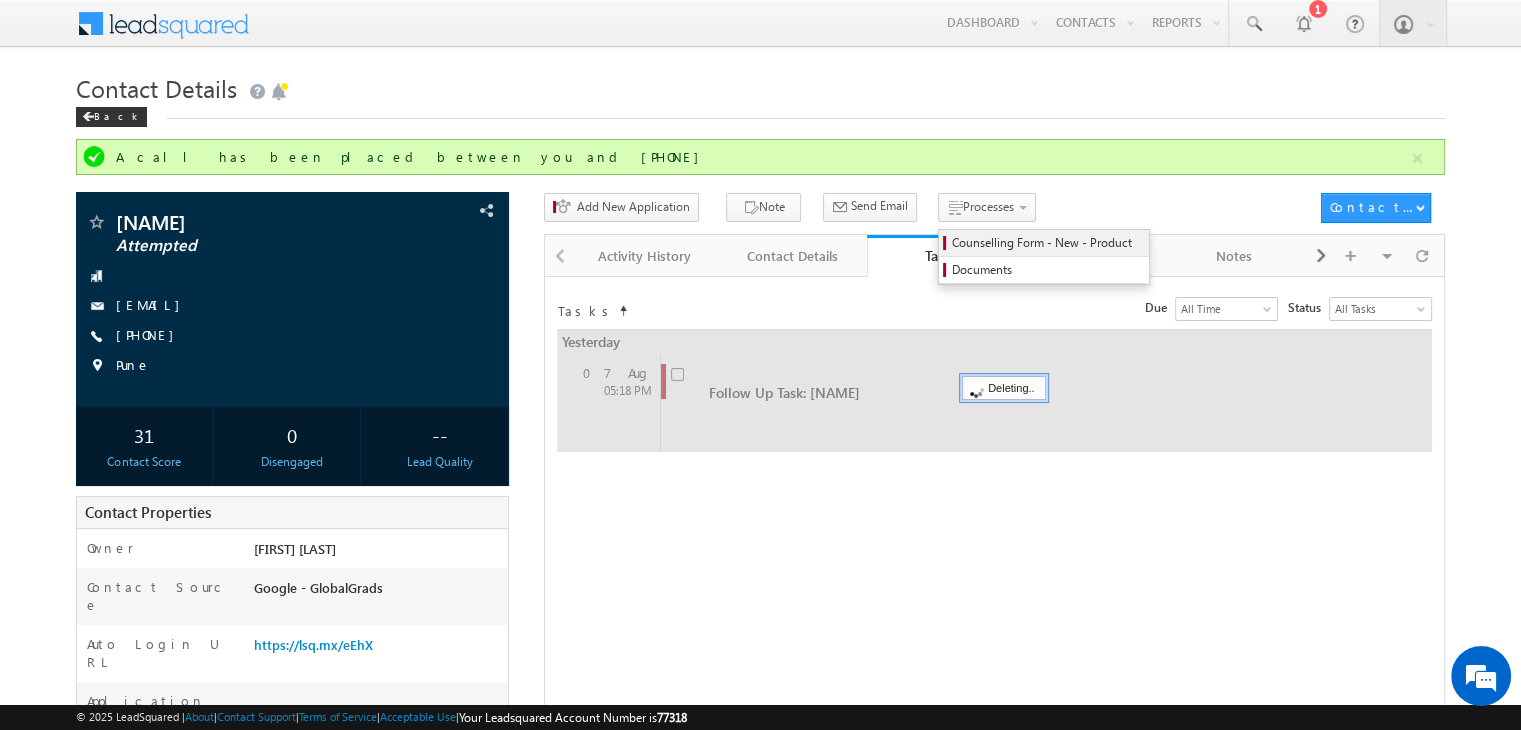 click on "Counselling Form - New - Product" at bounding box center (1047, 243) 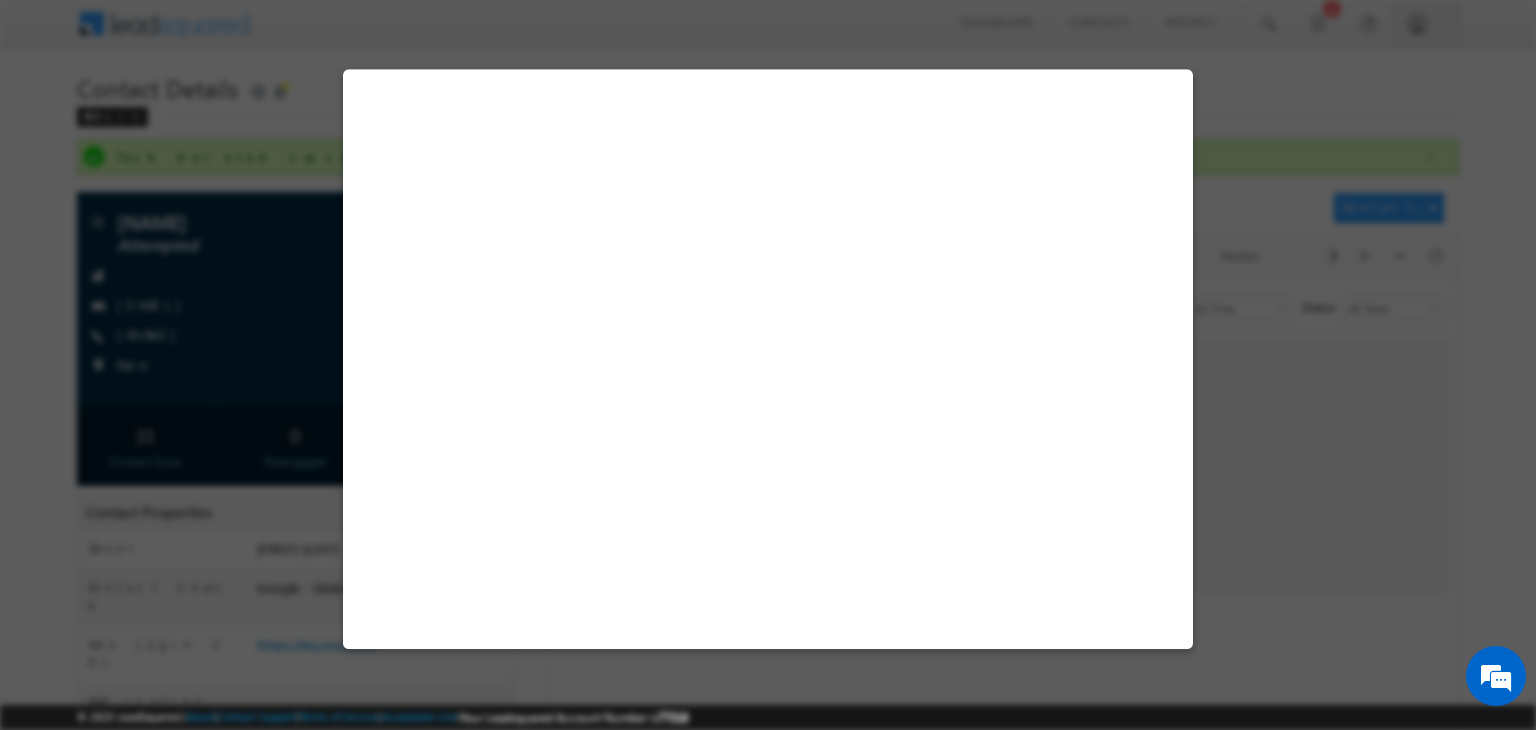 select on "Attempted" 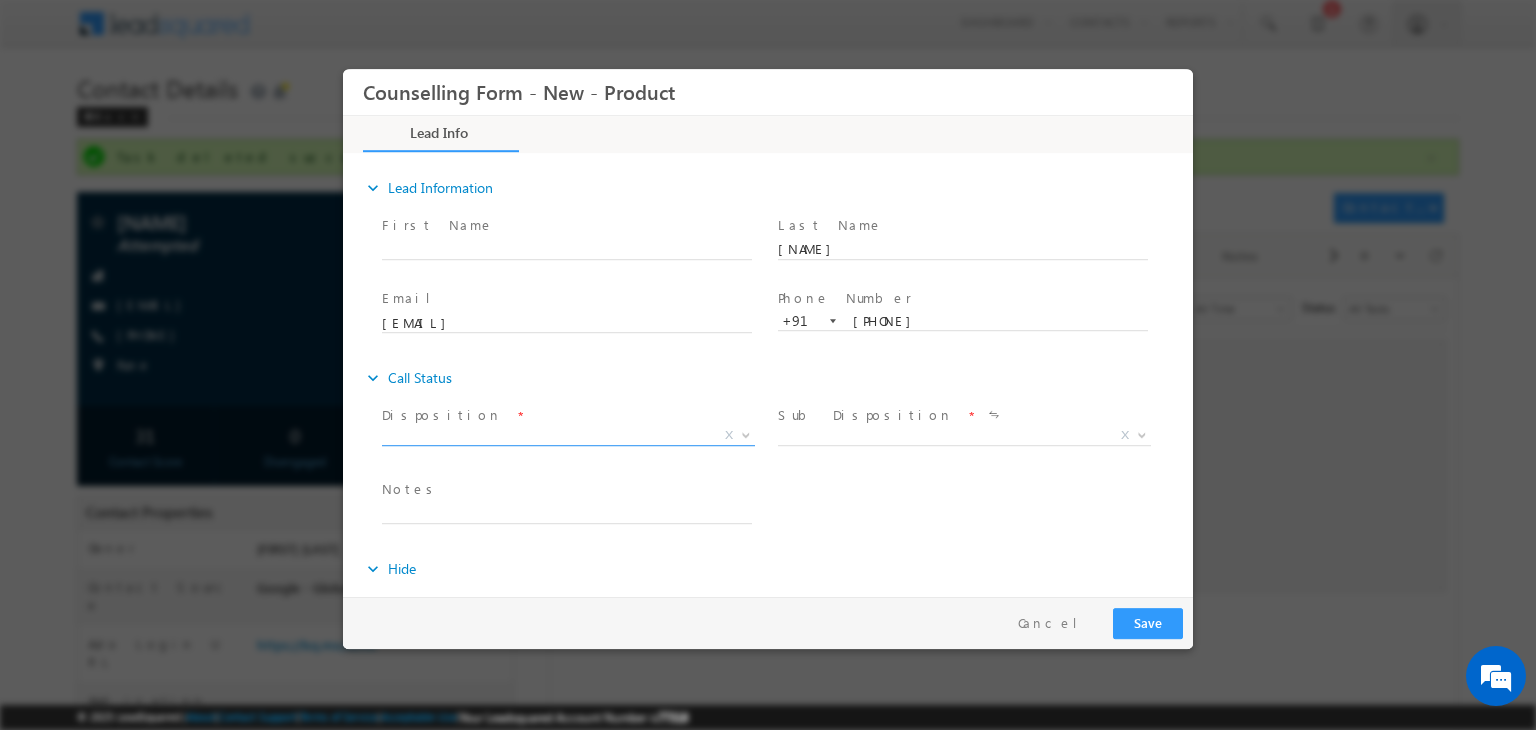 scroll, scrollTop: 0, scrollLeft: 0, axis: both 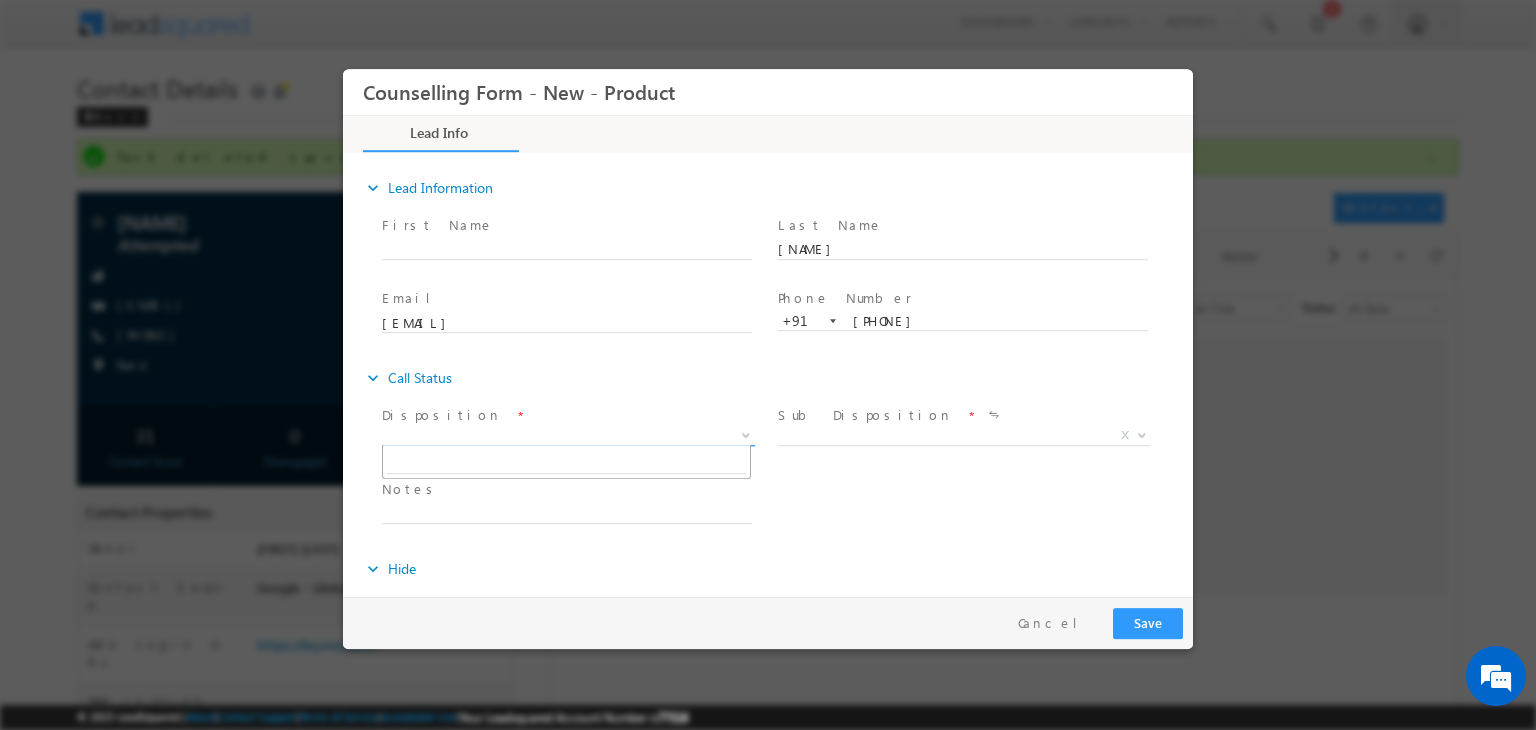 click on "X" at bounding box center (568, 436) 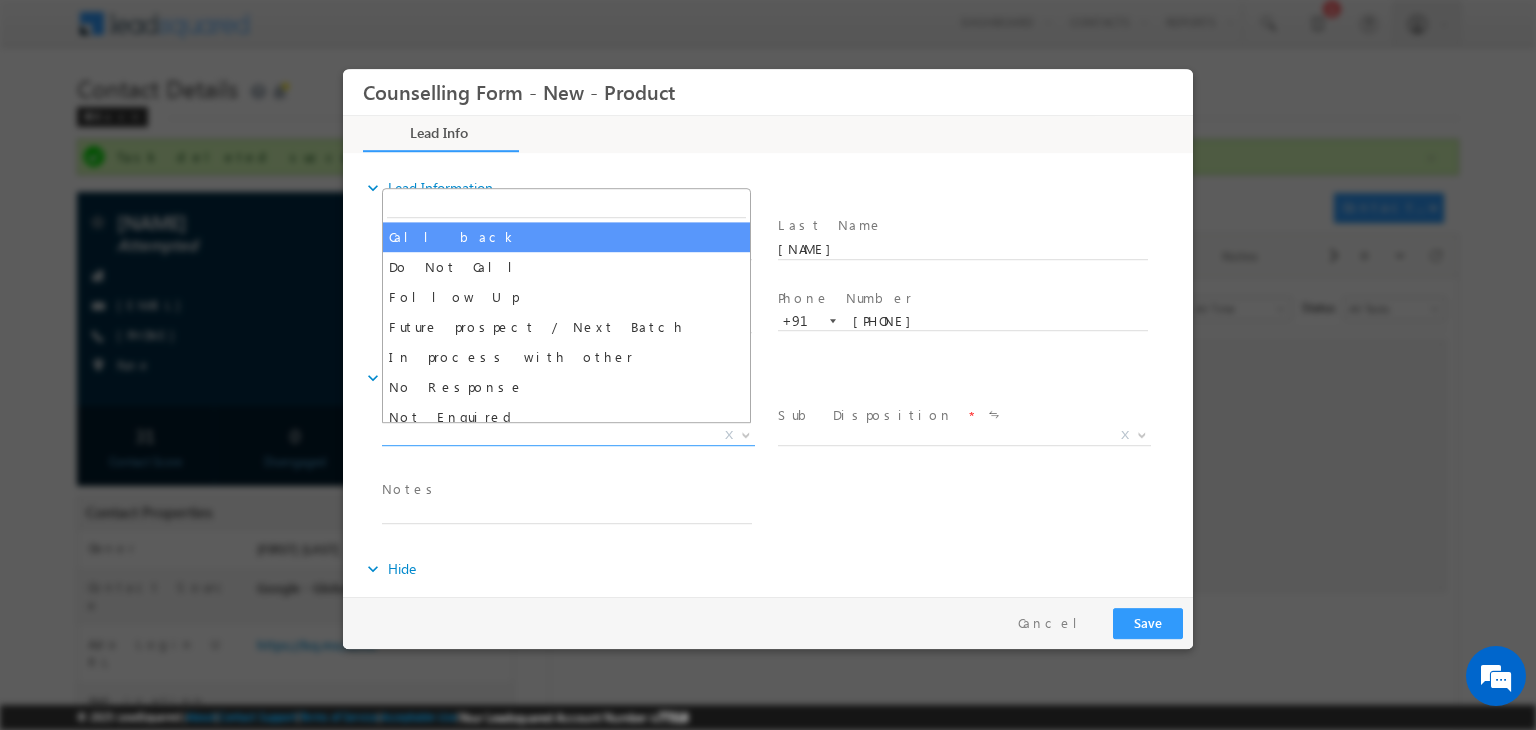 select on "Call back" 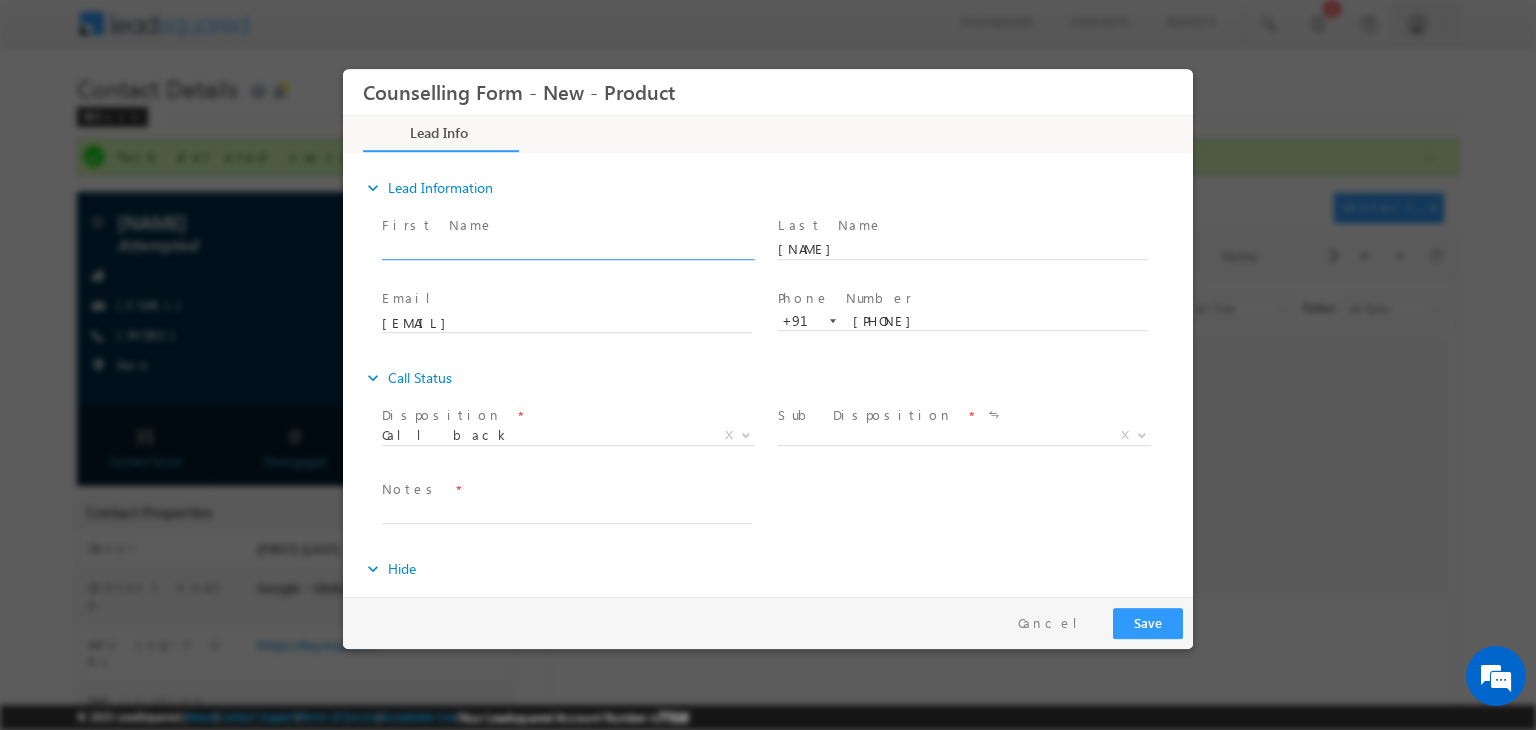 click at bounding box center (567, 250) 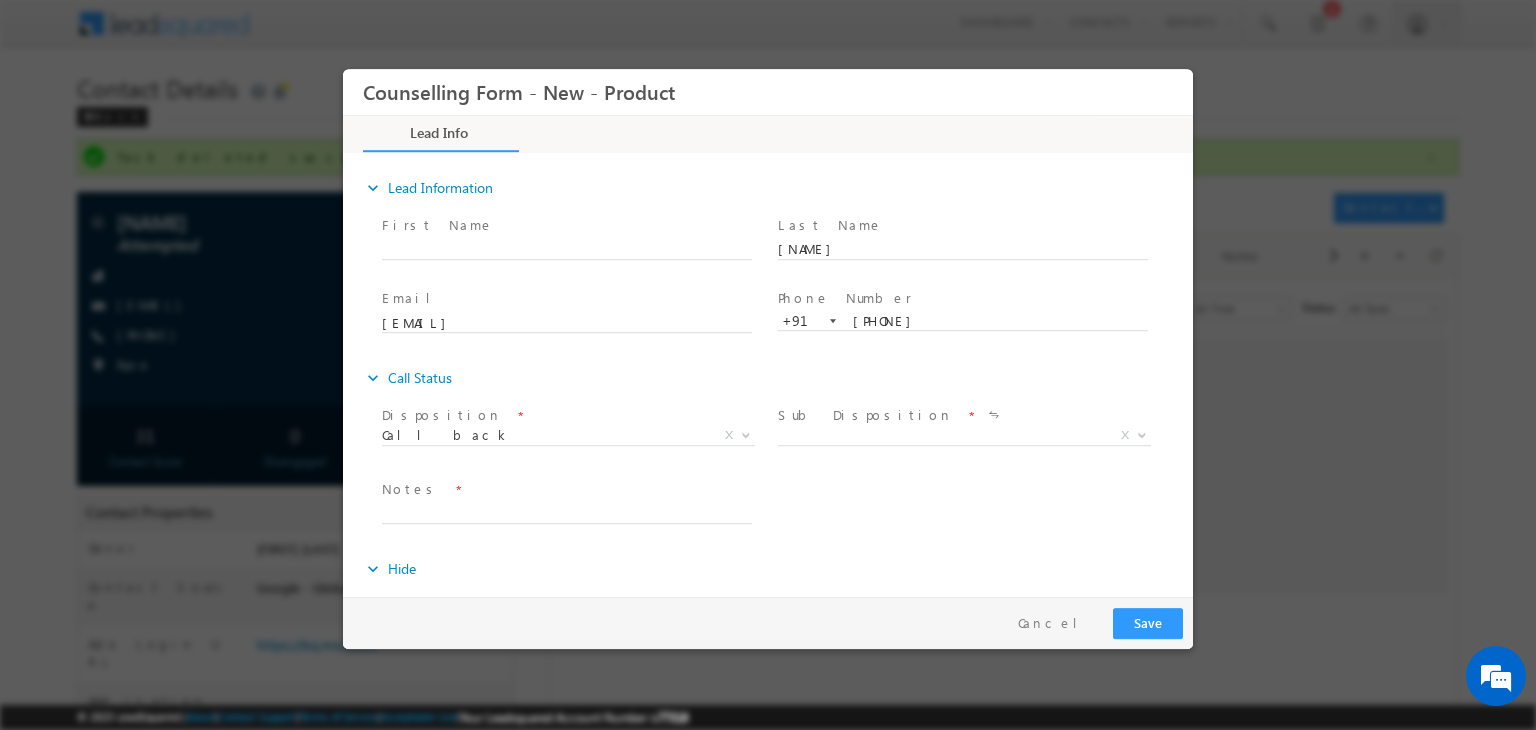 click on "Sub Disposition" at bounding box center (865, 415) 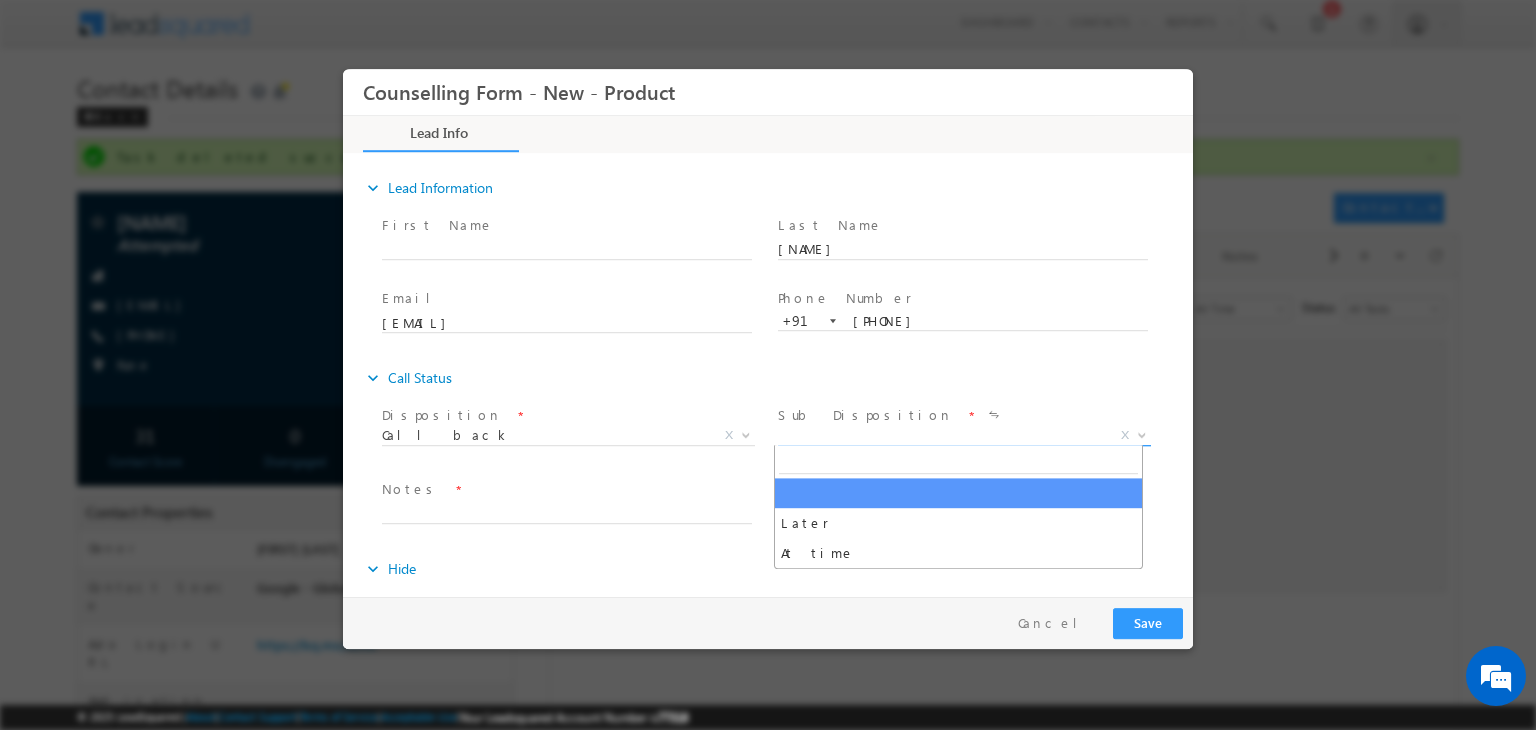 drag, startPoint x: 836, startPoint y: 431, endPoint x: 888, endPoint y: 555, distance: 134.46188 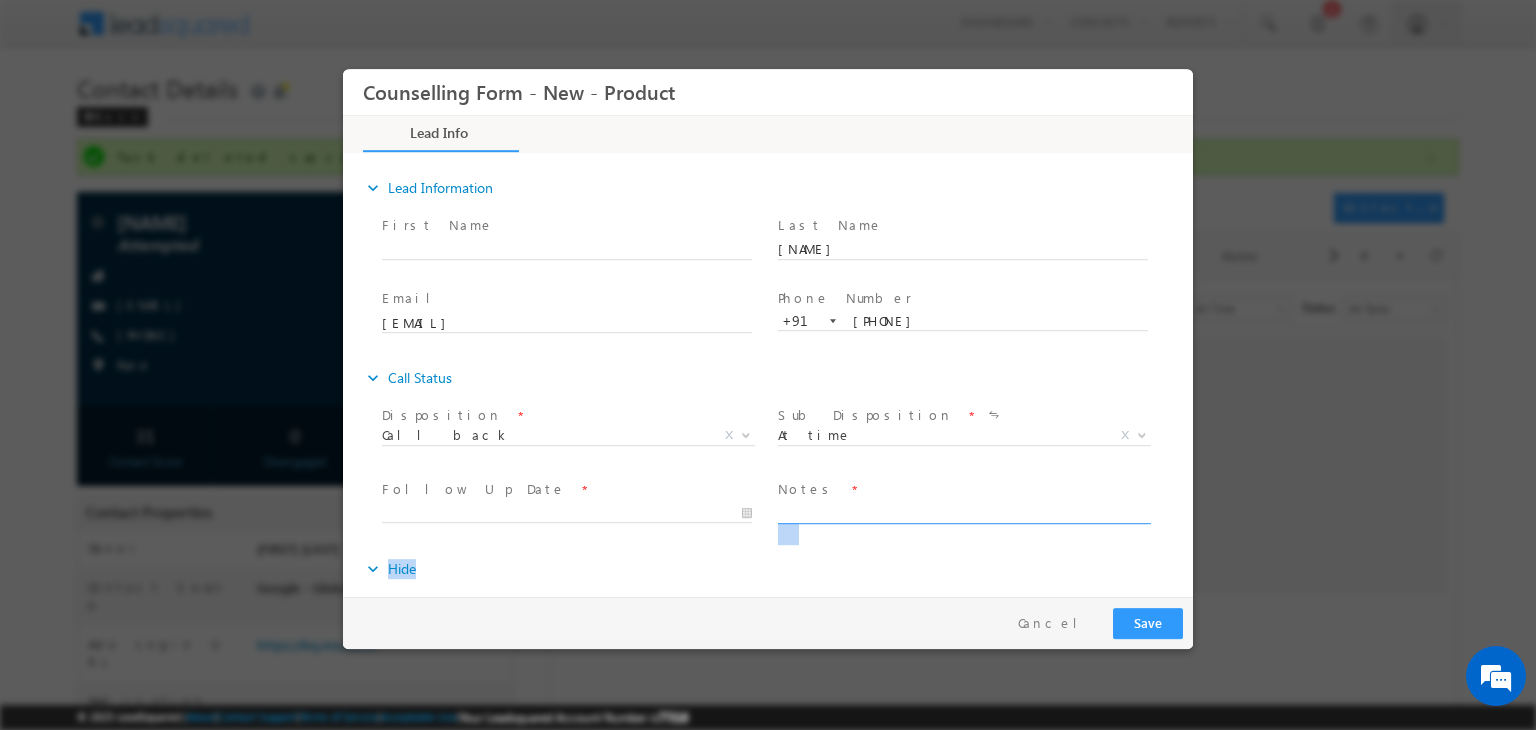 drag, startPoint x: 888, startPoint y: 555, endPoint x: 836, endPoint y: 507, distance: 70.76723 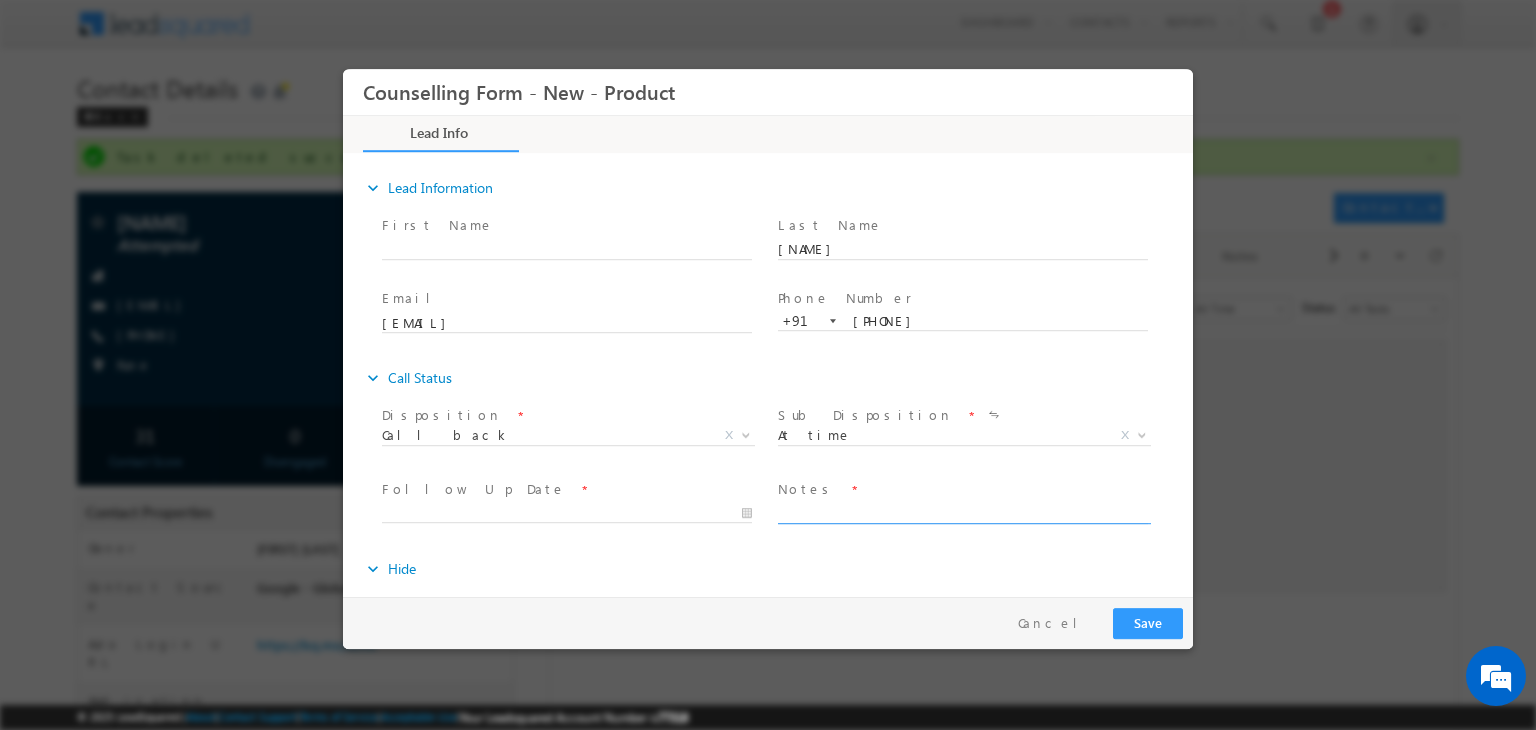 paste on "MBA
3yrs
[CITY]
2020- Btech Civil engg - 55% started in 2014 - started - [UNIVERSITY] B - 25 Backlogs
10th - 55 % - 2012
12th - 54 % - 2014
Budget - 20 lacs" 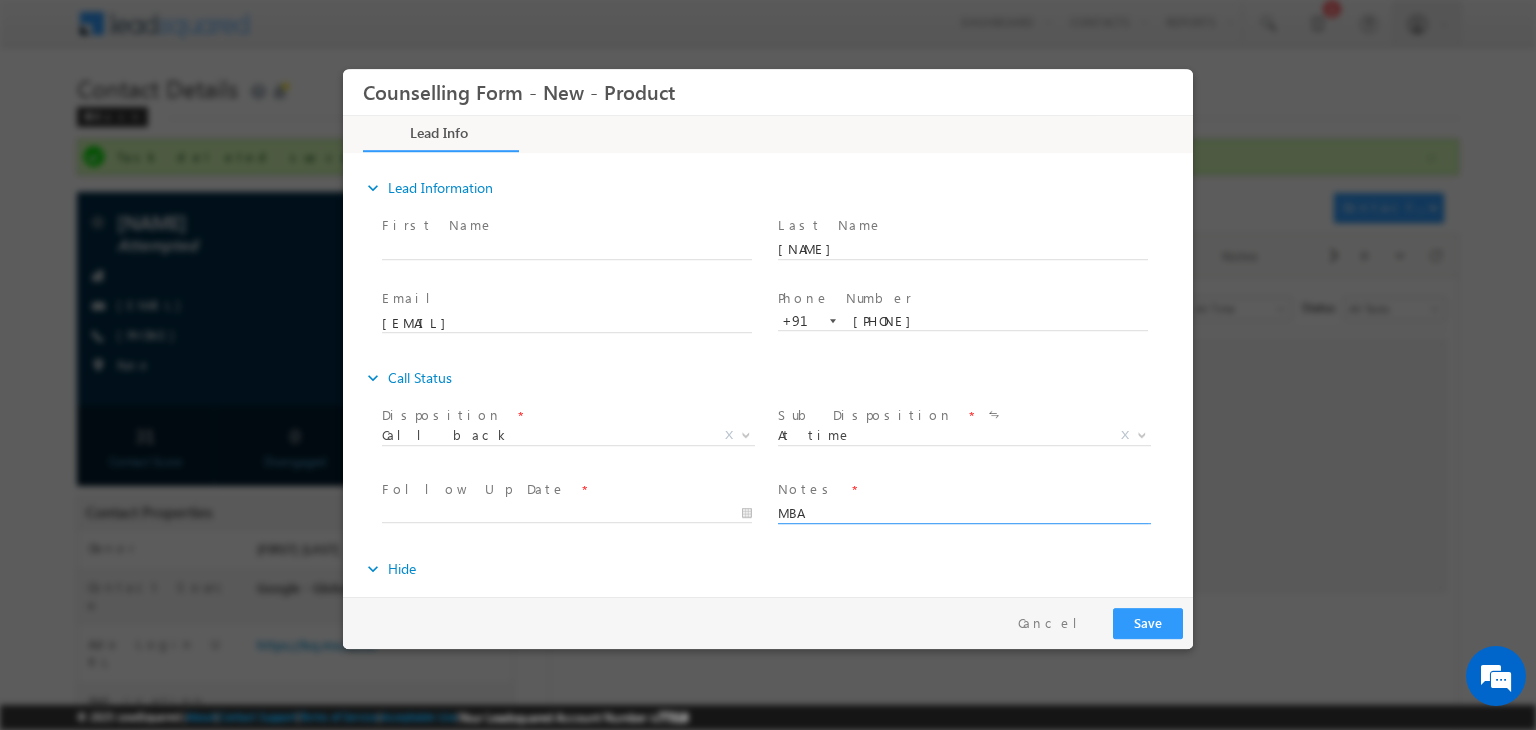 scroll, scrollTop: 52, scrollLeft: 0, axis: vertical 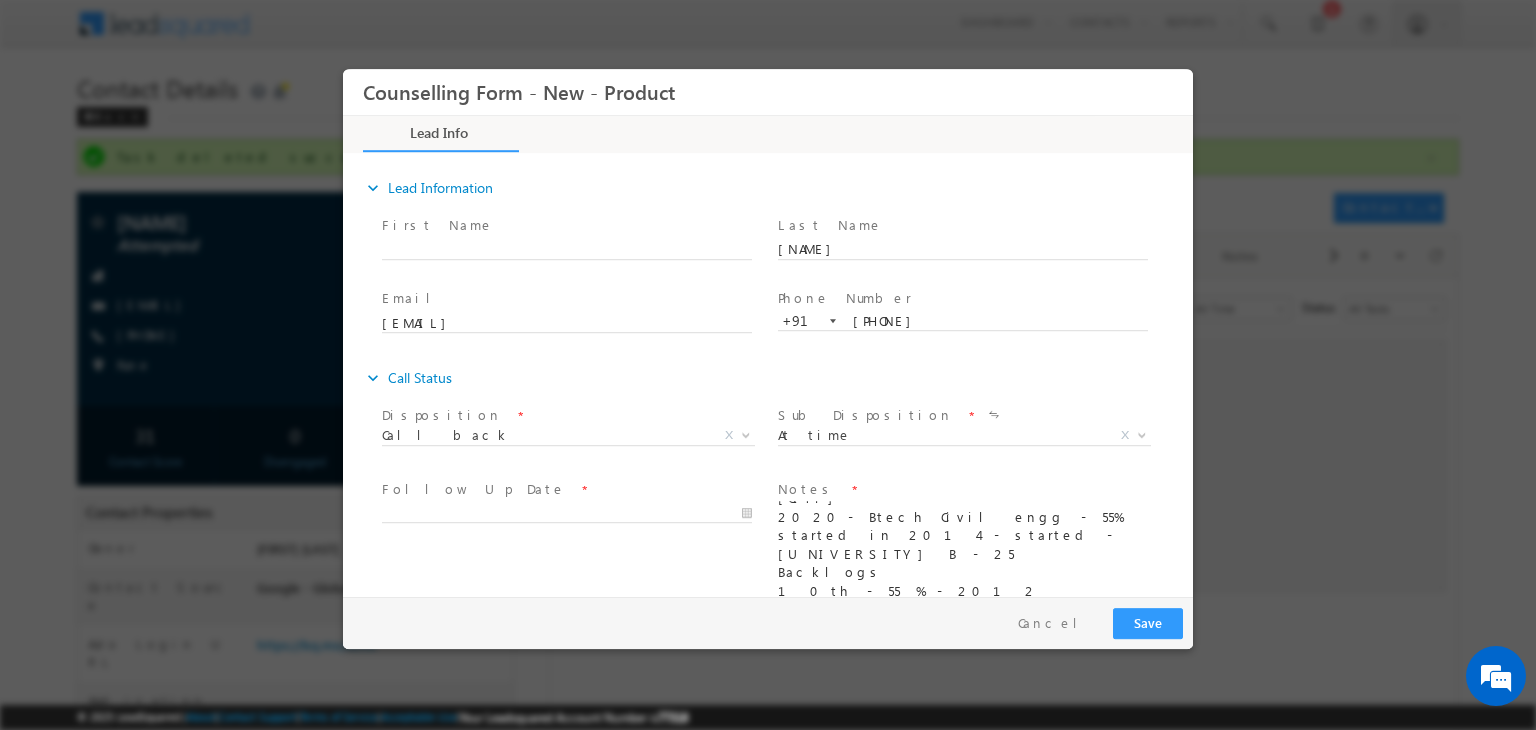 type on "MBA
3yrs
[CITY]
2020- Btech Civil engg - 55% started in 2014 - started - [UNIVERSITY] B - 25 Backlogs
10th - 55 % - 2012
12th - 54 % - 2014
Budget - 20 lacs" 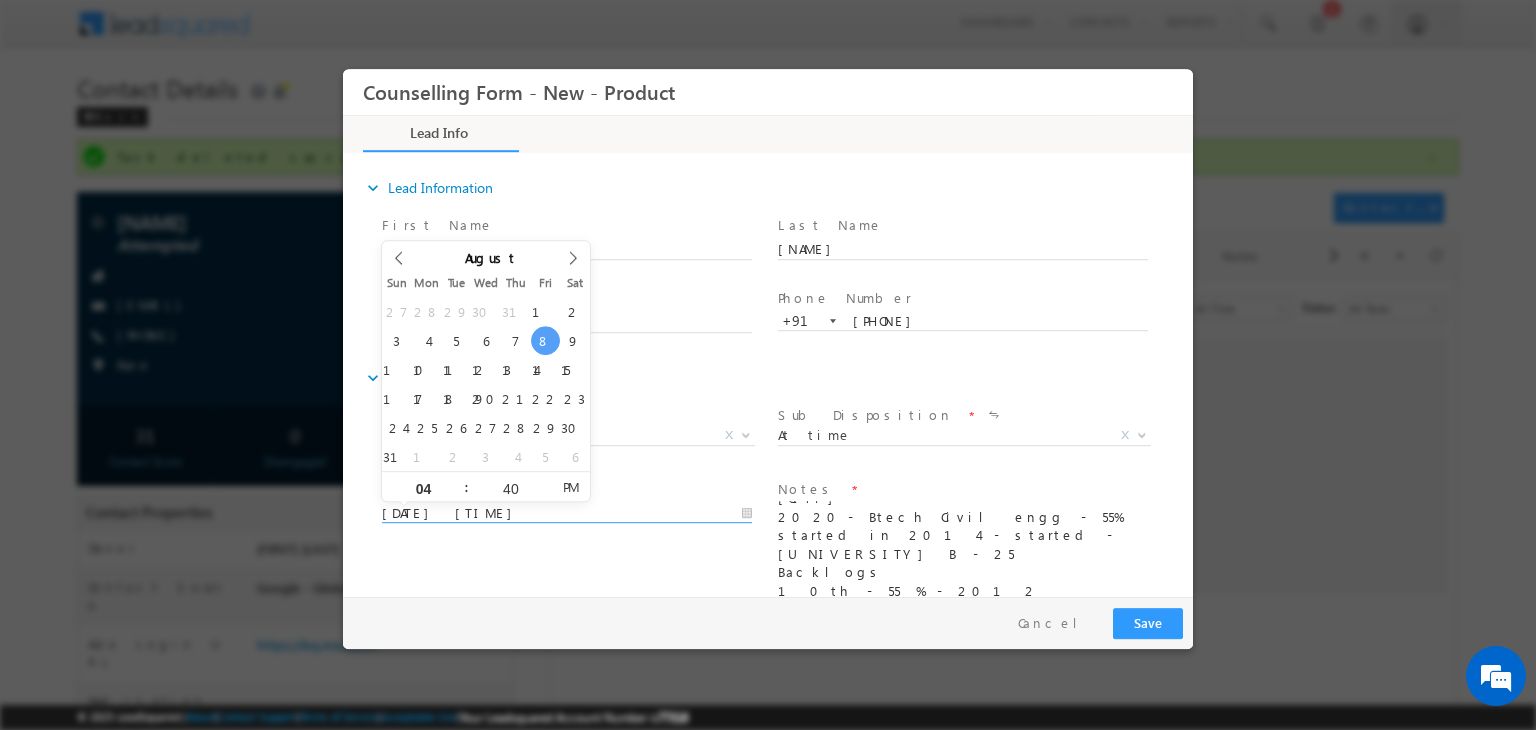 click on "[DATE] [TIME]" at bounding box center (567, 514) 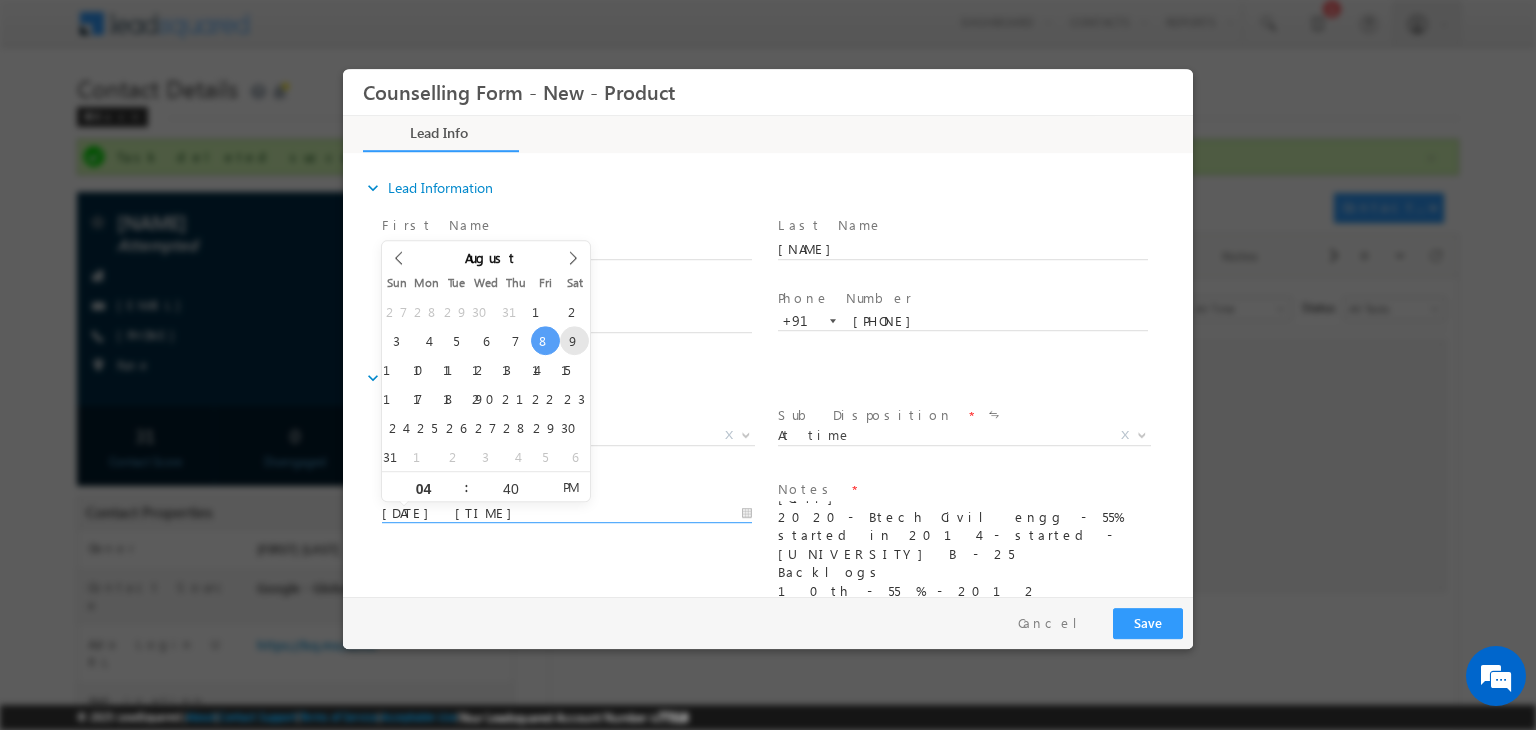 type on "[DATE] [TIME]" 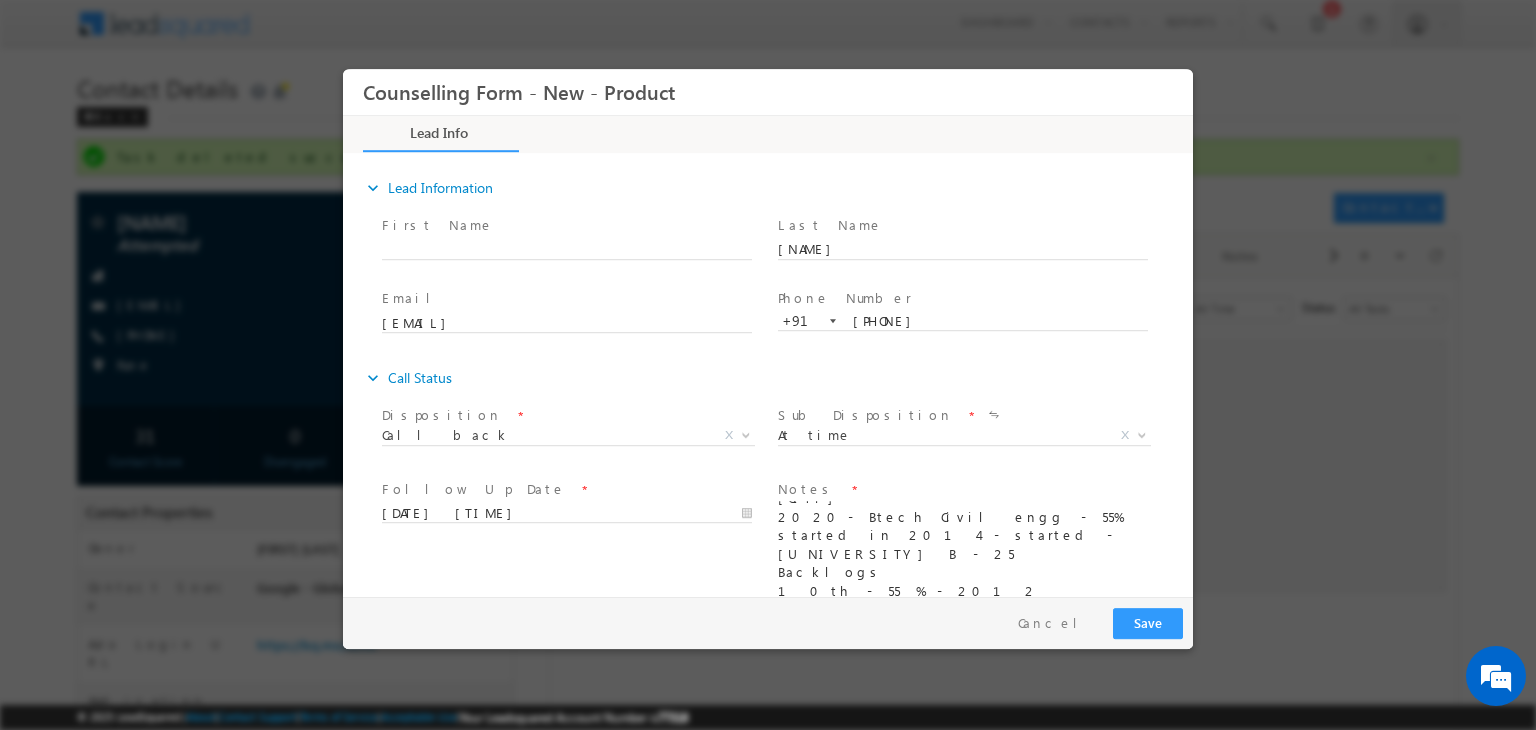 type on "[DATE] [TIME]" 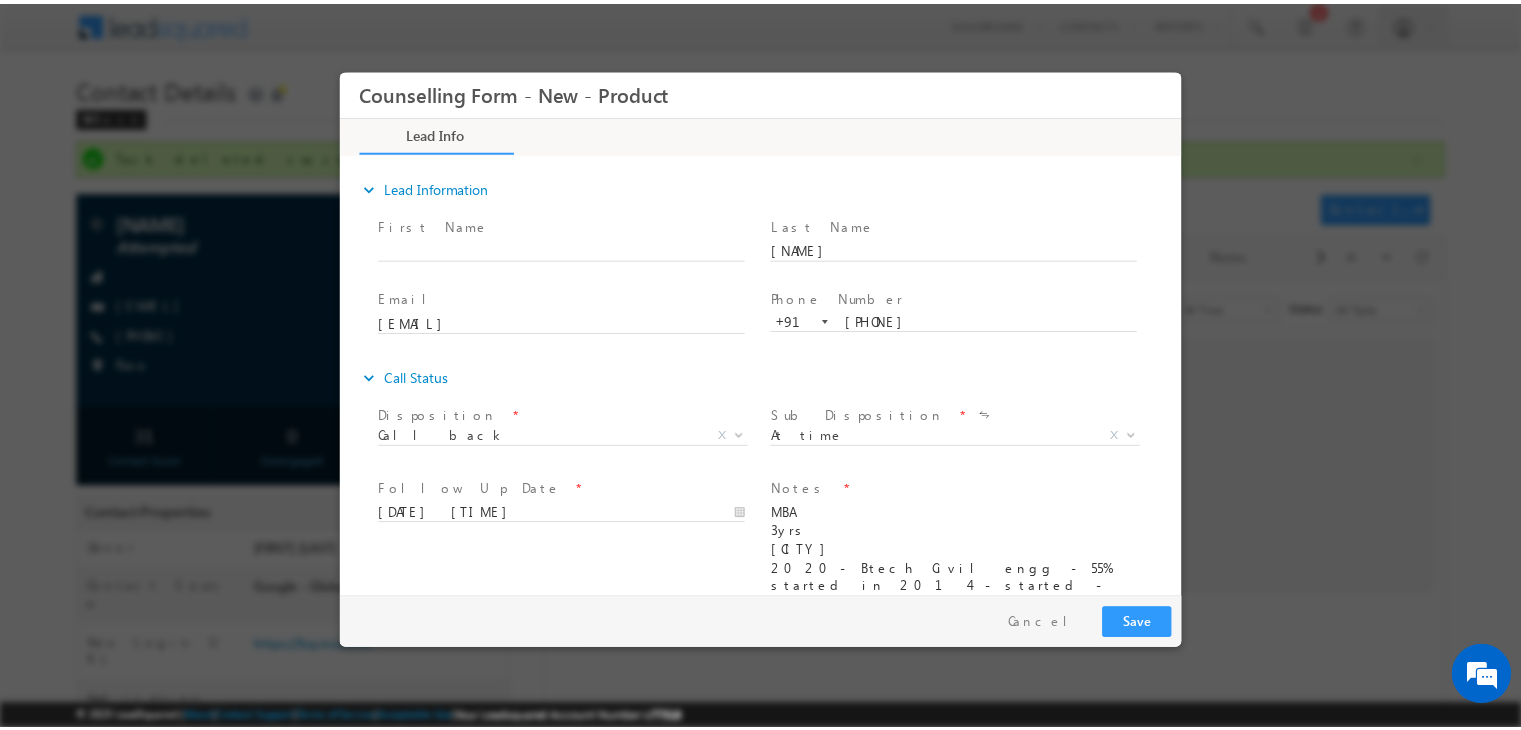 scroll, scrollTop: 52, scrollLeft: 0, axis: vertical 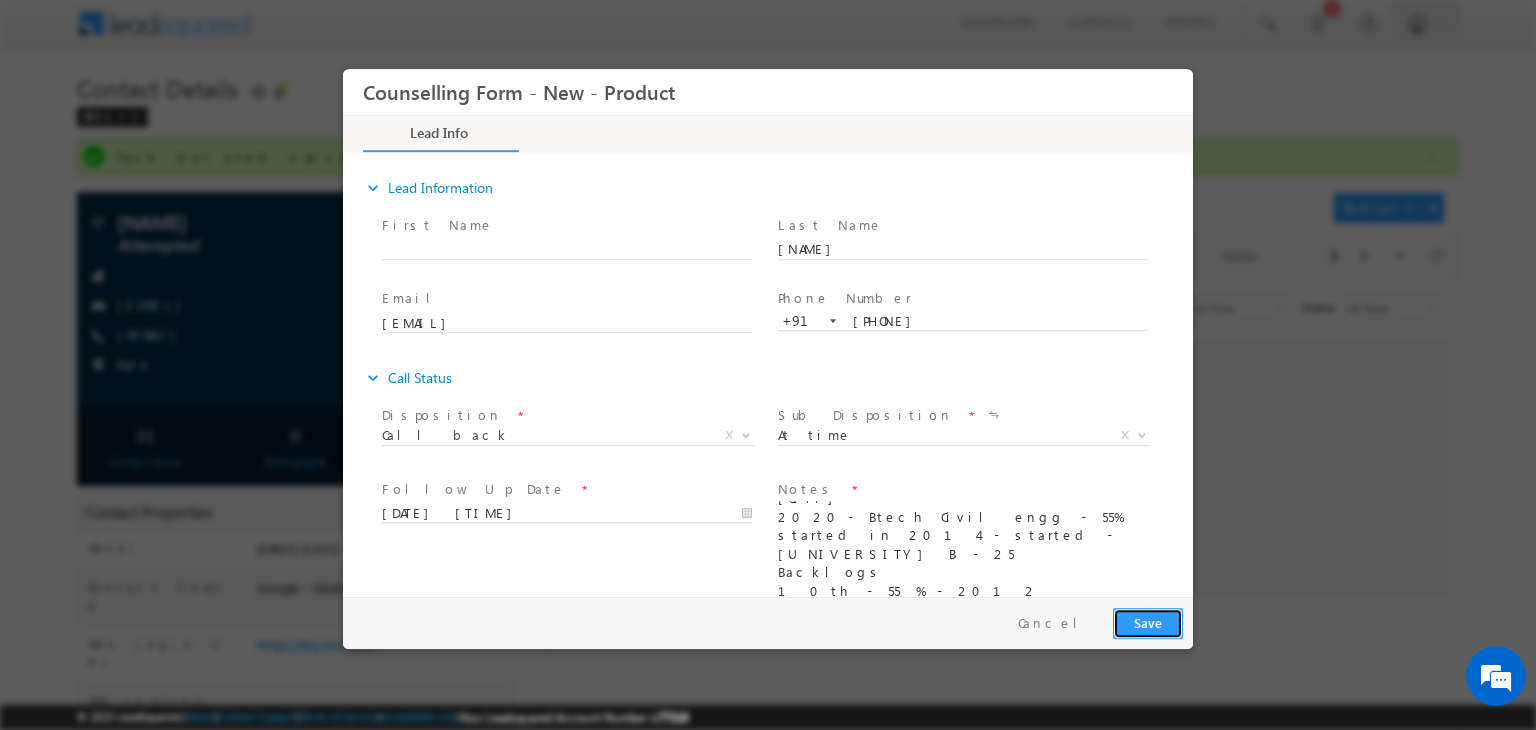 click on "Save" at bounding box center (1148, 623) 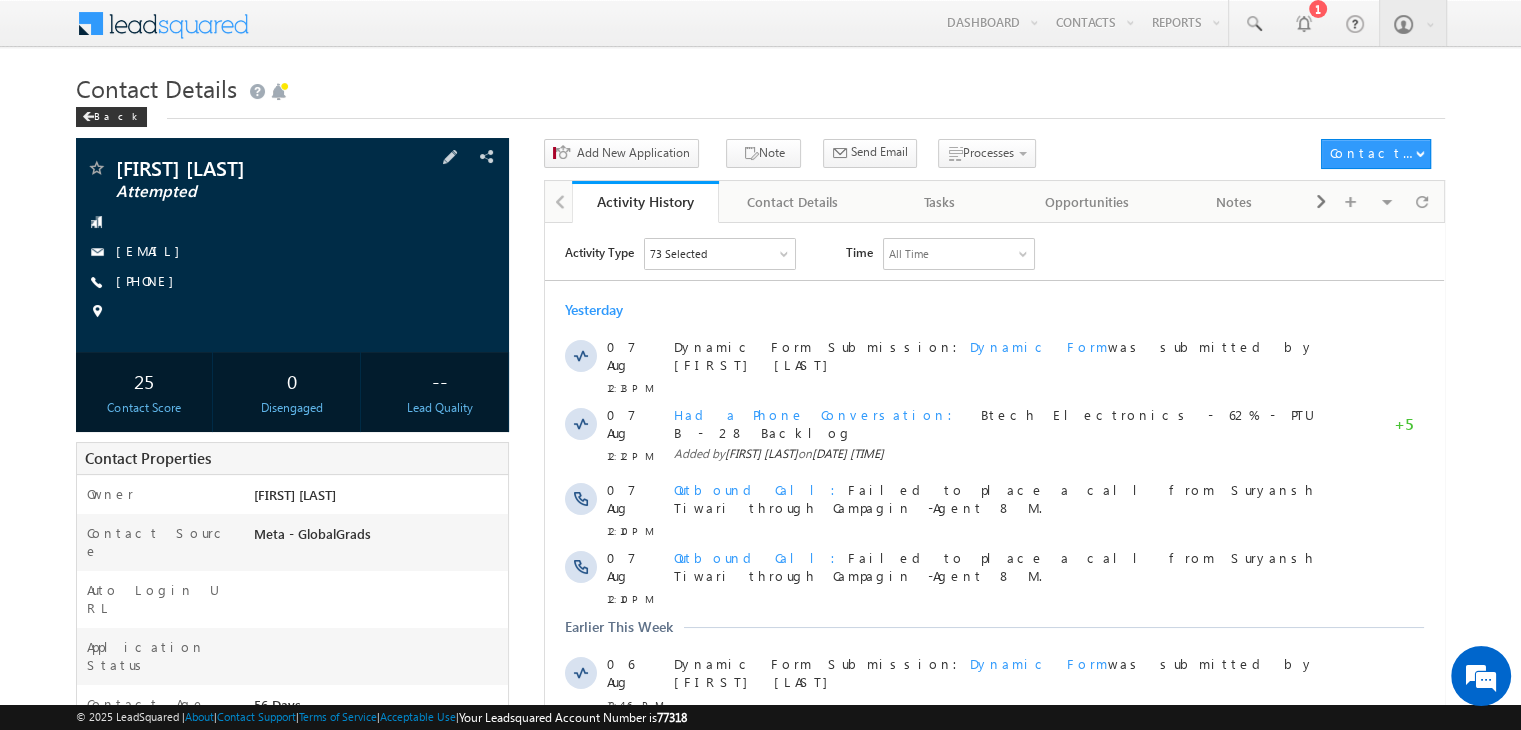 scroll, scrollTop: 0, scrollLeft: 0, axis: both 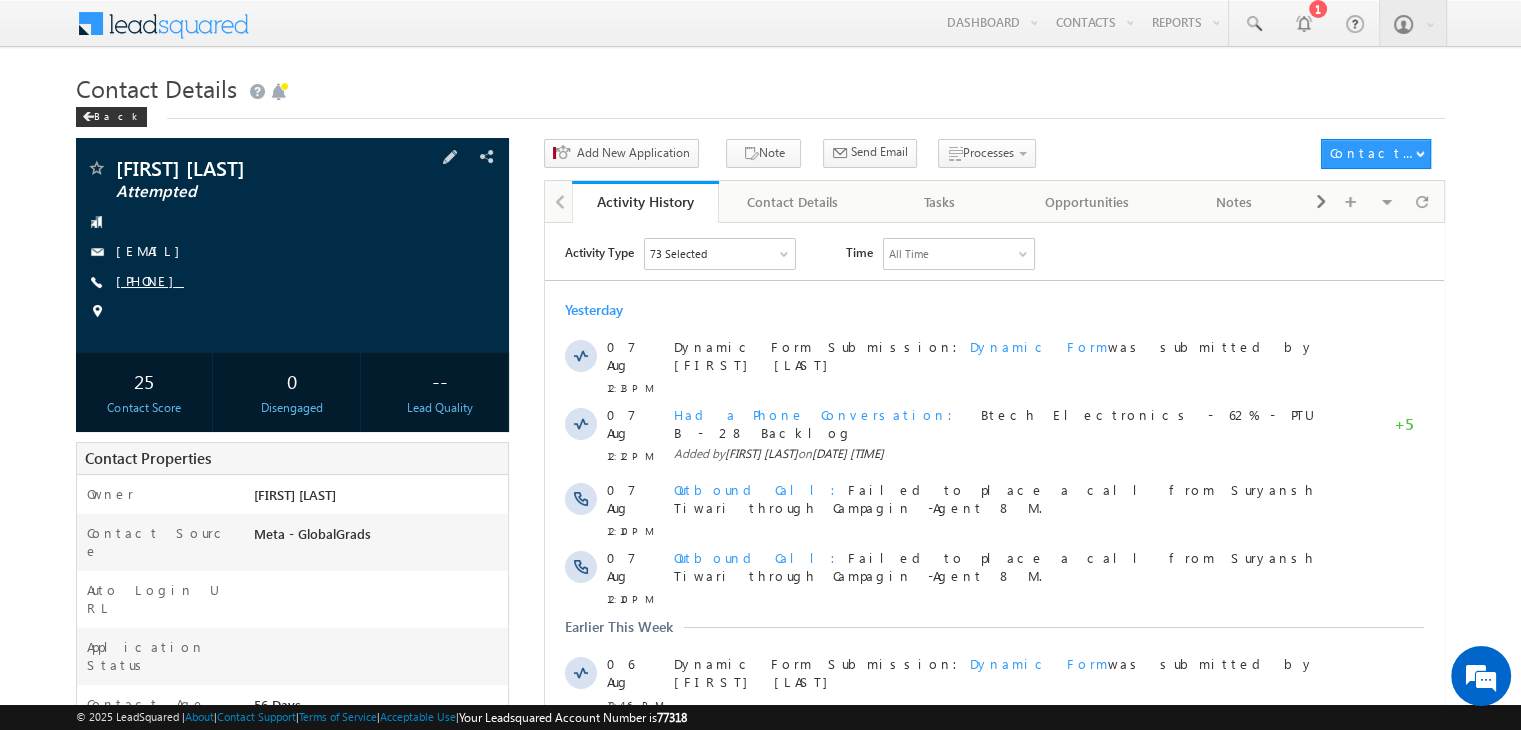 drag, startPoint x: 184, startPoint y: 291, endPoint x: 173, endPoint y: 280, distance: 15.556349 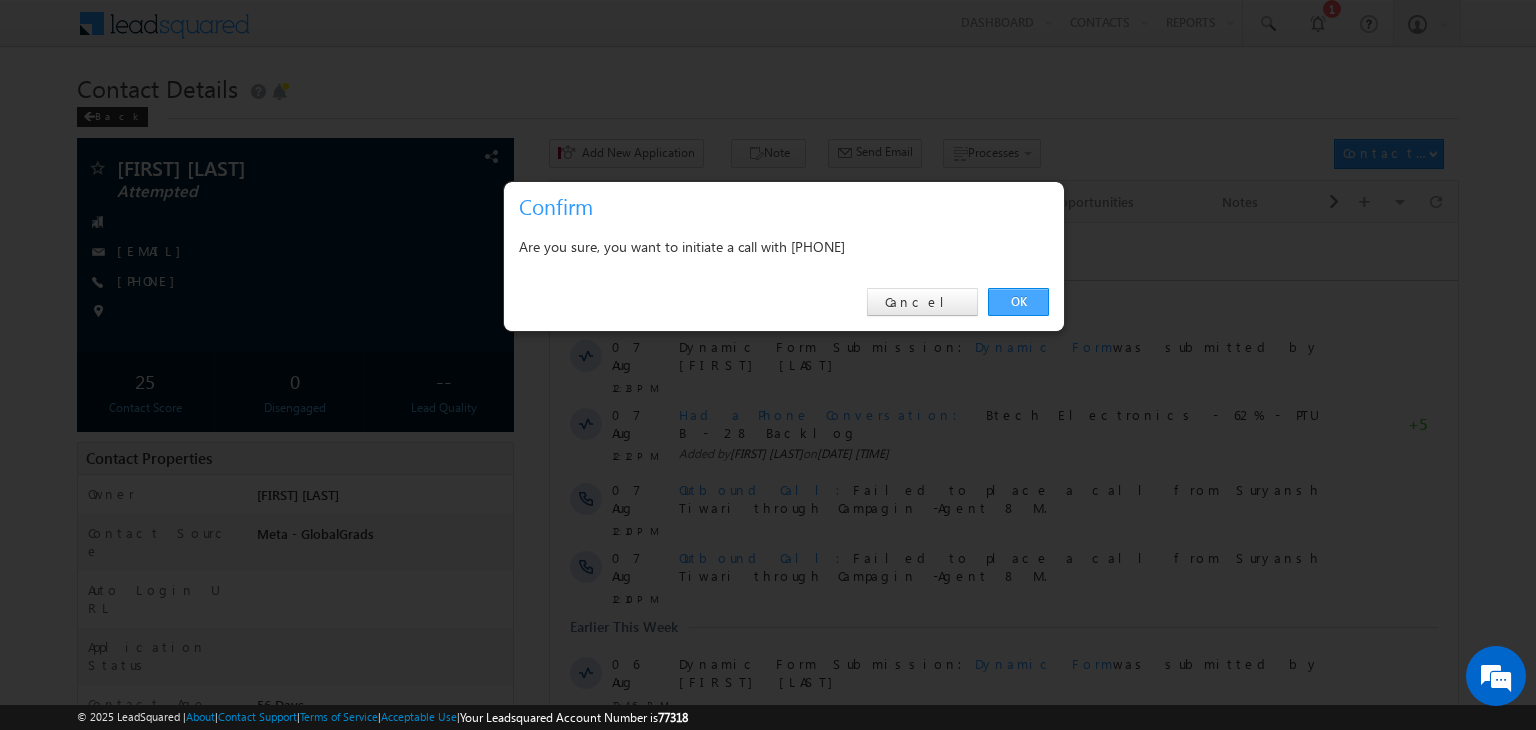 click on "OK" at bounding box center [1018, 302] 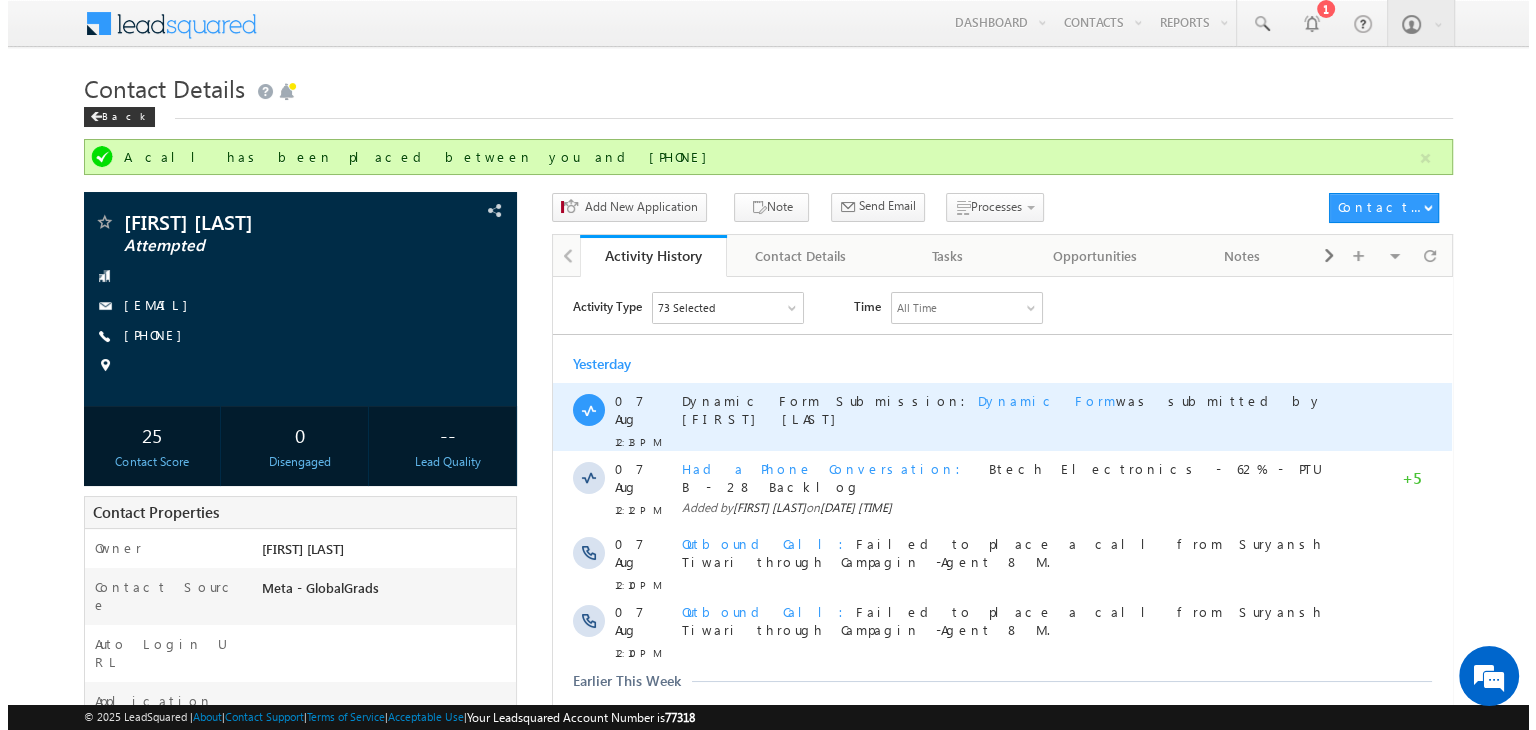 scroll, scrollTop: 134, scrollLeft: 0, axis: vertical 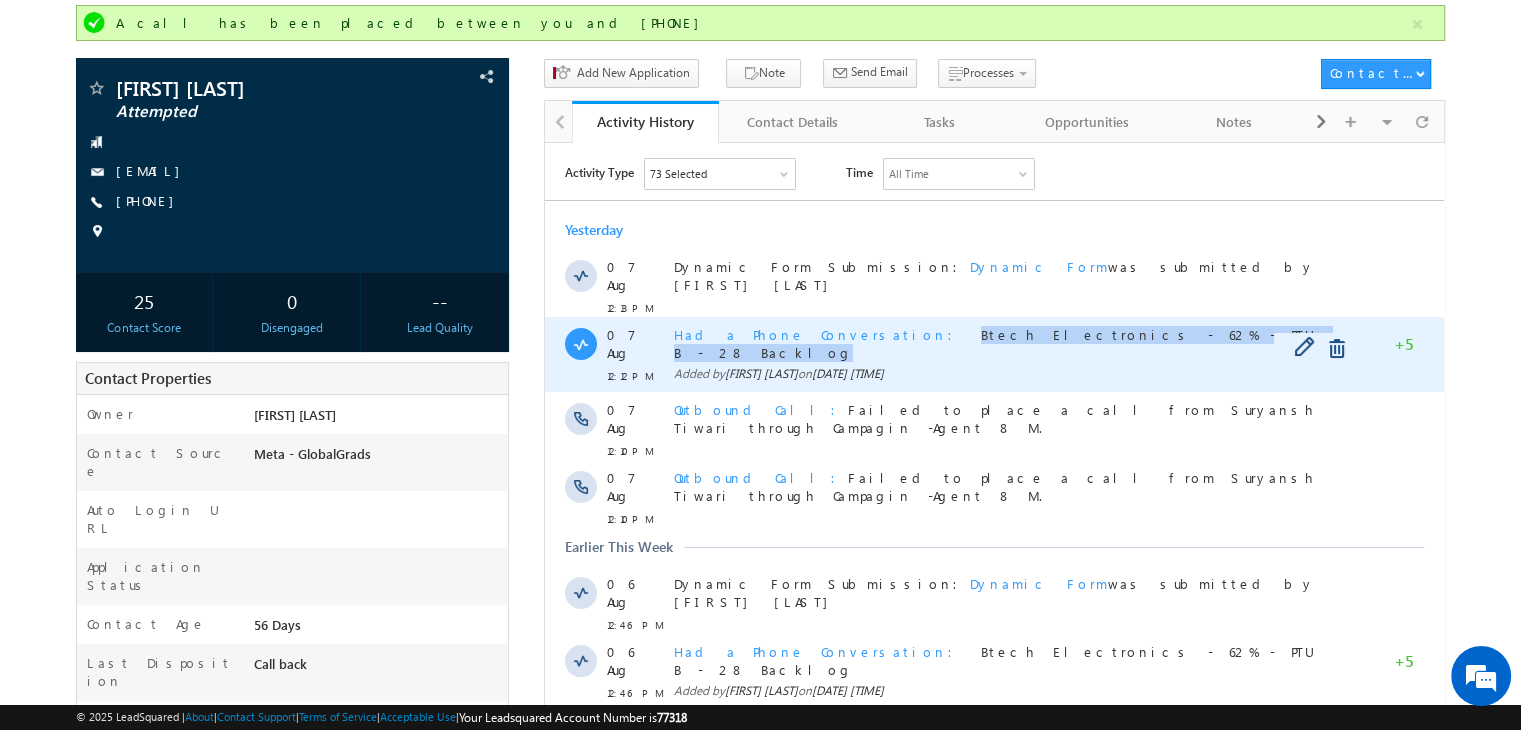 copy on "Btech Electronics - 62% - PTU B - 28 Backlog" 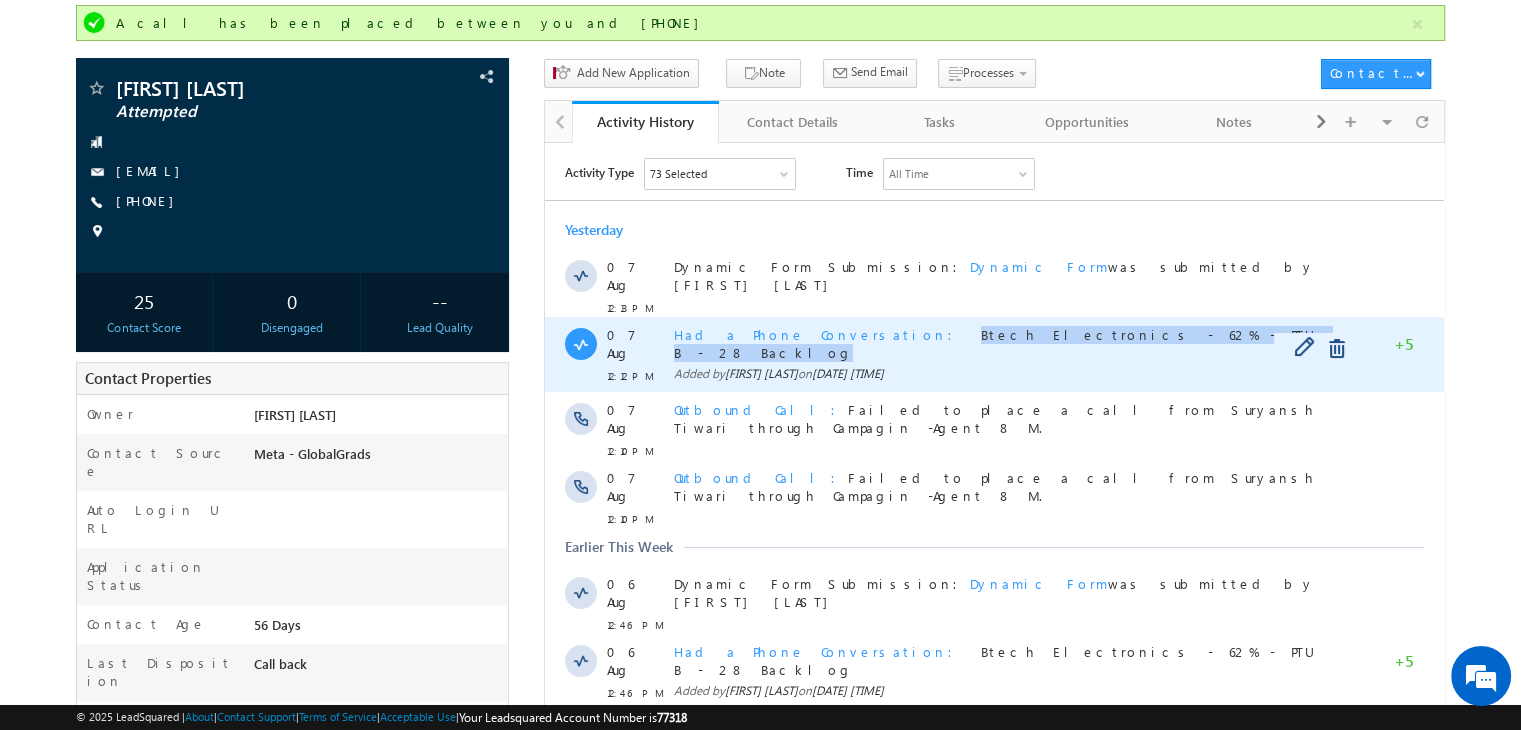 drag, startPoint x: 837, startPoint y: 323, endPoint x: 1107, endPoint y: 311, distance: 270.26654 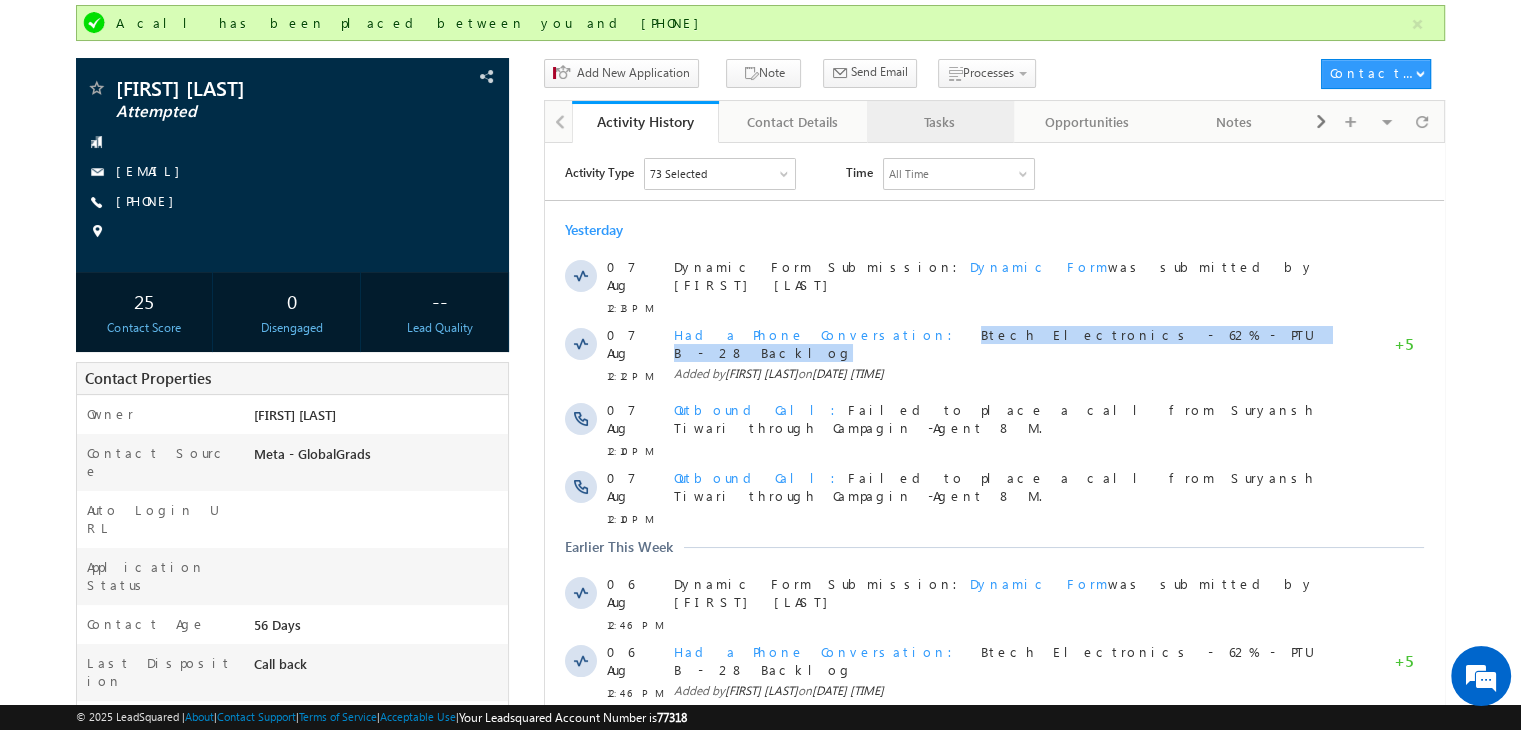 click on "Tasks" at bounding box center [939, 122] 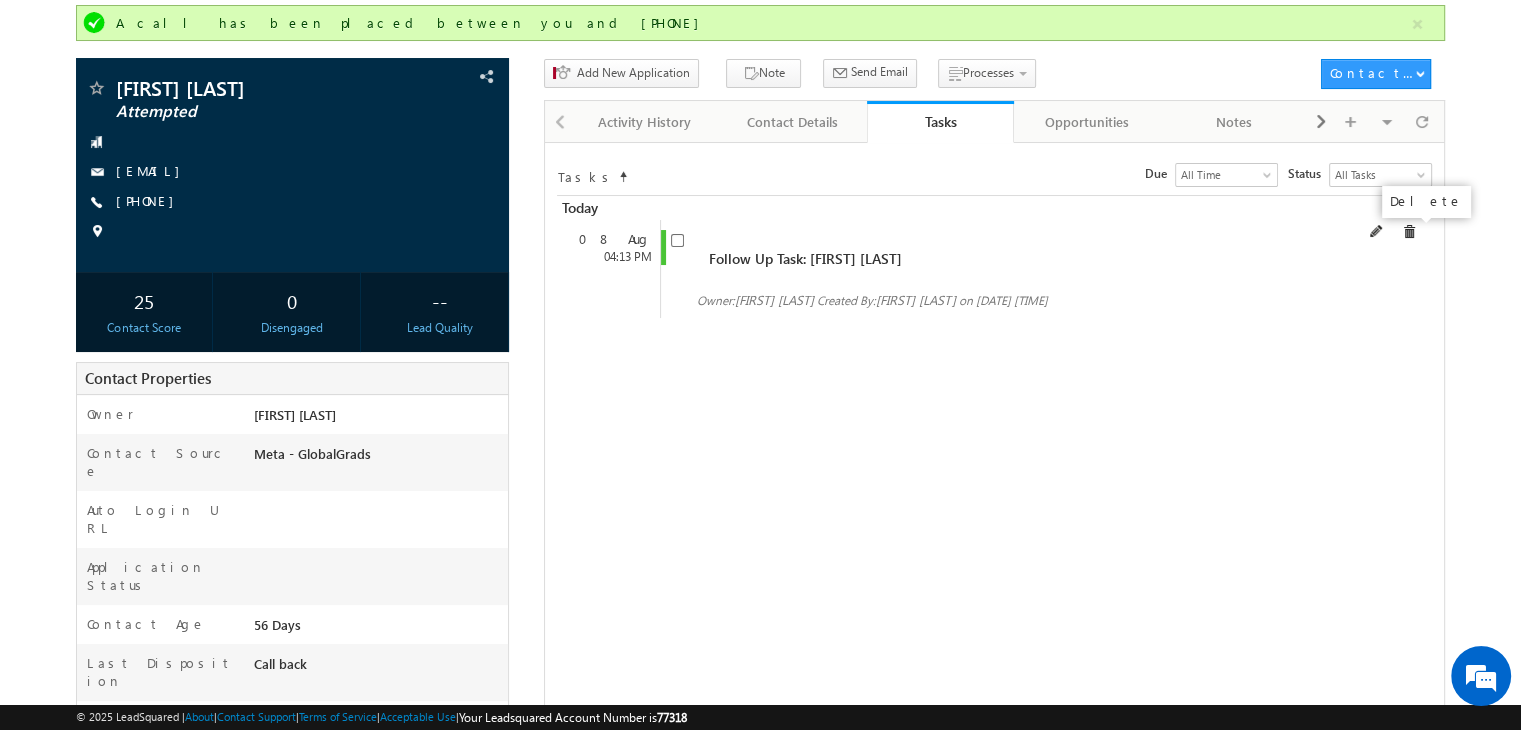 click at bounding box center (1409, 232) 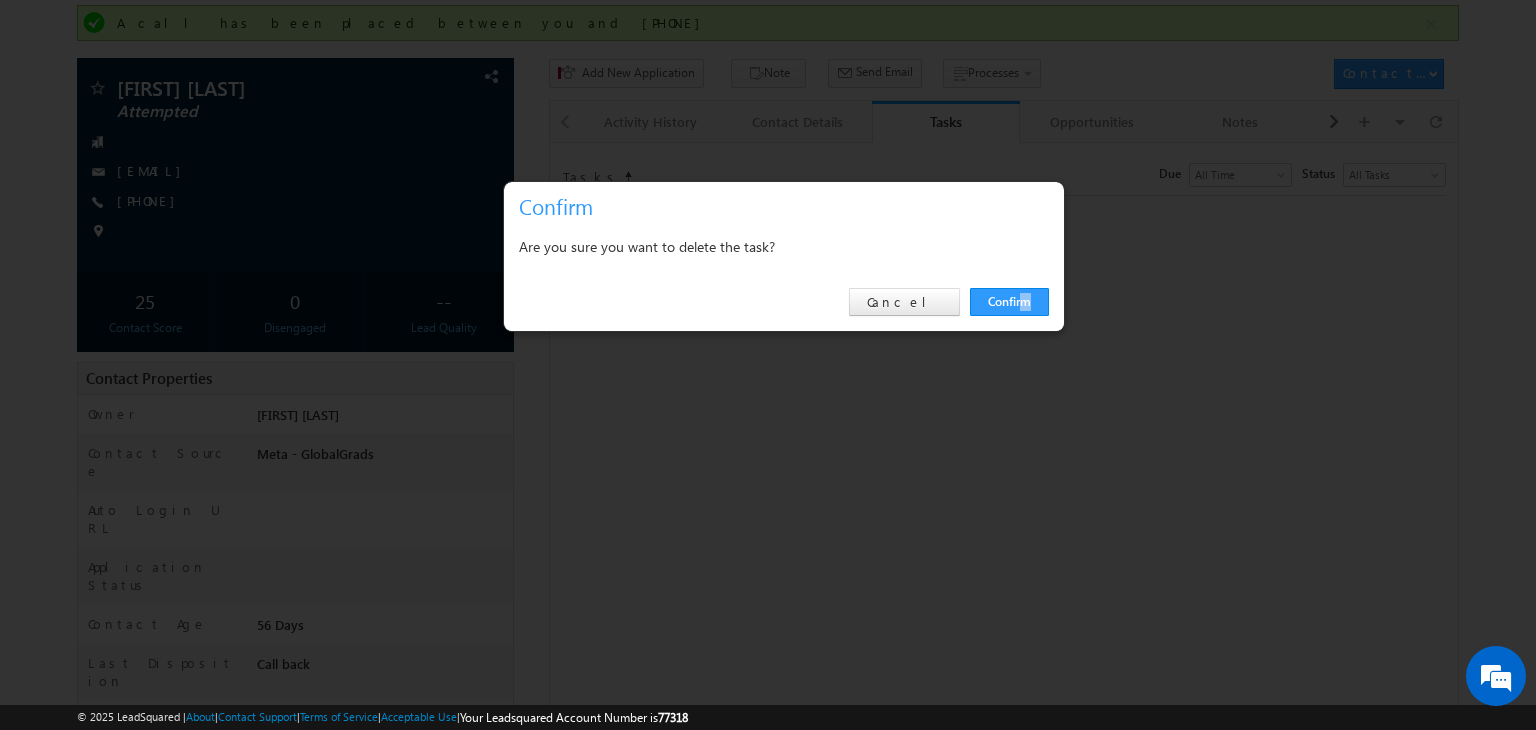 drag, startPoint x: 1036, startPoint y: 282, endPoint x: 1010, endPoint y: 321, distance: 46.872166 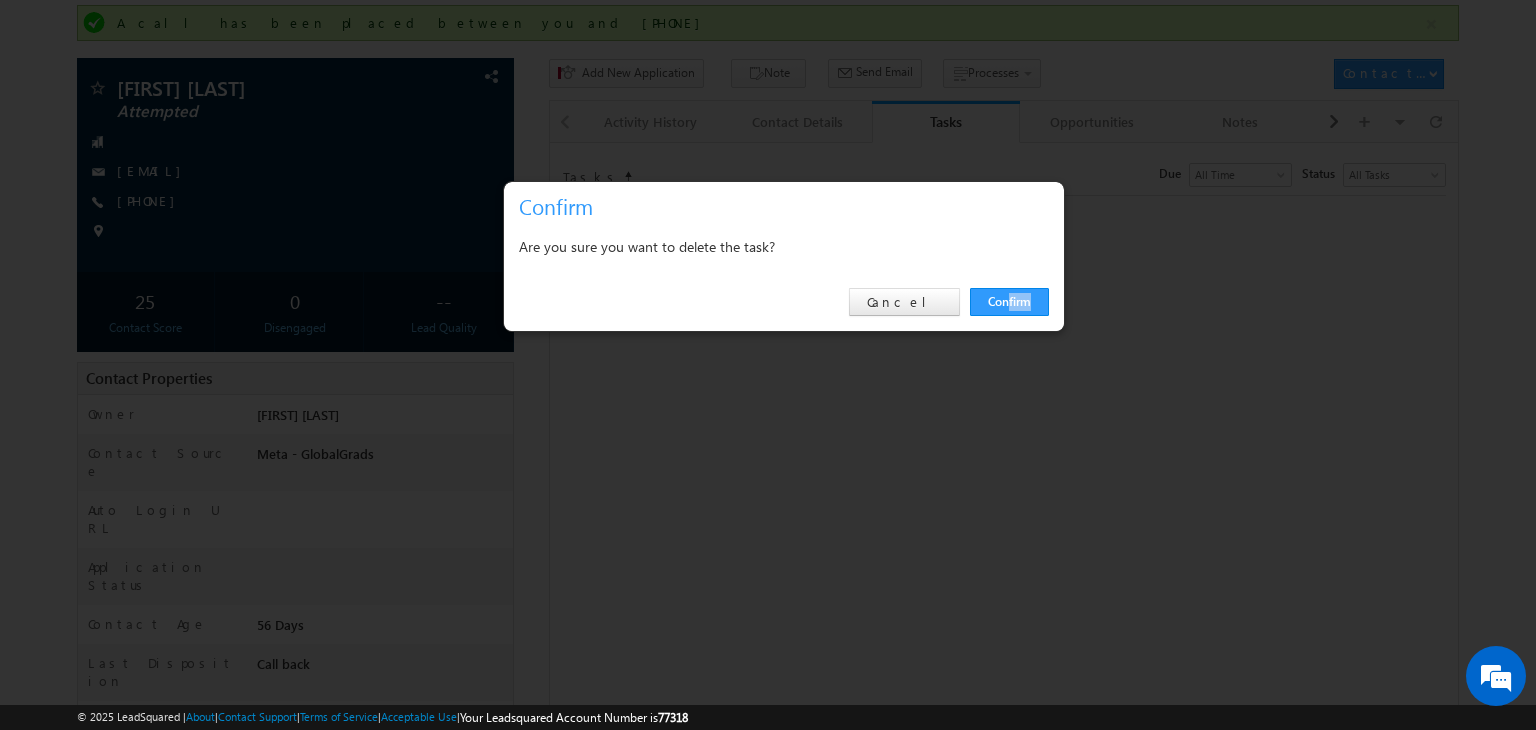 click on "Confirm Cancel" at bounding box center [784, 302] 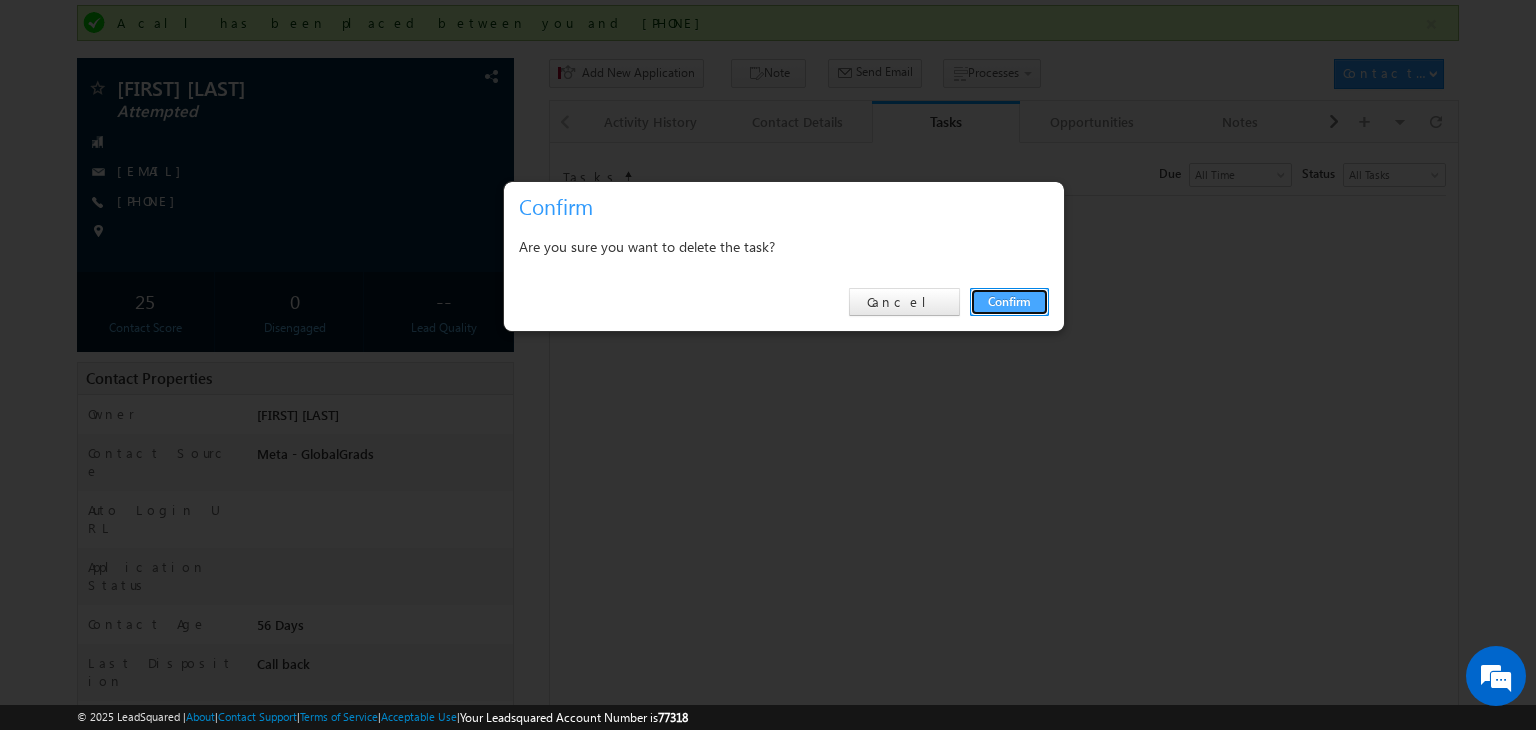 click on "Confirm" at bounding box center (1009, 302) 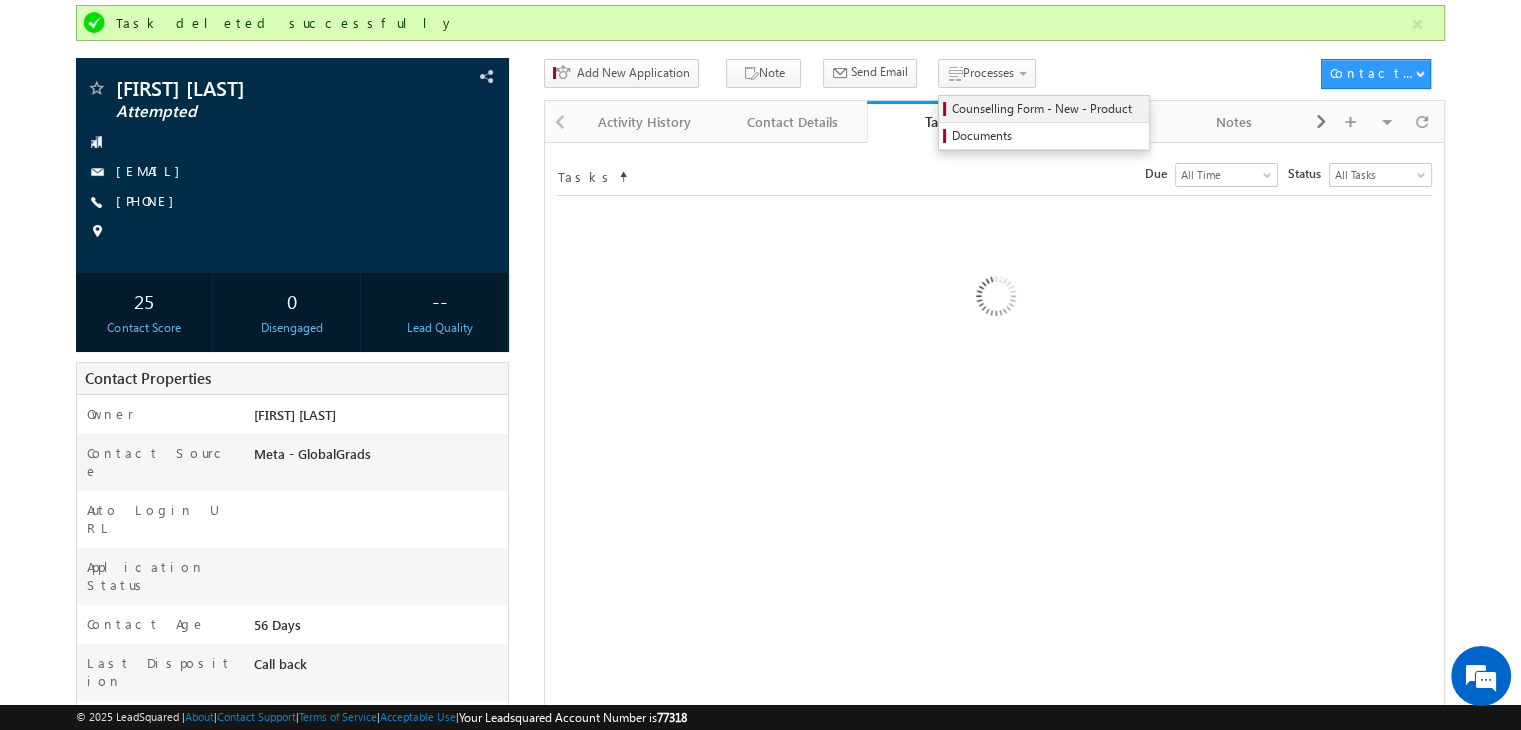 click on "Counselling Form - New - Product" at bounding box center (1047, 109) 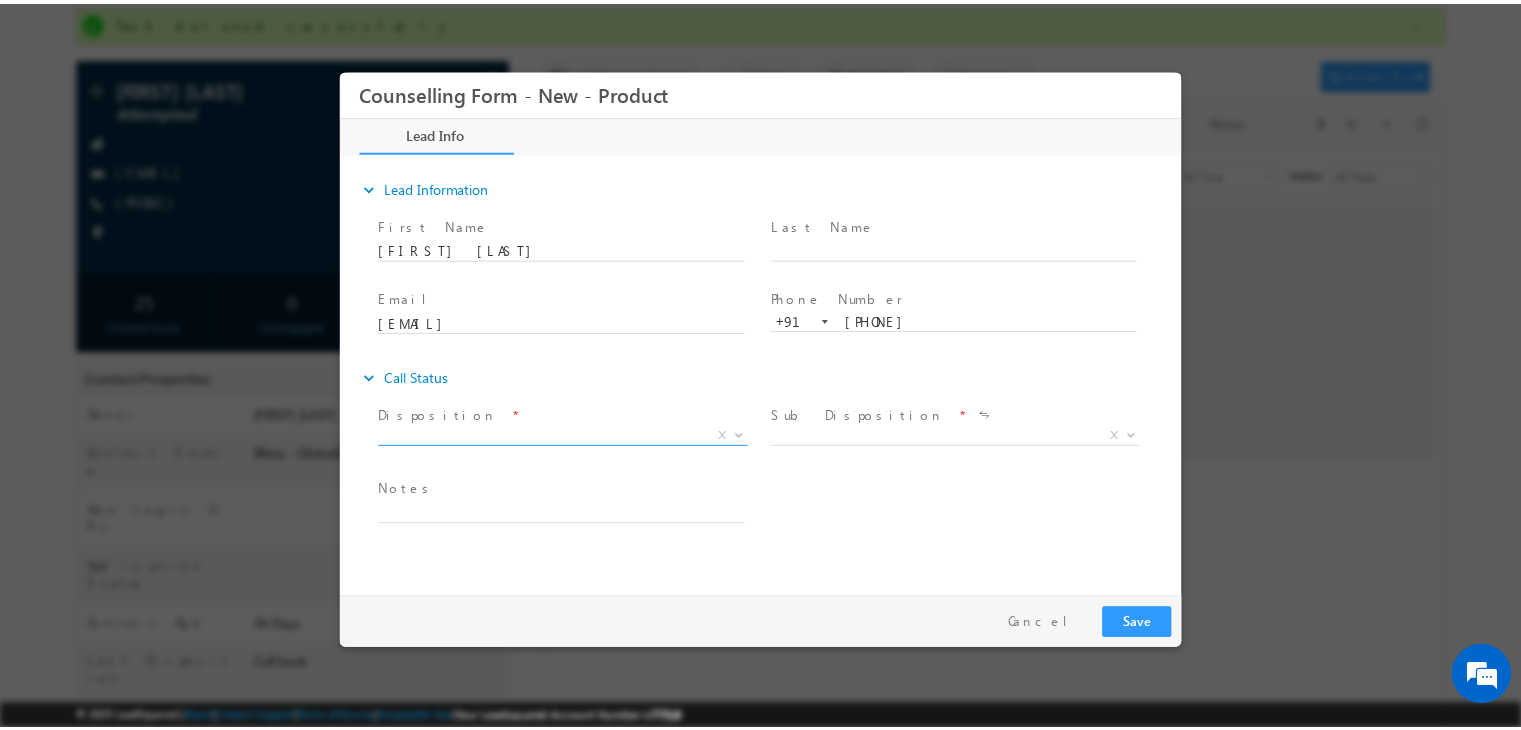 scroll, scrollTop: 0, scrollLeft: 0, axis: both 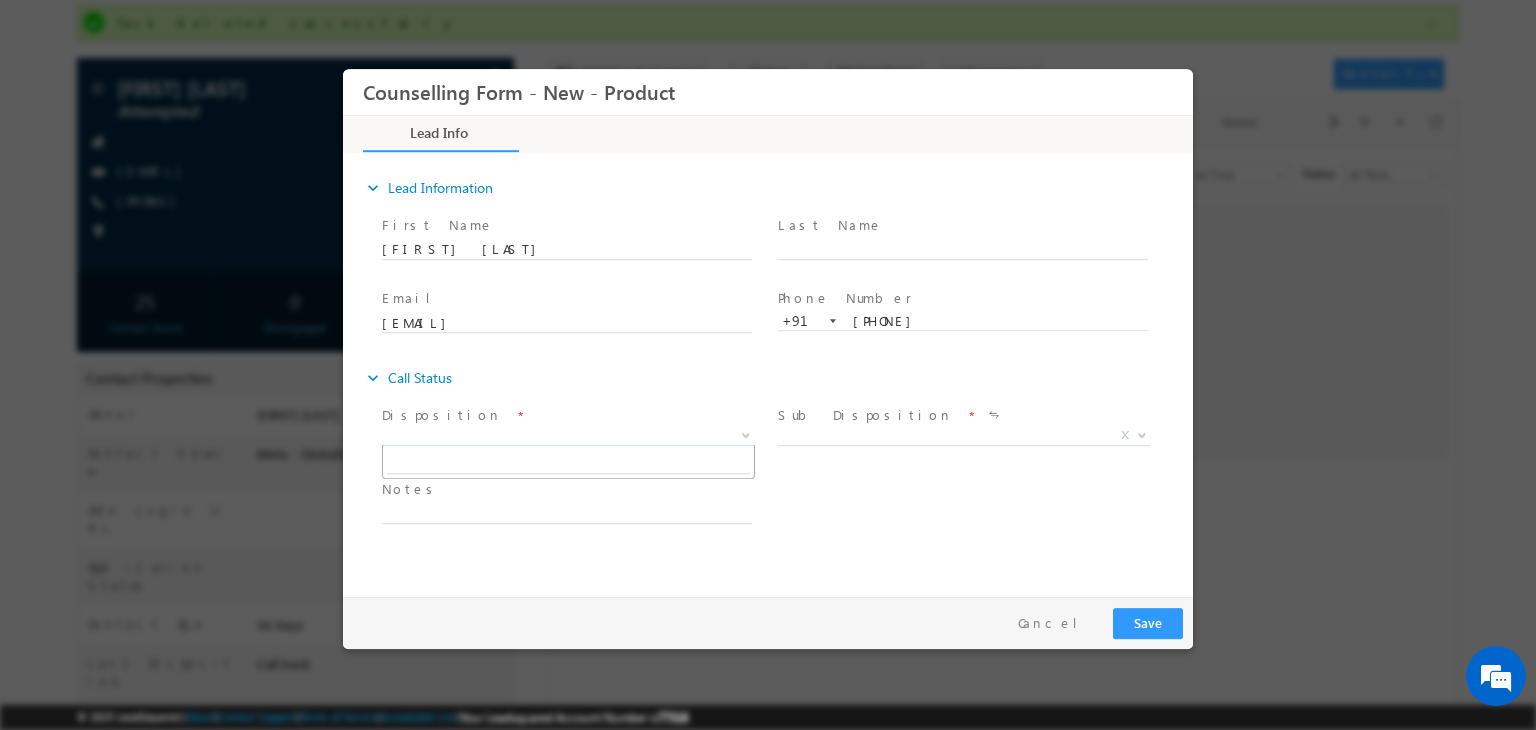 click on "X" at bounding box center (568, 436) 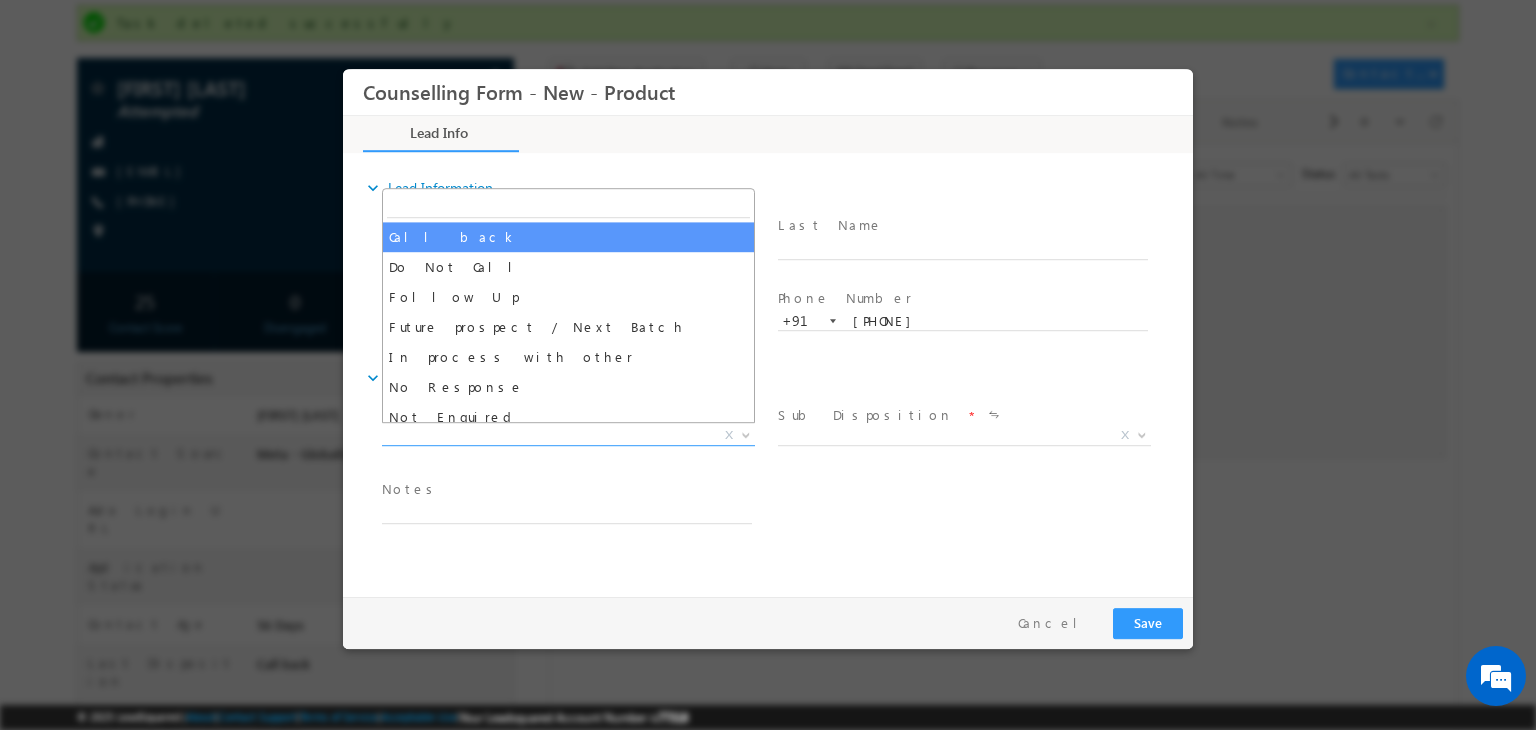 select on "Call back" 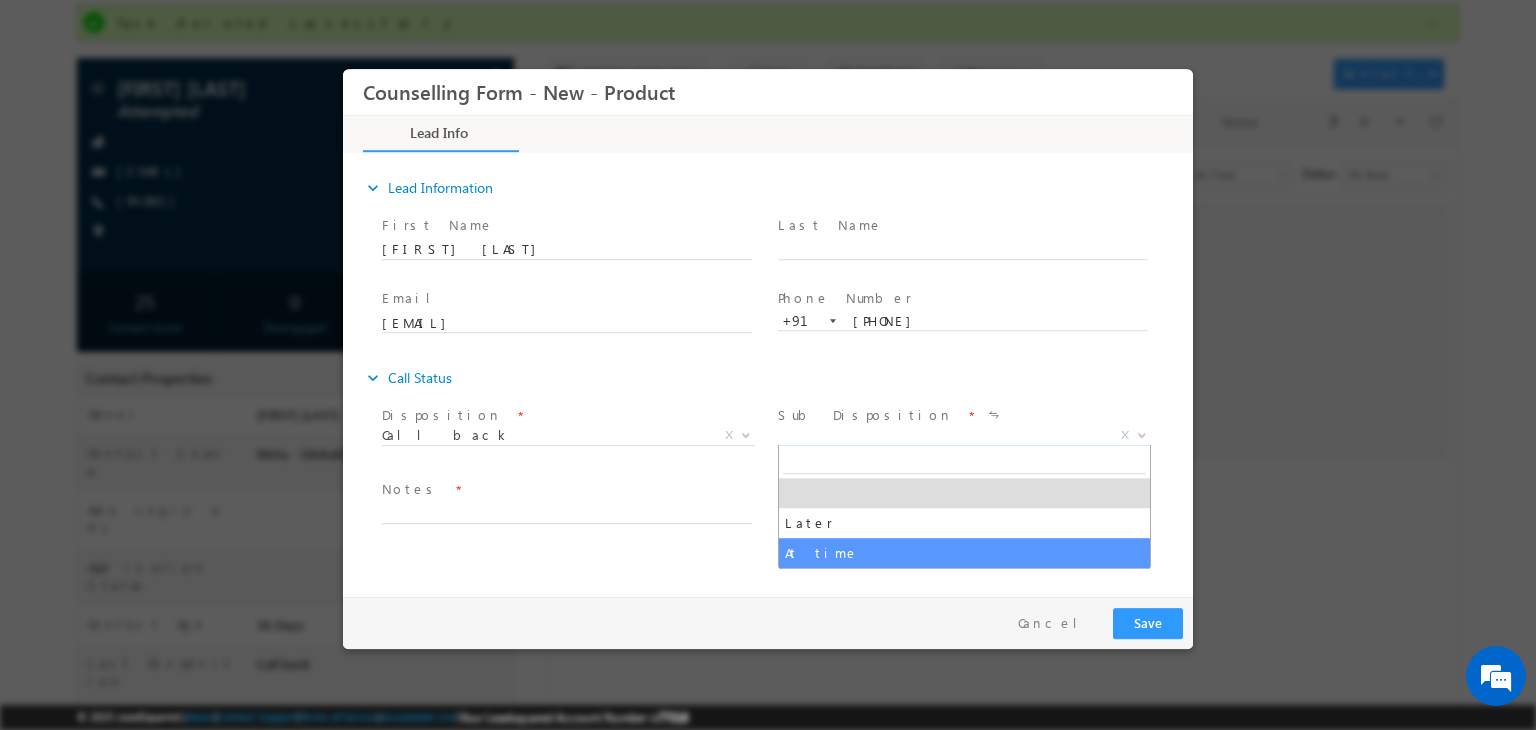 drag, startPoint x: 828, startPoint y: 436, endPoint x: 866, endPoint y: 584, distance: 152.80052 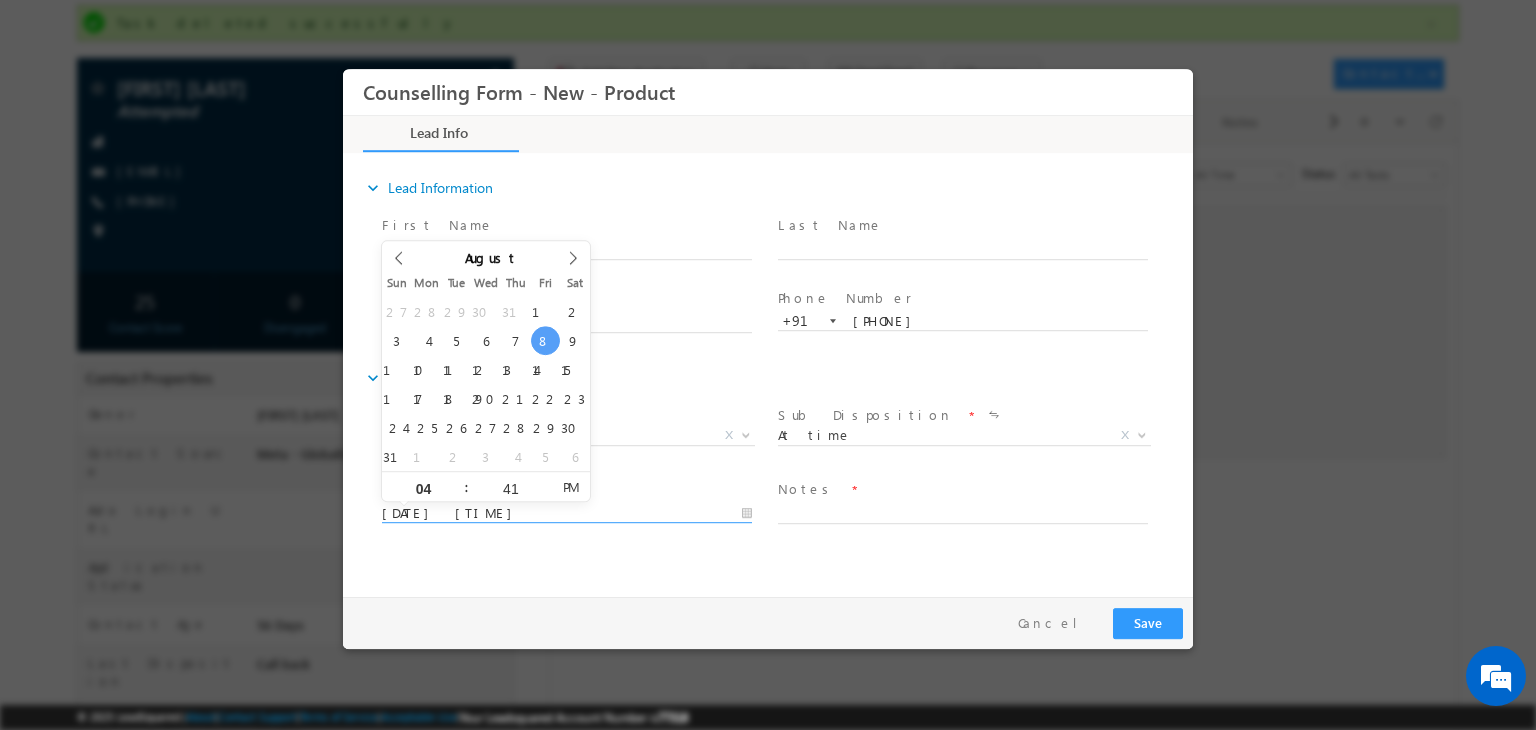 click on "08/08/2025 4:41 PM" at bounding box center (567, 514) 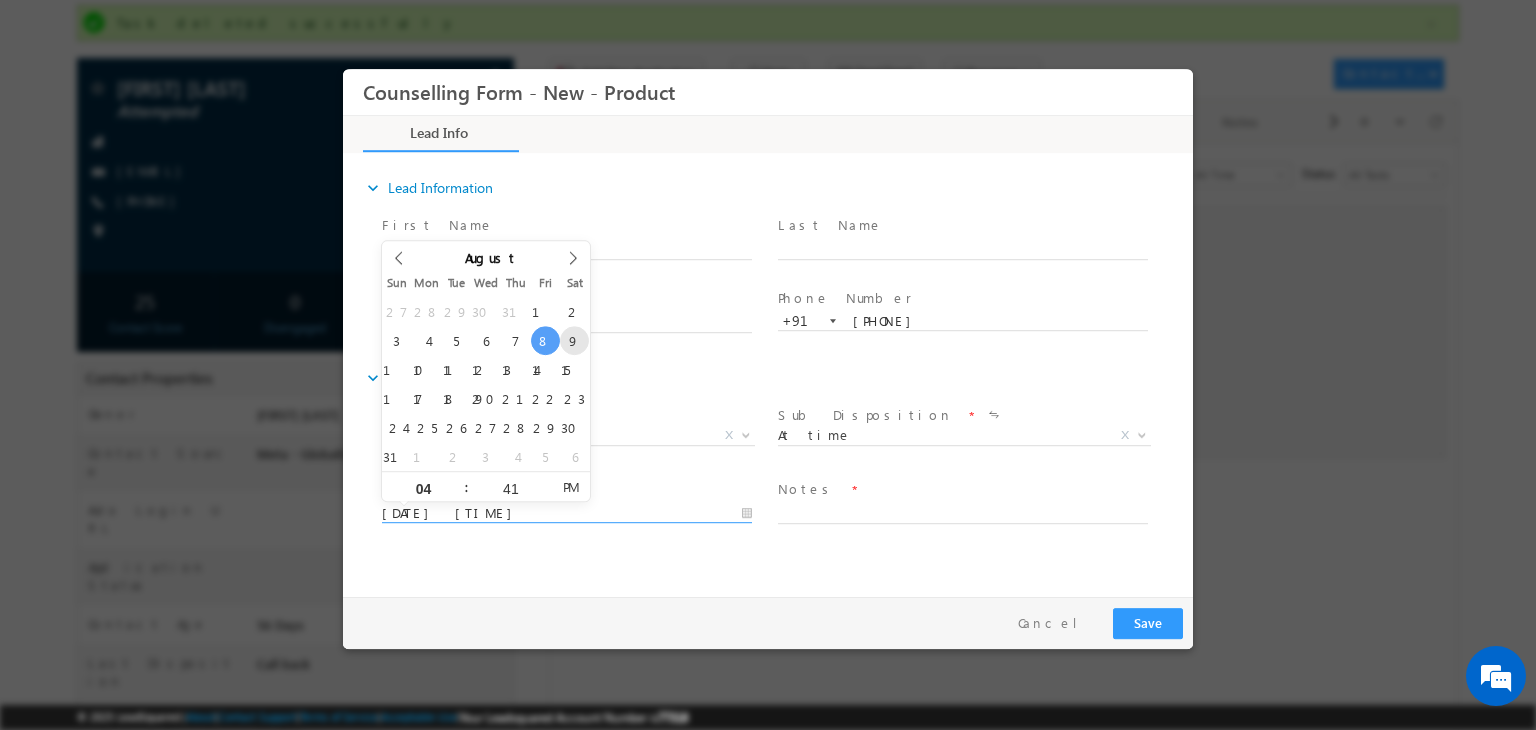 type on "09/08/2025 4:41 PM" 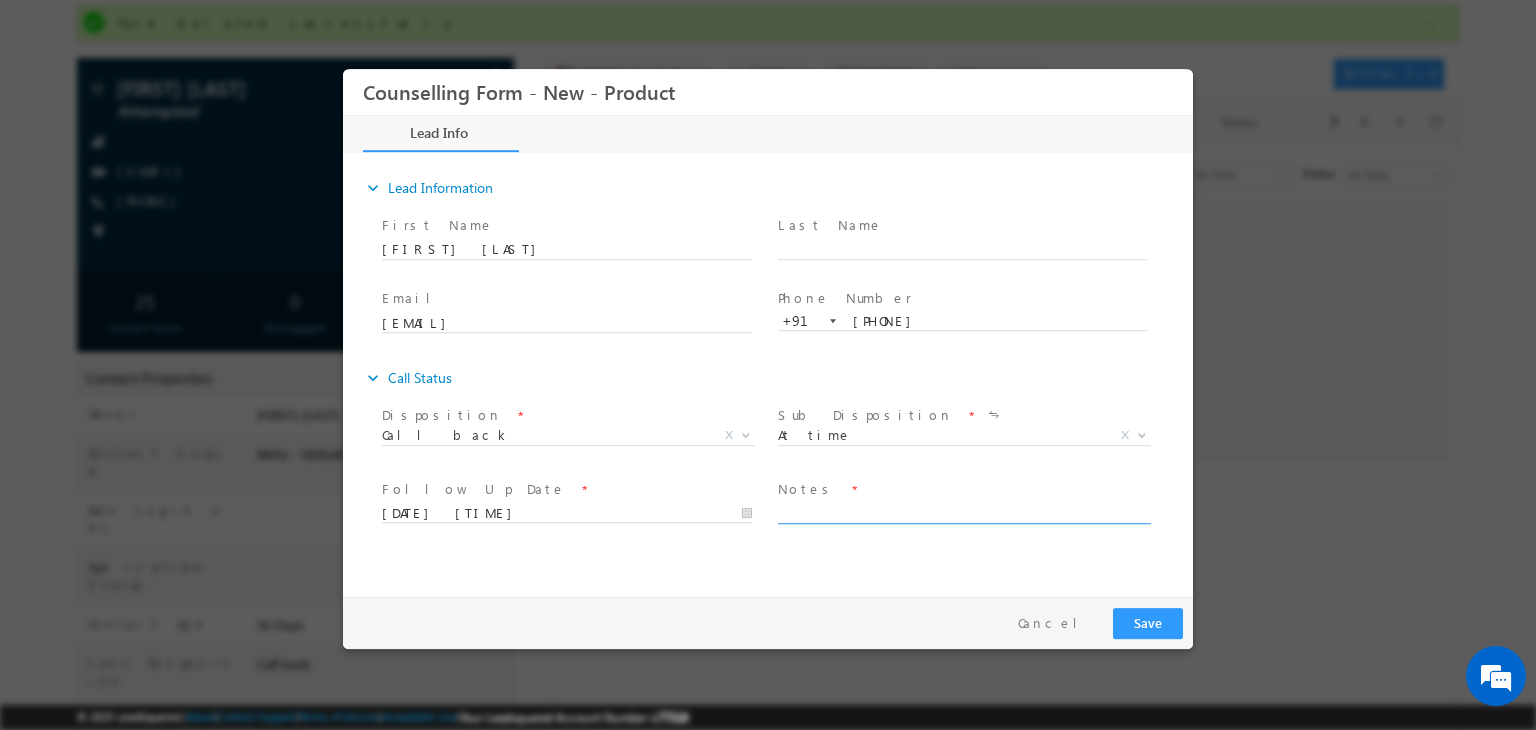 click at bounding box center [963, 512] 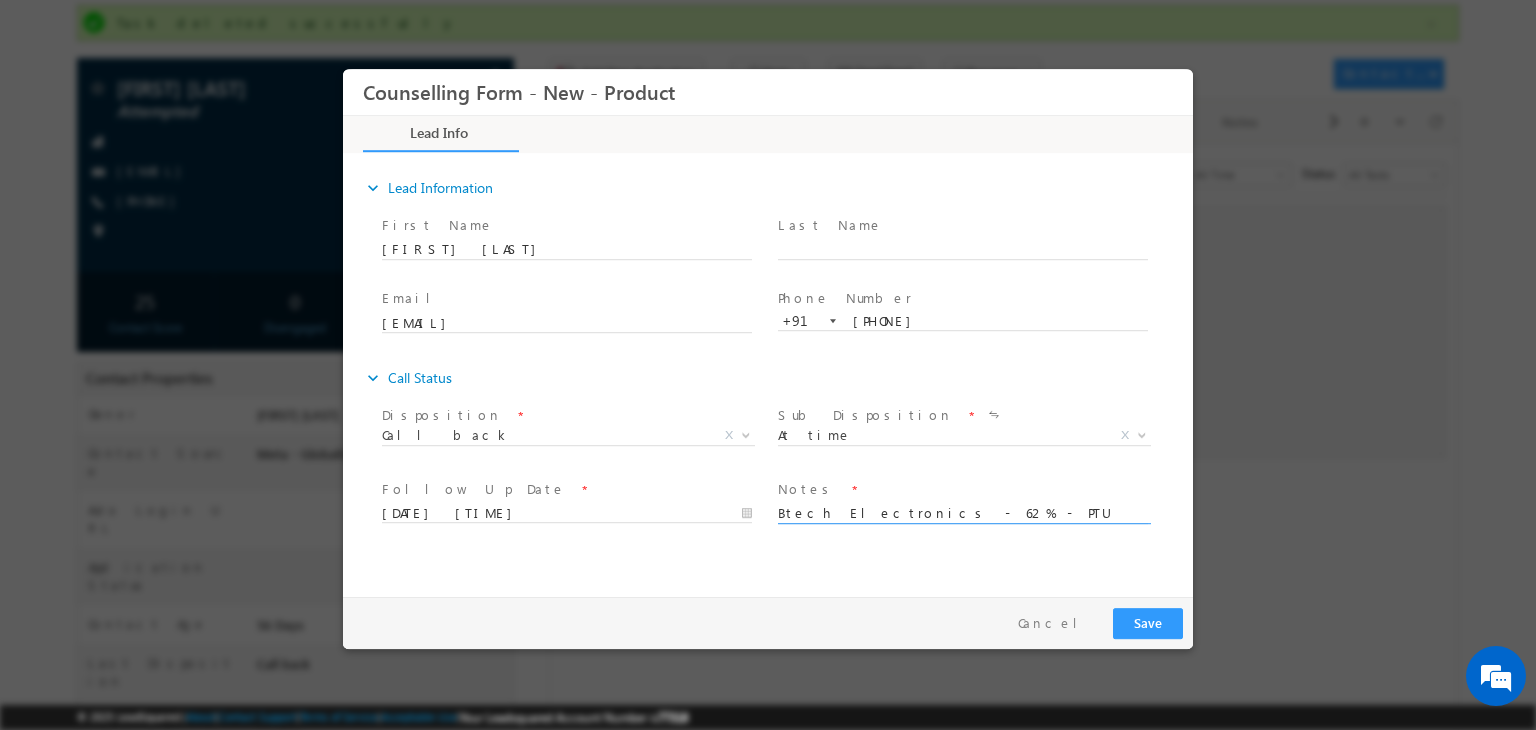 type on "Btech Electronics - 62% - PTU B - 28 Backlog" 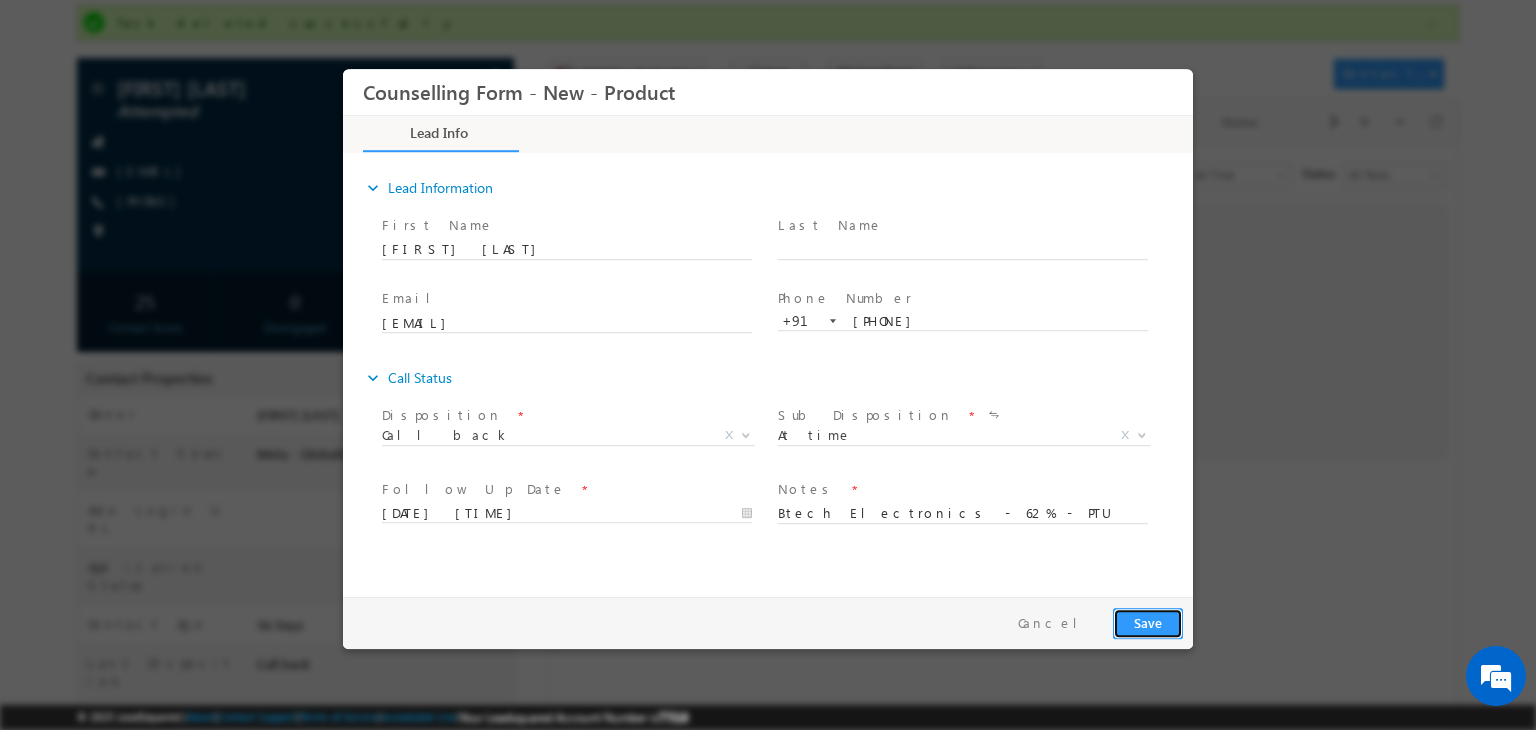 click on "Save" at bounding box center (1148, 623) 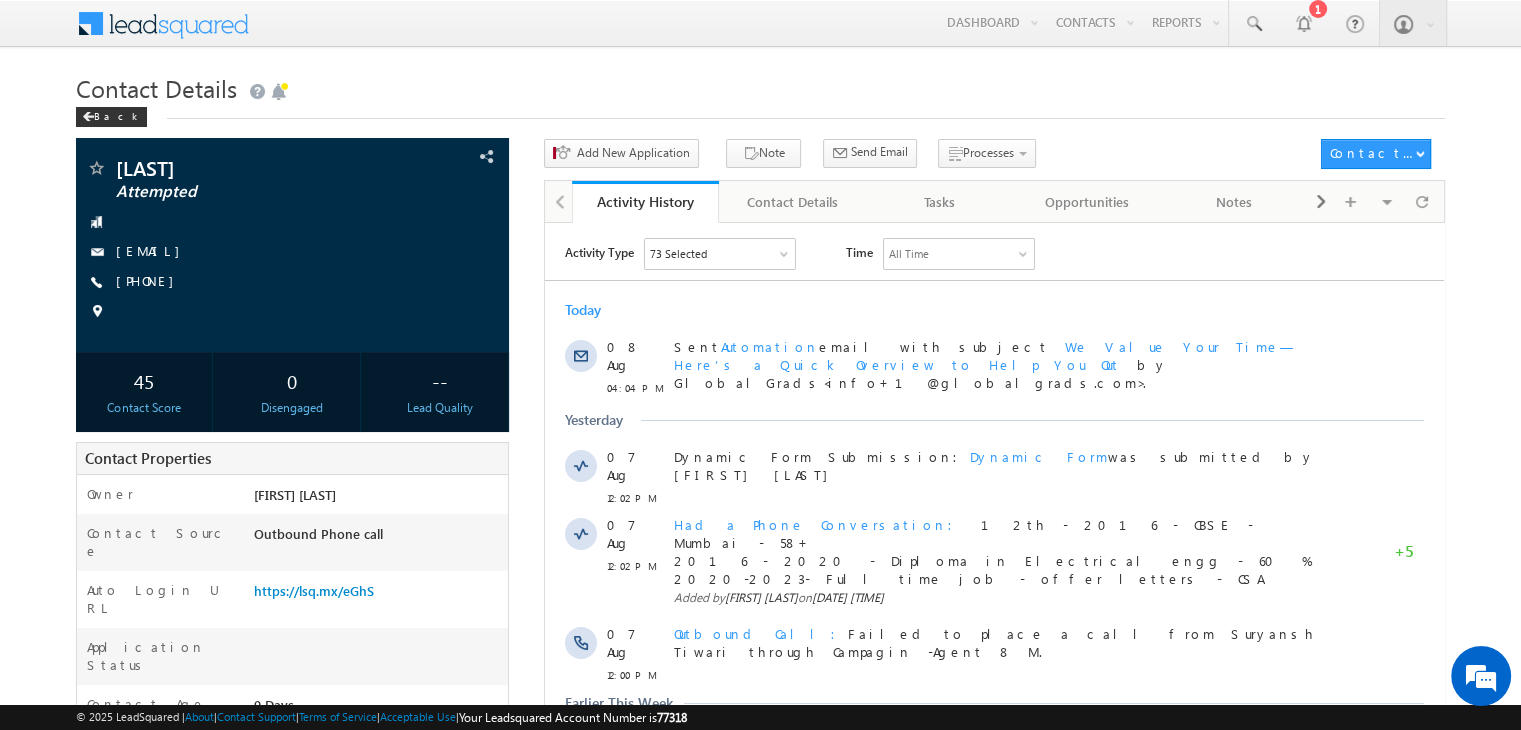 scroll, scrollTop: 0, scrollLeft: 0, axis: both 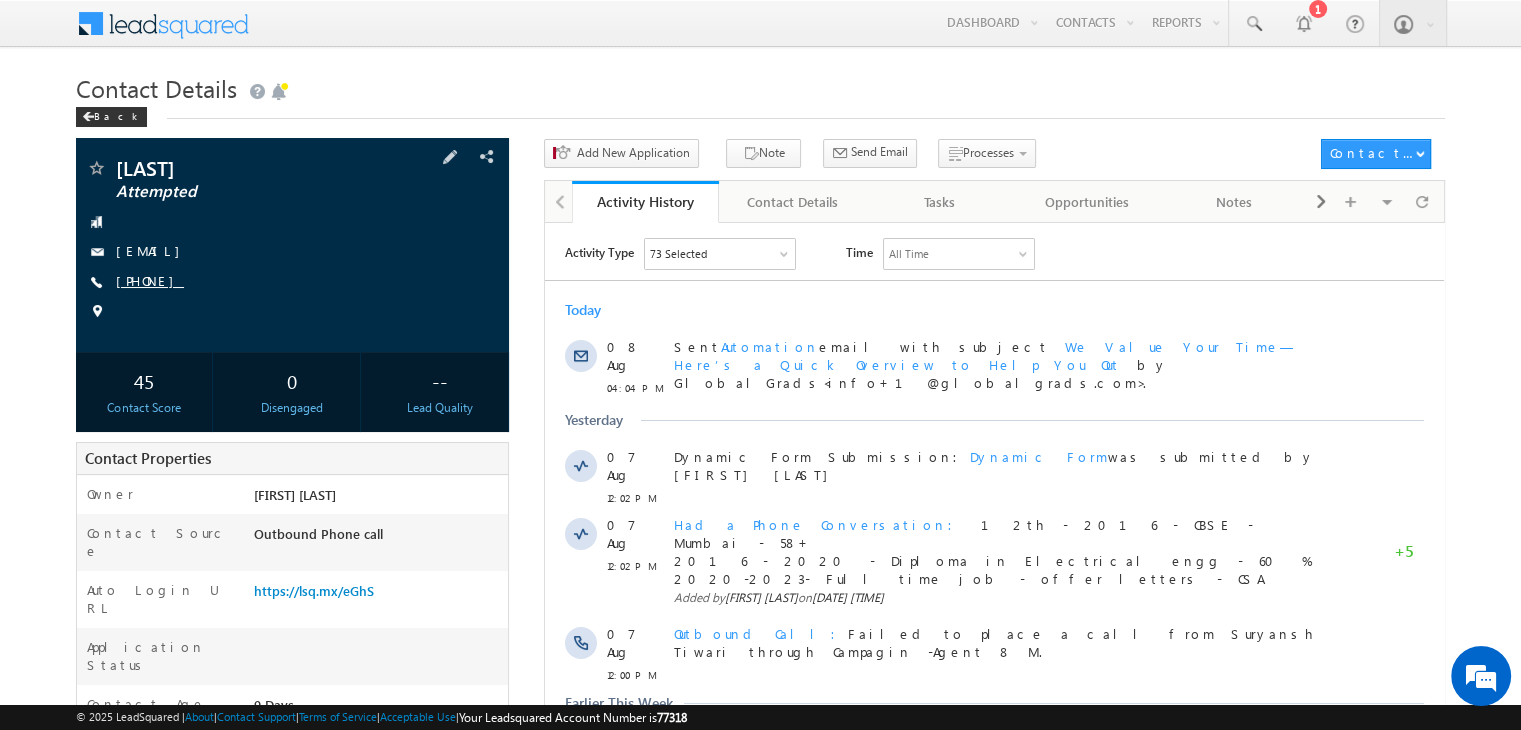 click on "[PHONE]" at bounding box center [150, 280] 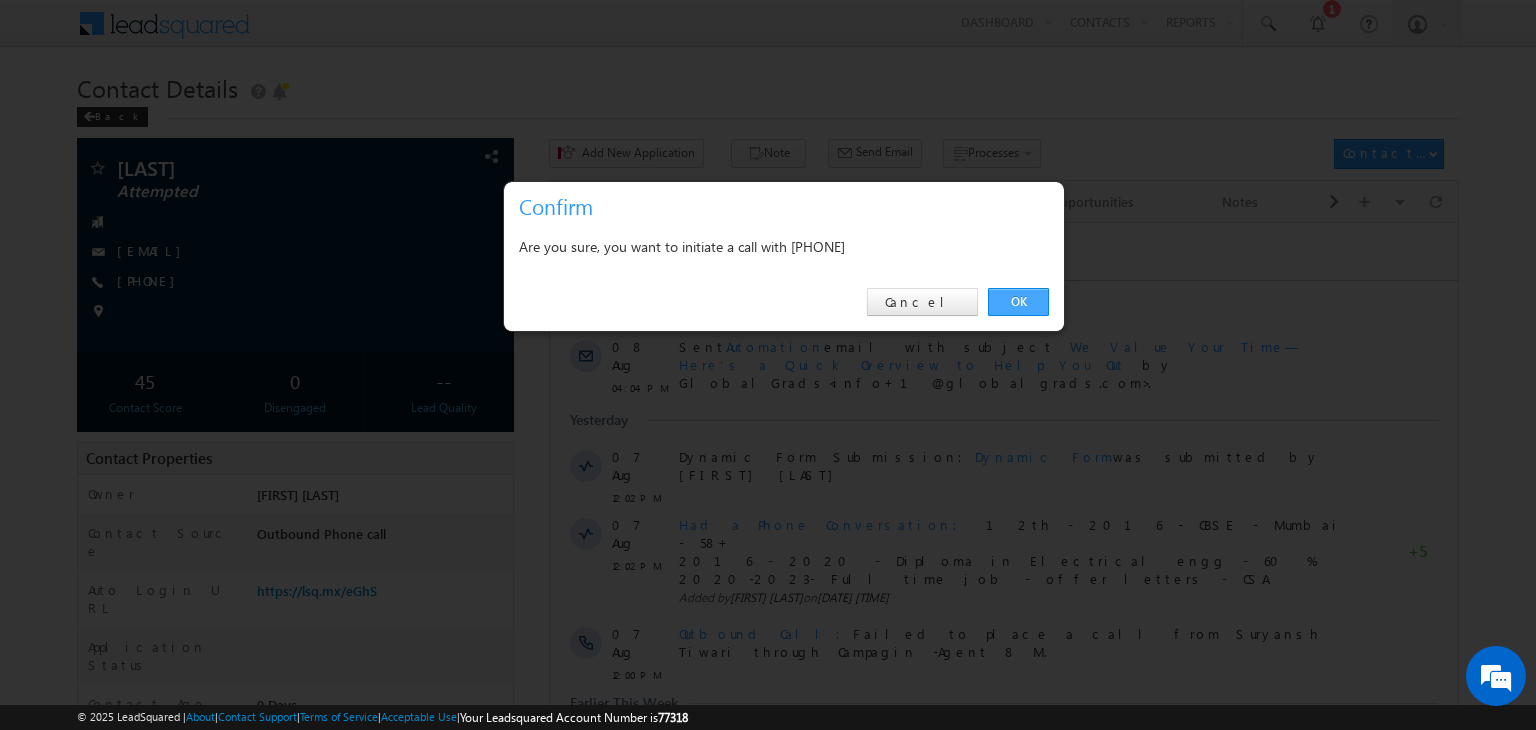 click on "OK" at bounding box center (1018, 302) 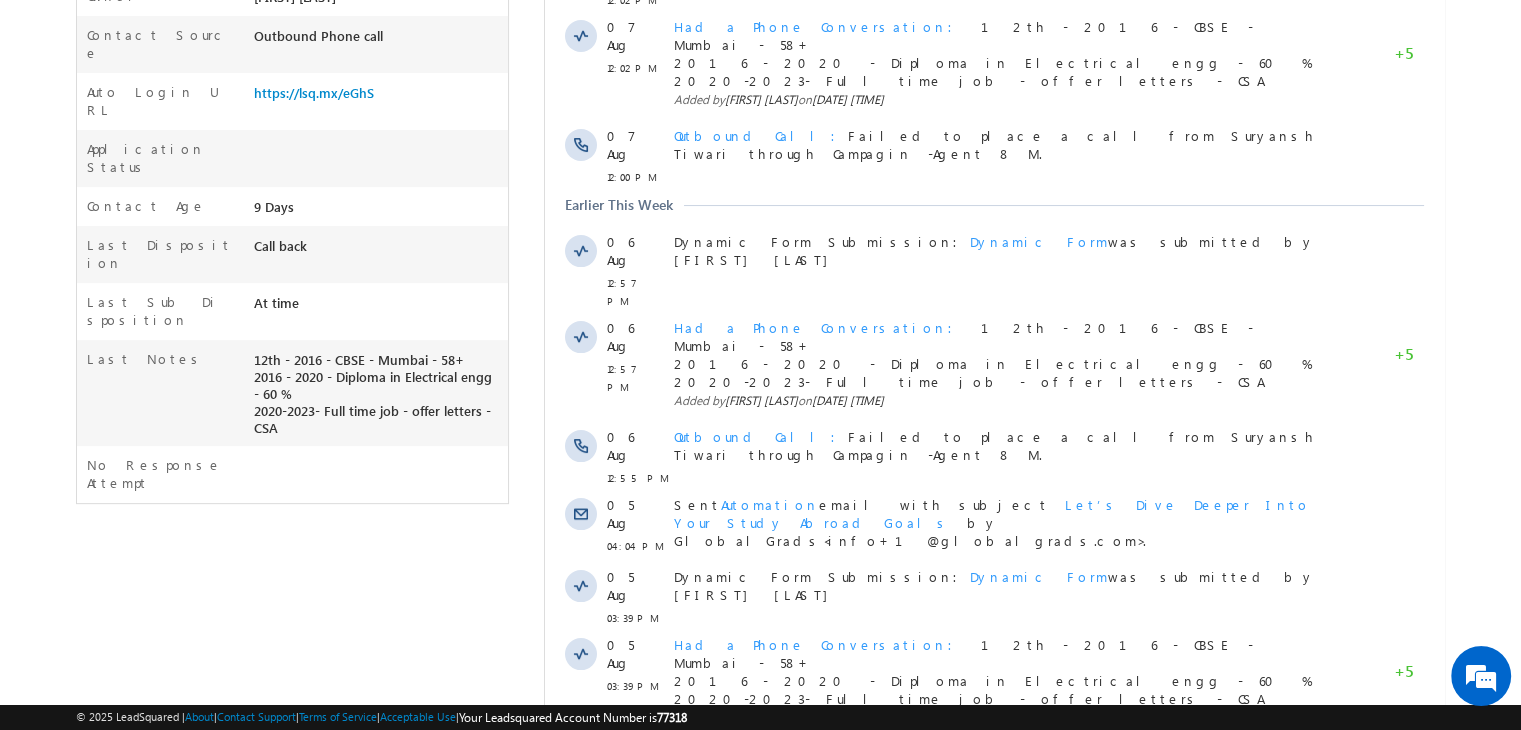 scroll, scrollTop: 592, scrollLeft: 0, axis: vertical 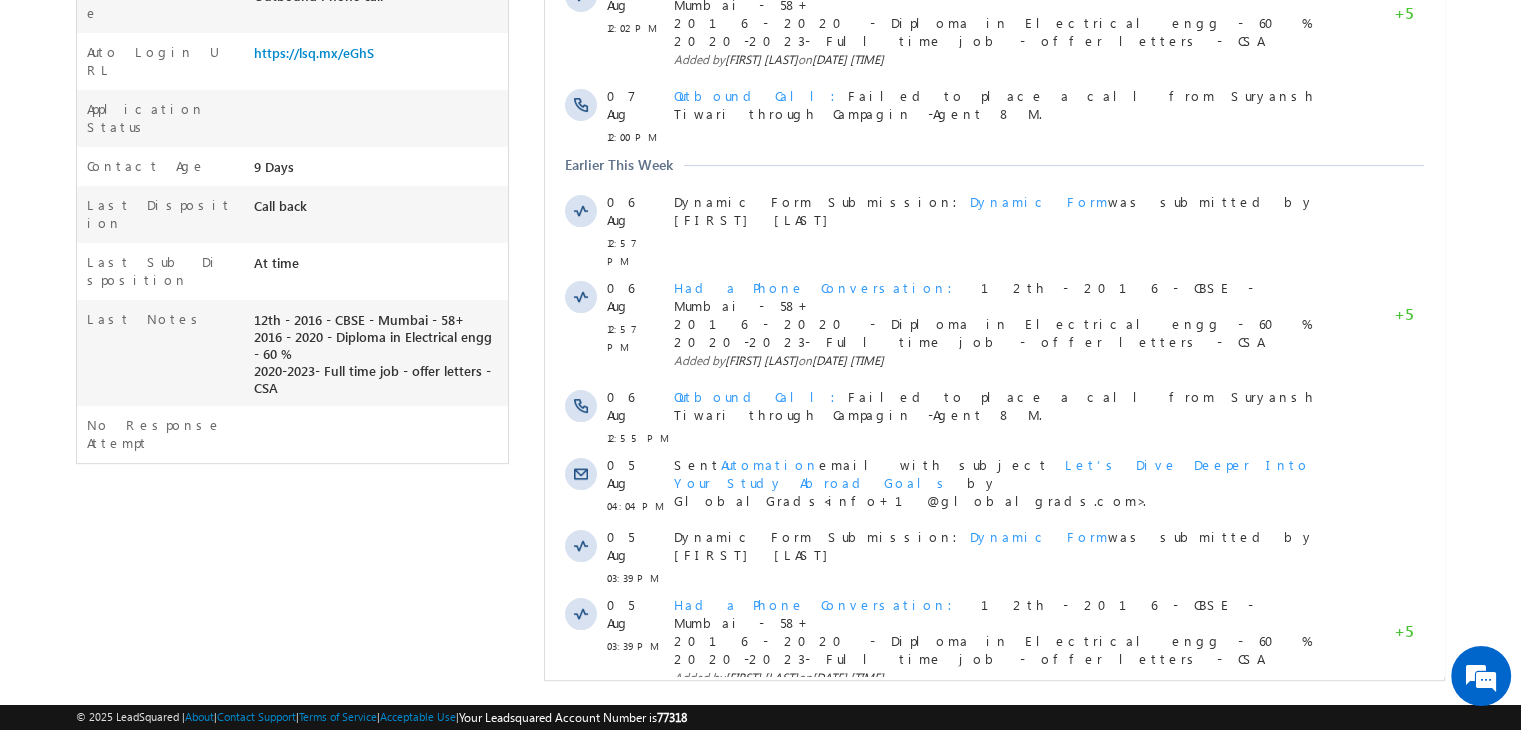 click at bounding box center (942, 734) 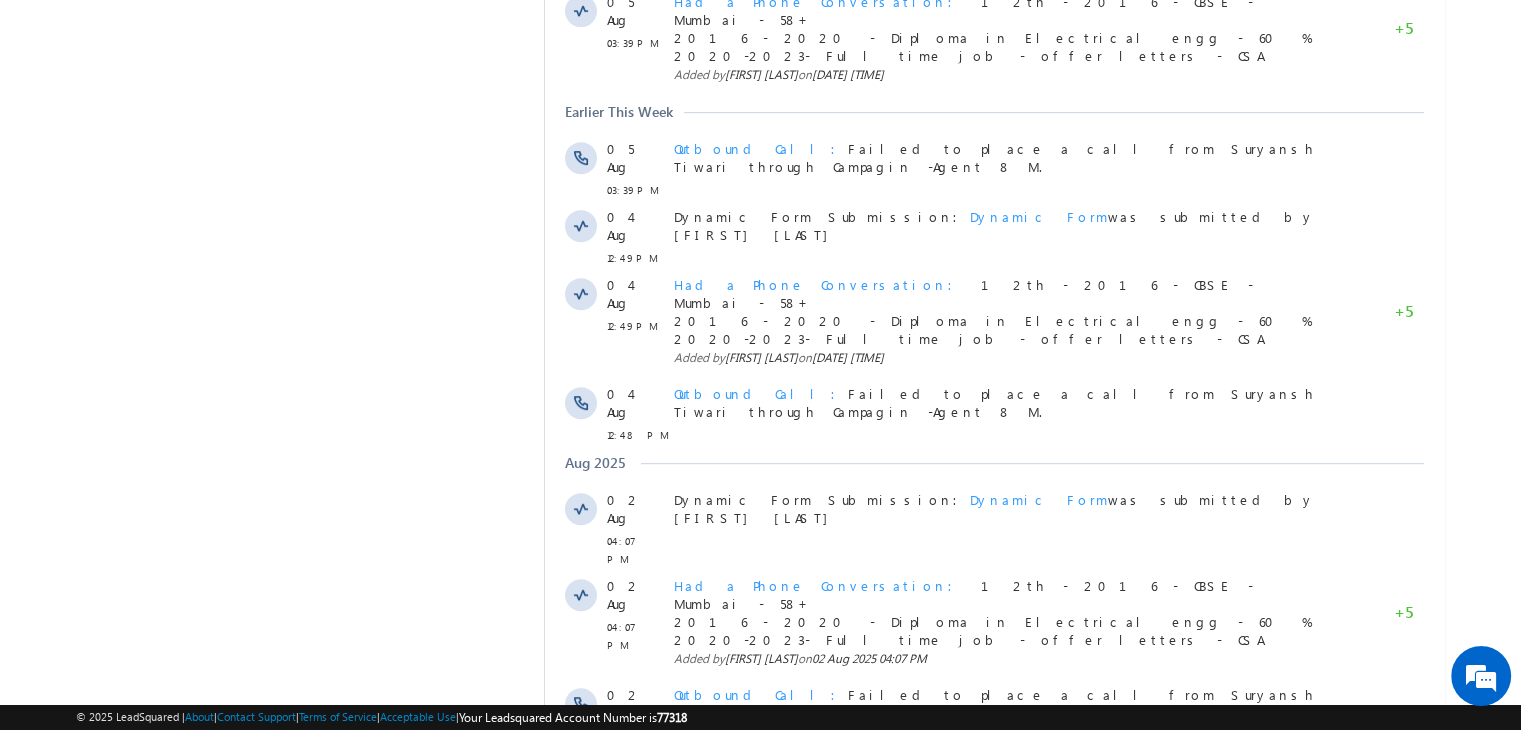 scroll, scrollTop: 1339, scrollLeft: 0, axis: vertical 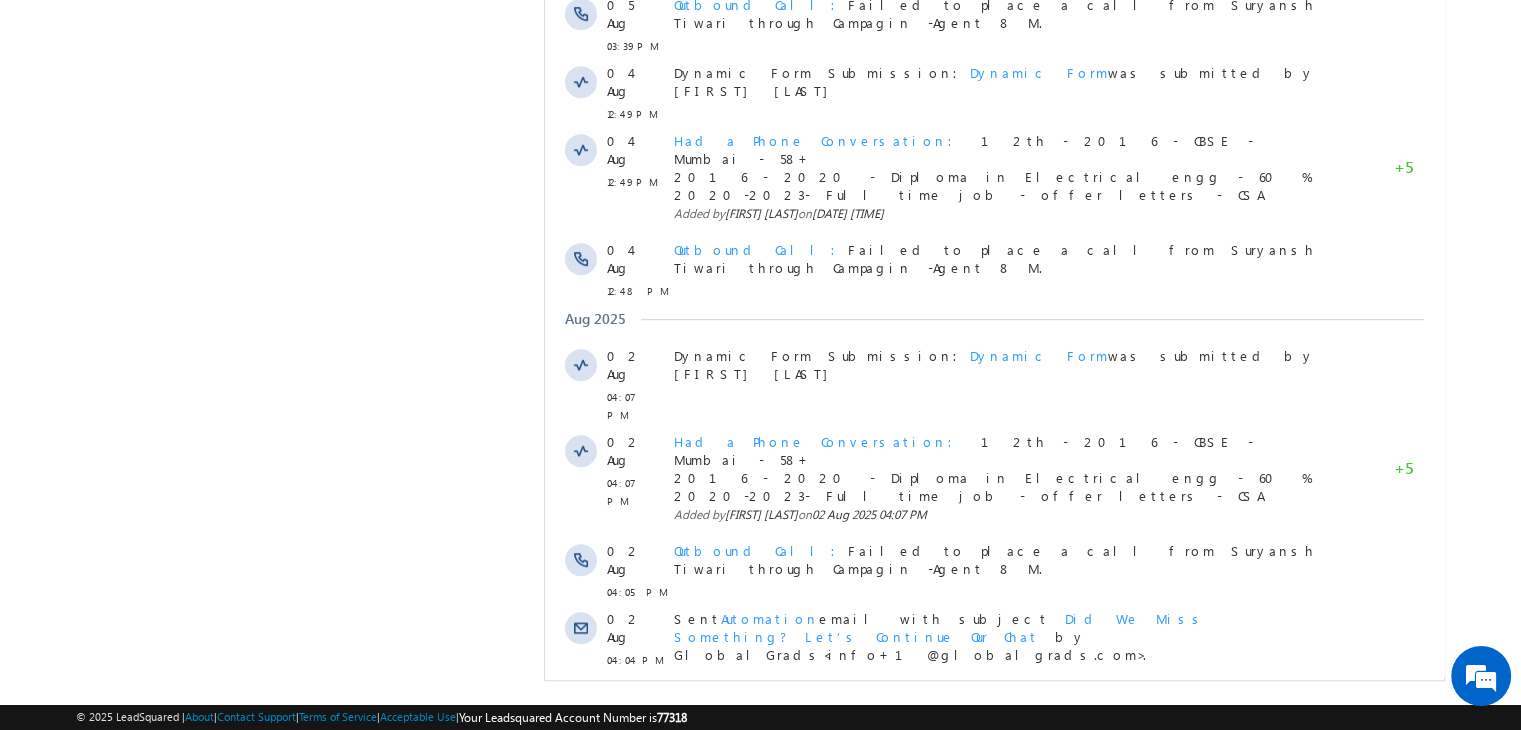 click on "Show More" at bounding box center [994, 877] 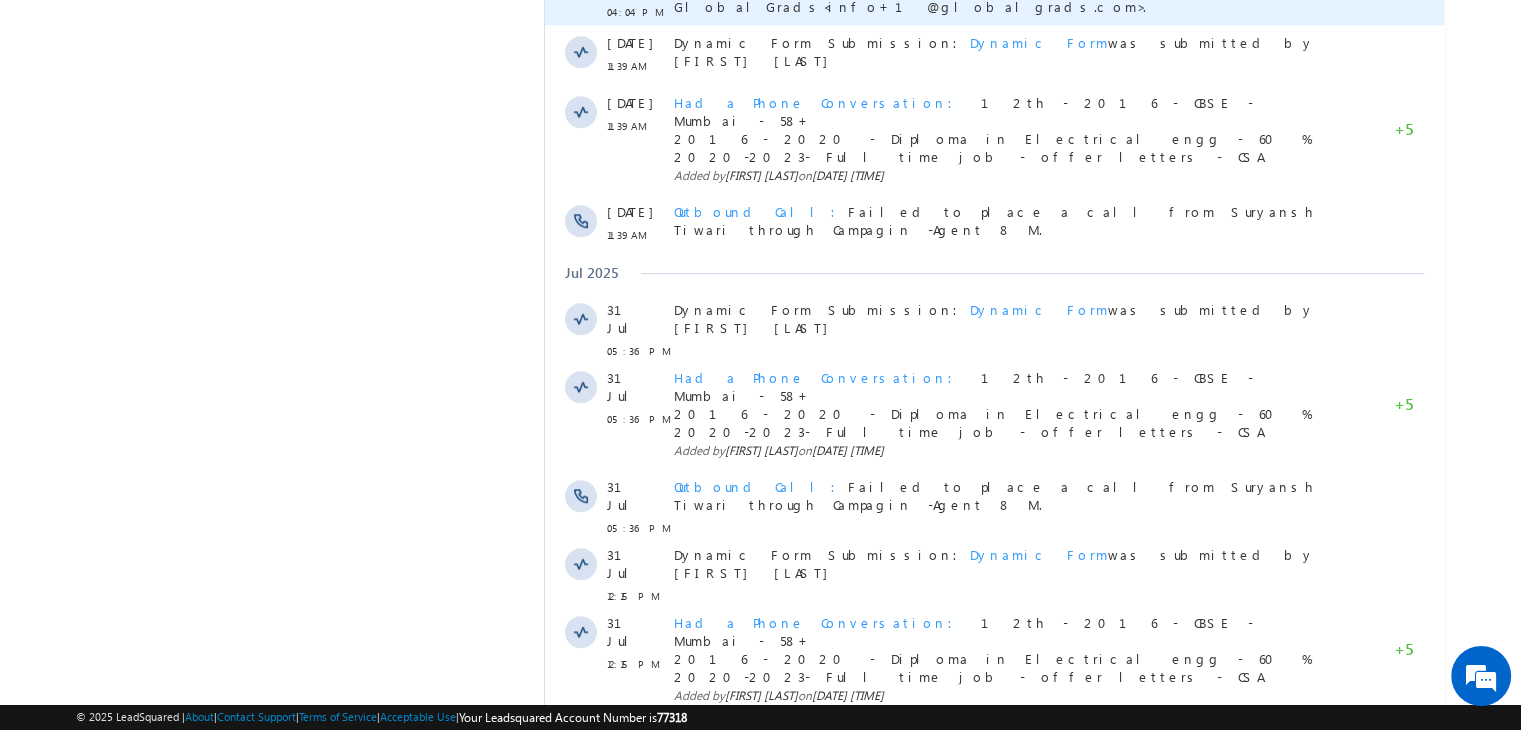 scroll, scrollTop: 2043, scrollLeft: 0, axis: vertical 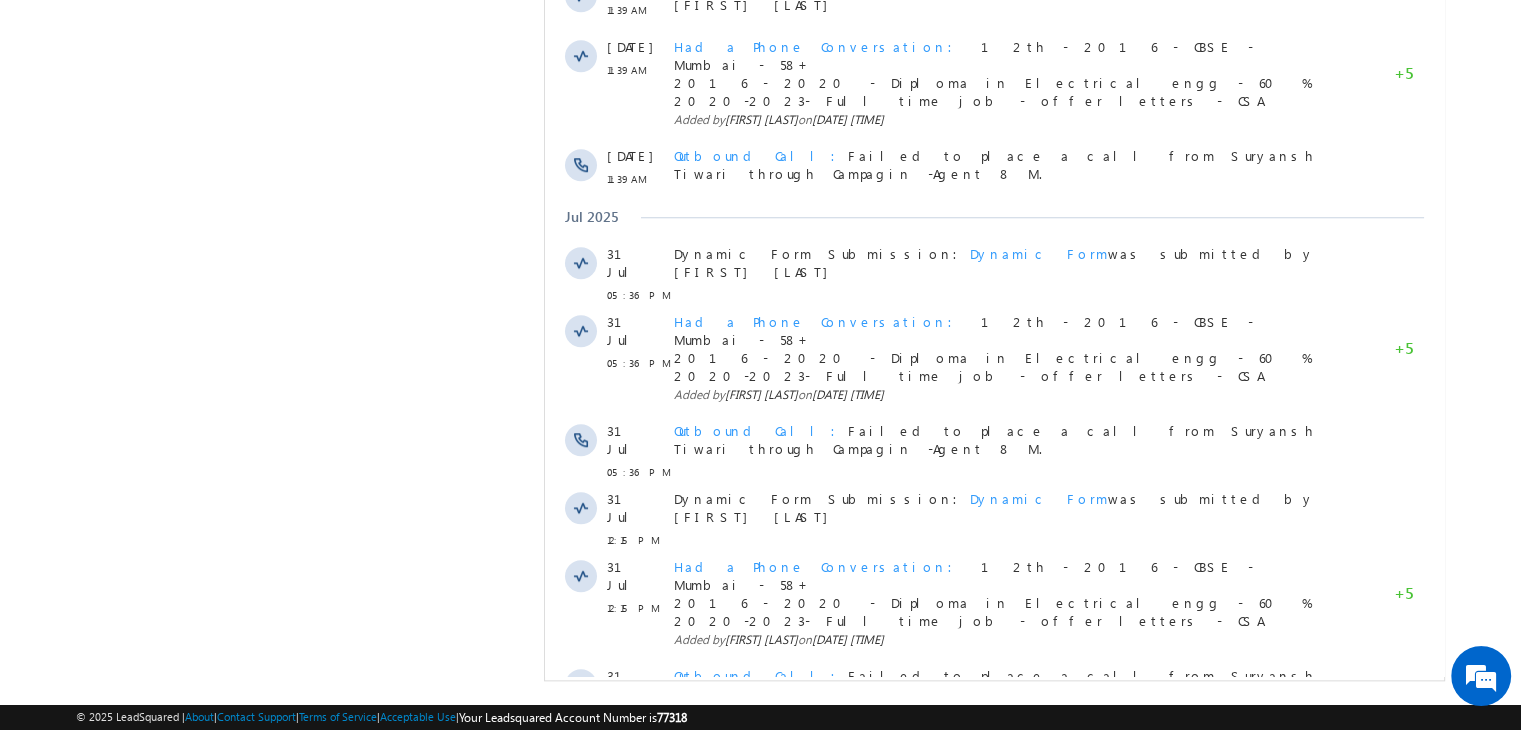 click on "Show More" at bounding box center (994, 969) 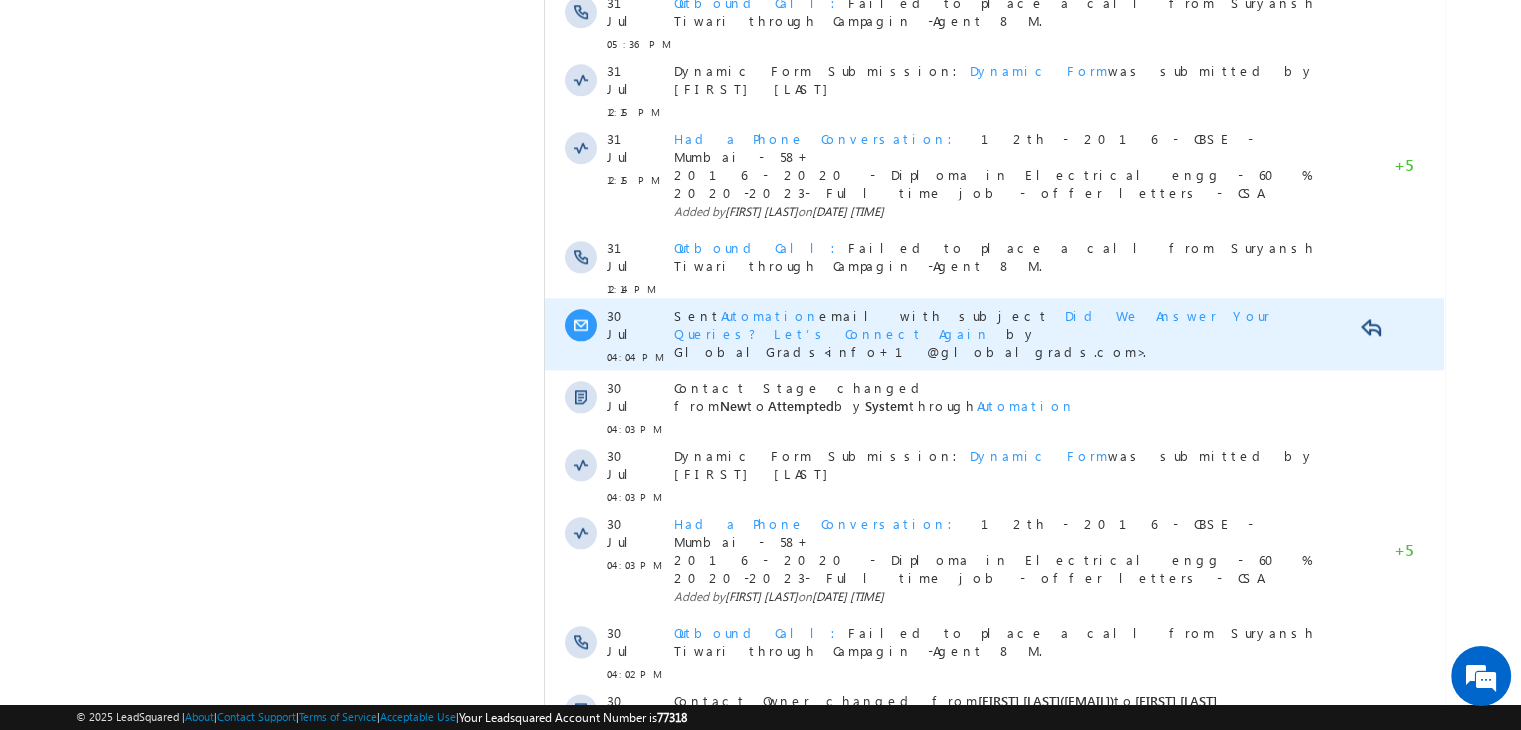 scroll, scrollTop: 2676, scrollLeft: 0, axis: vertical 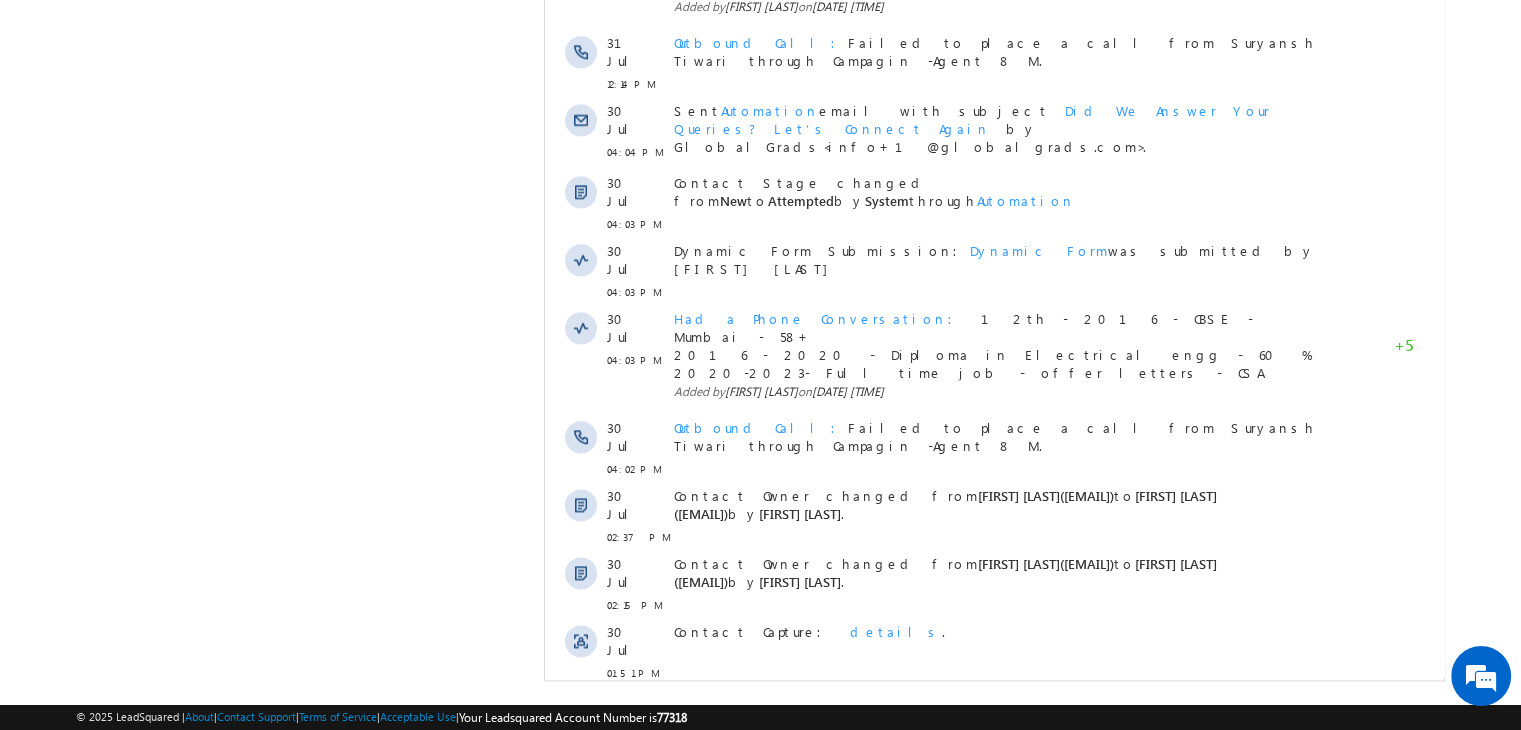 click on "Show More" at bounding box center [994, 1057] 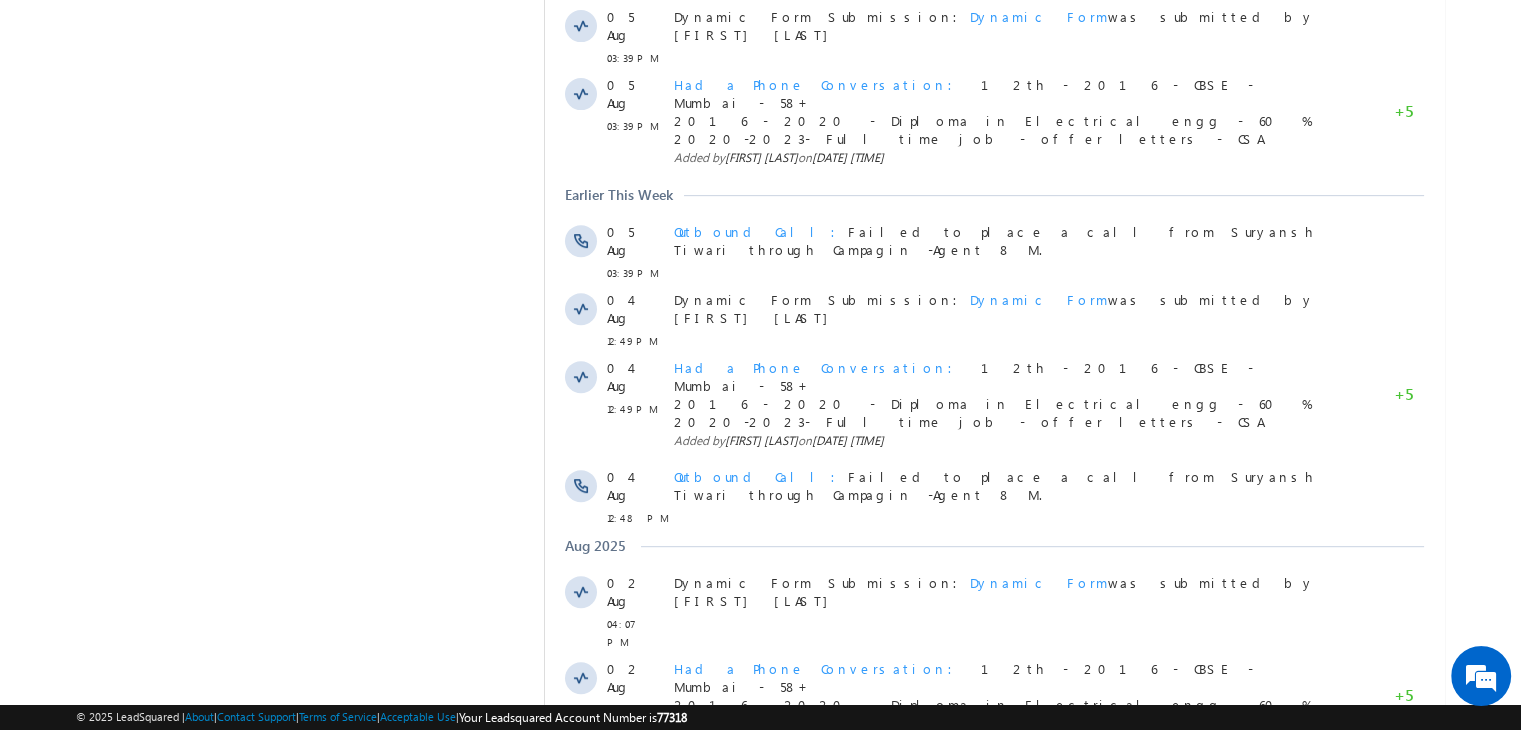 scroll, scrollTop: 0, scrollLeft: 0, axis: both 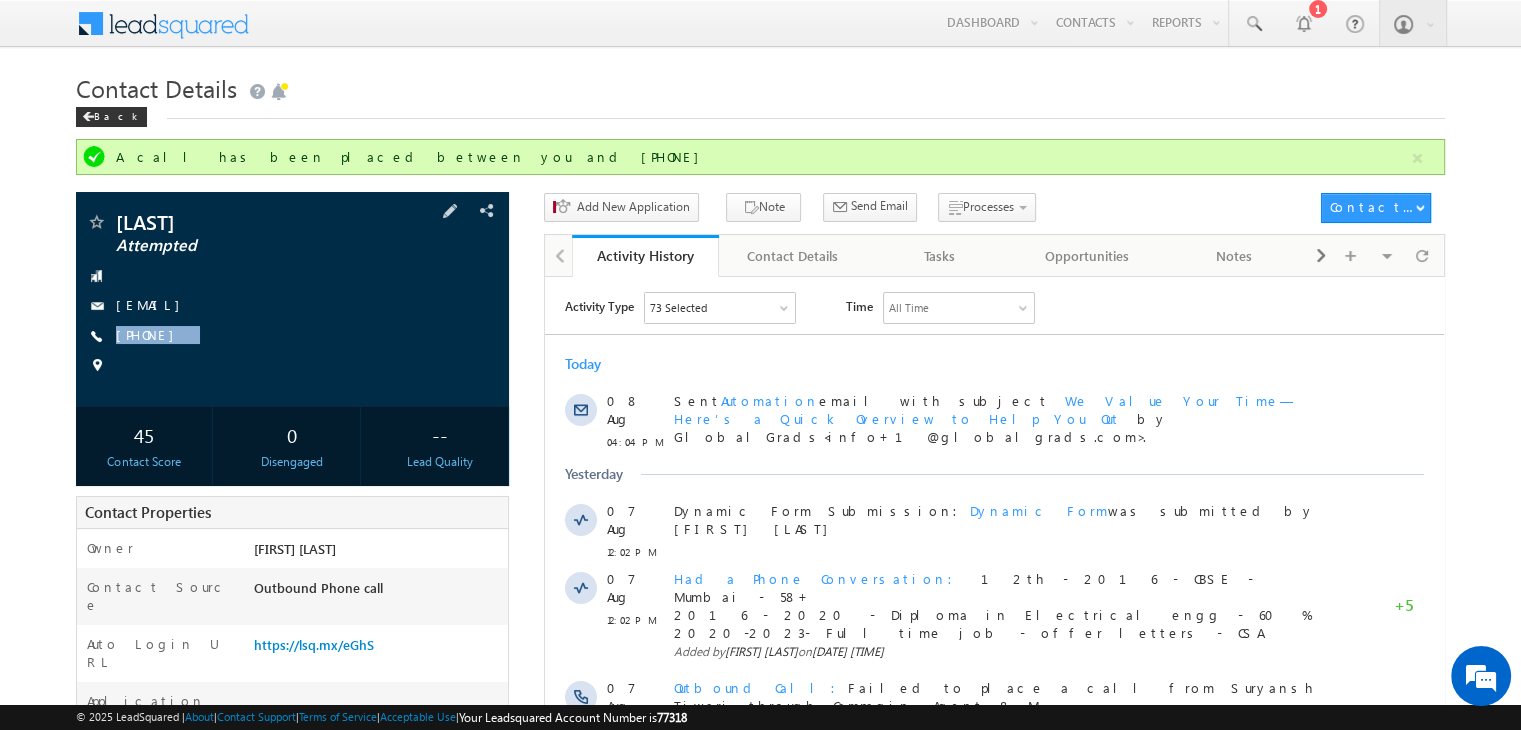 copy on "[PHONE]" 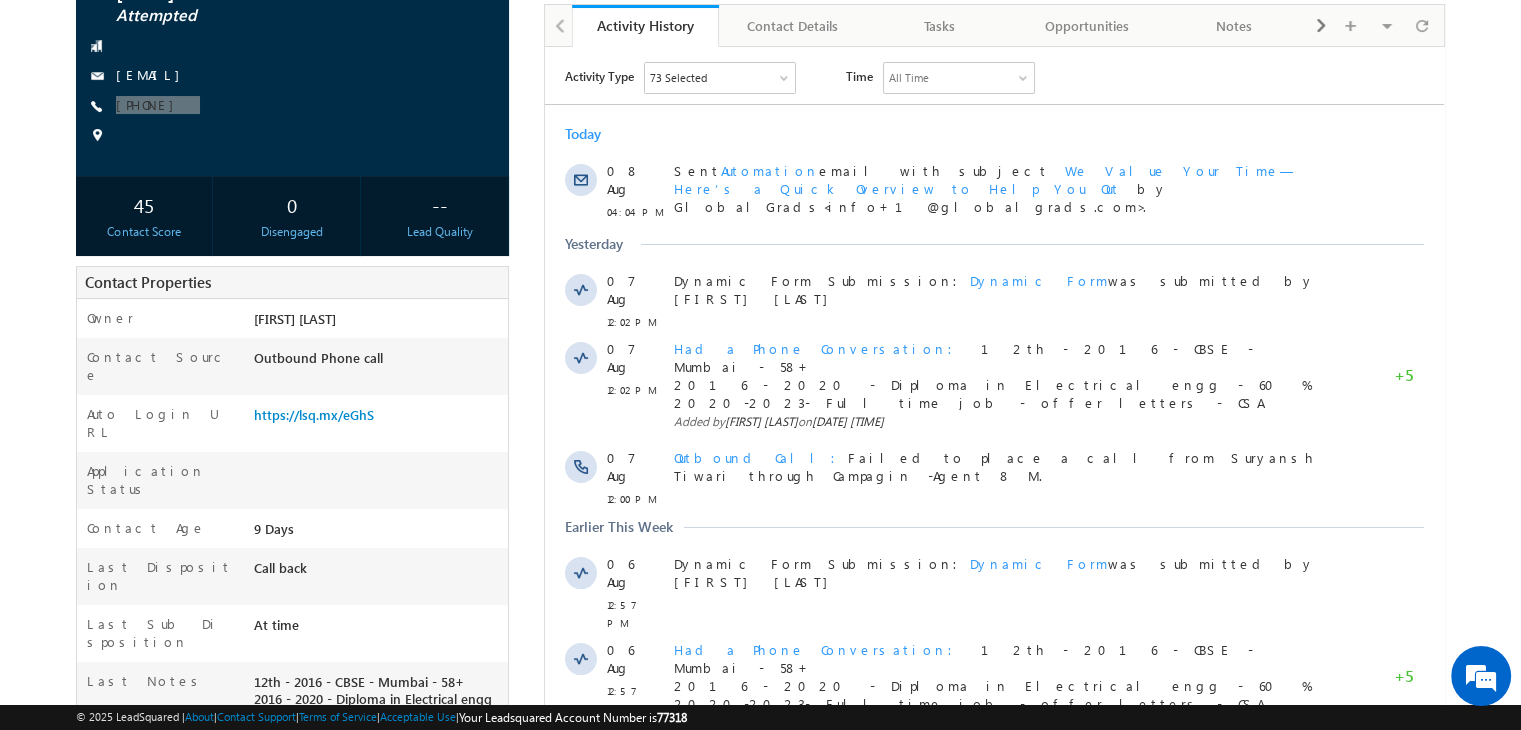 scroll, scrollTop: 231, scrollLeft: 0, axis: vertical 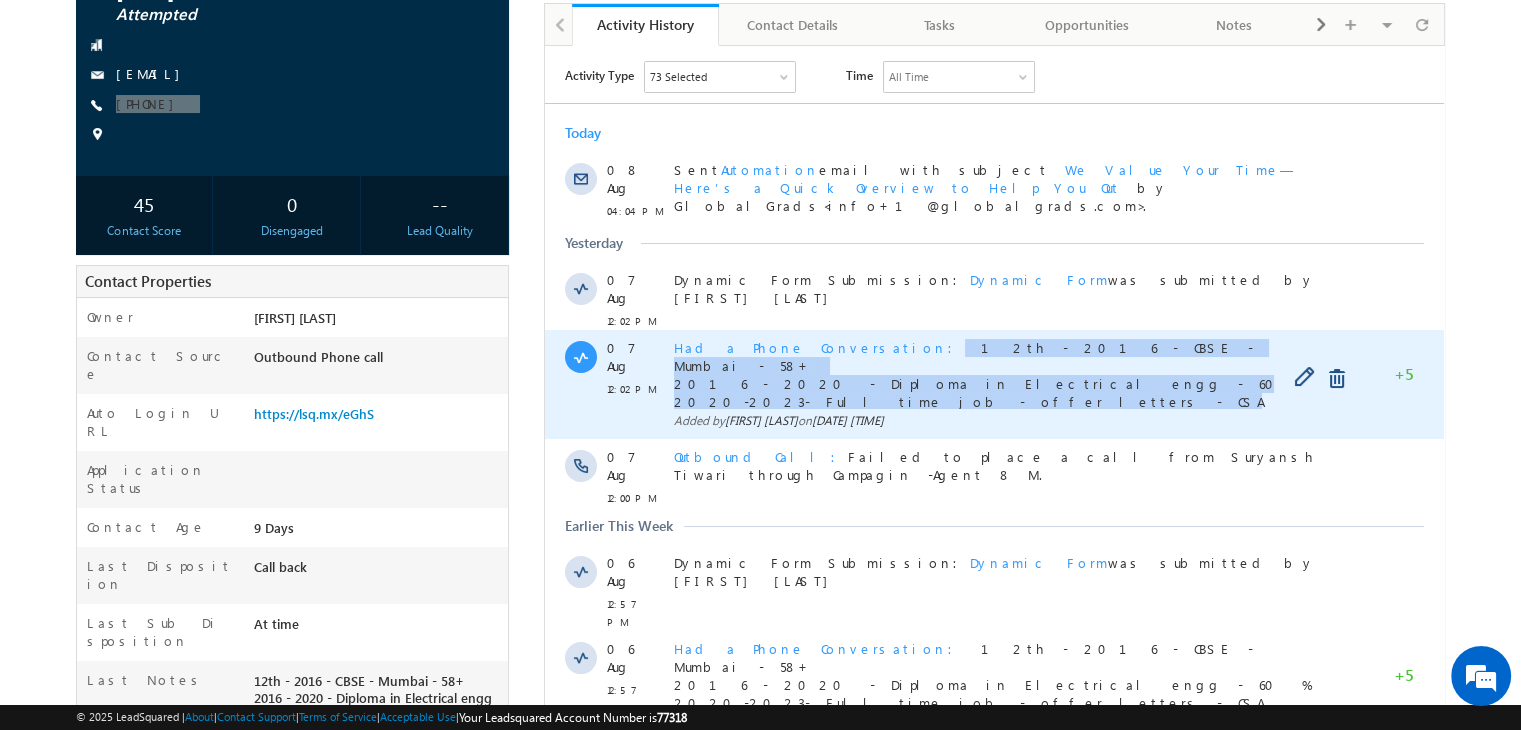 copy on "12th - 2016 - CBSE - Mumbai - 58+ 2016 - 2020 - Diploma in Electrical engg - 60 % 2020-2023- Full time job - offer letters - CSA" 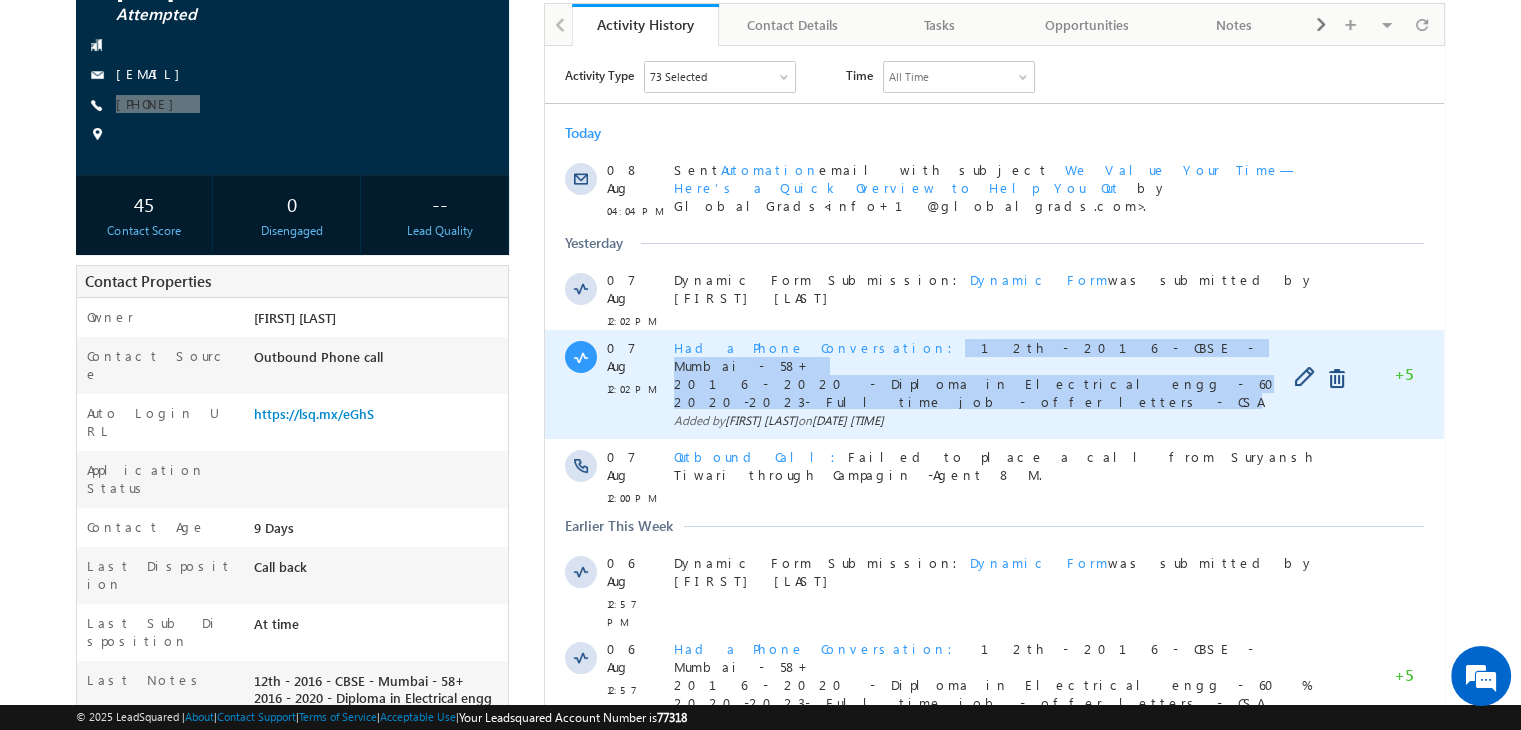 drag, startPoint x: 929, startPoint y: 365, endPoint x: 835, endPoint y: 322, distance: 103.36827 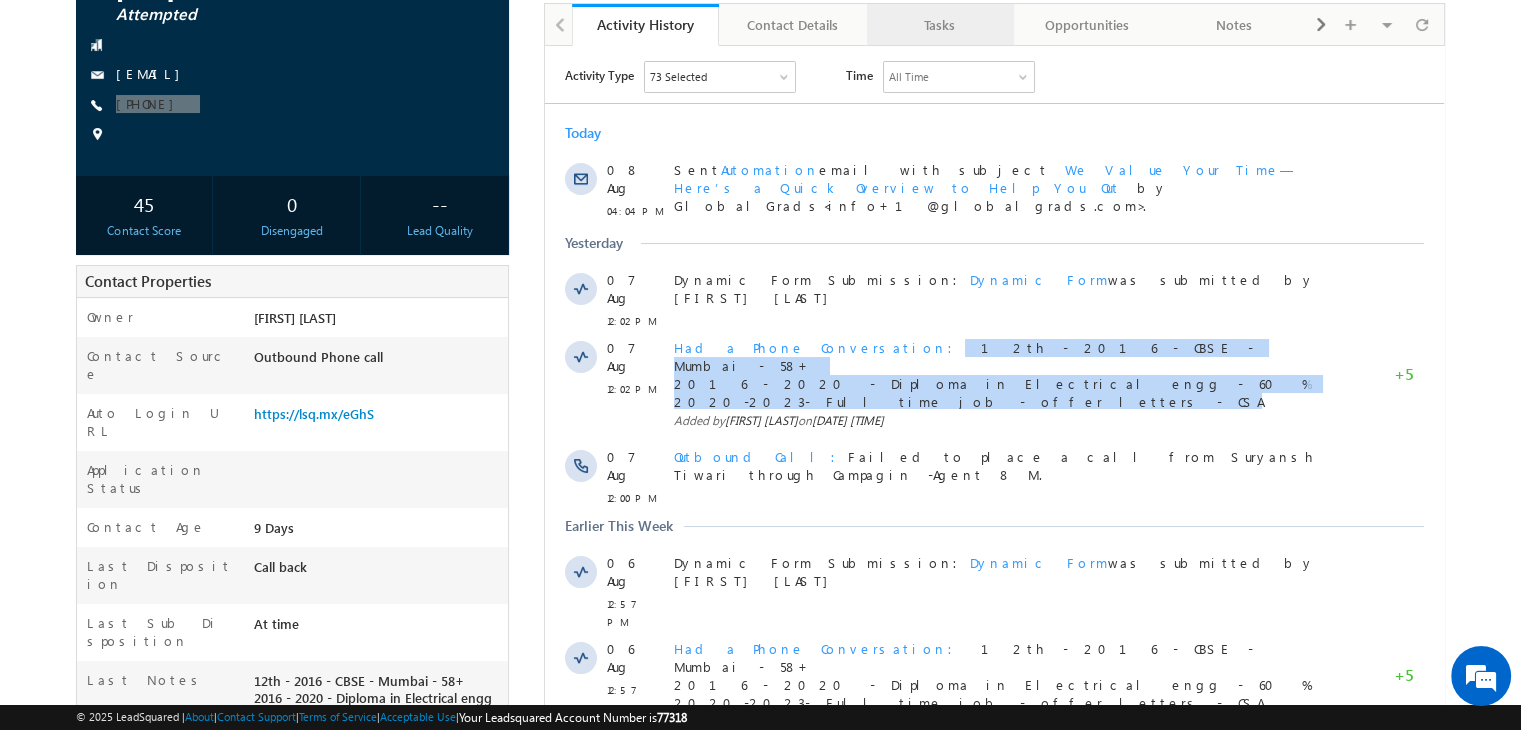 click on "Tasks" at bounding box center [939, 25] 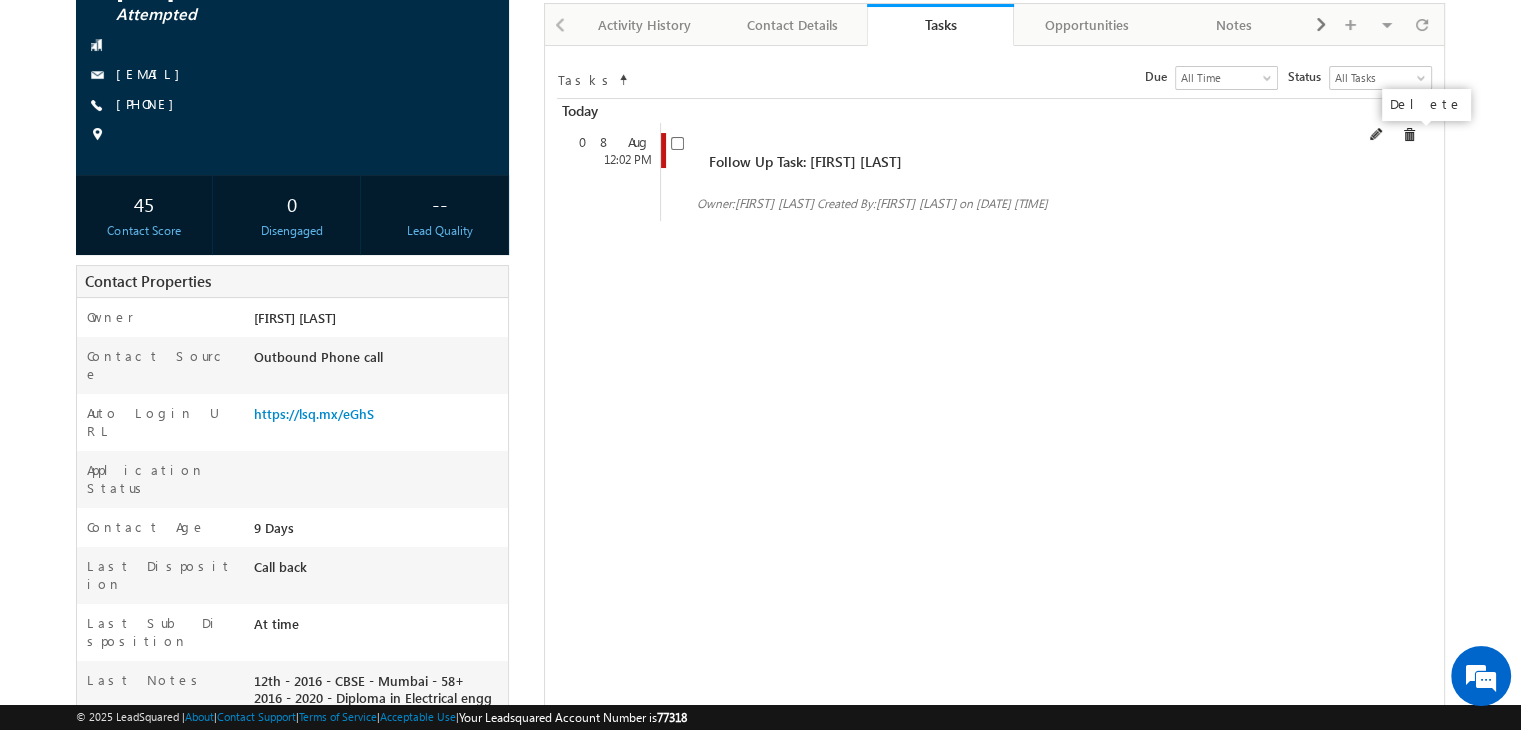 click at bounding box center (1409, 135) 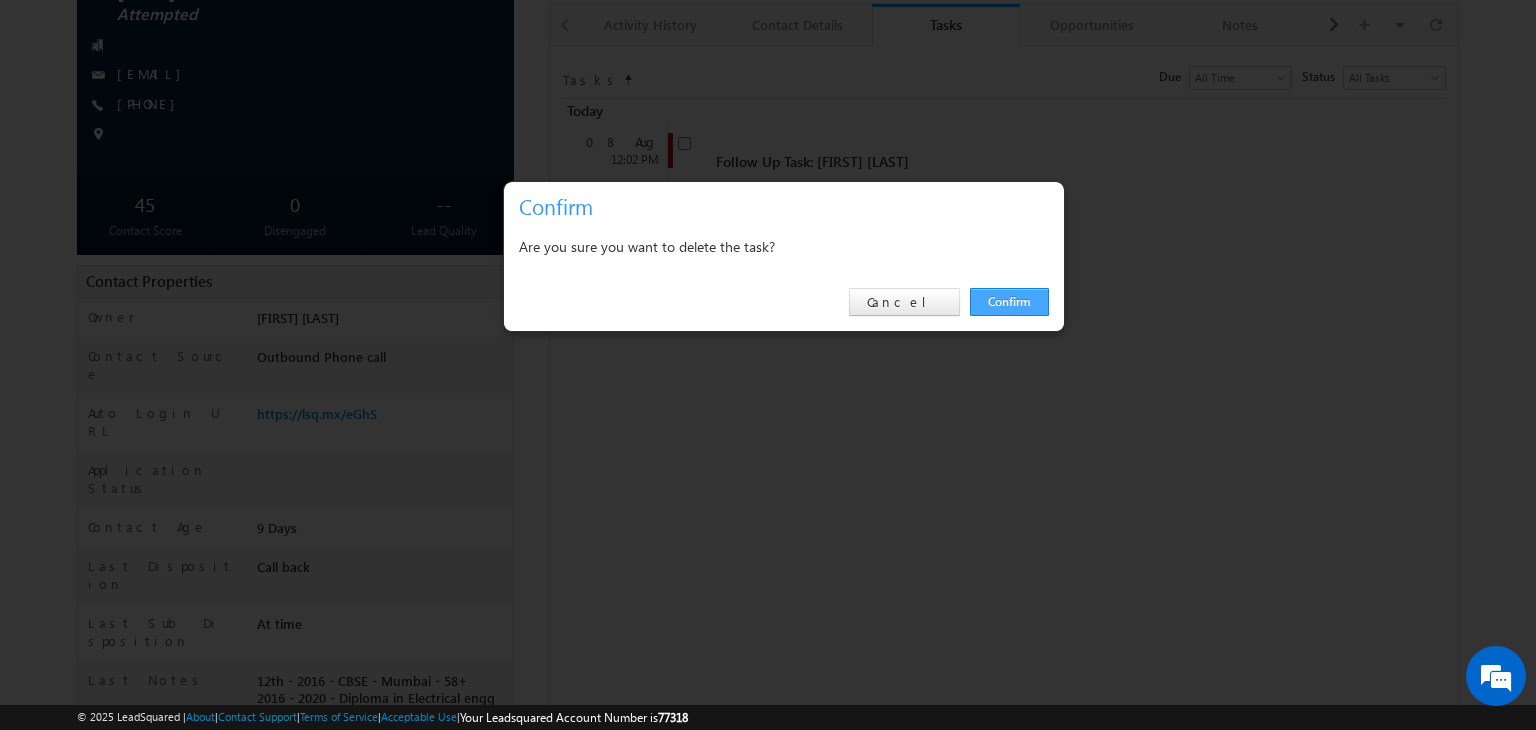 click on "Confirm" at bounding box center [1009, 302] 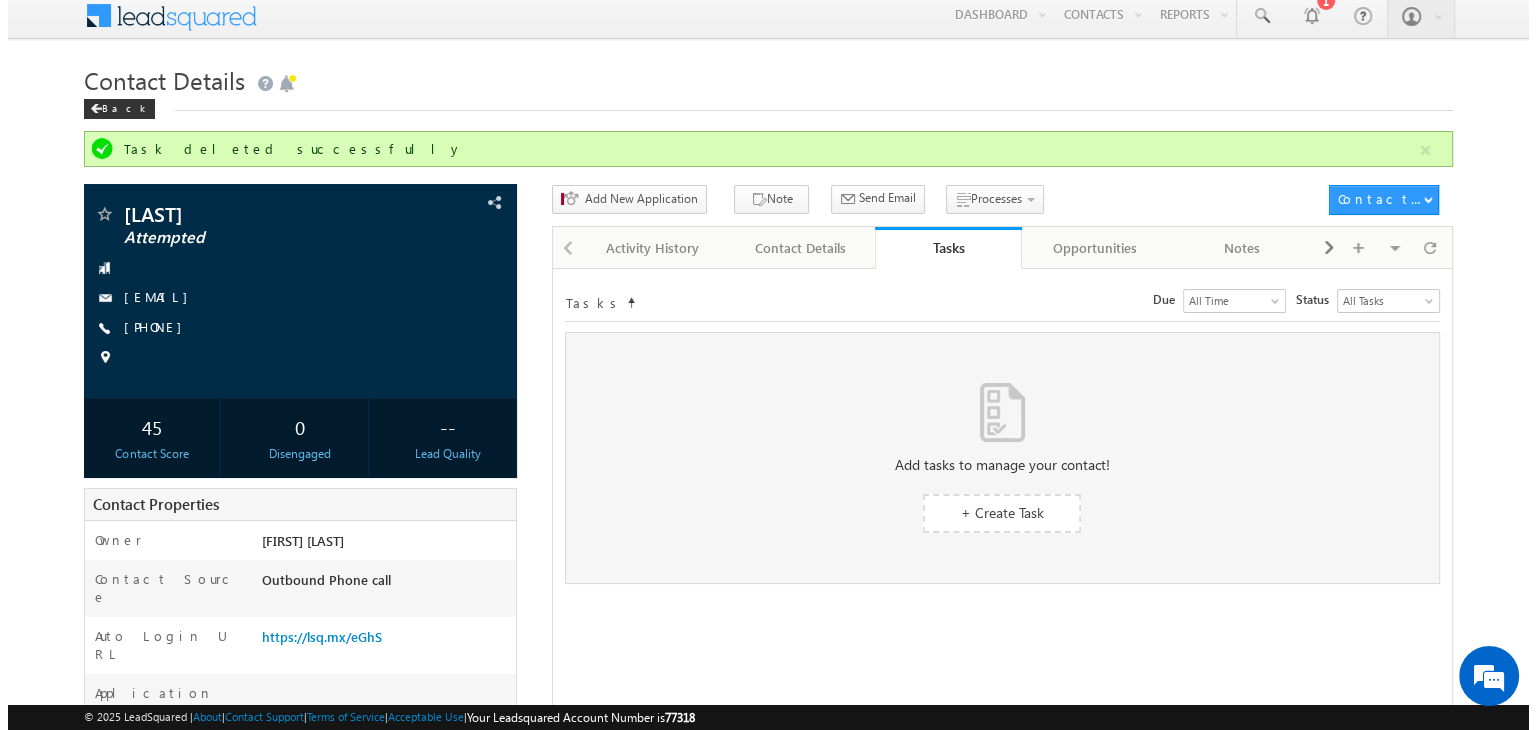 scroll, scrollTop: 0, scrollLeft: 0, axis: both 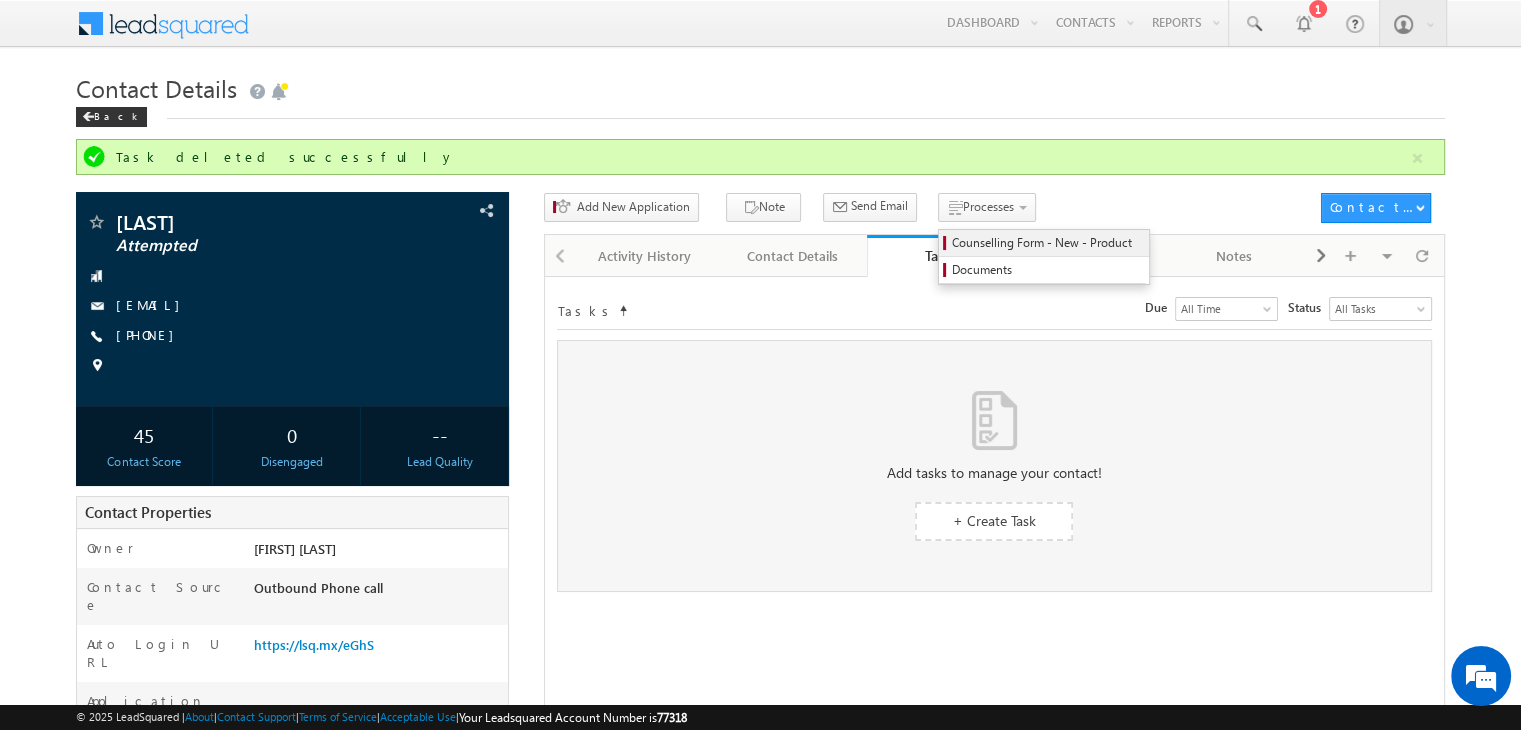 click on "Counselling Form - New - Product" at bounding box center (1047, 243) 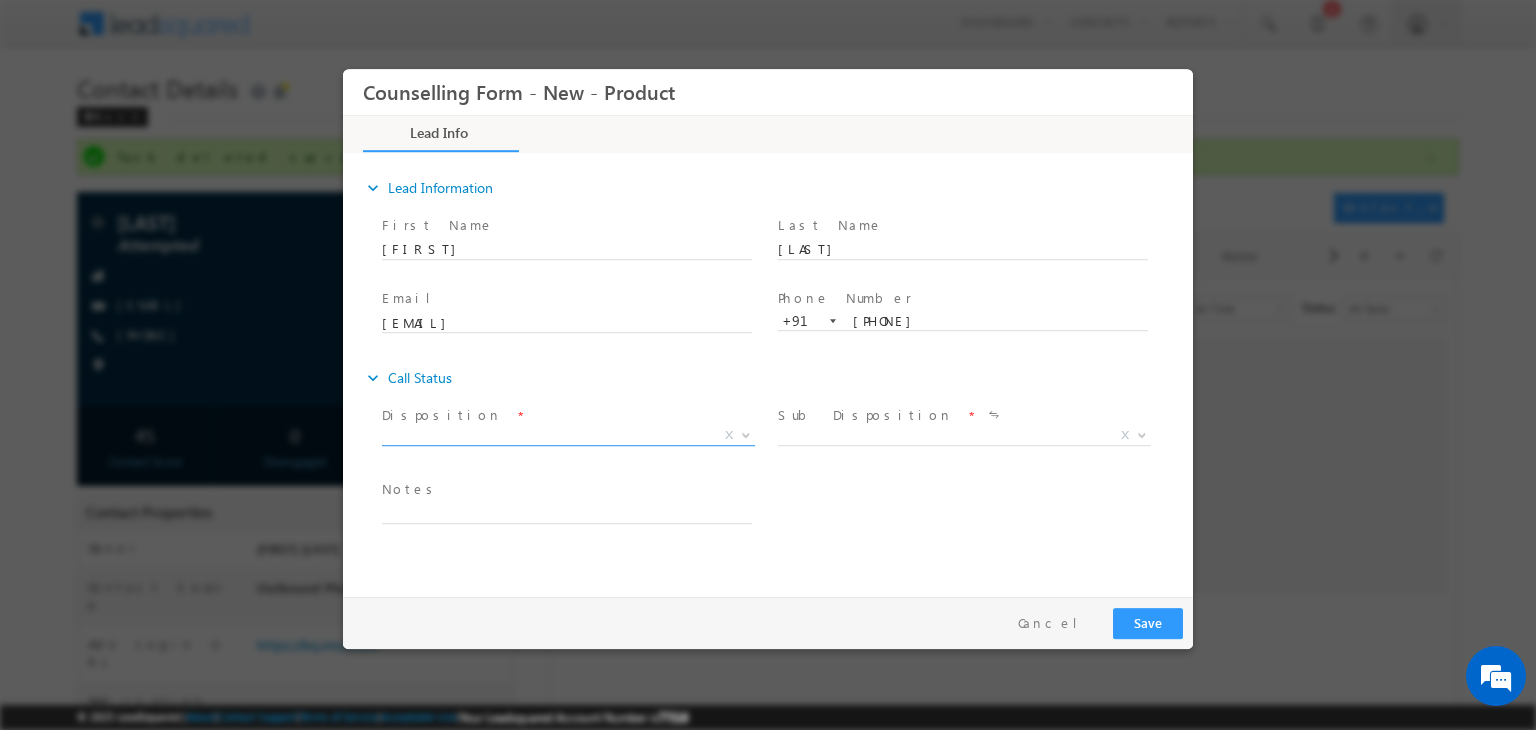 scroll, scrollTop: 0, scrollLeft: 0, axis: both 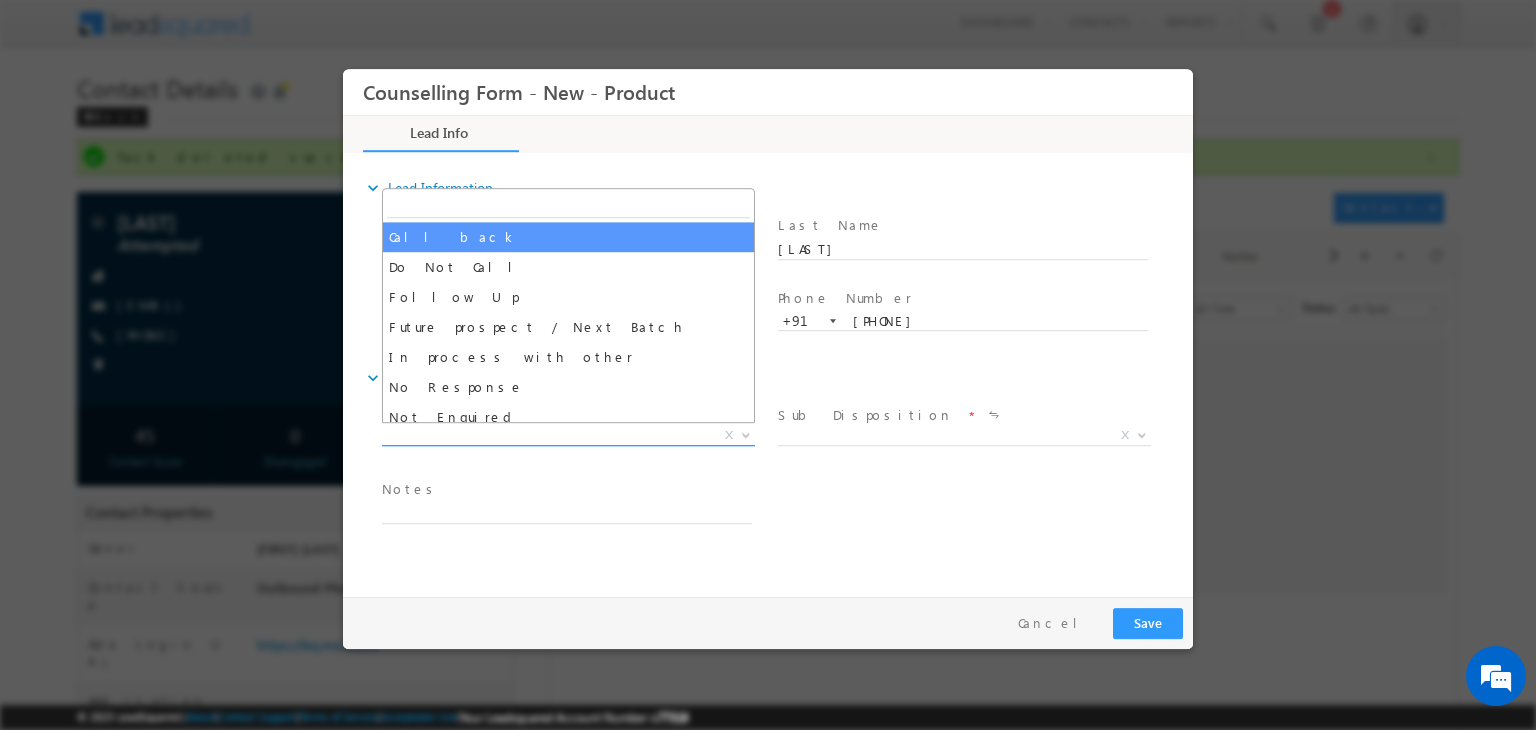 click on "X" at bounding box center (568, 436) 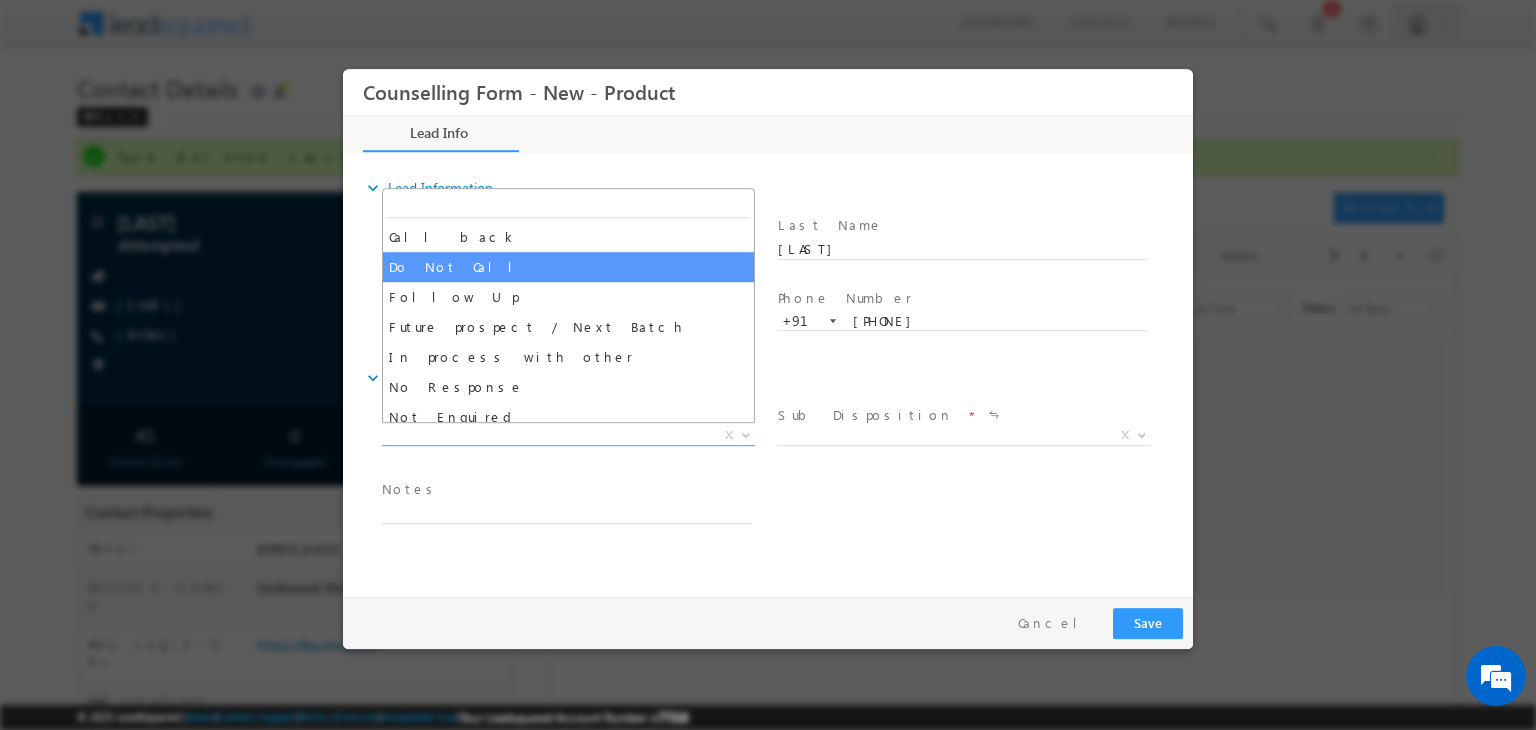 drag, startPoint x: 556, startPoint y: 252, endPoint x: 541, endPoint y: 244, distance: 17 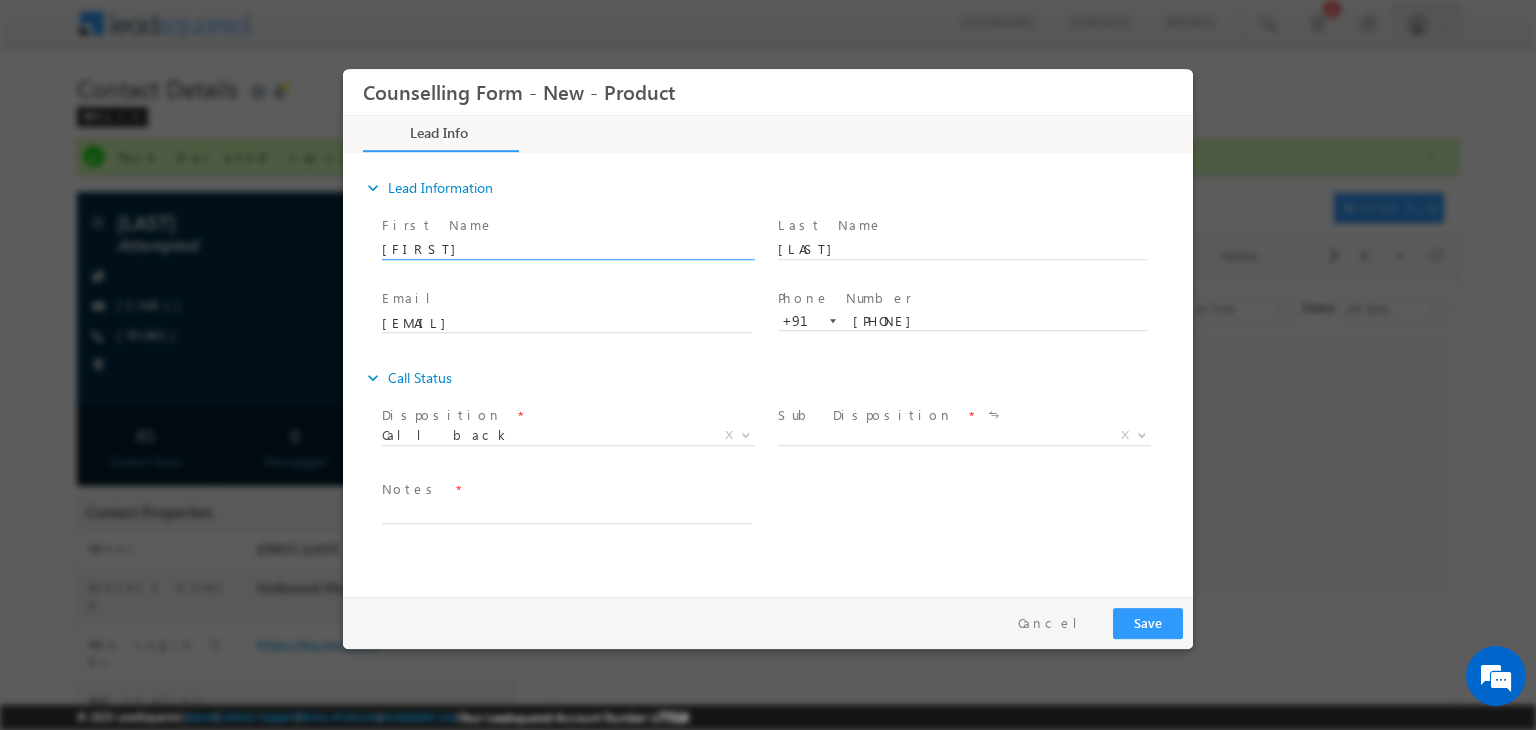 drag, startPoint x: 541, startPoint y: 244, endPoint x: 872, endPoint y: 436, distance: 382.6552 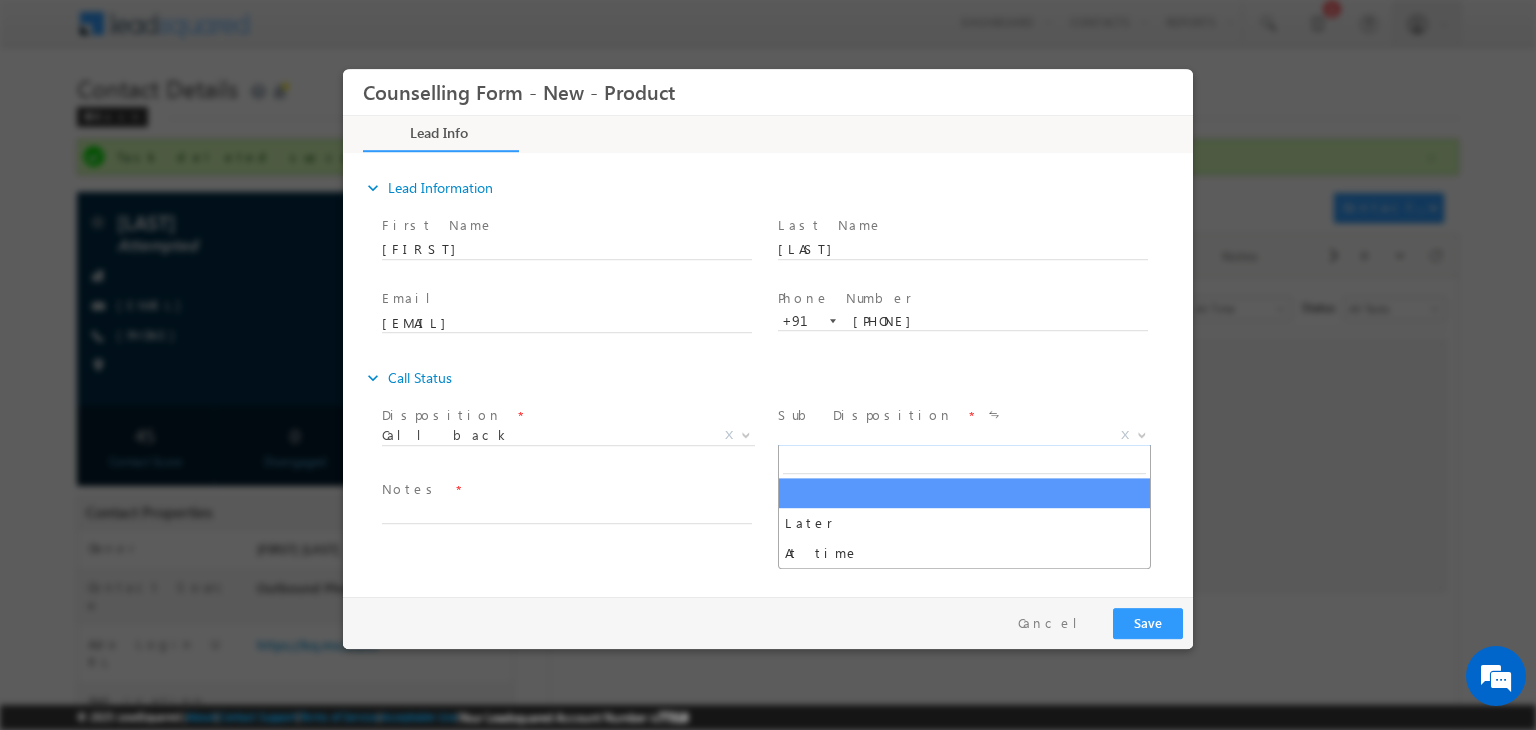 click on "X" at bounding box center [964, 436] 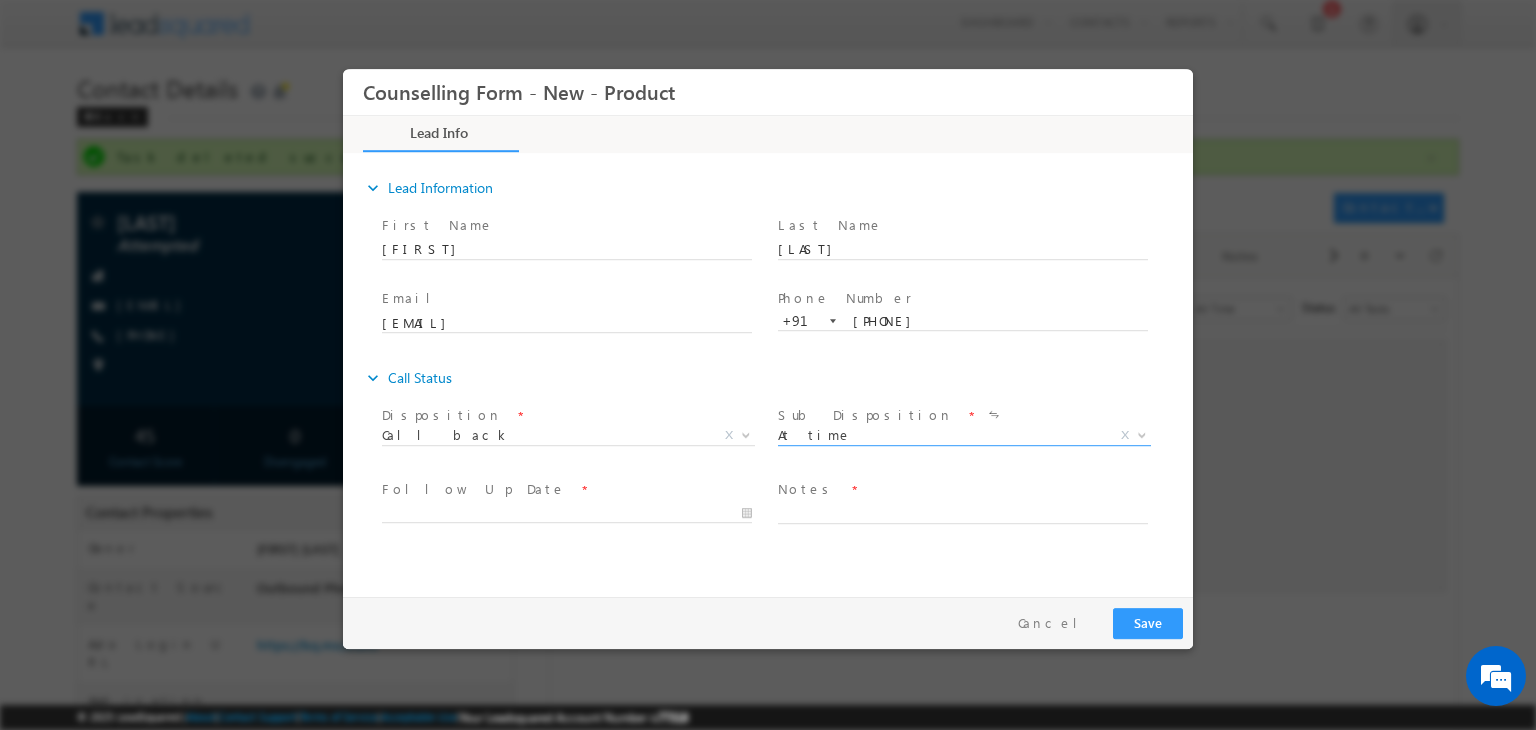 select on "At time" 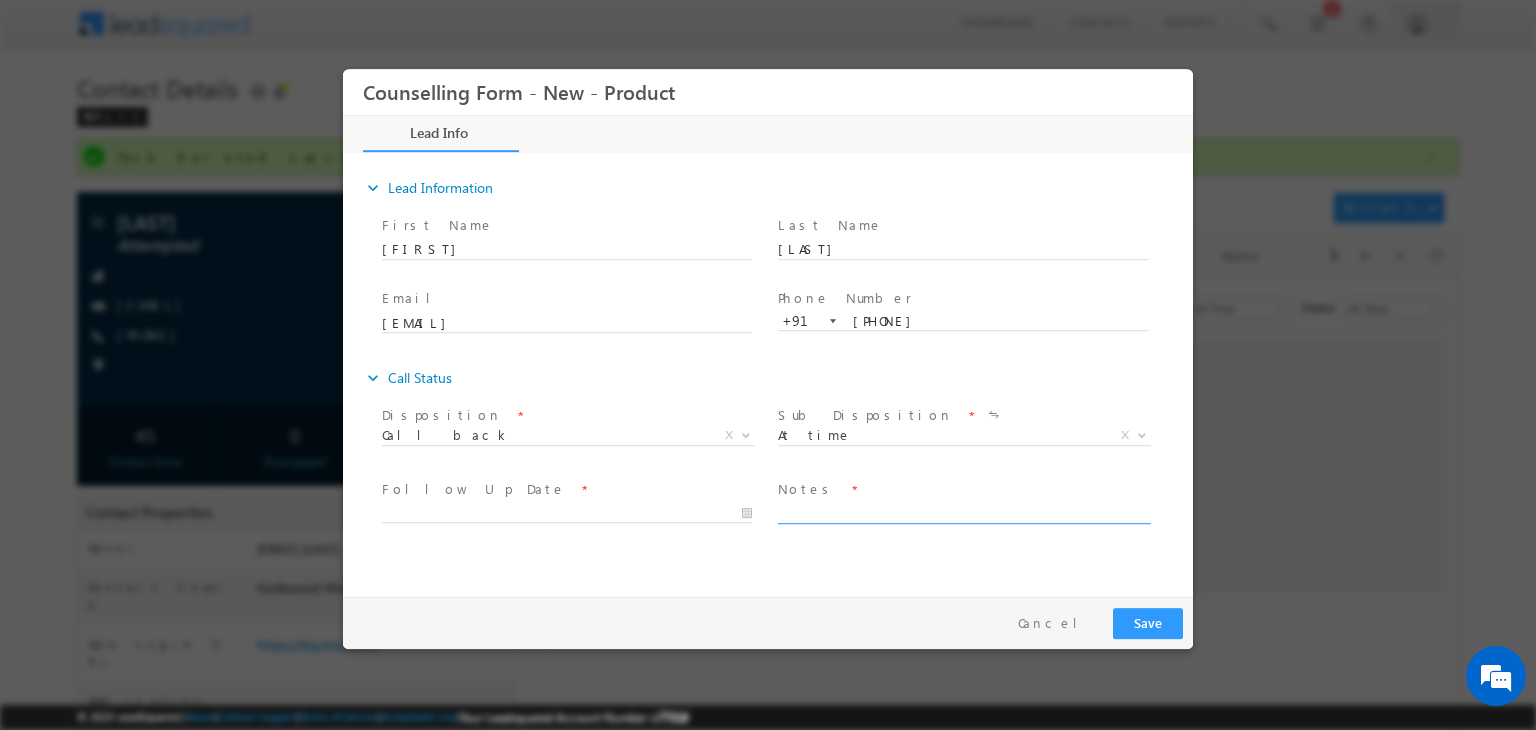 click at bounding box center [963, 512] 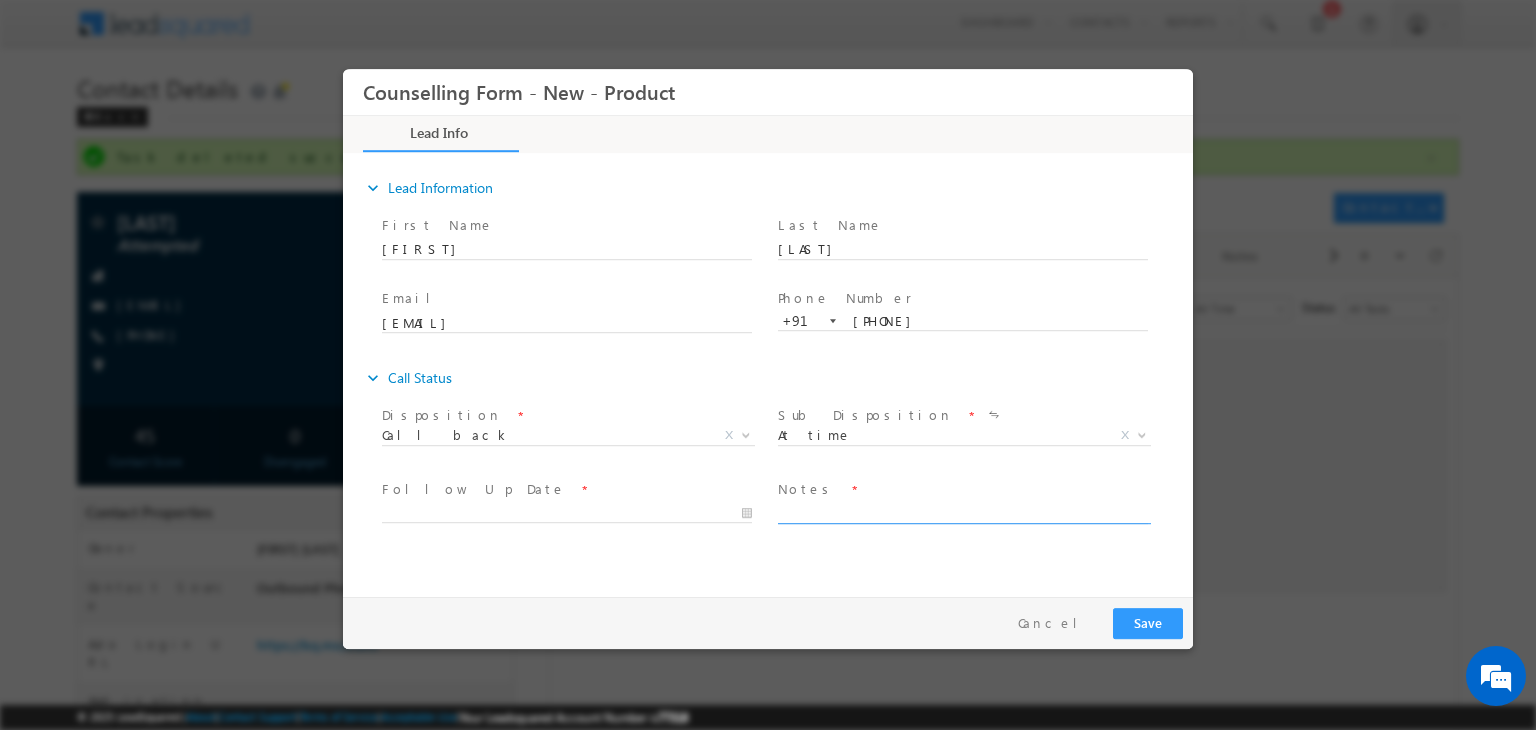 paste on "12th - 2016 - CBSE - Mumbai - 58+
2016 - 2020 - Diploma in Electrical engg - 60 %
2020-2023- Full time job - offer letters - CSA" 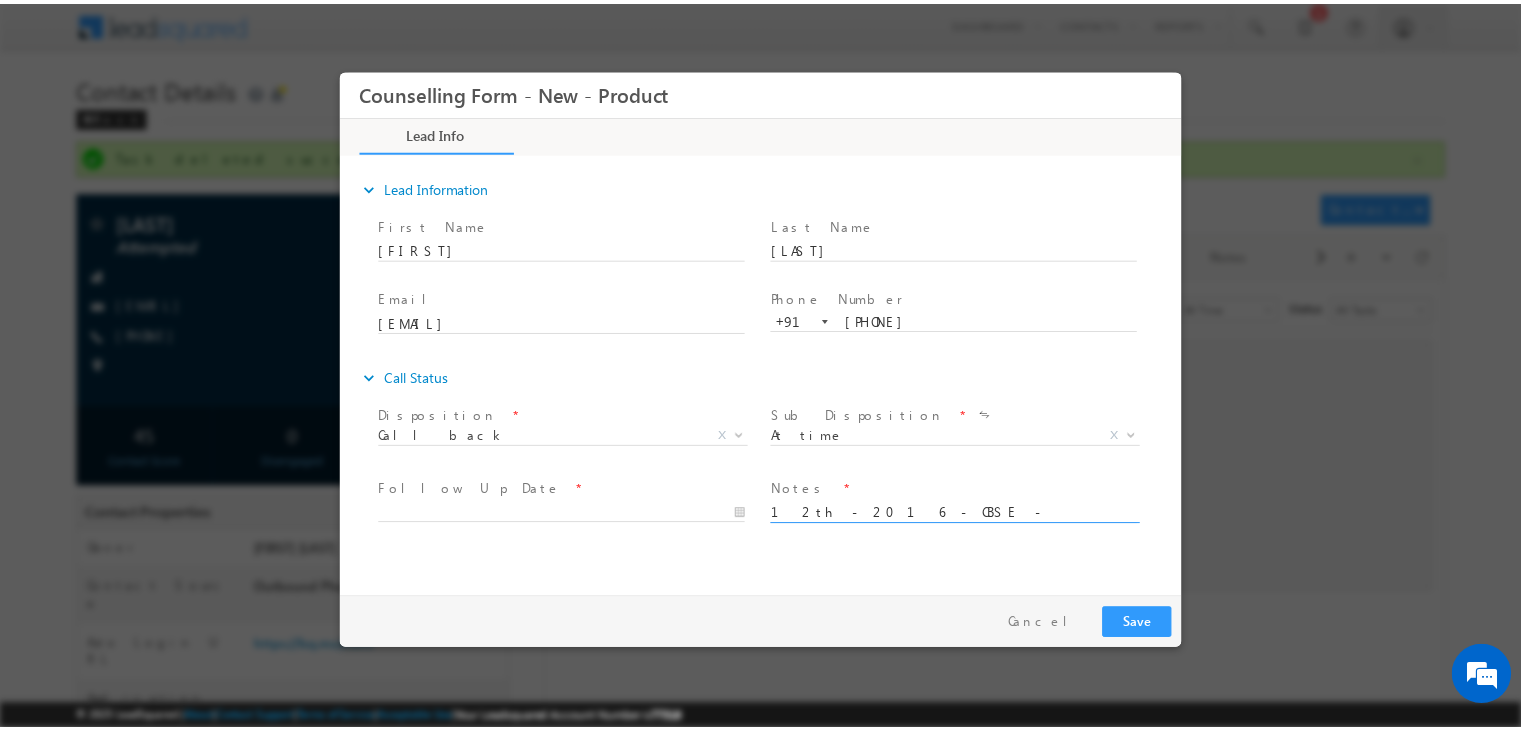 scroll, scrollTop: 3, scrollLeft: 0, axis: vertical 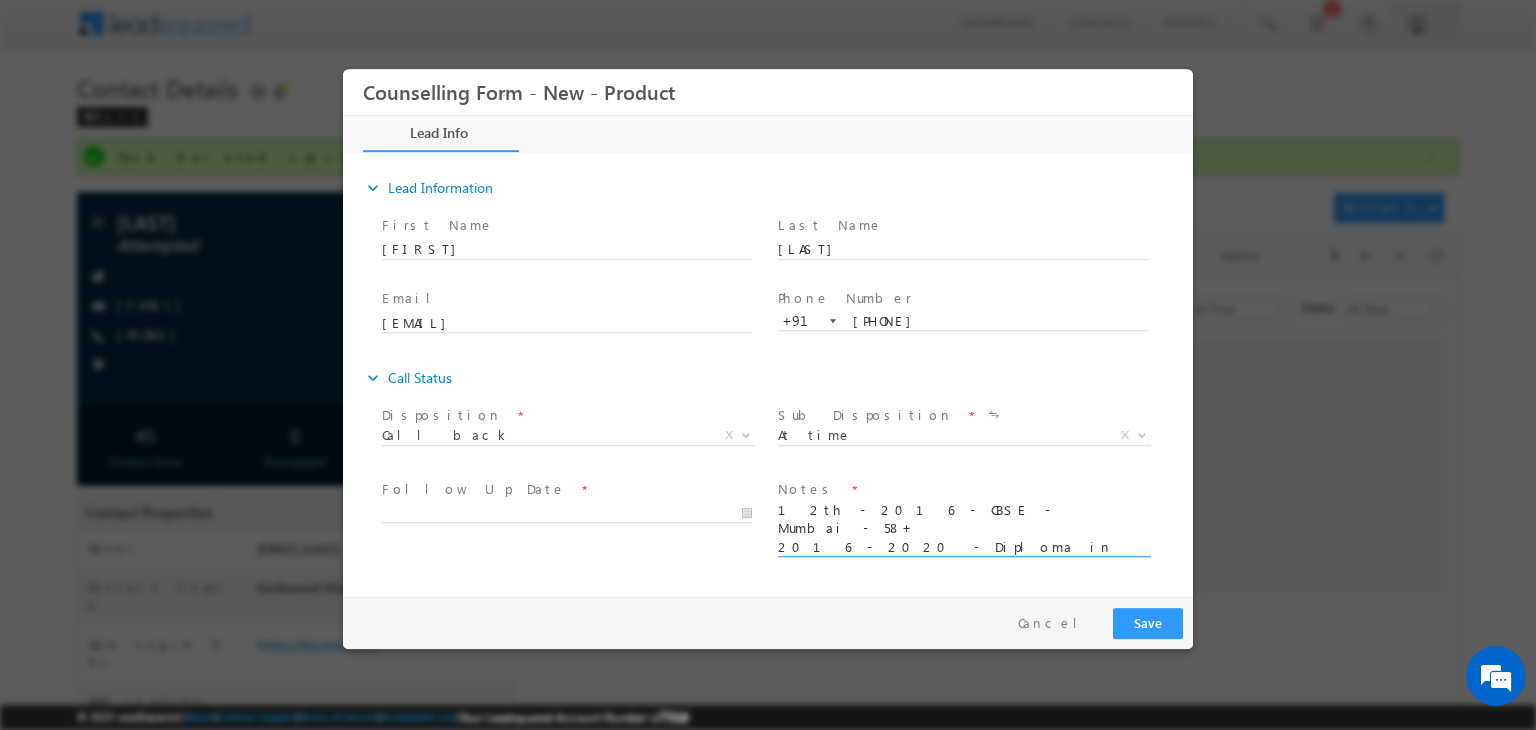 type on "12th - 2016 - CBSE - Mumbai - 58+
2016 - 2020 - Diploma in Electrical engg - 60 %
2020-2023- Full time job - offer letters - CSA" 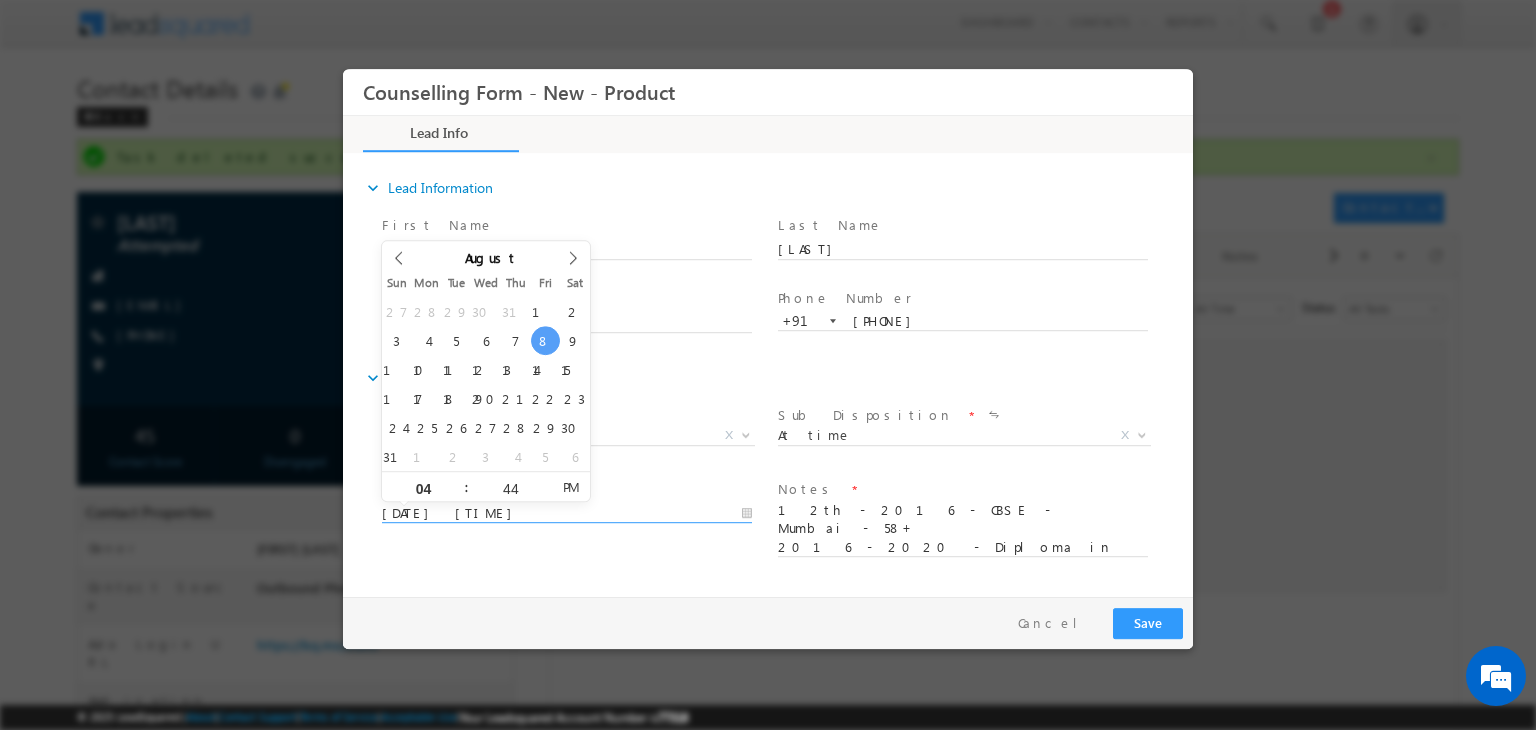 click on "[DATE] [TIME]" at bounding box center [567, 514] 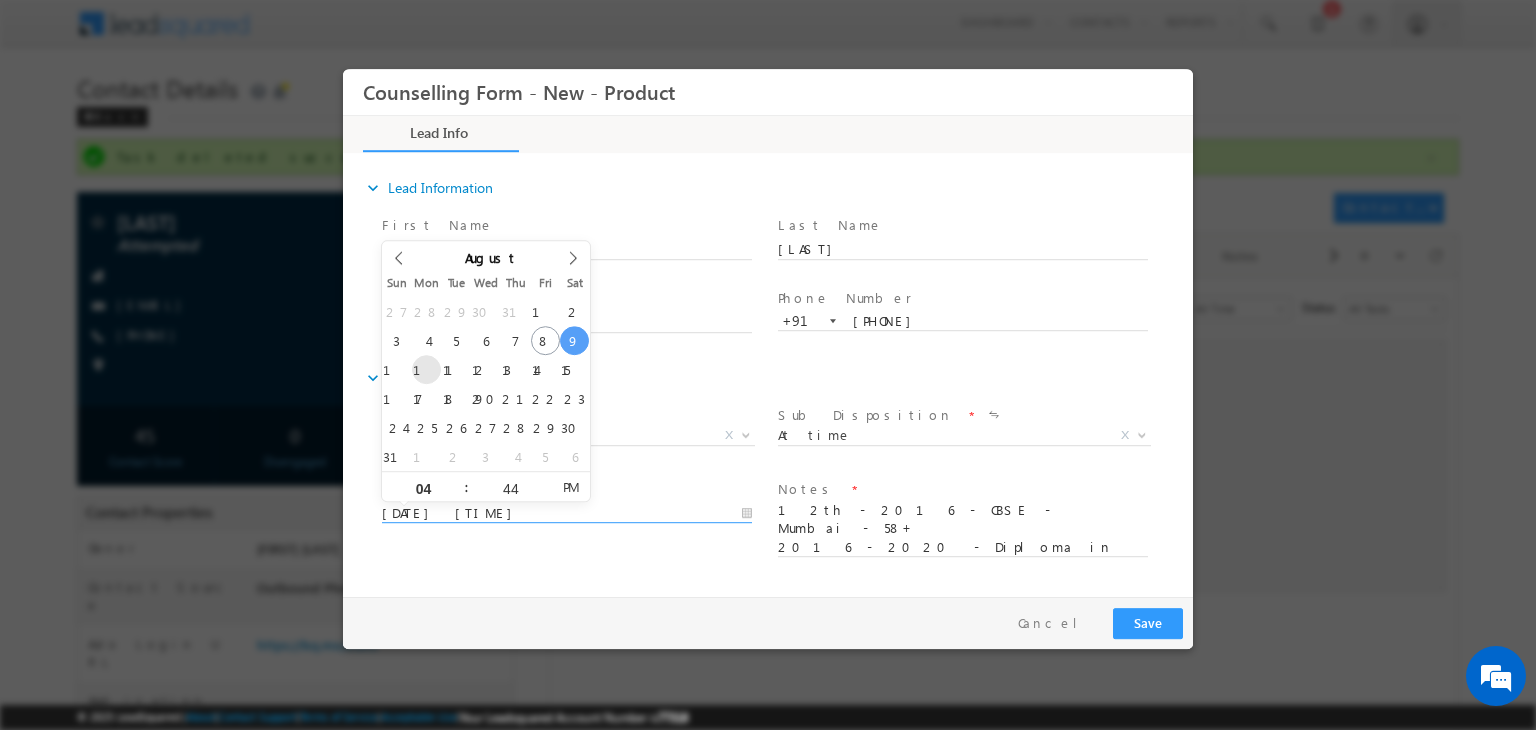type on "11/08/2025 4:44 PM" 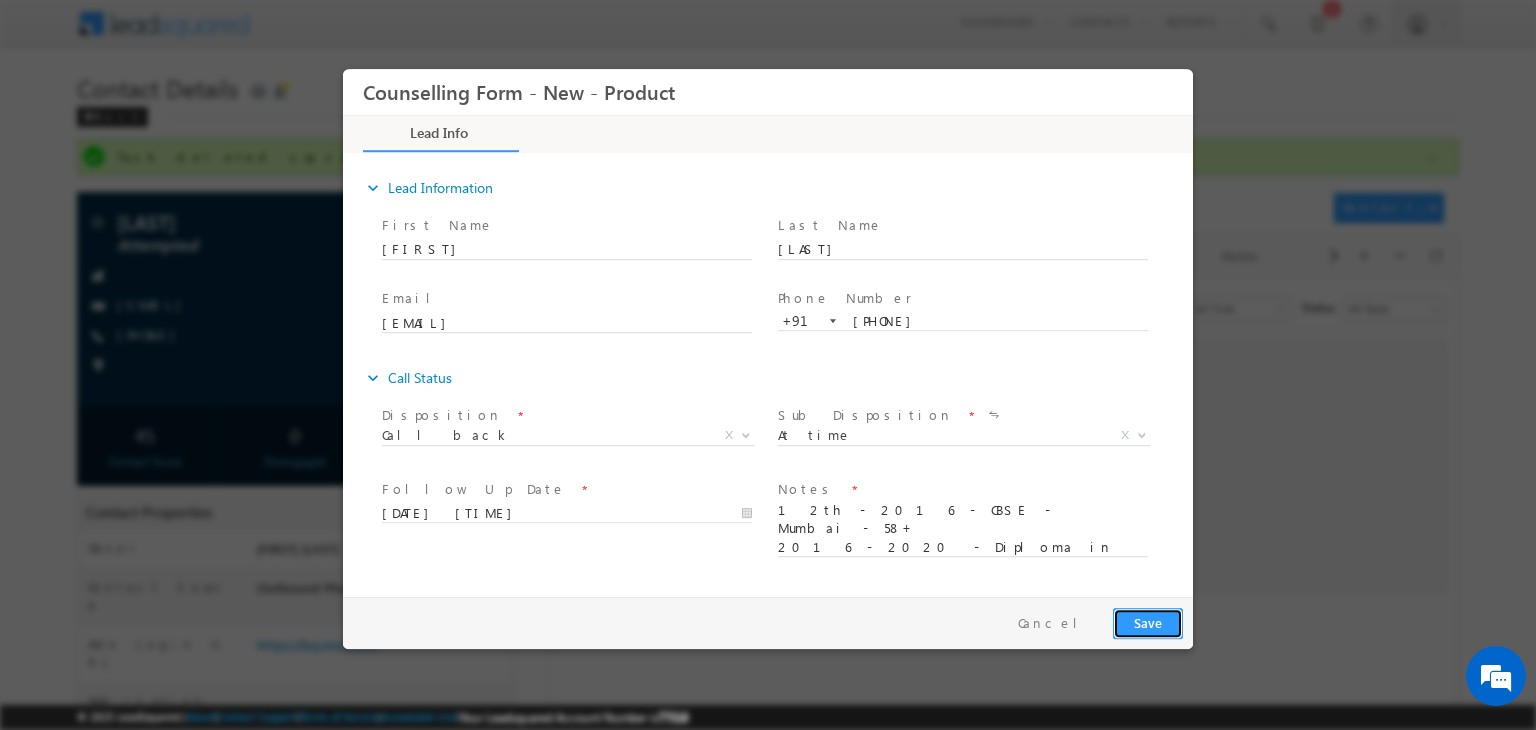click on "Save" at bounding box center [1148, 623] 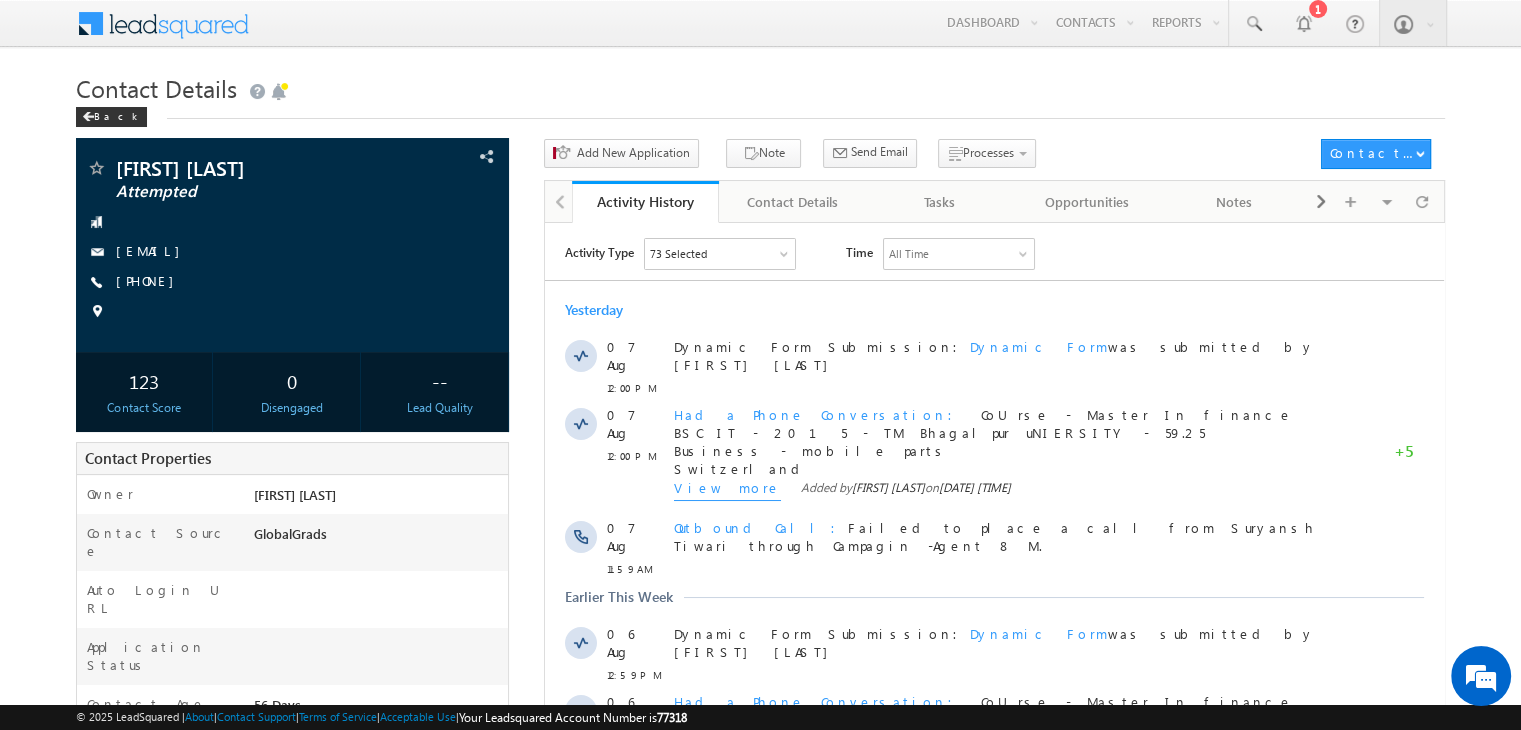 scroll, scrollTop: 0, scrollLeft: 0, axis: both 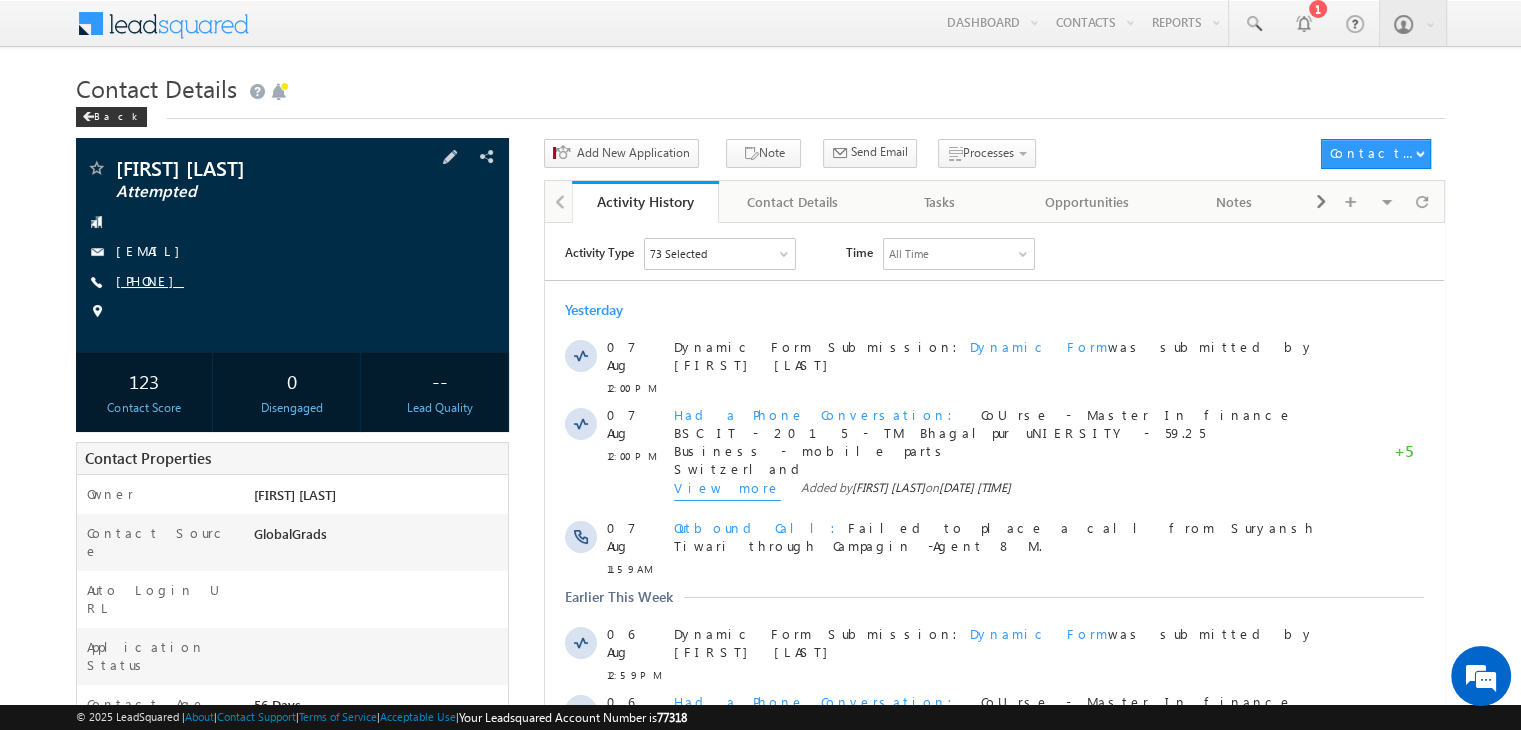 click on "[PHONE]" at bounding box center (150, 280) 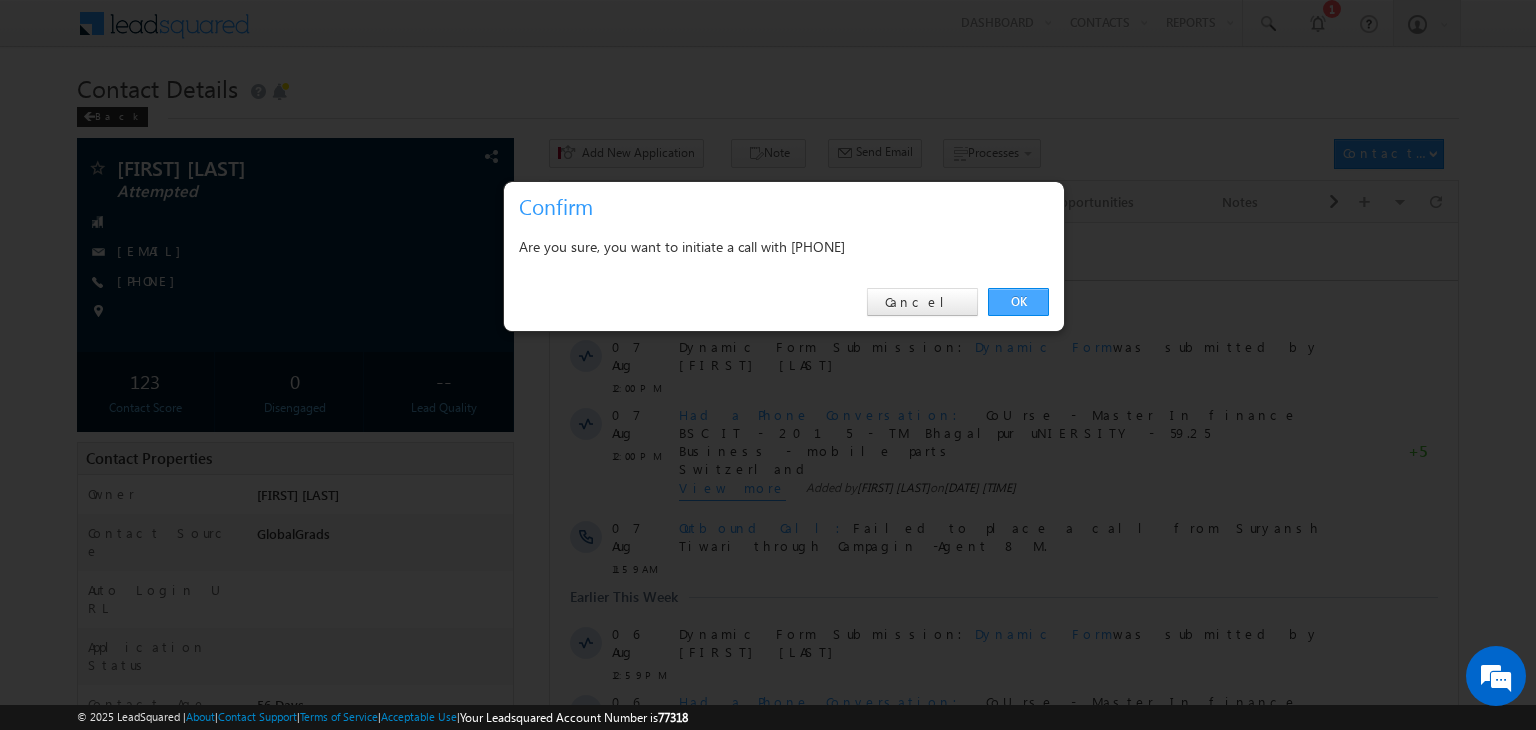 click on "OK" at bounding box center [1018, 302] 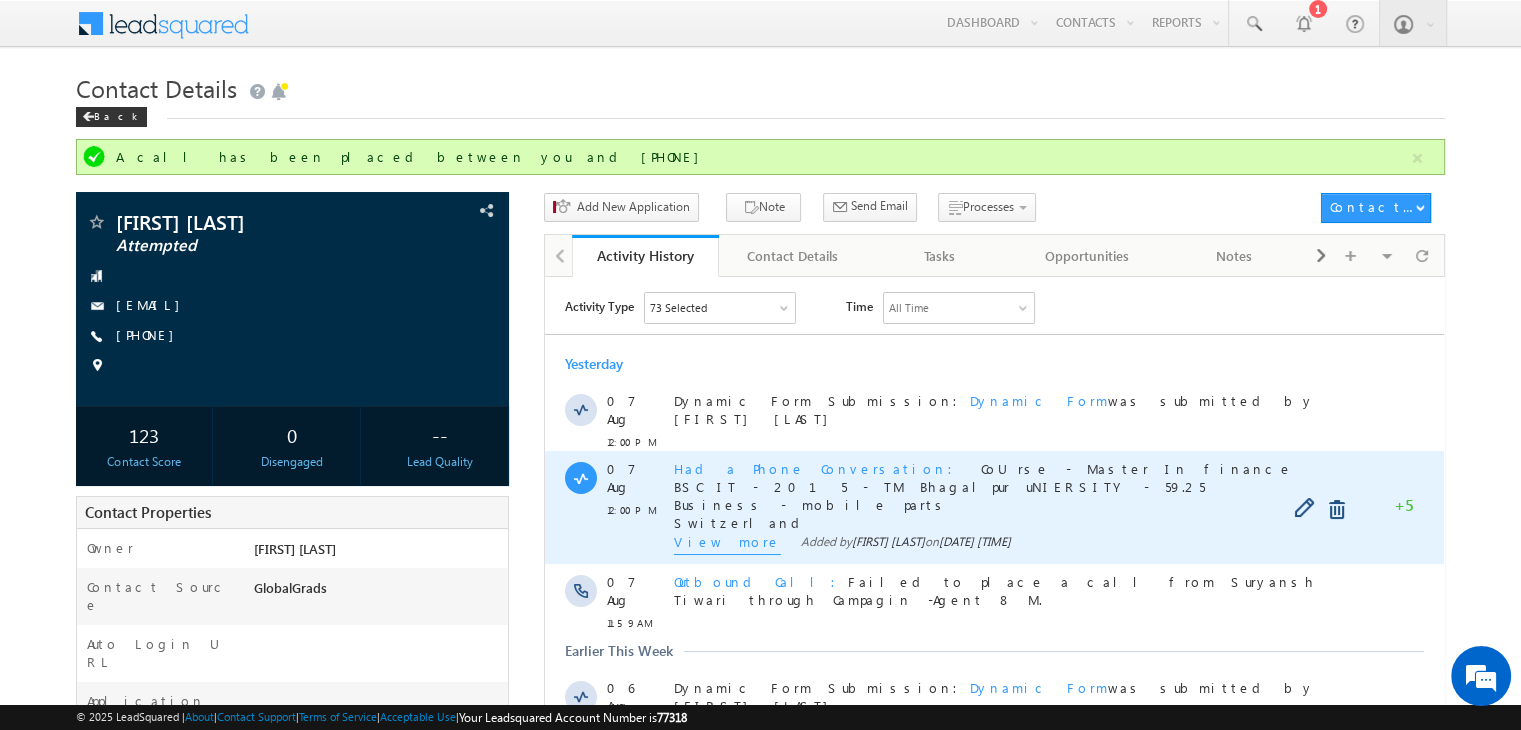 click on "View more" at bounding box center (727, 543) 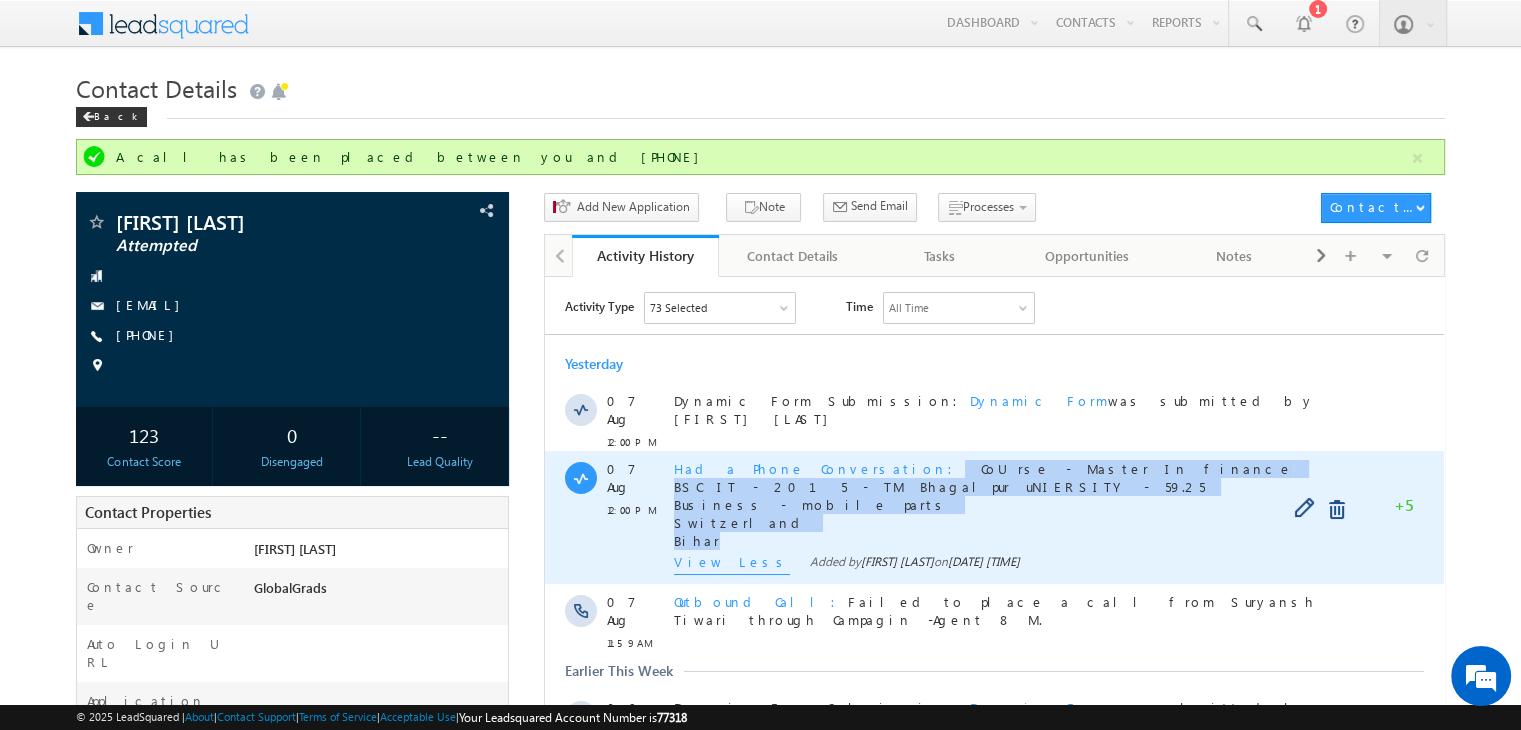 copy on "CoUrse - Master In finance BSC IT - [YEAR] - TM Bhagalpur uNIERSITY - 59.25 Business - mobile parts [COUNTRY] [STATE]" 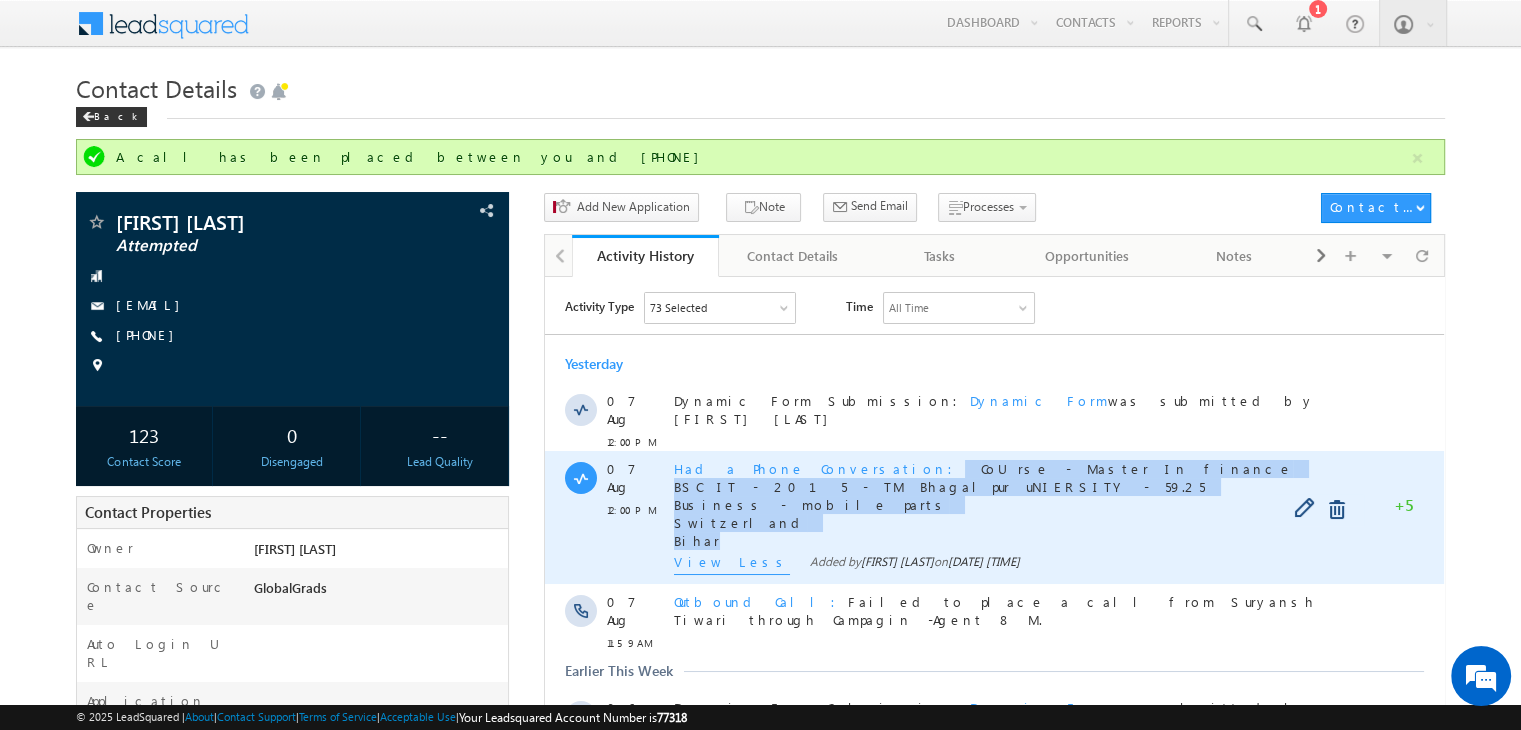 drag, startPoint x: 709, startPoint y: 536, endPoint x: 835, endPoint y: 459, distance: 147.66516 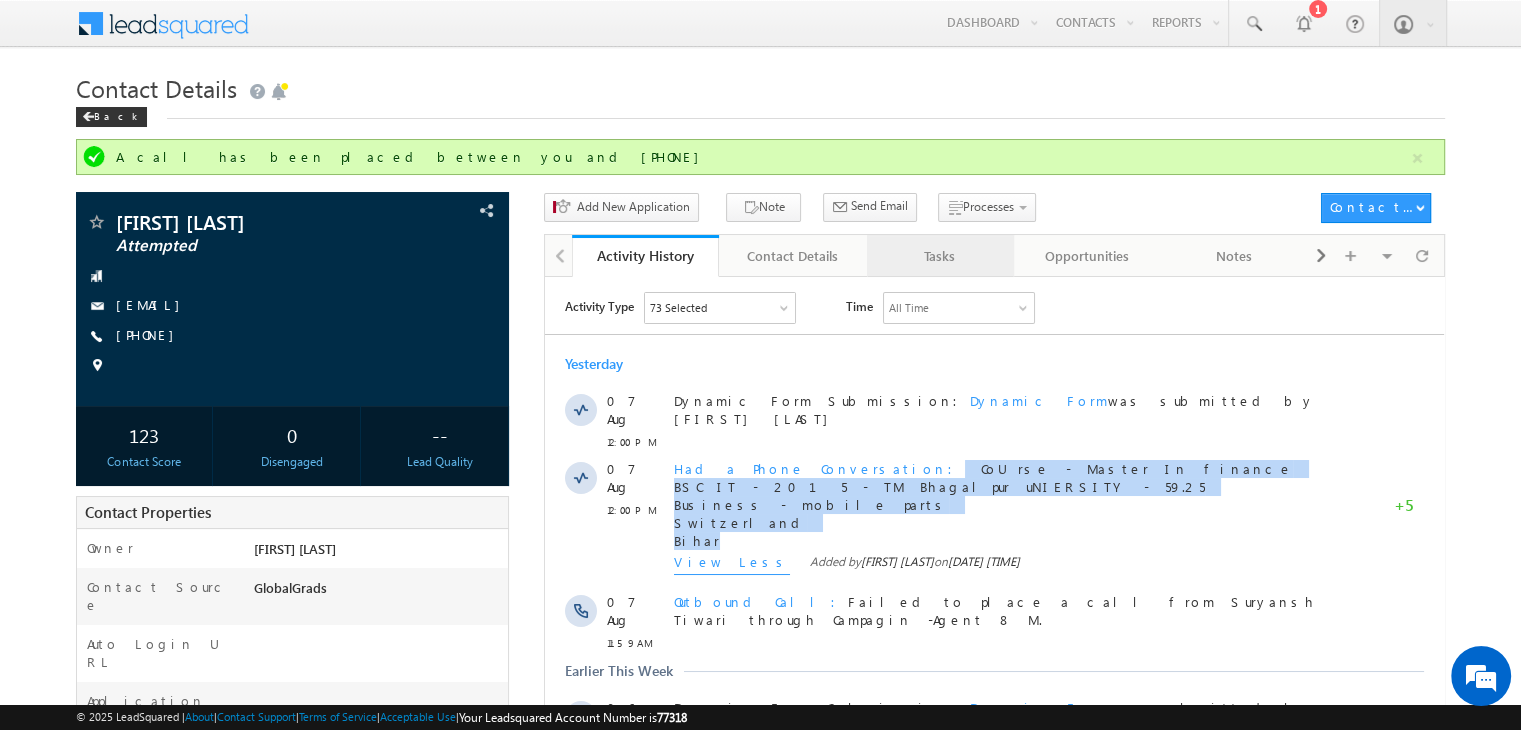 click on "Tasks" at bounding box center [939, 256] 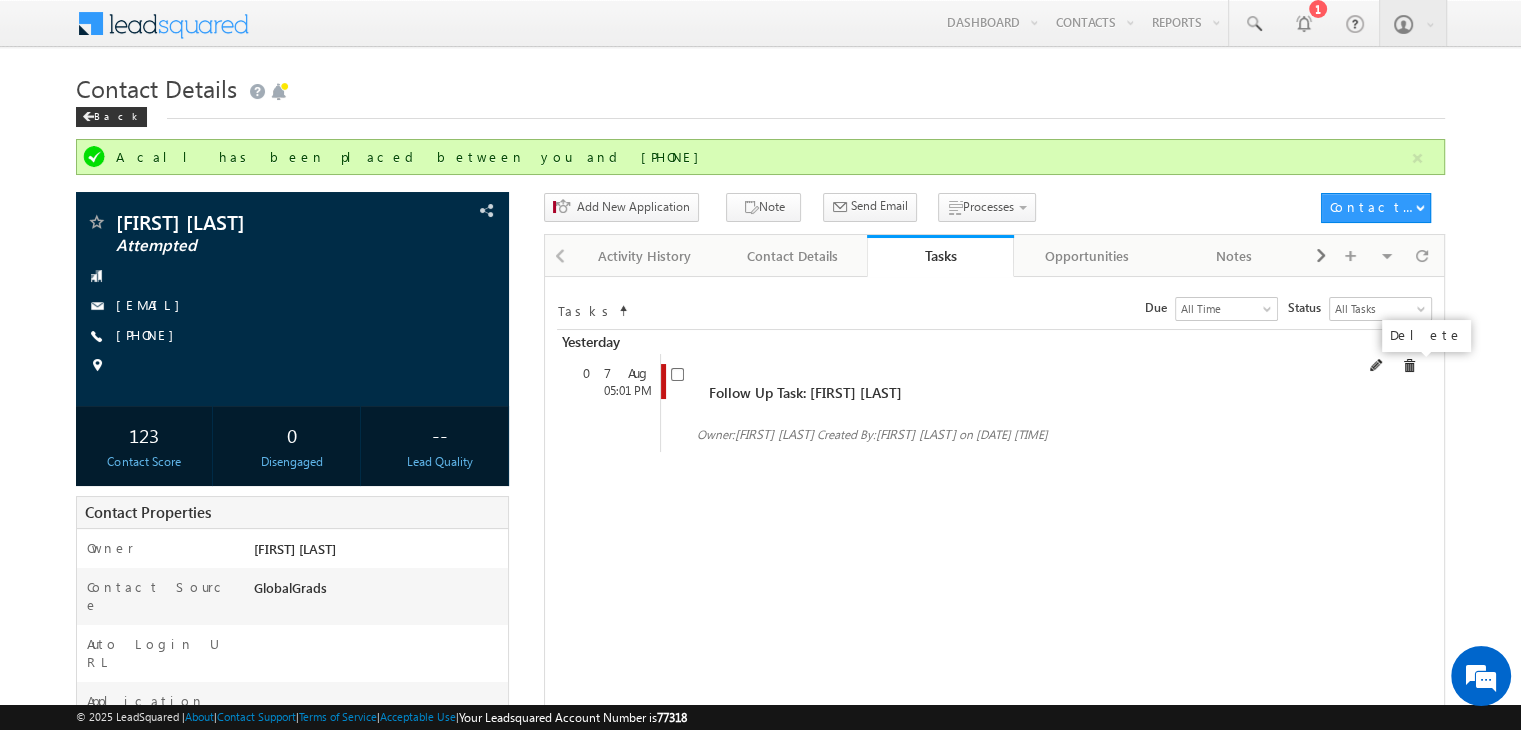 click at bounding box center (1409, 366) 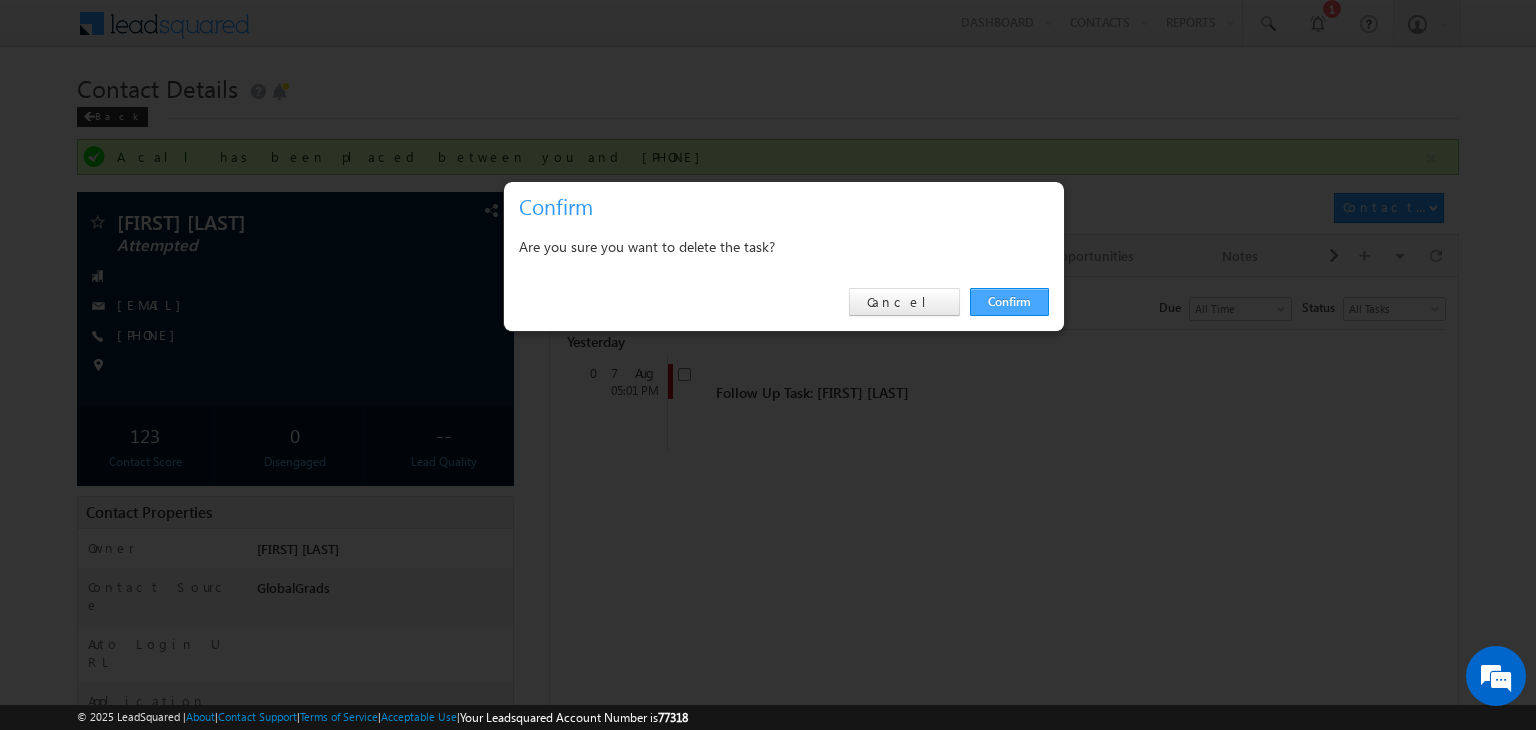 click on "Confirm" at bounding box center [1009, 302] 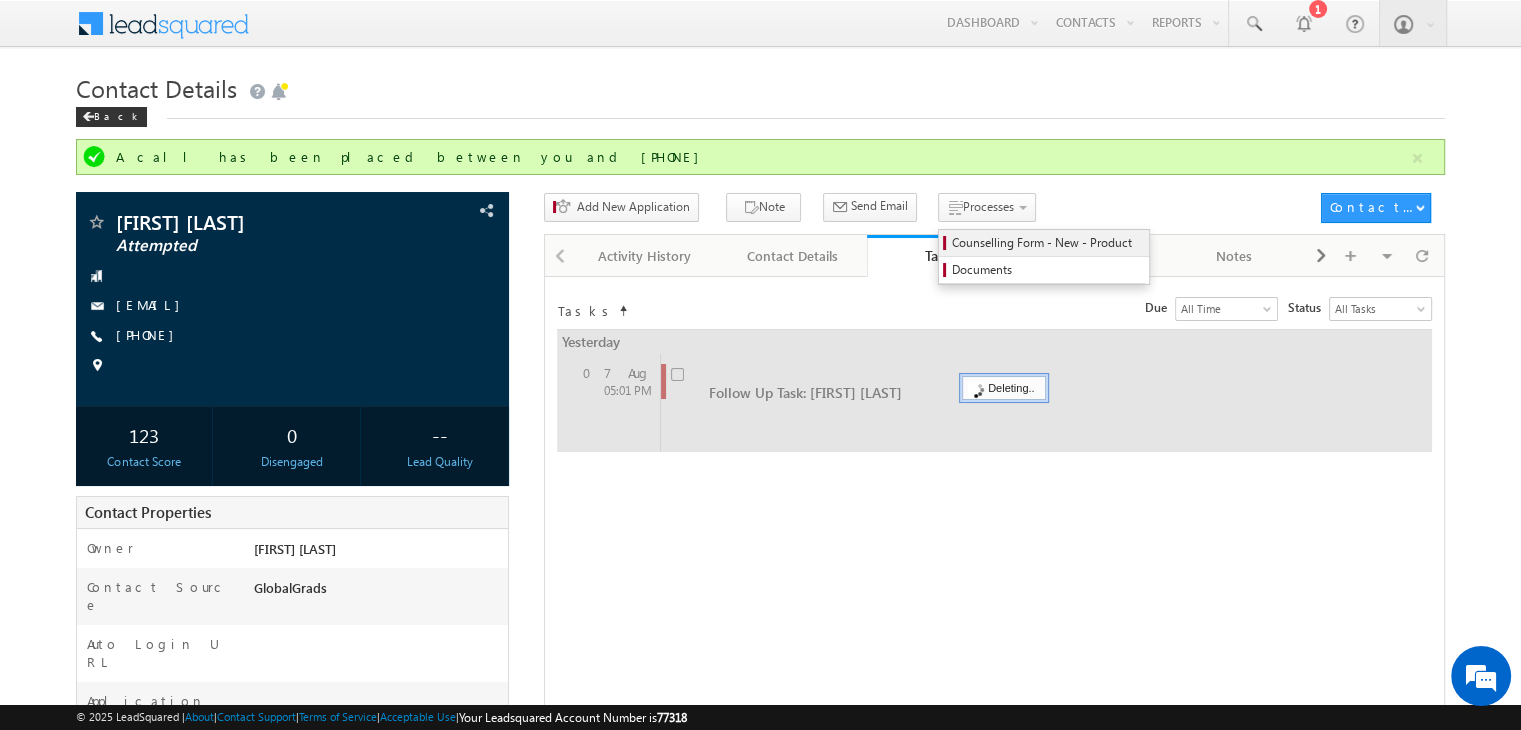 click on "Counselling Form - New - Product" at bounding box center [1047, 243] 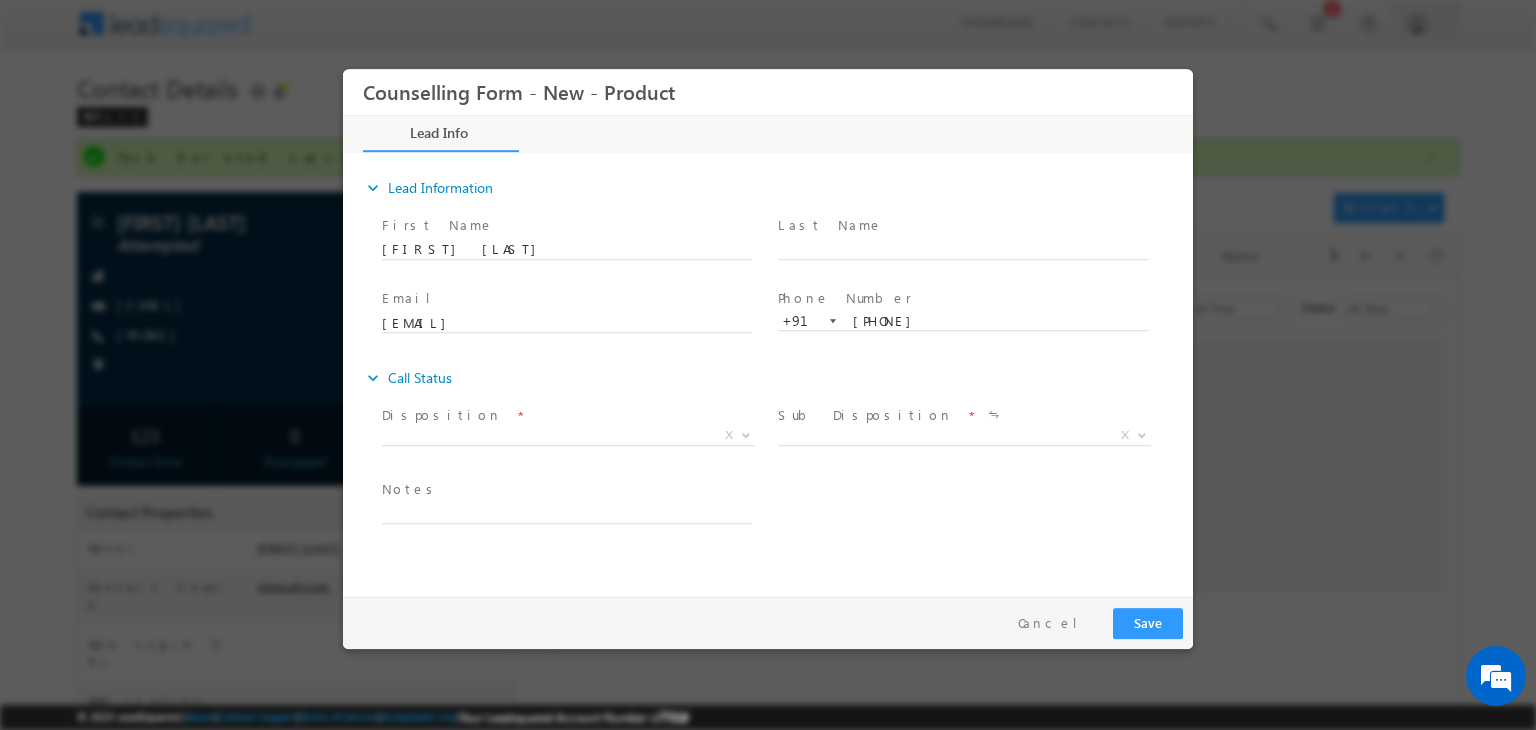 scroll, scrollTop: 0, scrollLeft: 0, axis: both 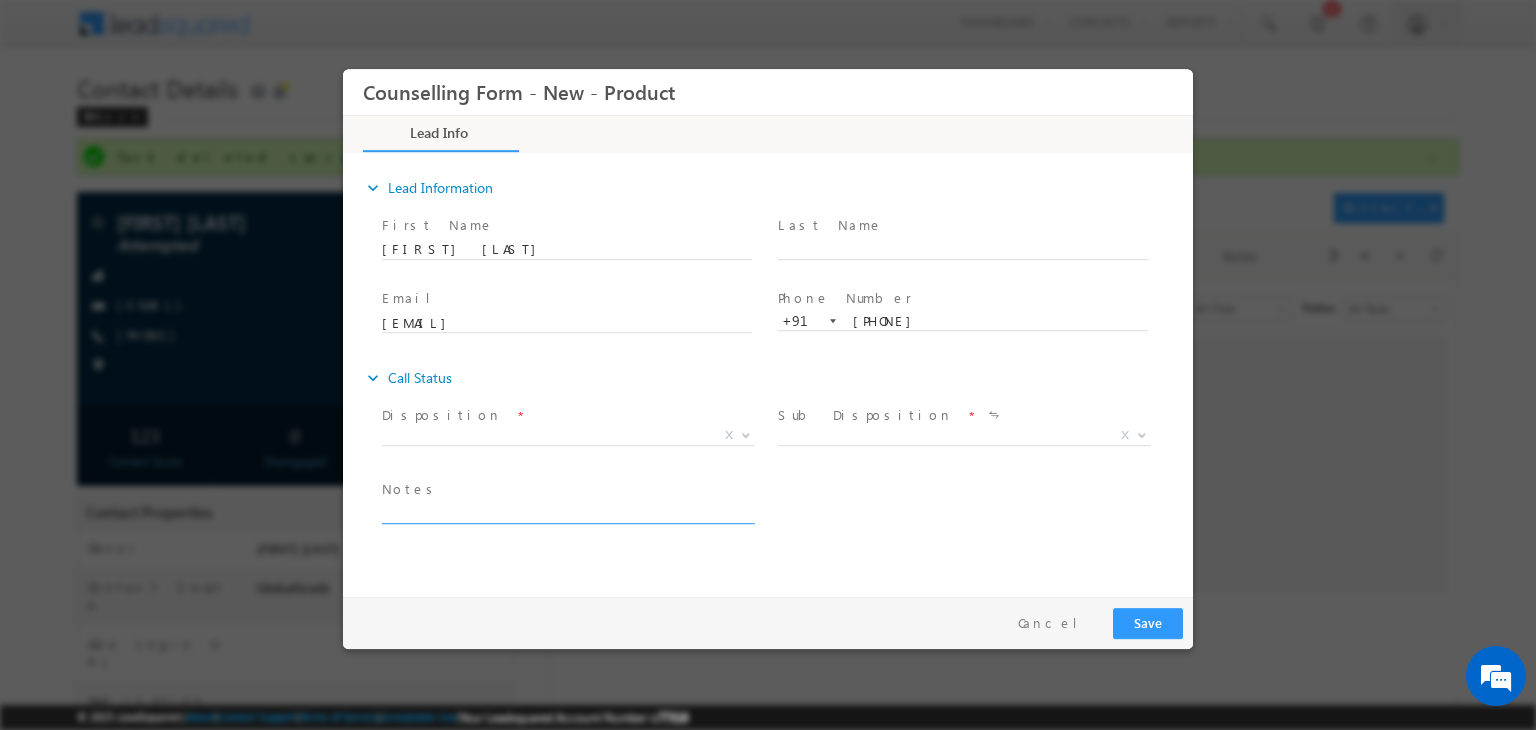 click at bounding box center [567, 512] 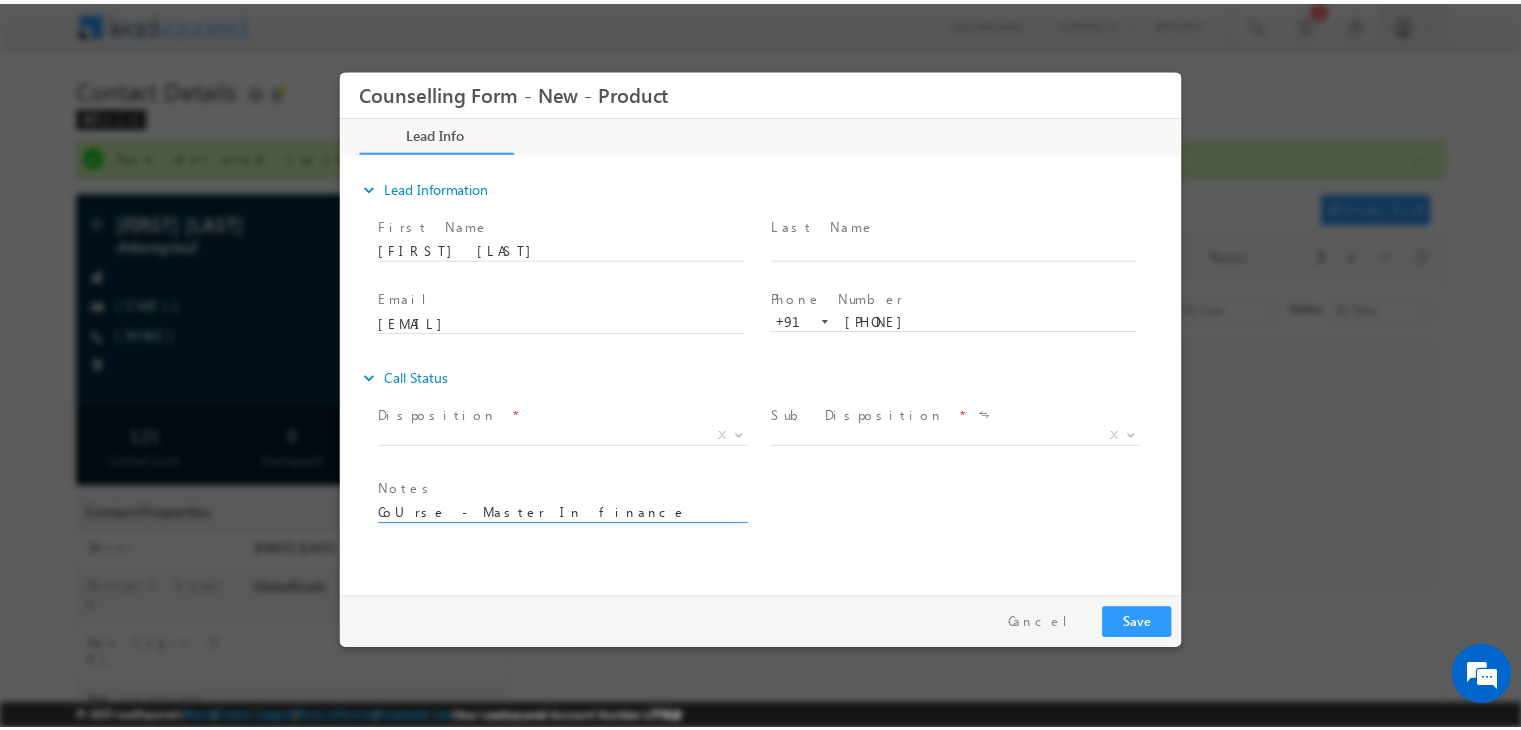 scroll, scrollTop: 4, scrollLeft: 0, axis: vertical 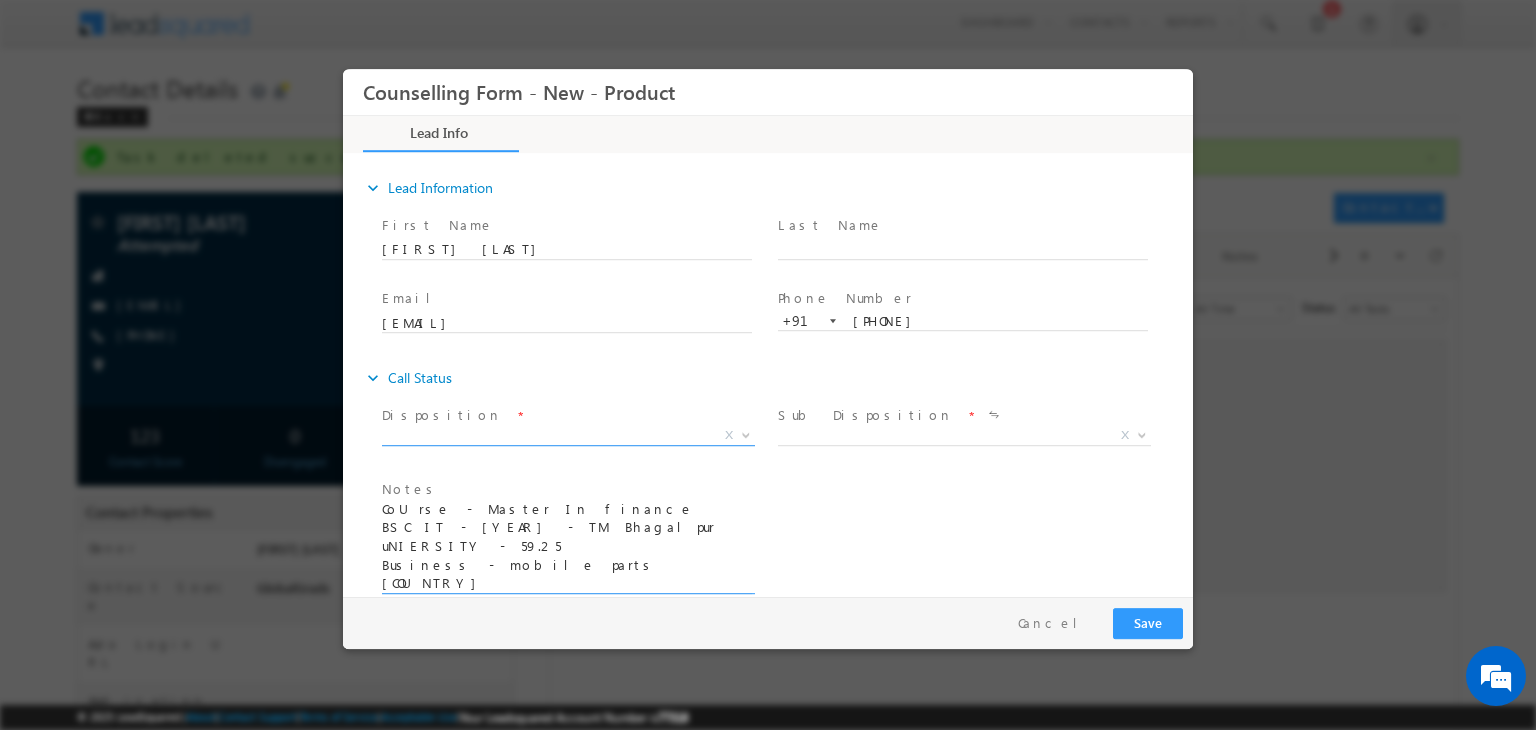 type on "CoUrse - Master In finance
BSC IT - [YEAR] - TM Bhagalpur uNIERSITY - 59.25
Business - mobile parts
[COUNTRY]
[STATE]" 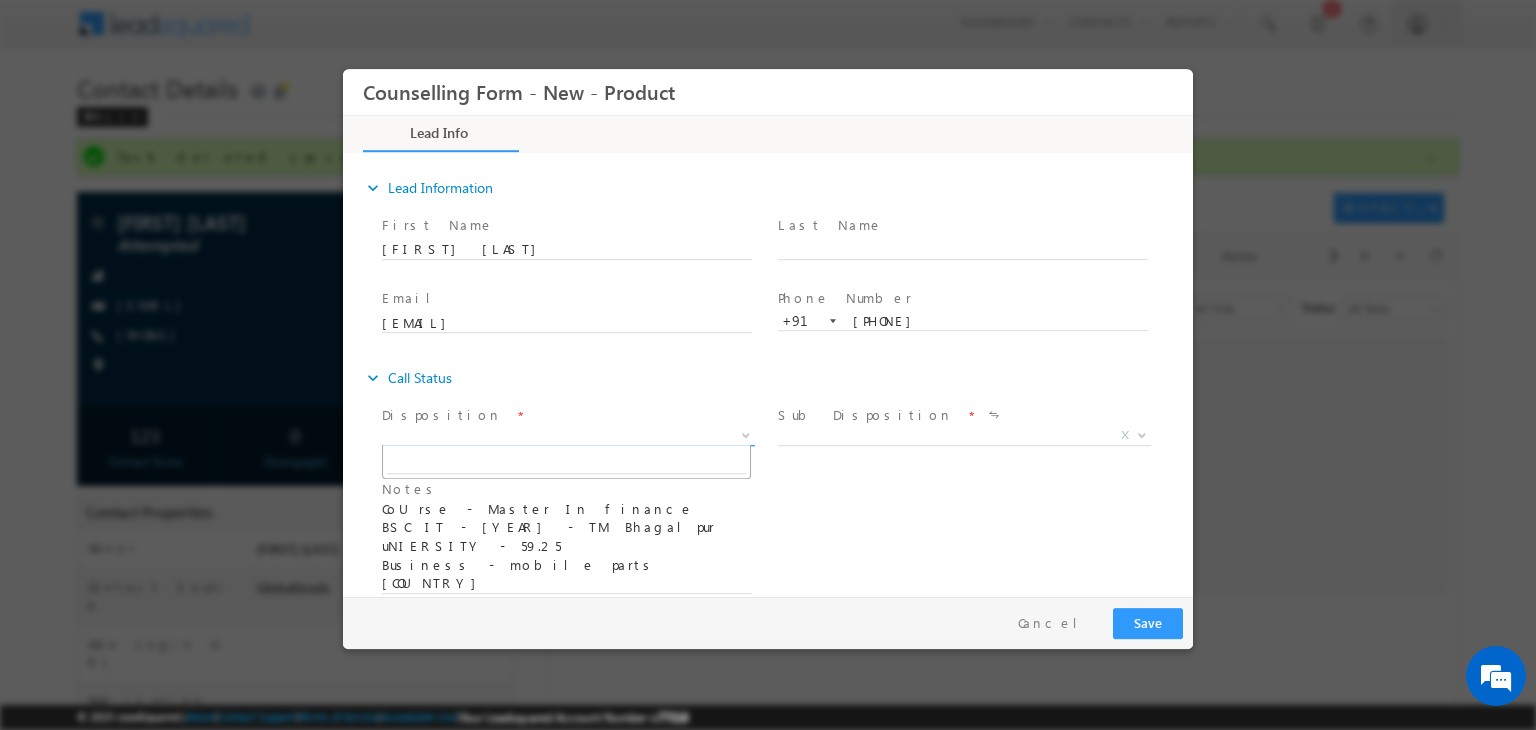 click on "X" at bounding box center [568, 436] 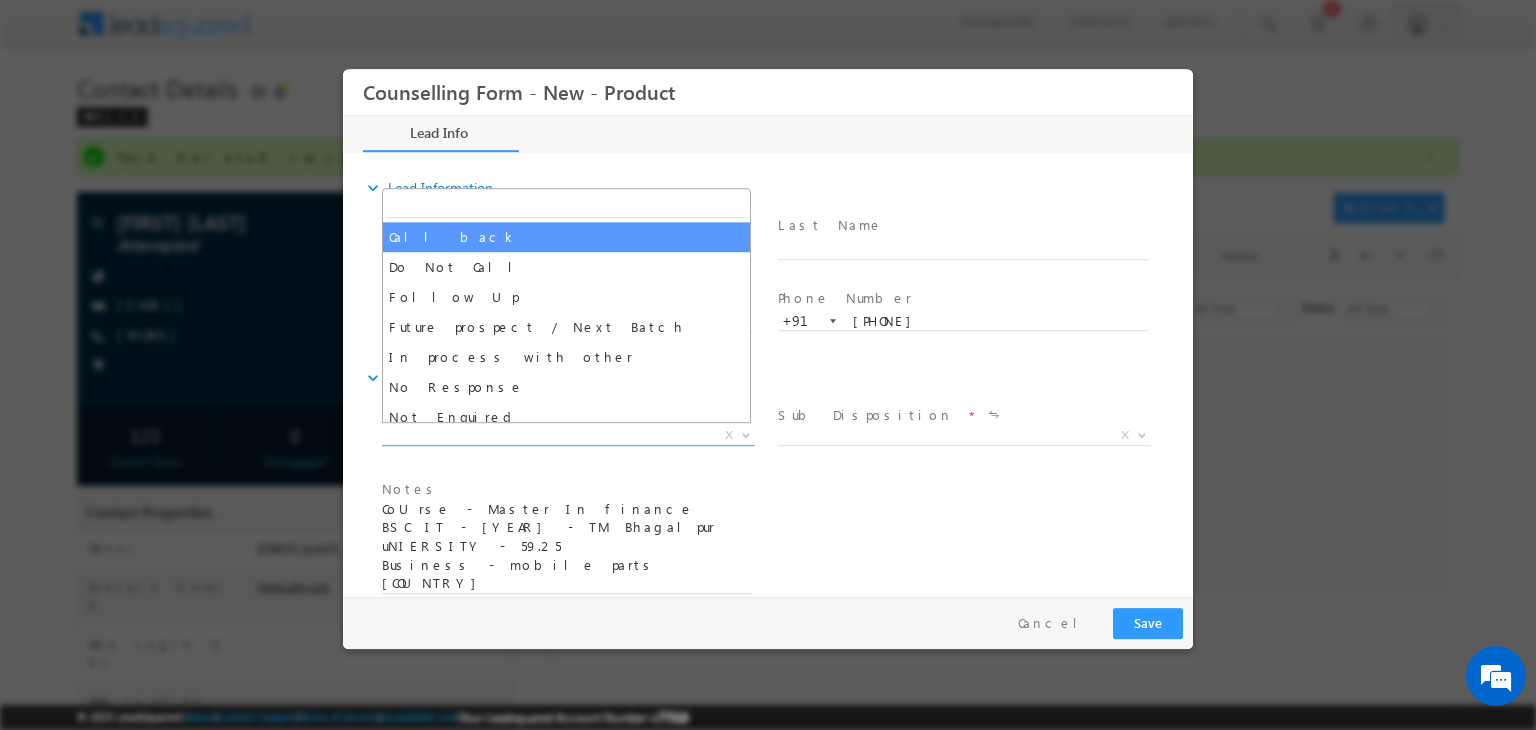 select on "Call back" 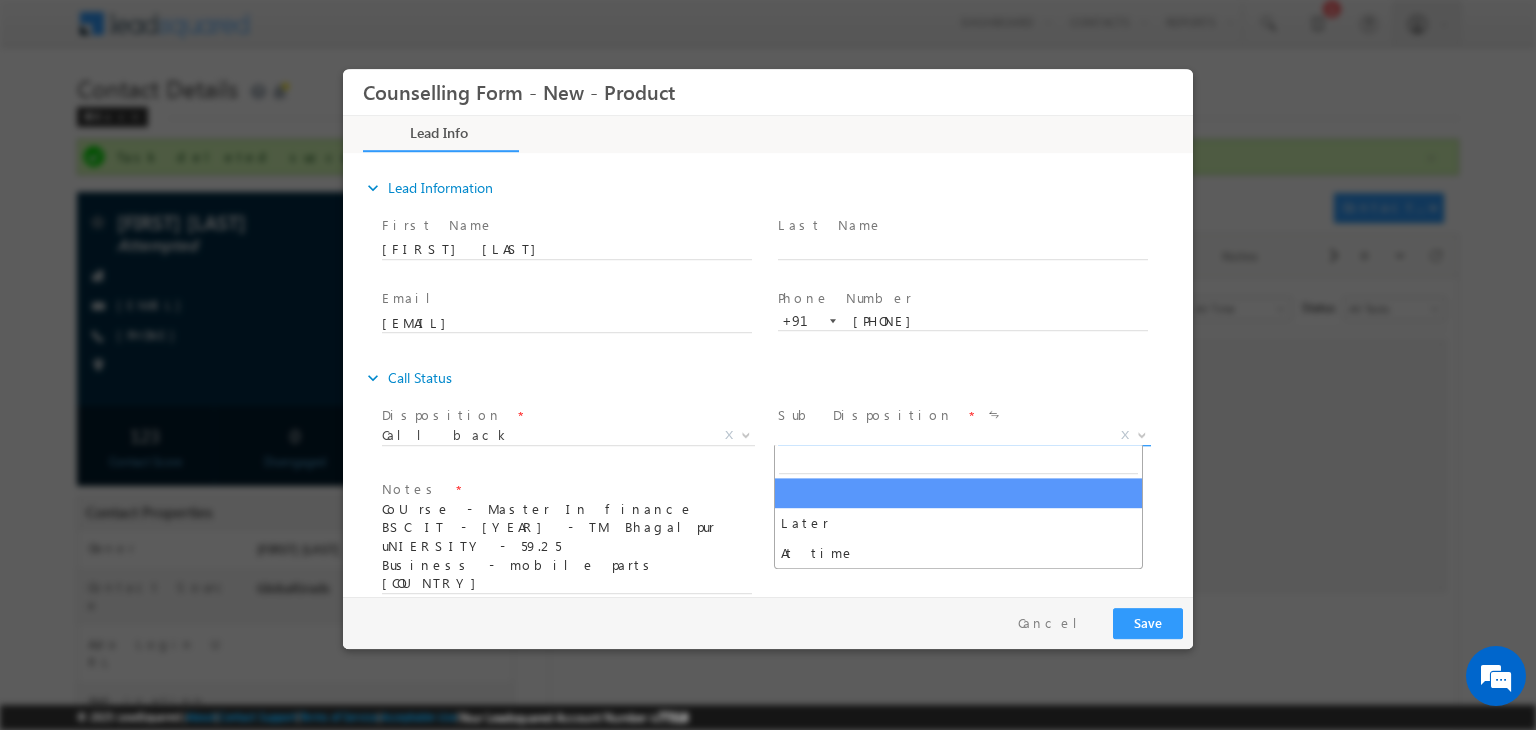 click on "X" at bounding box center [964, 436] 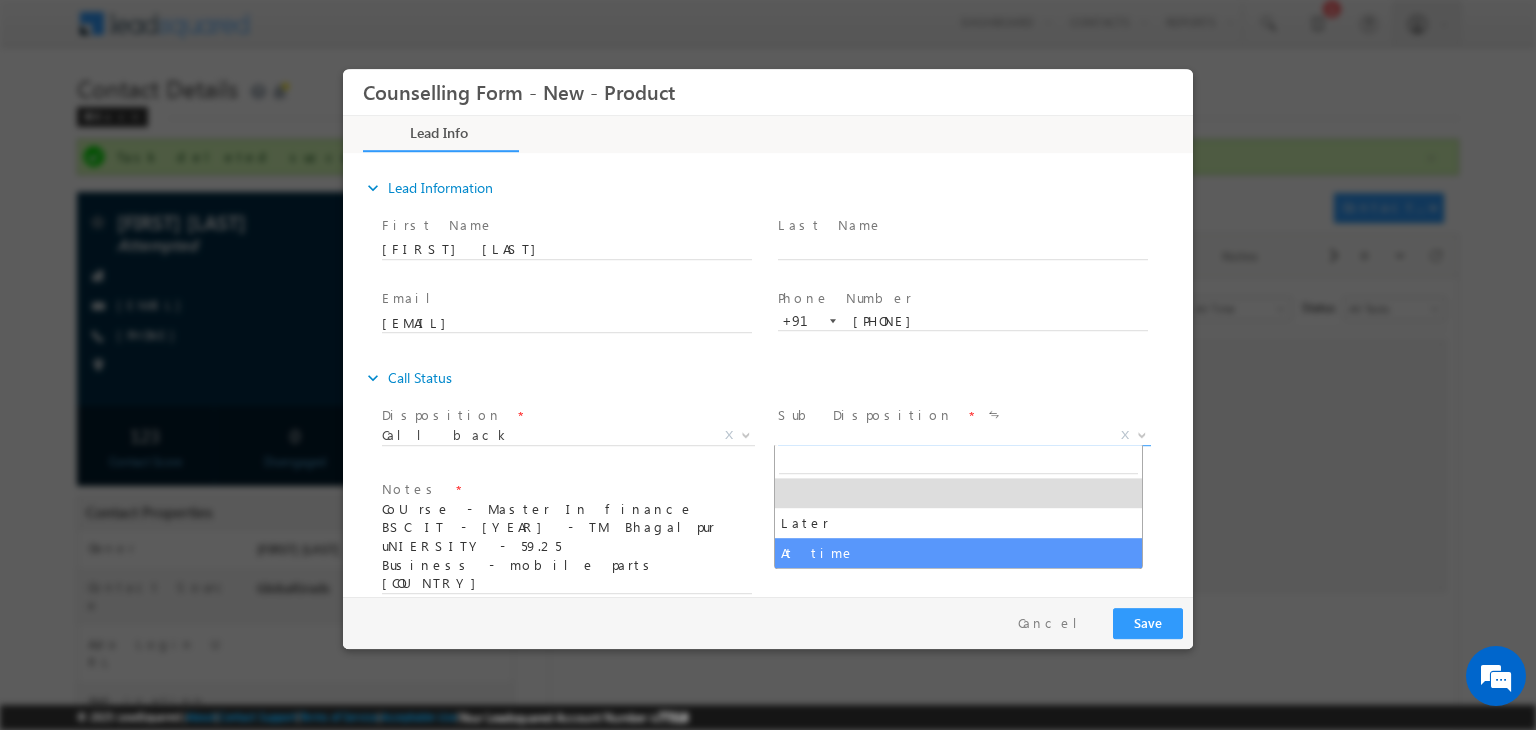 select on "At time" 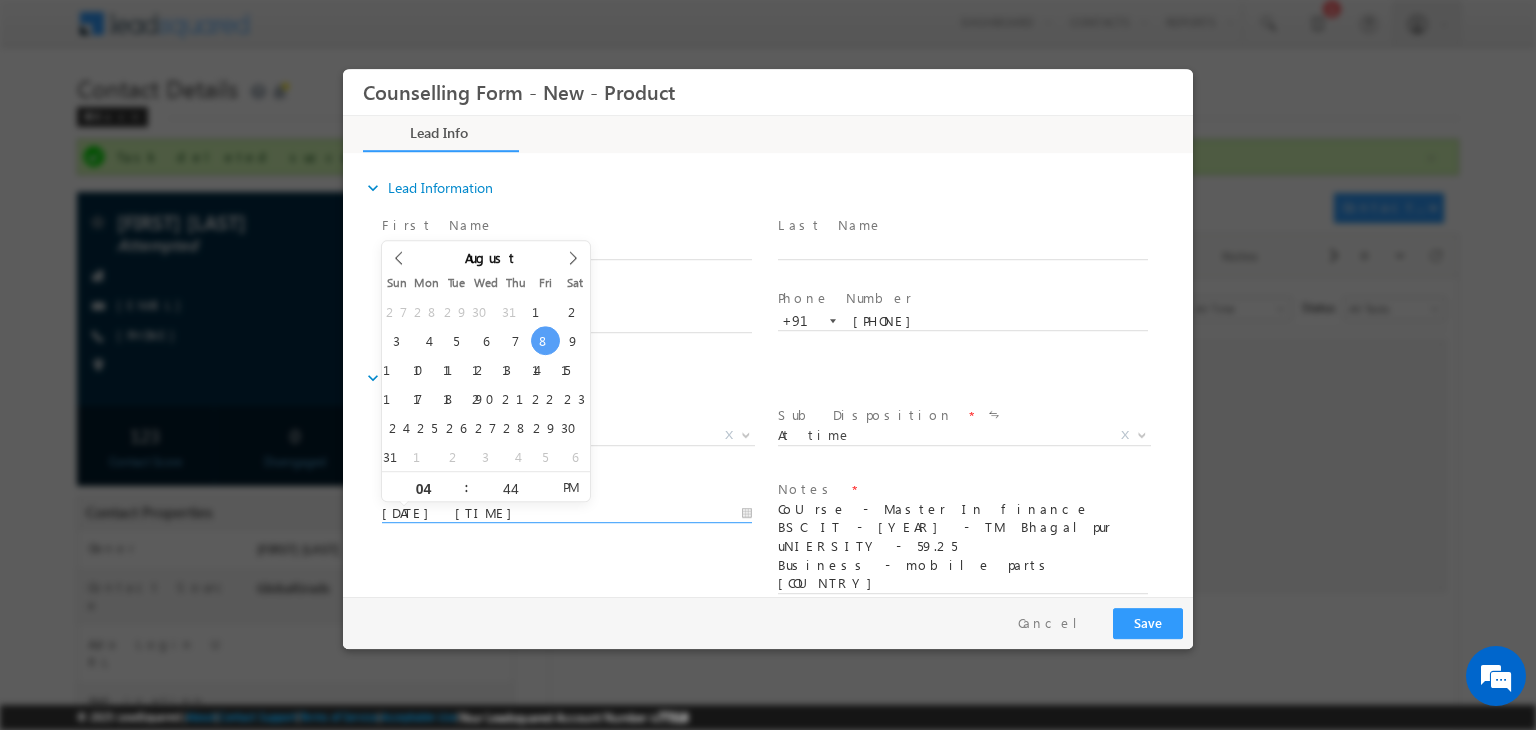 click on "[DATE] [TIME]" at bounding box center (567, 514) 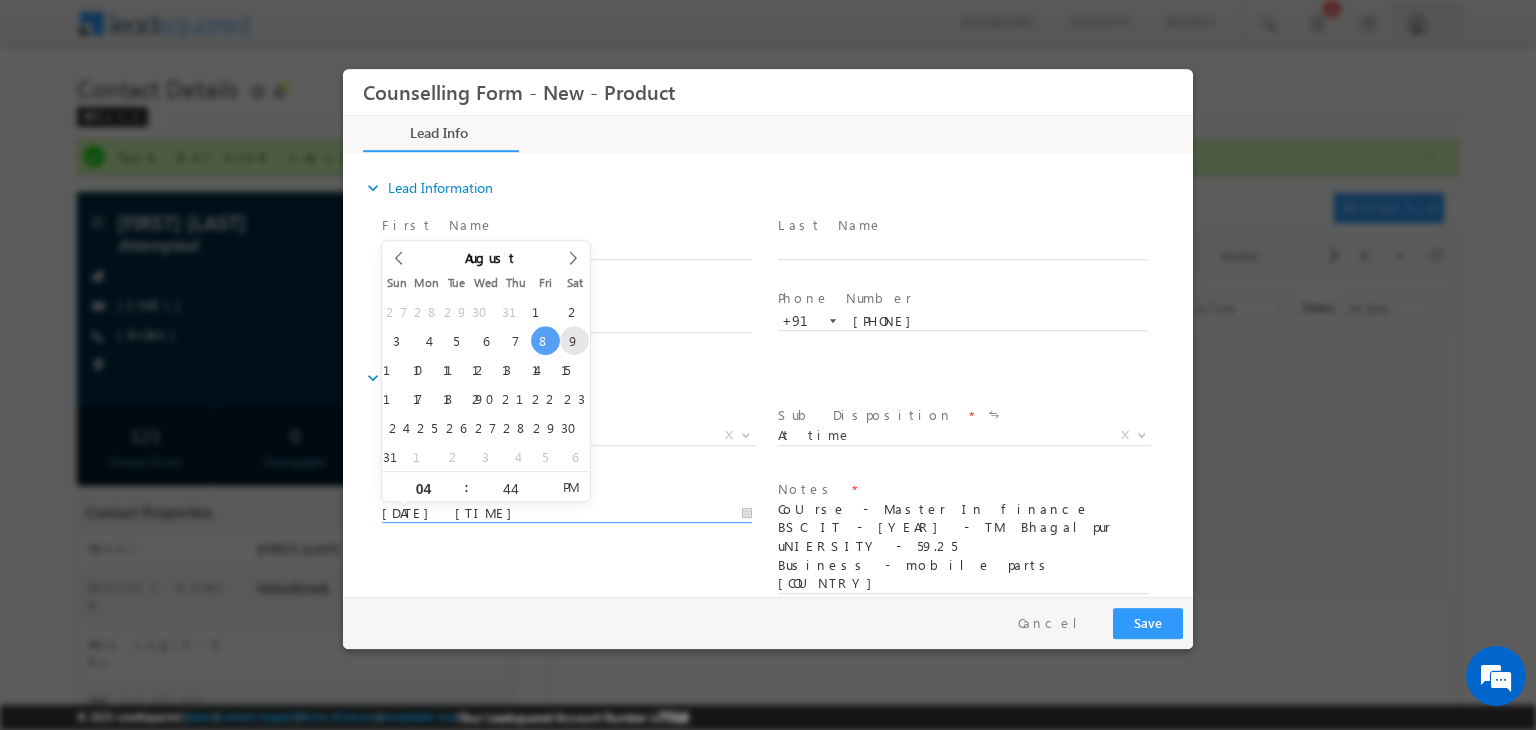 type on "[DATE] [TIME]" 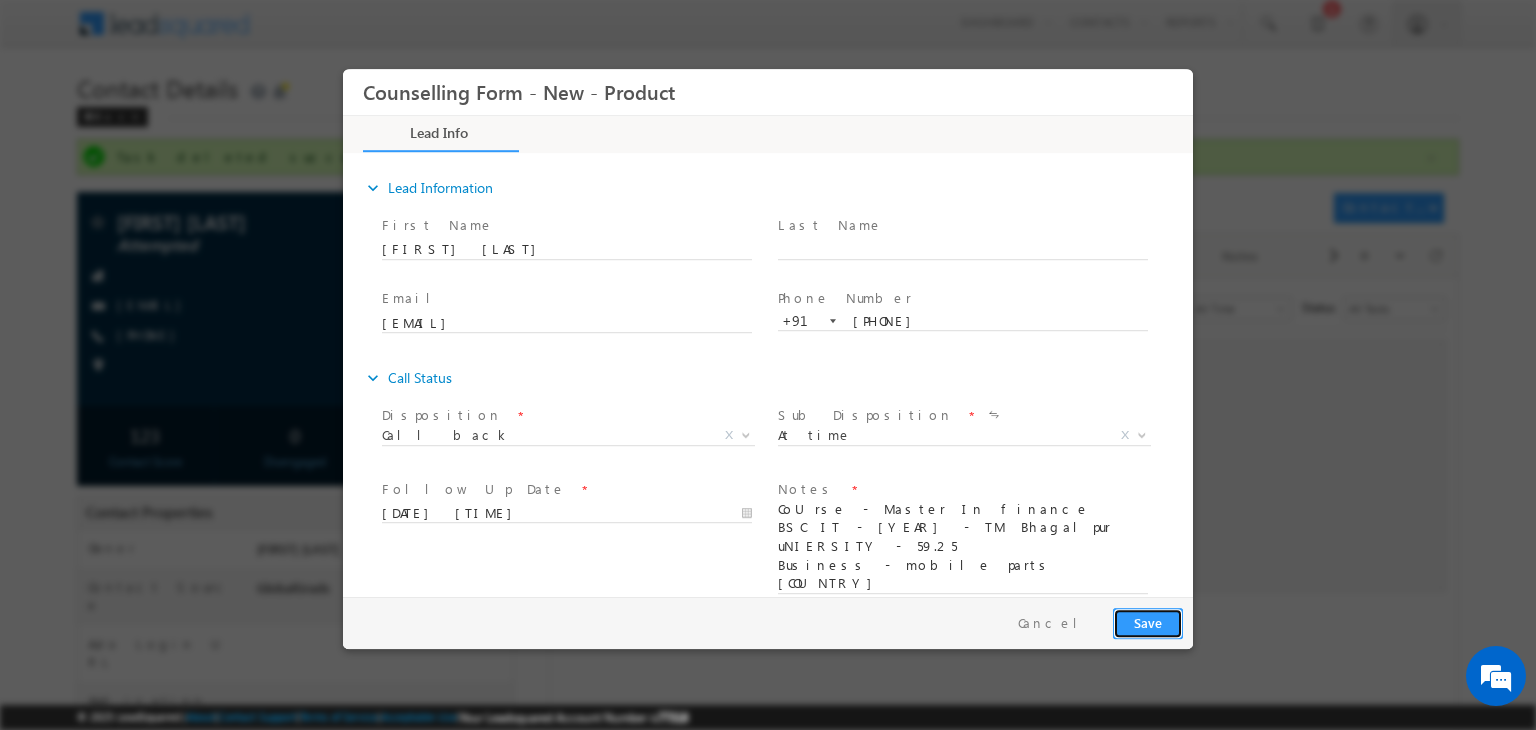 drag, startPoint x: 1140, startPoint y: 628, endPoint x: 1639, endPoint y: 578, distance: 501.49875 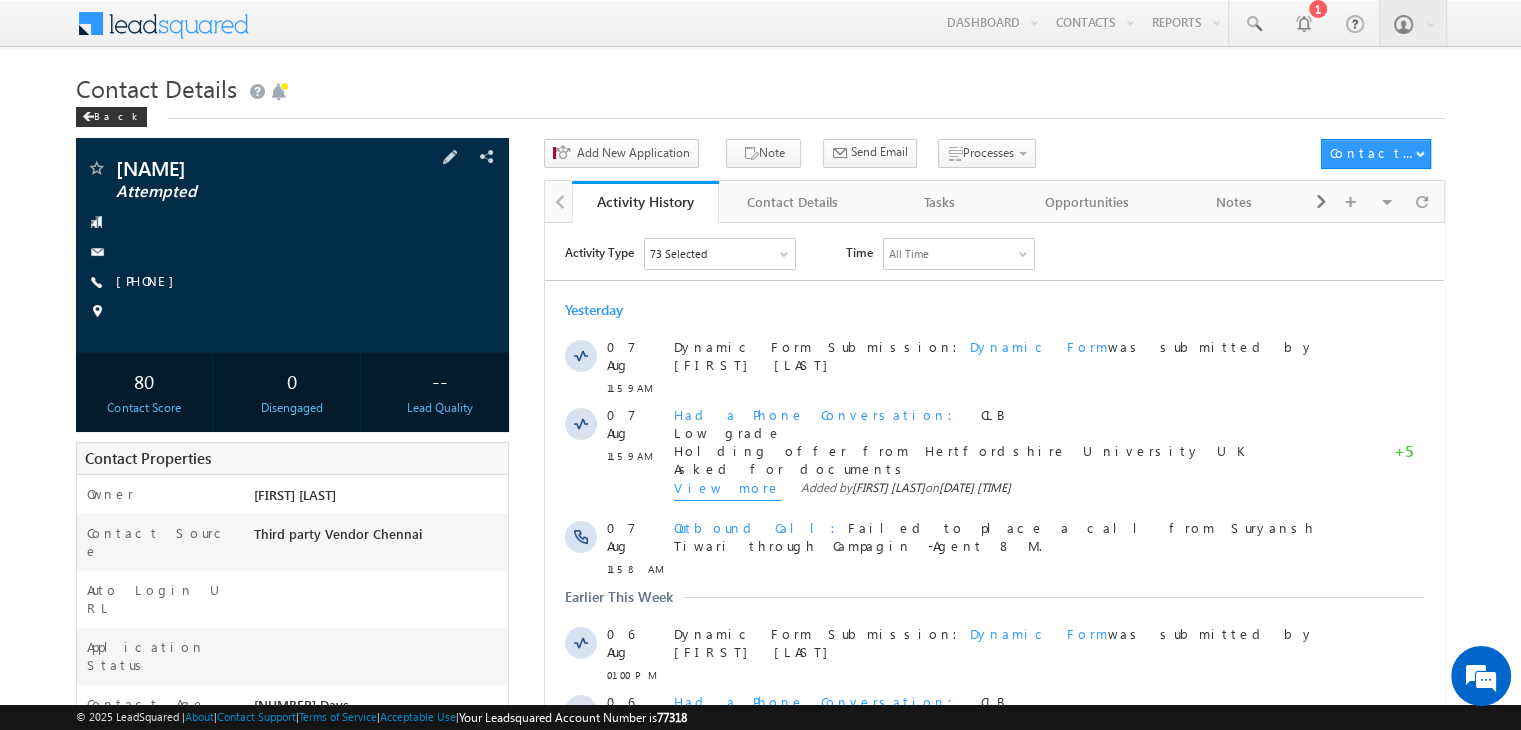scroll, scrollTop: 0, scrollLeft: 0, axis: both 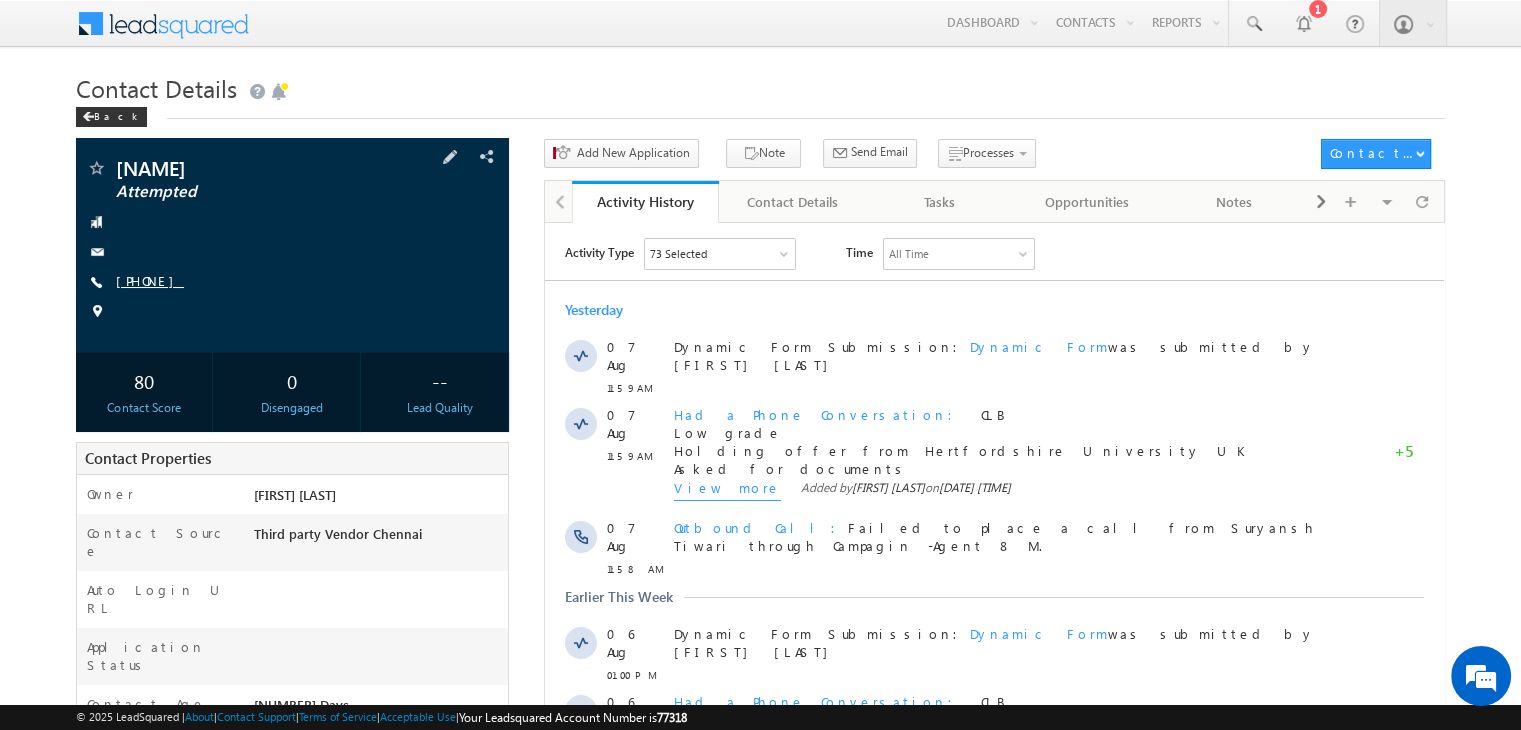 click on "[PHONE]" at bounding box center [150, 280] 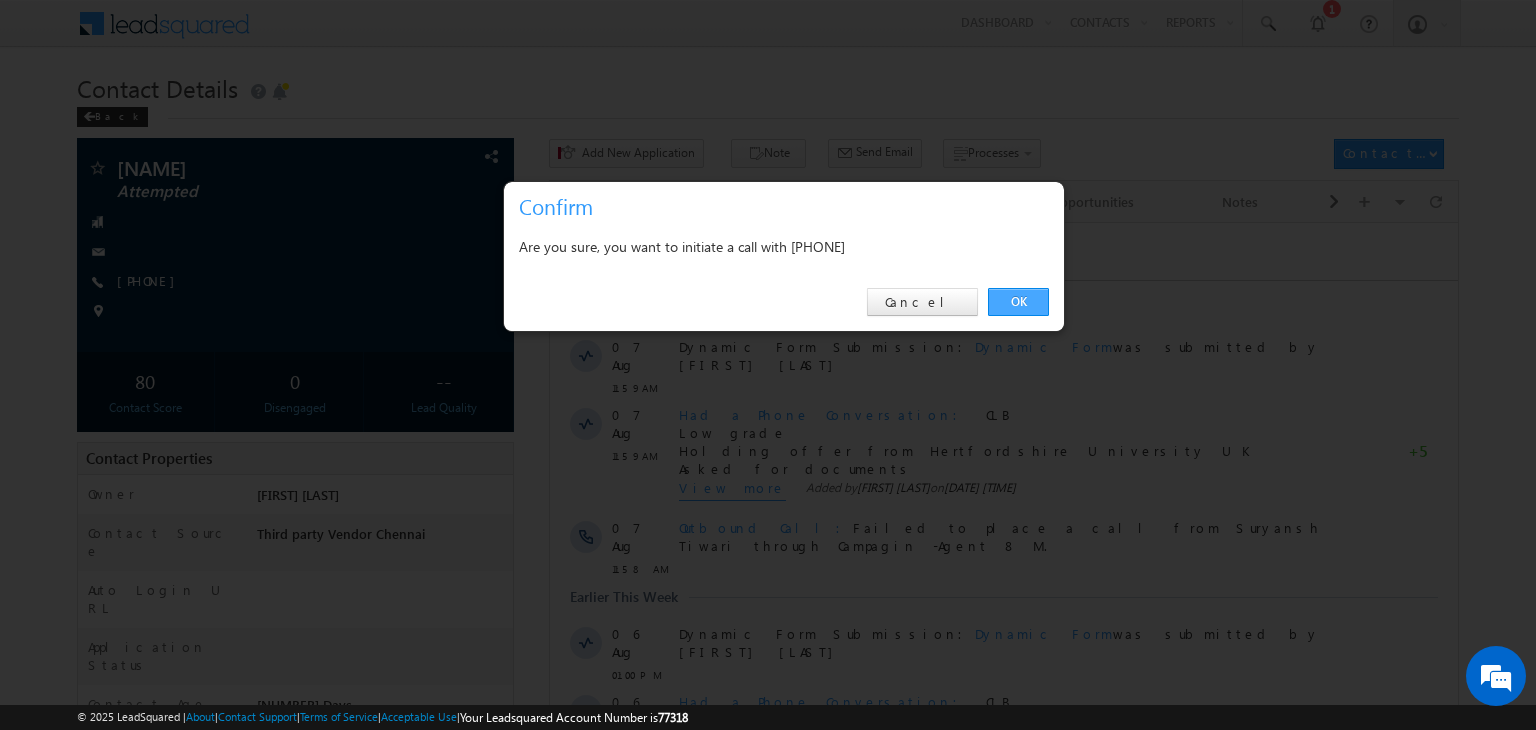 click on "OK" at bounding box center [1018, 302] 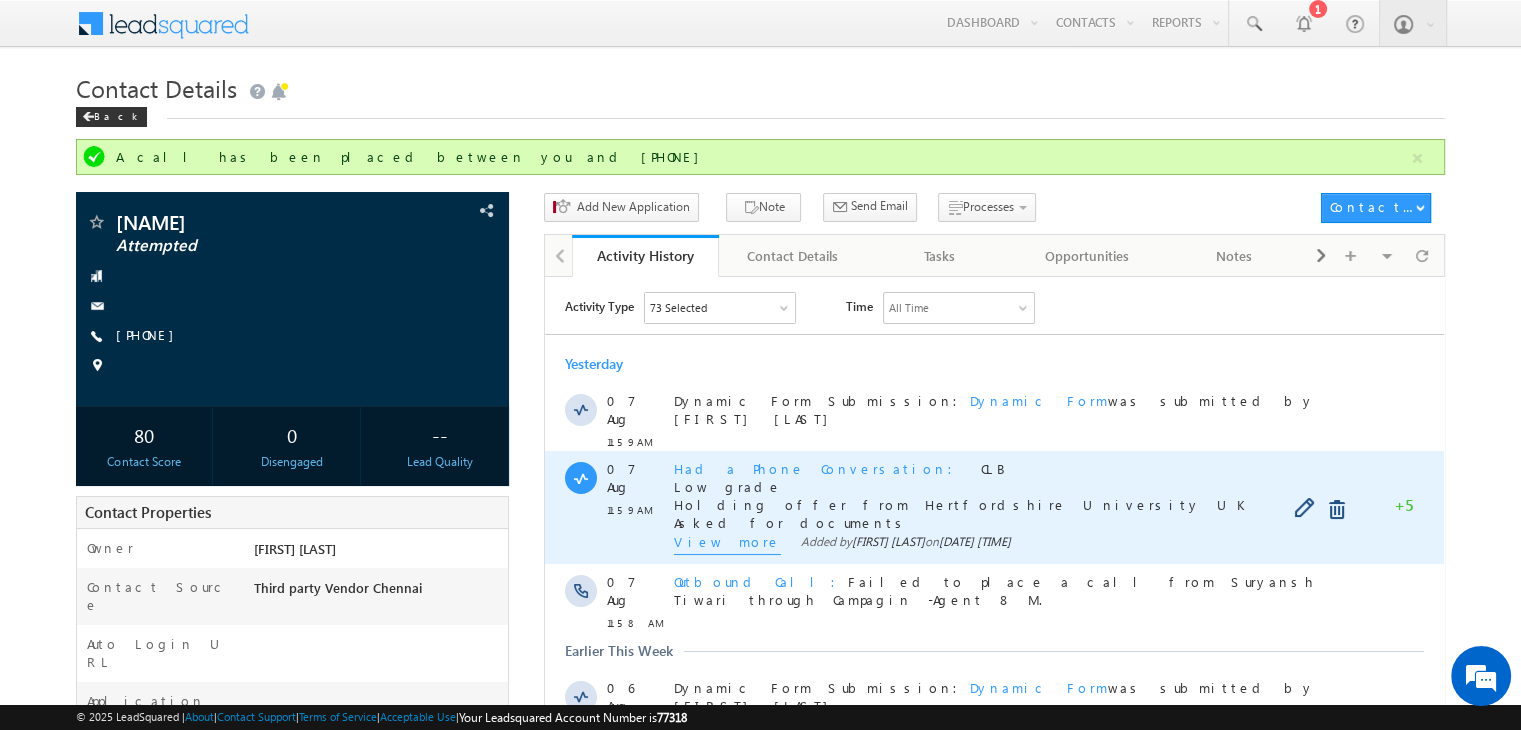click on "View more" at bounding box center (727, 543) 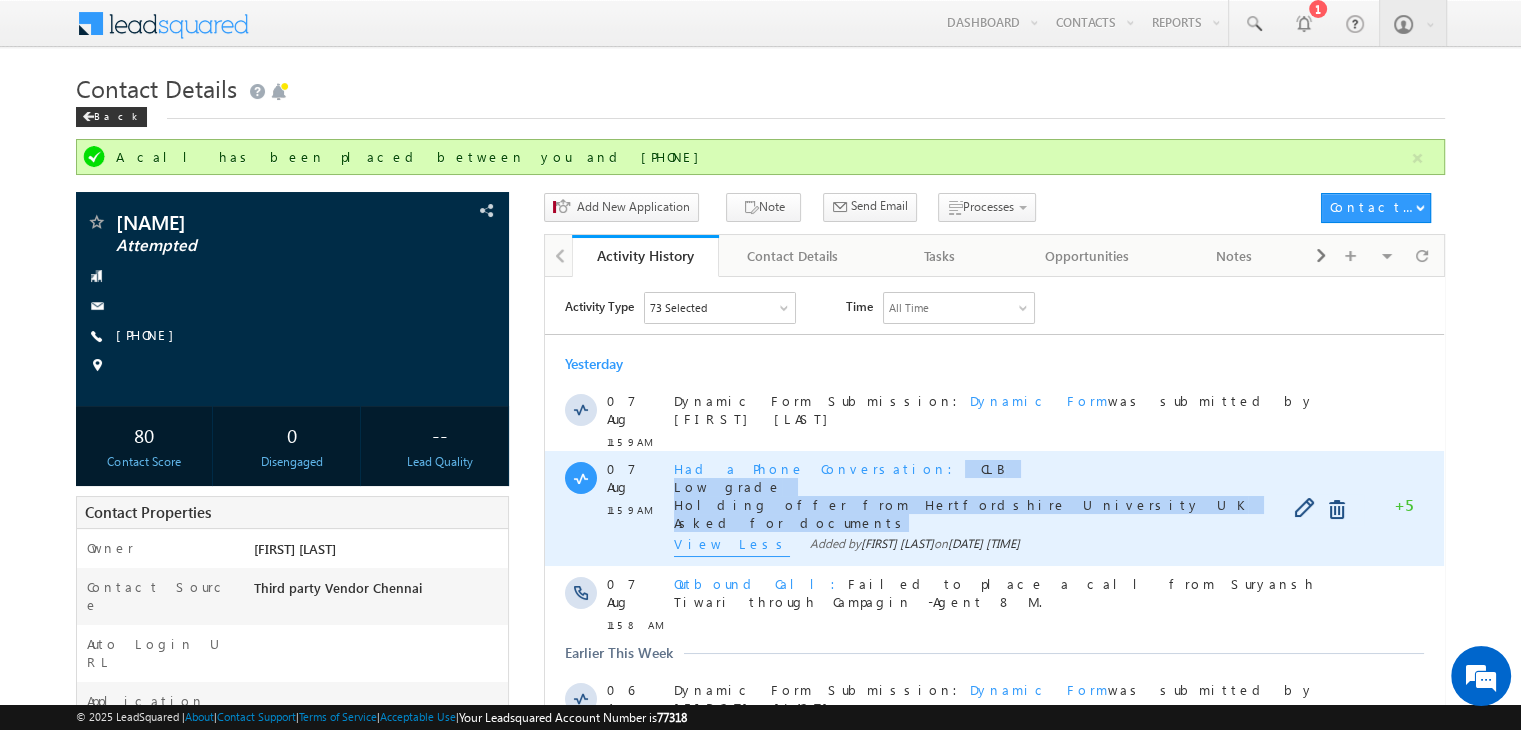 copy on "CLB Low grade Holding offer from Hertfordshire University UK Asked for documents" 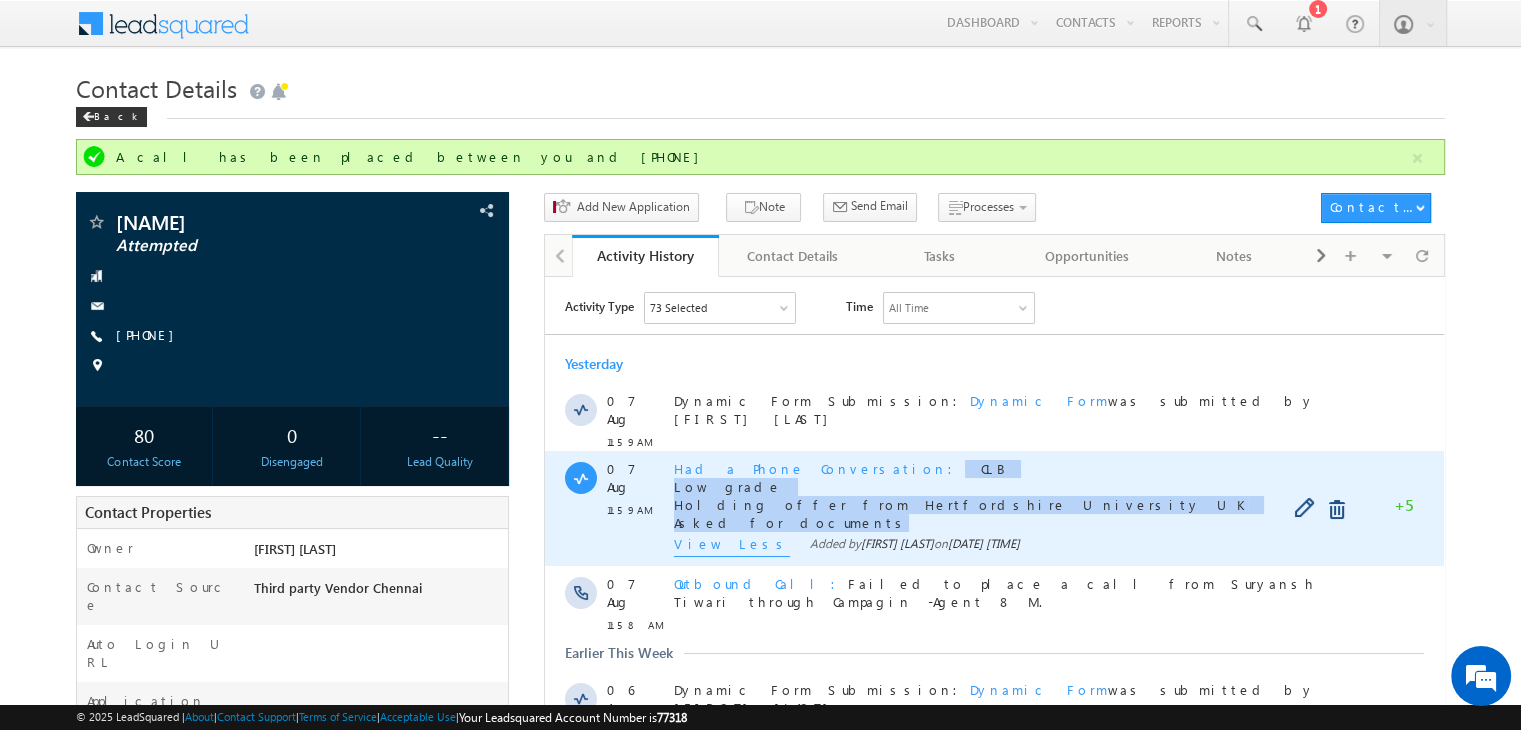 drag, startPoint x: 799, startPoint y: 513, endPoint x: 833, endPoint y: 459, distance: 63.812225 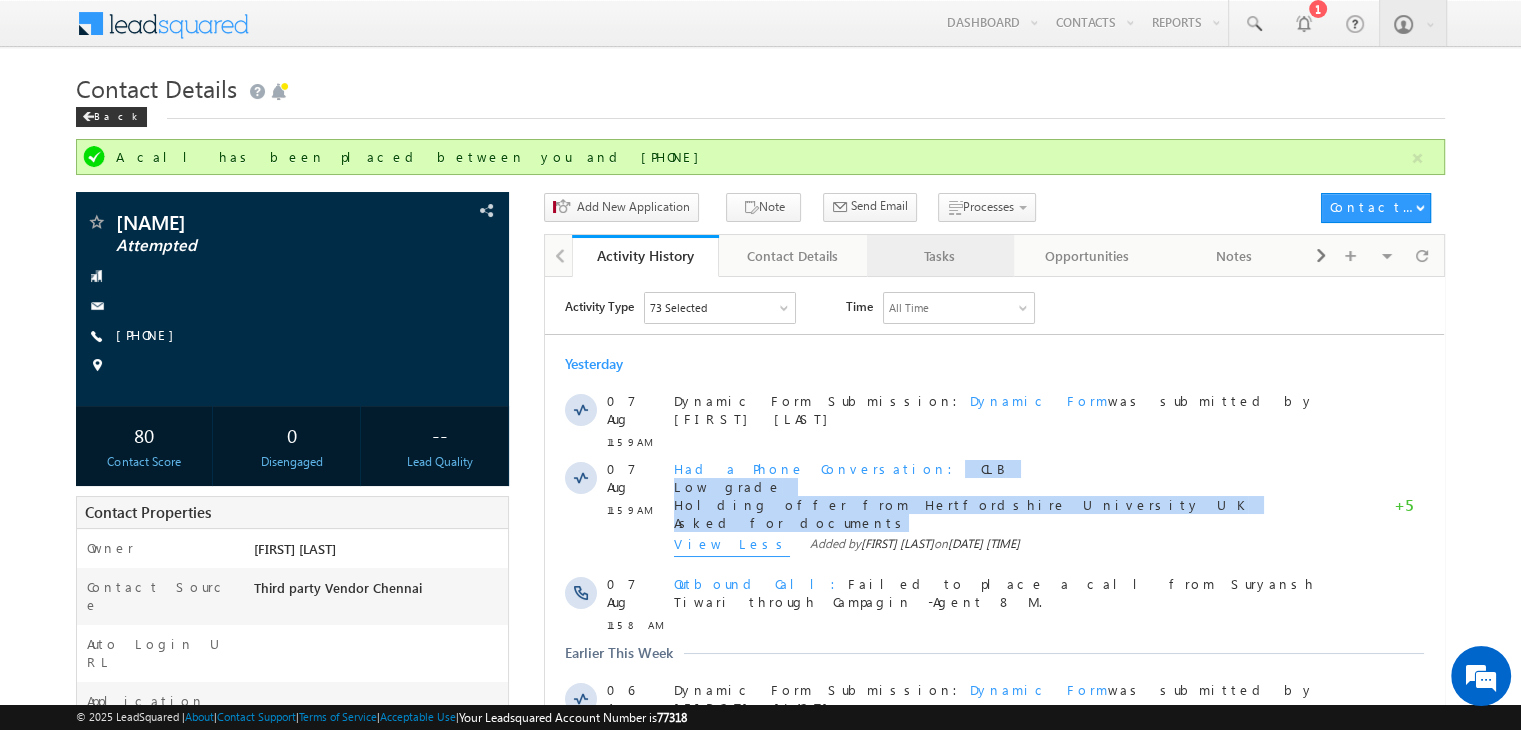 click on "Tasks" at bounding box center (940, 256) 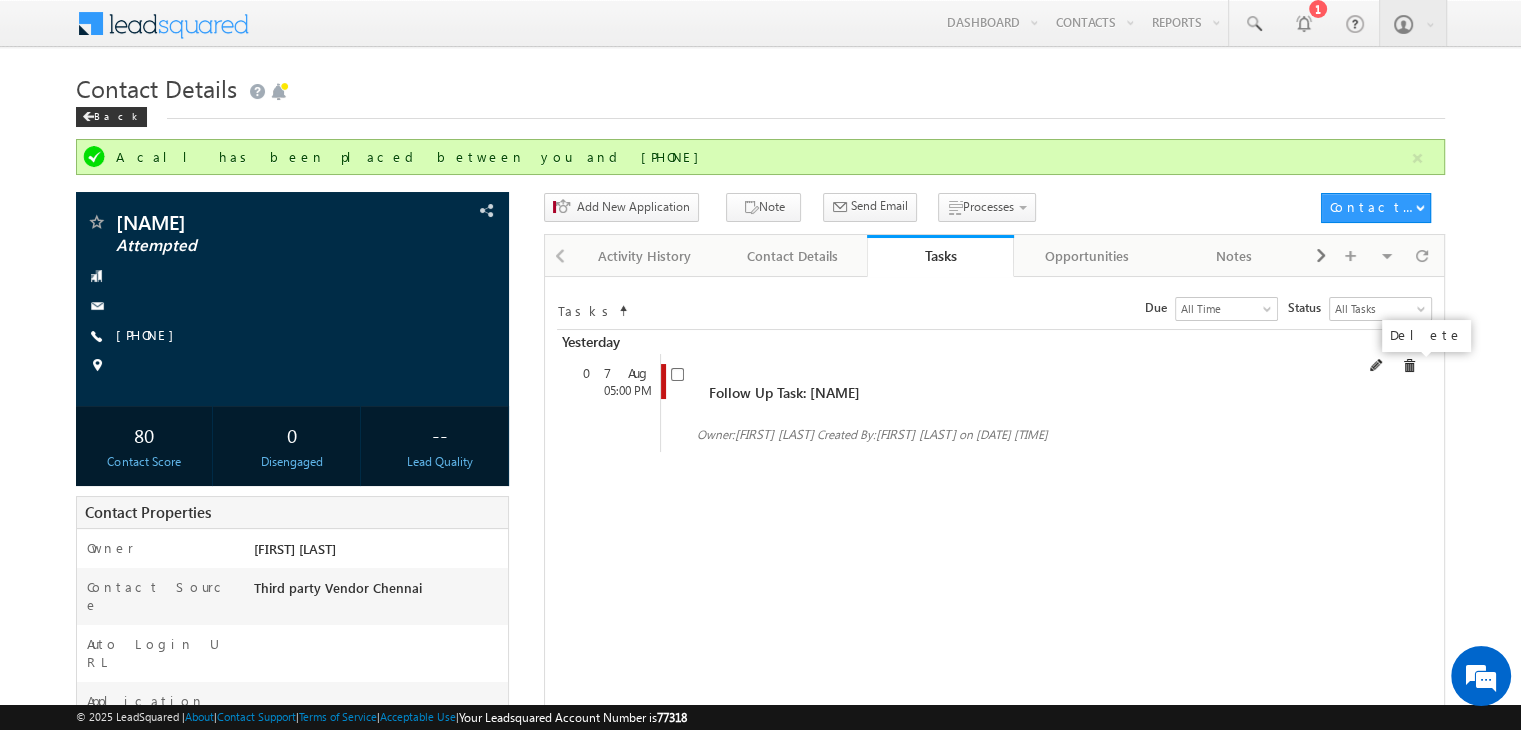 click at bounding box center (1409, 366) 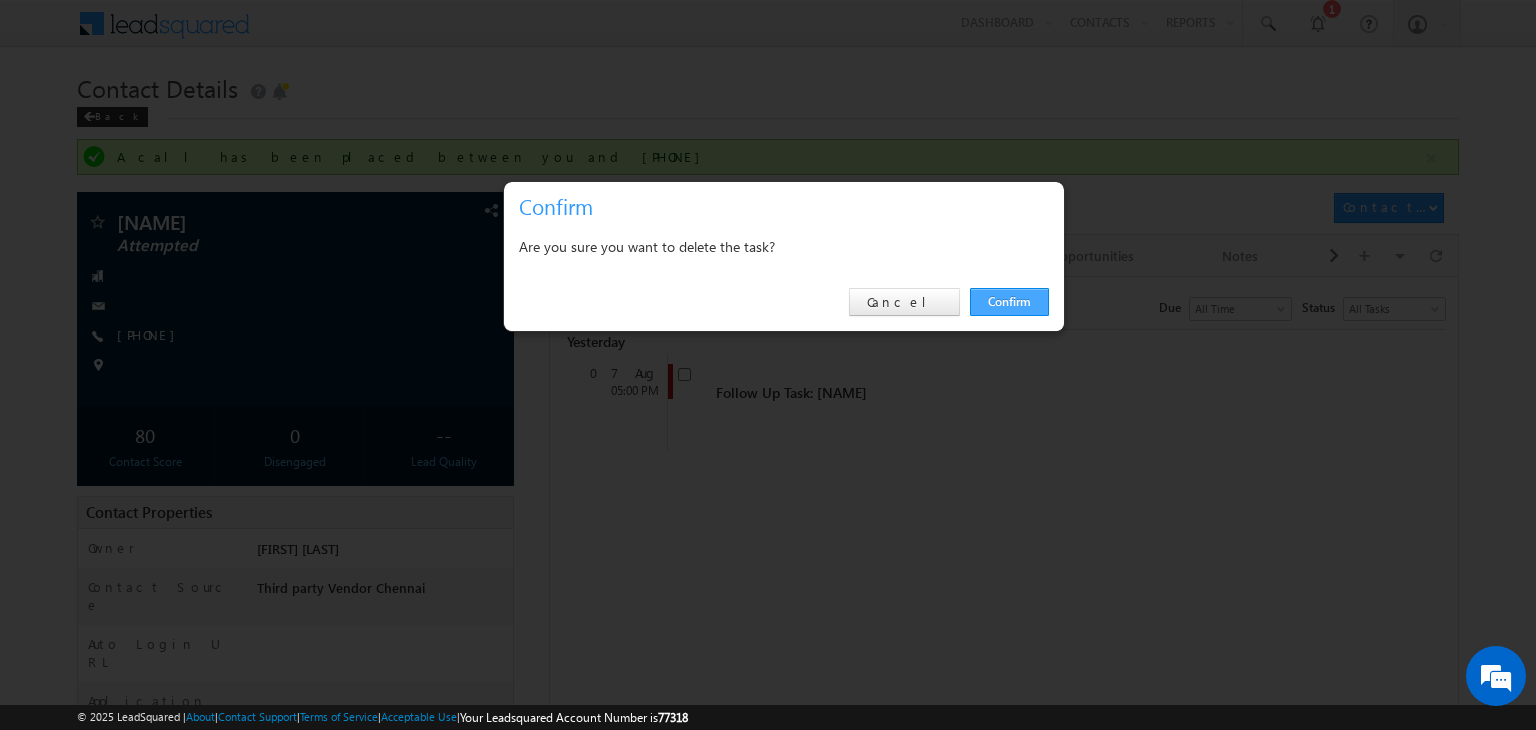 click on "Confirm" at bounding box center (1009, 302) 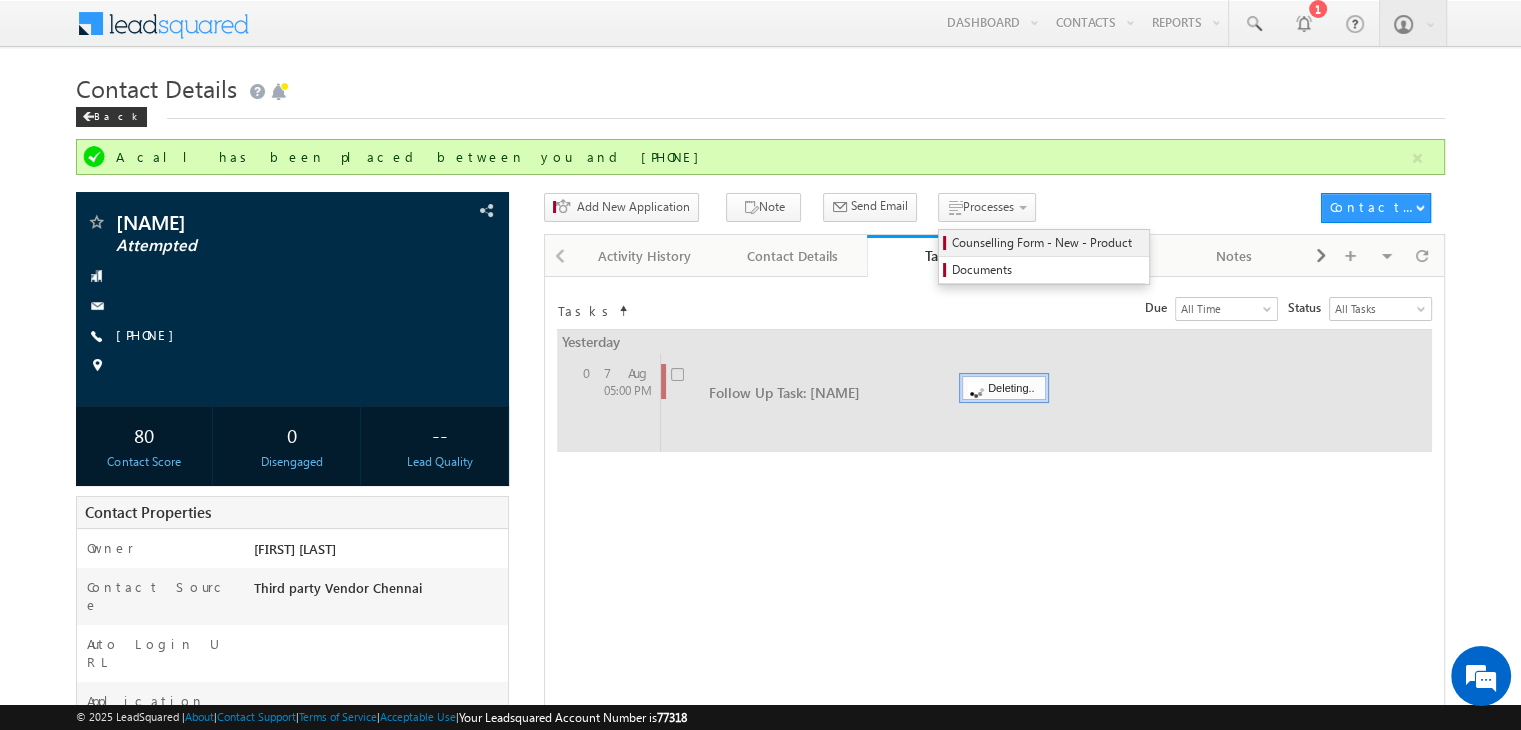 click on "Counselling Form - New - Product" at bounding box center [1047, 243] 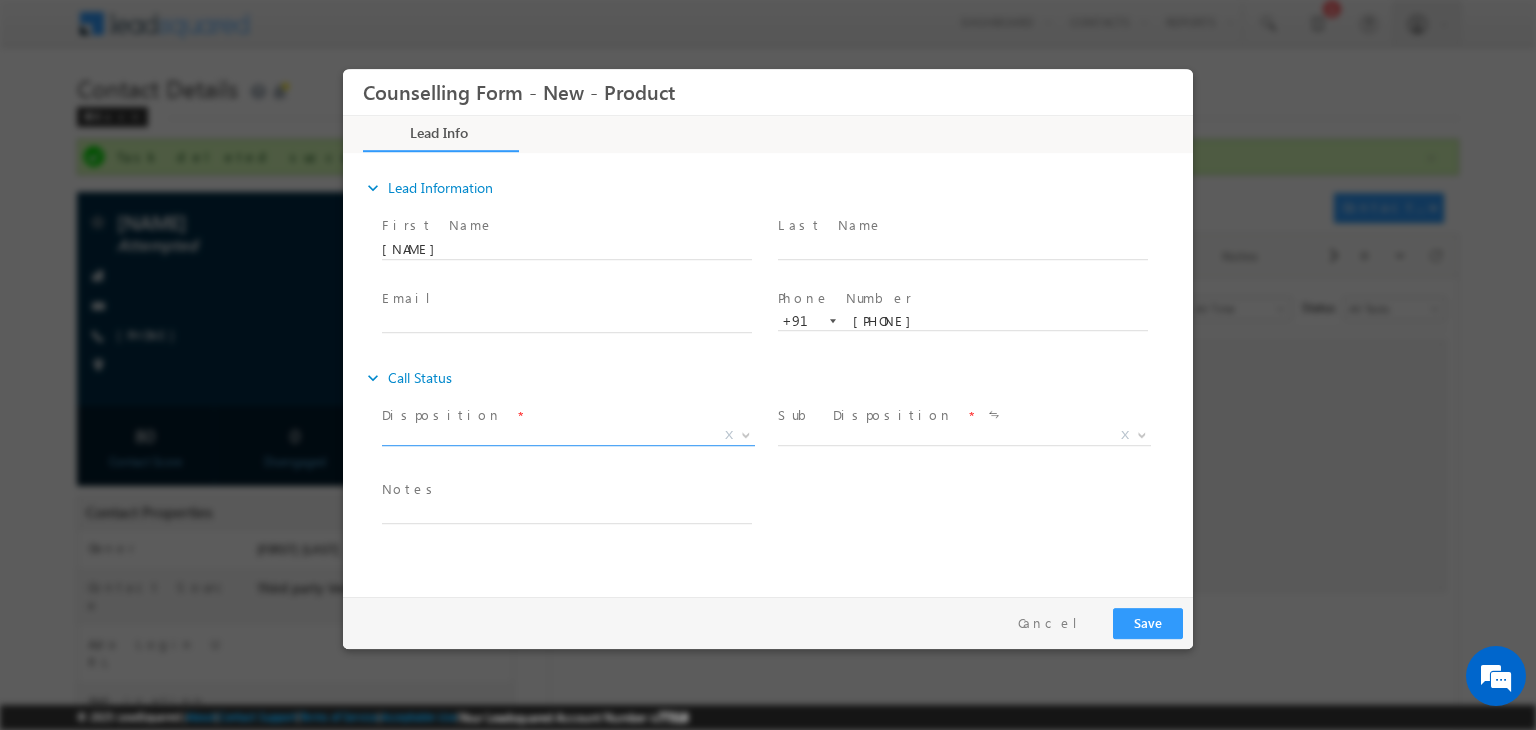 scroll, scrollTop: 0, scrollLeft: 0, axis: both 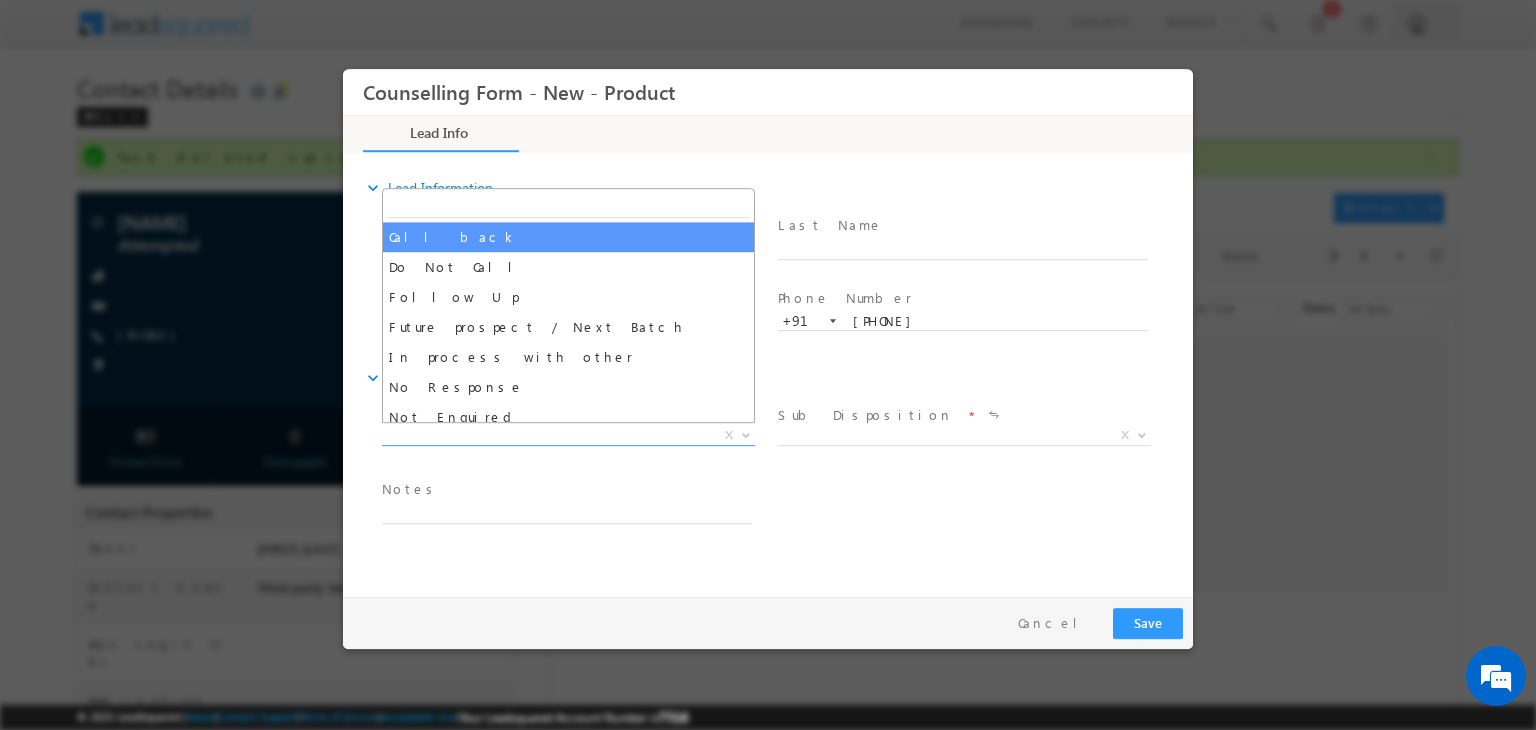 drag, startPoint x: 564, startPoint y: 252, endPoint x: 552, endPoint y: 241, distance: 16.27882 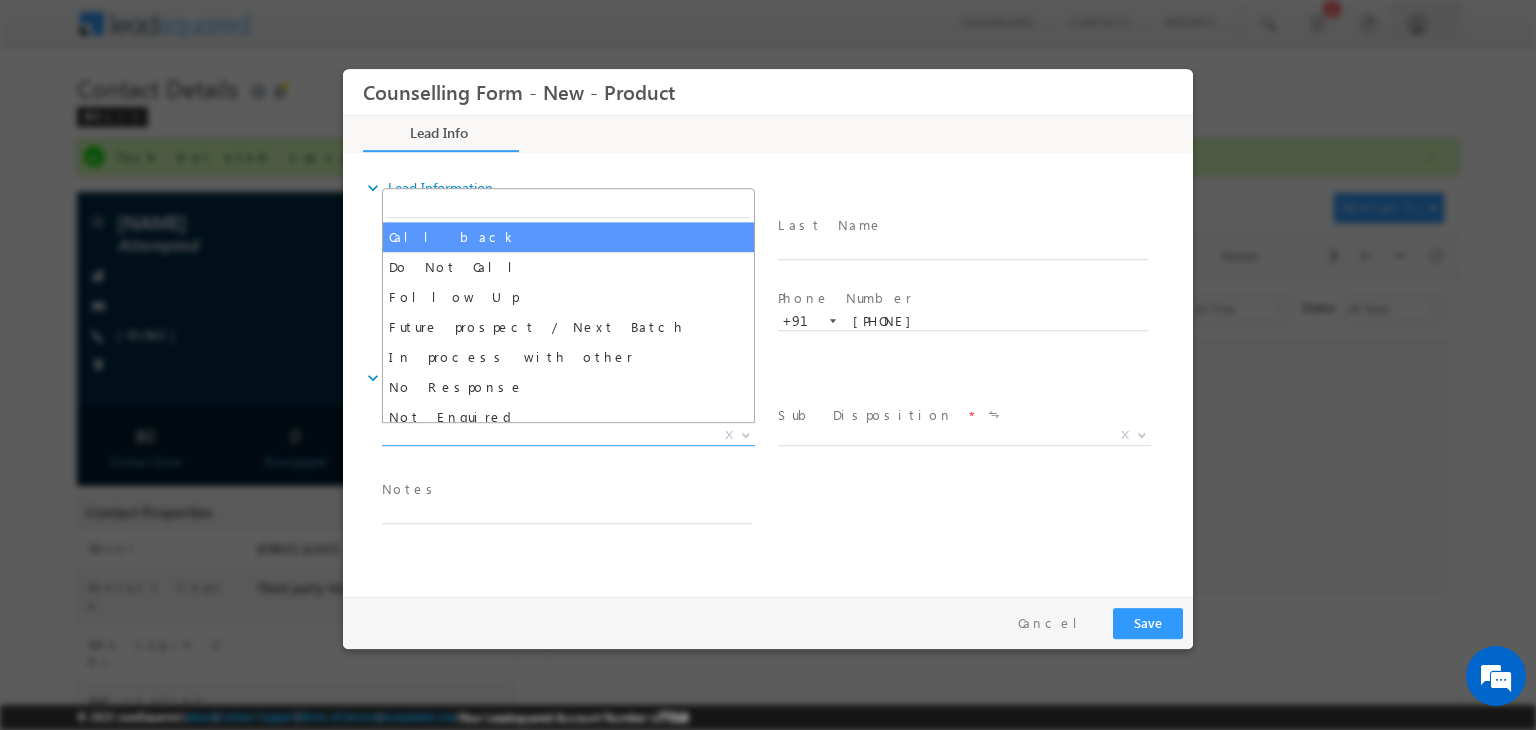 select on "Call back" 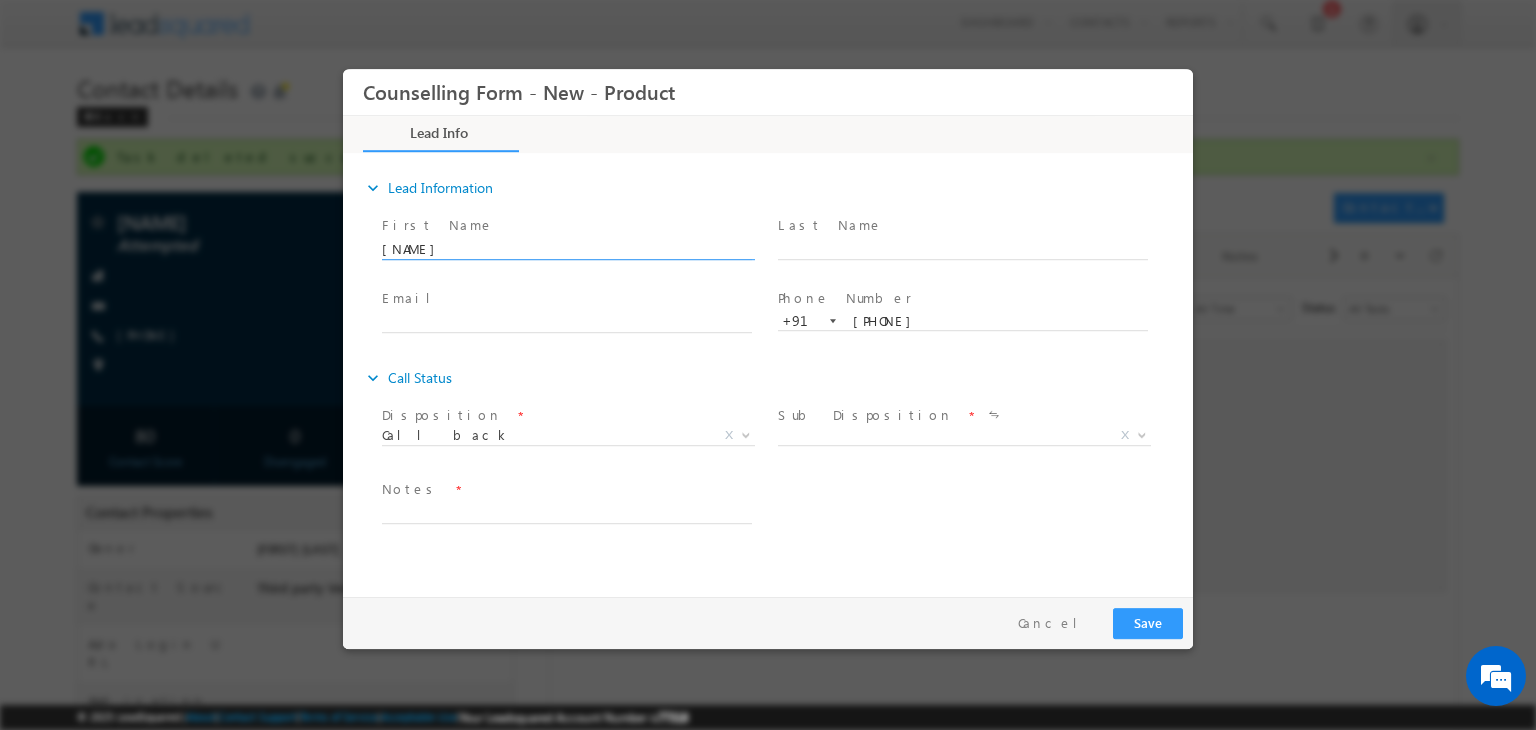 drag, startPoint x: 552, startPoint y: 241, endPoint x: 945, endPoint y: 478, distance: 458.93137 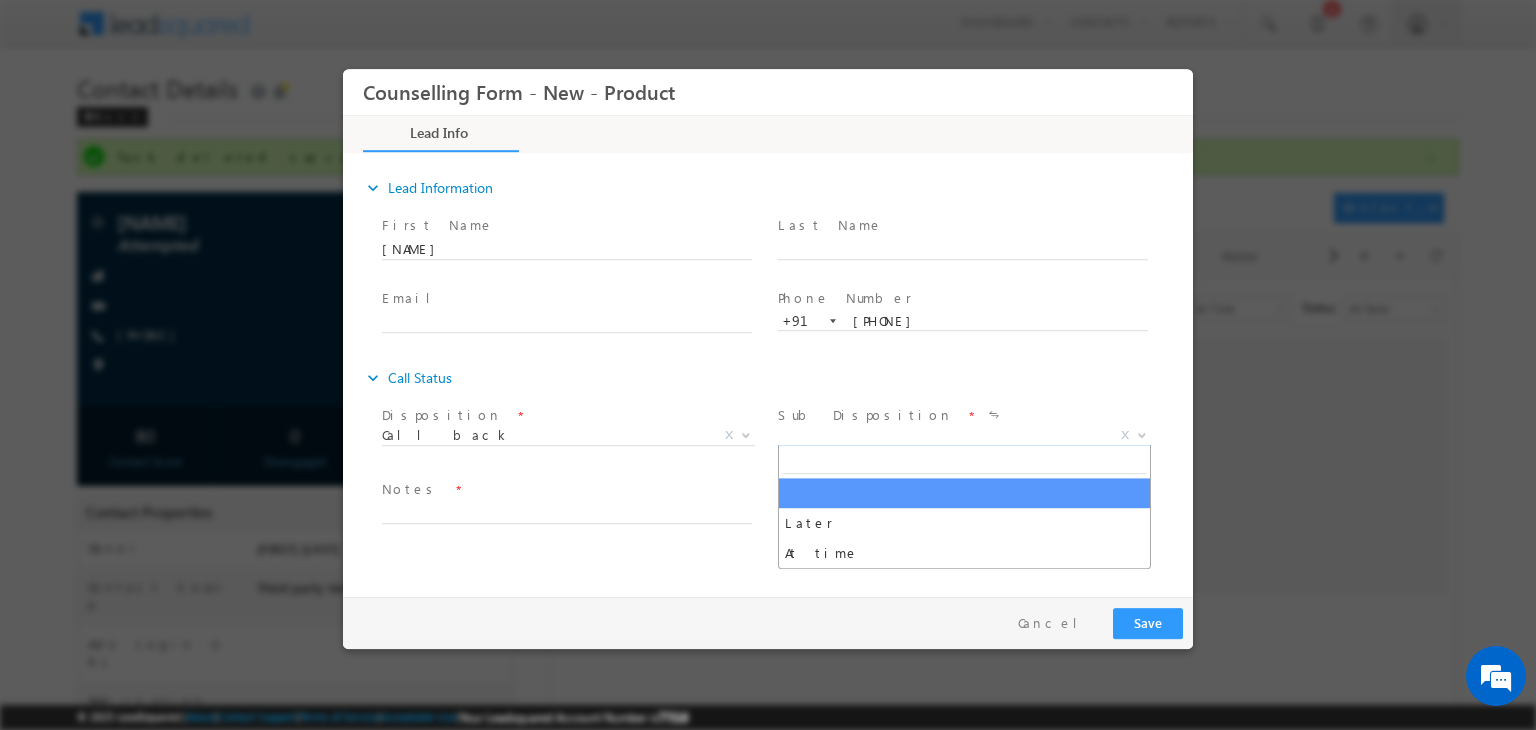click on "X" at bounding box center (964, 436) 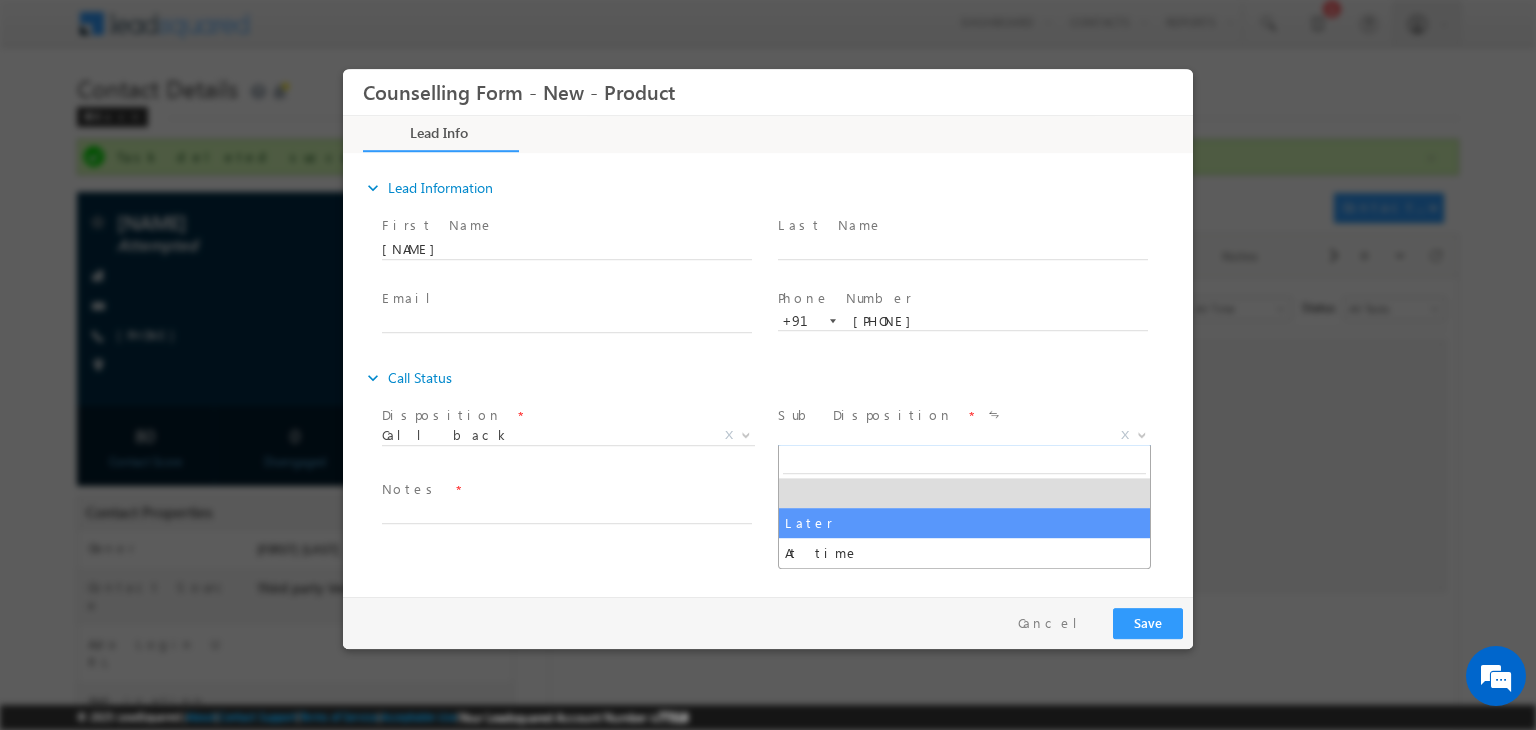 drag, startPoint x: 921, startPoint y: 531, endPoint x: 928, endPoint y: 542, distance: 13.038404 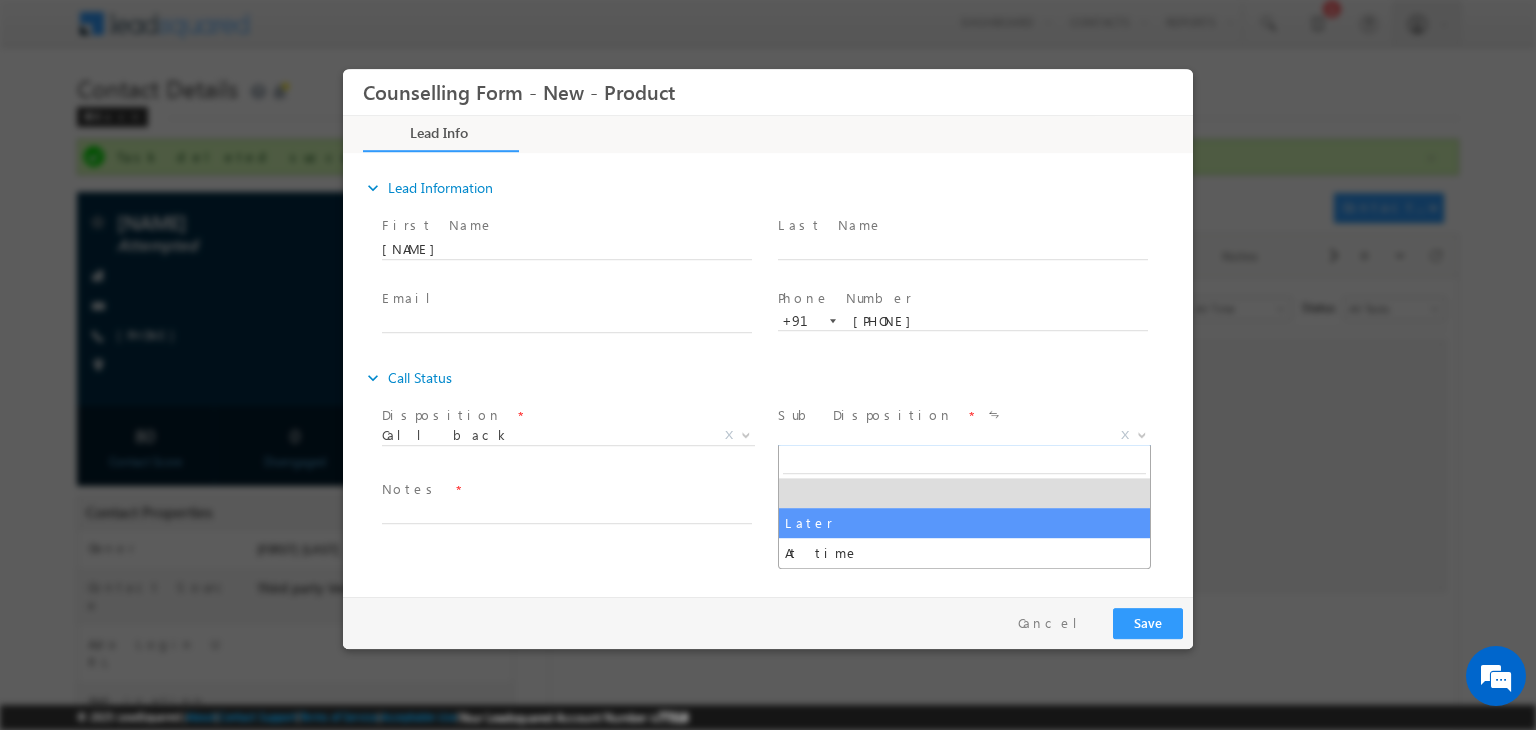 select on "At time" 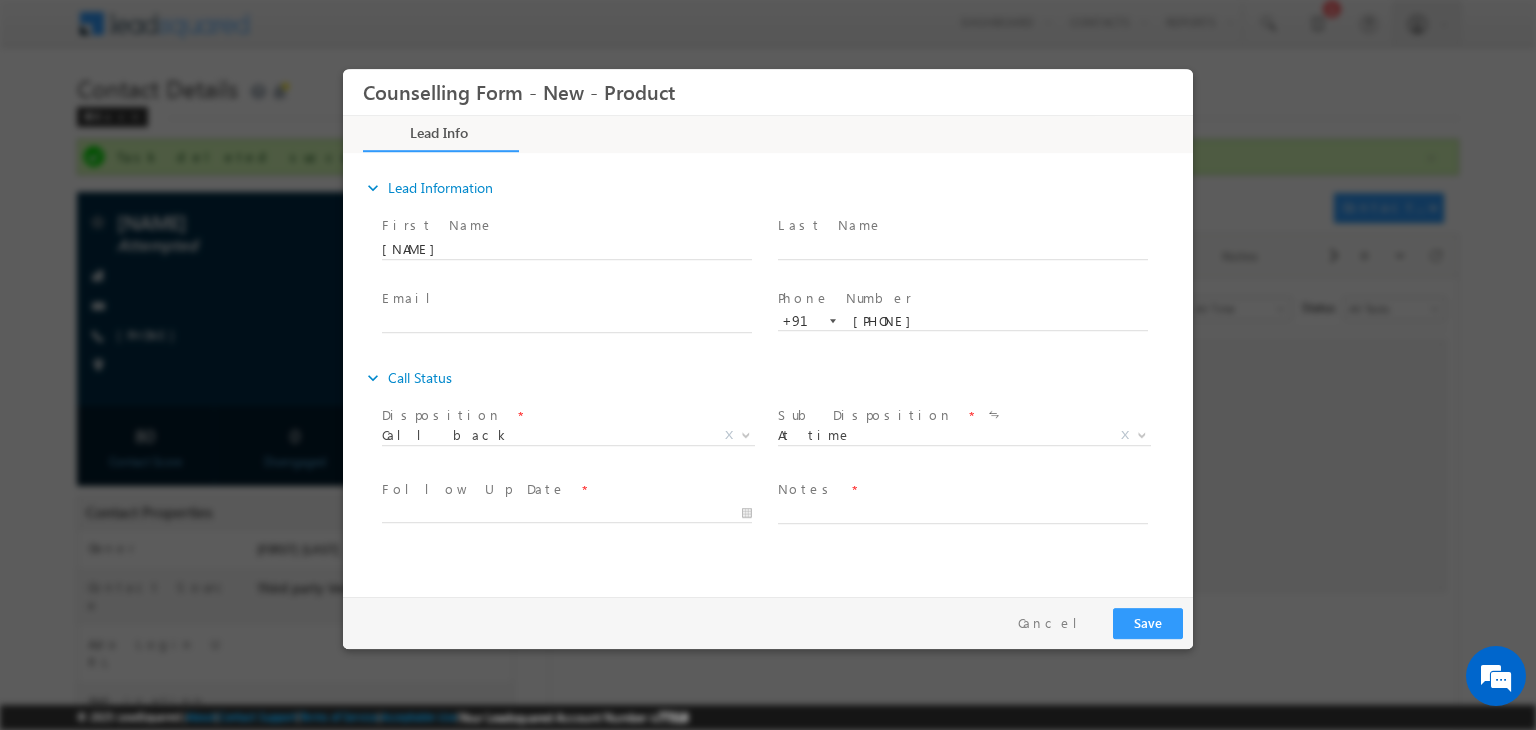 drag, startPoint x: 928, startPoint y: 542, endPoint x: 849, endPoint y: 501, distance: 89.005615 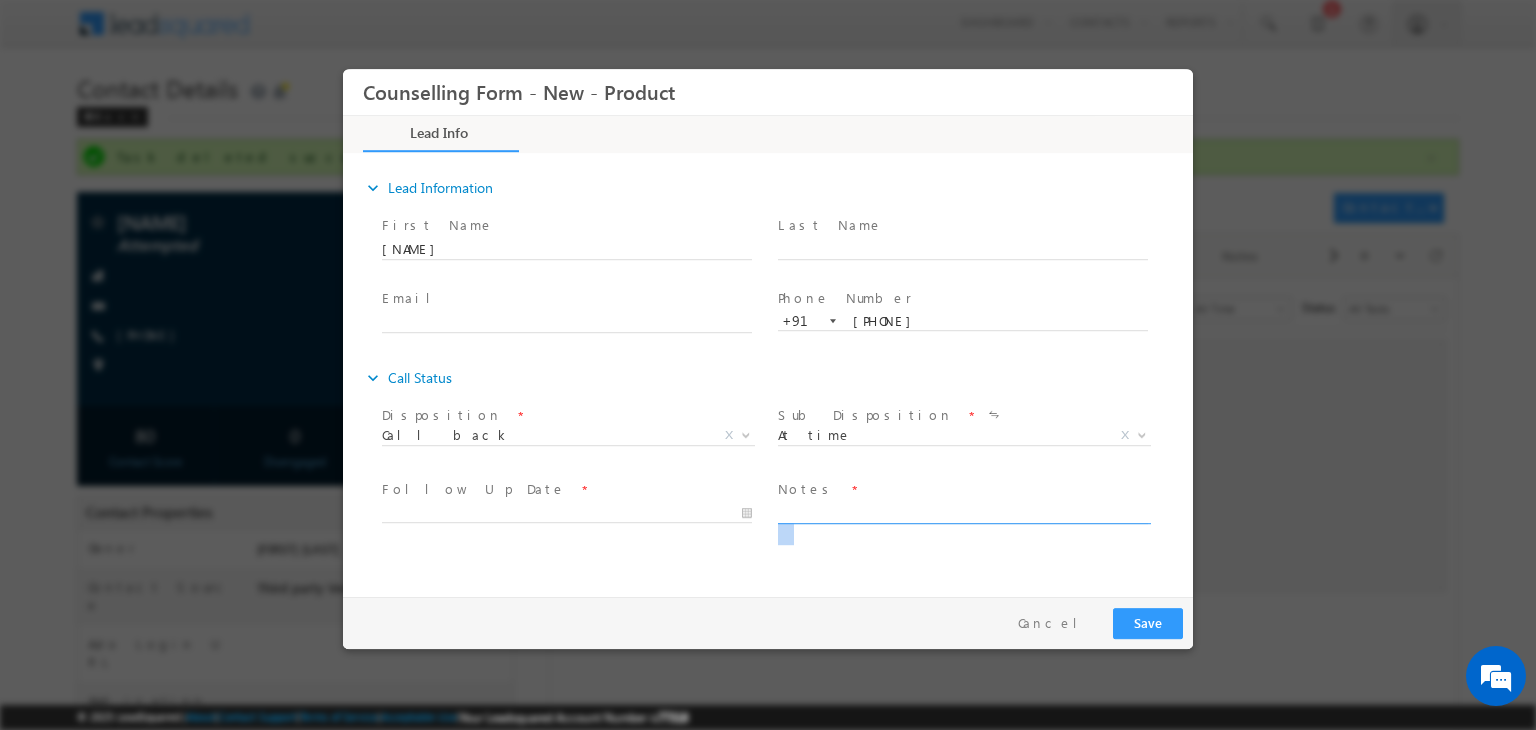 click at bounding box center (963, 512) 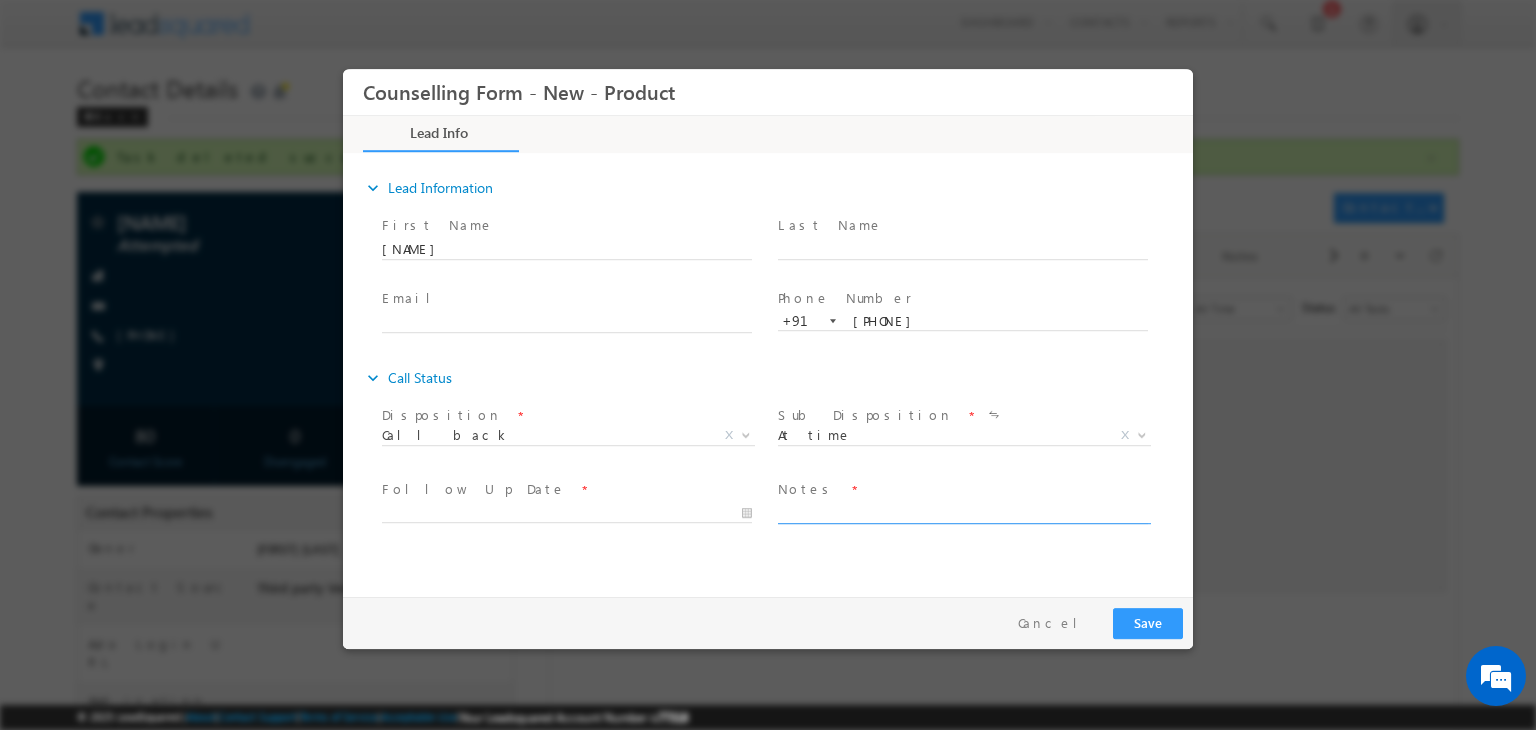 paste on "CLB
Low grade
Holding offer from Hertfordshire University UK
Asked for documents" 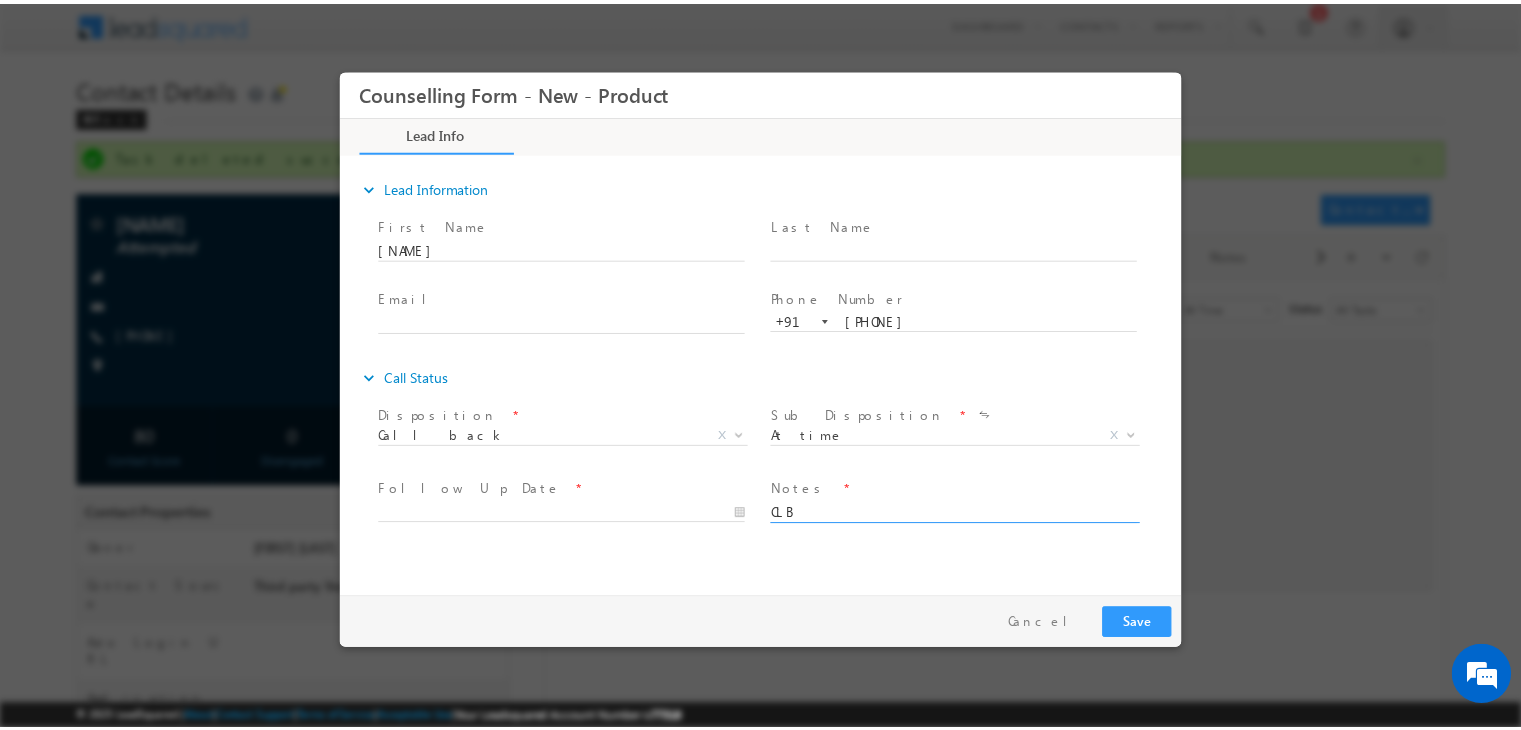 scroll, scrollTop: 4, scrollLeft: 0, axis: vertical 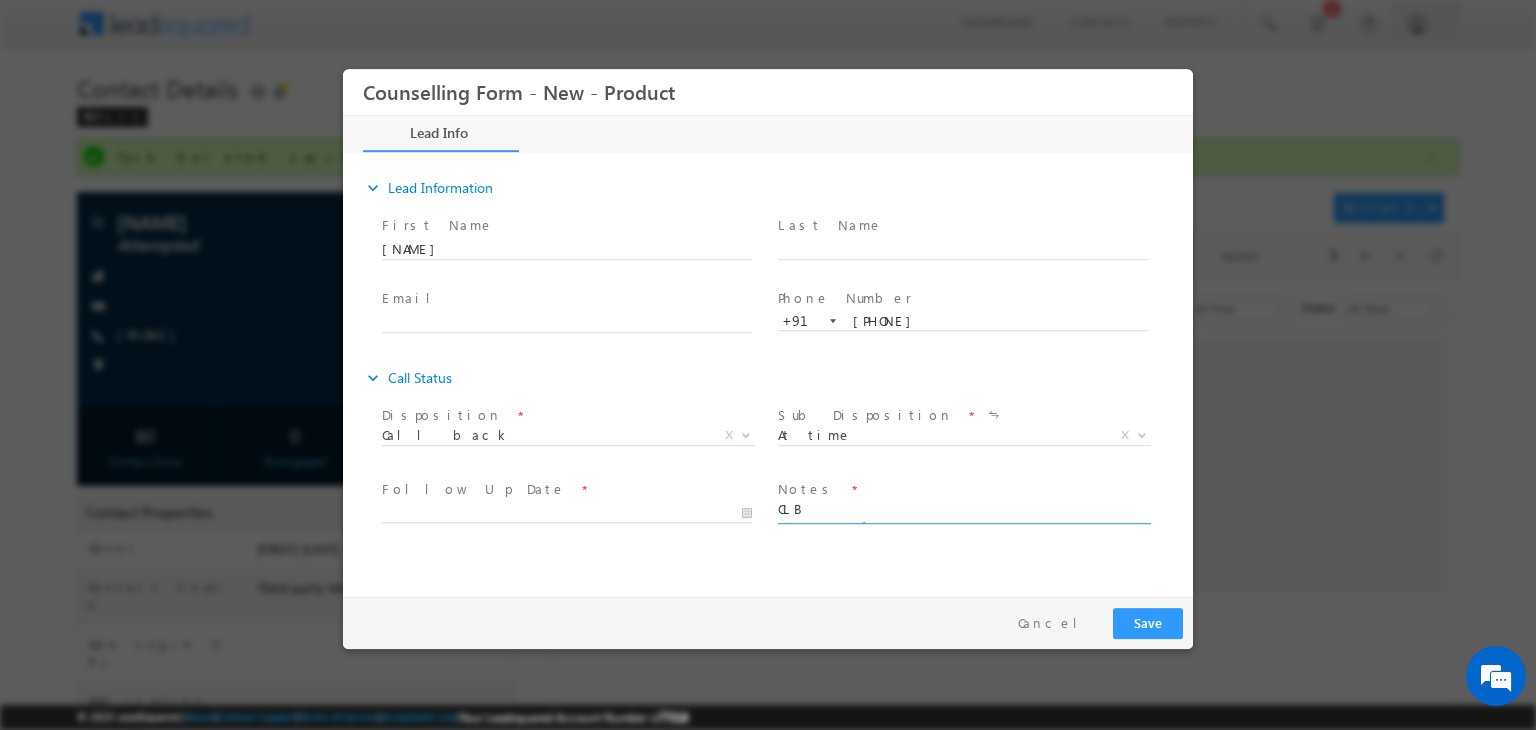 click on "CLB
Low grade
Holding offer from Hertfordshire University UK
Asked for documents" at bounding box center (963, 512) 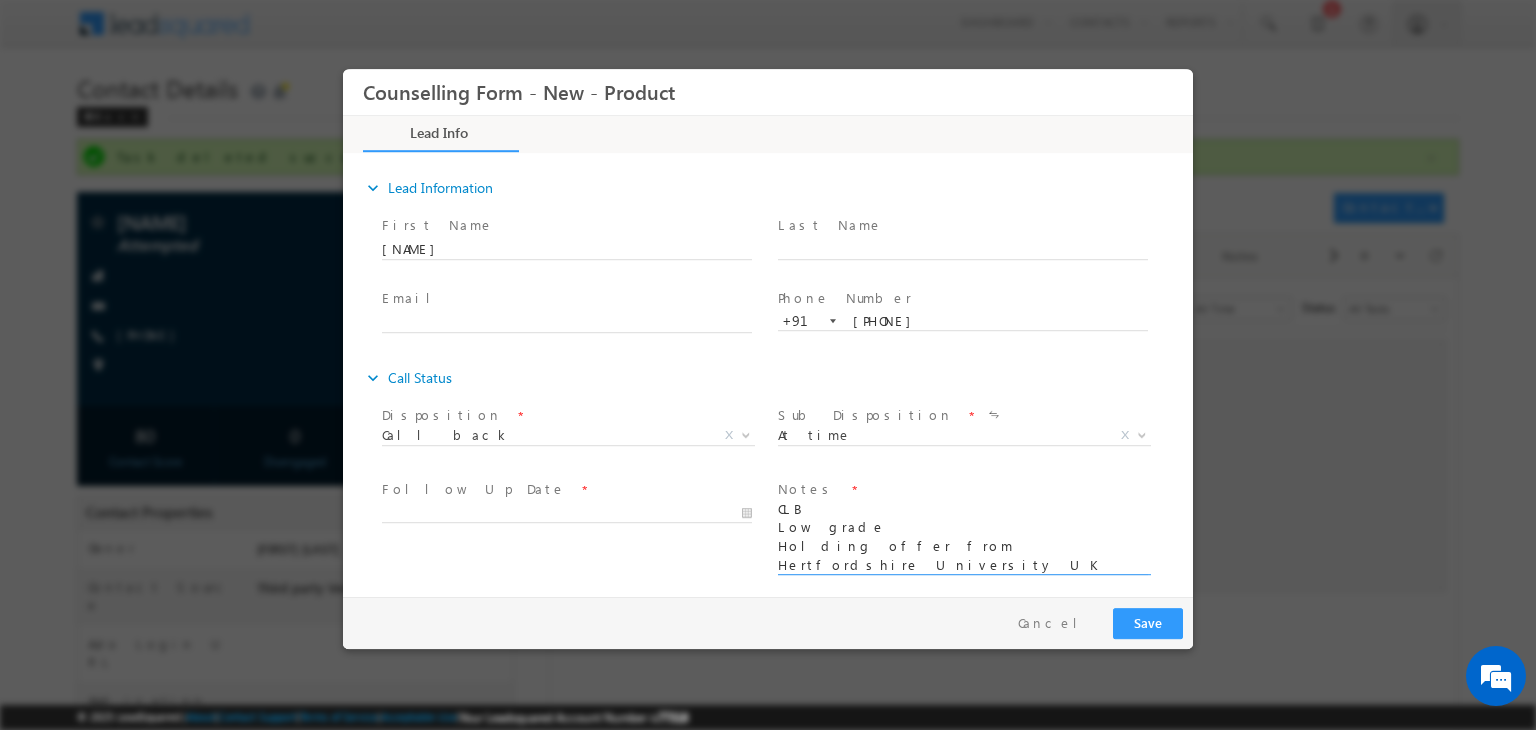 type on "CLB
Low grade
Holding offer from Hertfordshire University UK
Asked for documents" 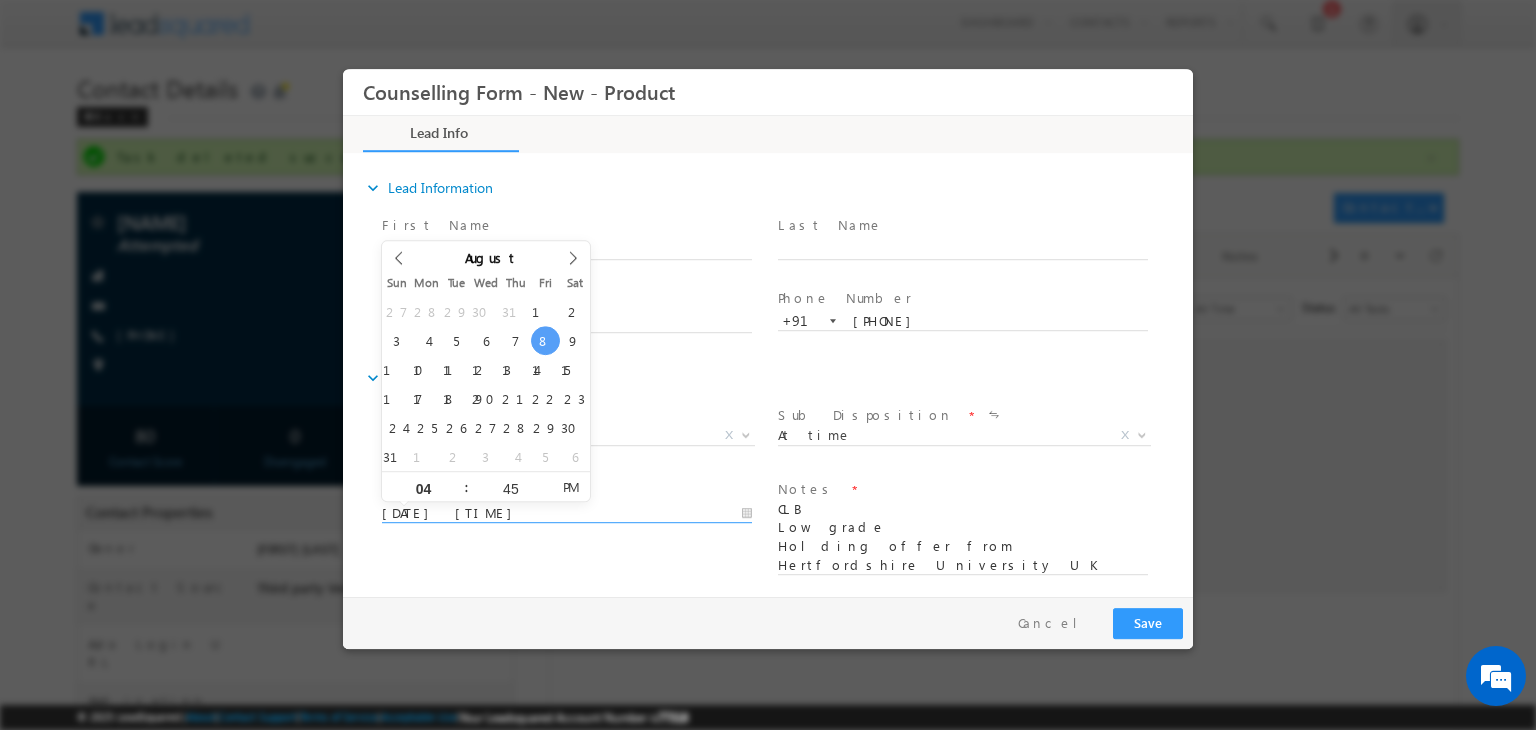 click on "08/08/2025 4:45 PM" at bounding box center (567, 514) 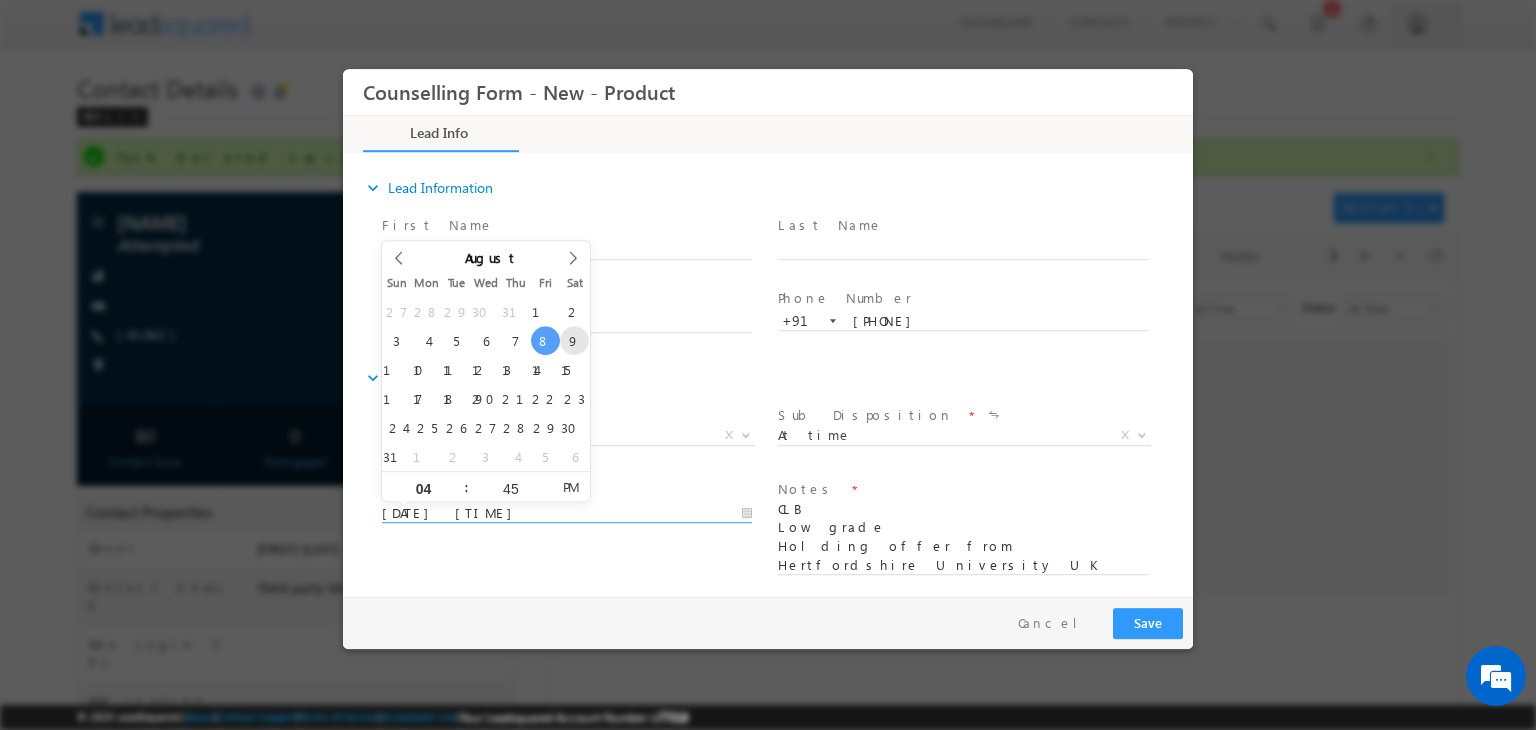 type on "09/08/2025 4:45 PM" 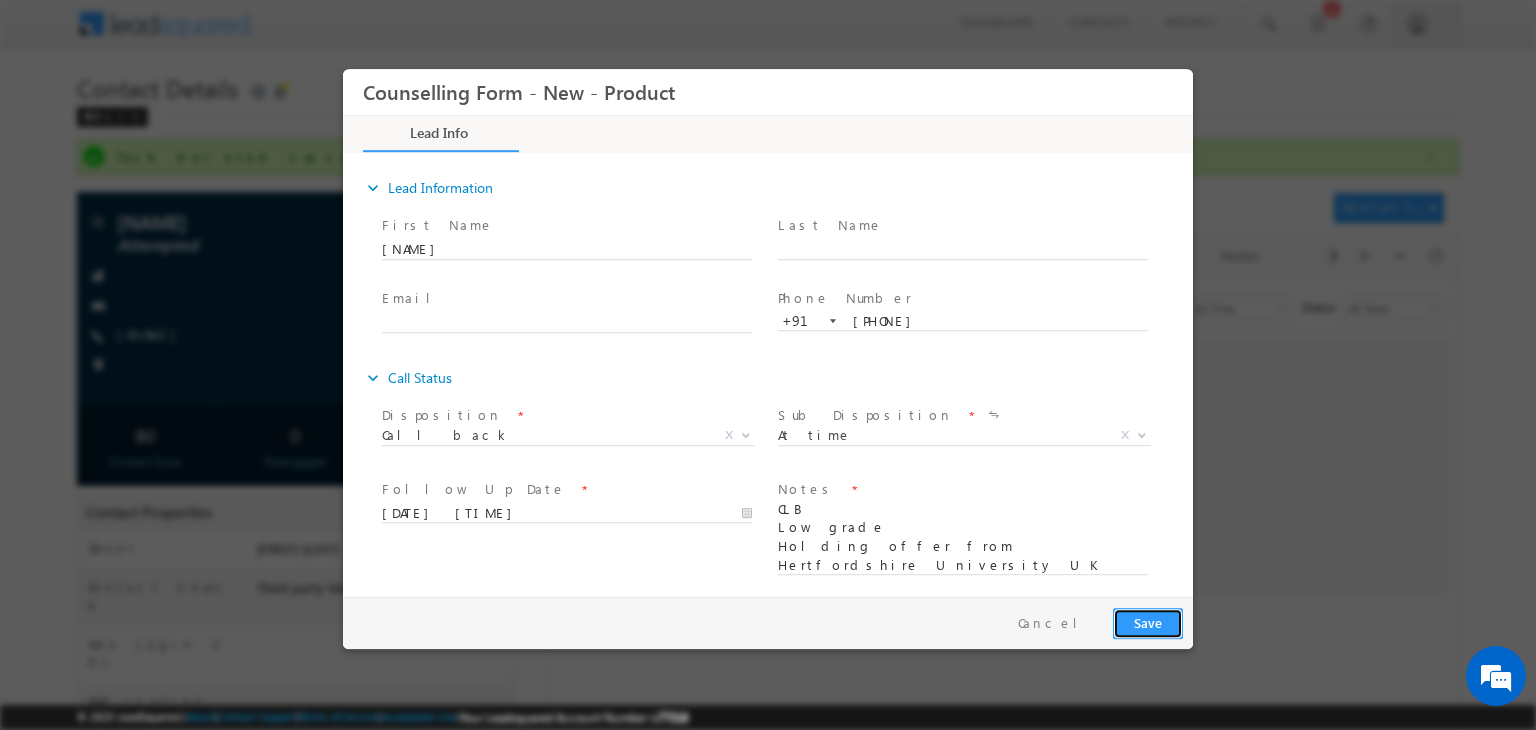 click on "Save" at bounding box center [1148, 623] 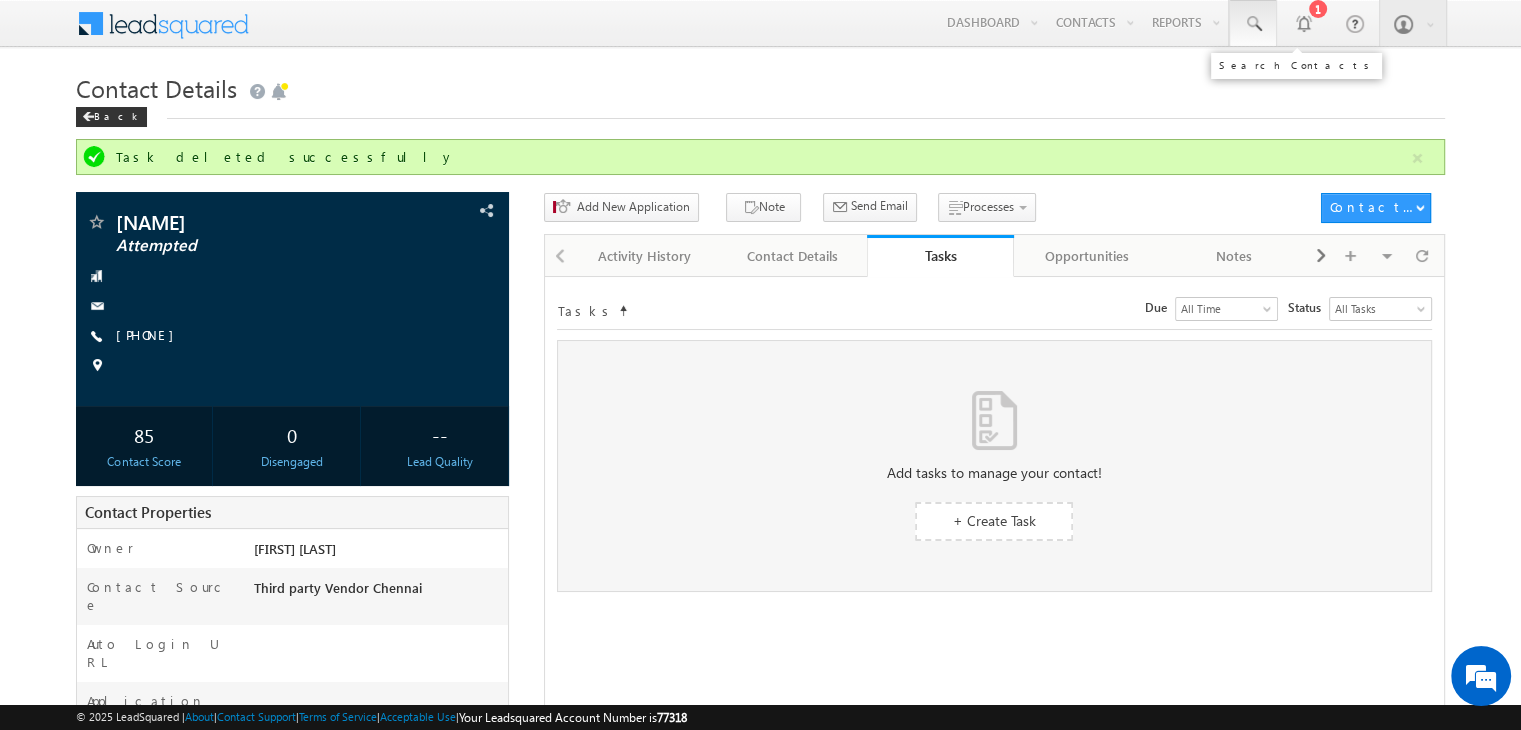 click at bounding box center [1253, 24] 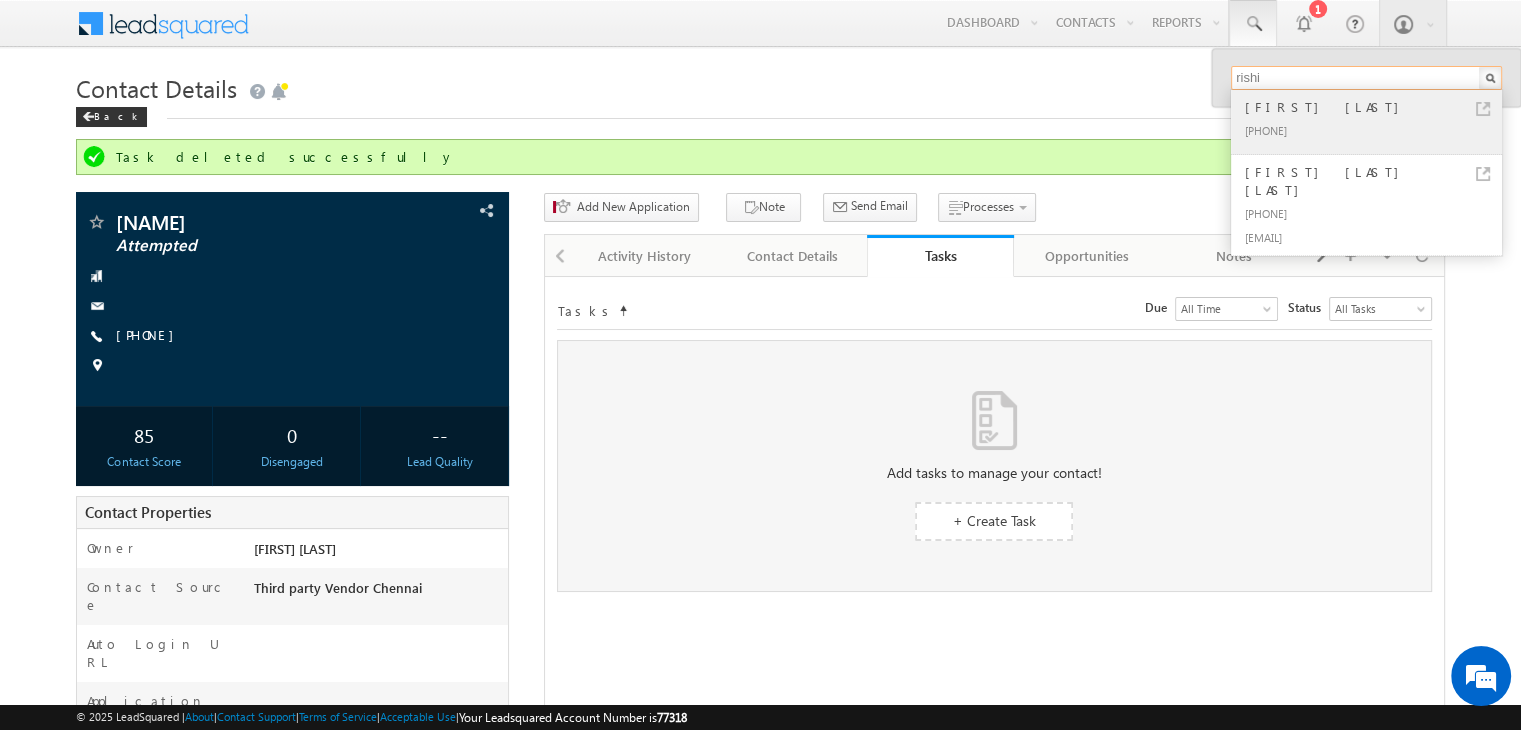 type on "rishi" 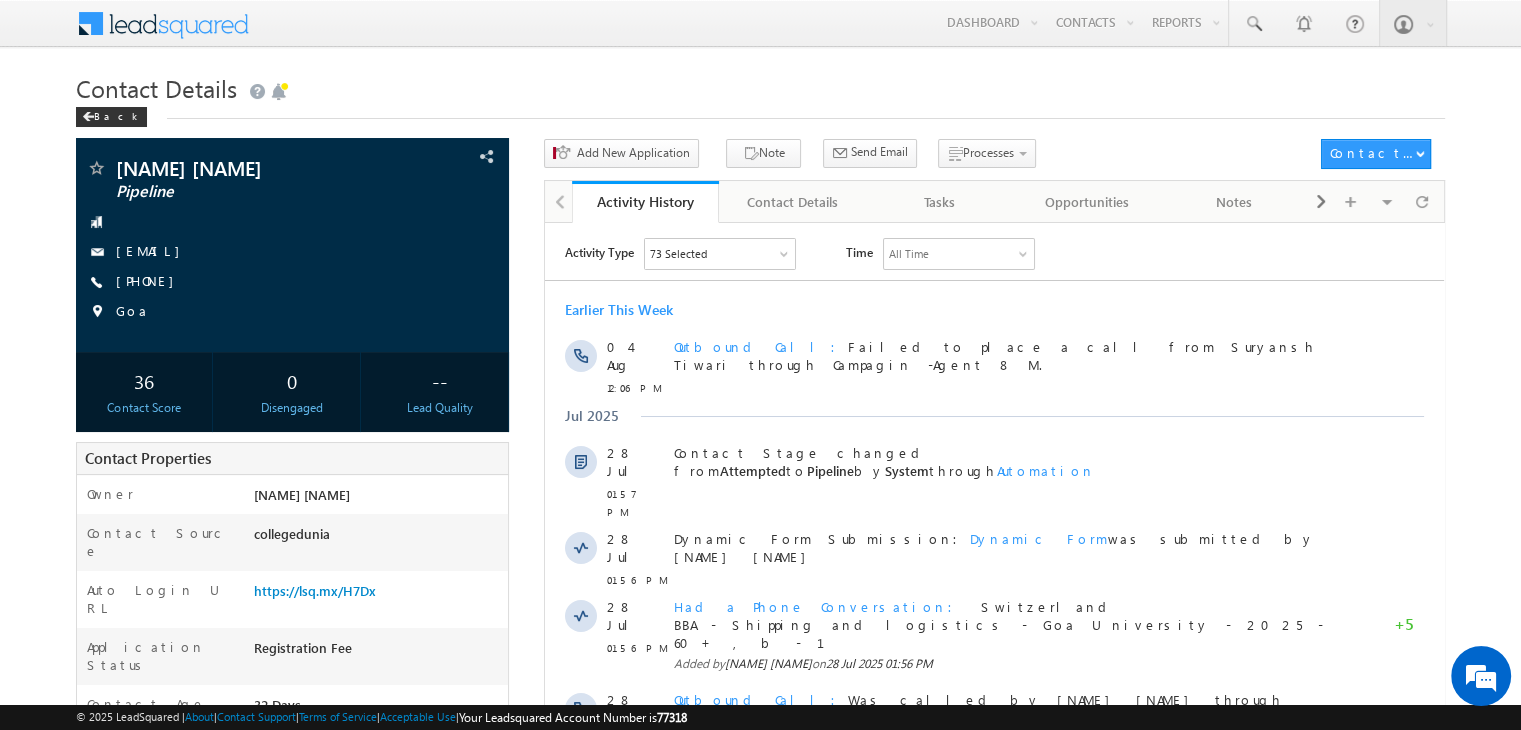scroll, scrollTop: 0, scrollLeft: 0, axis: both 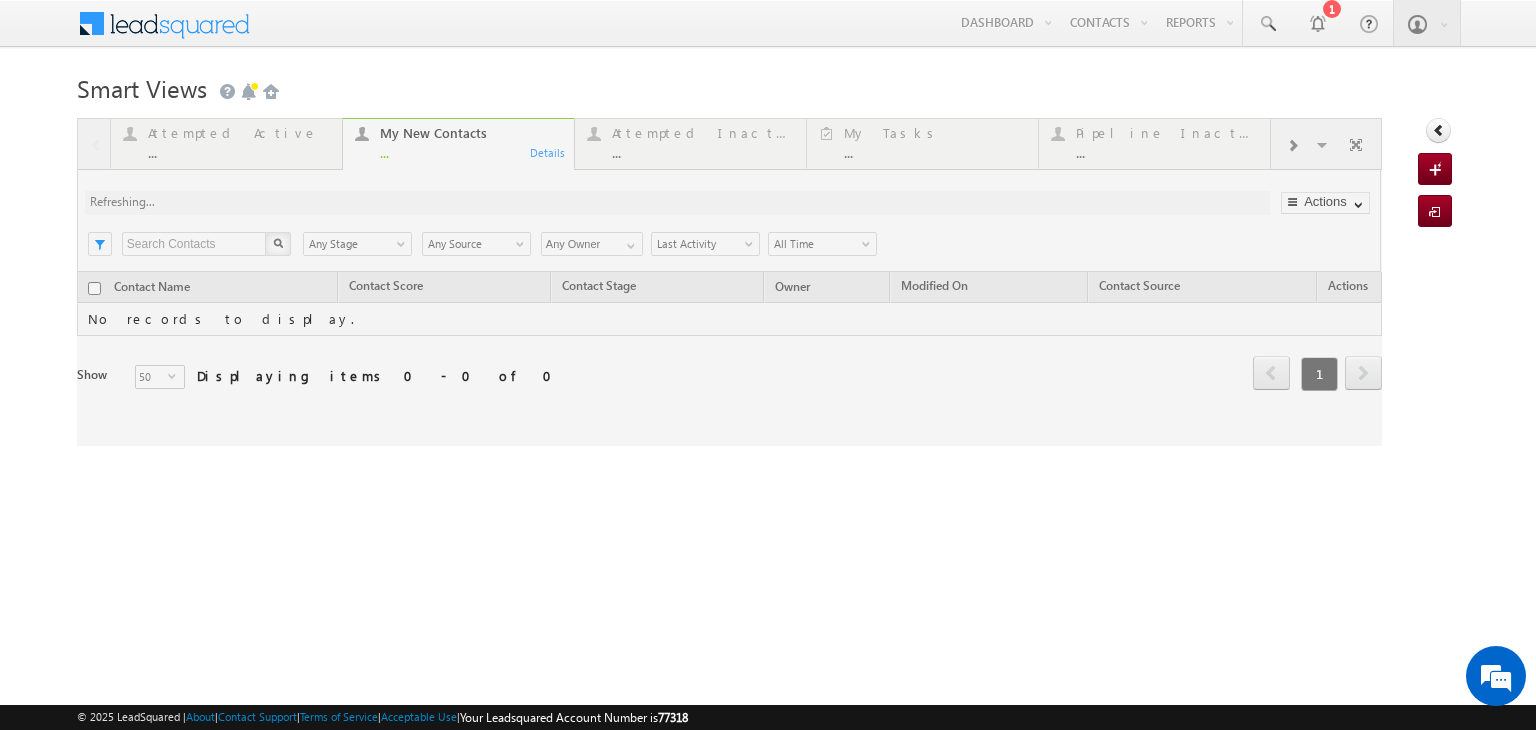 click at bounding box center [729, 282] 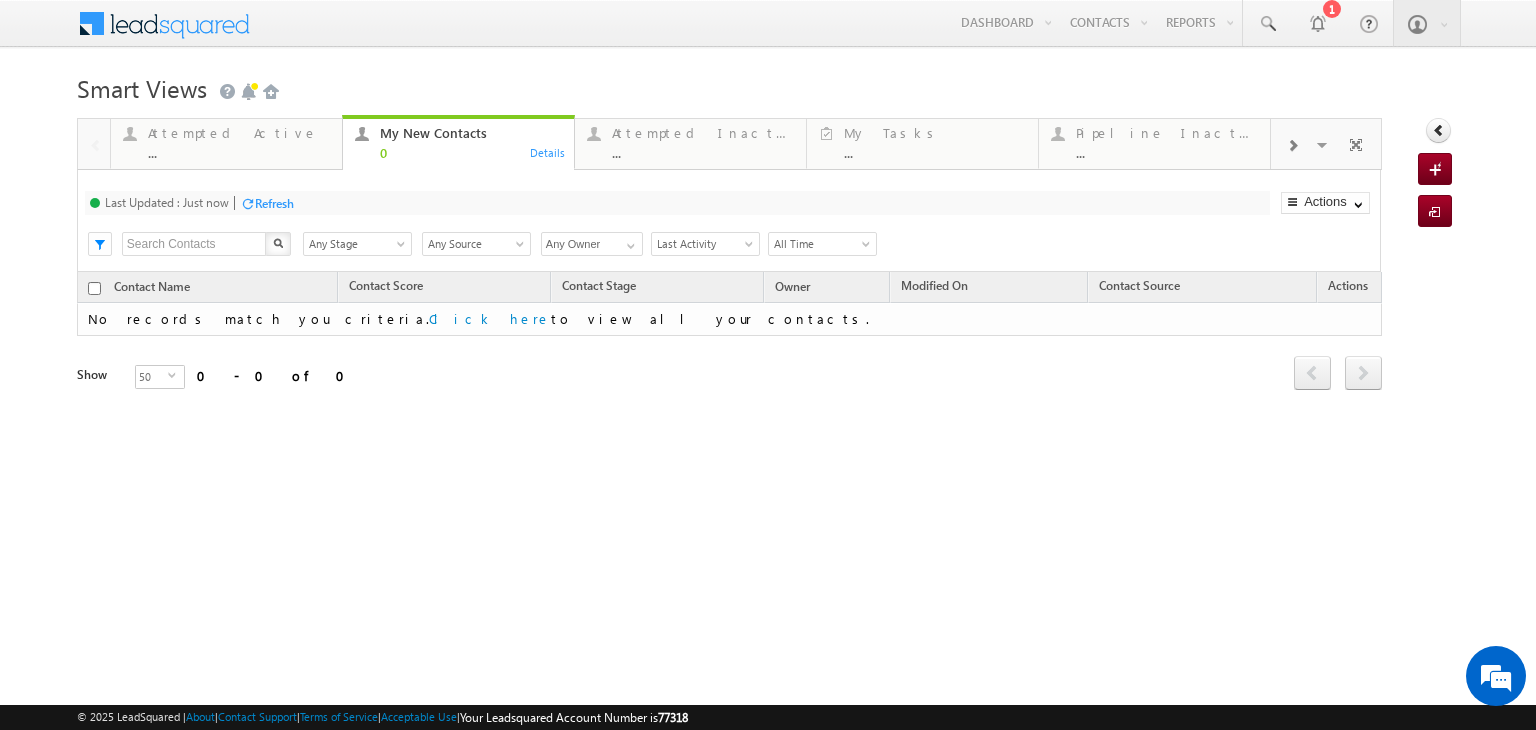 click at bounding box center [1292, 146] 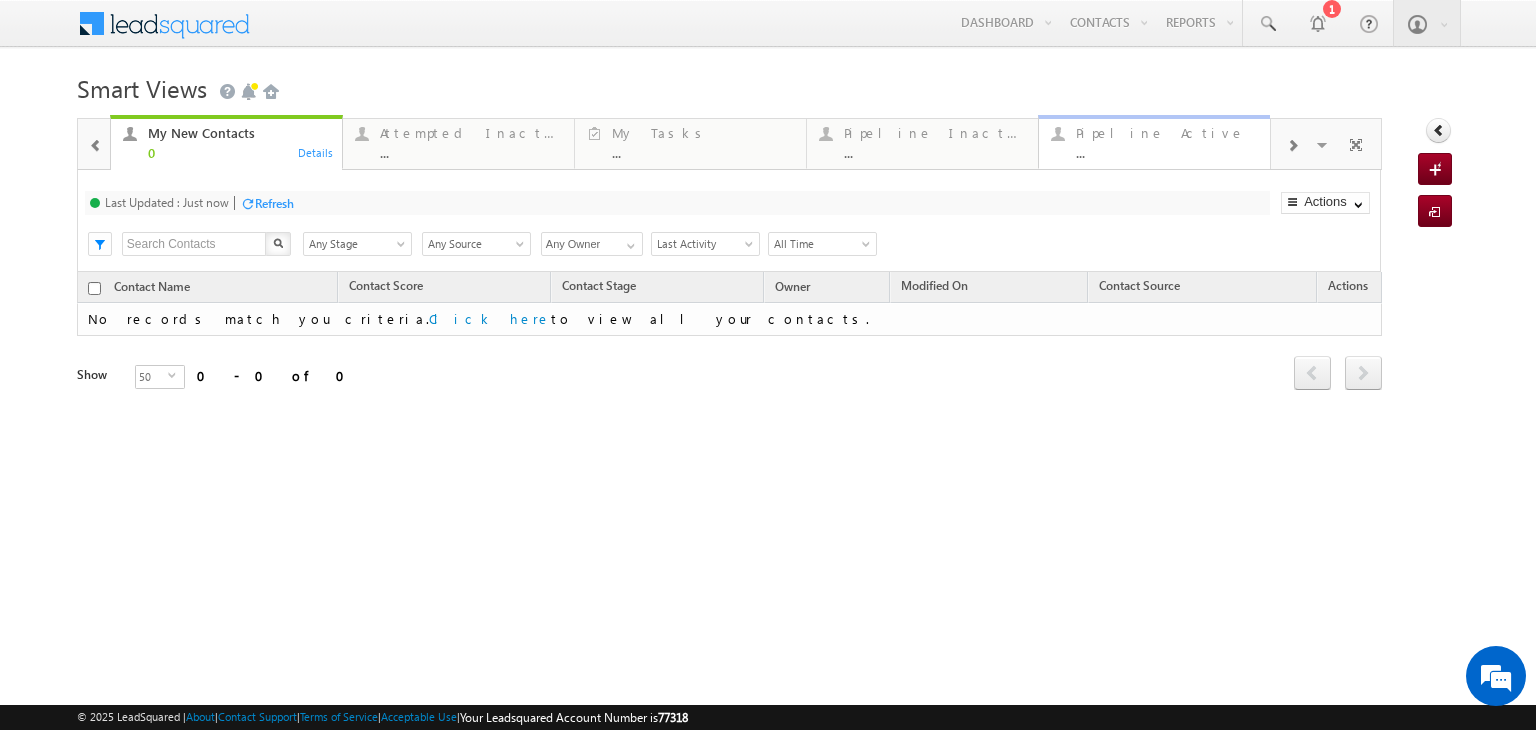 click on "Pipeline Active ... Details" at bounding box center [1154, 140] 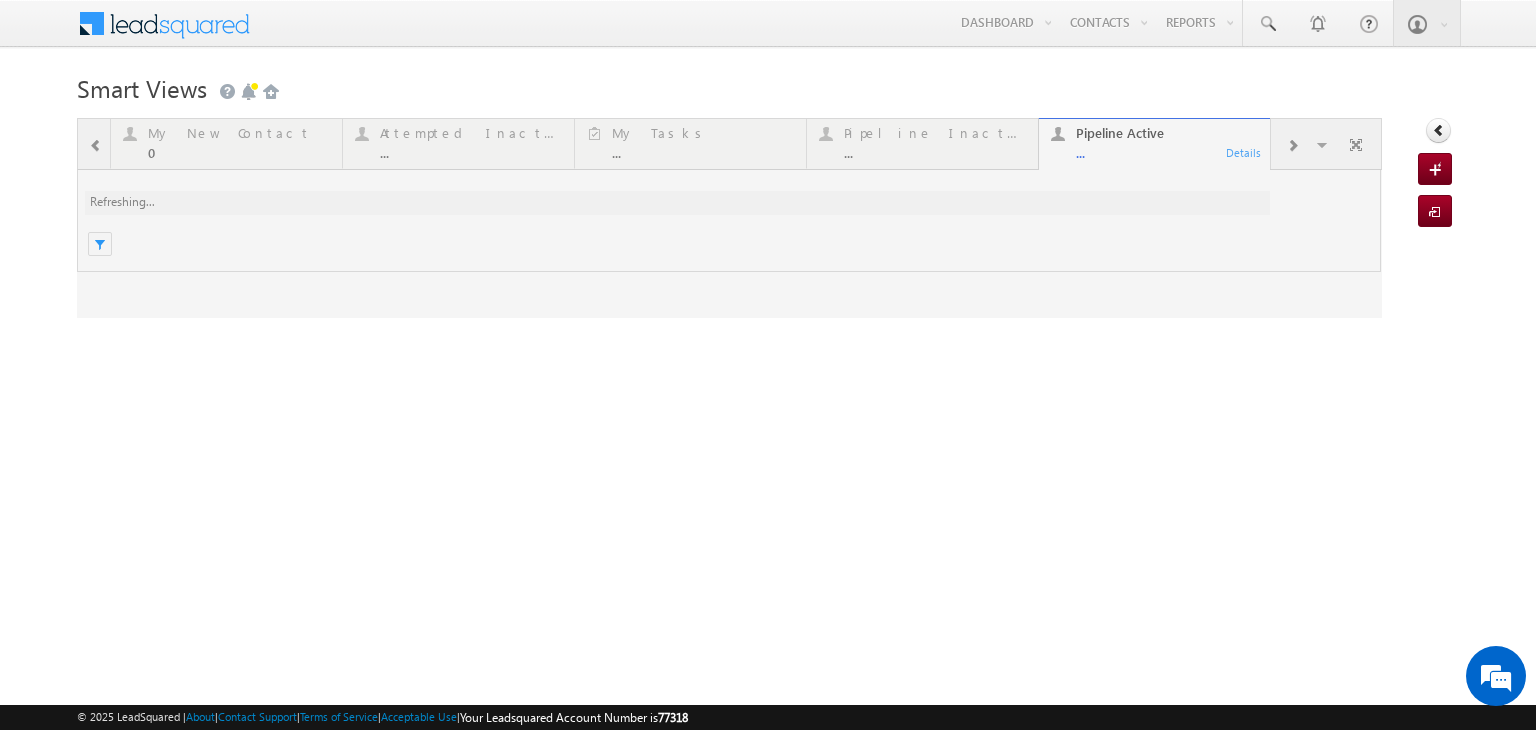 scroll, scrollTop: 0, scrollLeft: 0, axis: both 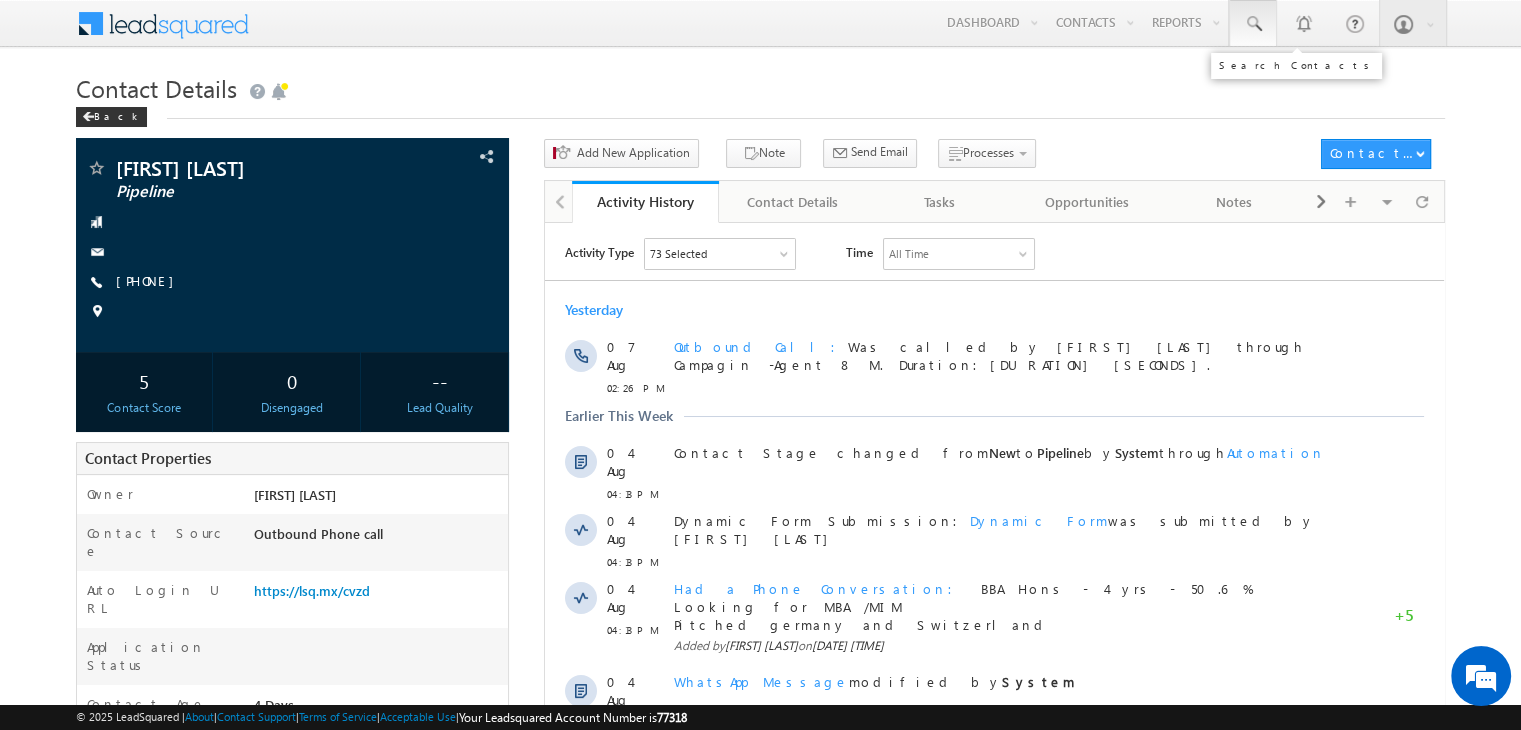 click at bounding box center (1253, 24) 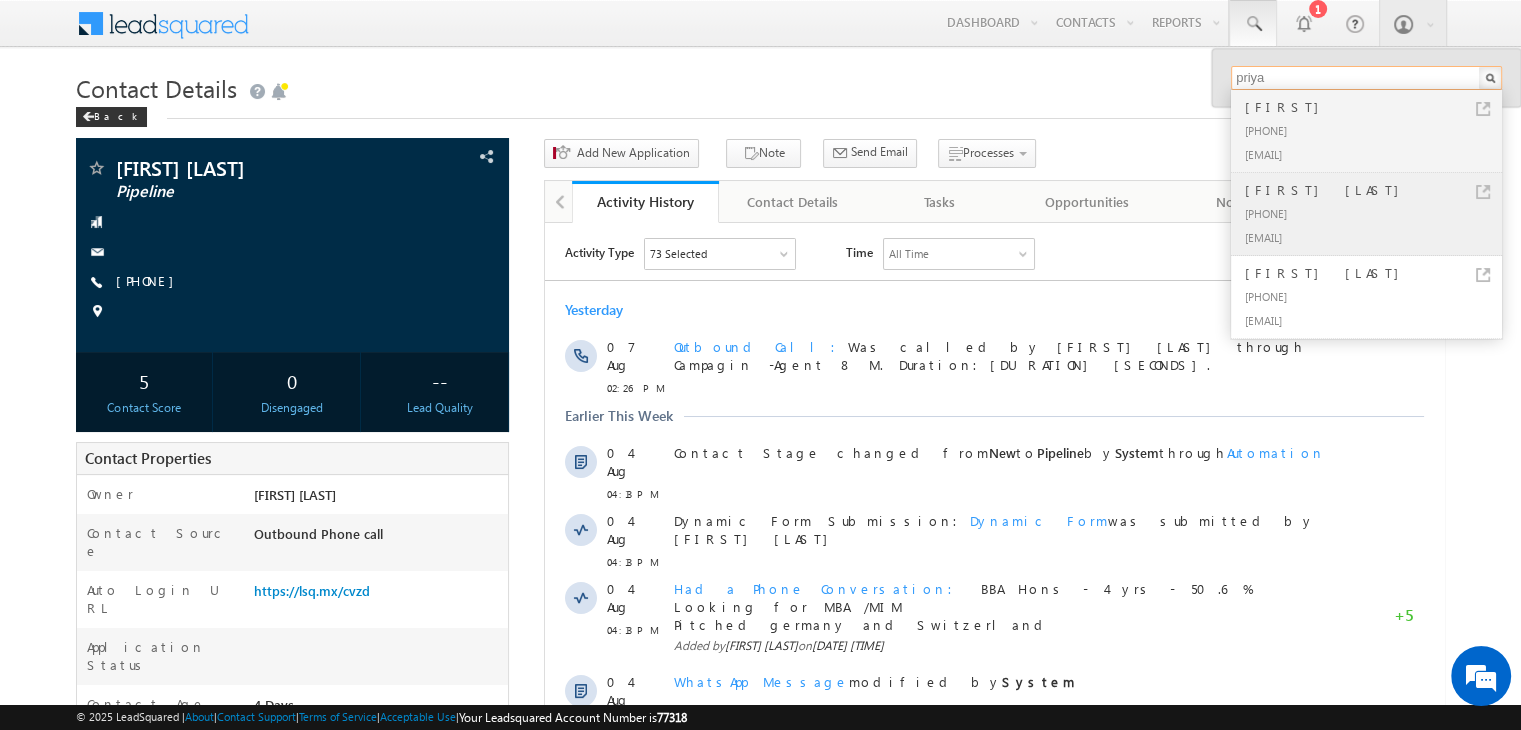 scroll, scrollTop: 0, scrollLeft: 0, axis: both 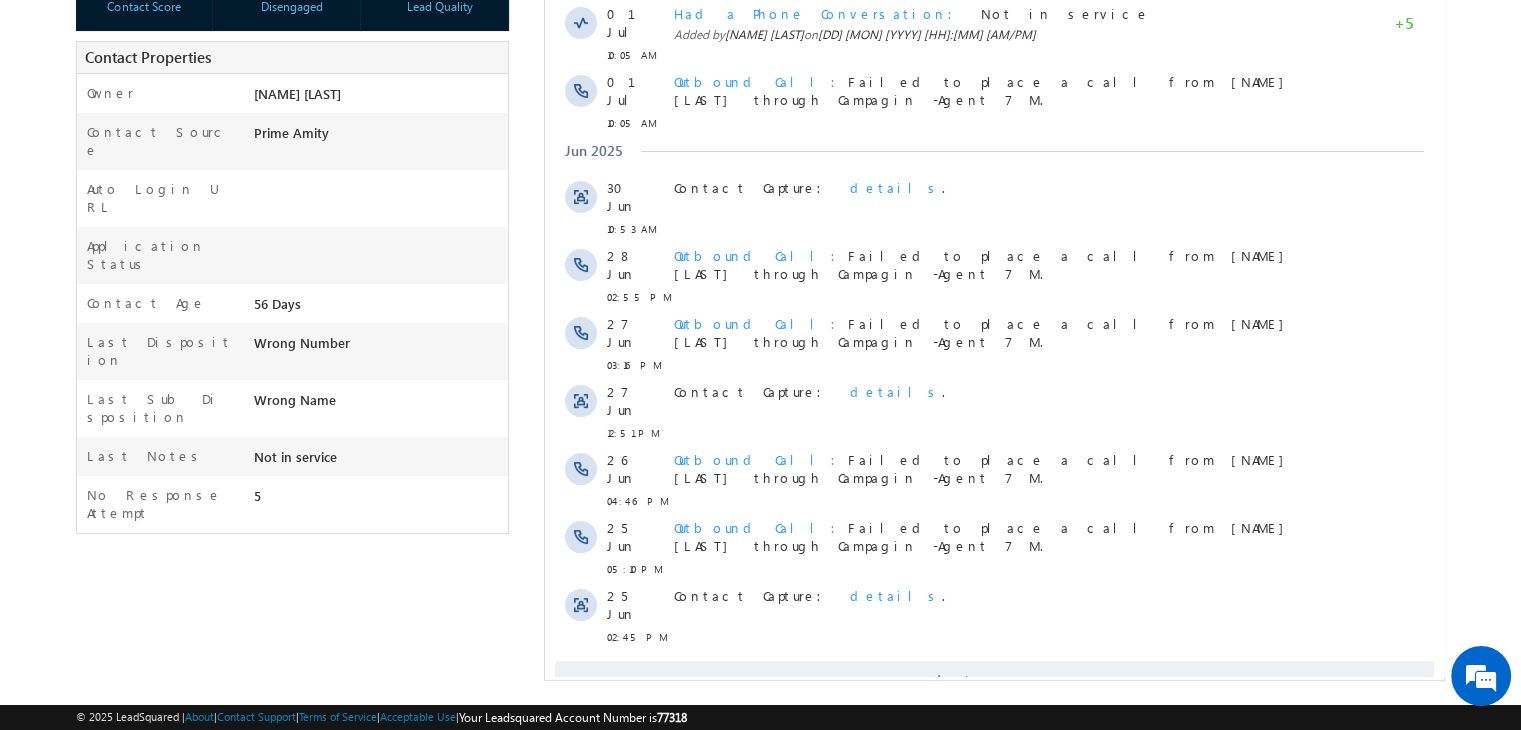 click on "Show More" at bounding box center [994, 681] 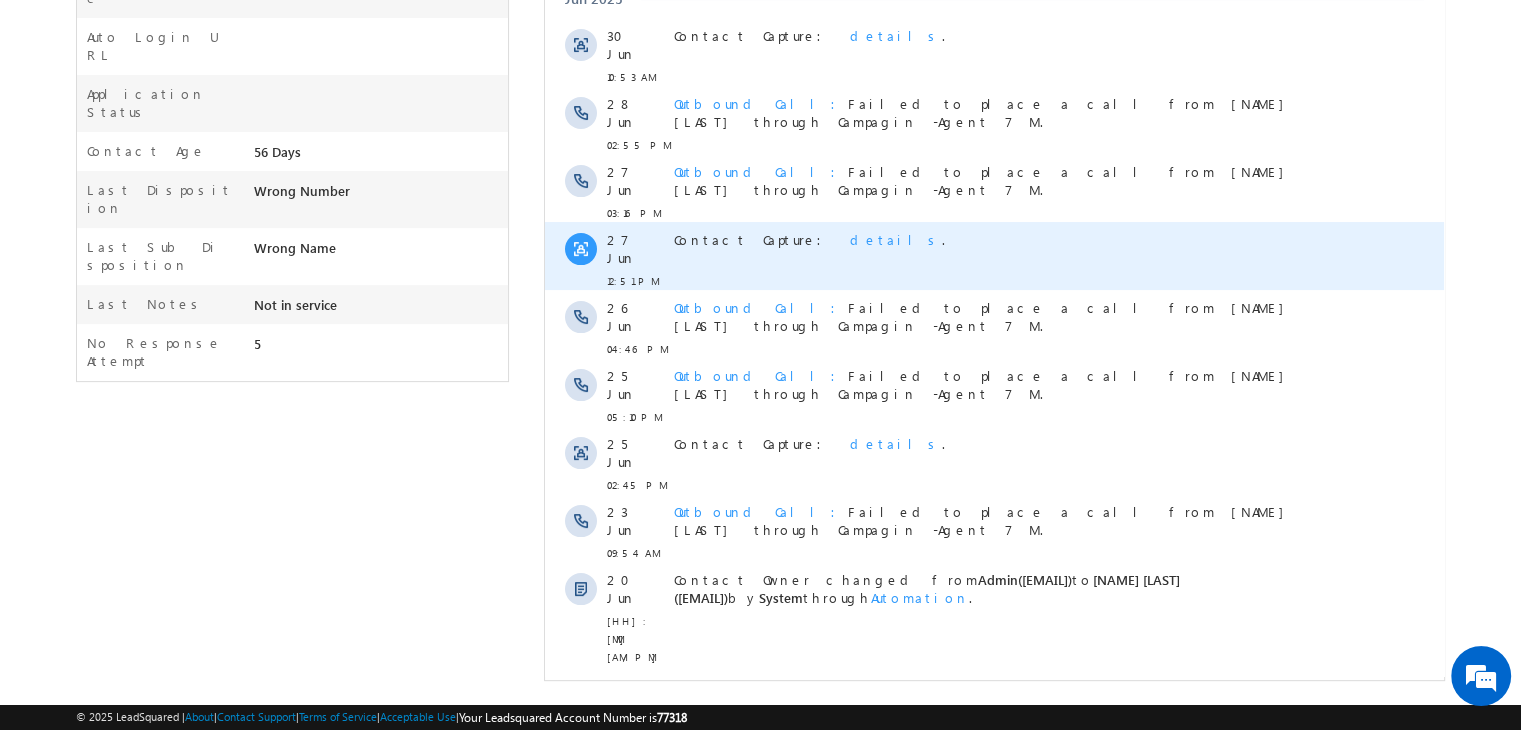 scroll, scrollTop: 0, scrollLeft: 0, axis: both 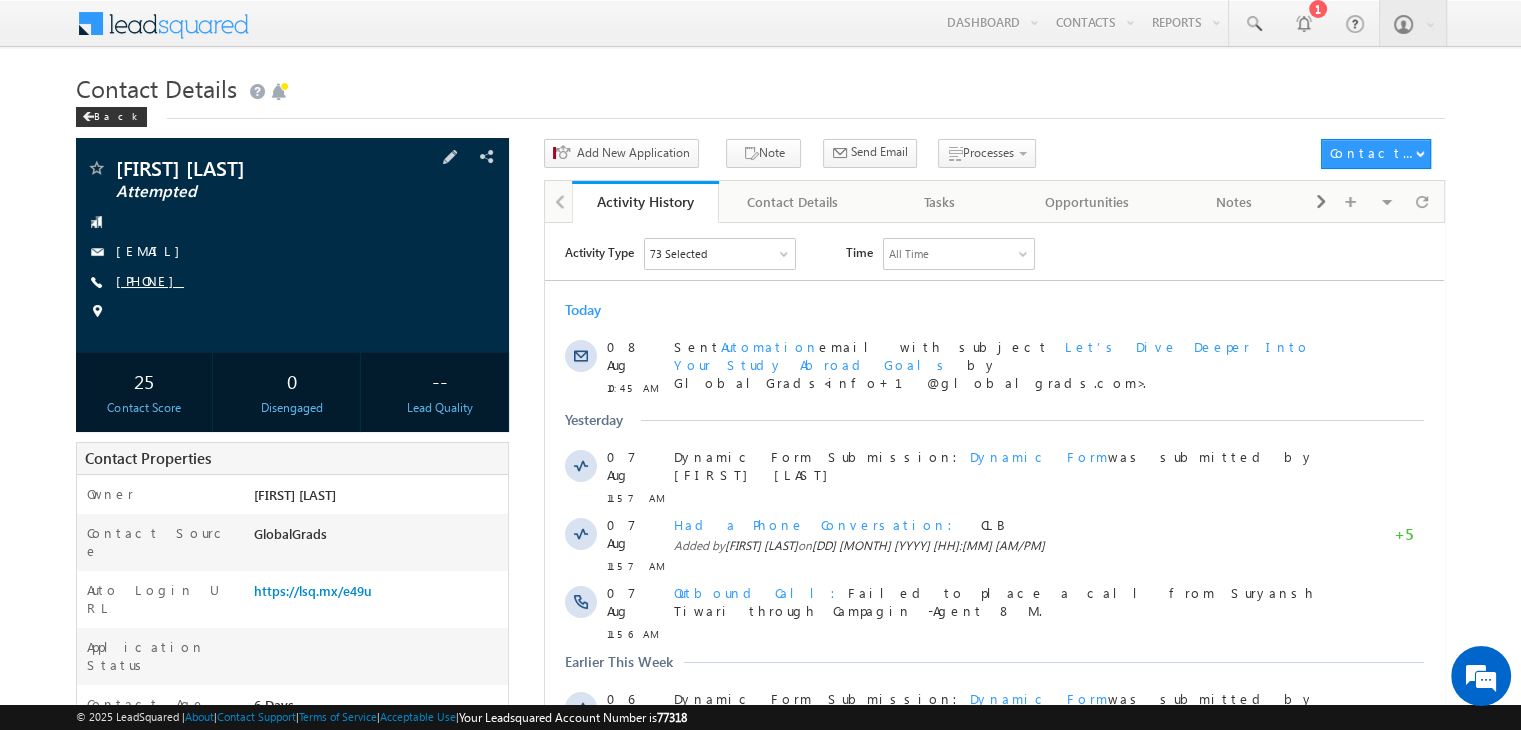 click on "[PHONE]" at bounding box center [150, 280] 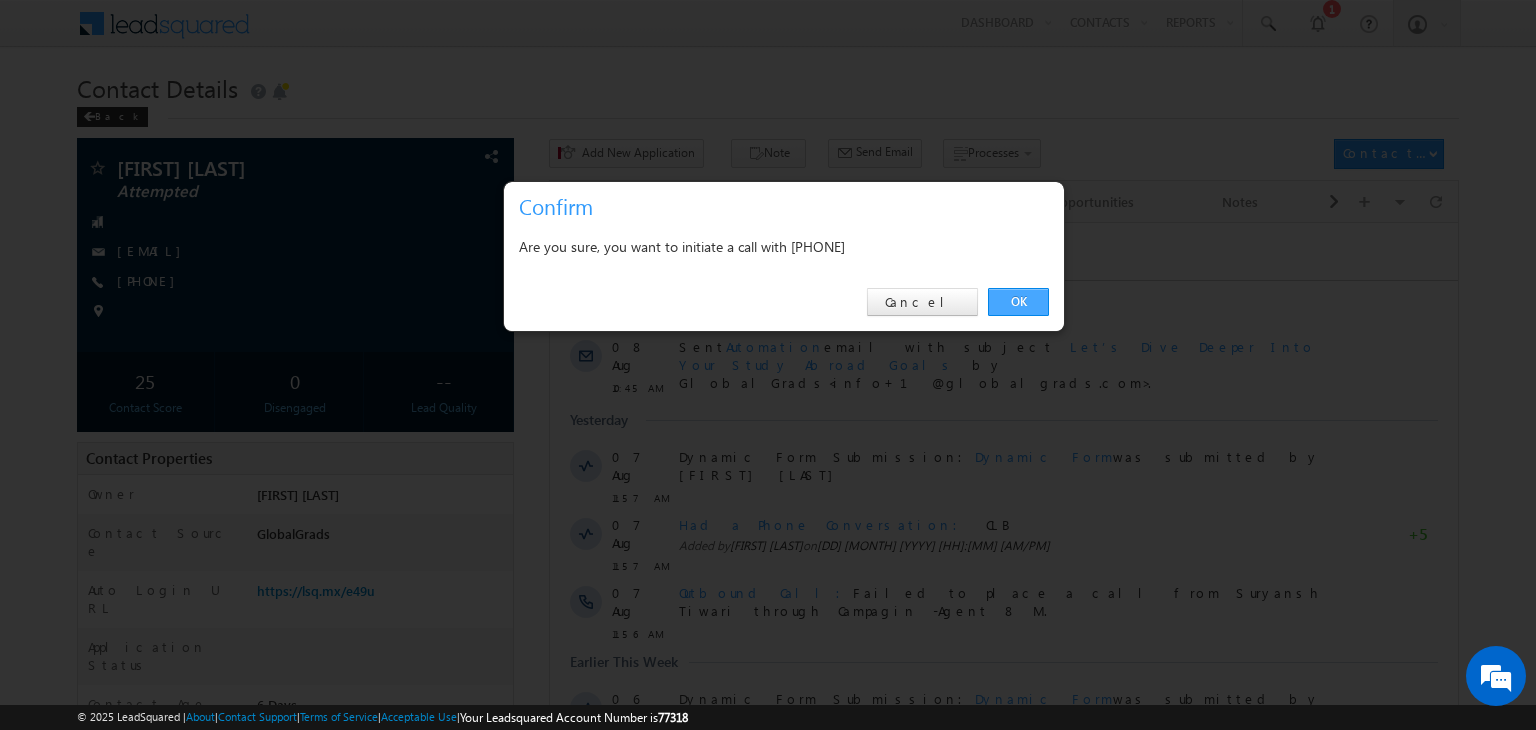 click on "OK" at bounding box center [1018, 302] 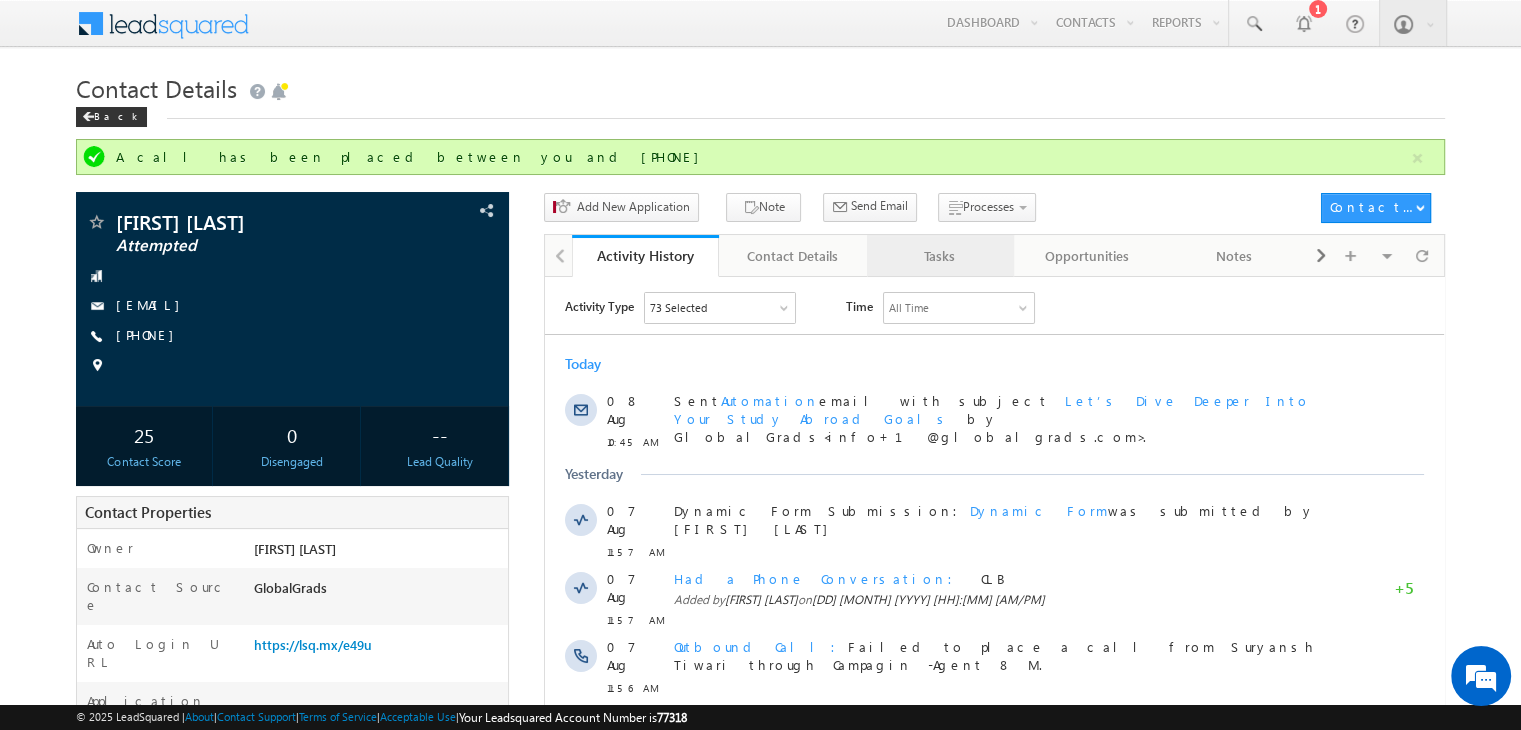 click on "Tasks" at bounding box center (940, 256) 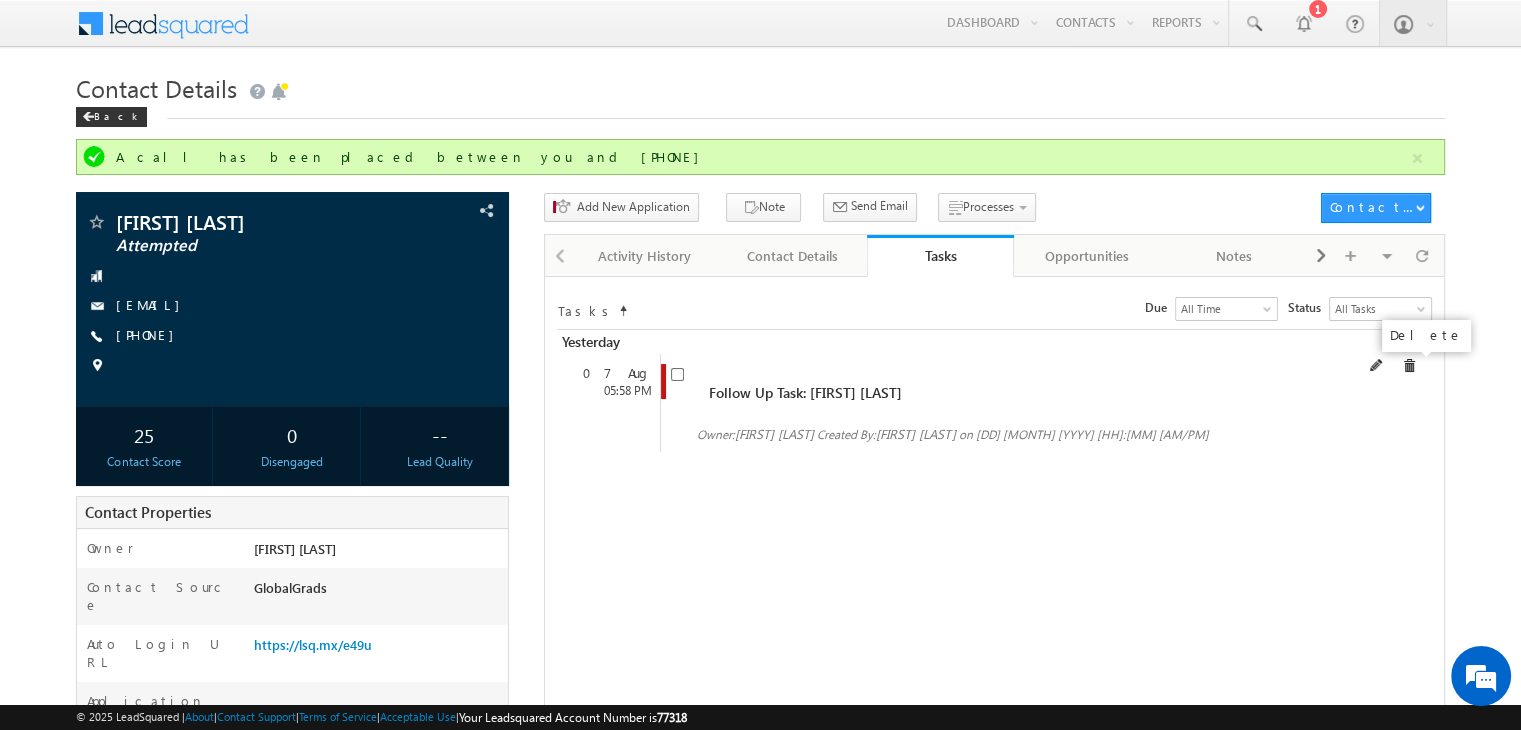 click at bounding box center (1409, 366) 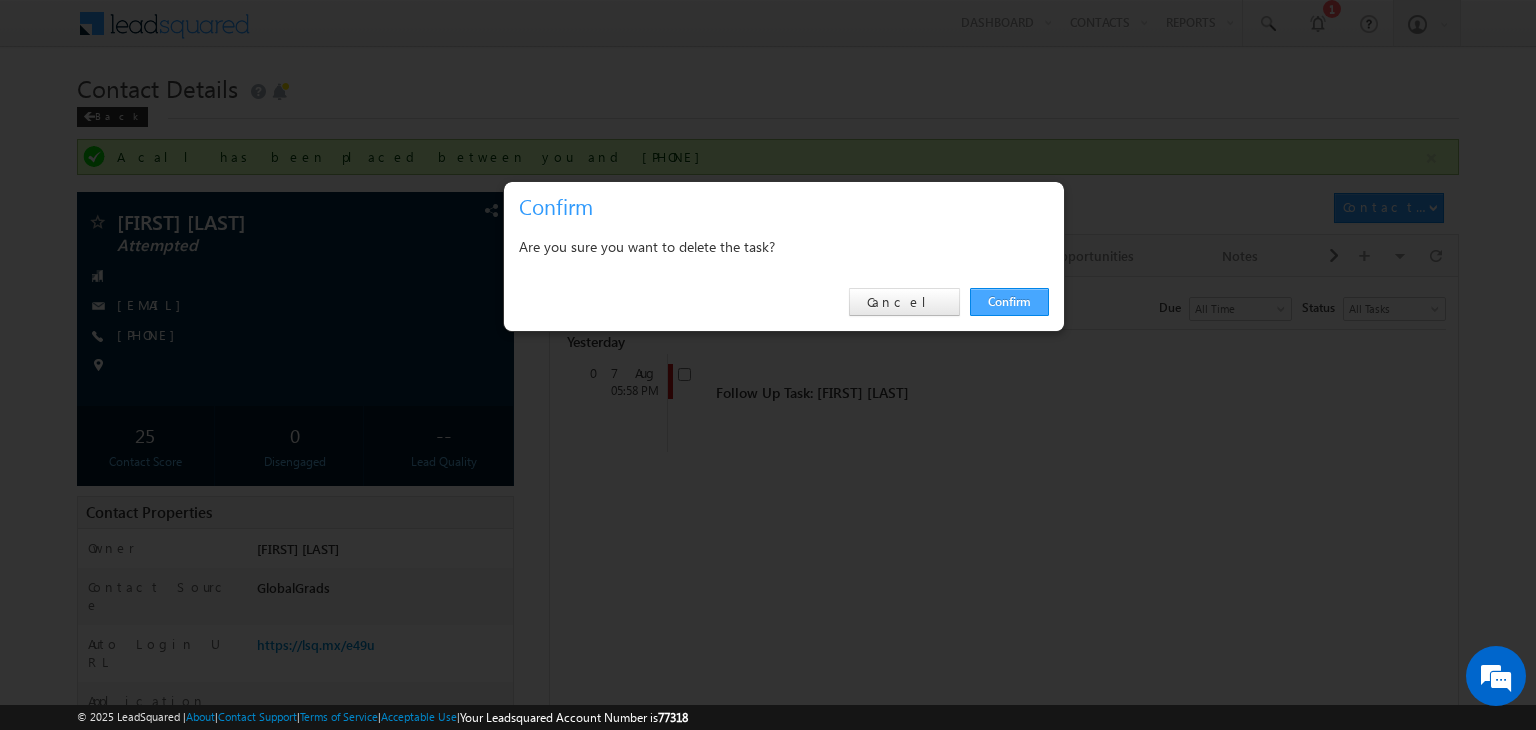 click on "Confirm" at bounding box center (1009, 302) 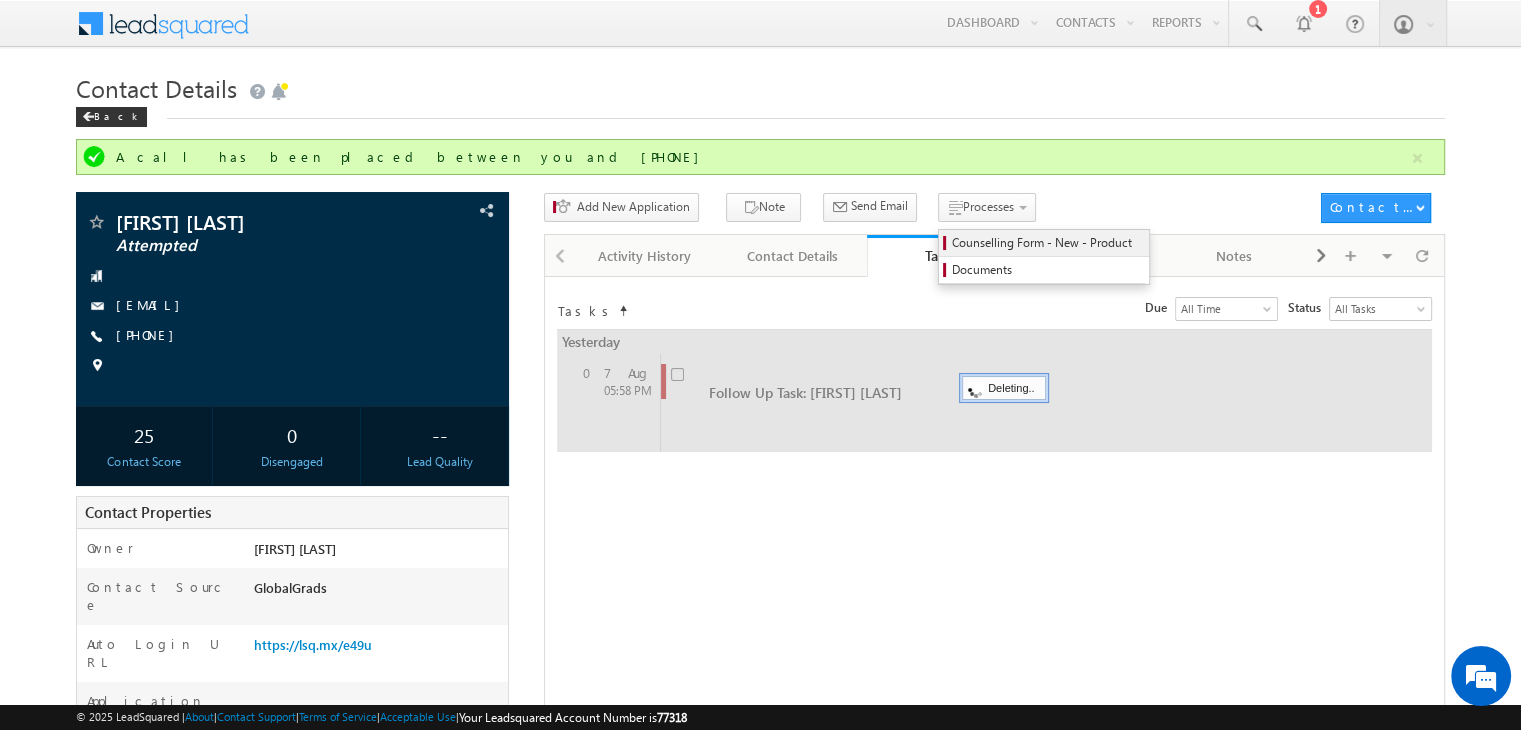 click on "Counselling Form - New - Product" at bounding box center (1044, 243) 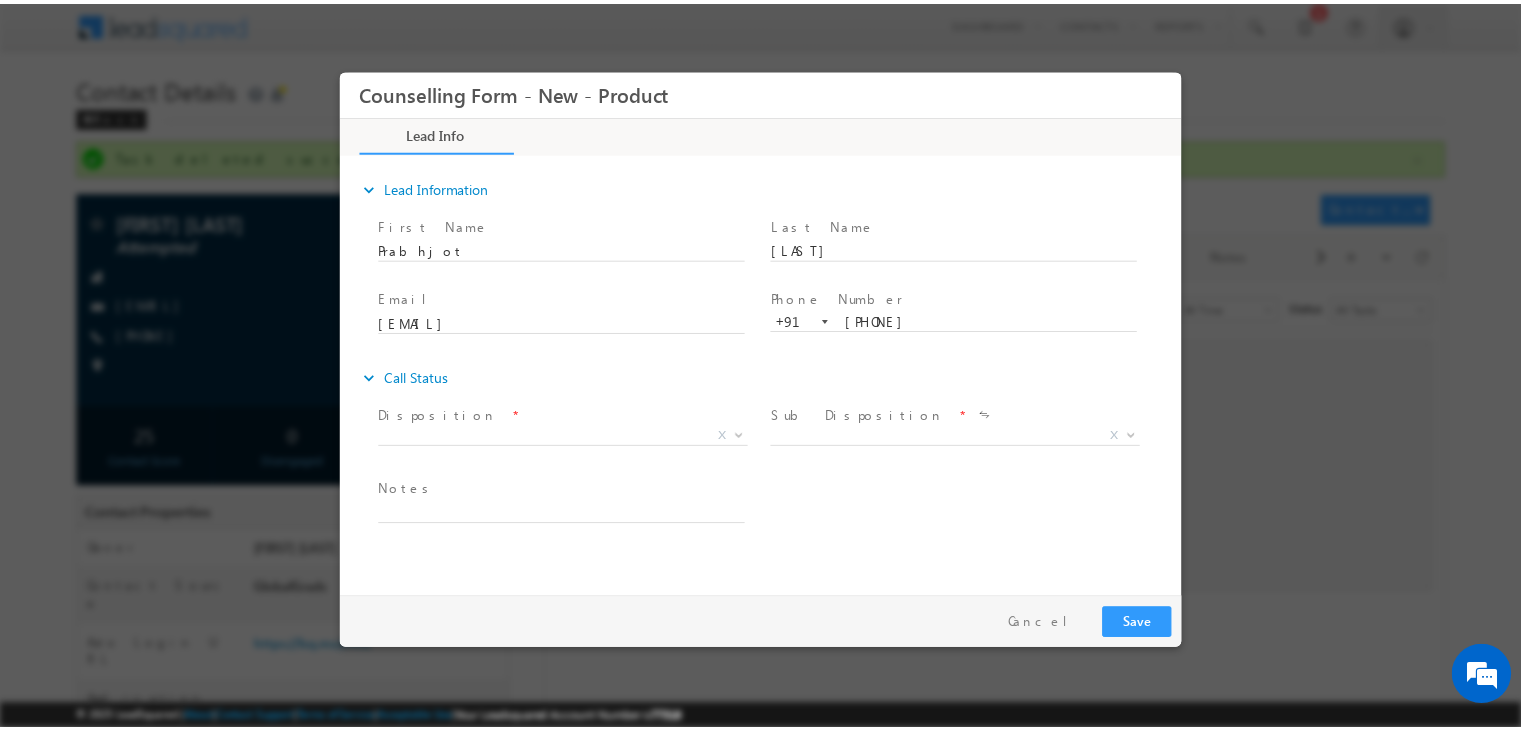 scroll, scrollTop: 0, scrollLeft: 0, axis: both 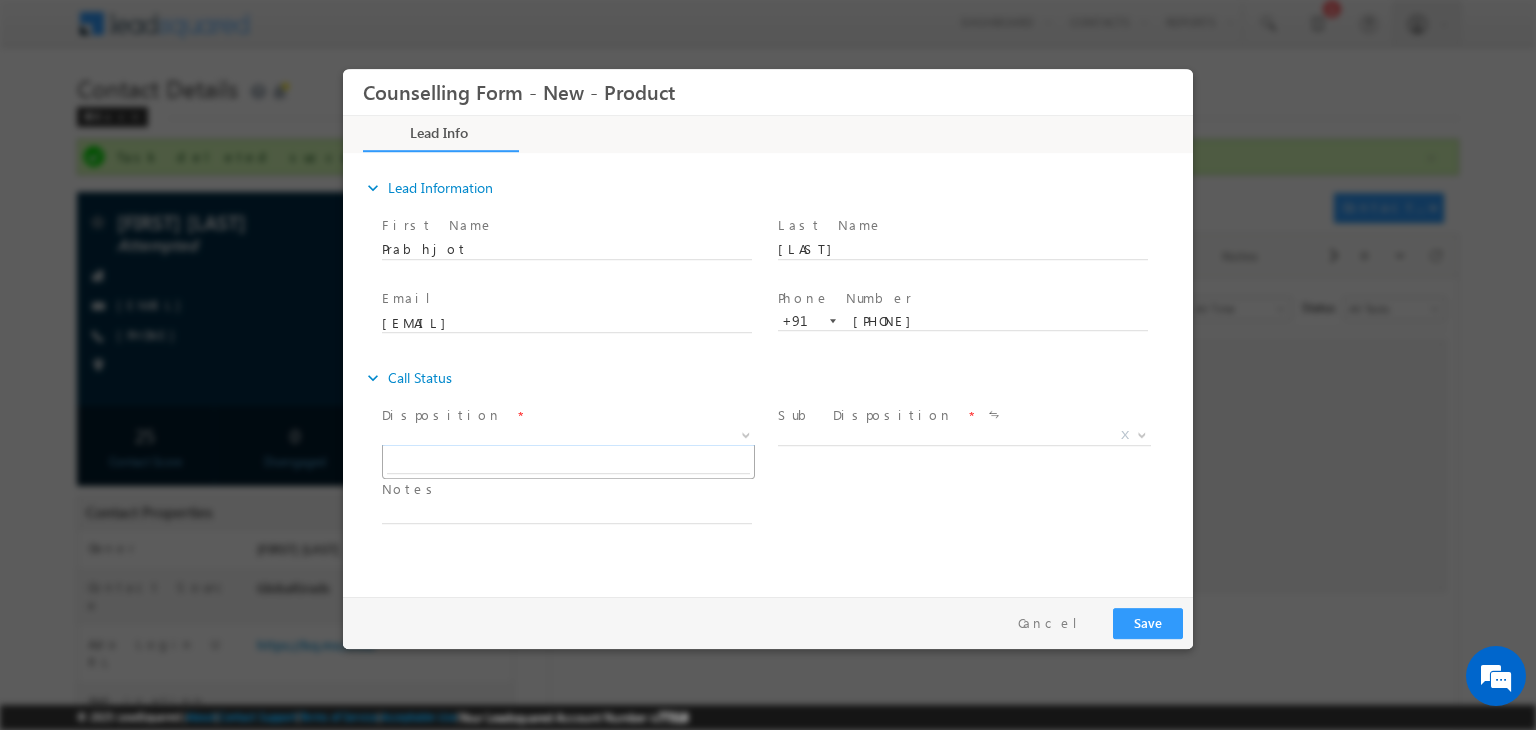 click on "X" at bounding box center [568, 436] 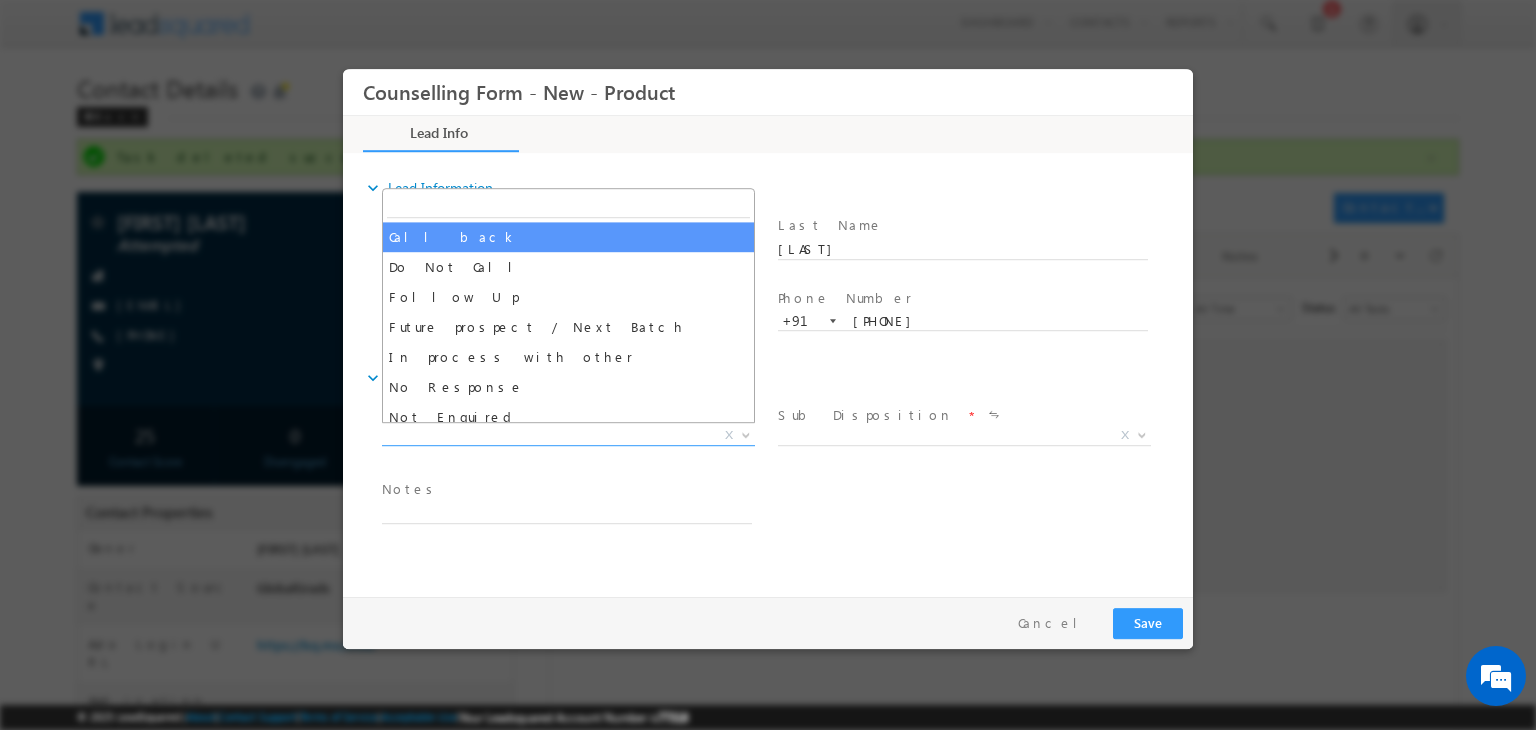 select on "Call back" 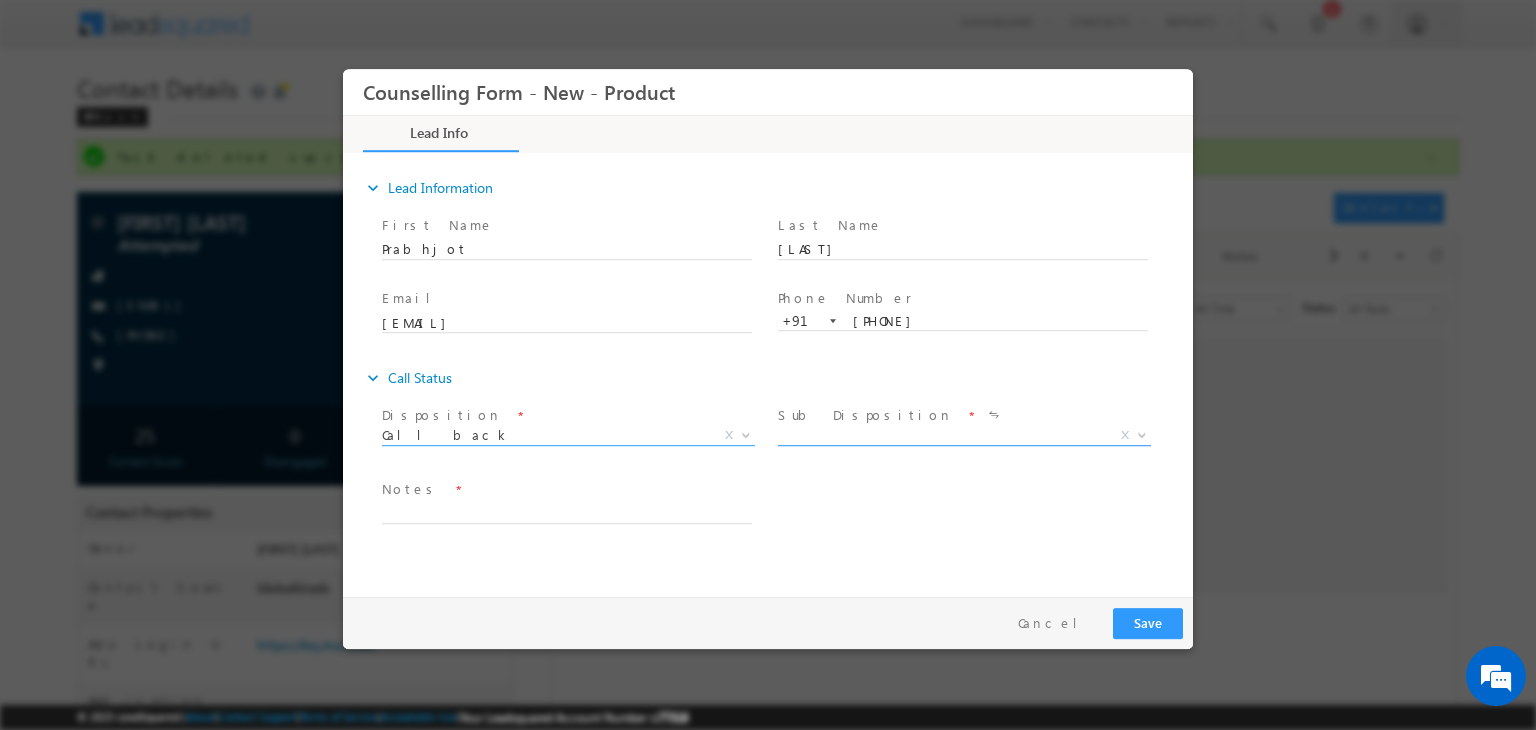 click on "X" at bounding box center [964, 436] 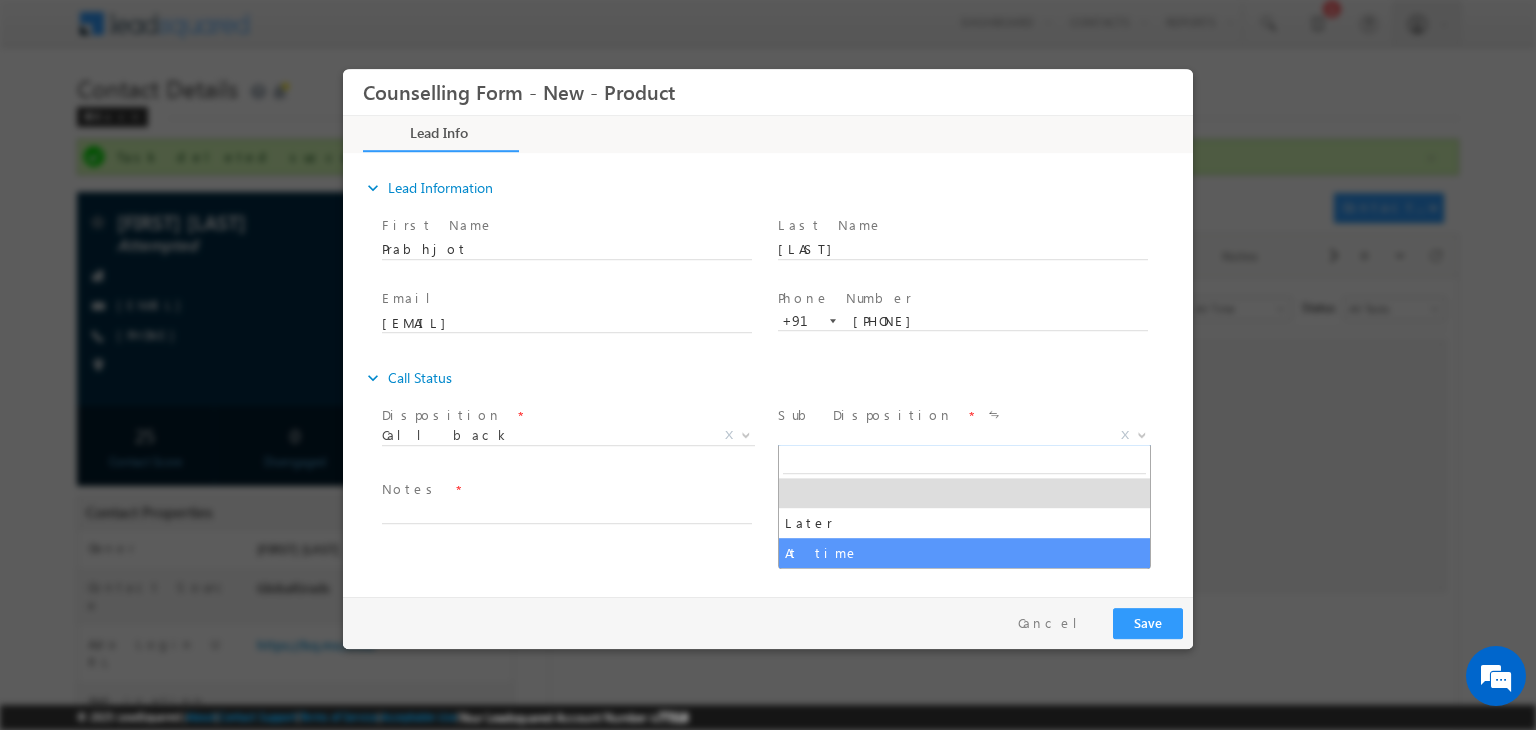 select on "At time" 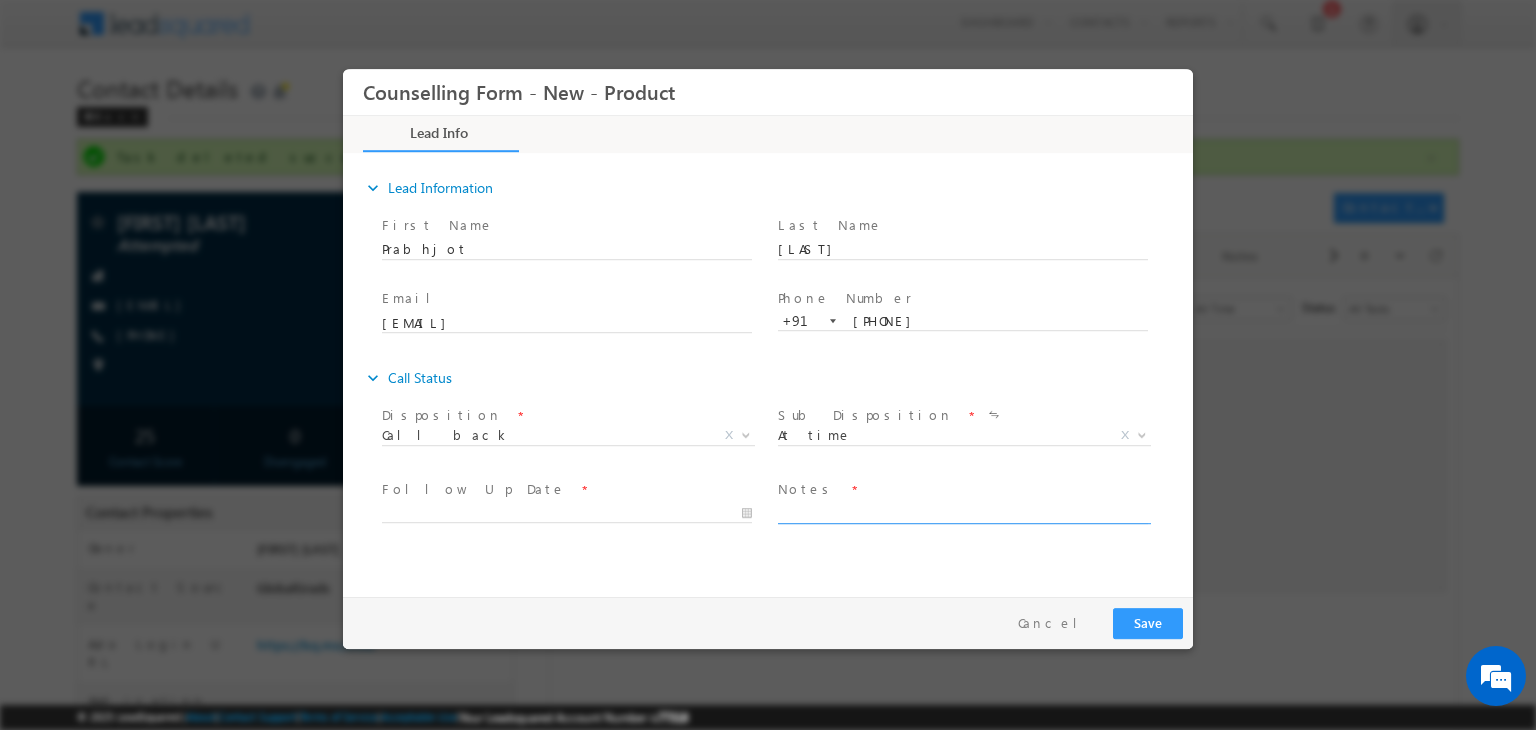click at bounding box center (963, 512) 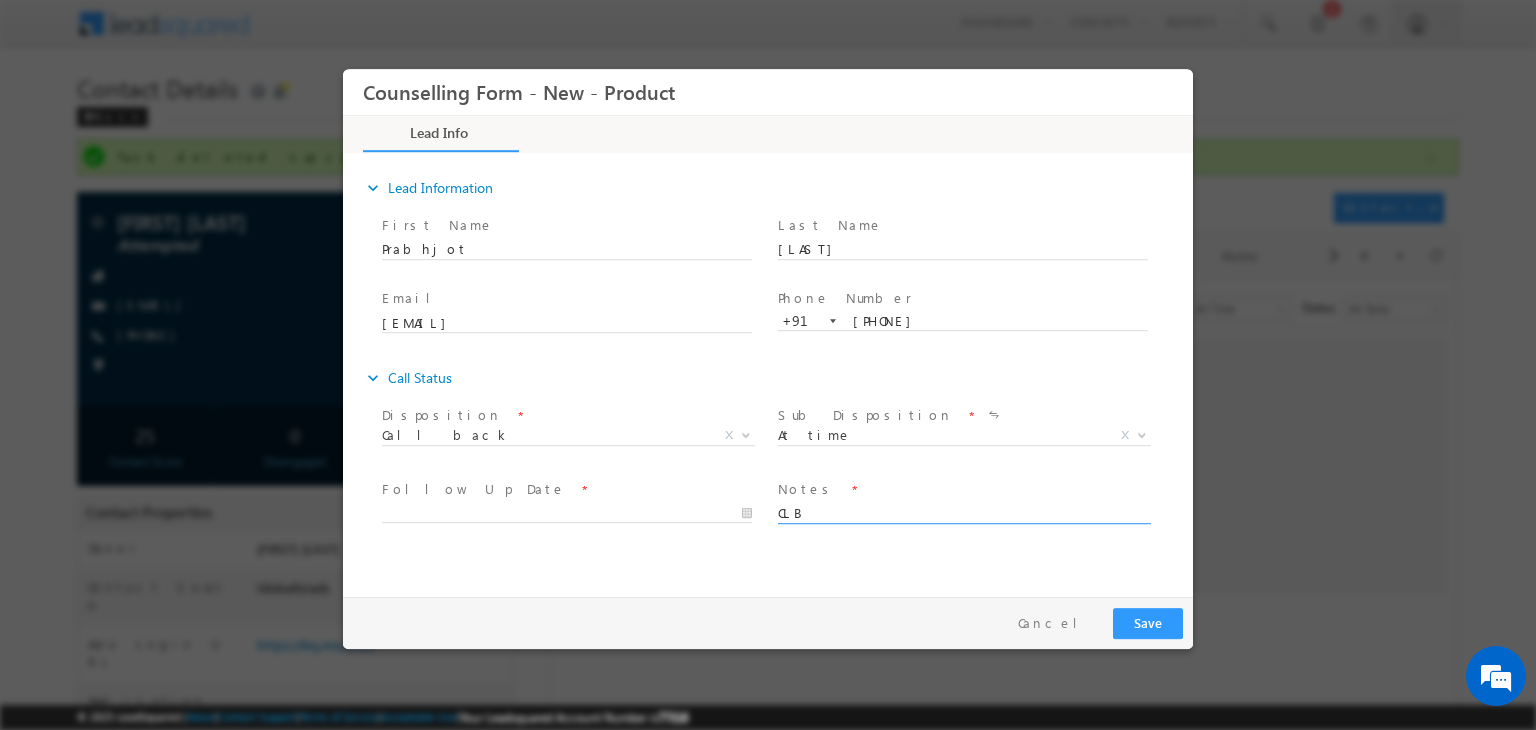 type on "CLB" 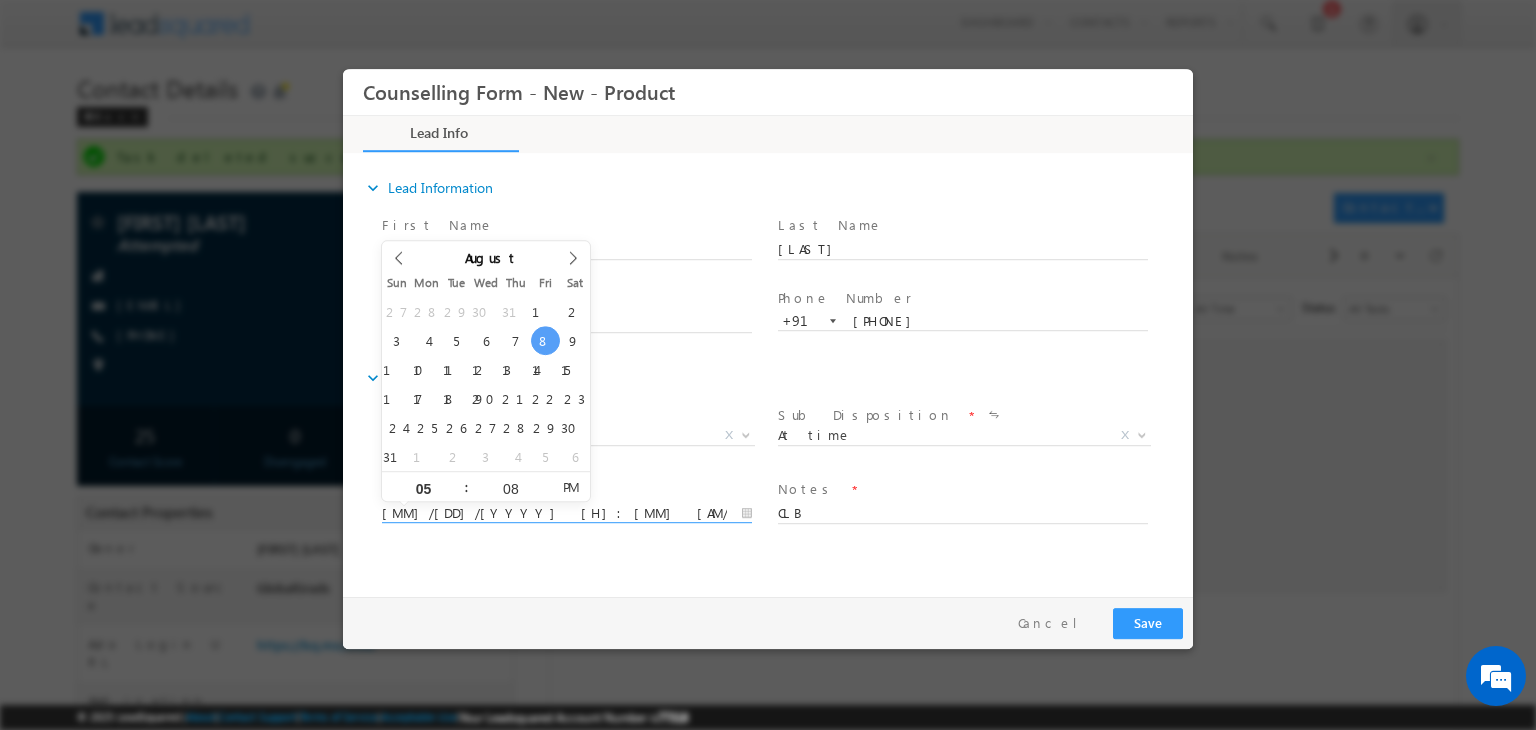 click on "08/08/2025 5:08 PM" at bounding box center (567, 514) 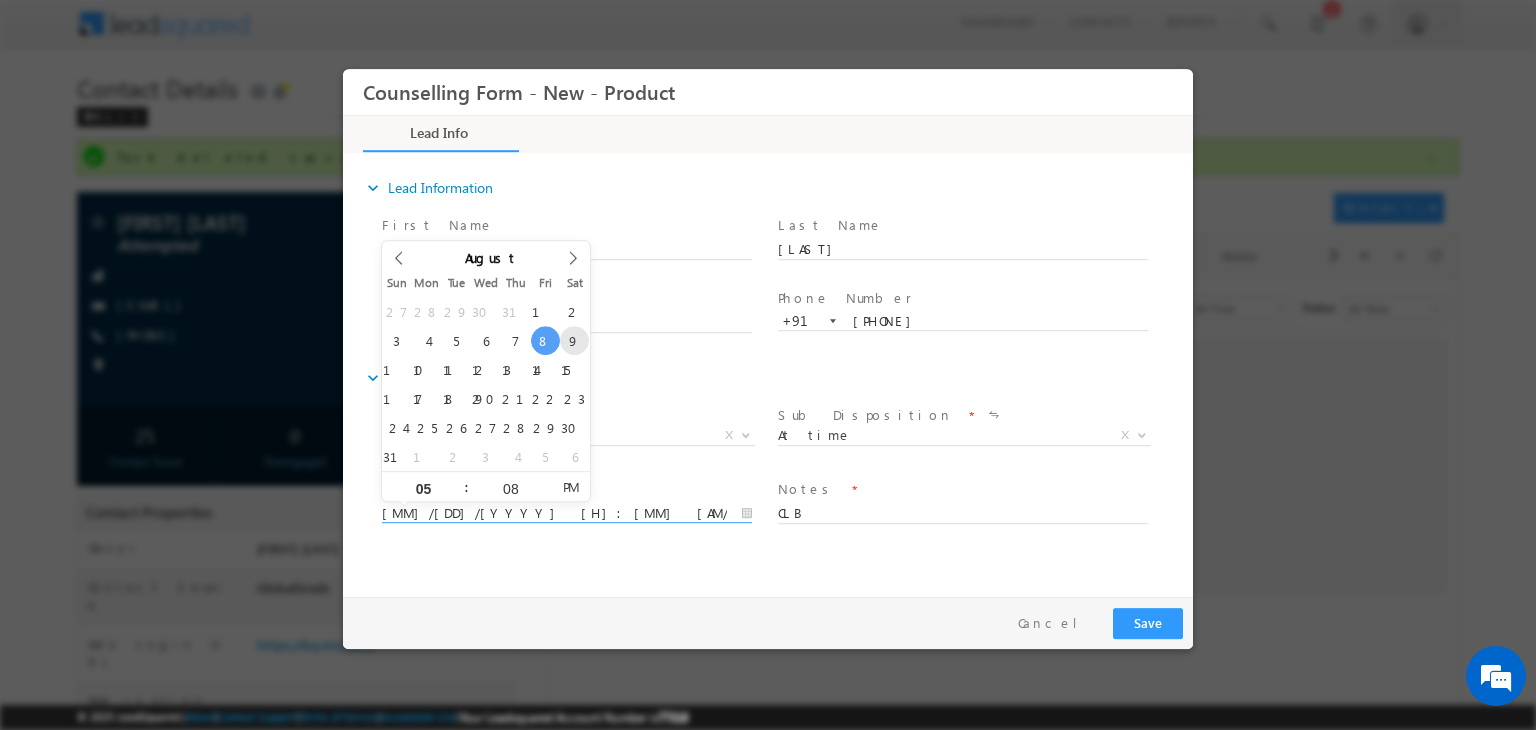 type on "09/08/2025 5:08 PM" 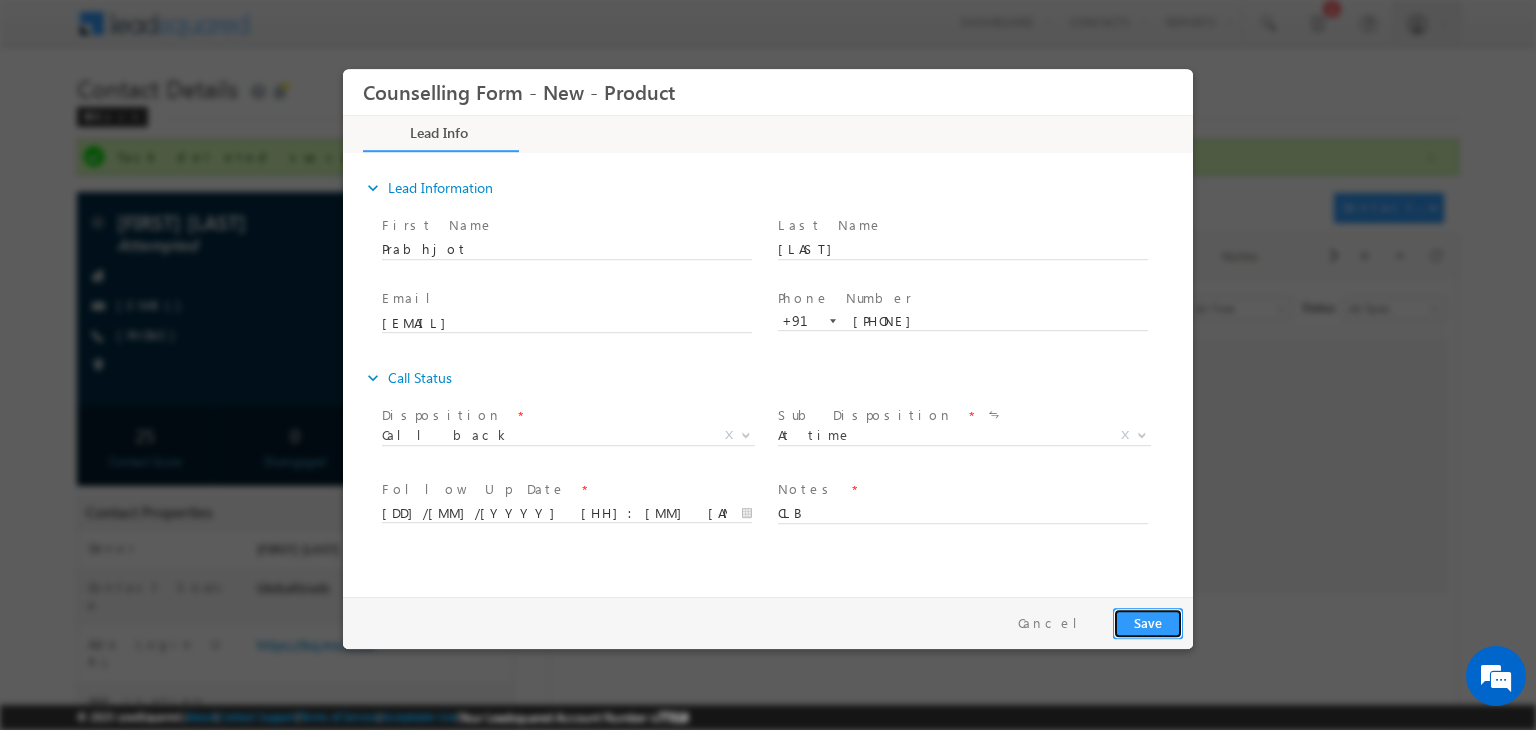 click on "Save" at bounding box center [1148, 623] 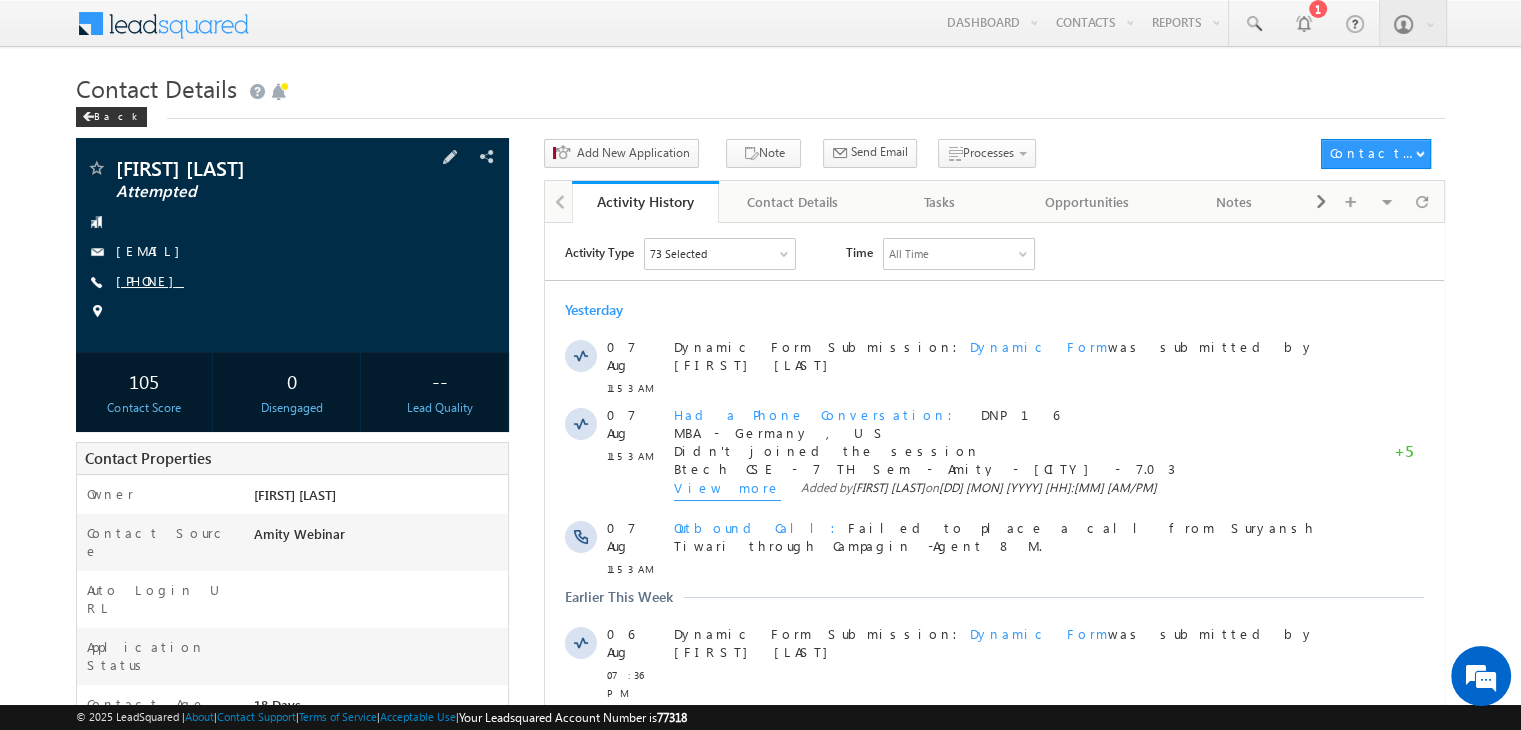 scroll, scrollTop: 0, scrollLeft: 0, axis: both 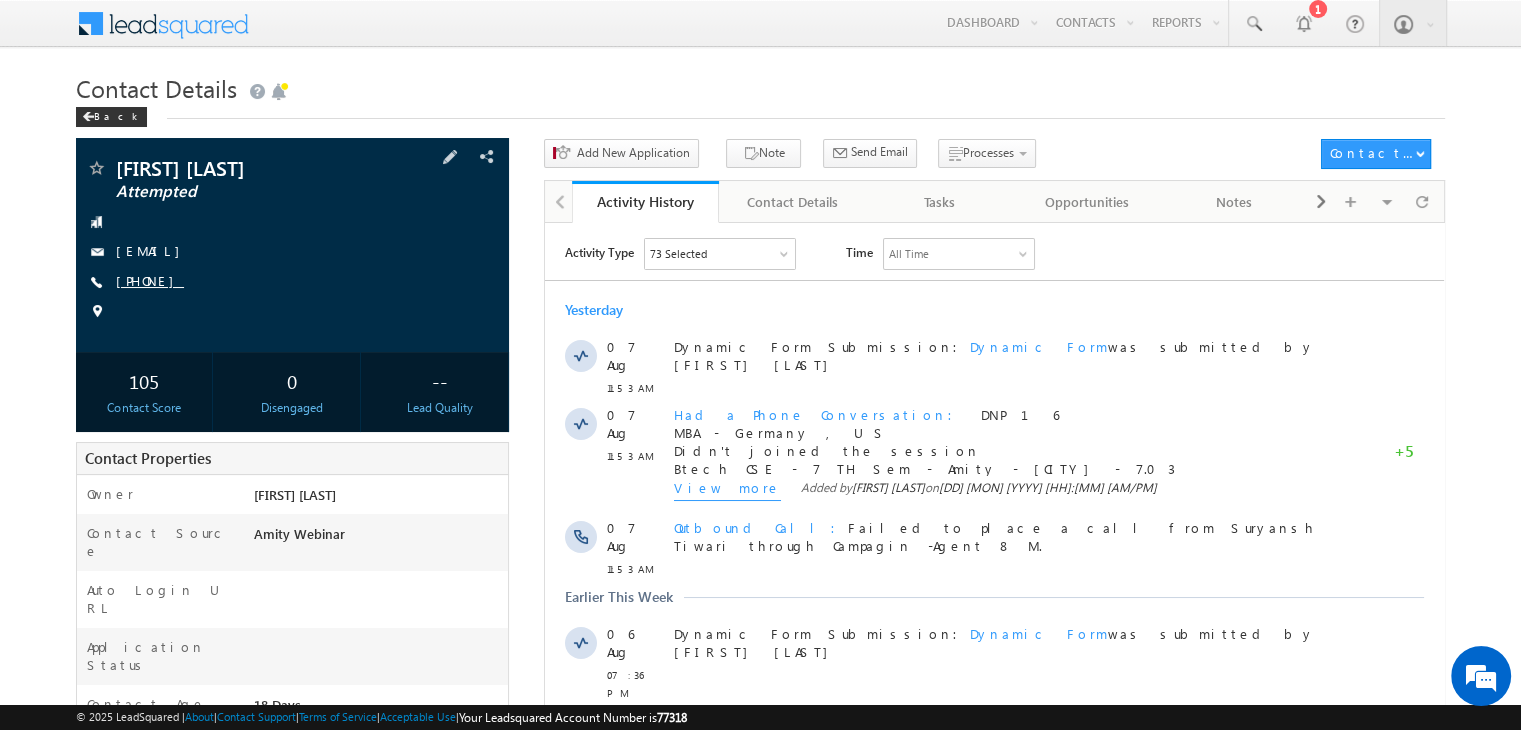 click on "+91-9467751363" at bounding box center [150, 280] 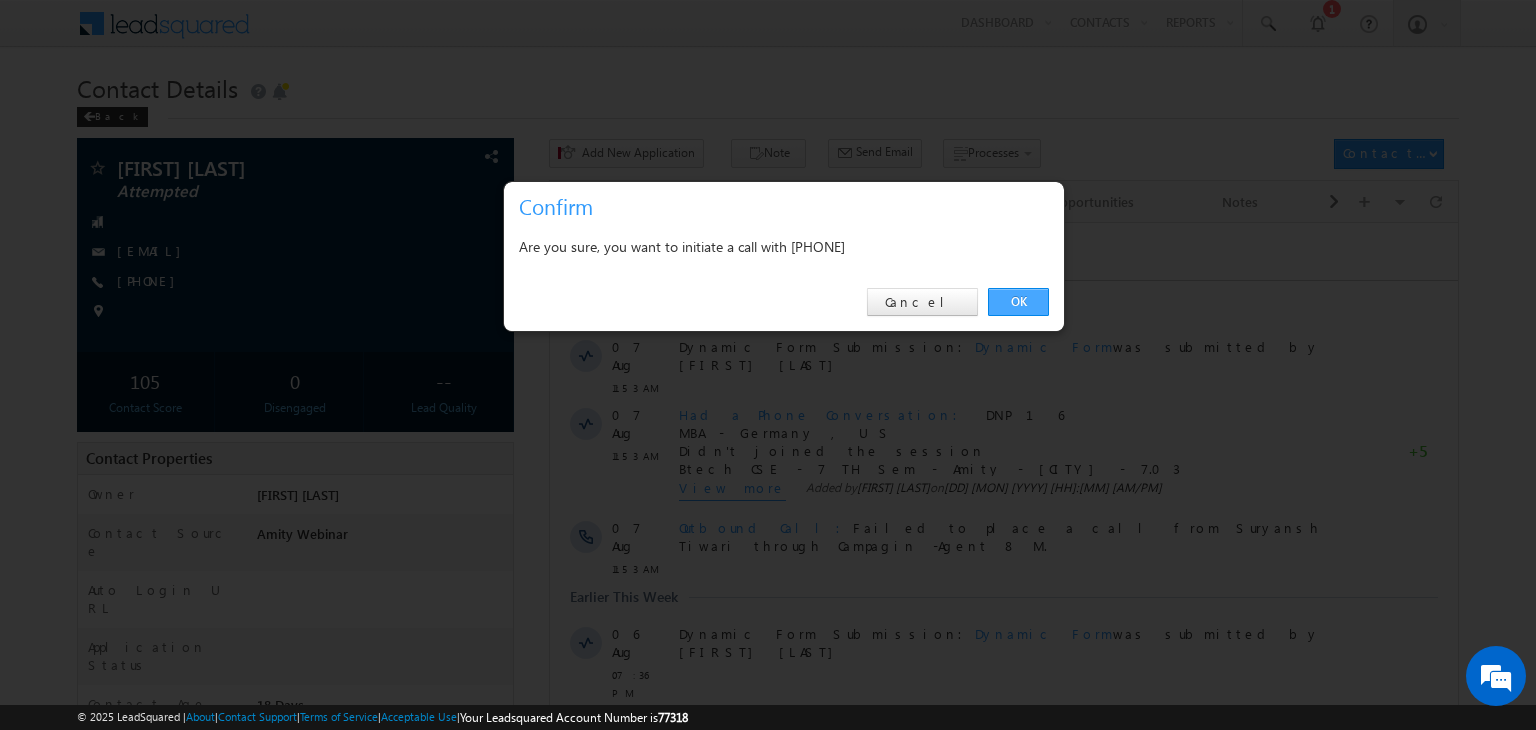 click on "OK" at bounding box center (1018, 302) 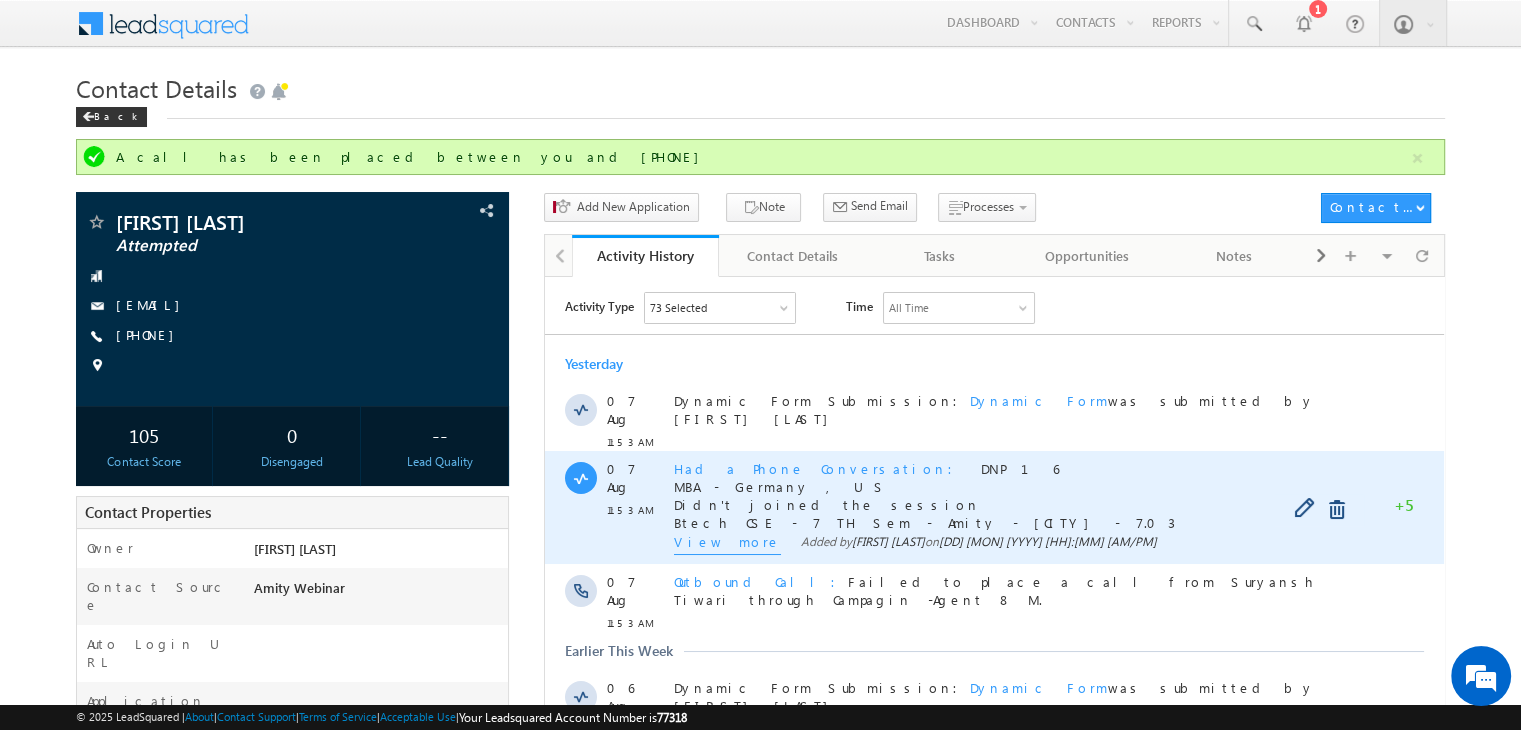 click on "View more" at bounding box center [727, 543] 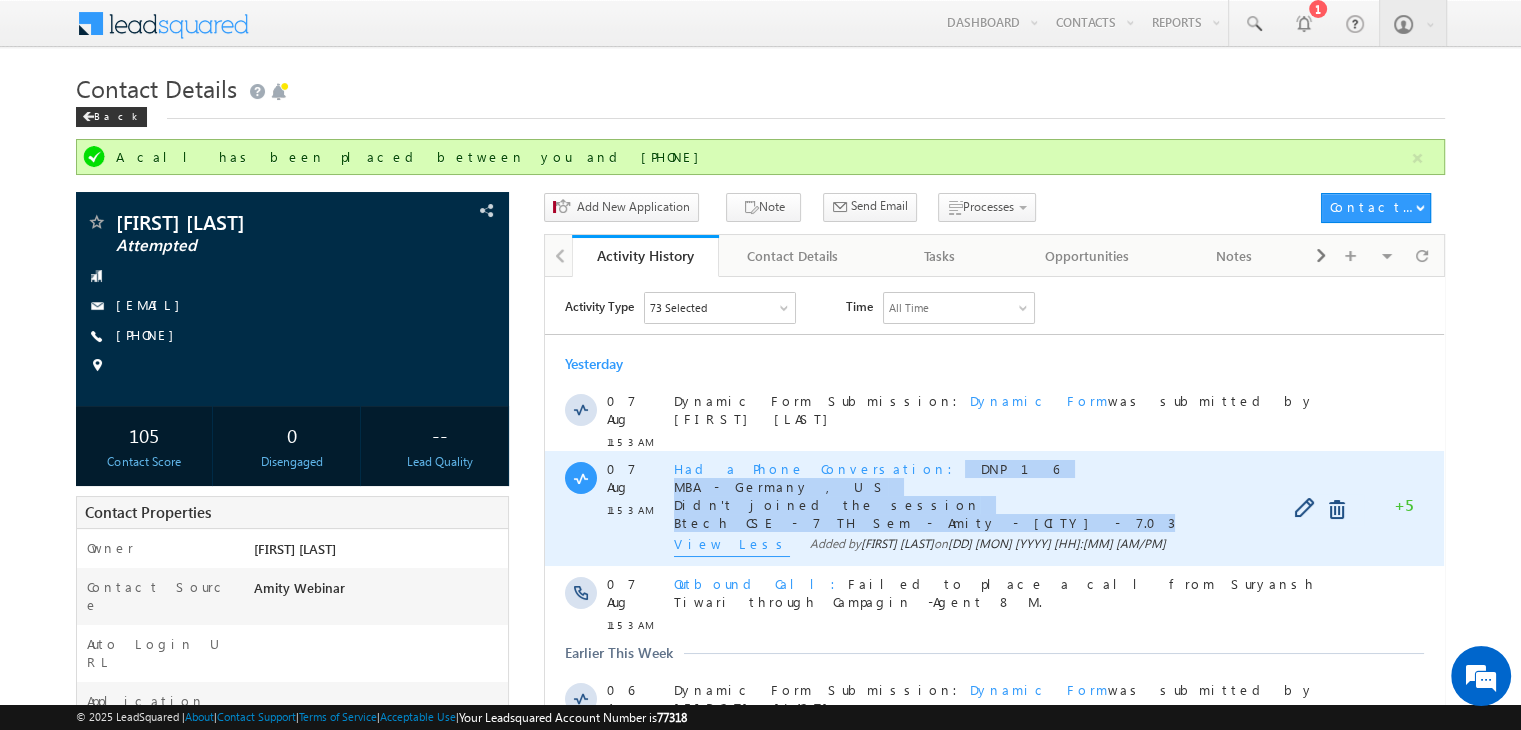 copy on "DNP 16 MBA - Germany , US Didn't joined the session Btech CSE - 7 TH Sem - Amity - Mohali - 7.03" 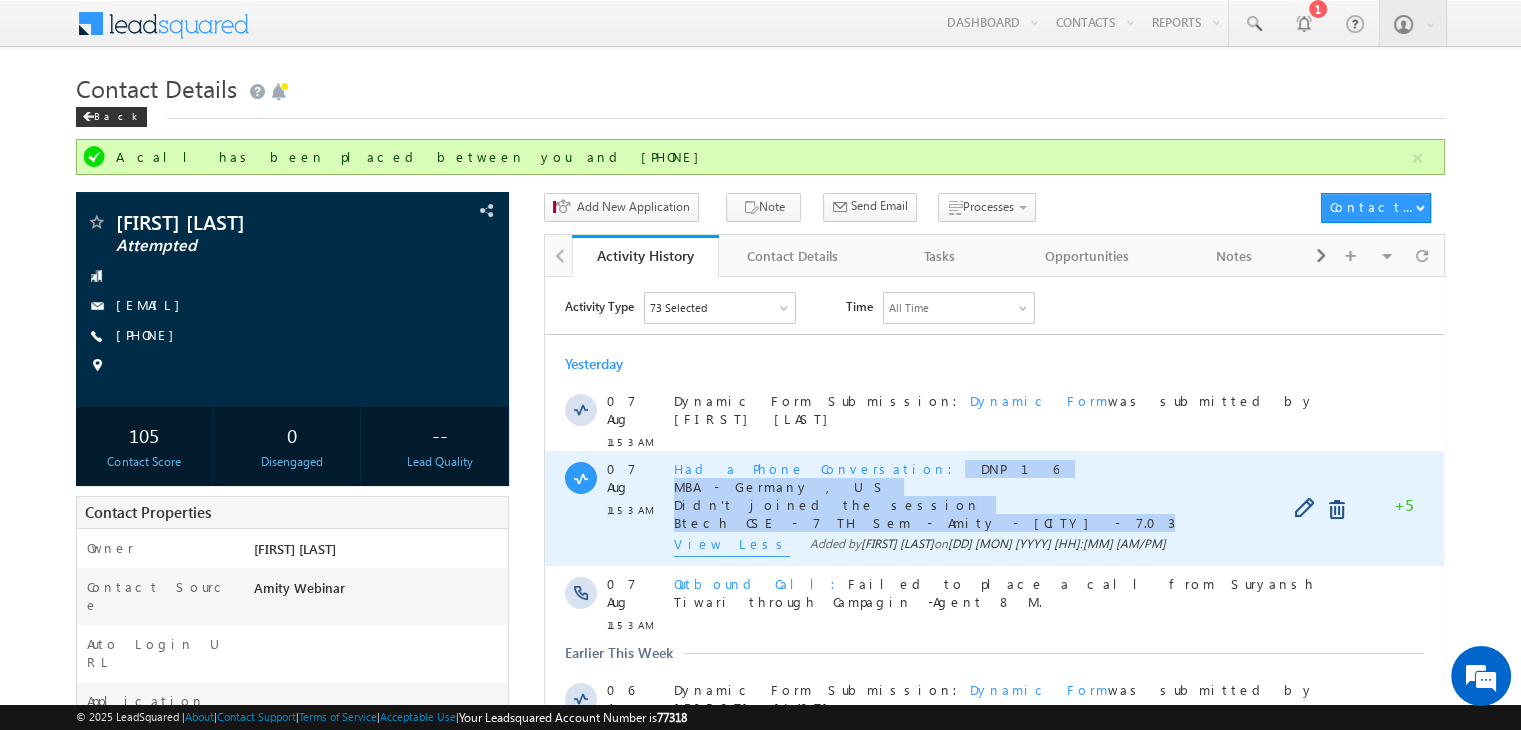drag, startPoint x: 933, startPoint y: 512, endPoint x: 834, endPoint y: 458, distance: 112.76968 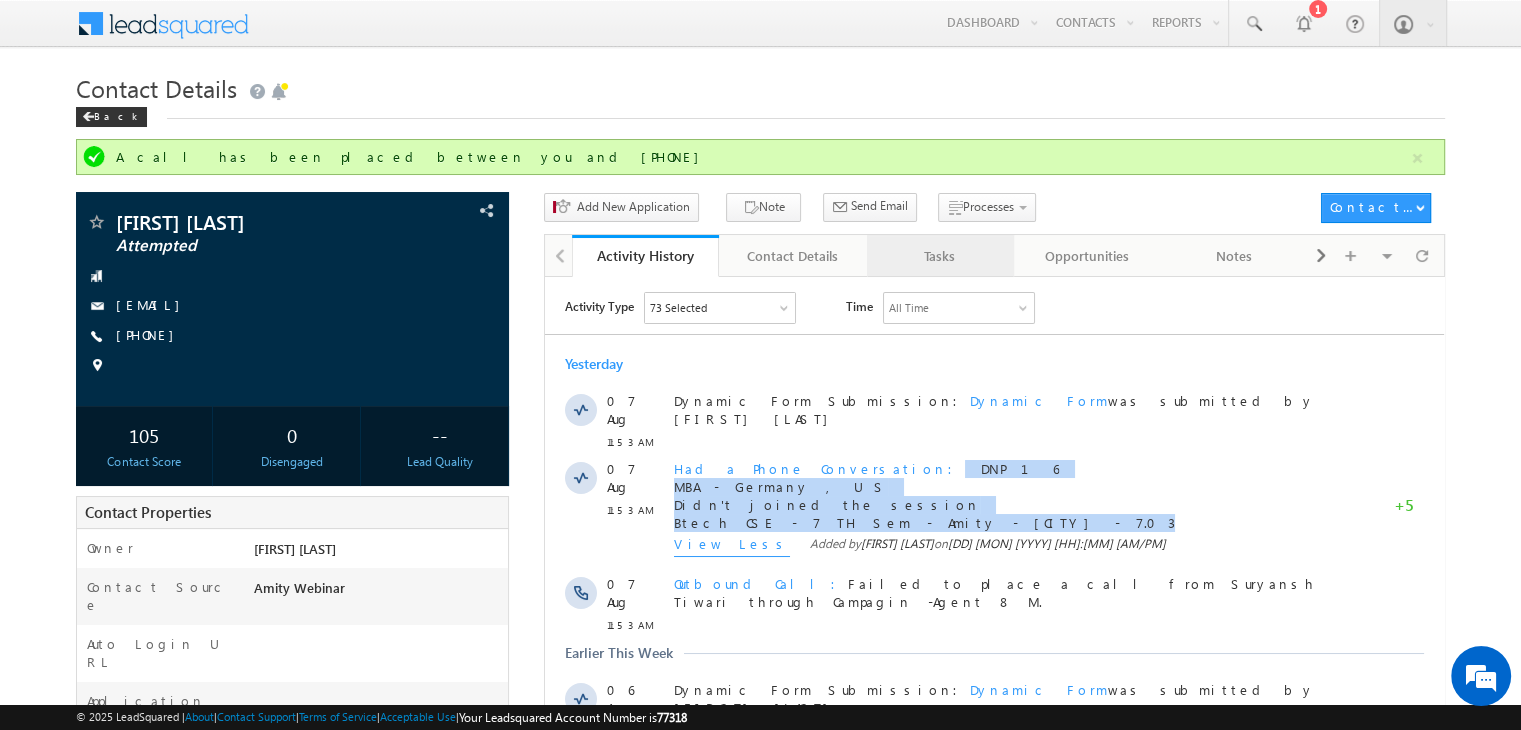 click on "Tasks" at bounding box center (939, 256) 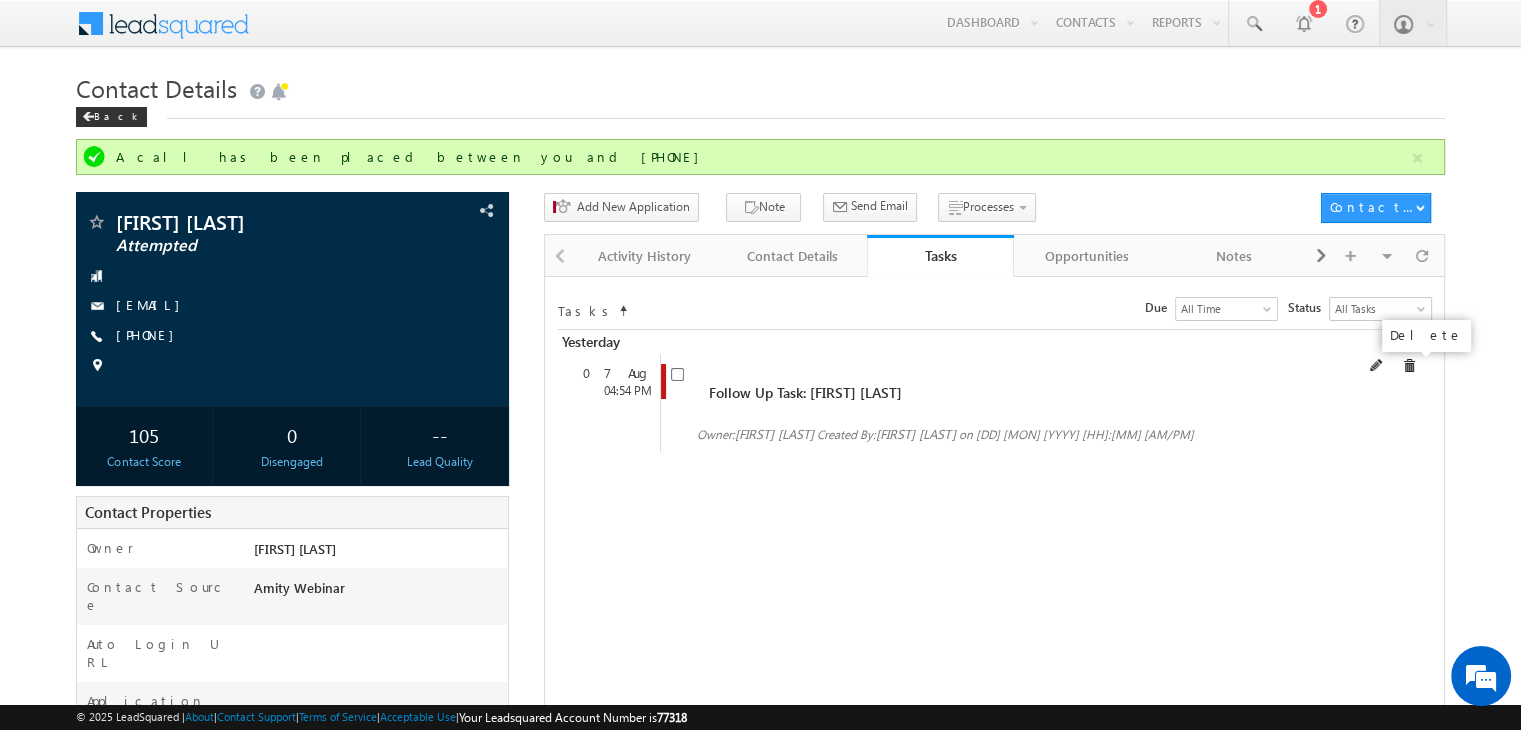 click at bounding box center [1409, 366] 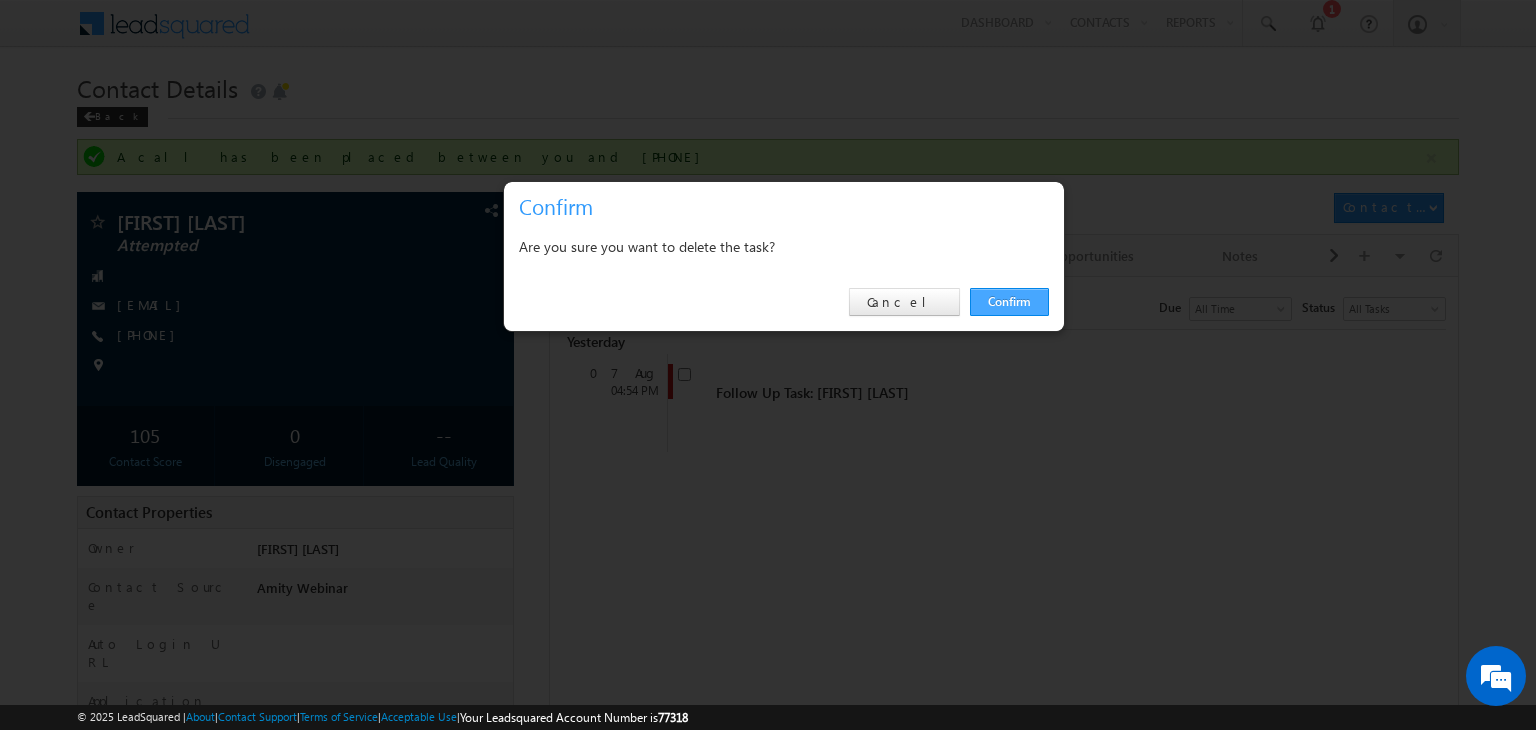 click on "Confirm" at bounding box center (1009, 302) 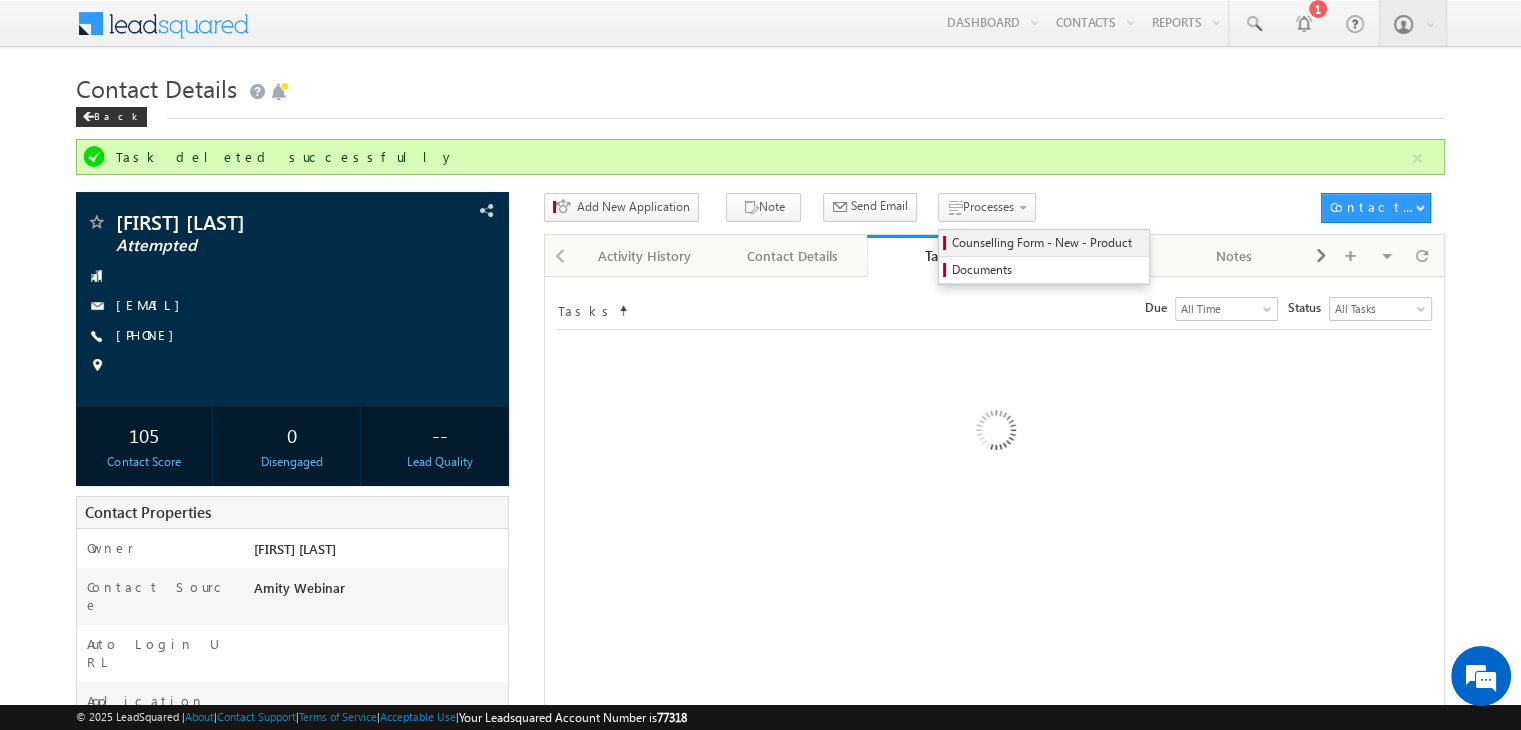 click on "Counselling Form - New - Product" at bounding box center [1047, 243] 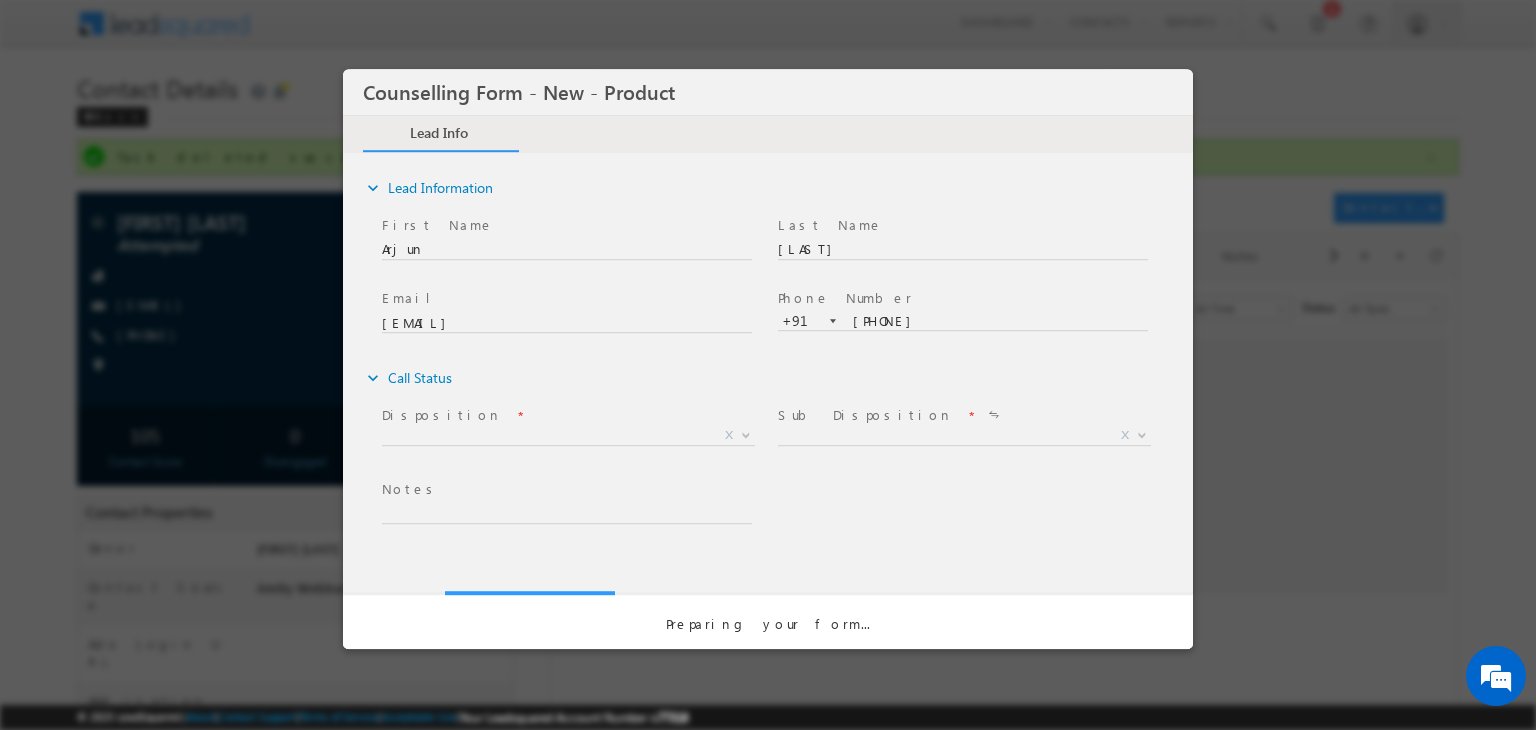 scroll, scrollTop: 0, scrollLeft: 0, axis: both 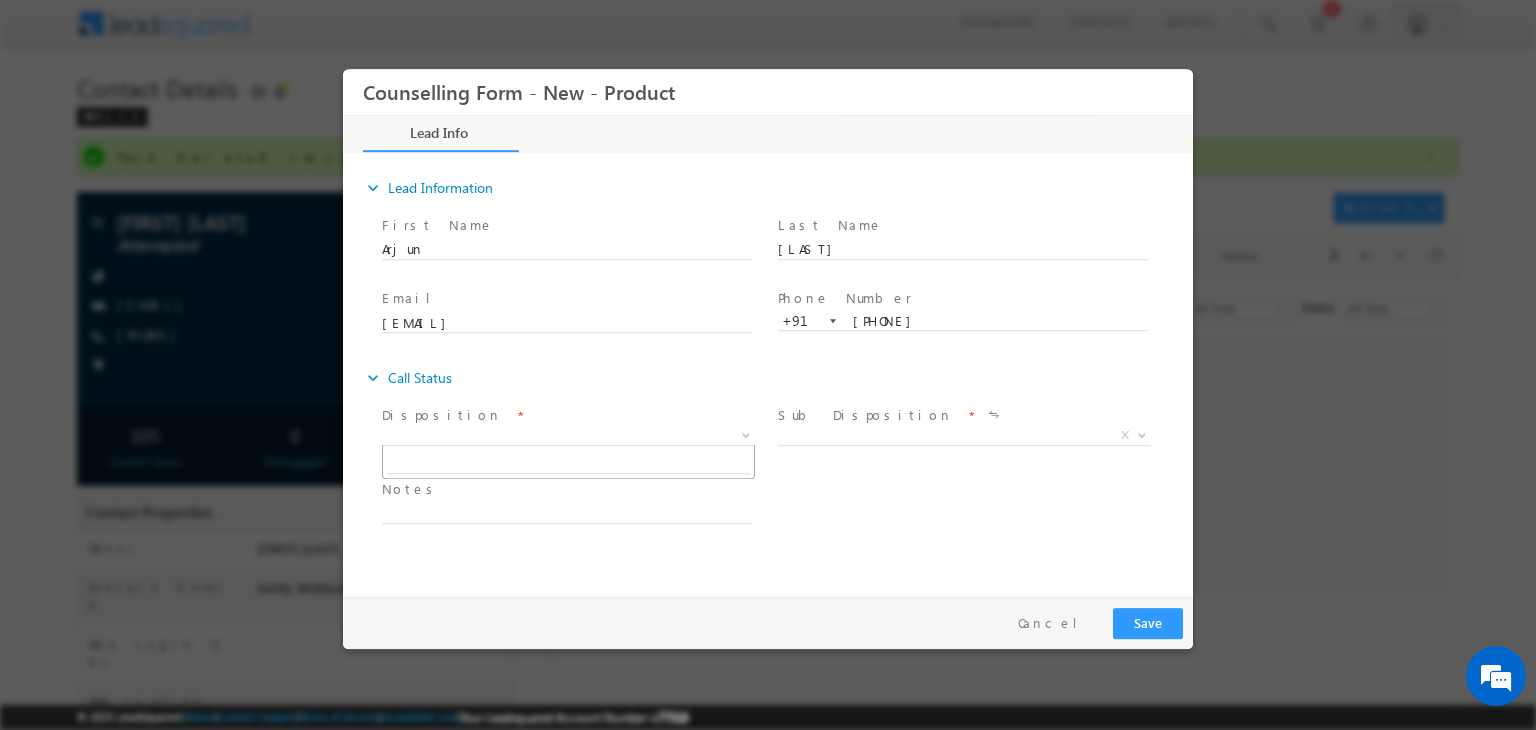 click on "X" at bounding box center (568, 436) 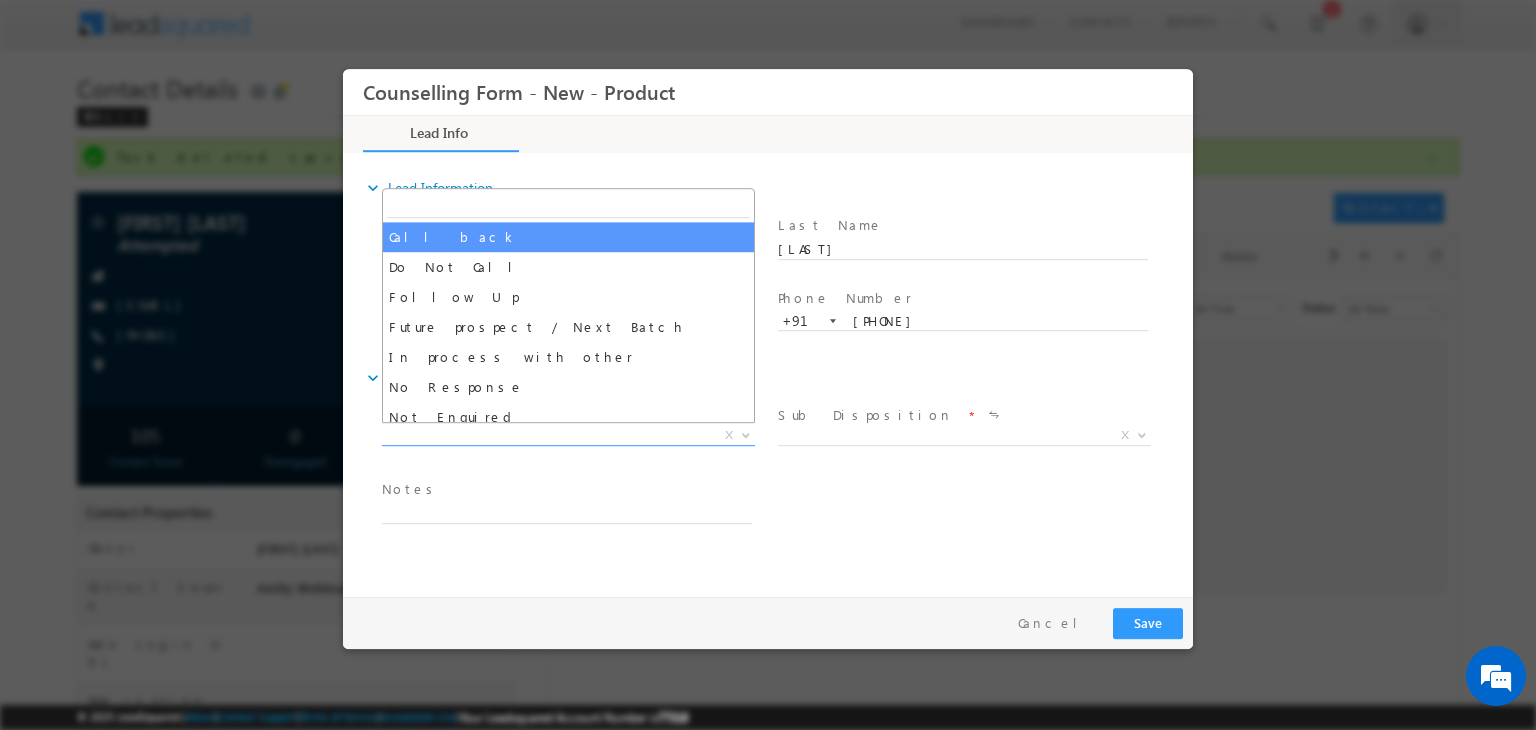 select on "Call back" 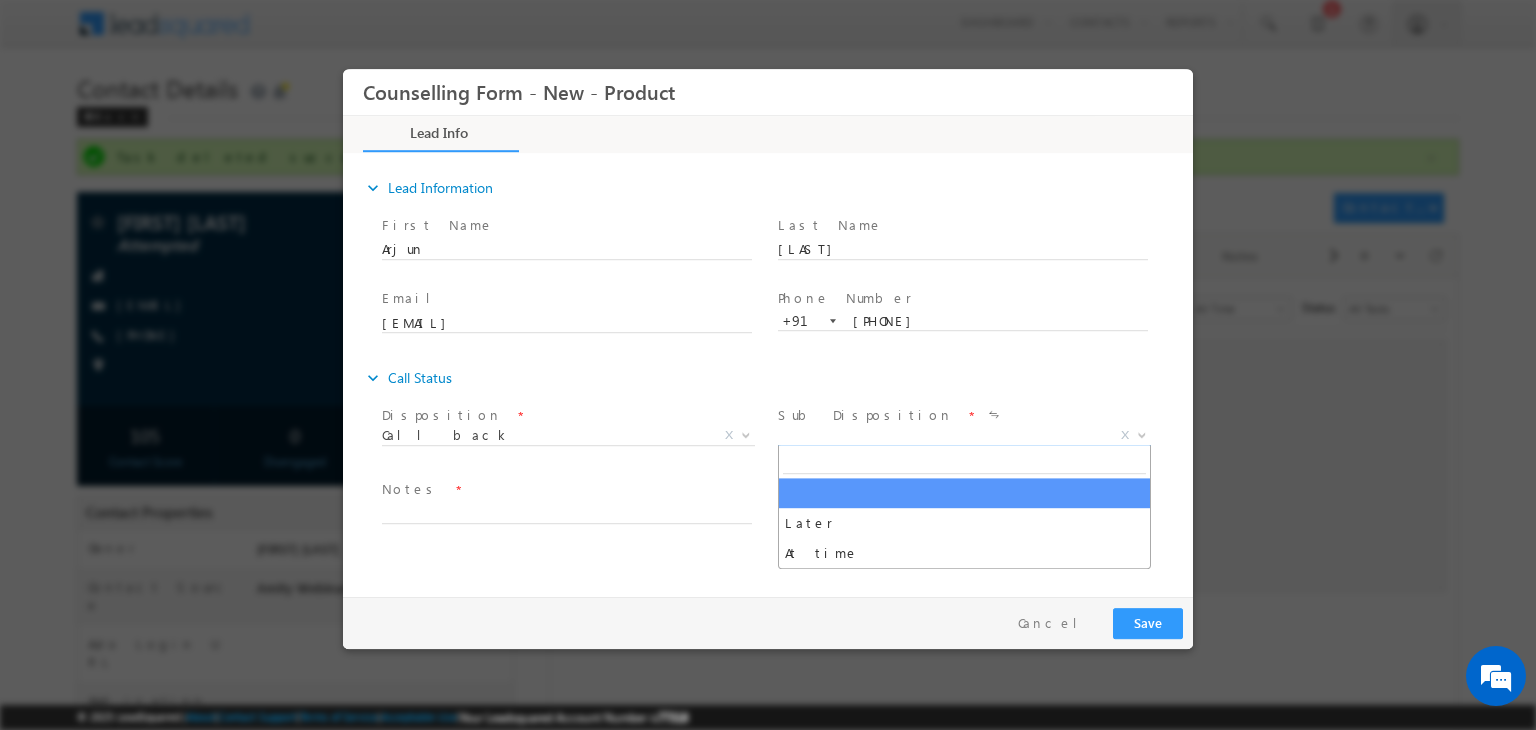 click on "X" at bounding box center (964, 436) 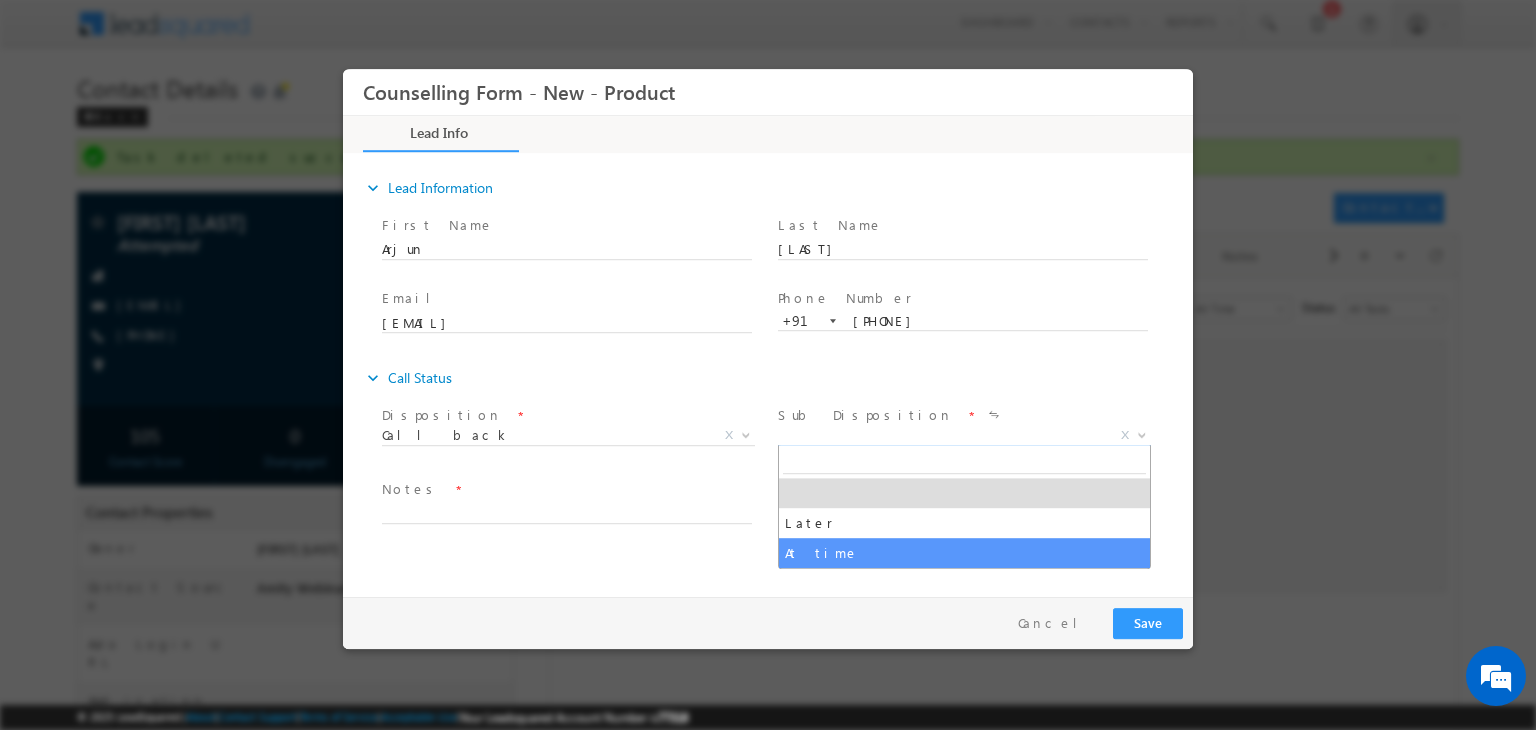 select on "At time" 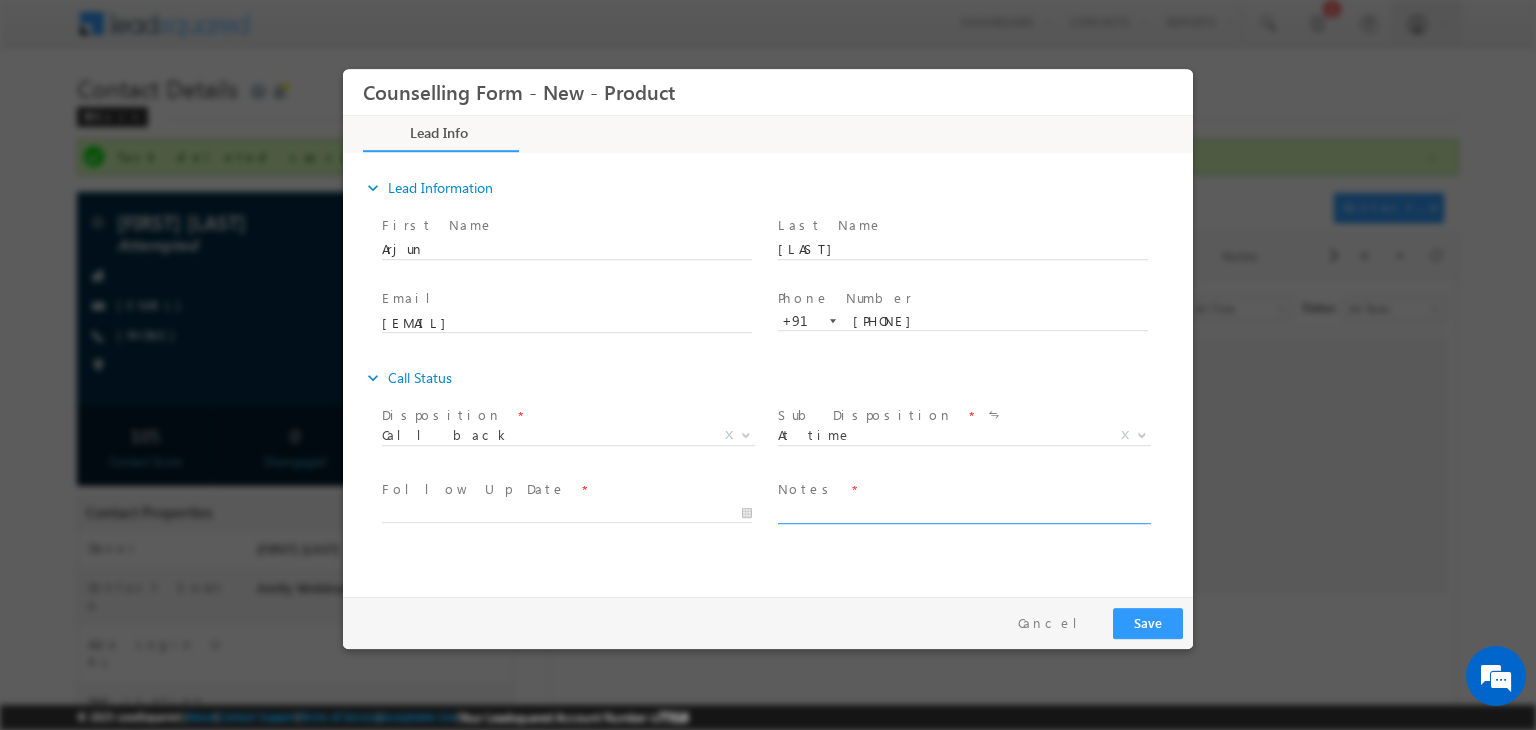 click at bounding box center (963, 512) 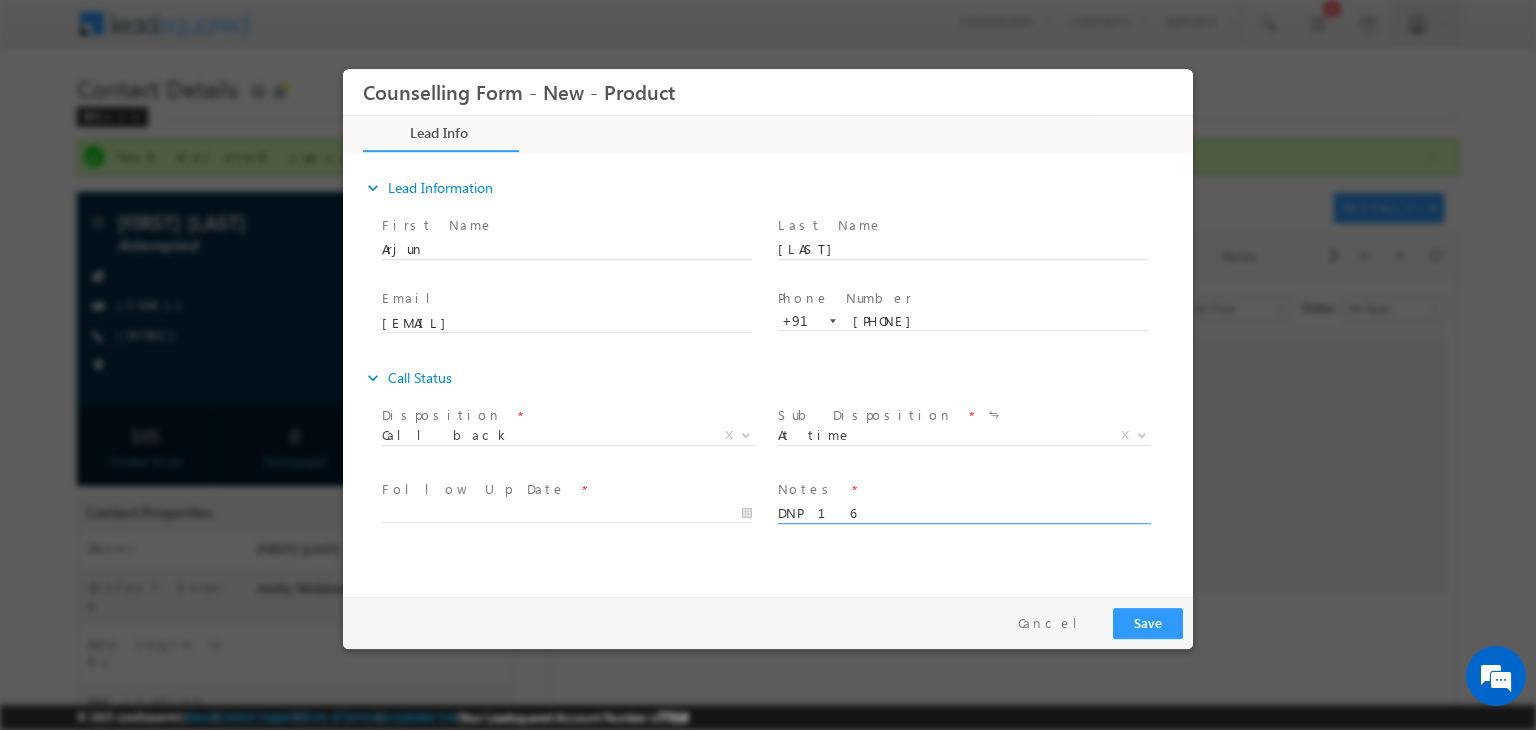 scroll, scrollTop: 4, scrollLeft: 0, axis: vertical 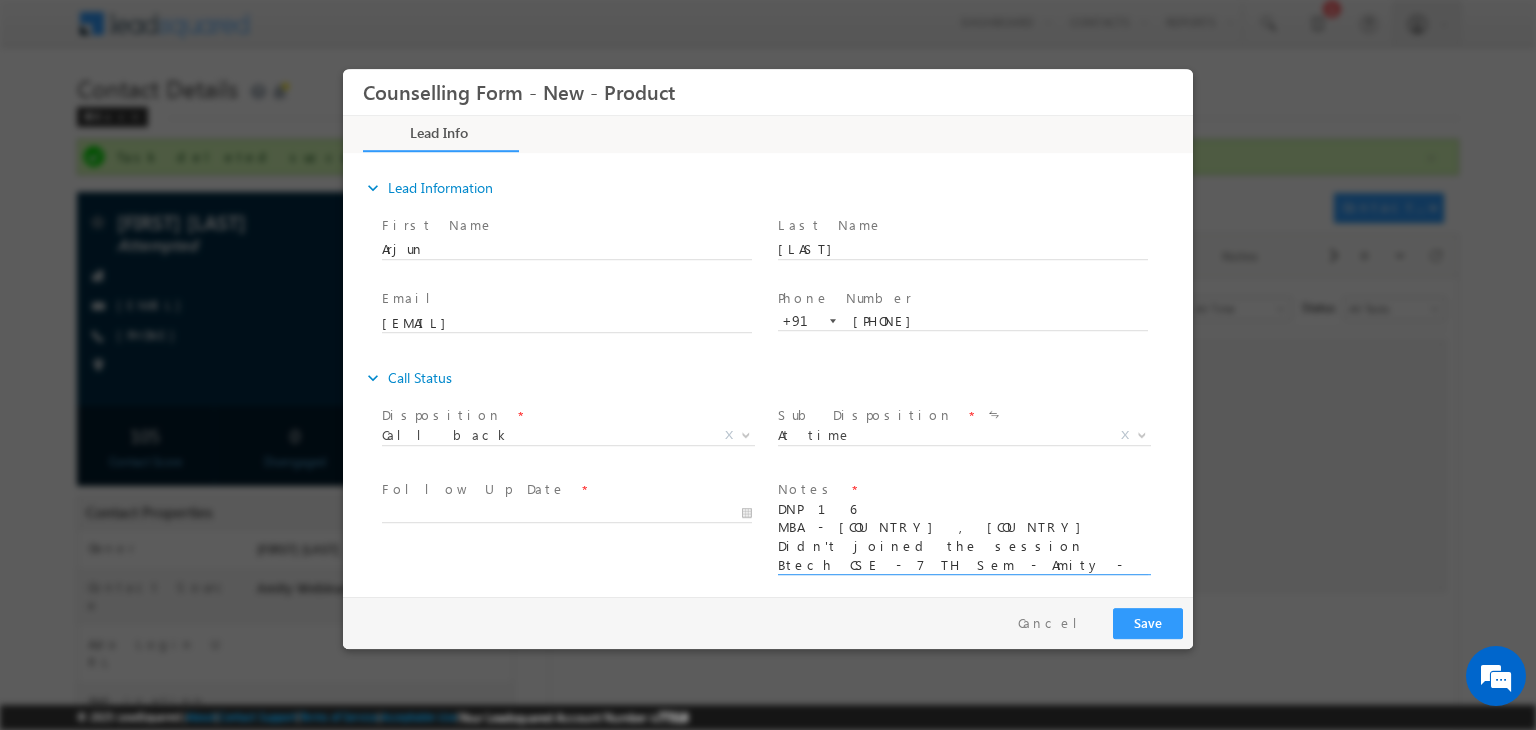 click on "DNP 16
MBA - Germany , US
Didn't joined the session
Btech CSE - 7 TH Sem - Amity - Mohali - 7.03" at bounding box center (963, 538) 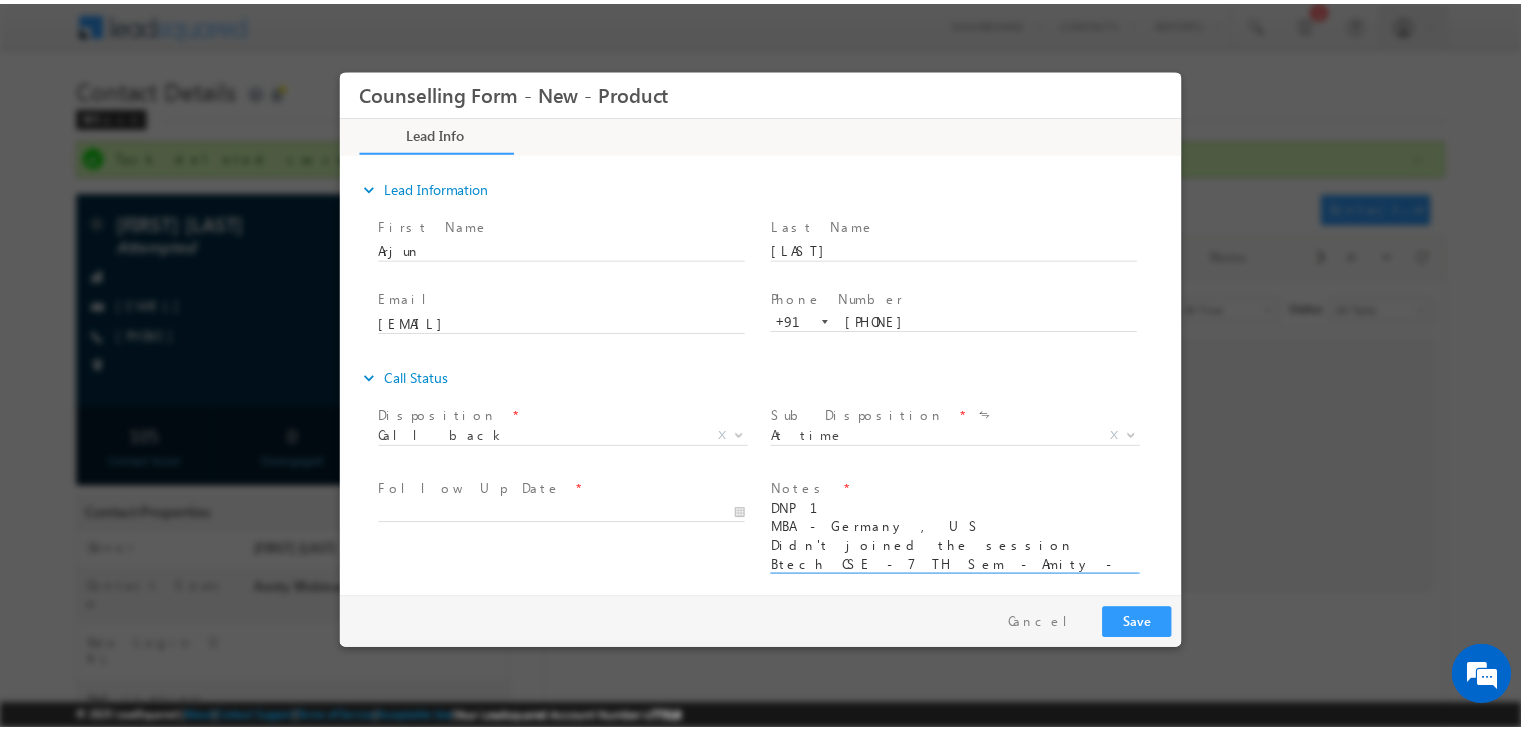 scroll, scrollTop: 2, scrollLeft: 0, axis: vertical 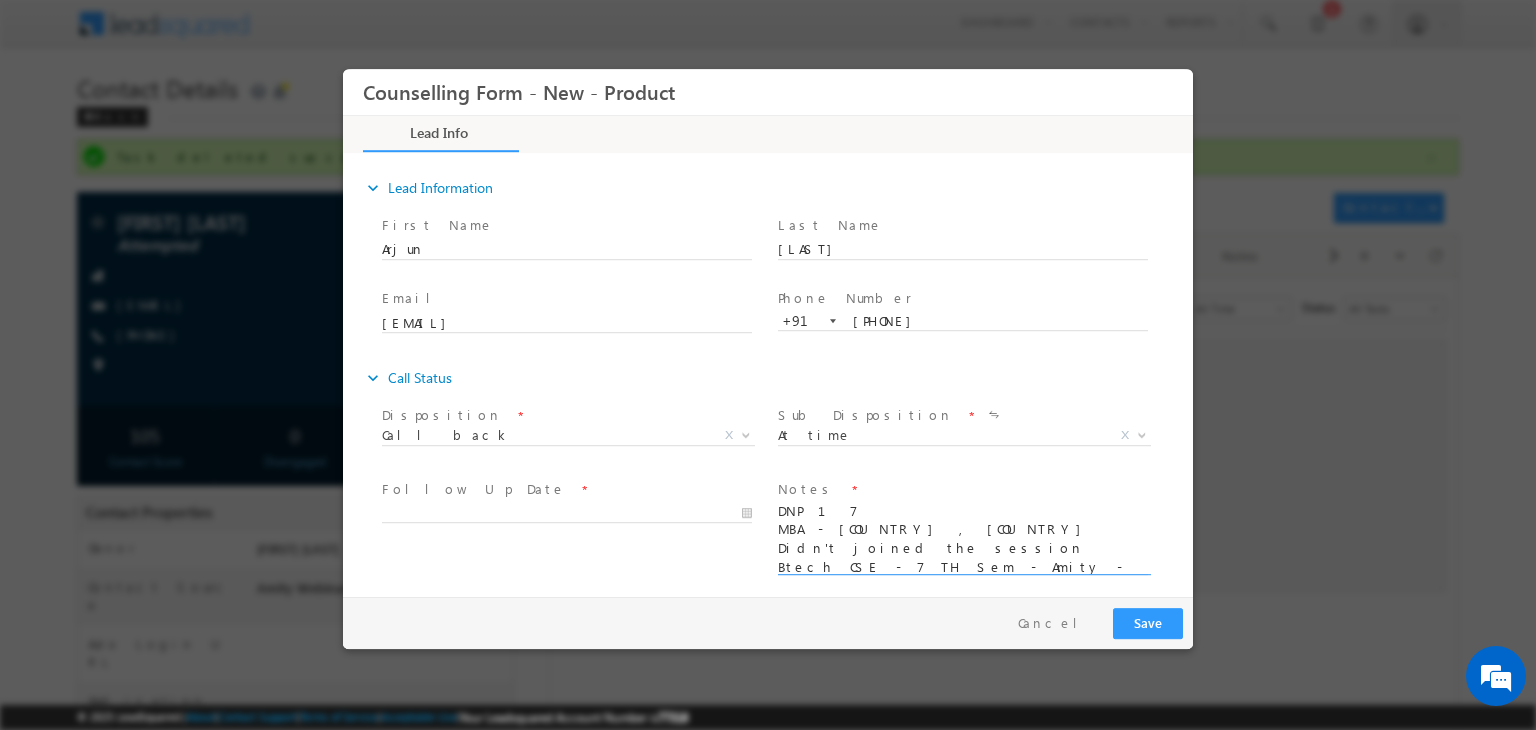 type on "DNP 17
MBA - Germany , US
Didn't joined the session
Btech CSE - 7 TH Sem - Amity - Mohali - 7.03" 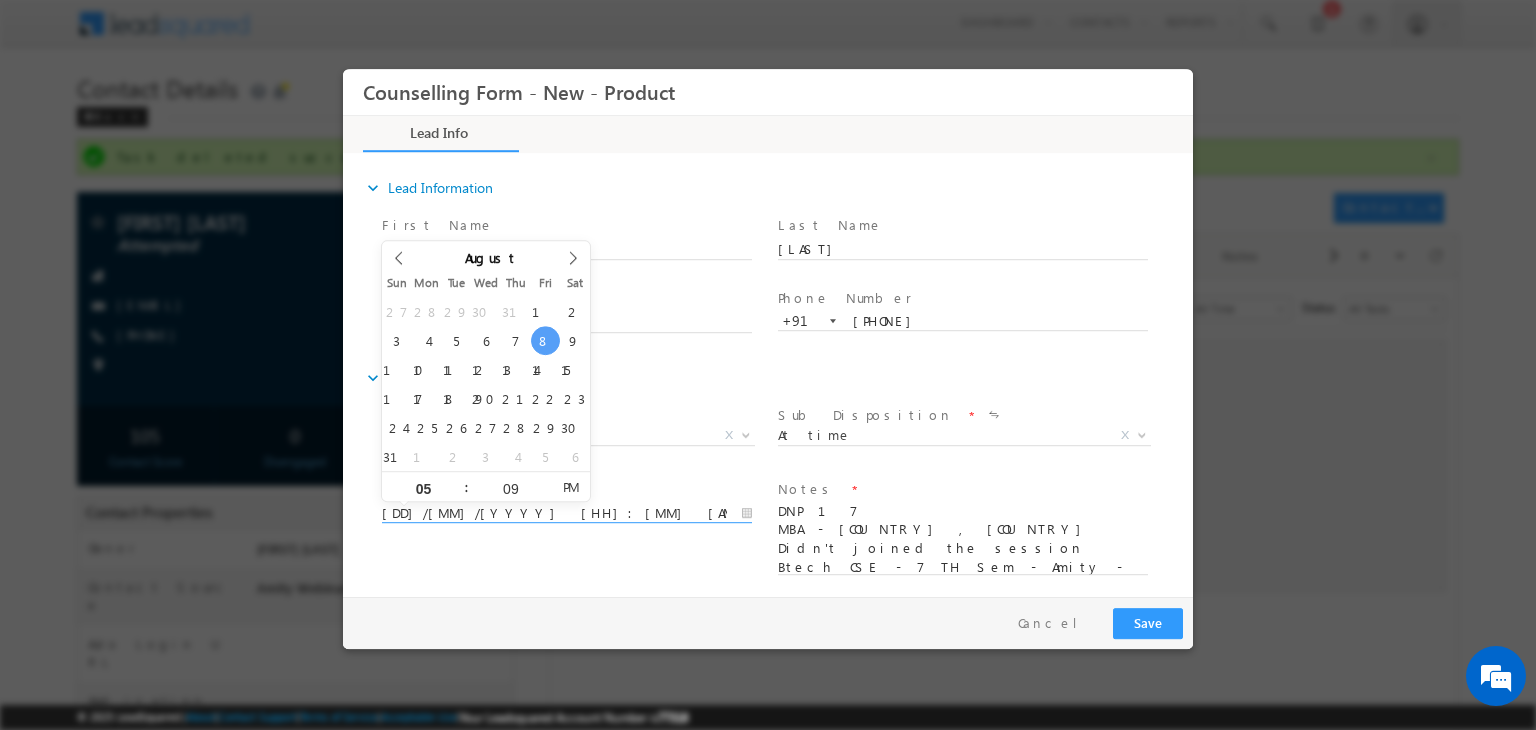 click on "08/08/2025 5:09 PM" at bounding box center [567, 514] 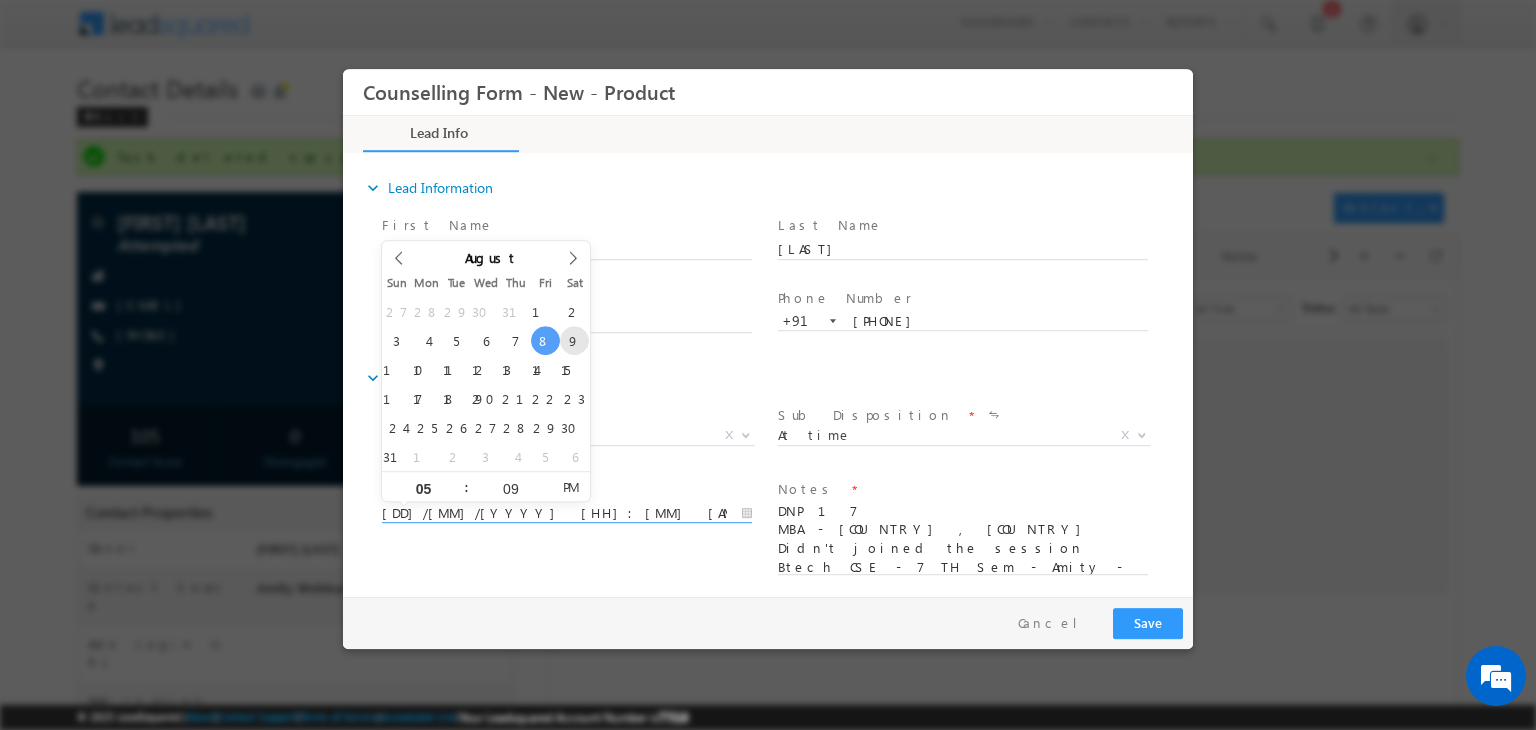 type on "09/08/2025 5:09 PM" 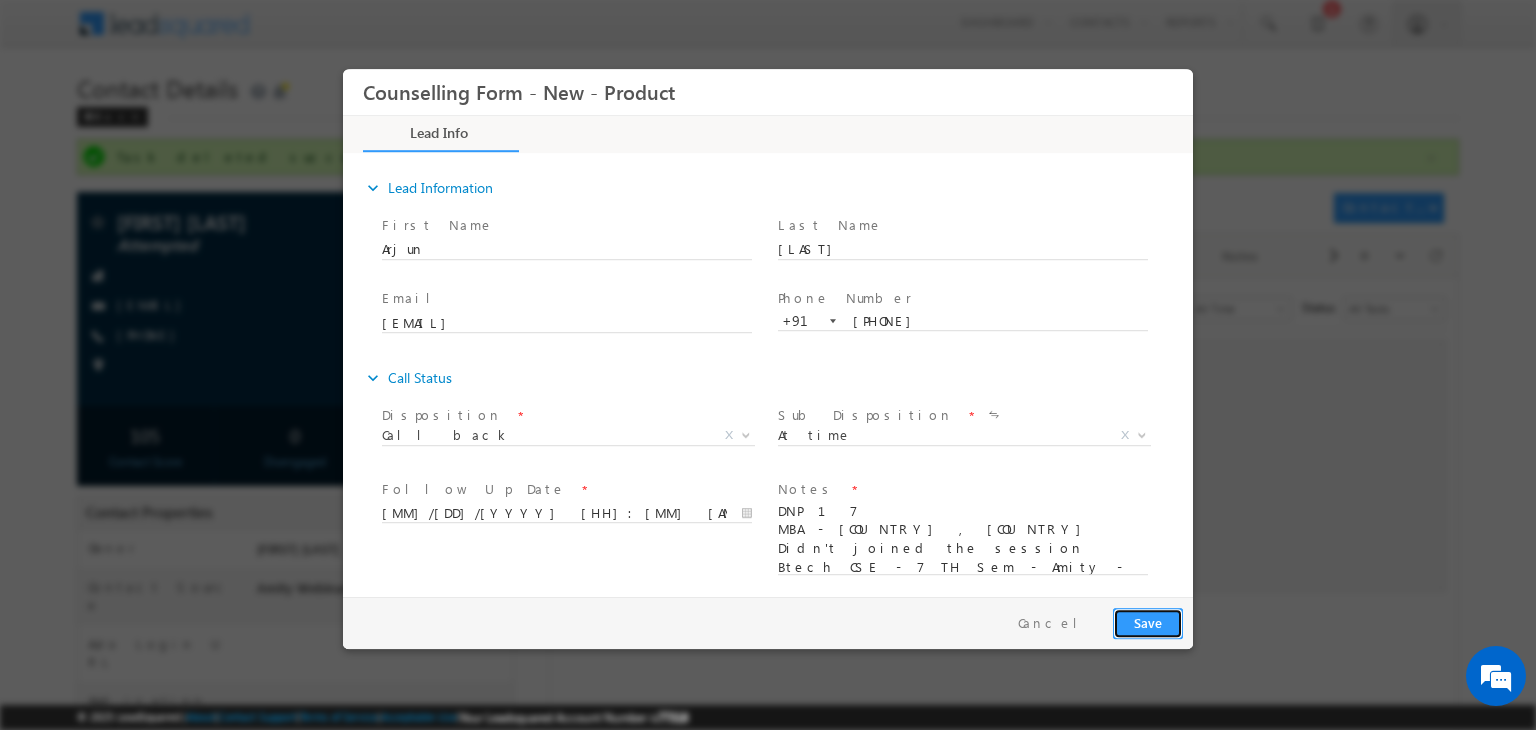 click on "Save" at bounding box center [1148, 623] 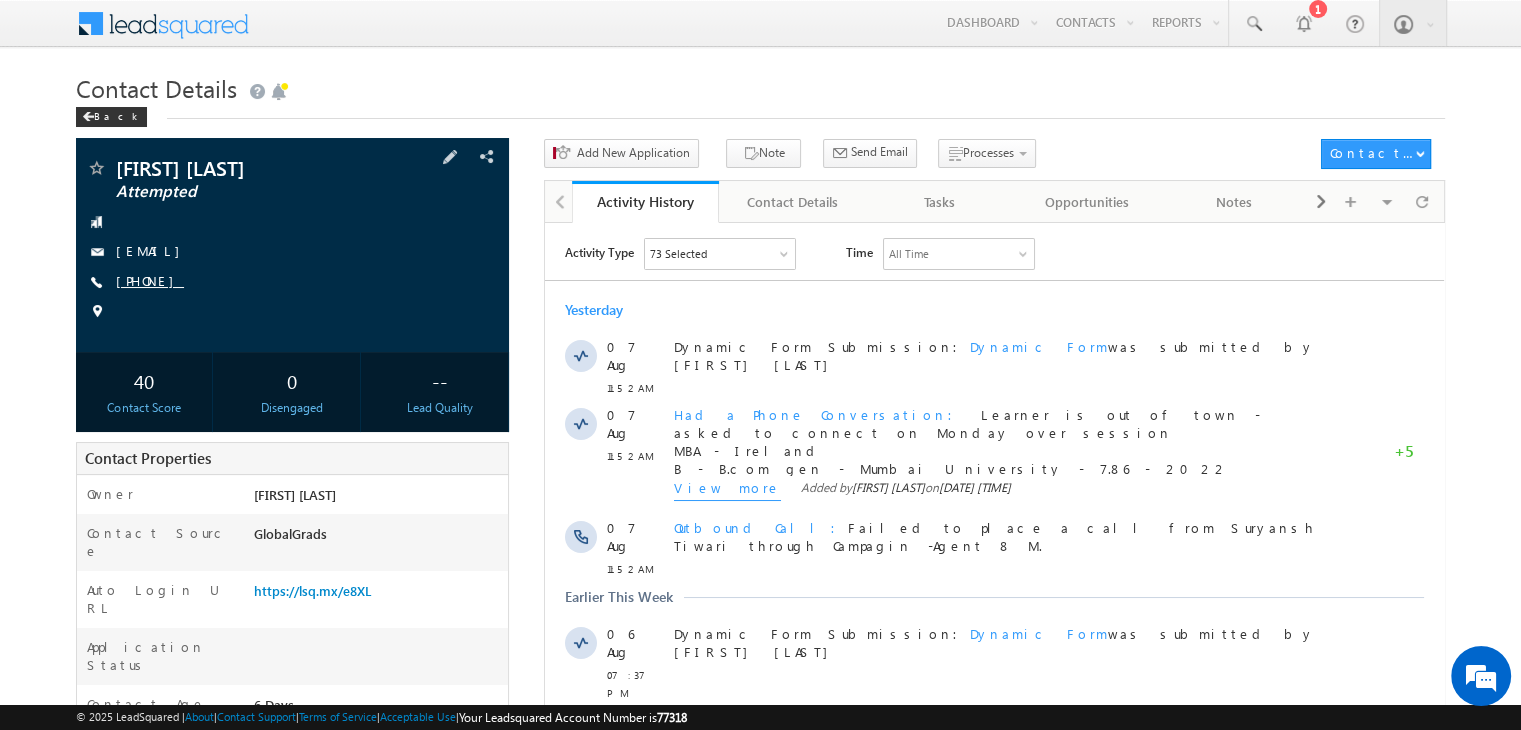 scroll, scrollTop: 0, scrollLeft: 0, axis: both 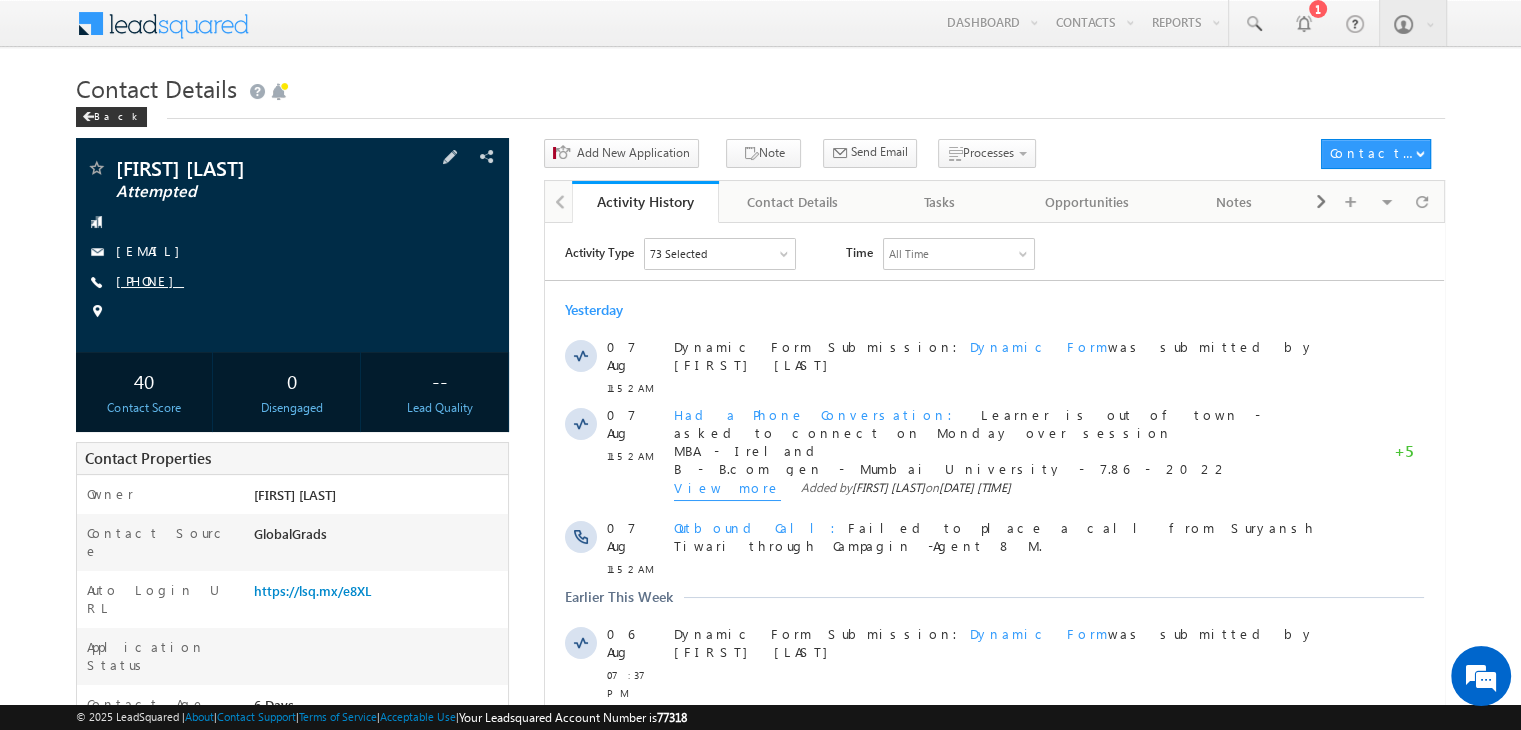 click on "[PHONE]" at bounding box center (150, 280) 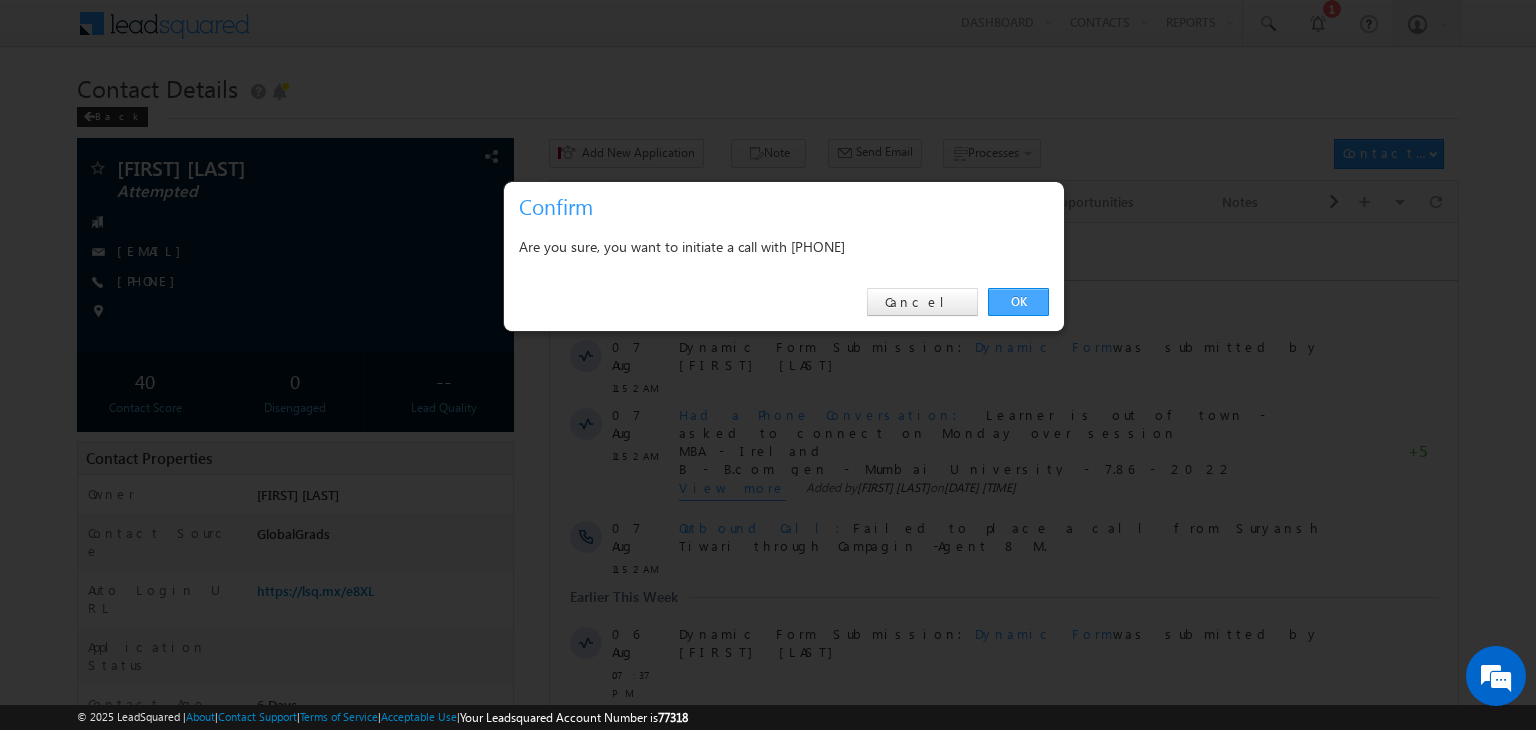 click on "OK" at bounding box center (1018, 302) 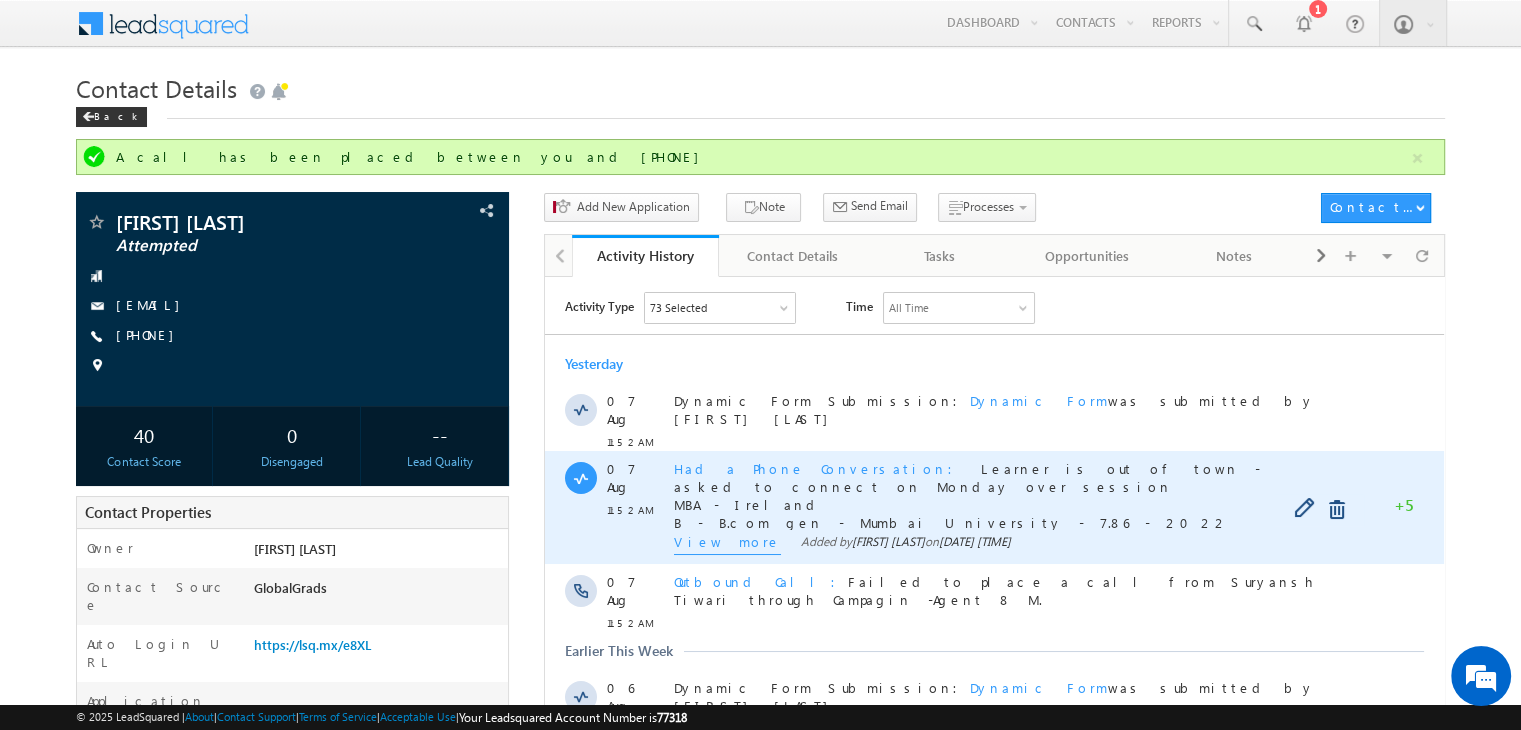 click on "View more" at bounding box center (727, 543) 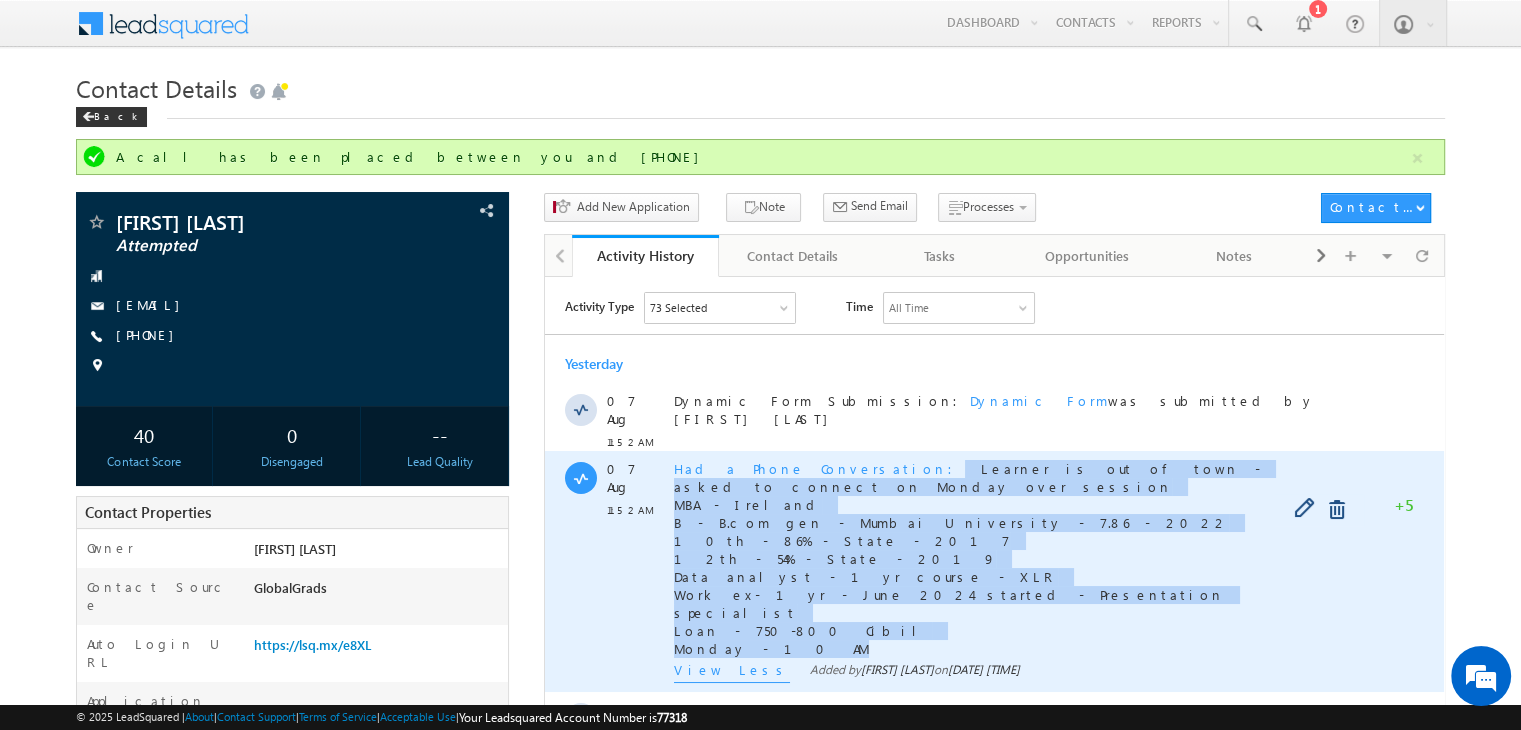 copy on "Learner is out of town - asked to connect on [DAY] over session MBA - [COUNTRY] B - B.com gen - [UNIVERSITY] - 7.86 - 2022 10th - 86% - [STATE] - 2017 12th - 54% - [STATE] - 2019 Data analyst - 1yr course - XLR Work ex- 1yr - [MONTH] [YEAR] started - Presentation specialist Loan - 750-800 Cibil [DAY] - 10 AM" 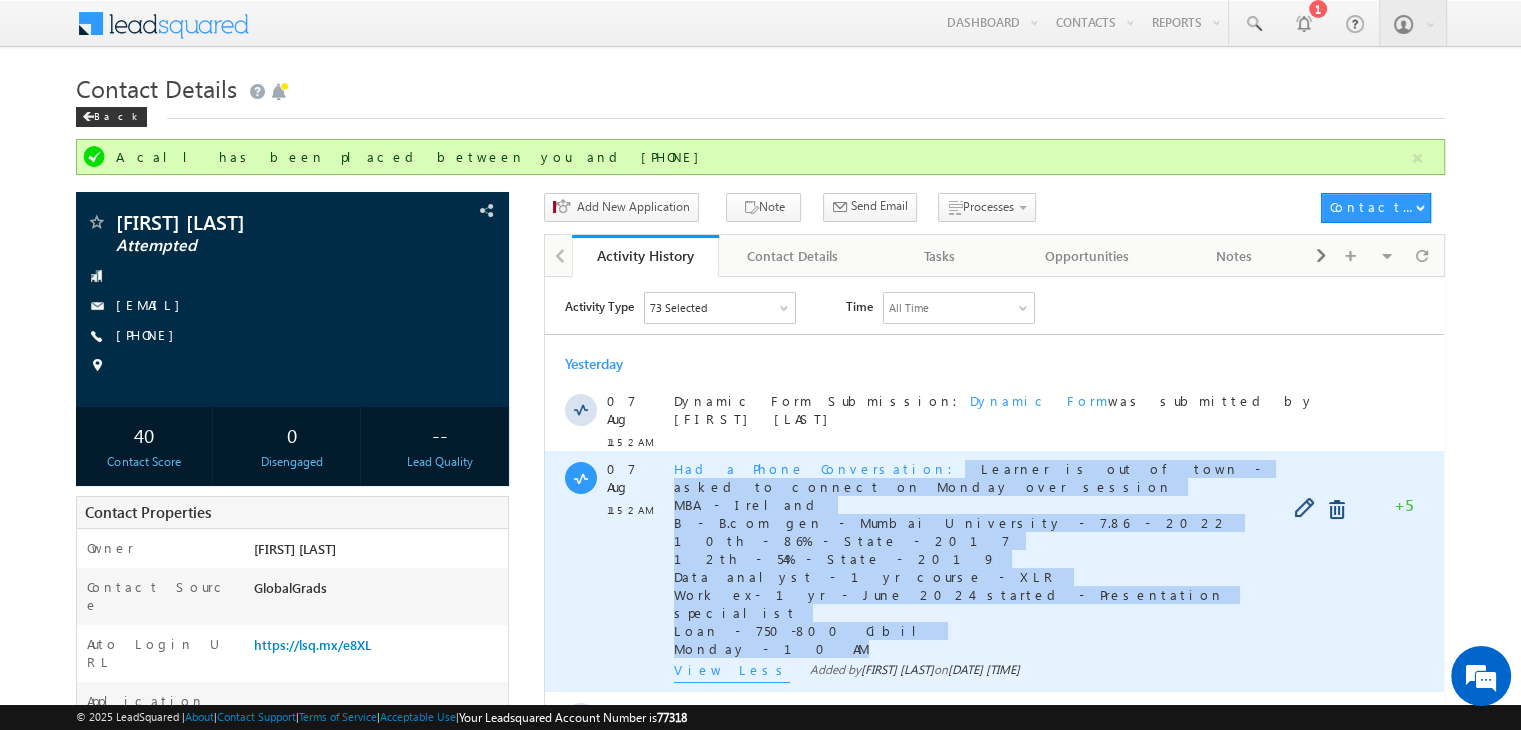 click on "Had a Phone Conversation
Learner is out of town - asked to connect on [DAY] over session MBA - [COUNTRY] B - B.com gen - [UNIVERSITY] - 7.86 - 2022 10th - 86% - [STATE] - 2017 12th - 54% - [STATE] - 2019 Data analyst - 1yr course - XLR Work ex- 1yr - [MONTH] [YEAR] started - Presentation specialist Loan - 750-800 Cibil [DAY] - 10 AM" at bounding box center (1003, 558) 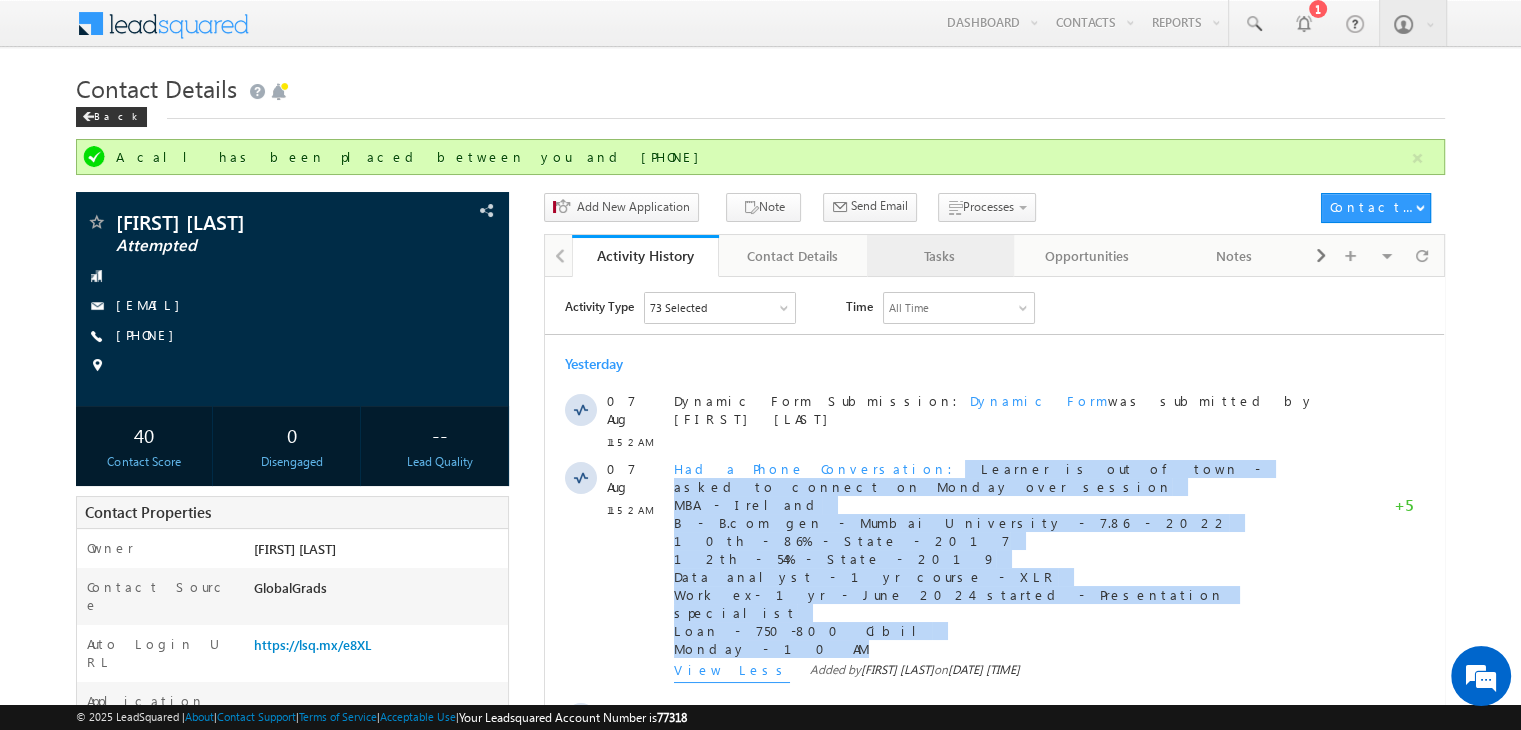 click on "Tasks" at bounding box center [939, 256] 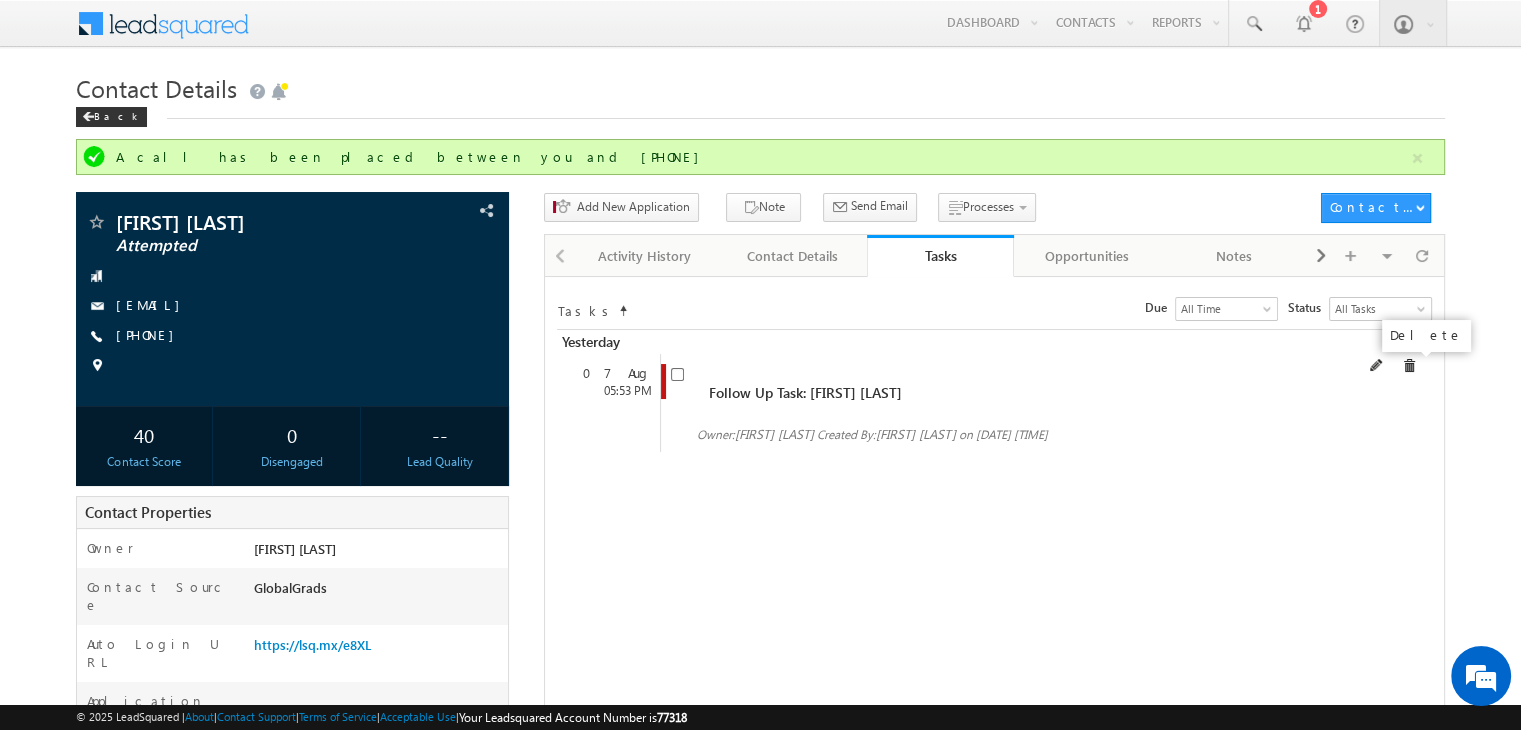 click at bounding box center (1409, 366) 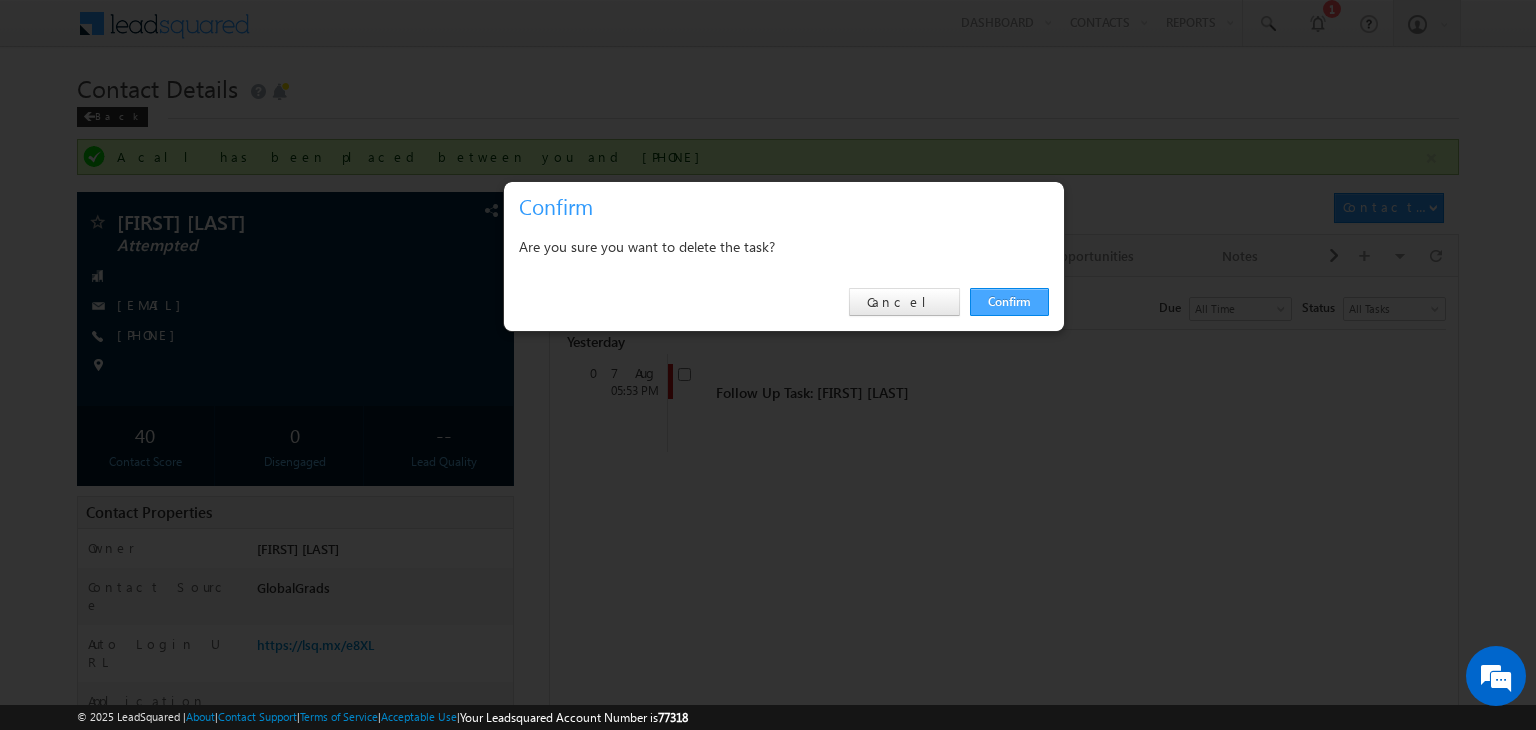 click on "Confirm" at bounding box center [1009, 302] 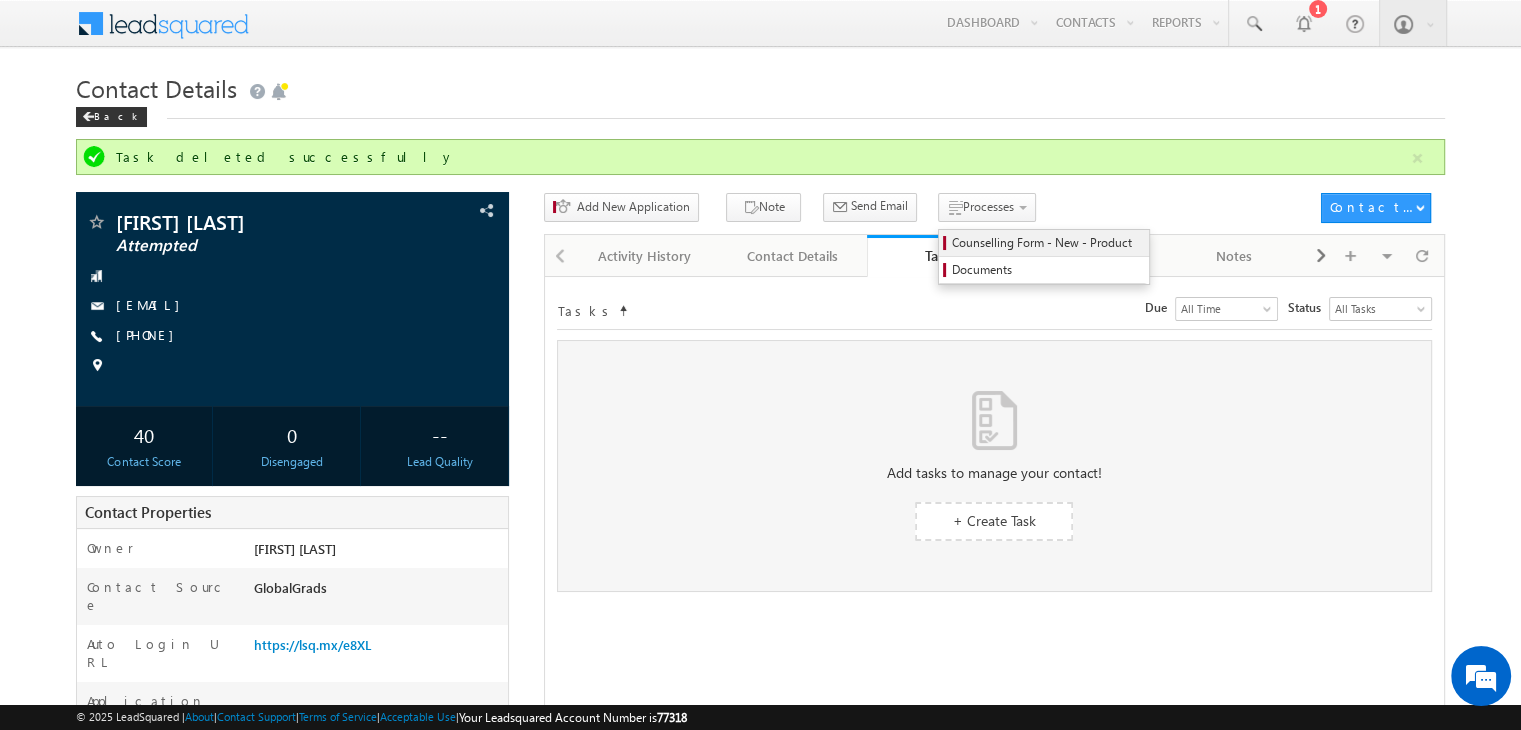 click on "Counselling Form - New - Product" at bounding box center [1047, 243] 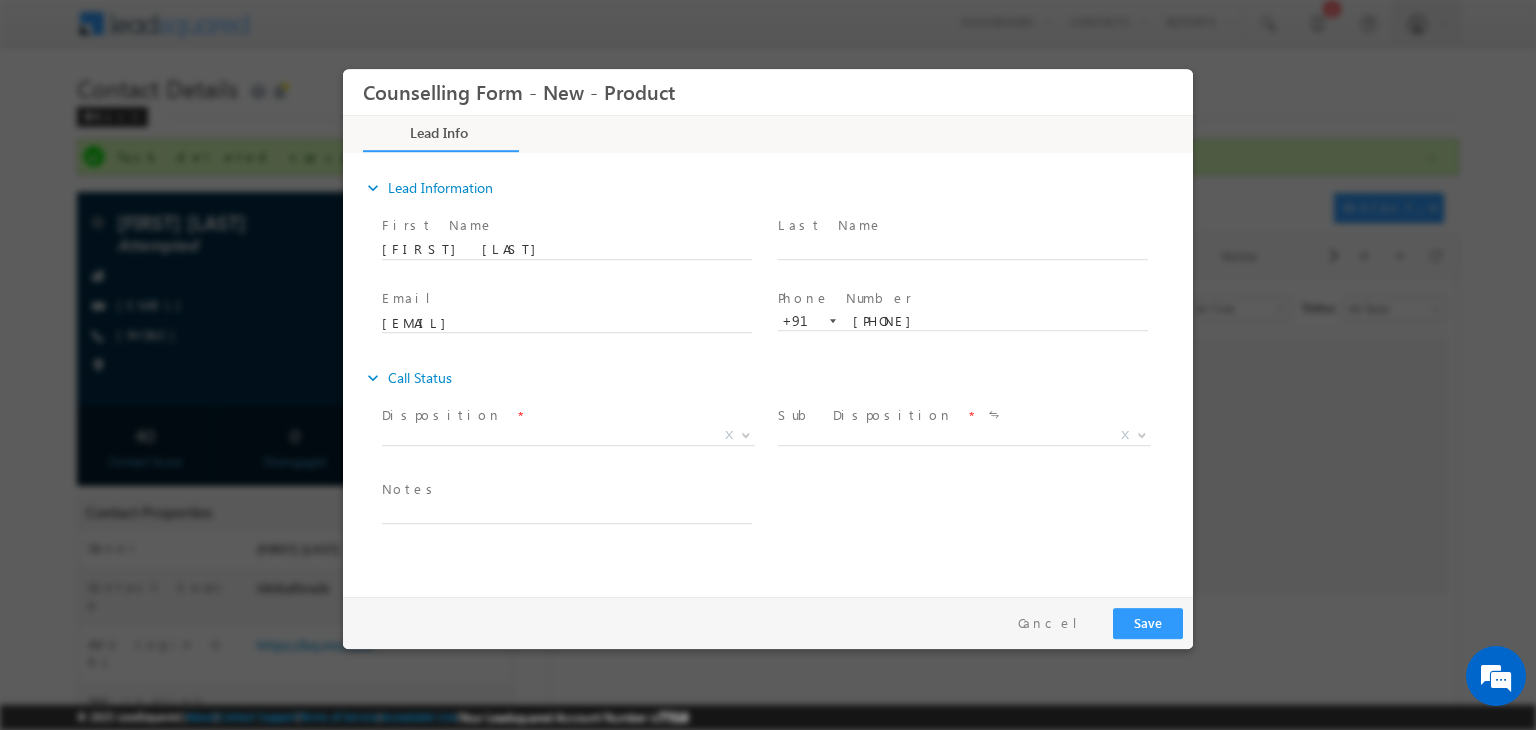 scroll, scrollTop: 0, scrollLeft: 0, axis: both 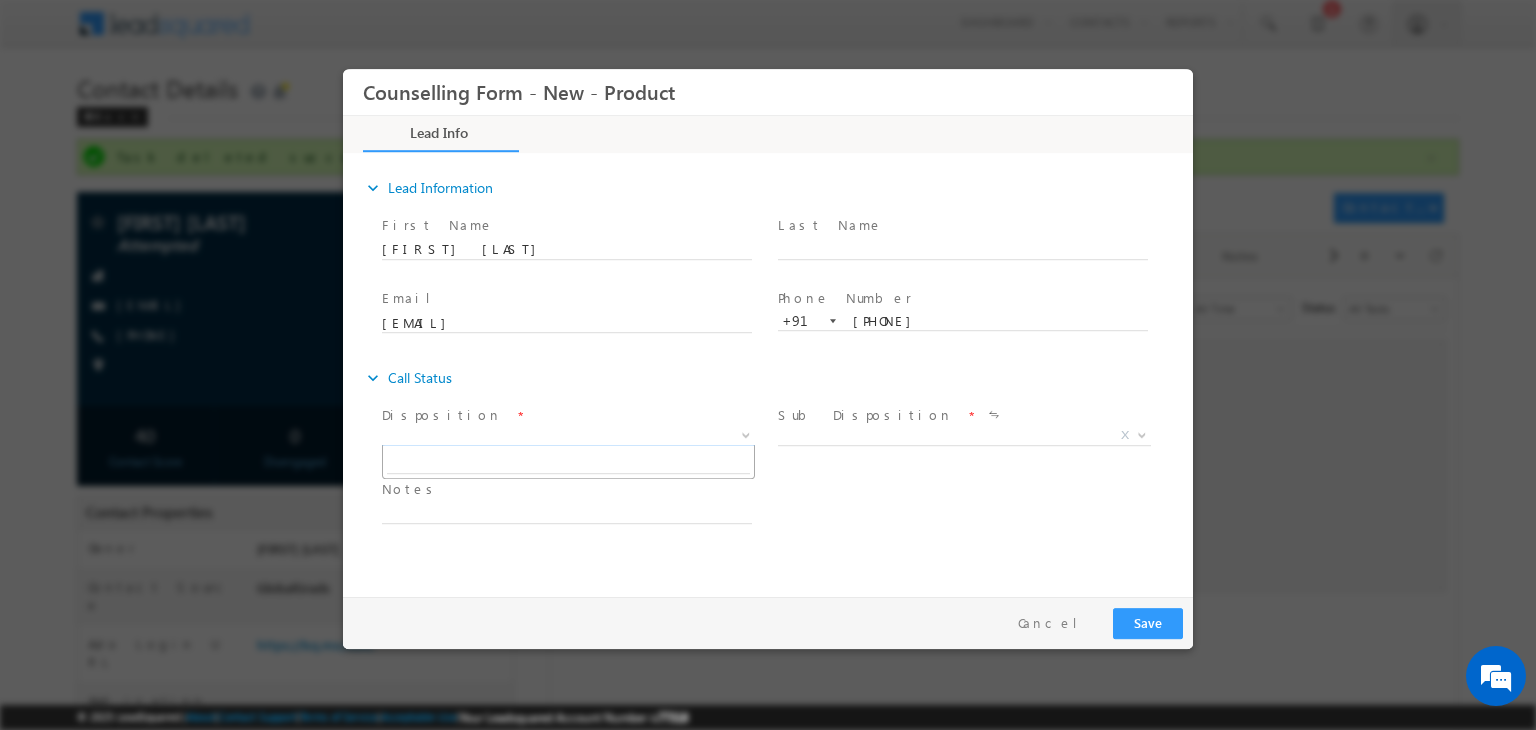 click on "X" at bounding box center (568, 436) 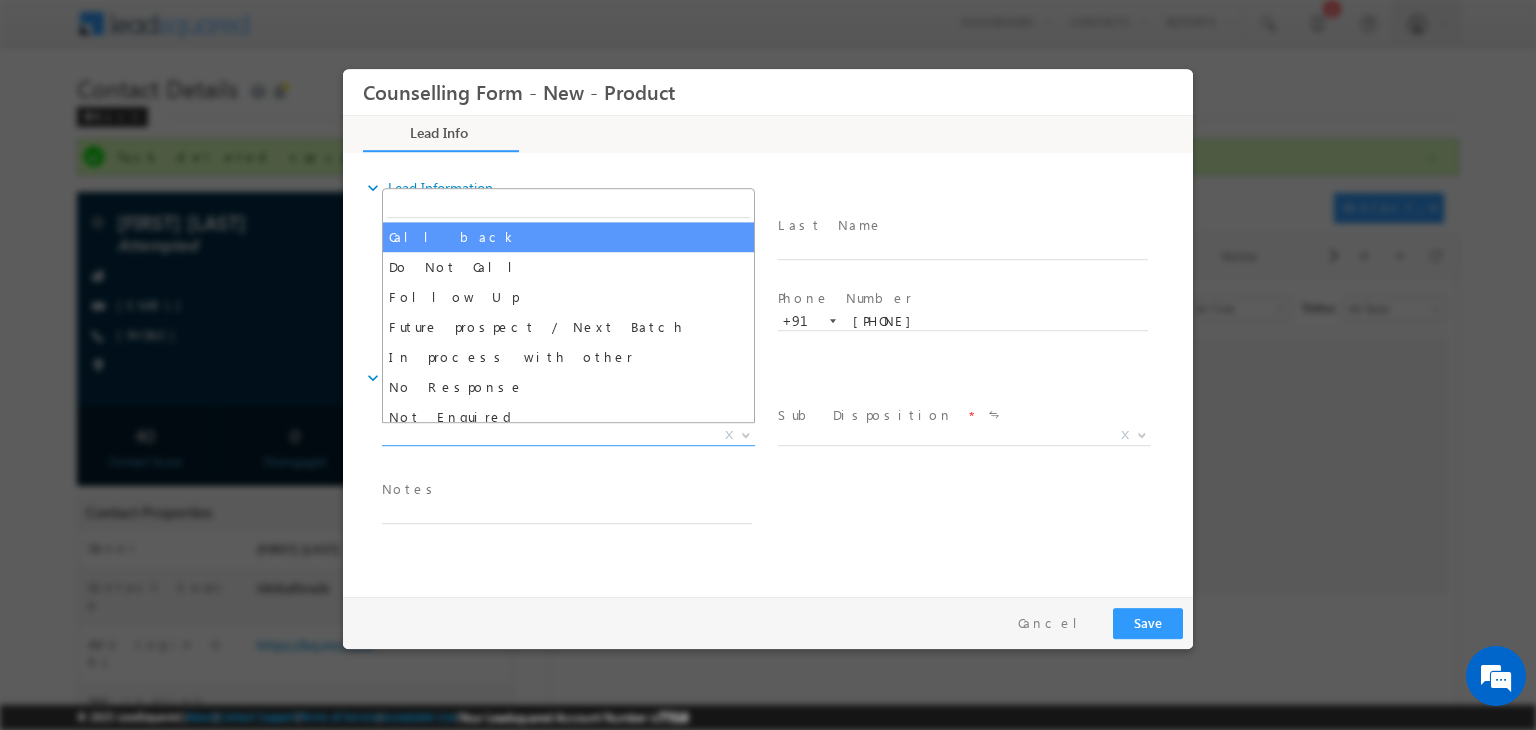 select on "Call back" 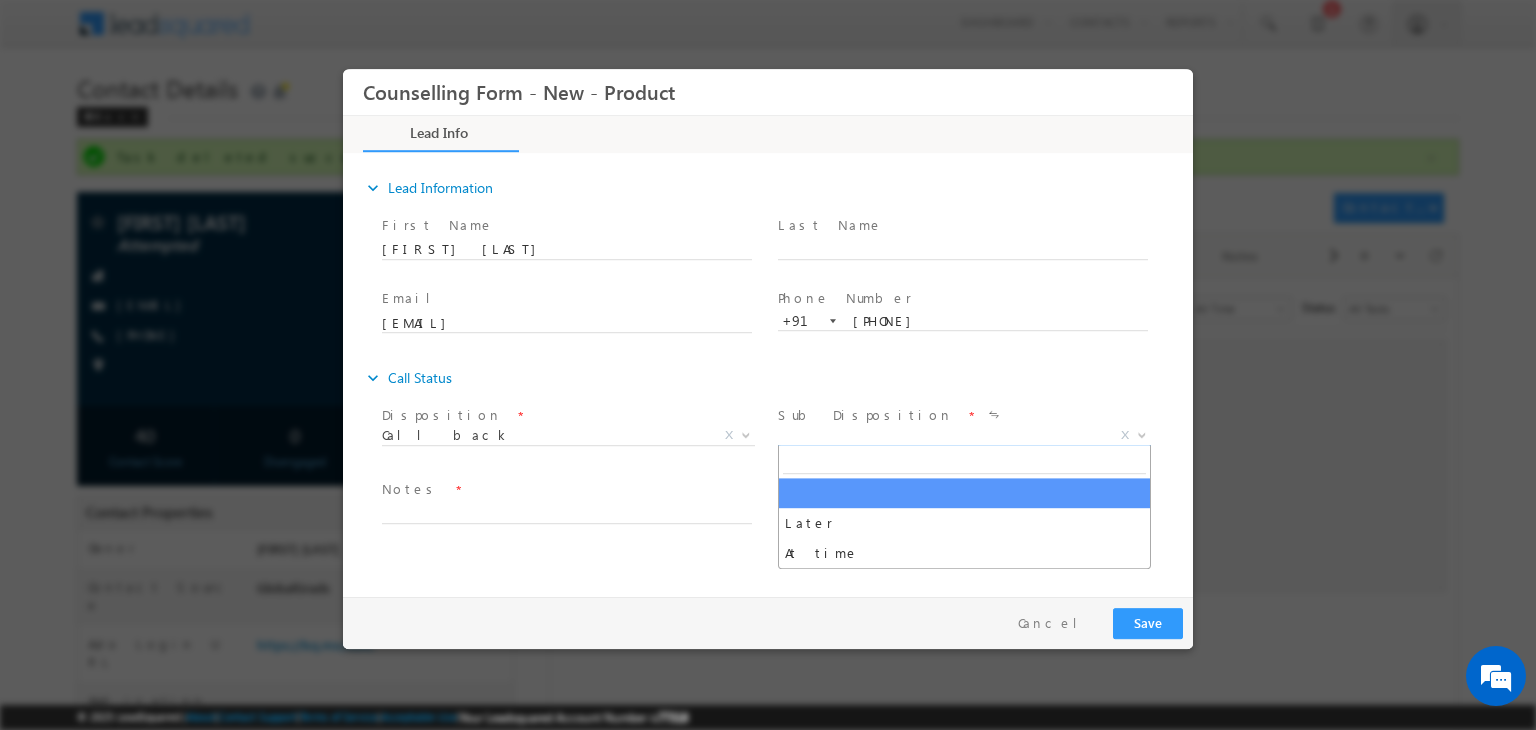 click on "X" at bounding box center (964, 436) 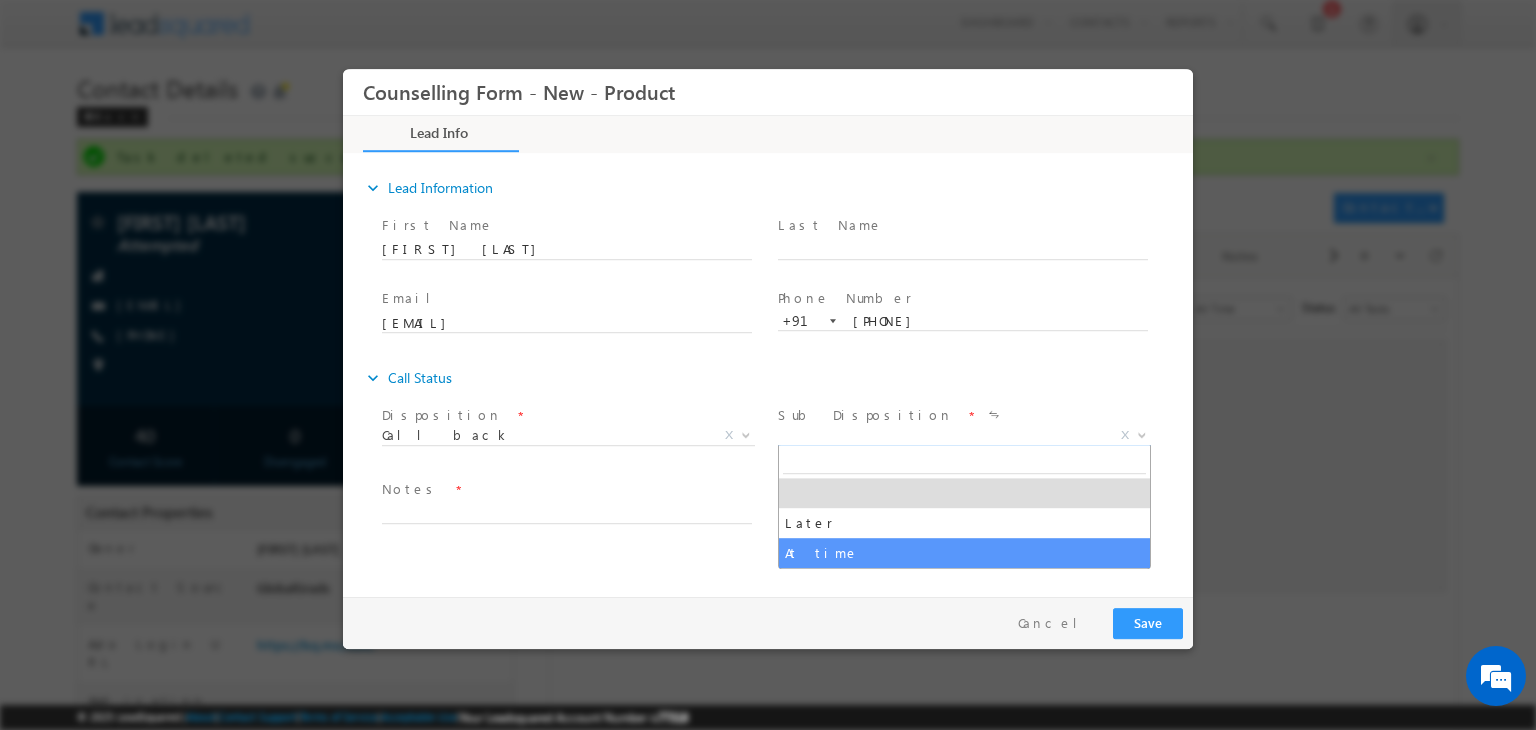 select on "At time" 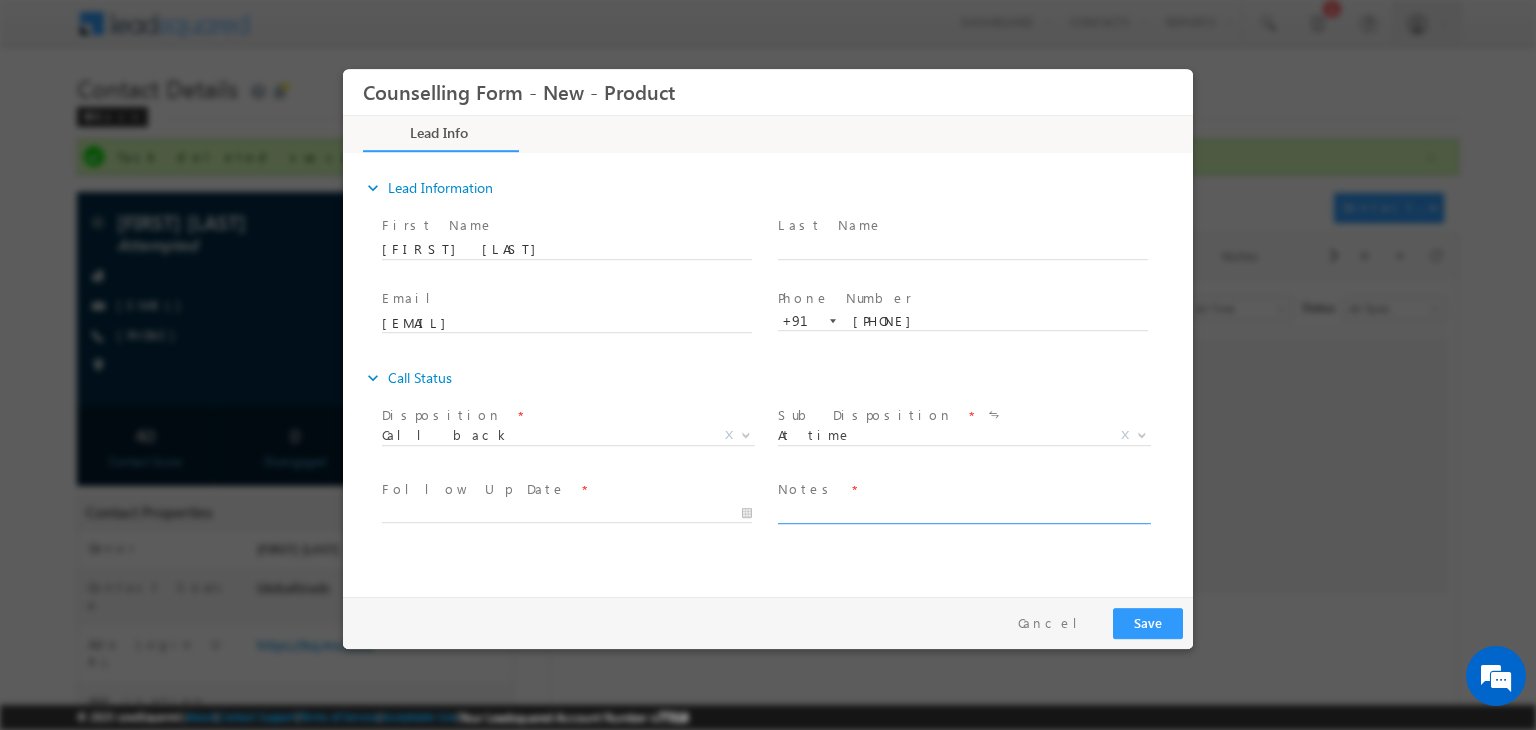 click at bounding box center (963, 512) 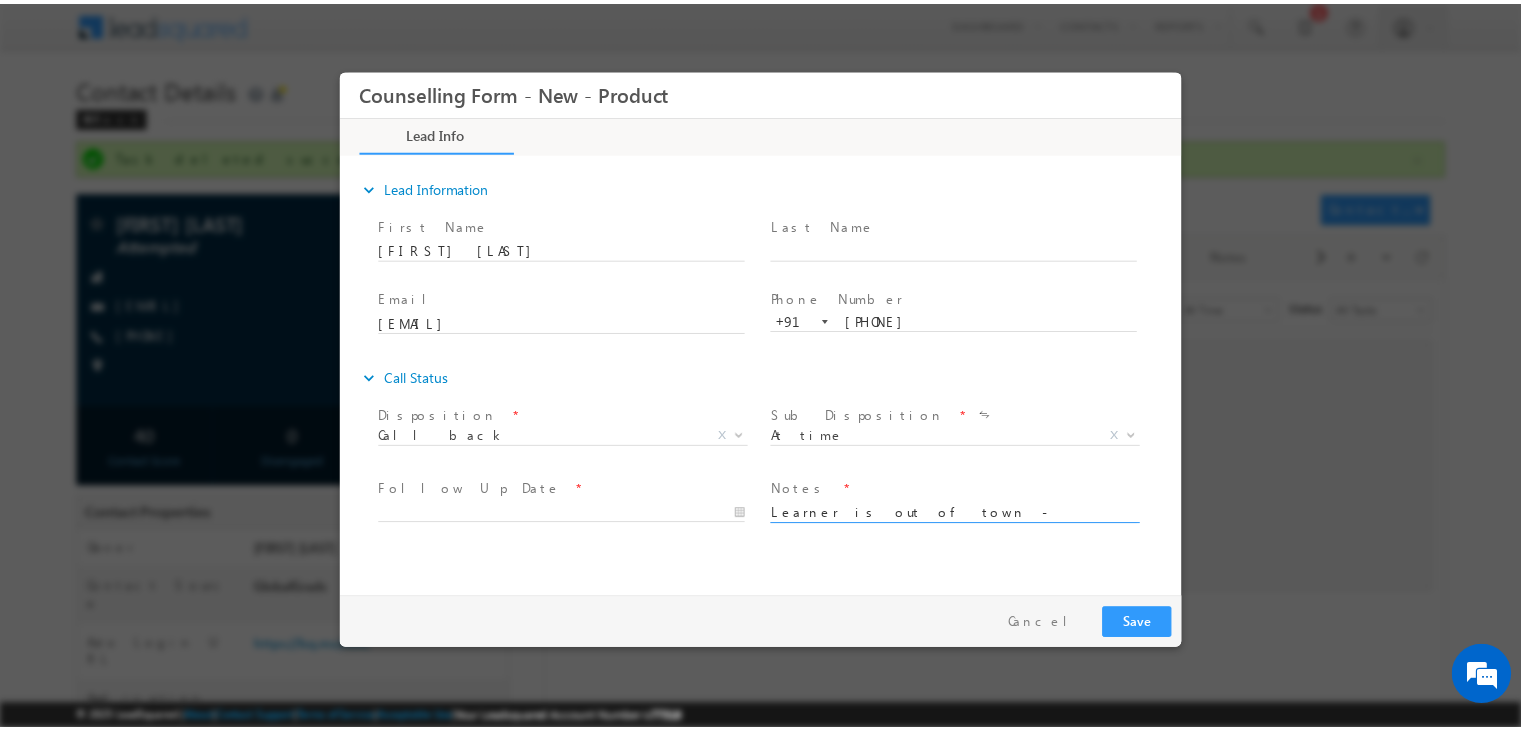 scroll, scrollTop: 89, scrollLeft: 0, axis: vertical 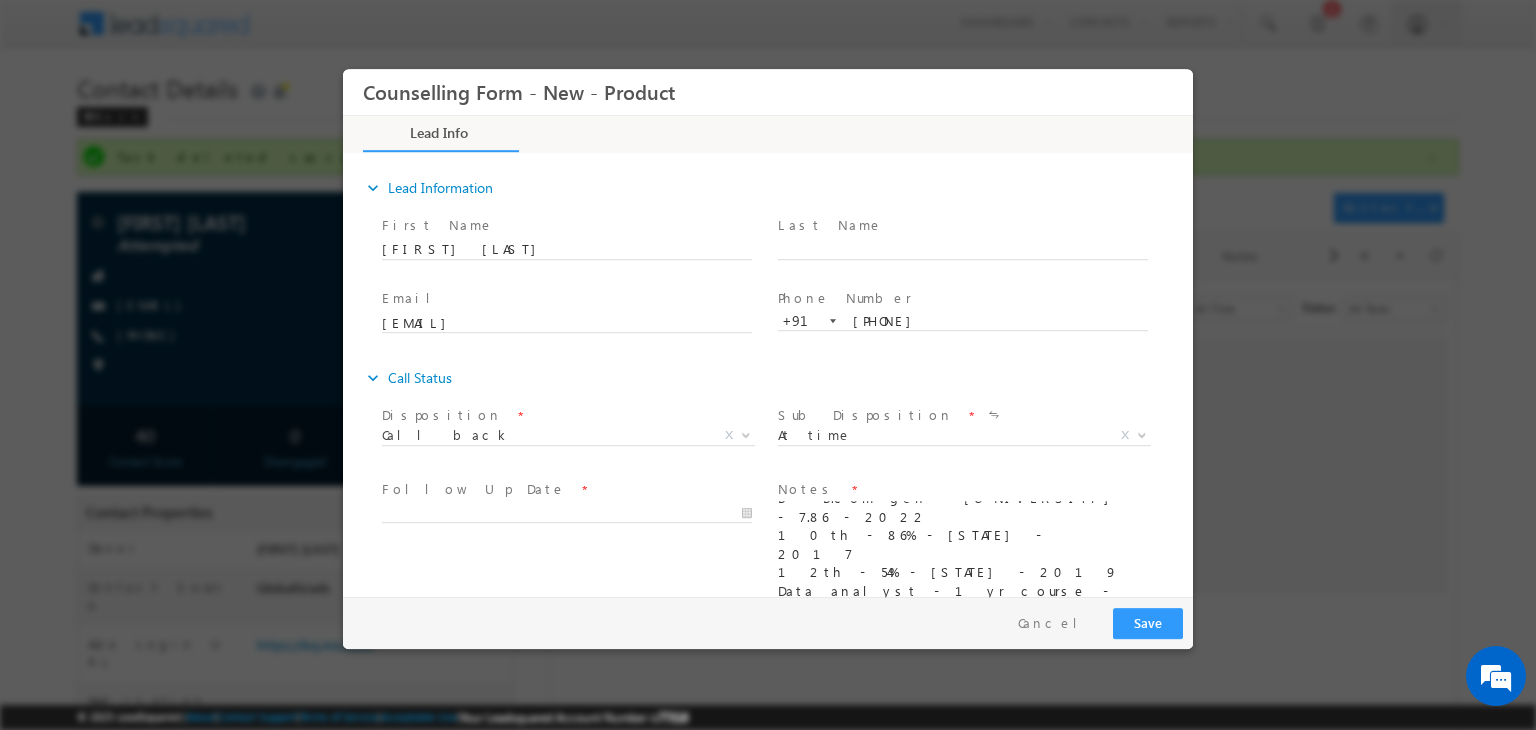 type on "Learner is out of town - asked to connect on [DAY] over session
MBA - [COUNTRY]
B - B.com gen - [UNIVERSITY] - 7.86 - 2022
10th - 86% - [STATE] - 2017
12th - 54% - [STATE] - 2019
Data analyst - 1yr course - XLR
Work ex- 1yr - [MONTH] [YEAR] started - Presentation specialist
Loan - 750-800 Cibil
[DAY] - 10 AM" 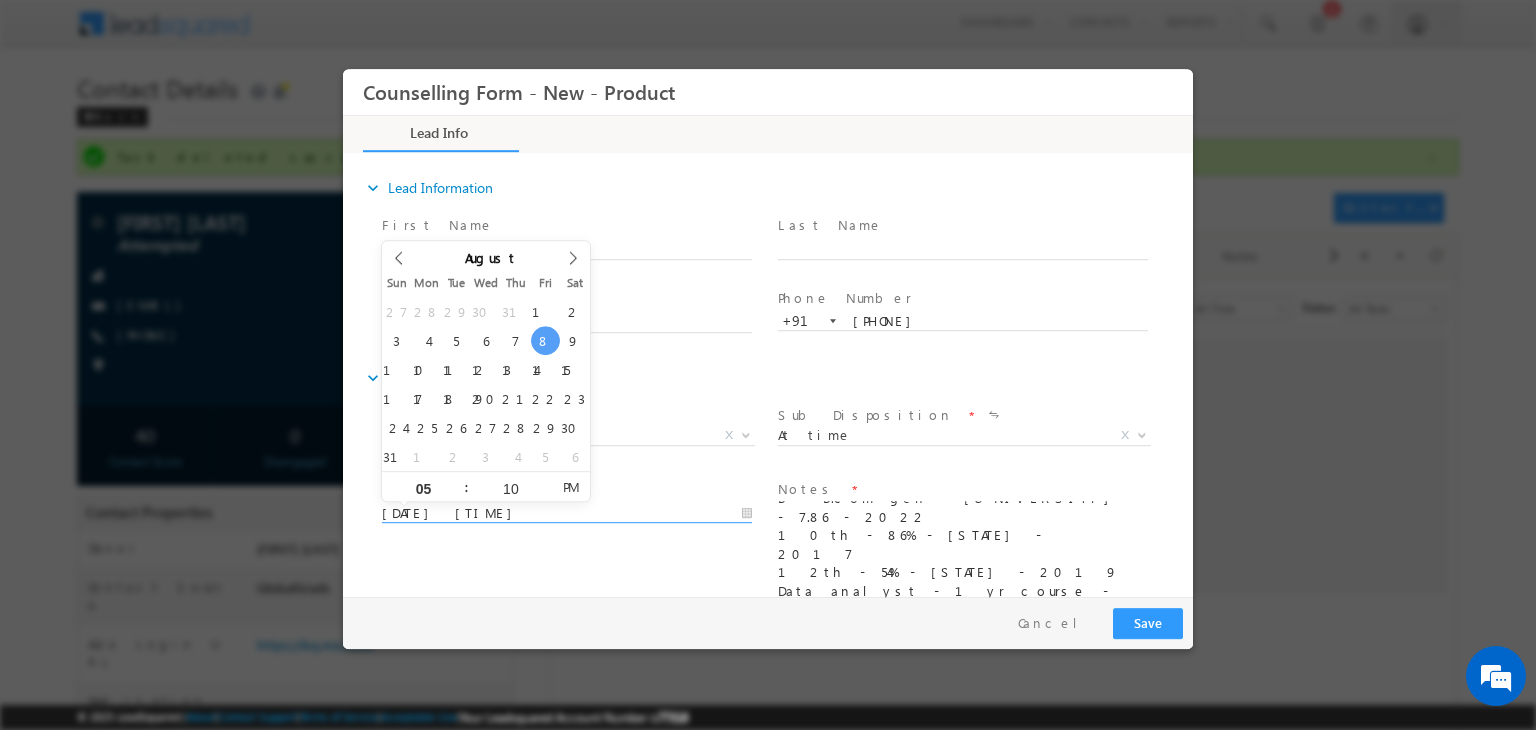 click on "[DATE] [TIME]" at bounding box center [567, 514] 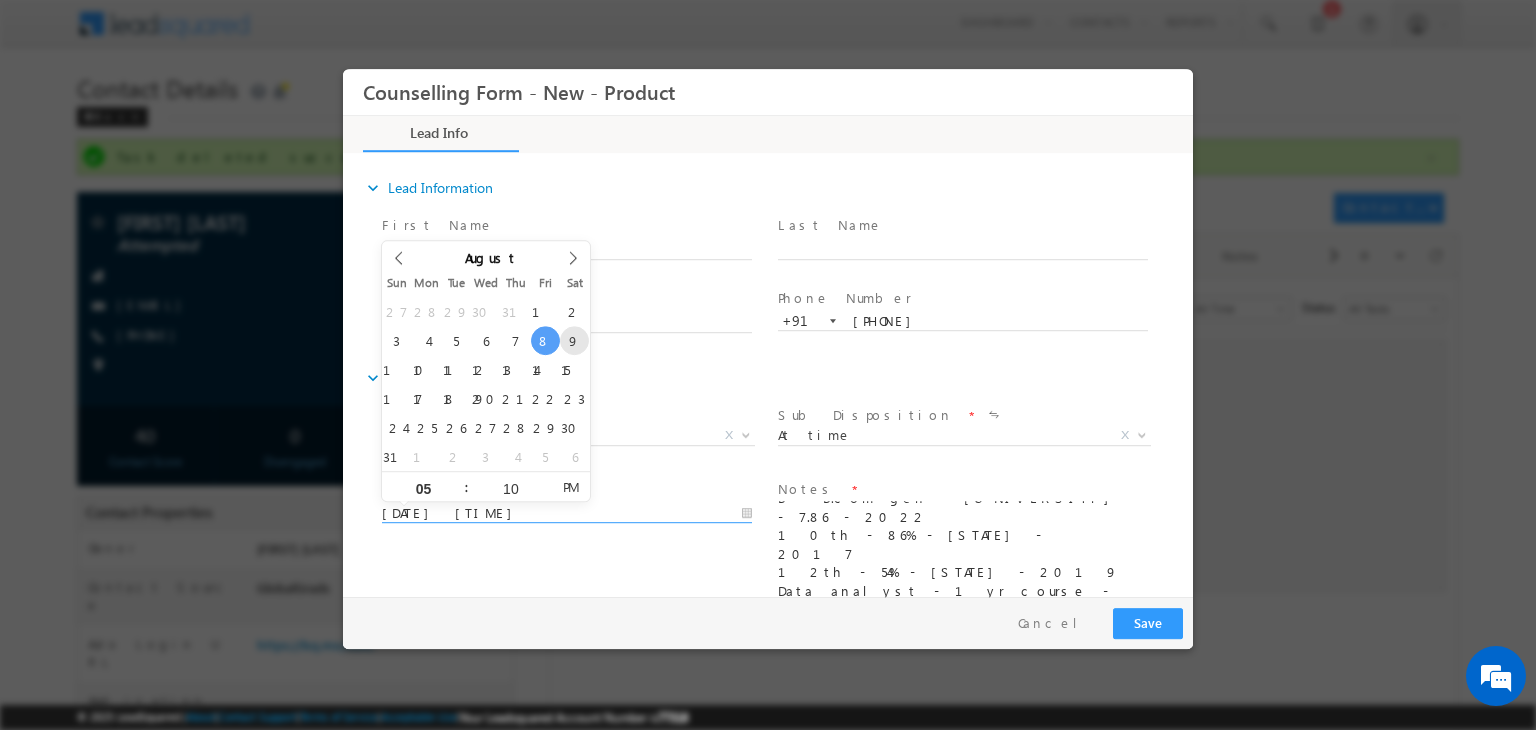 type on "[DATE] [TIME]" 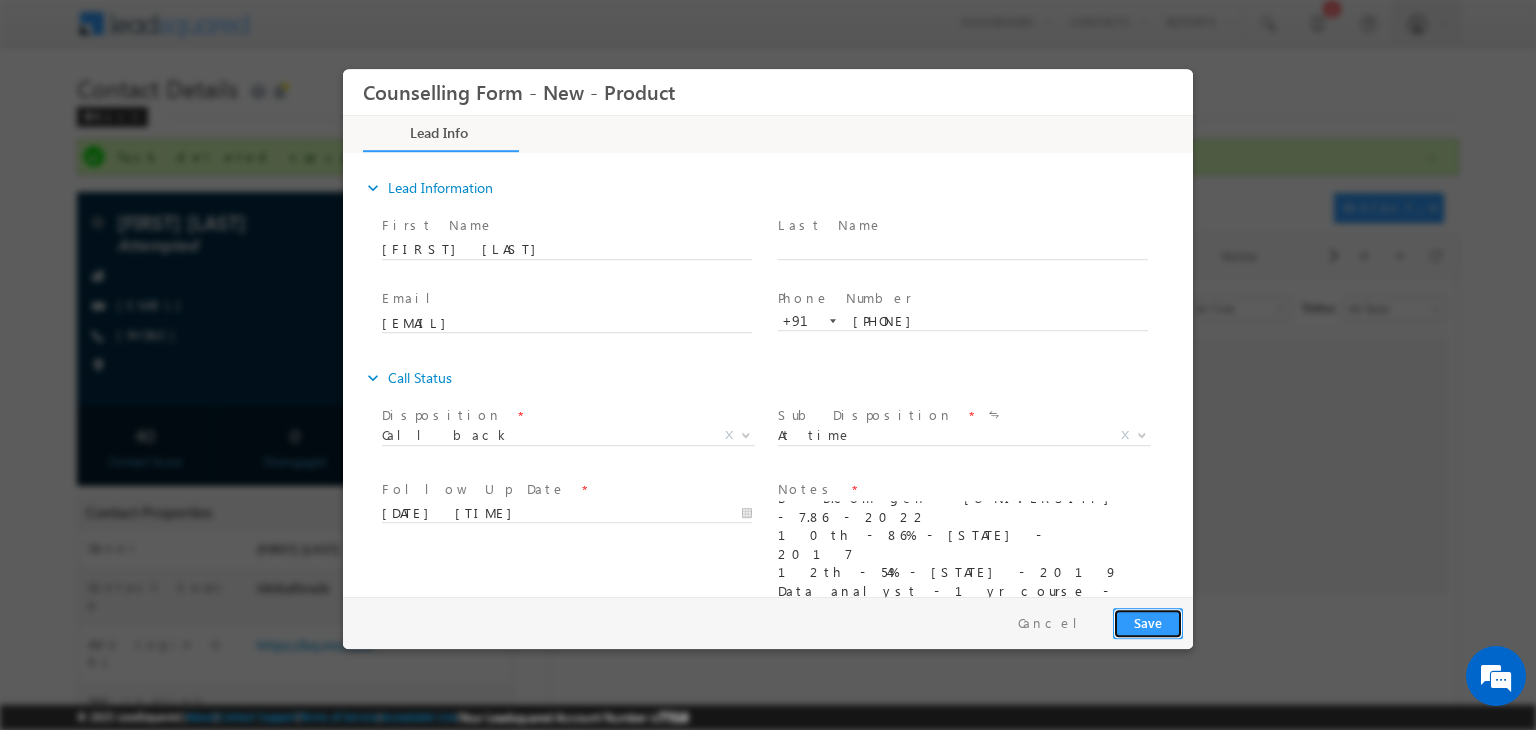 click on "Save" at bounding box center [1148, 623] 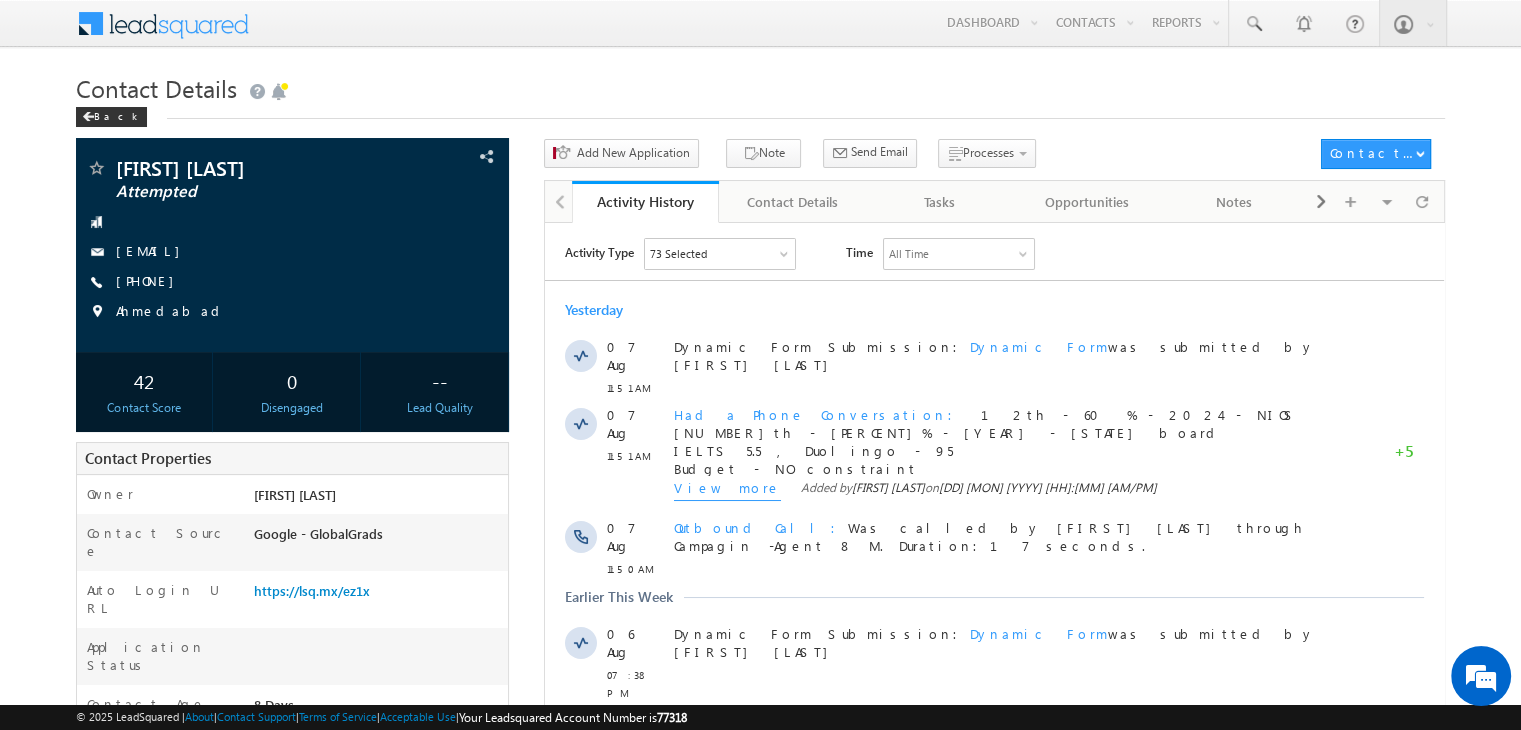 scroll, scrollTop: 0, scrollLeft: 0, axis: both 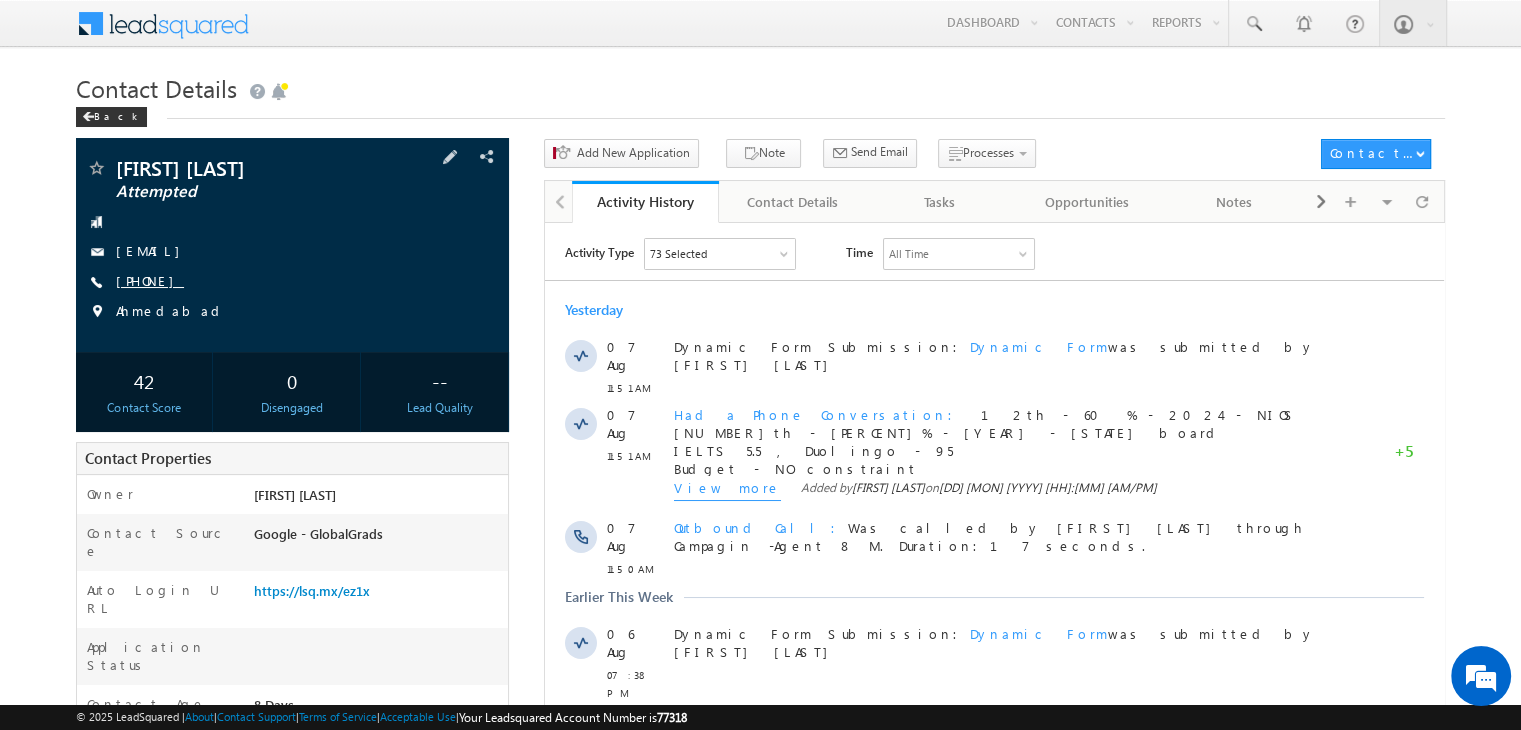 click on "+91-8320726654" at bounding box center [150, 280] 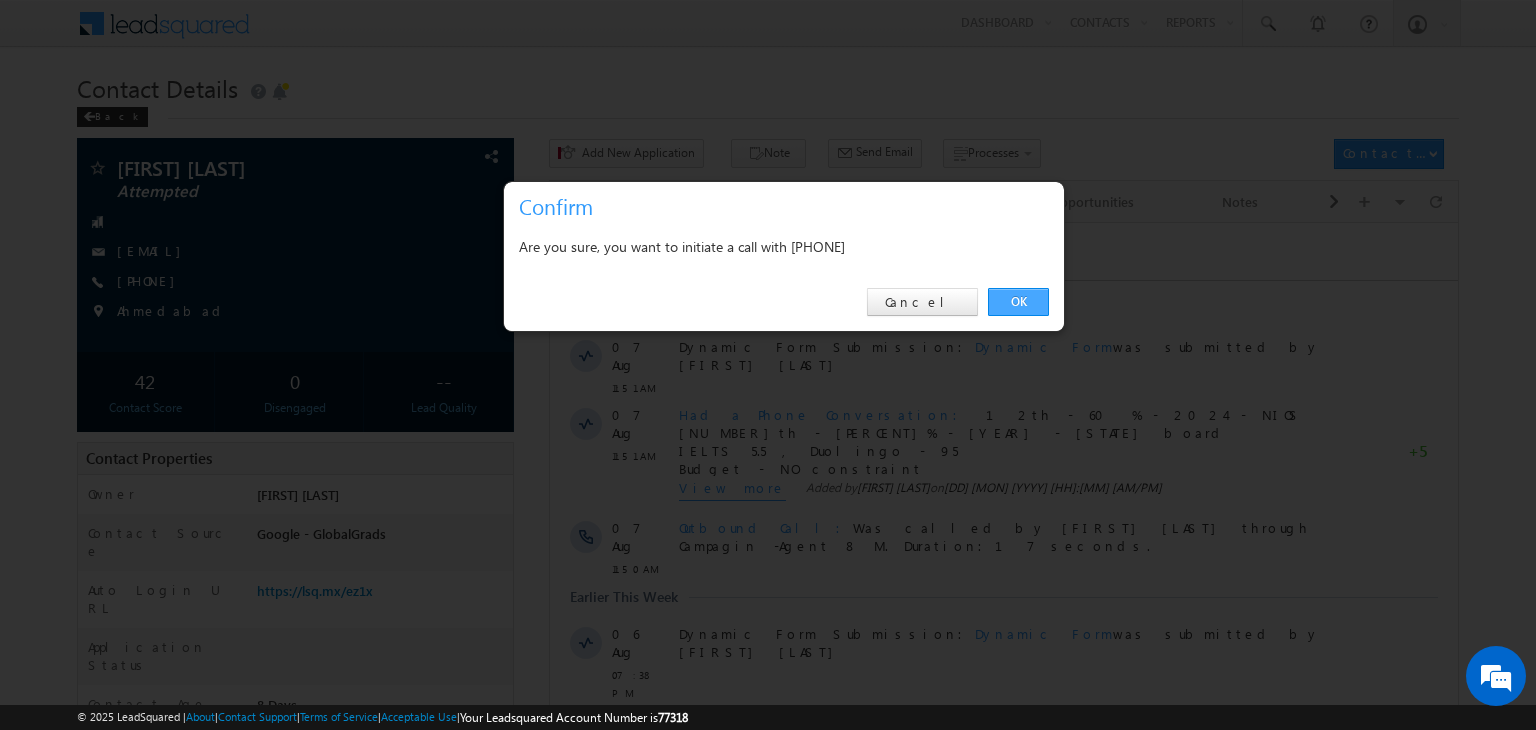 click on "OK Cancel" at bounding box center (784, 302) 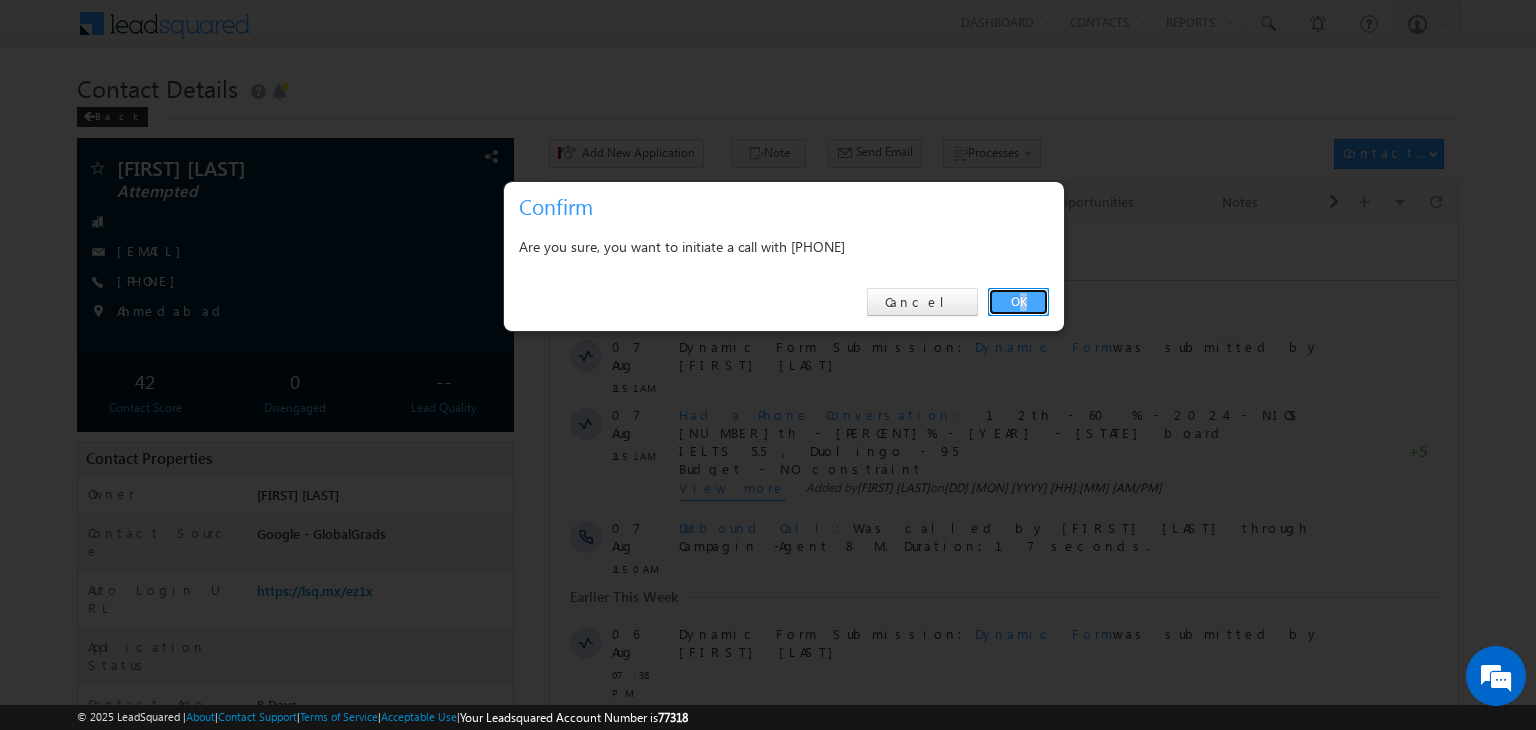 click on "OK" at bounding box center (1018, 302) 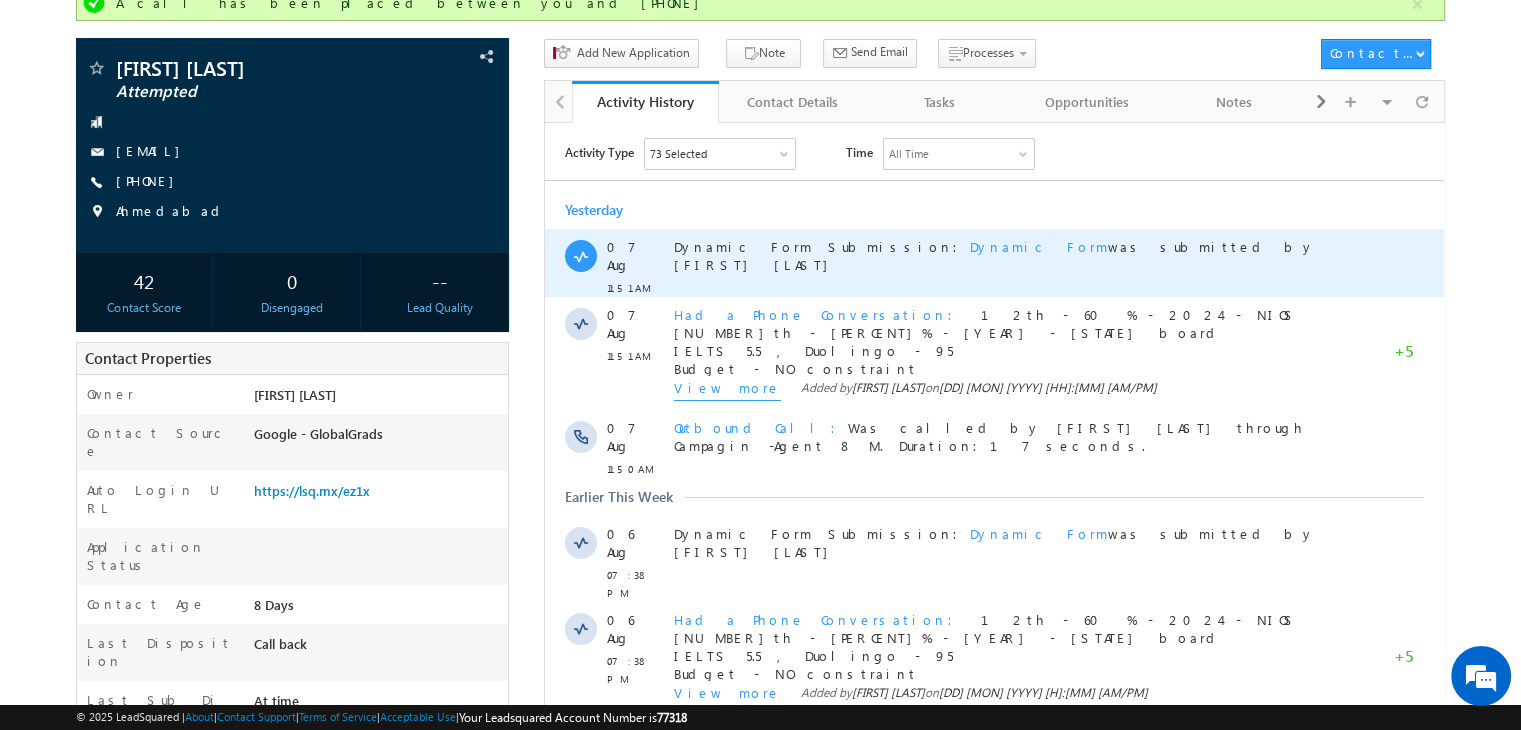 scroll, scrollTop: 156, scrollLeft: 0, axis: vertical 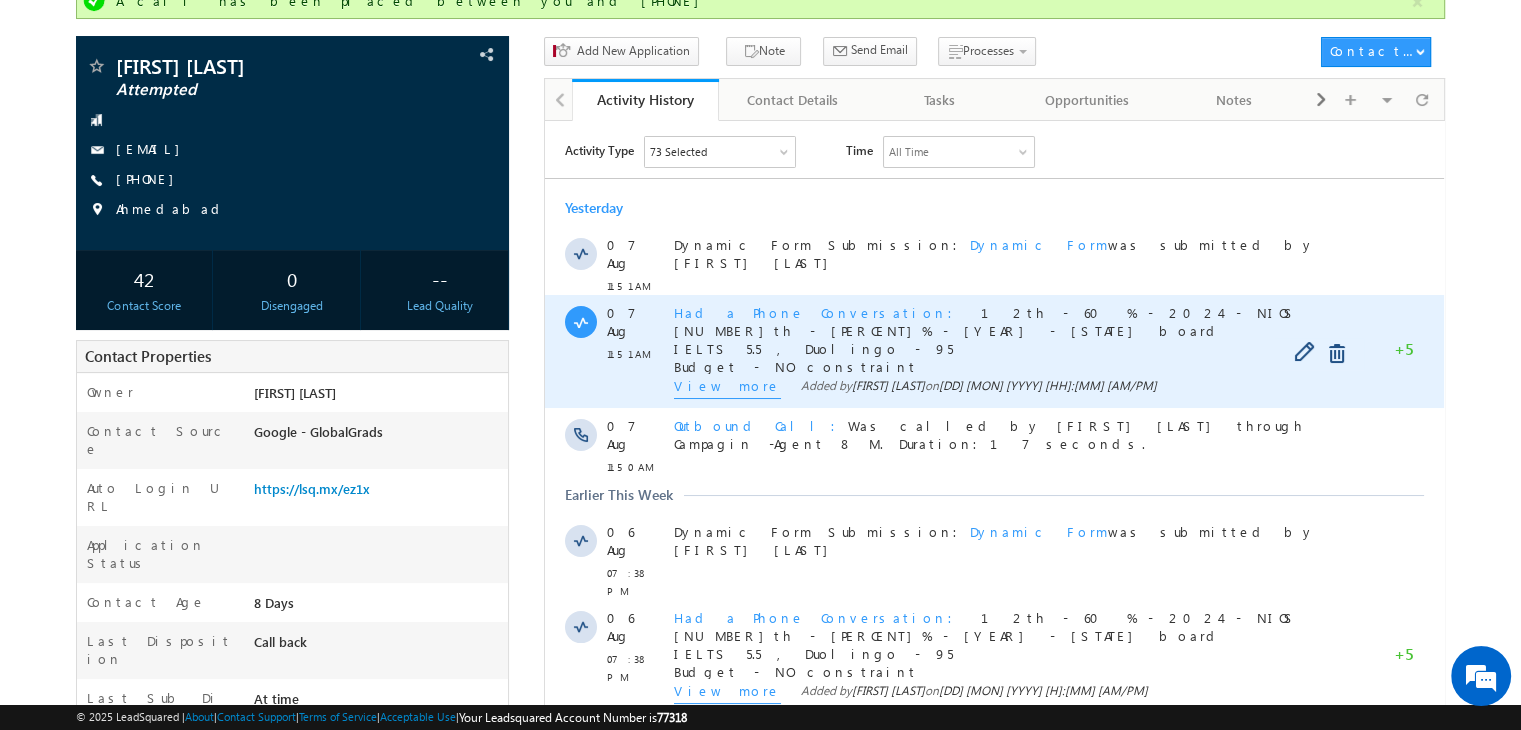 click on "View more" at bounding box center [727, 387] 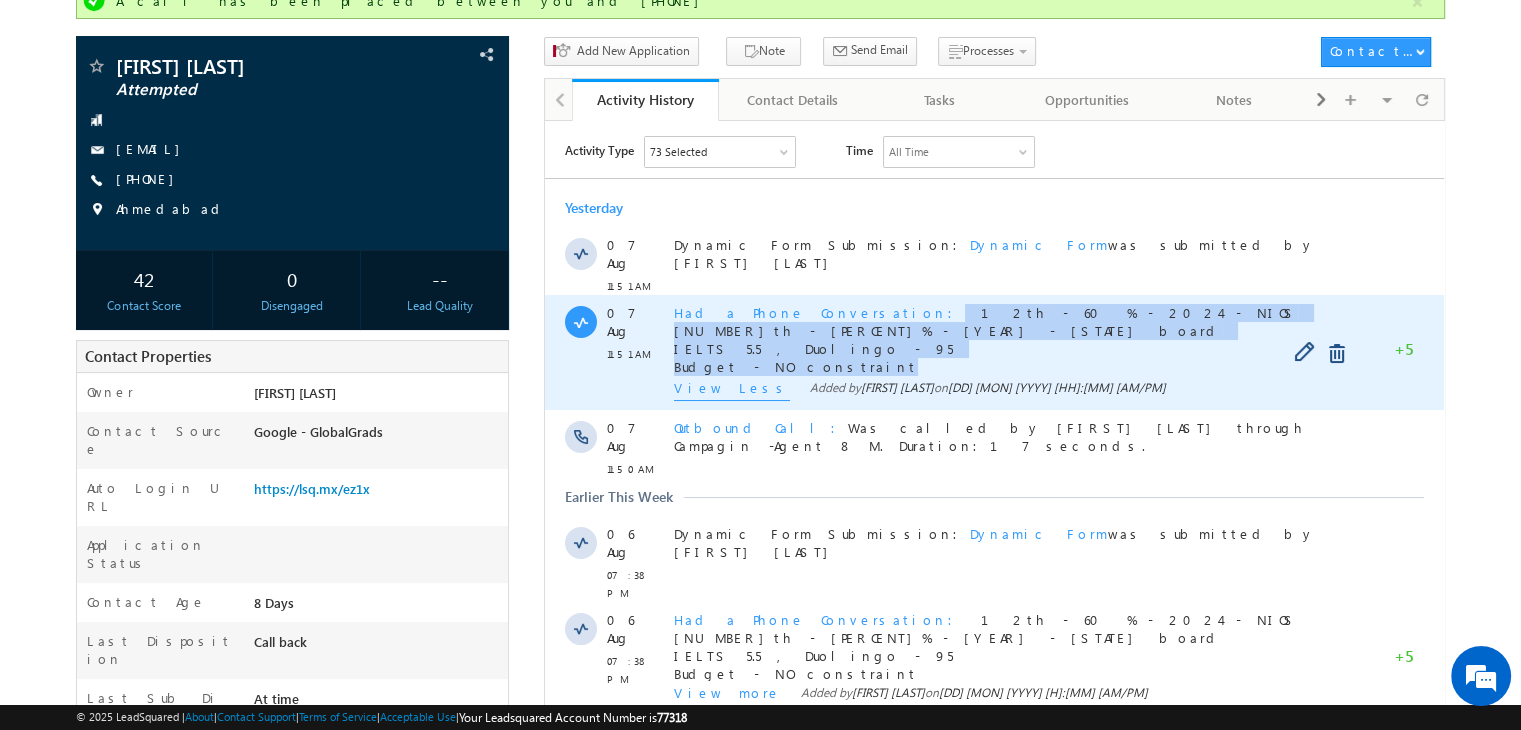 copy on "12th - 60 % - 2024 - NIOS 10th - 65% - 2022 - Gujrat board IELTS 5.5 , Duolingo - 95 Budget - NO constraint" 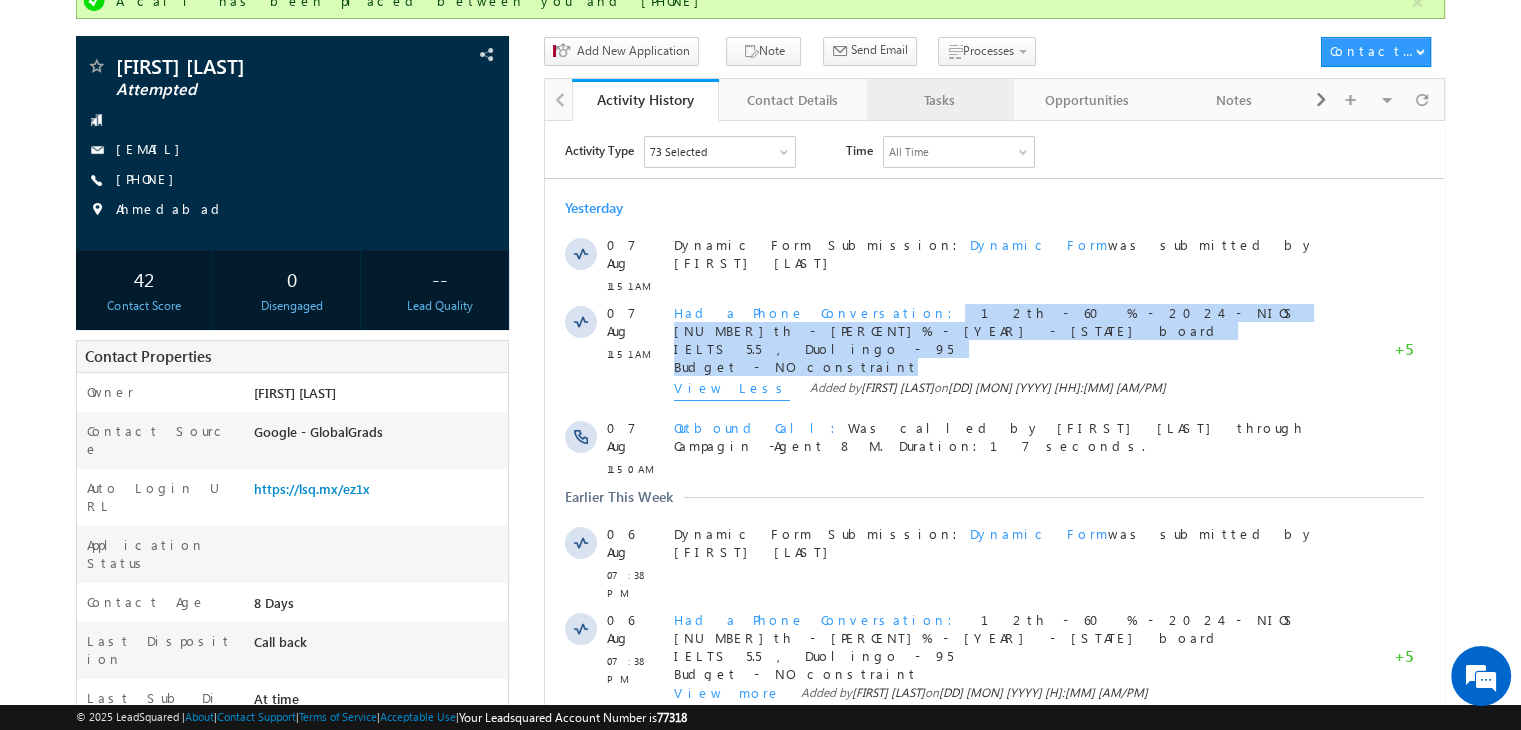 click on "Tasks" at bounding box center (939, 100) 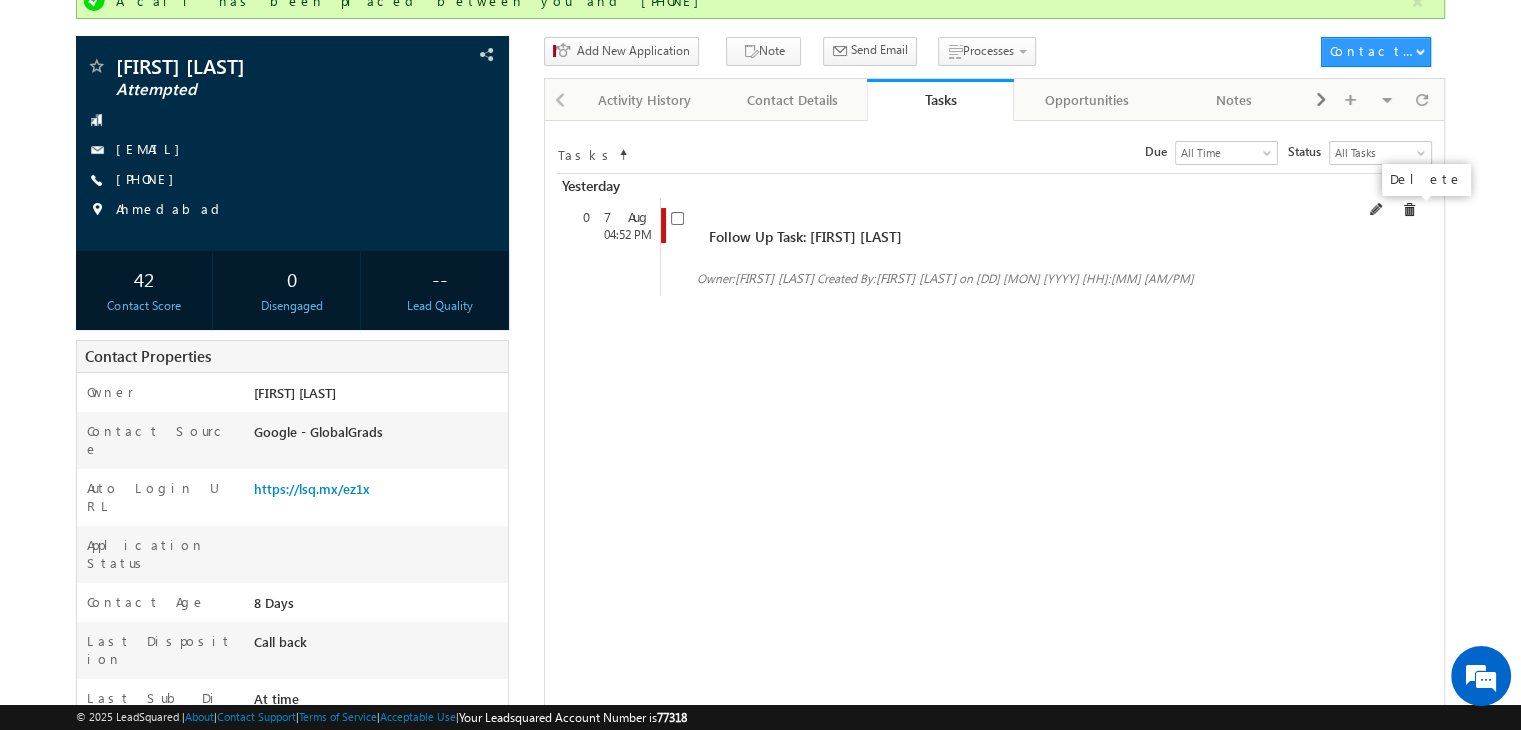 click at bounding box center [1409, 210] 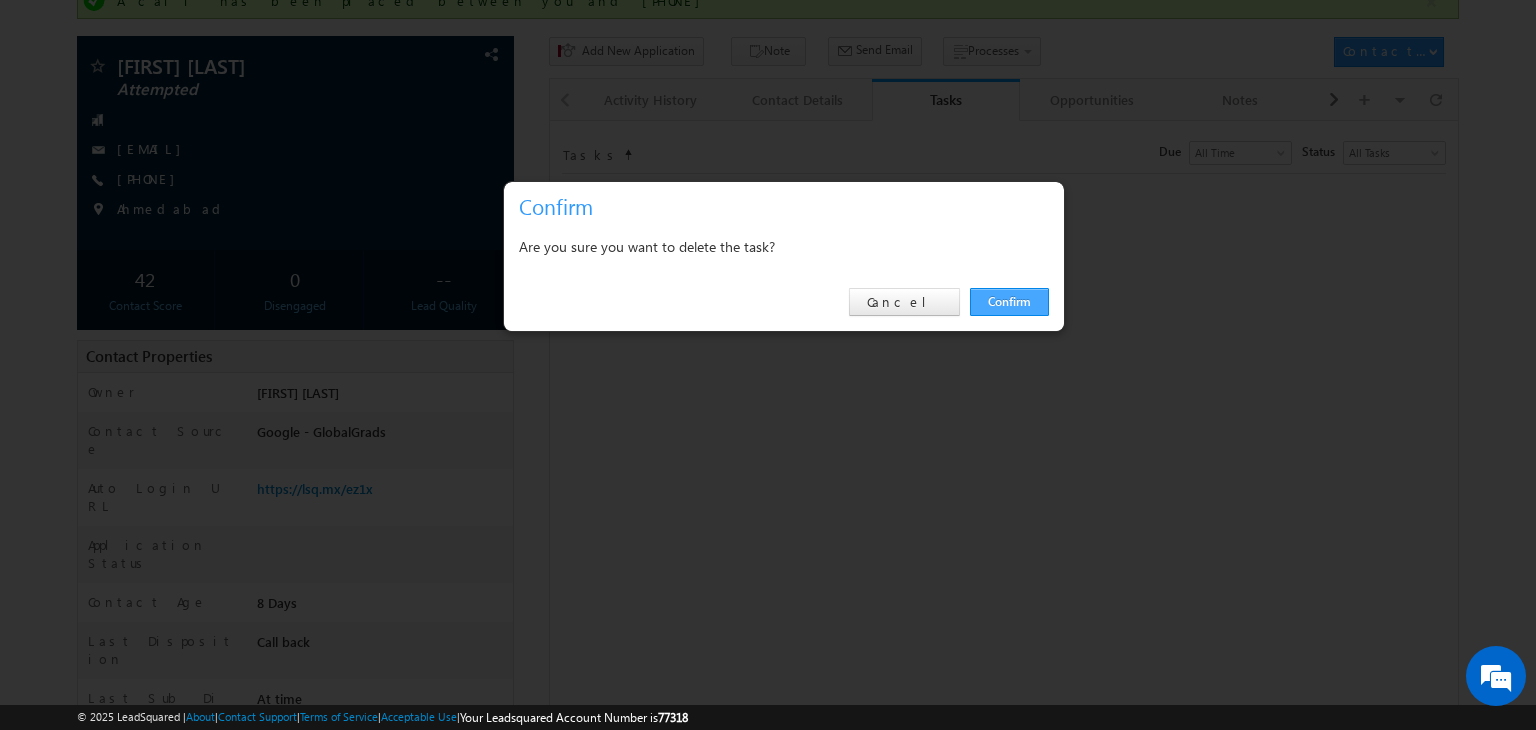 click on "Confirm" at bounding box center [1009, 302] 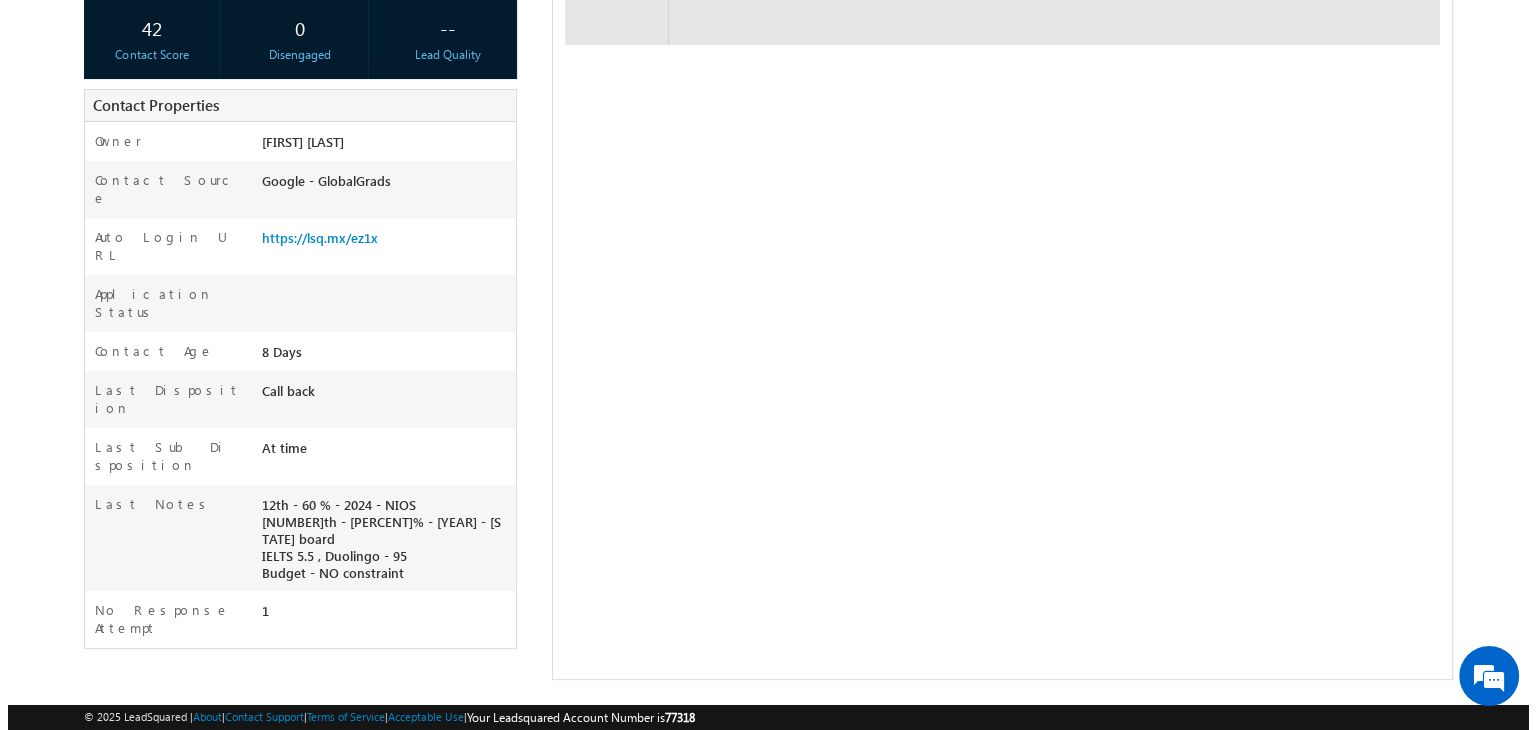 scroll, scrollTop: 0, scrollLeft: 0, axis: both 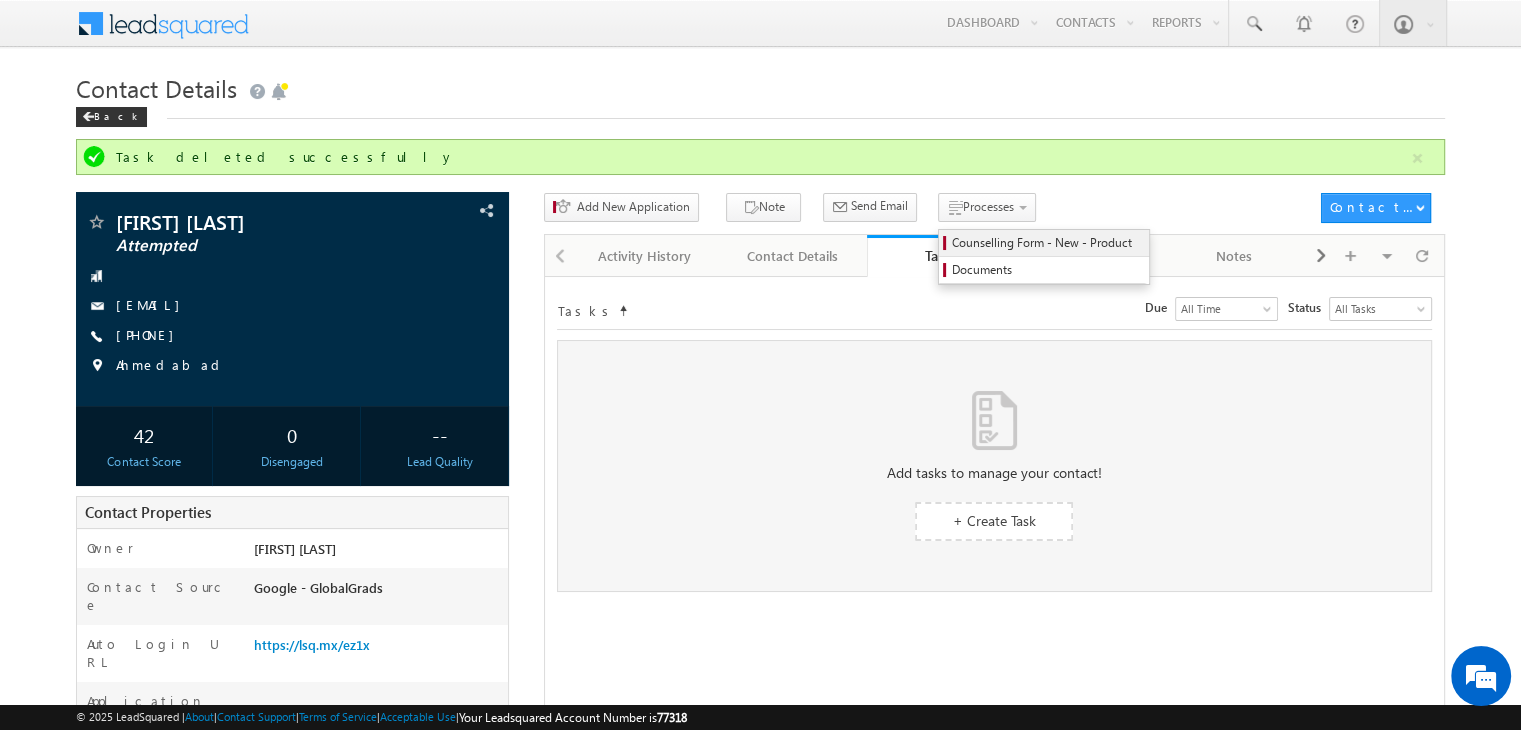 click on "Counselling Form - New - Product" at bounding box center [1047, 243] 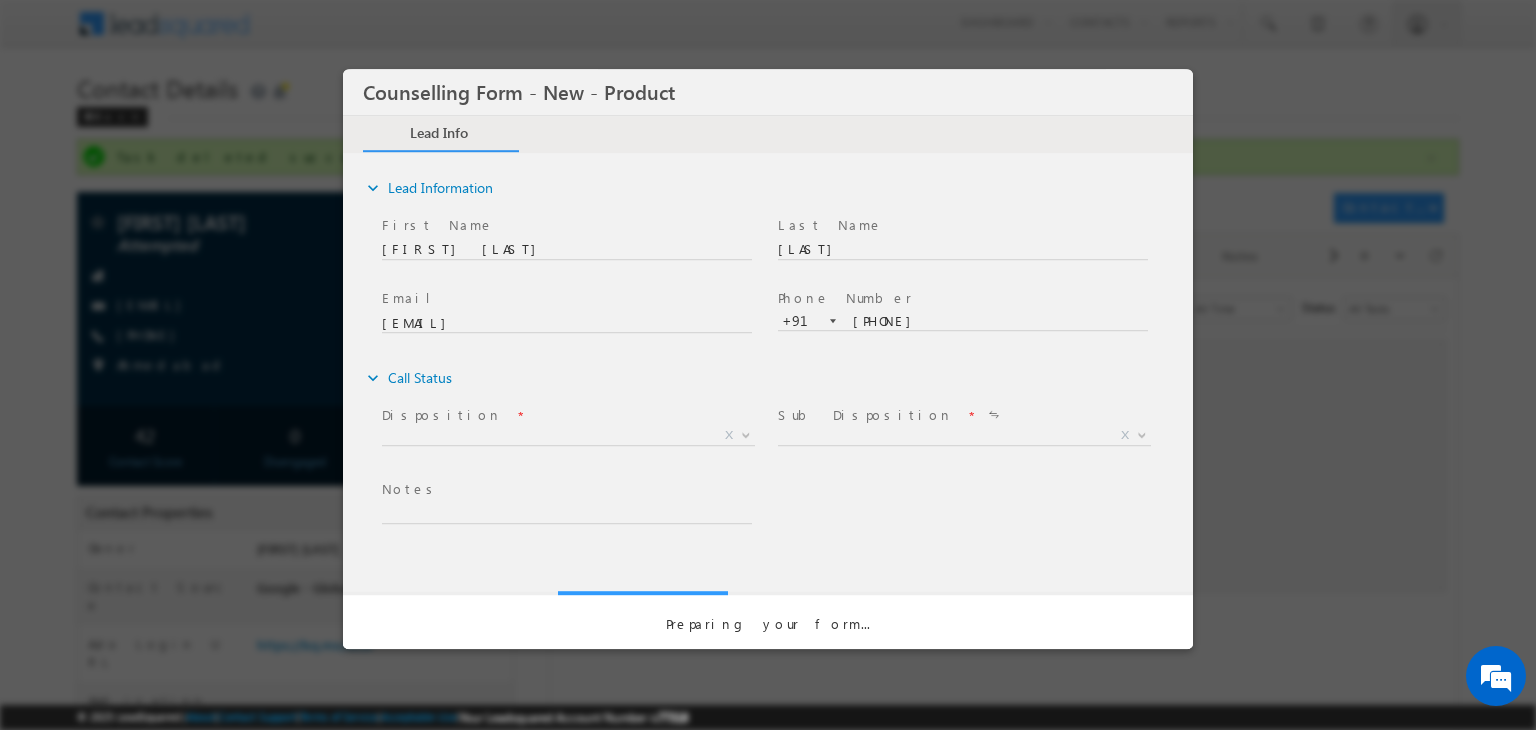 scroll, scrollTop: 0, scrollLeft: 0, axis: both 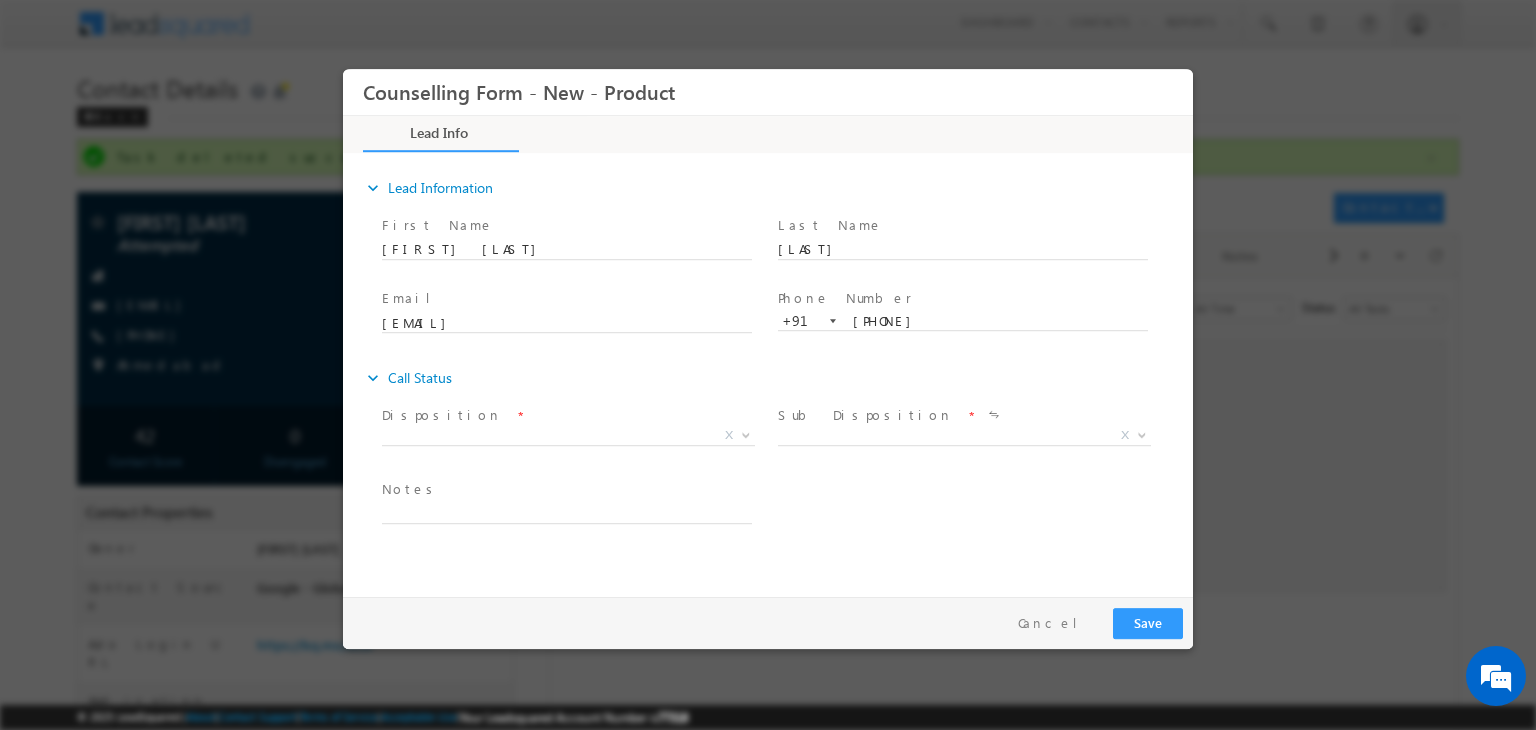 click on "X" at bounding box center (576, 439) 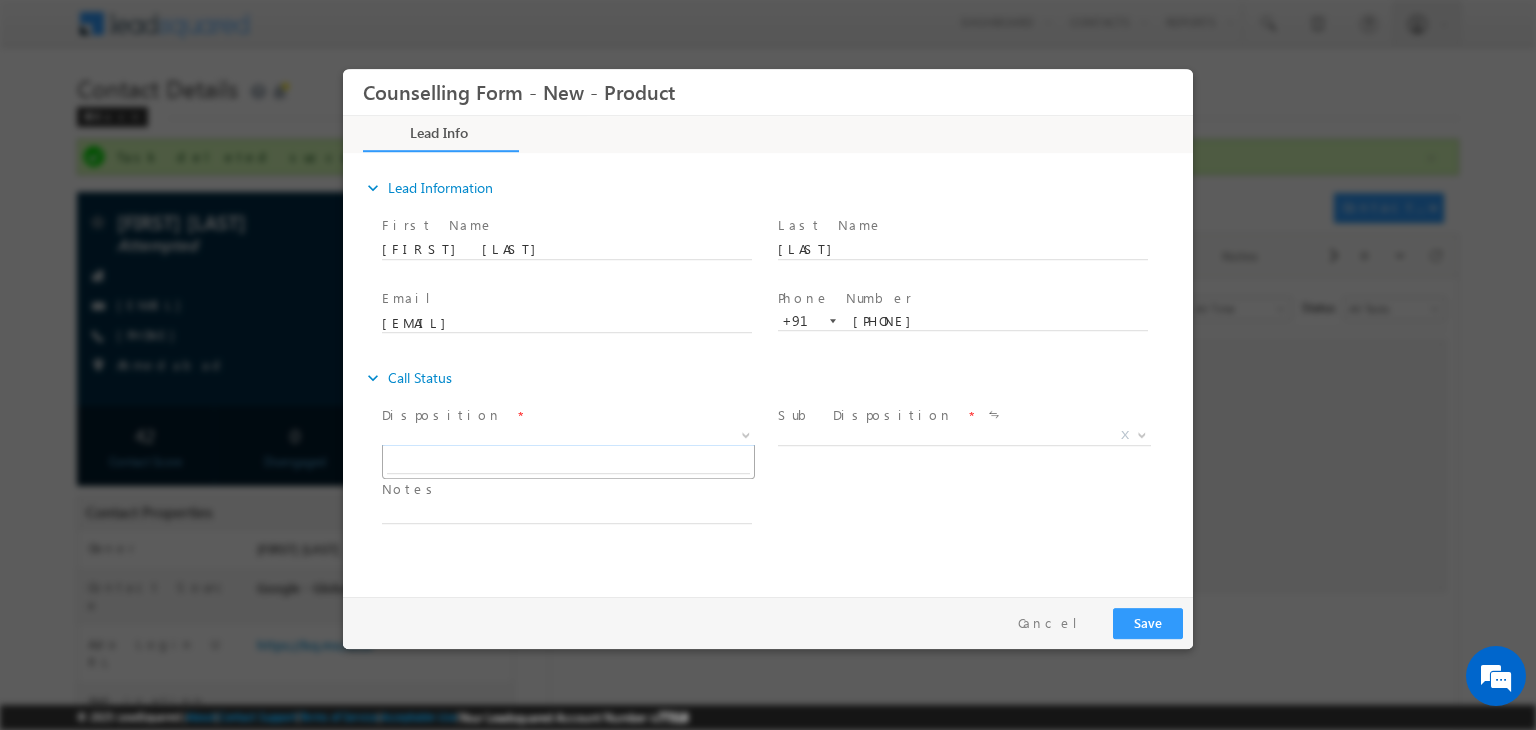 click on "X" at bounding box center [568, 436] 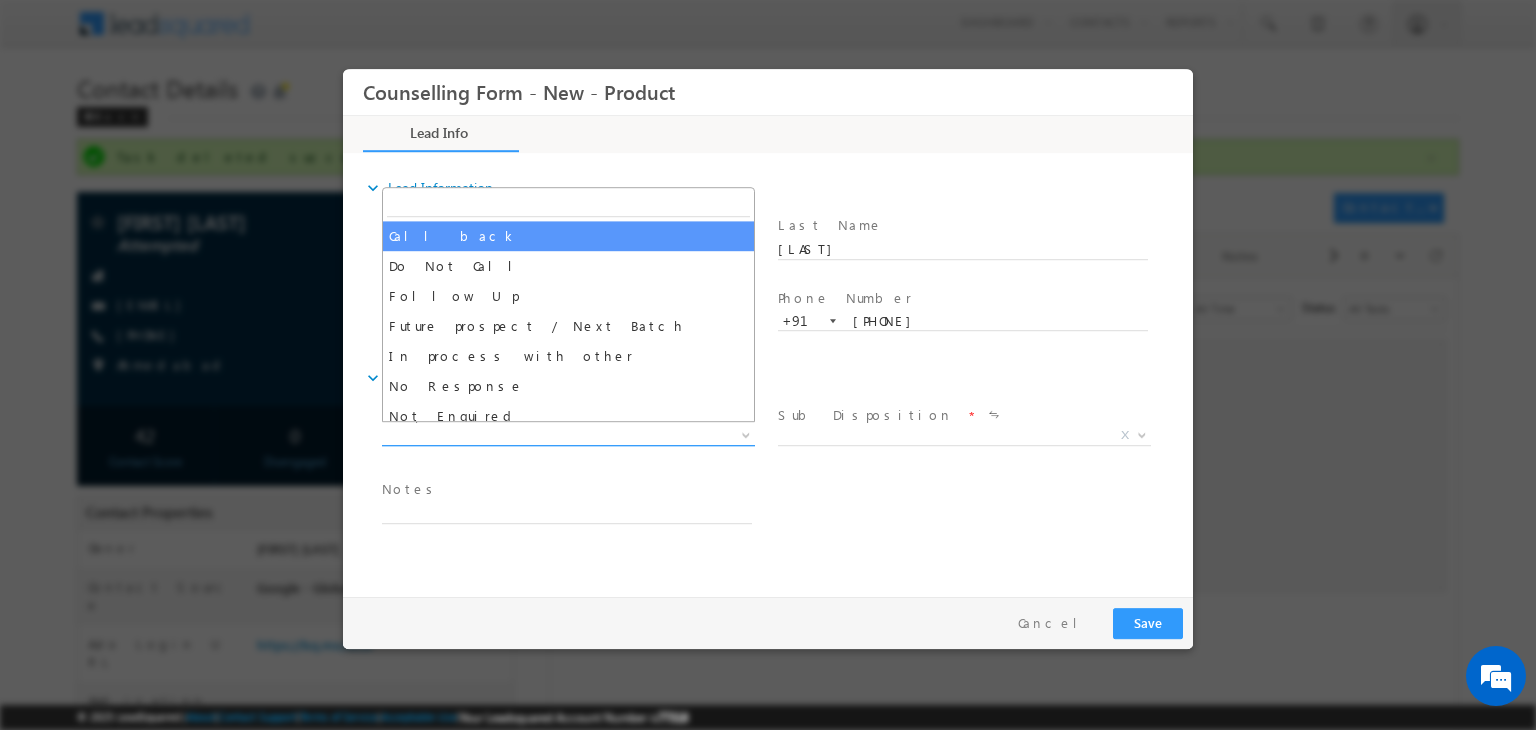 click on "X" at bounding box center [568, 436] 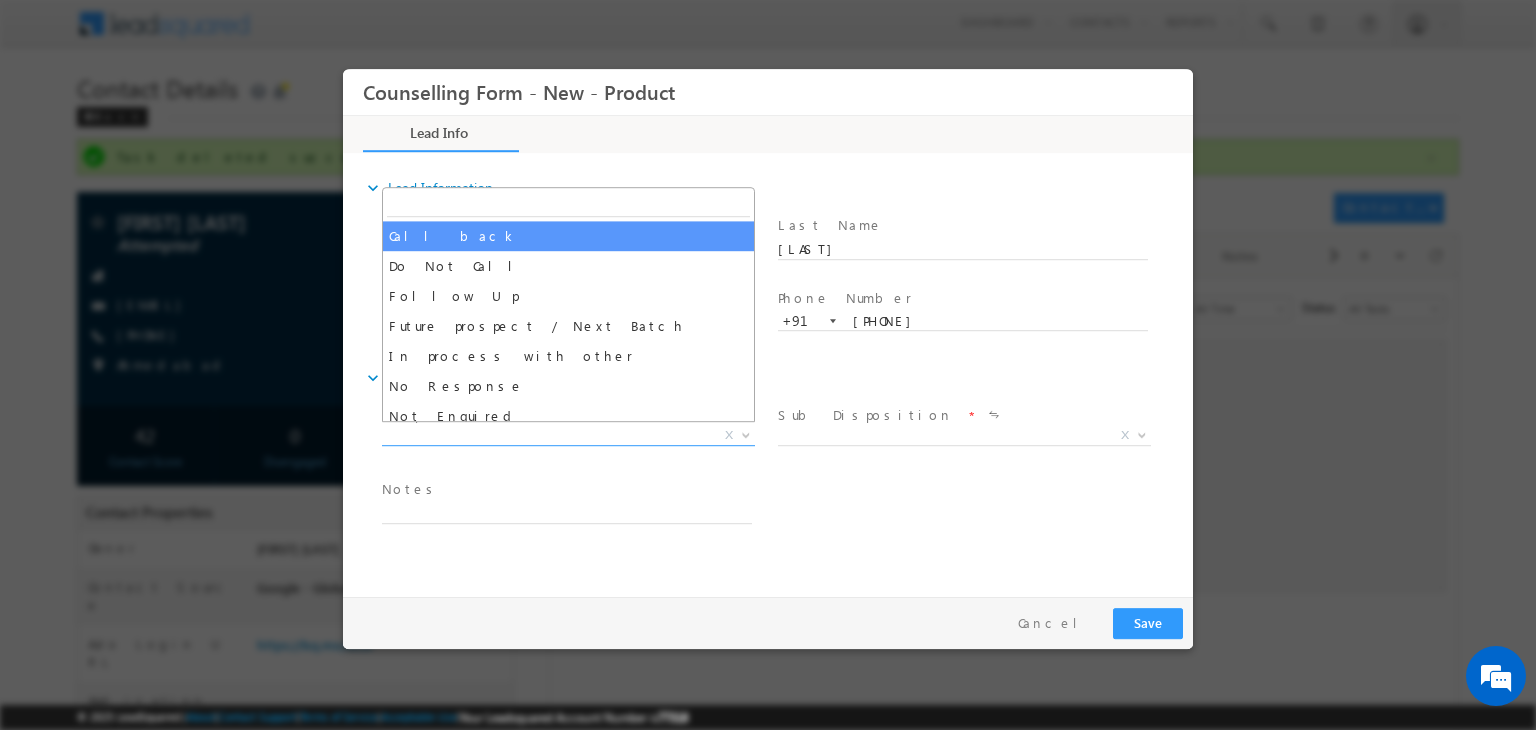 select on "Call back" 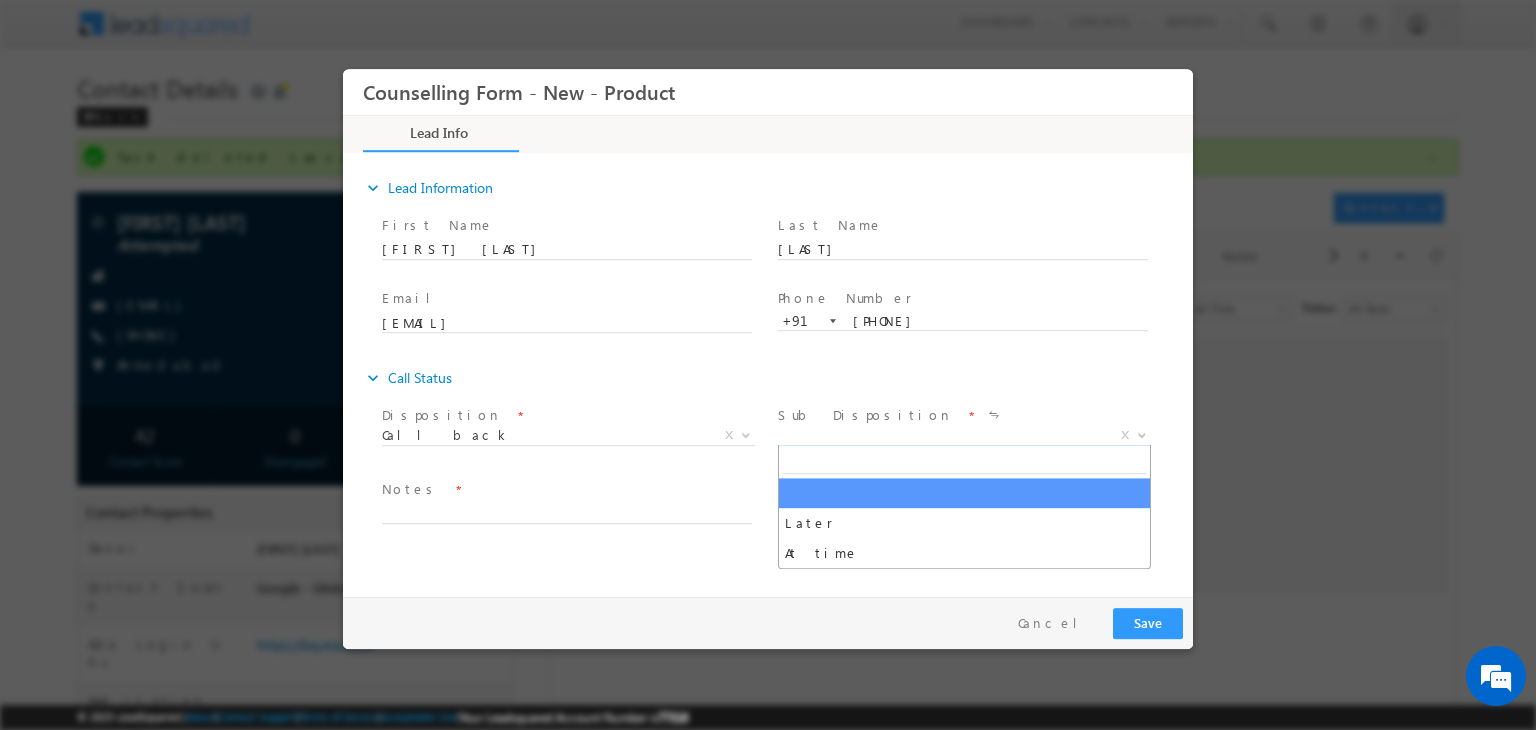 click on "X" at bounding box center [964, 436] 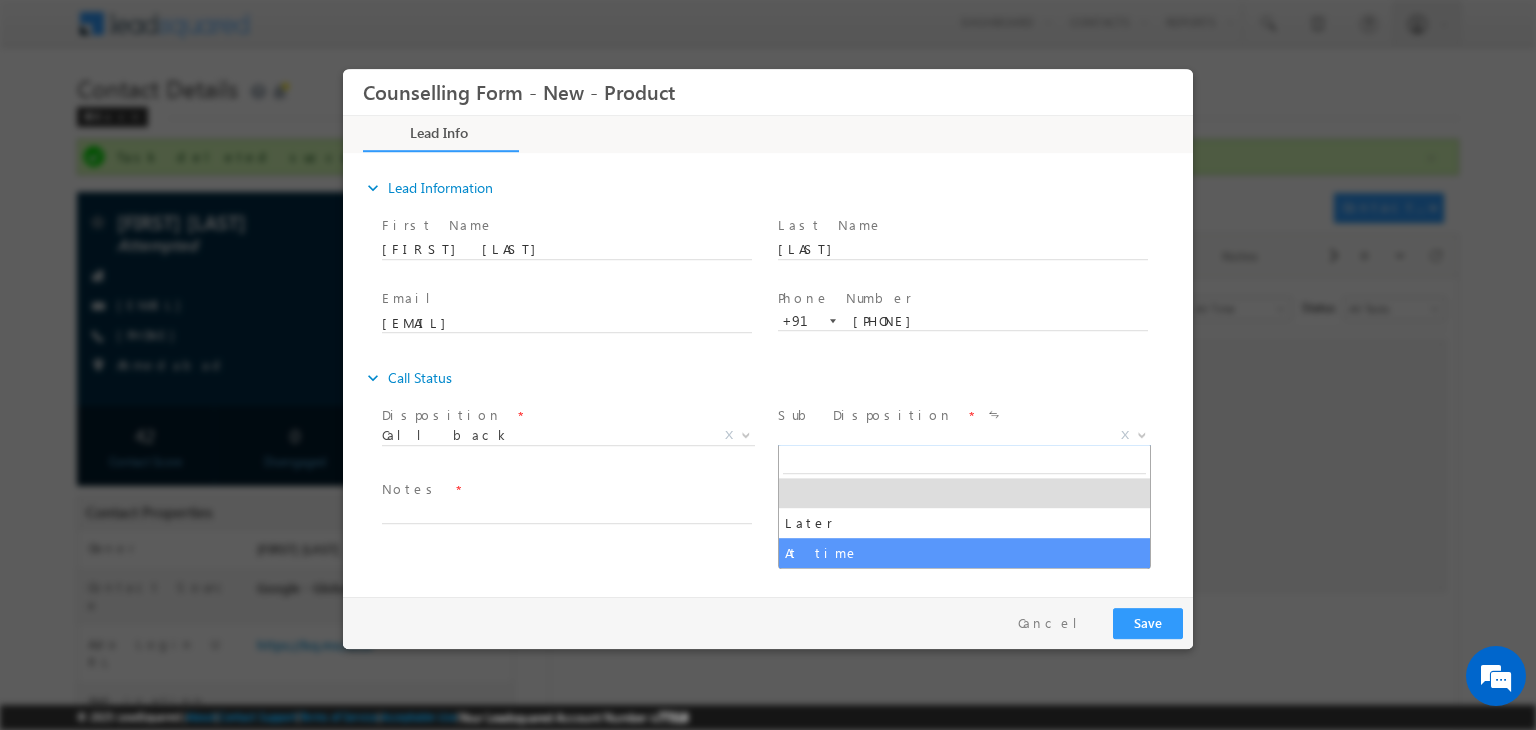 select on "At time" 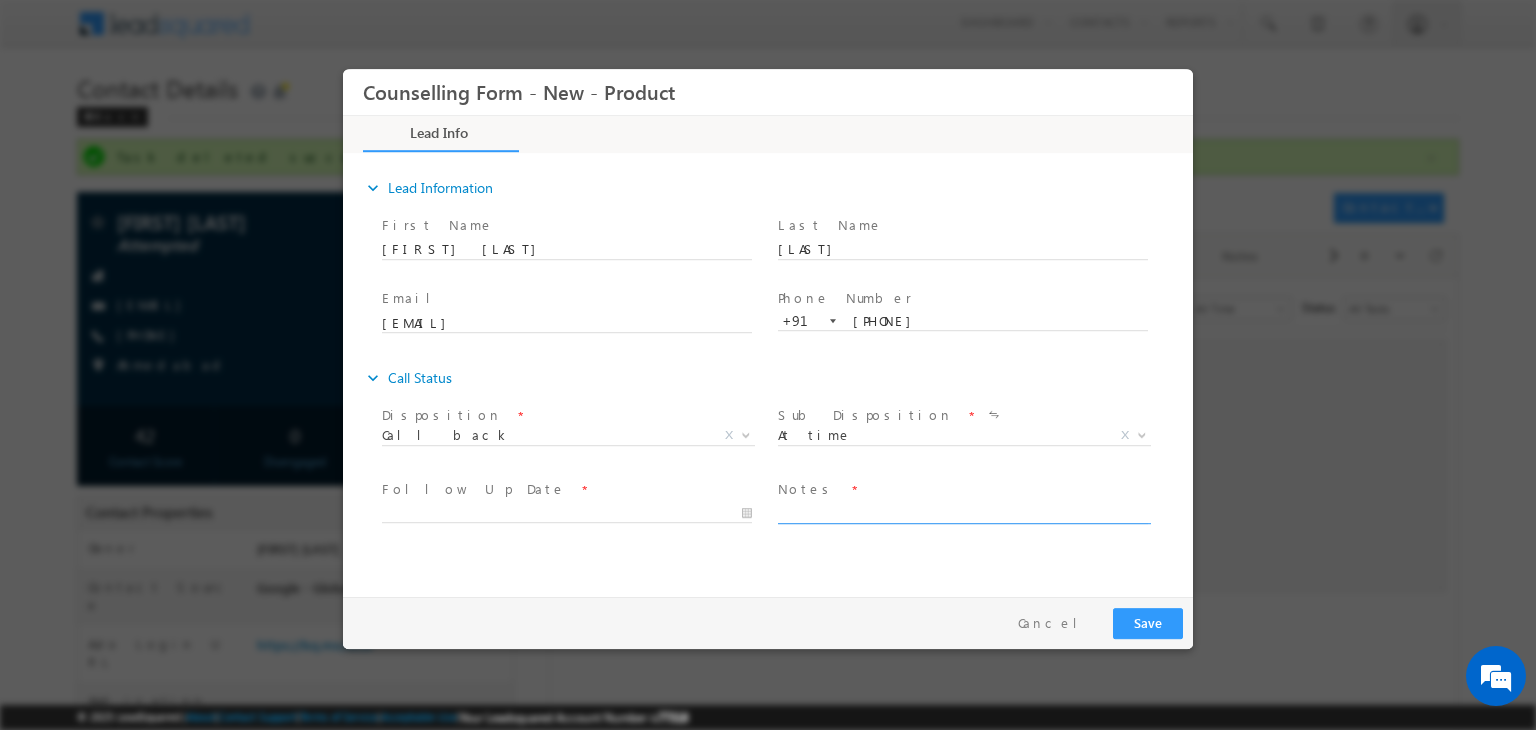 click at bounding box center [963, 512] 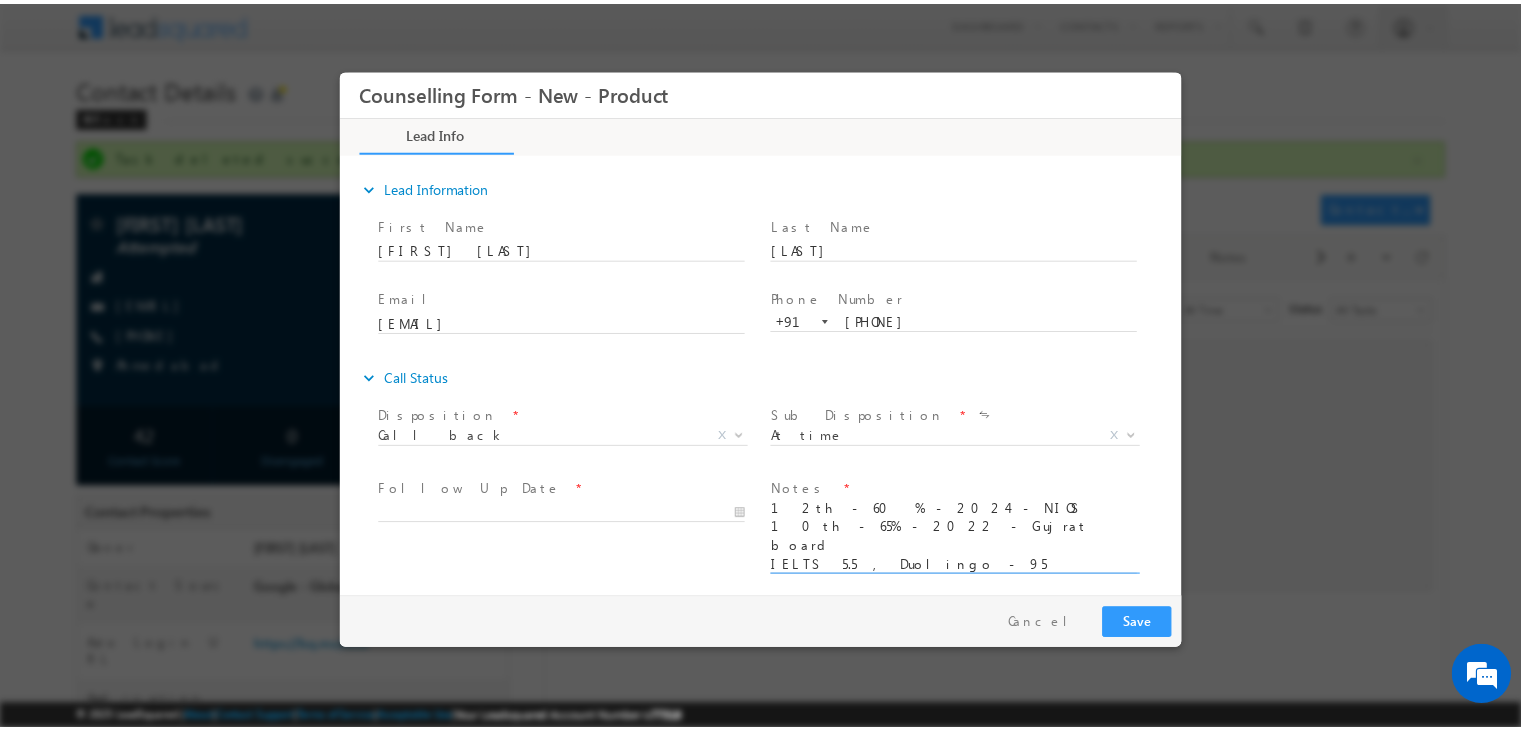 scroll, scrollTop: 0, scrollLeft: 0, axis: both 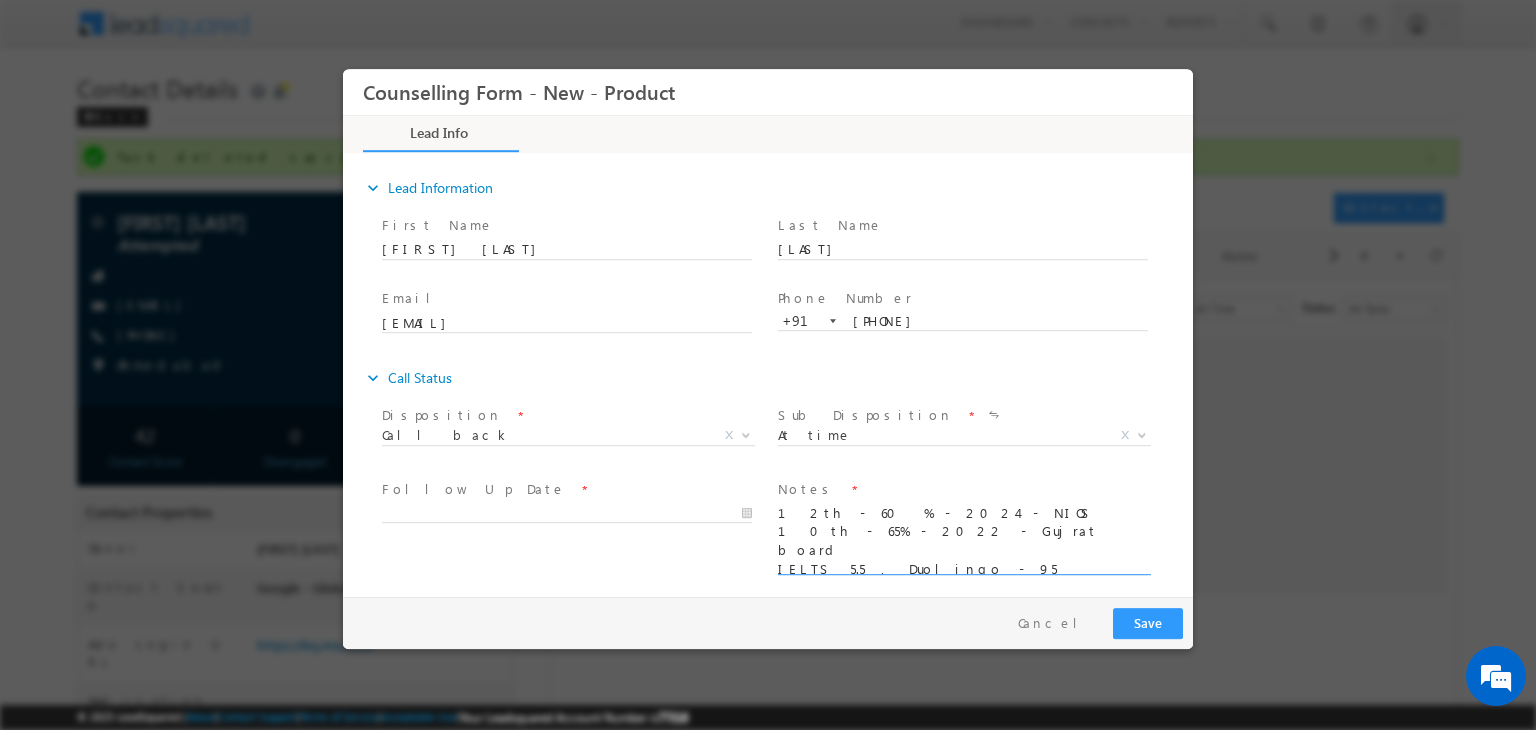 type on "12th - 60 % - 2024 - NIOS
10th - 65% - 2022 - Gujrat board
IELTS 5.5 , Duolingo - 95
Budget - NO constraint" 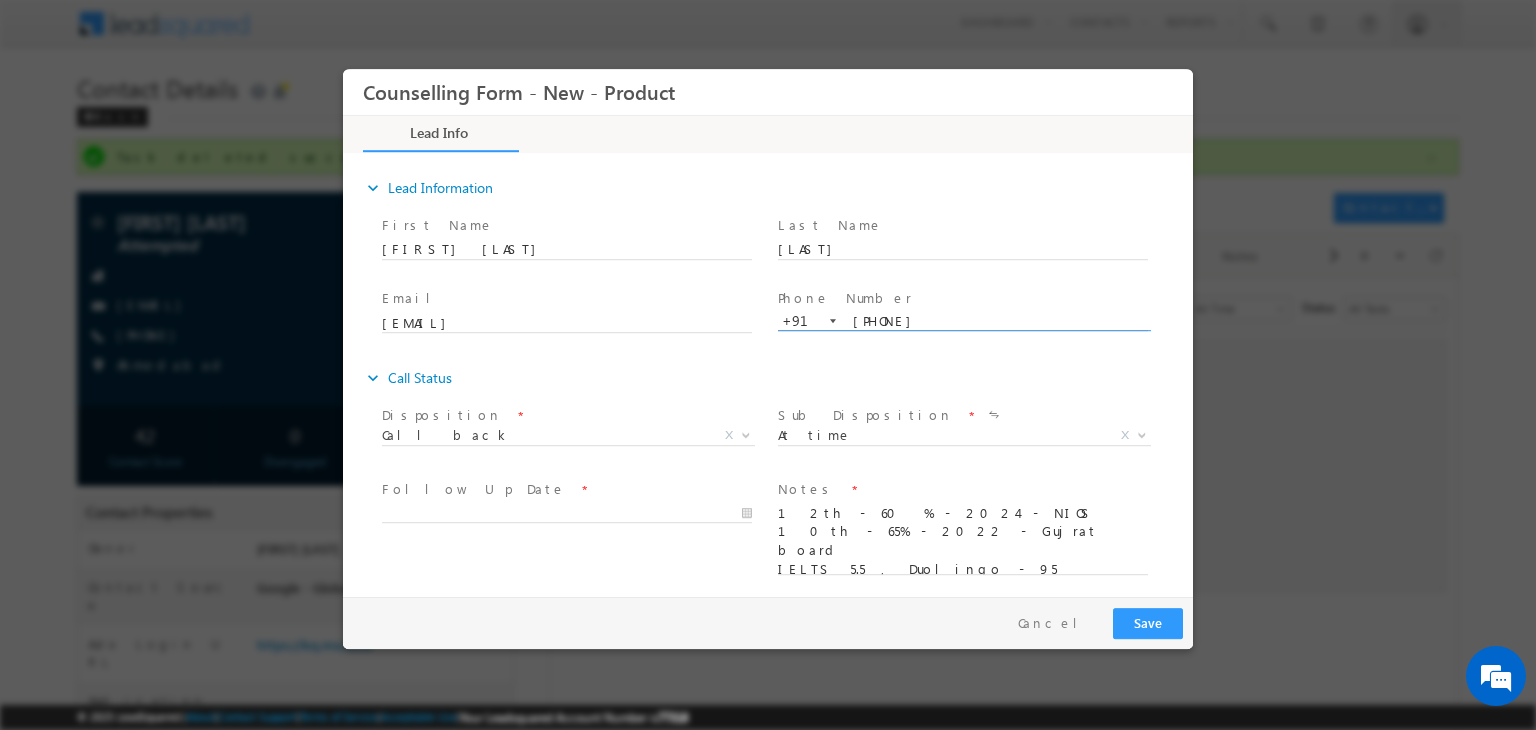 drag, startPoint x: 846, startPoint y: 320, endPoint x: 958, endPoint y: 323, distance: 112.04017 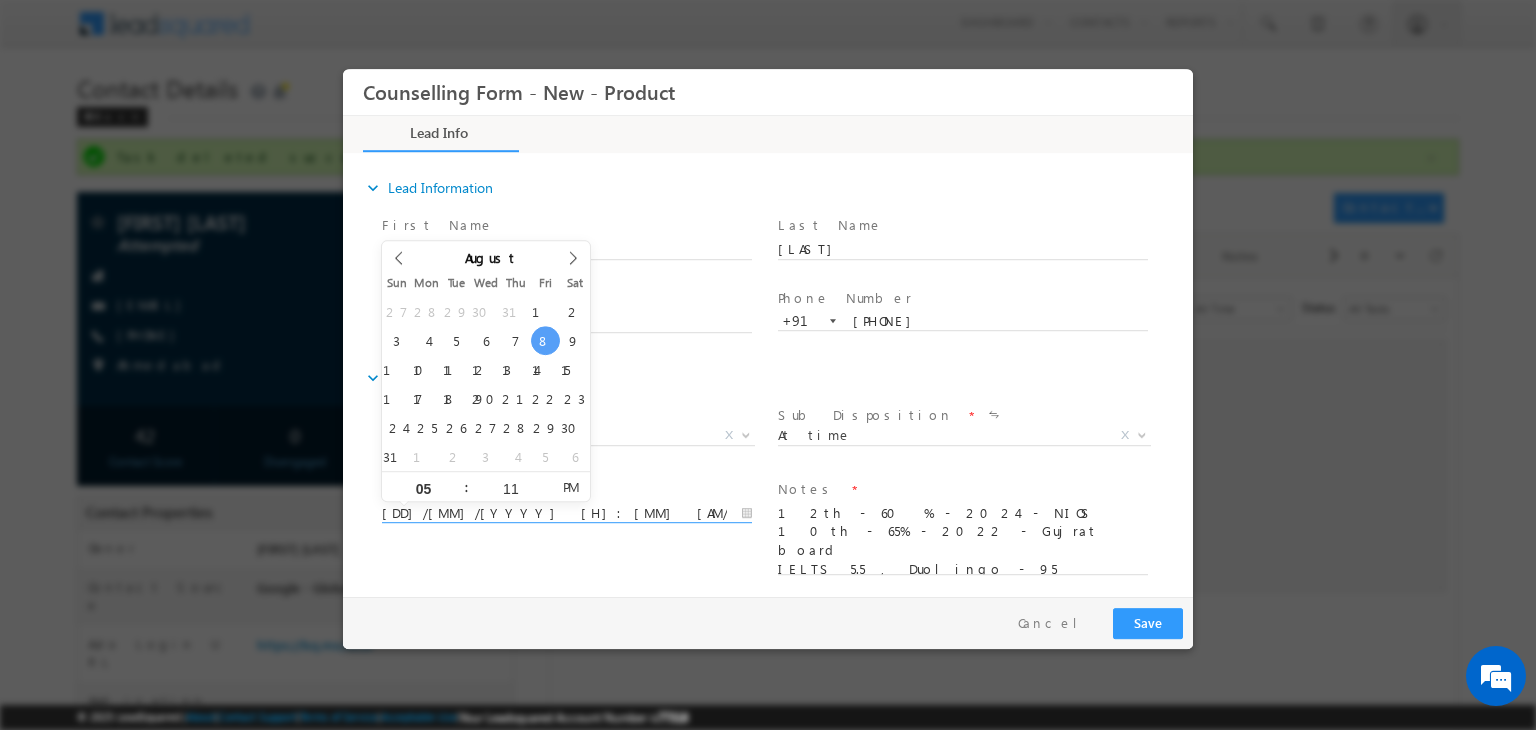 click on "08/08/2025 5:11 PM" at bounding box center [567, 514] 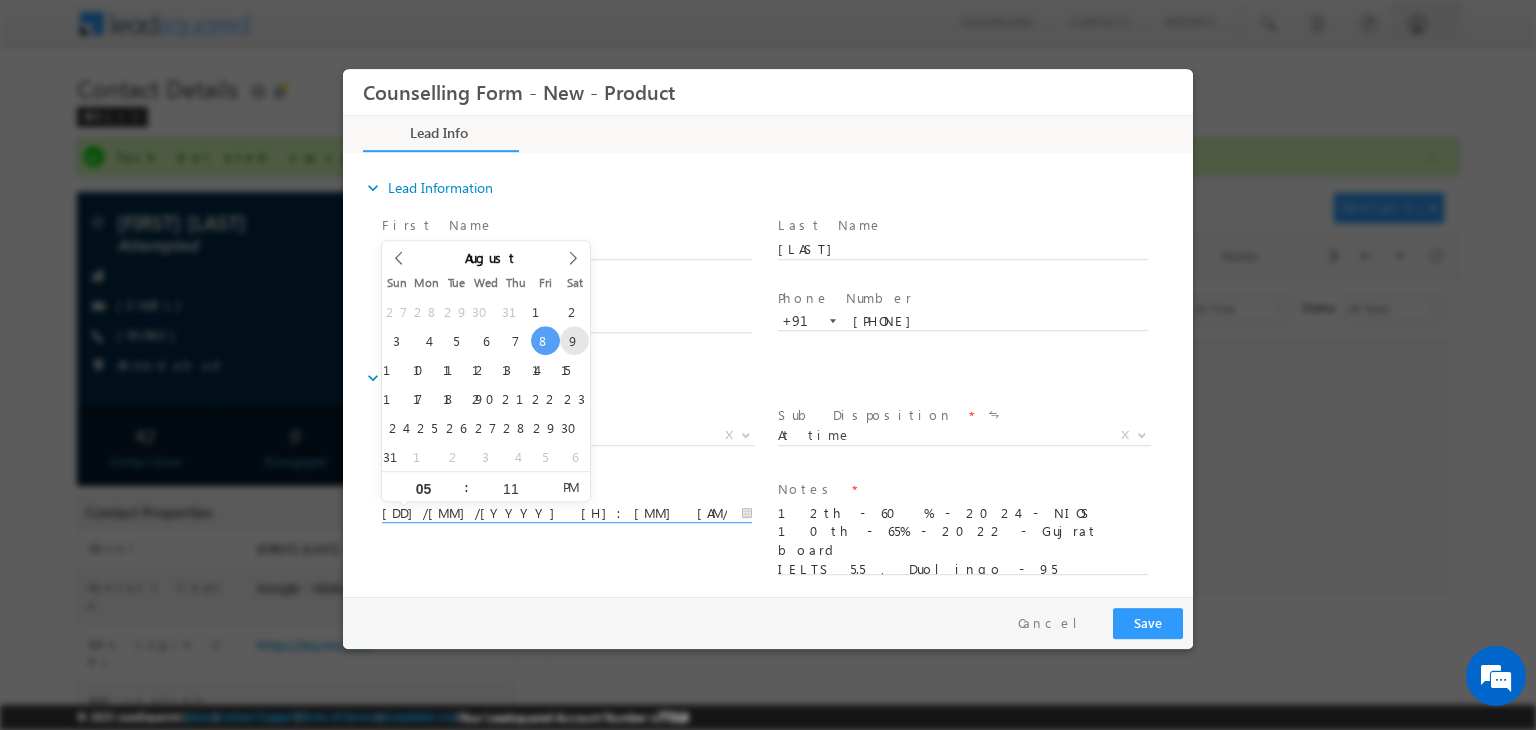 type on "09/08/2025 5:11 PM" 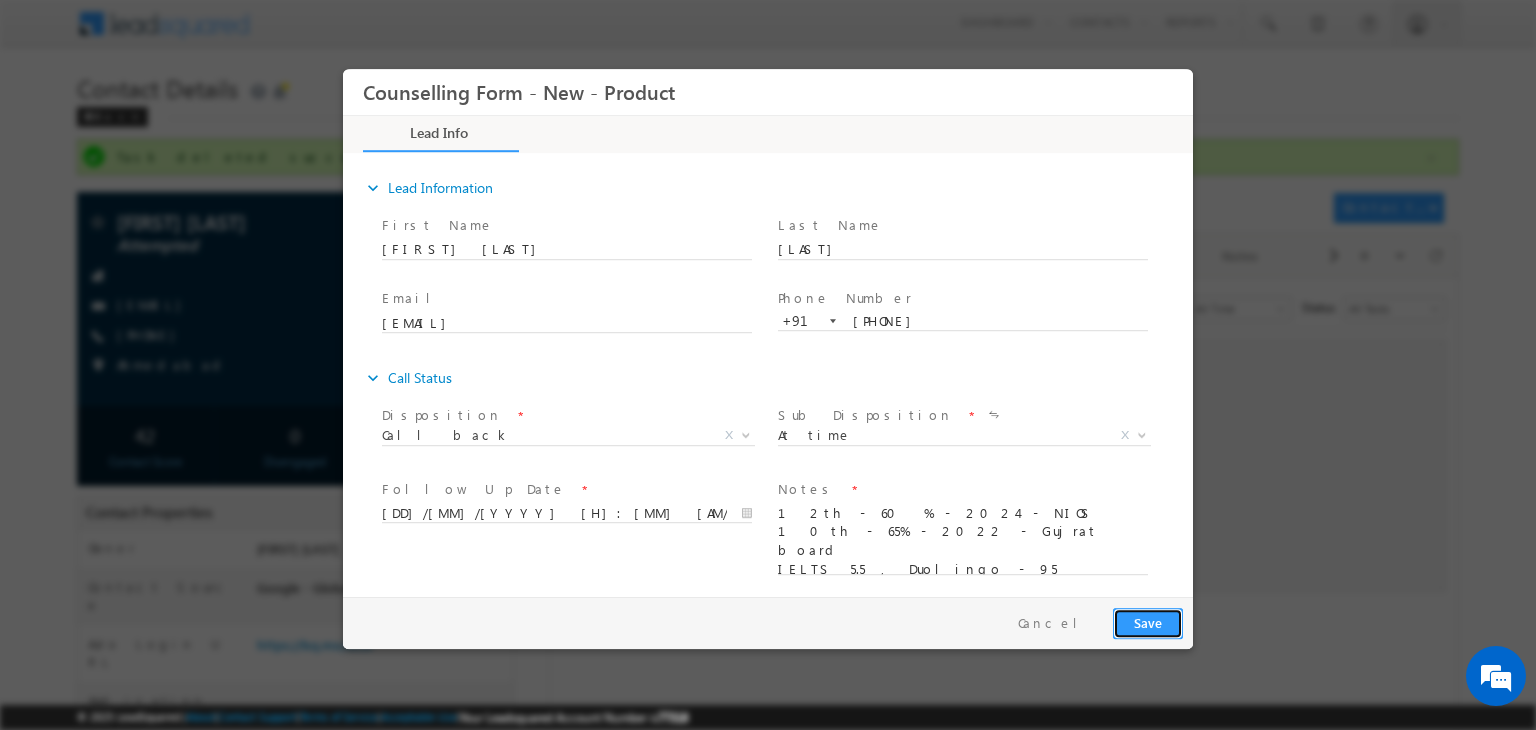 click on "Save" at bounding box center (1148, 623) 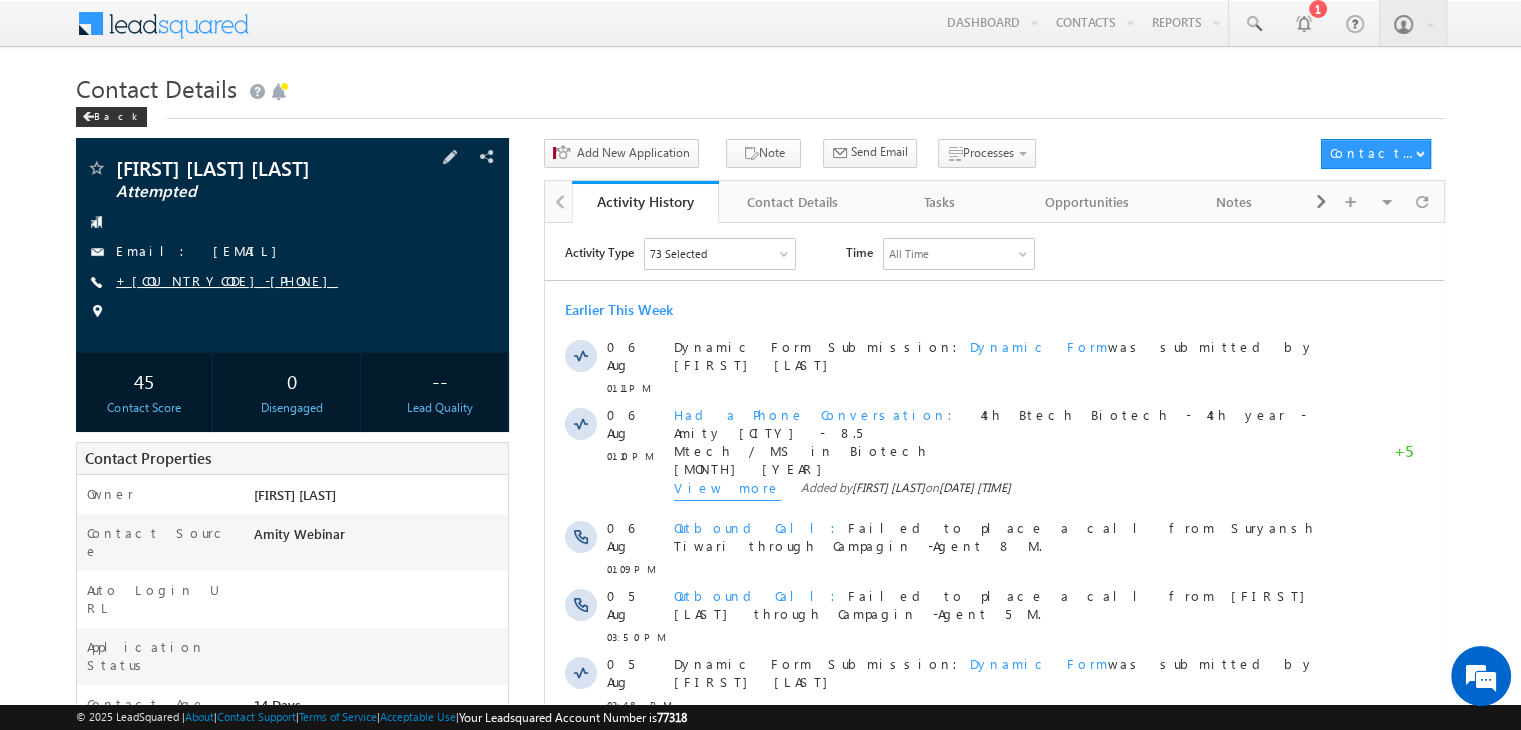 scroll, scrollTop: 0, scrollLeft: 0, axis: both 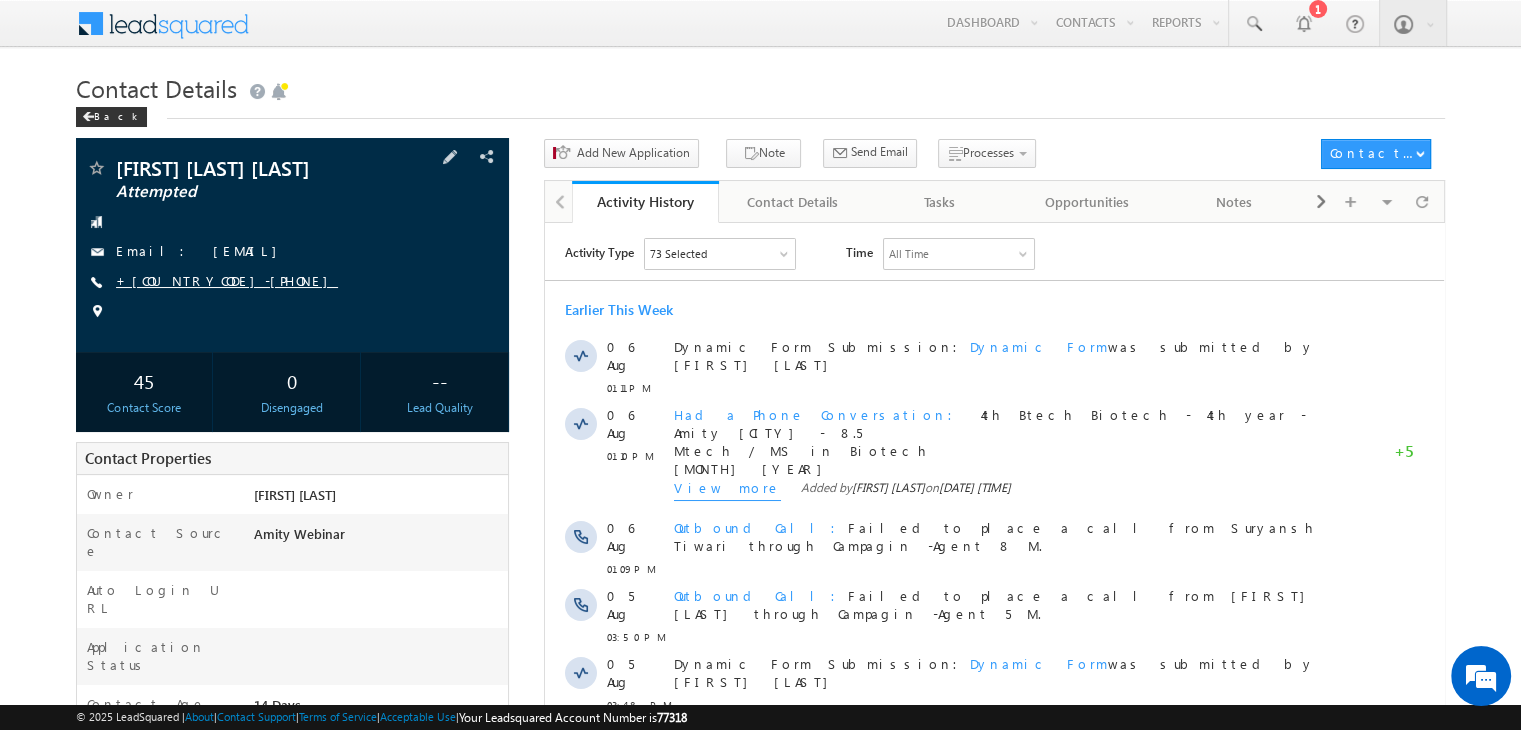 click on "+[COUNTRYCODE]-[PHONE]" at bounding box center (227, 280) 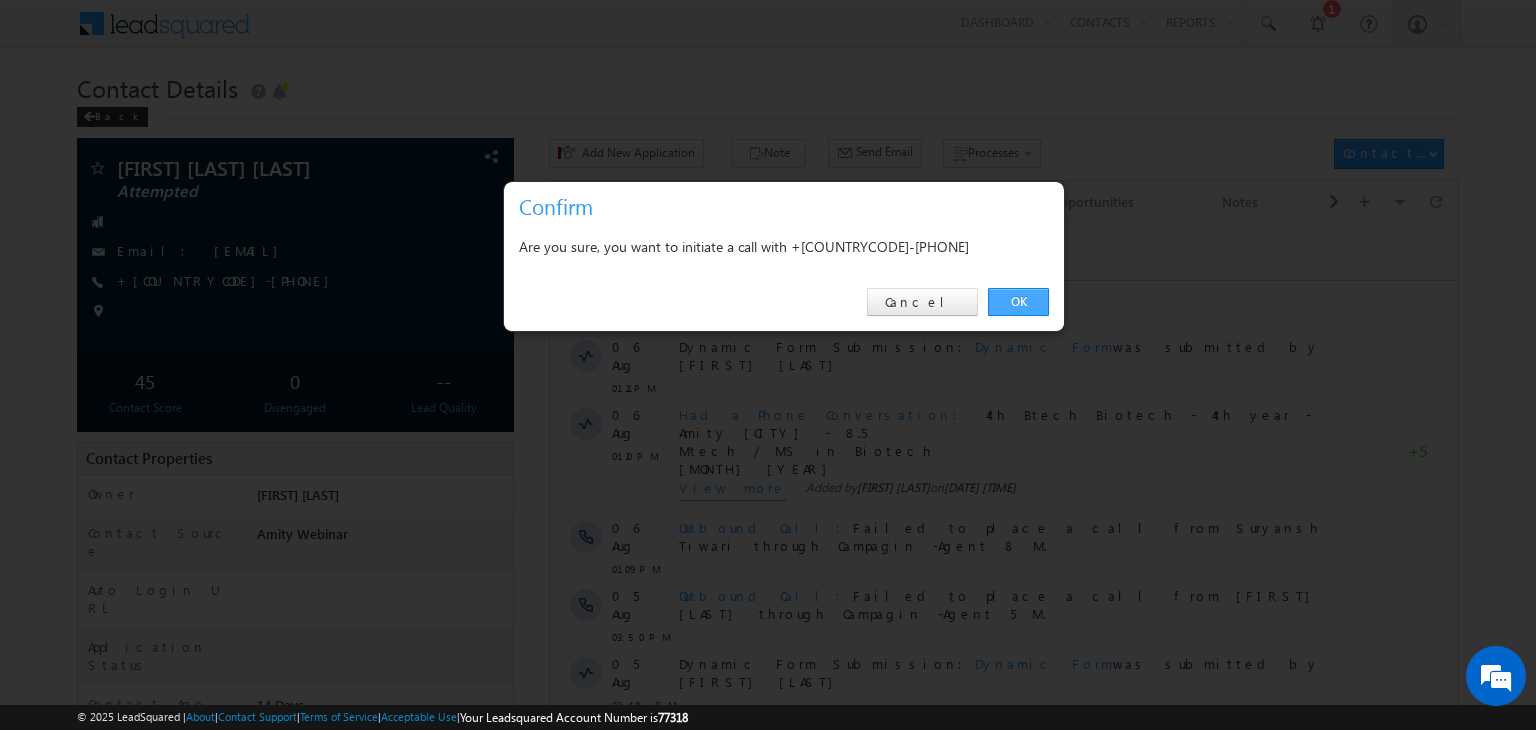 click on "OK" at bounding box center (1018, 302) 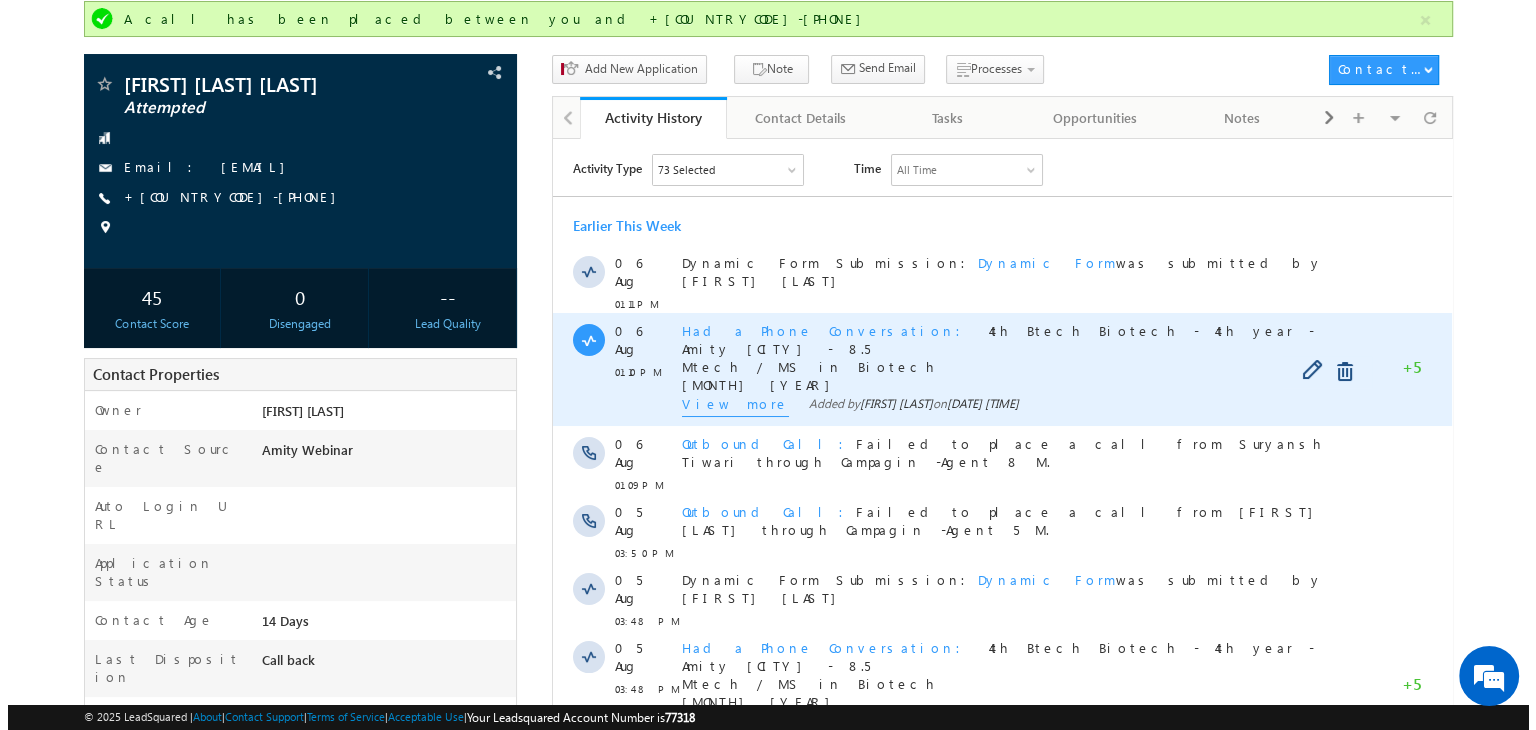 scroll, scrollTop: 140, scrollLeft: 0, axis: vertical 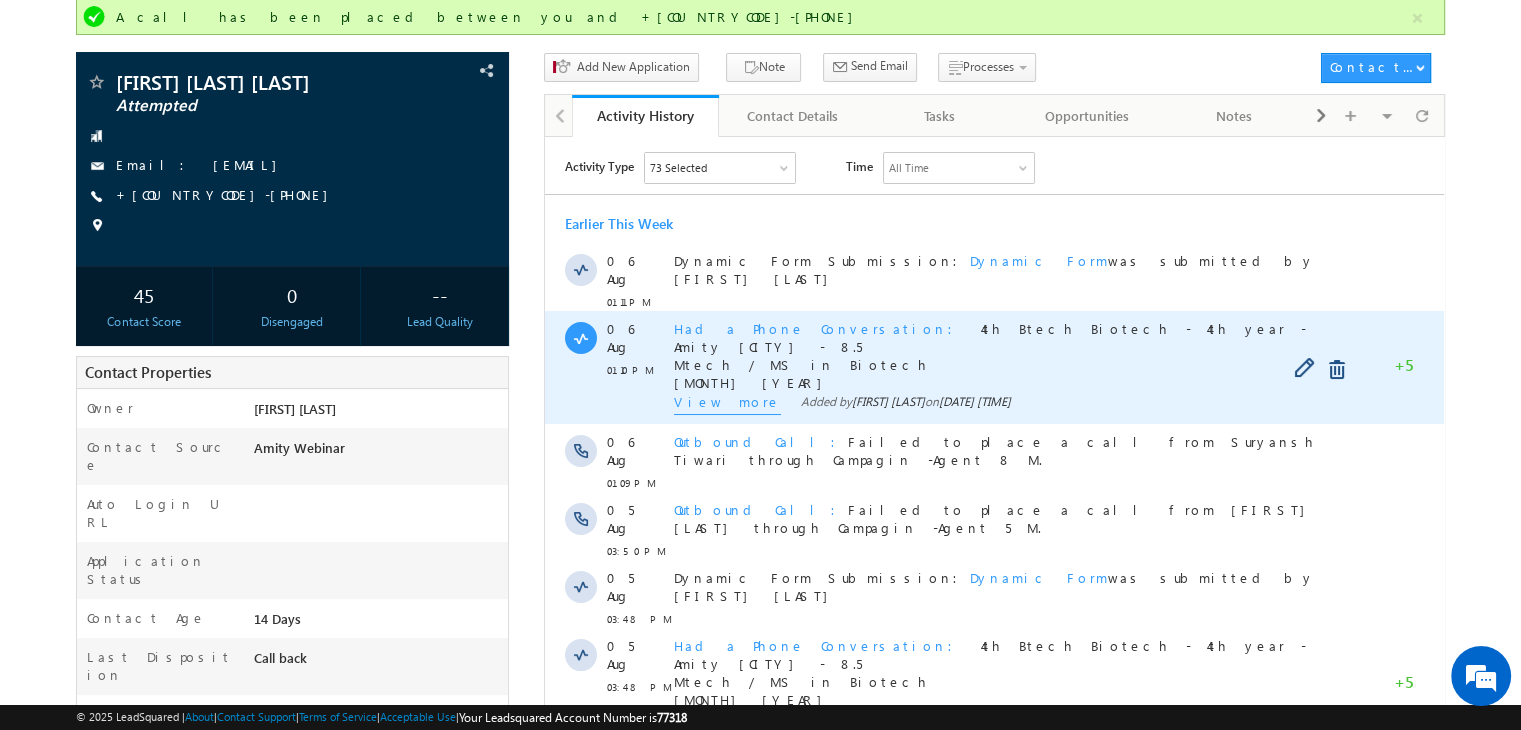 click on "View more" at bounding box center (727, 403) 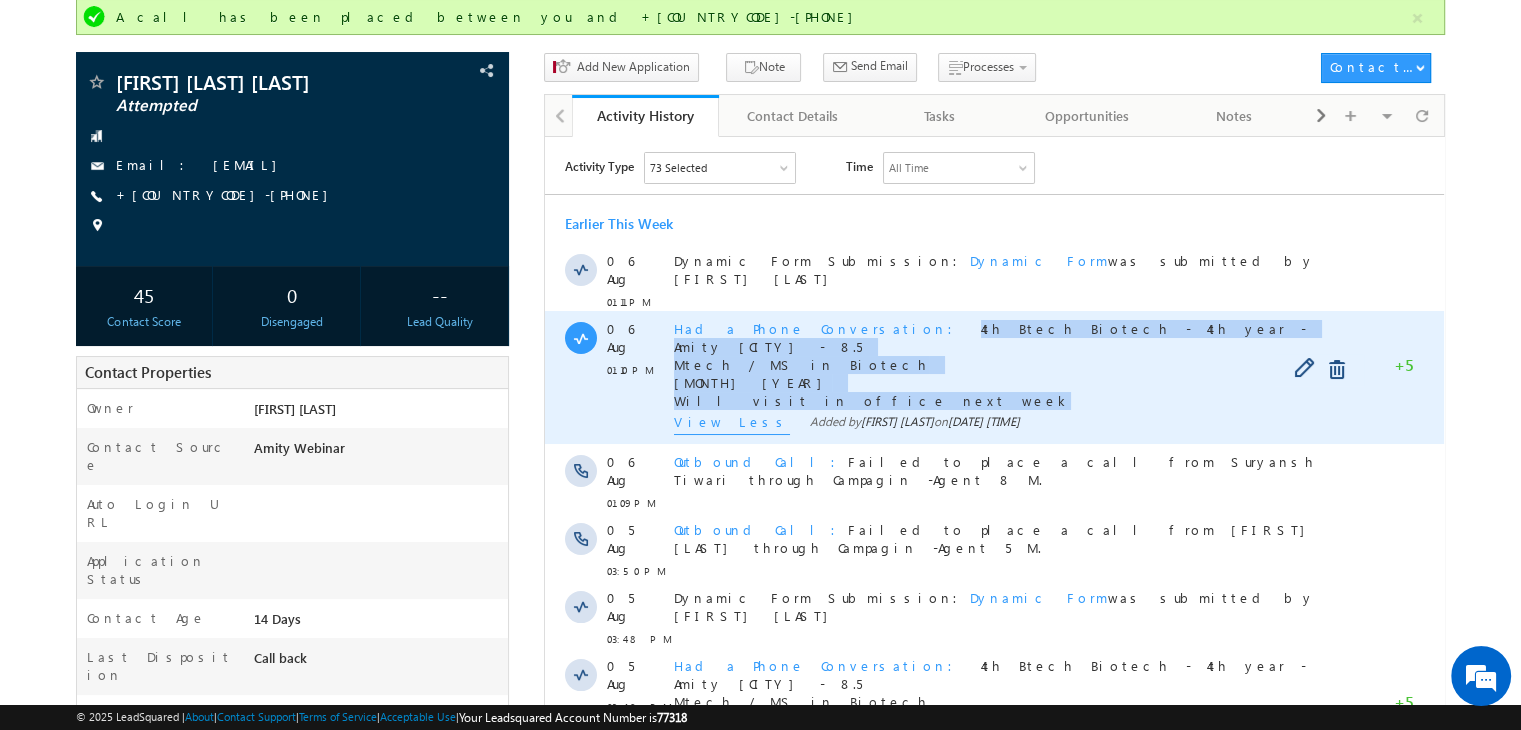 copy on "4th Btech Biotech - 4th year - Amity [CITY] - 8.5 Mtech / MS in Biotech [MONTH] [YEAR] Will visit in office next week" 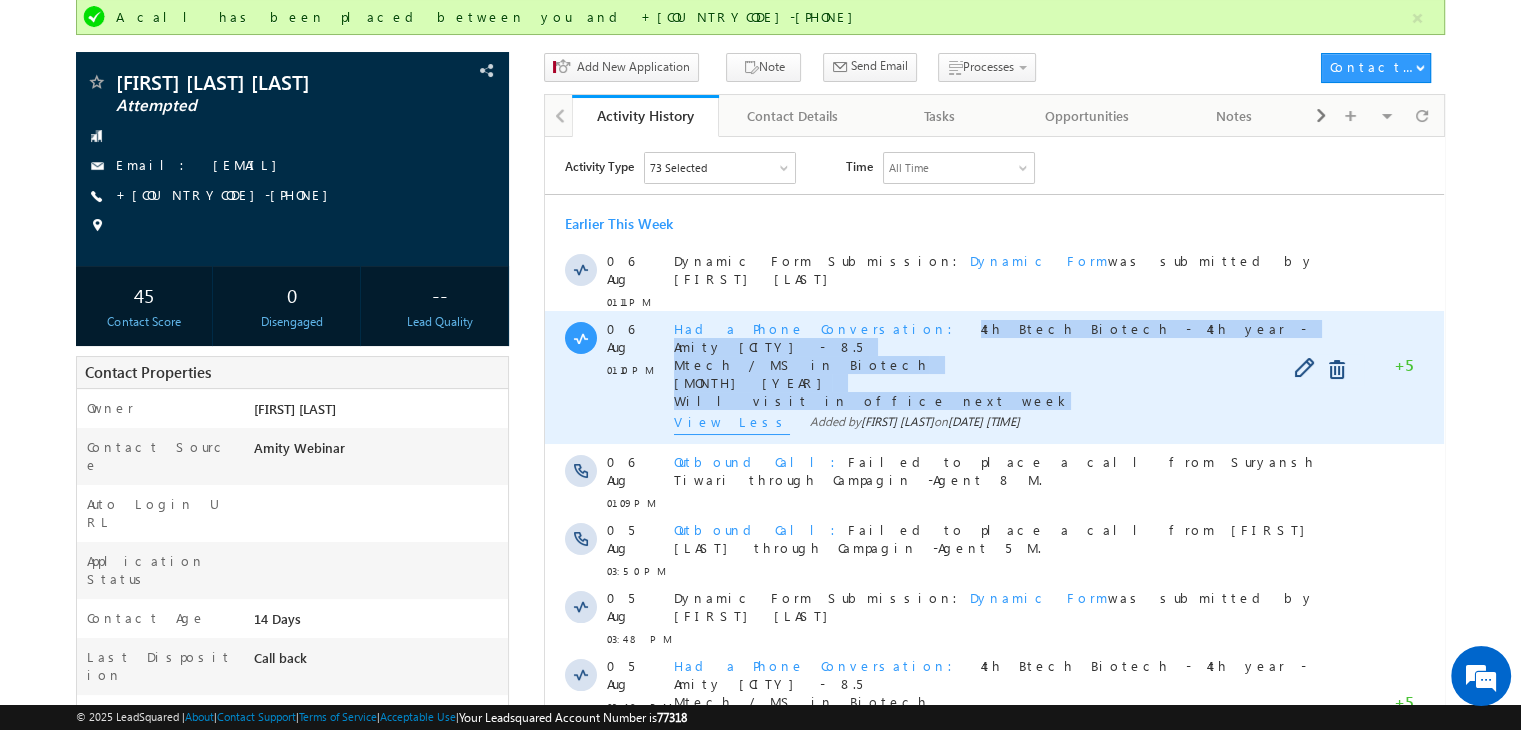drag, startPoint x: 837, startPoint y: 381, endPoint x: 838, endPoint y: 311, distance: 70.00714 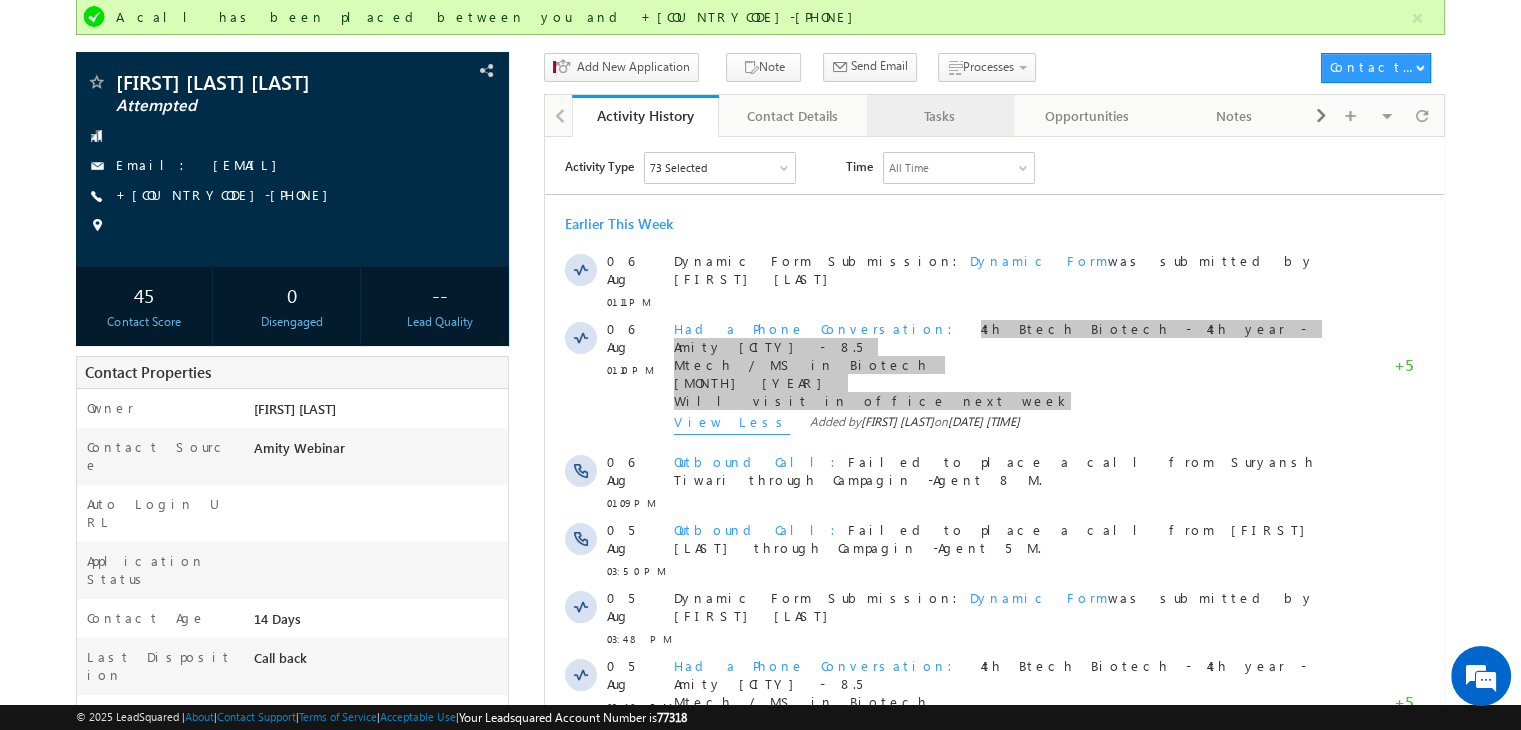 drag, startPoint x: 948, startPoint y: 91, endPoint x: 936, endPoint y: 106, distance: 19.209373 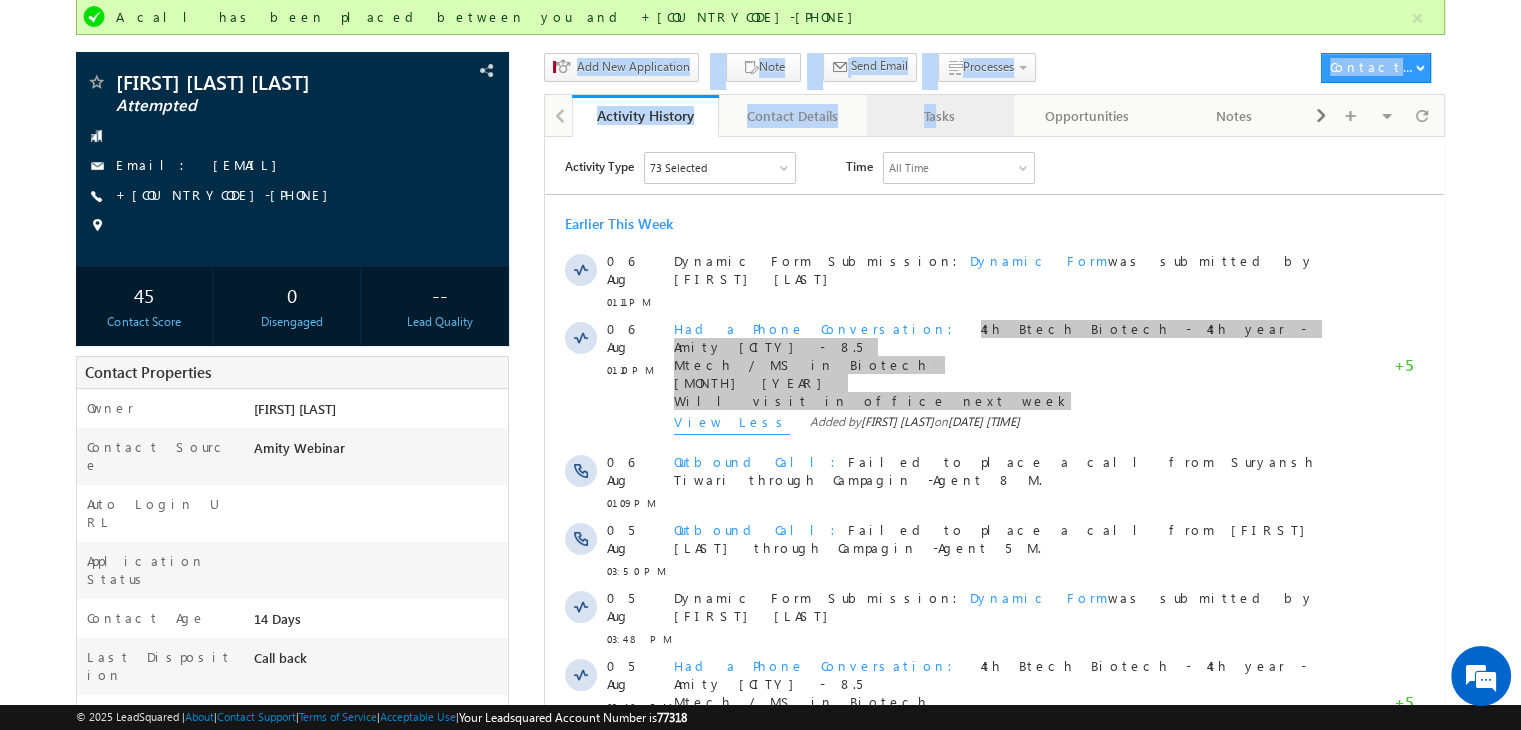 click on "Tasks" at bounding box center [939, 116] 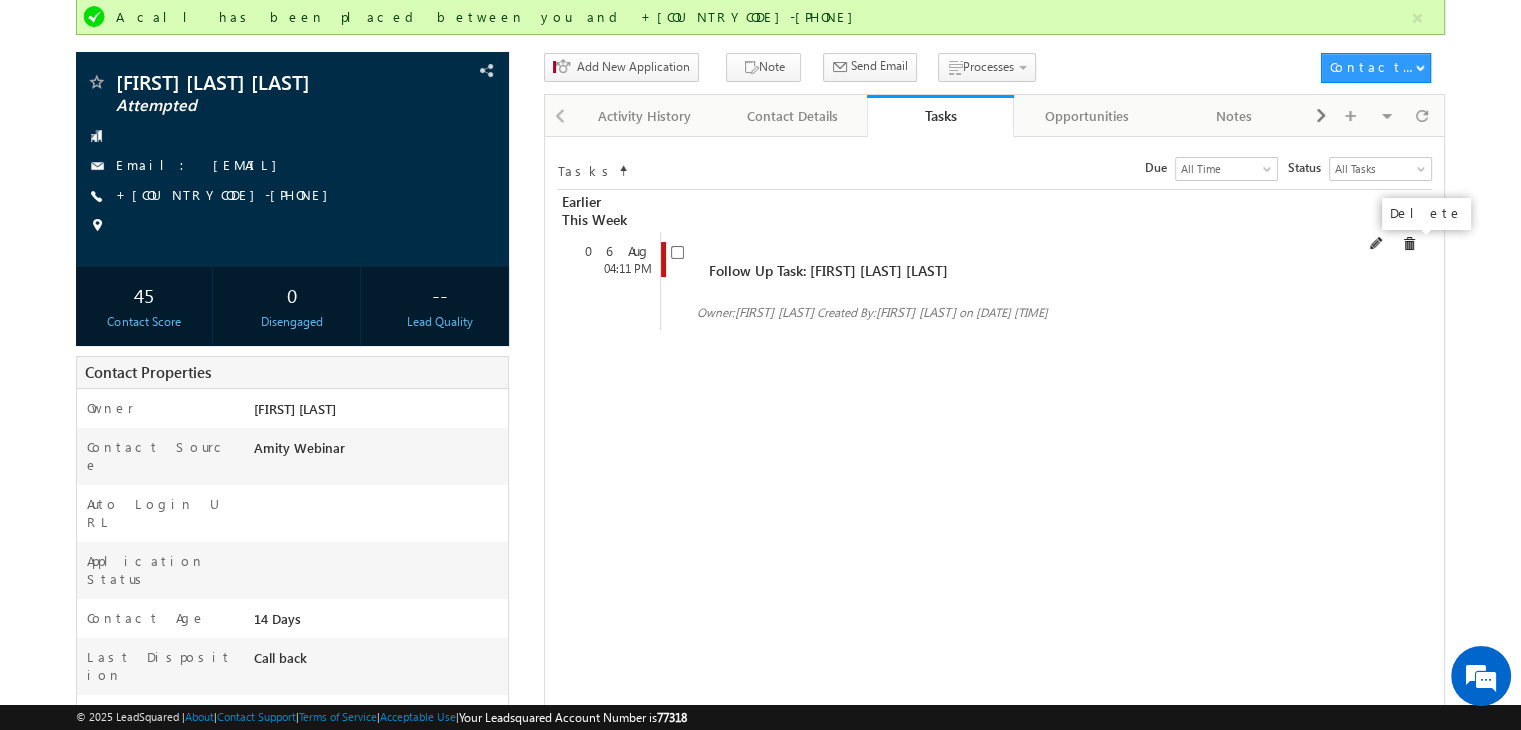 click at bounding box center [1409, 244] 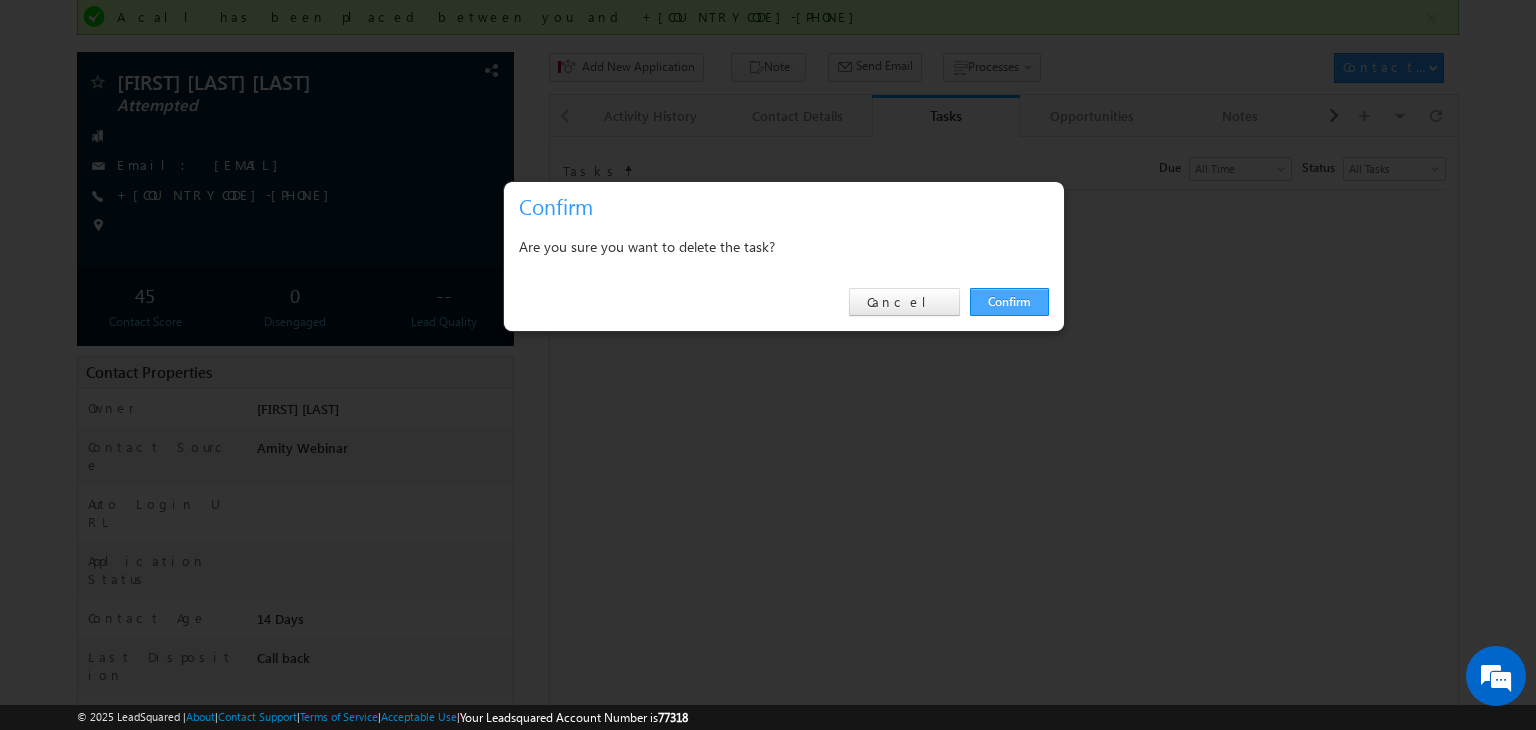 click on "Confirm" at bounding box center (1009, 302) 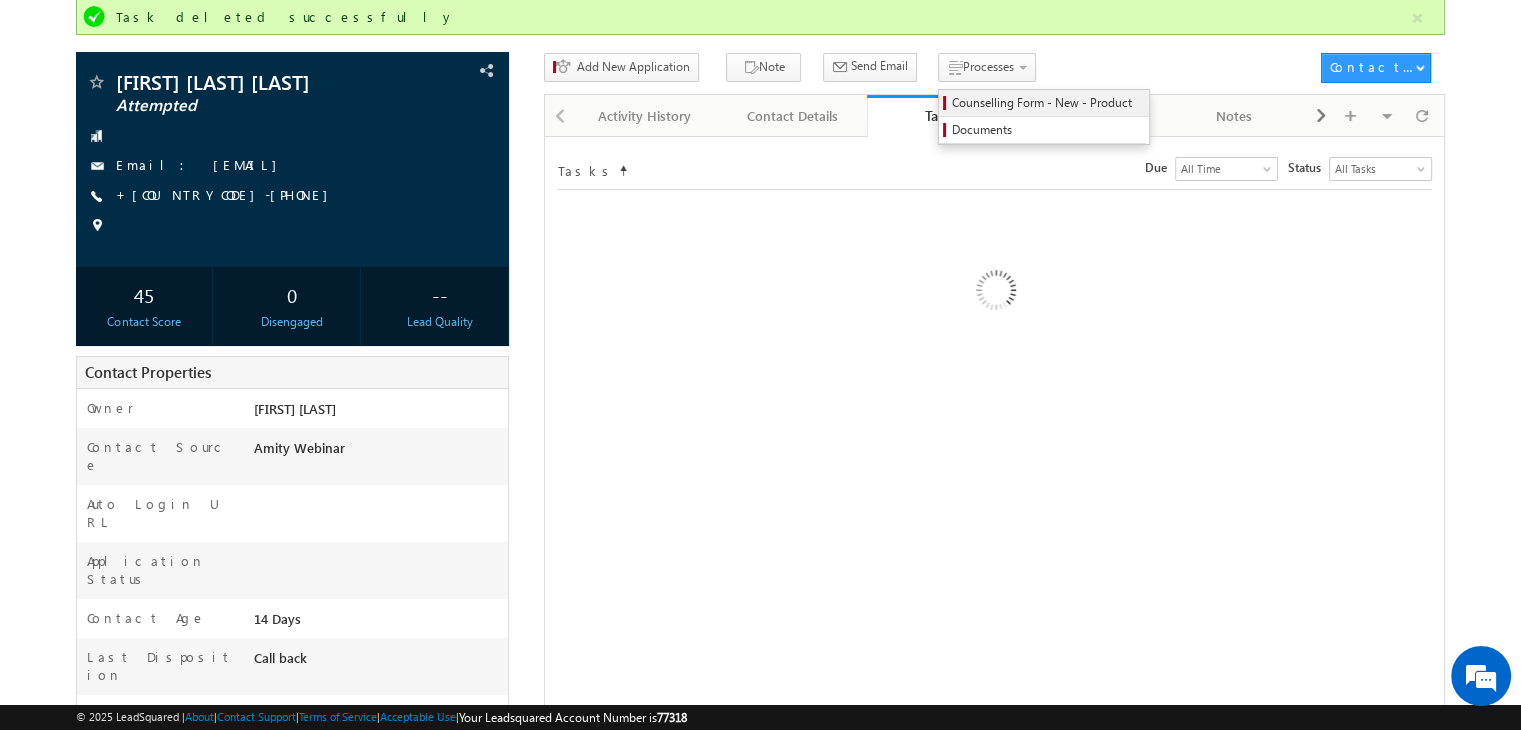 click on "Counselling Form - New - Product" at bounding box center (1047, 103) 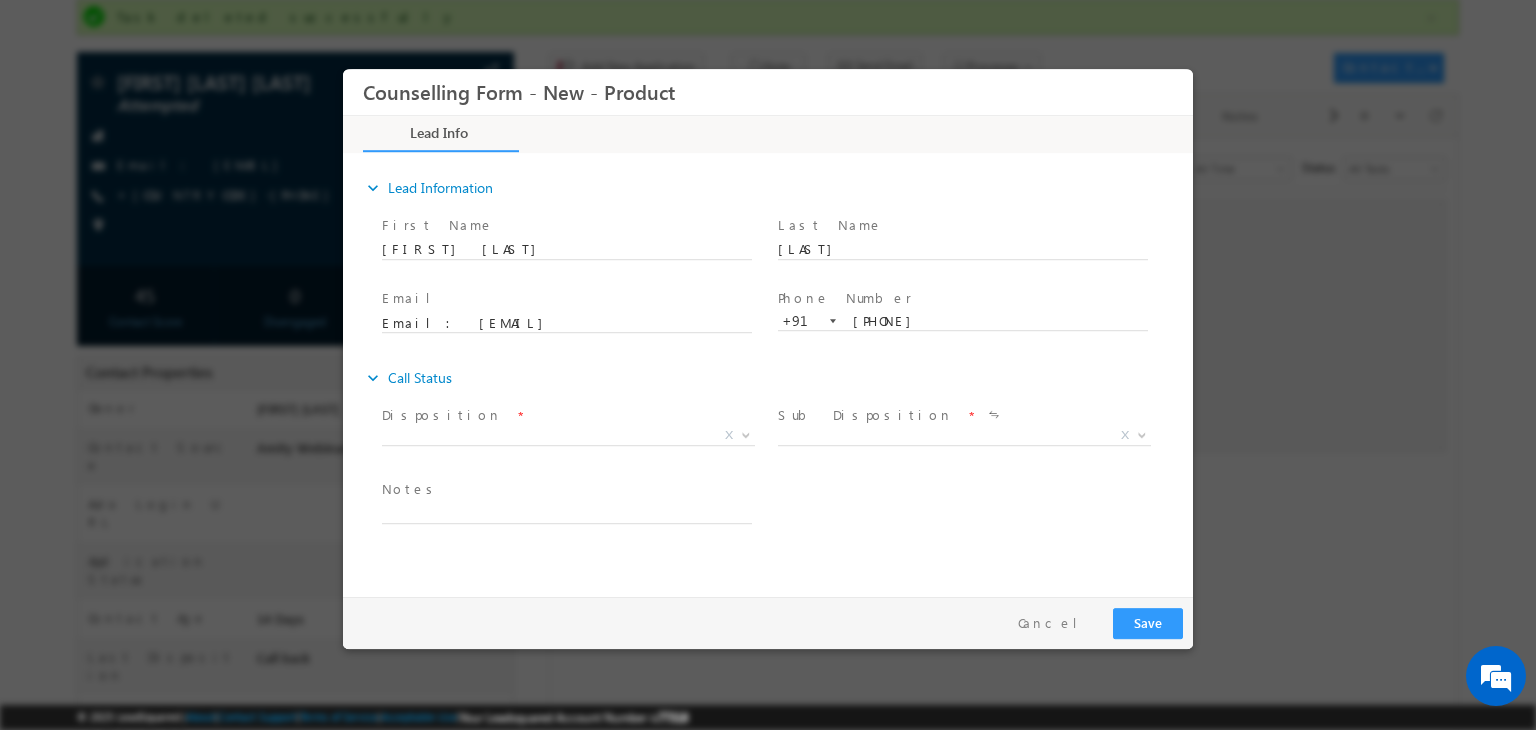 scroll, scrollTop: 0, scrollLeft: 0, axis: both 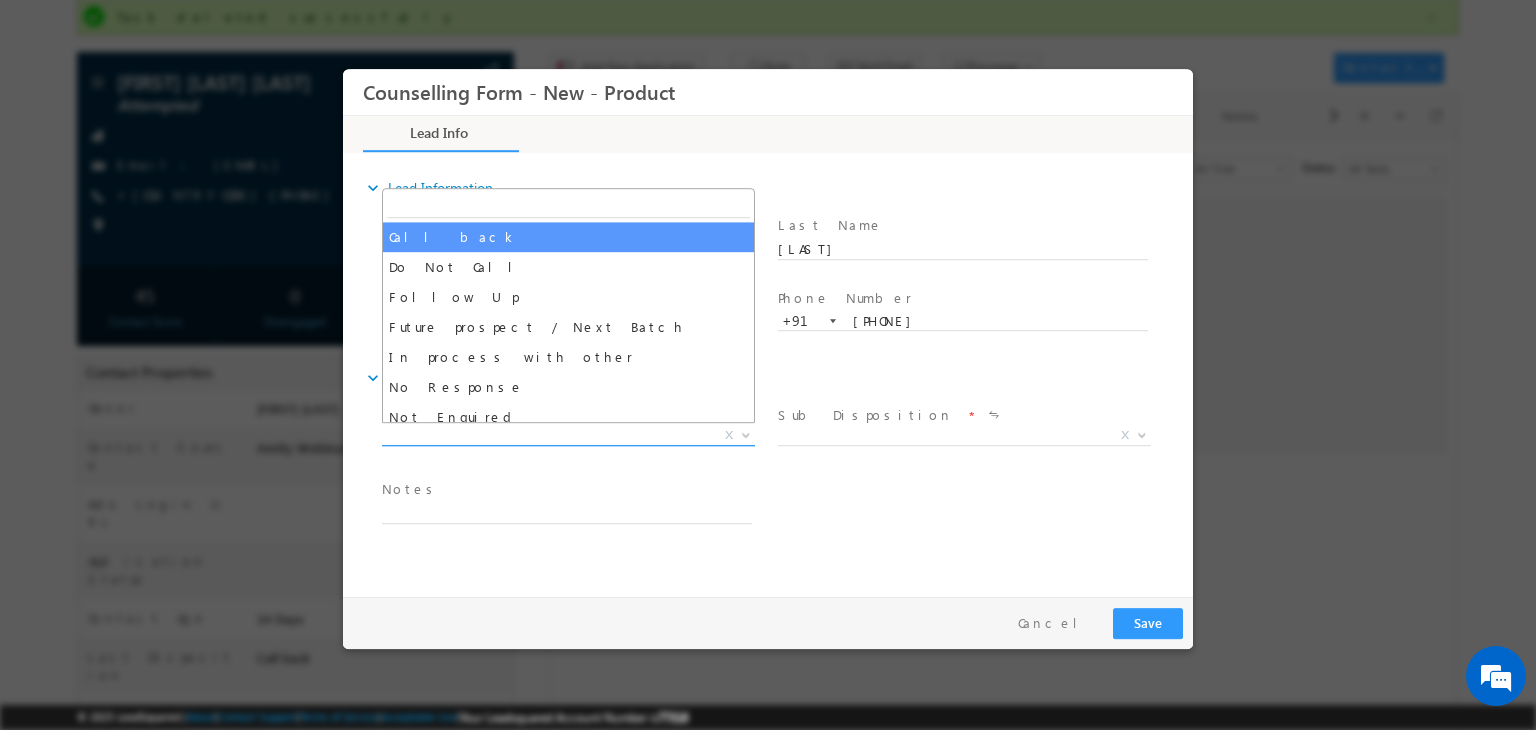 click on "X" at bounding box center [568, 436] 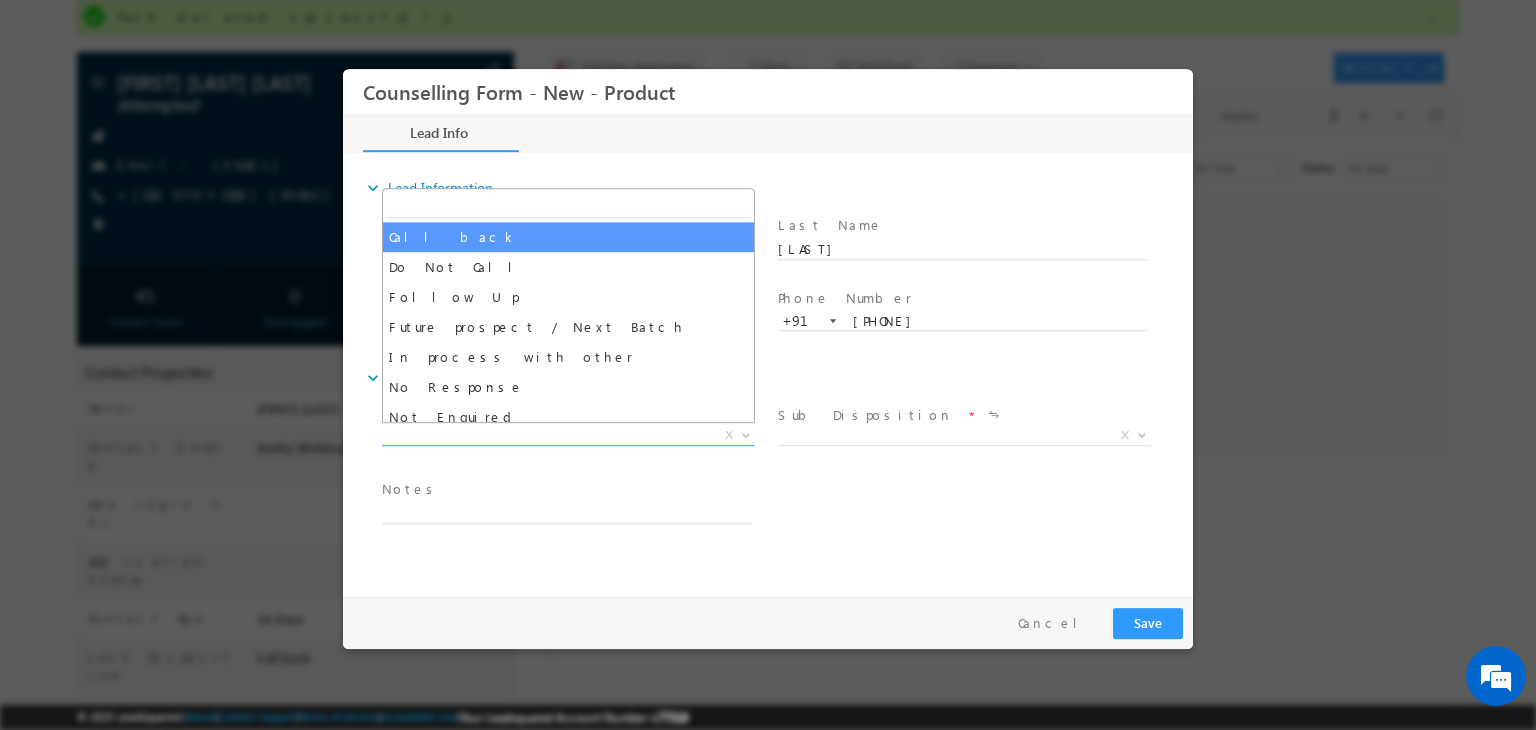 select on "Call back" 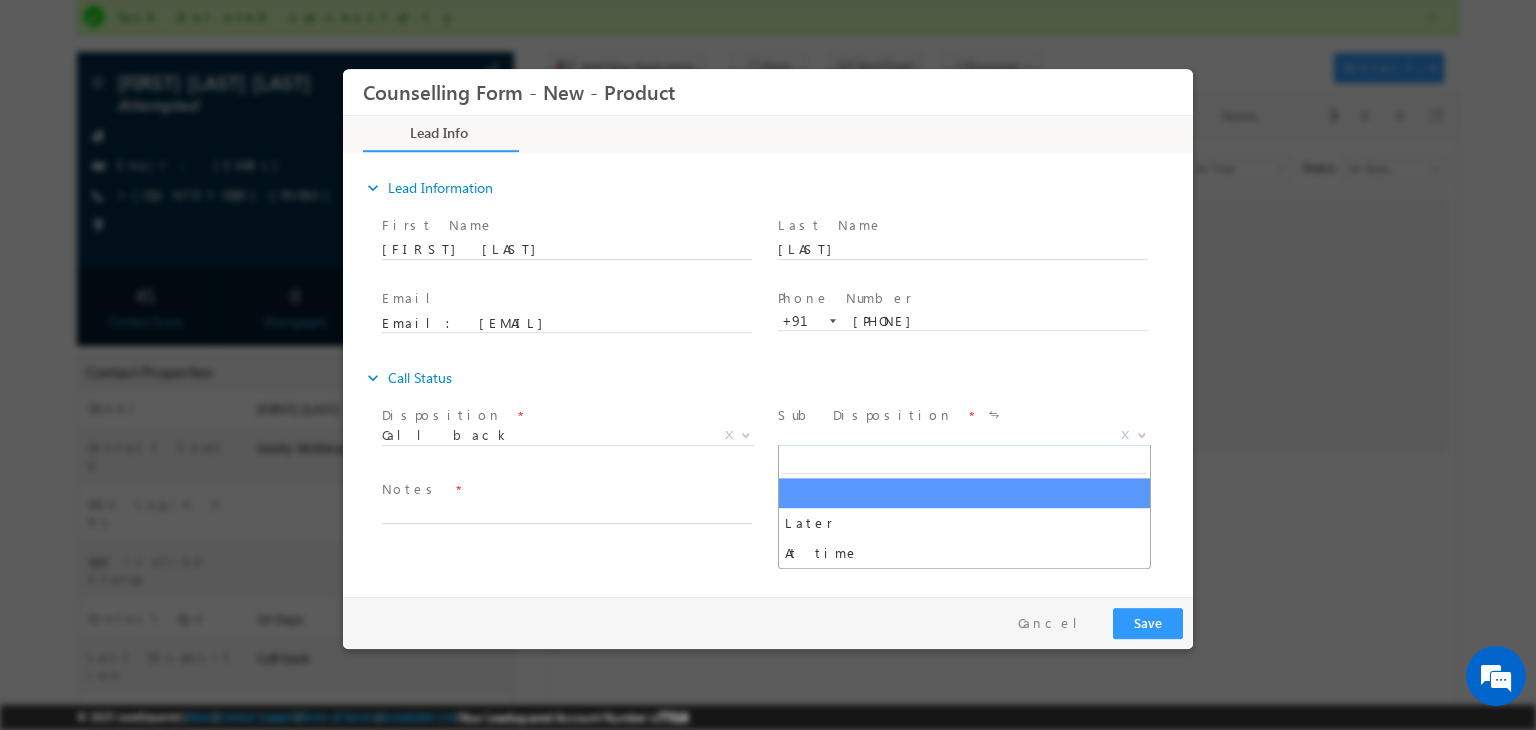 click on "X" at bounding box center (964, 436) 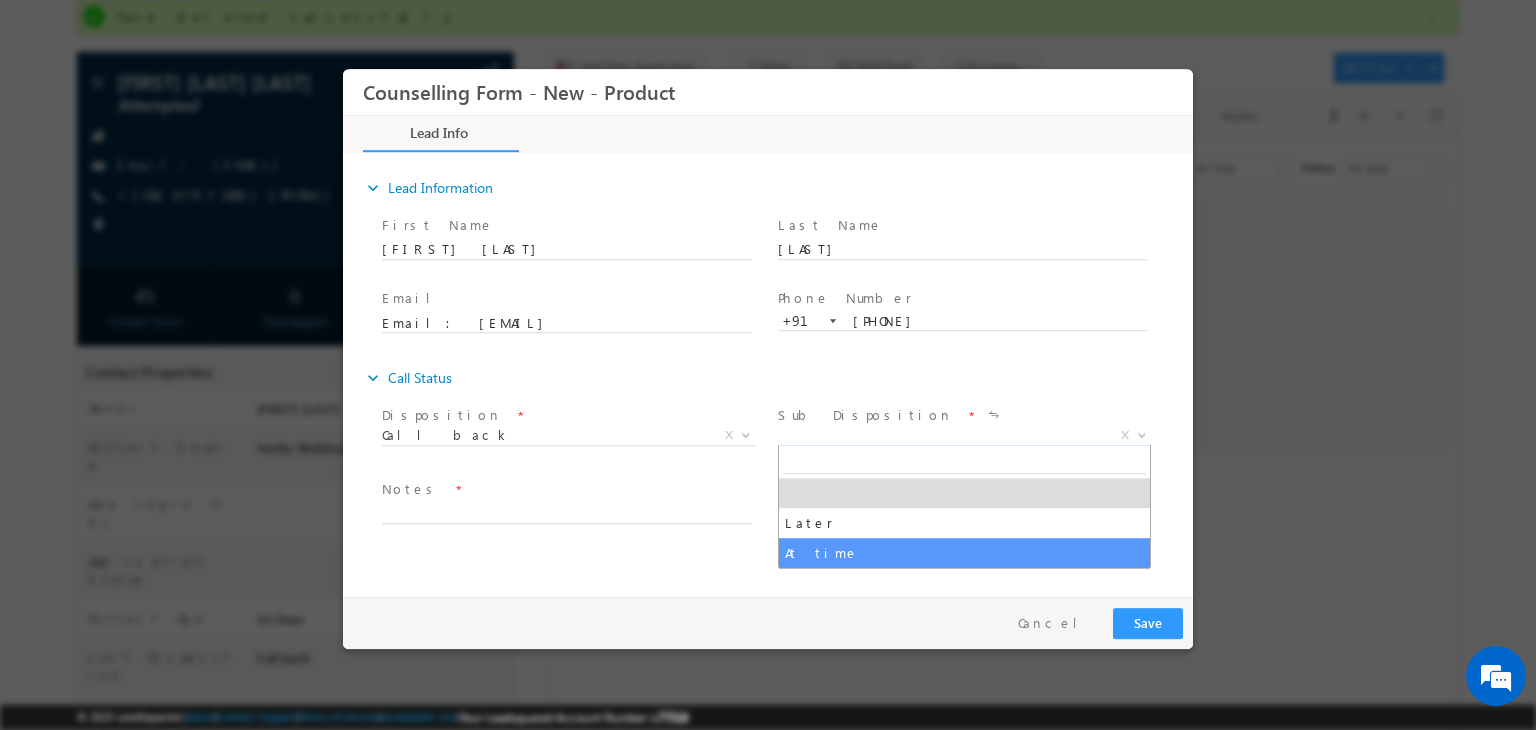 select on "At time" 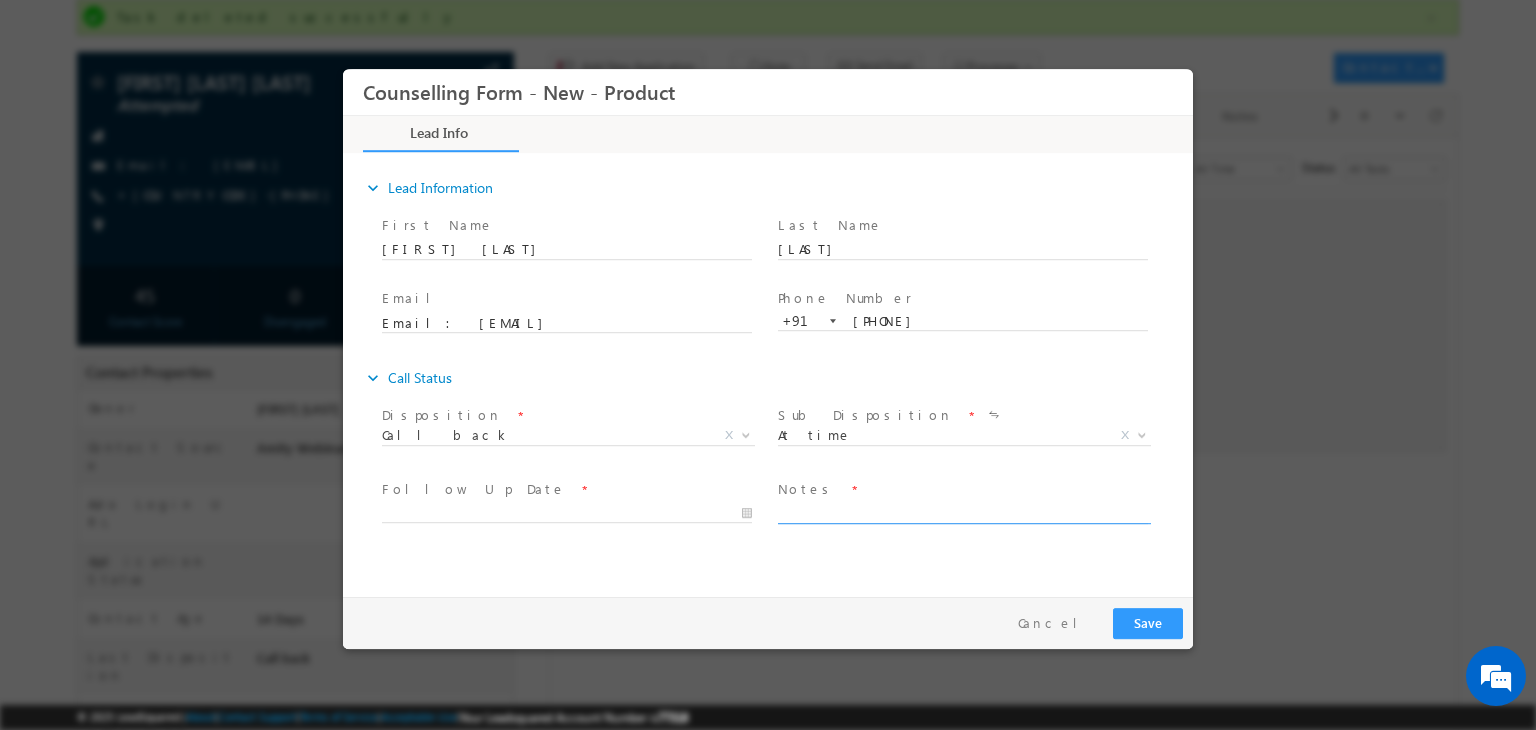 click at bounding box center [963, 512] 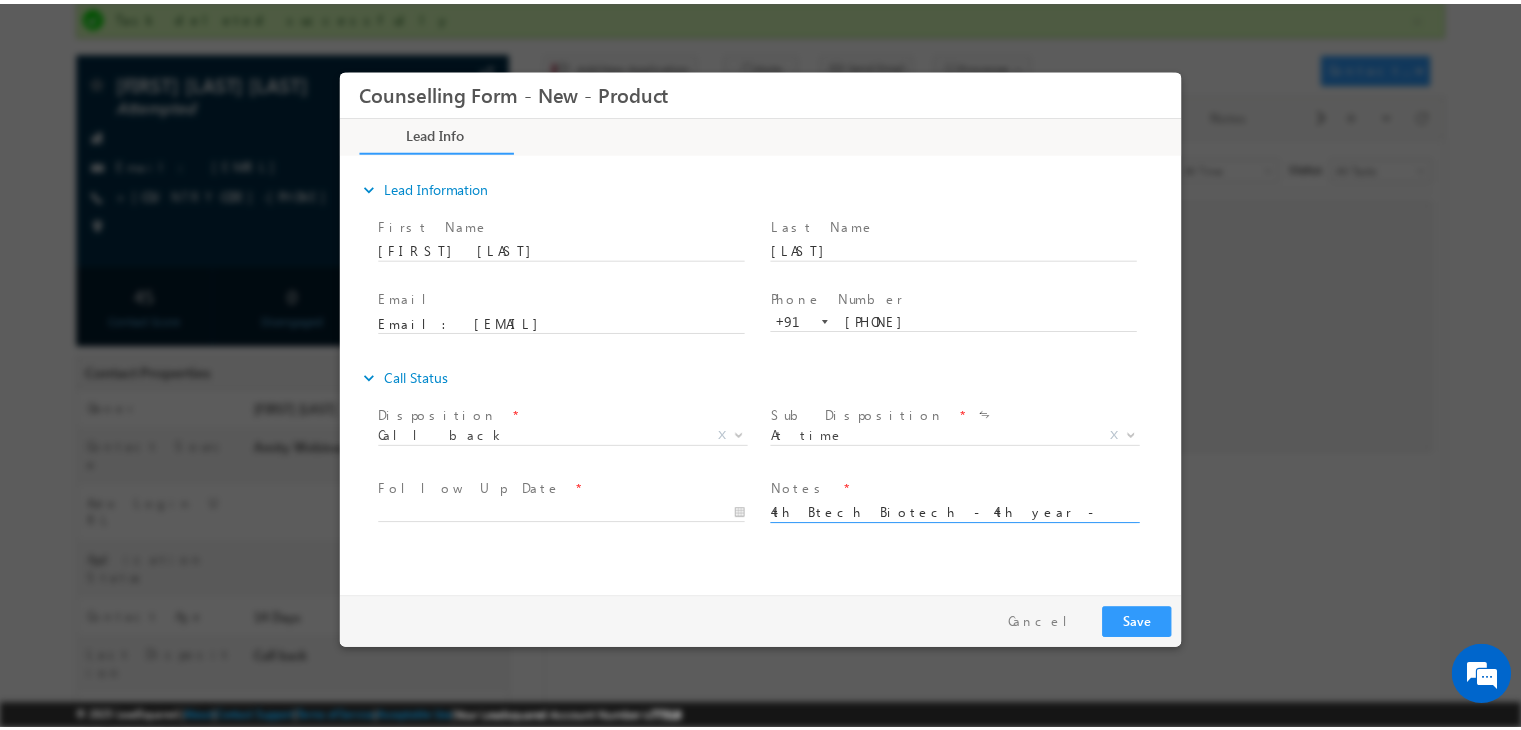 scroll, scrollTop: 4, scrollLeft: 0, axis: vertical 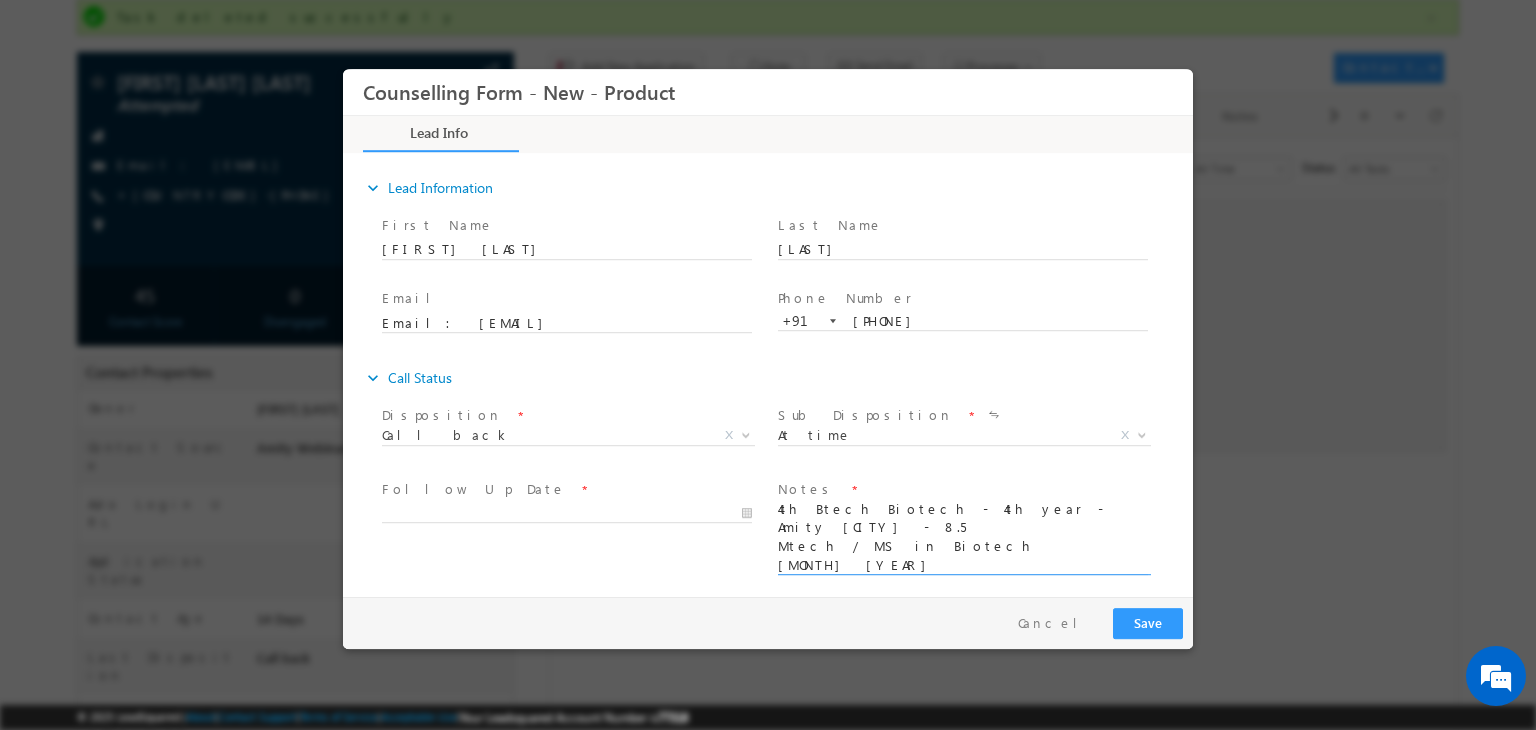 type on "4th Btech Biotech - 4th year - Amity Noida - 8.5
Mtech / MS in Biotech
2027 January
Will visit in office next week" 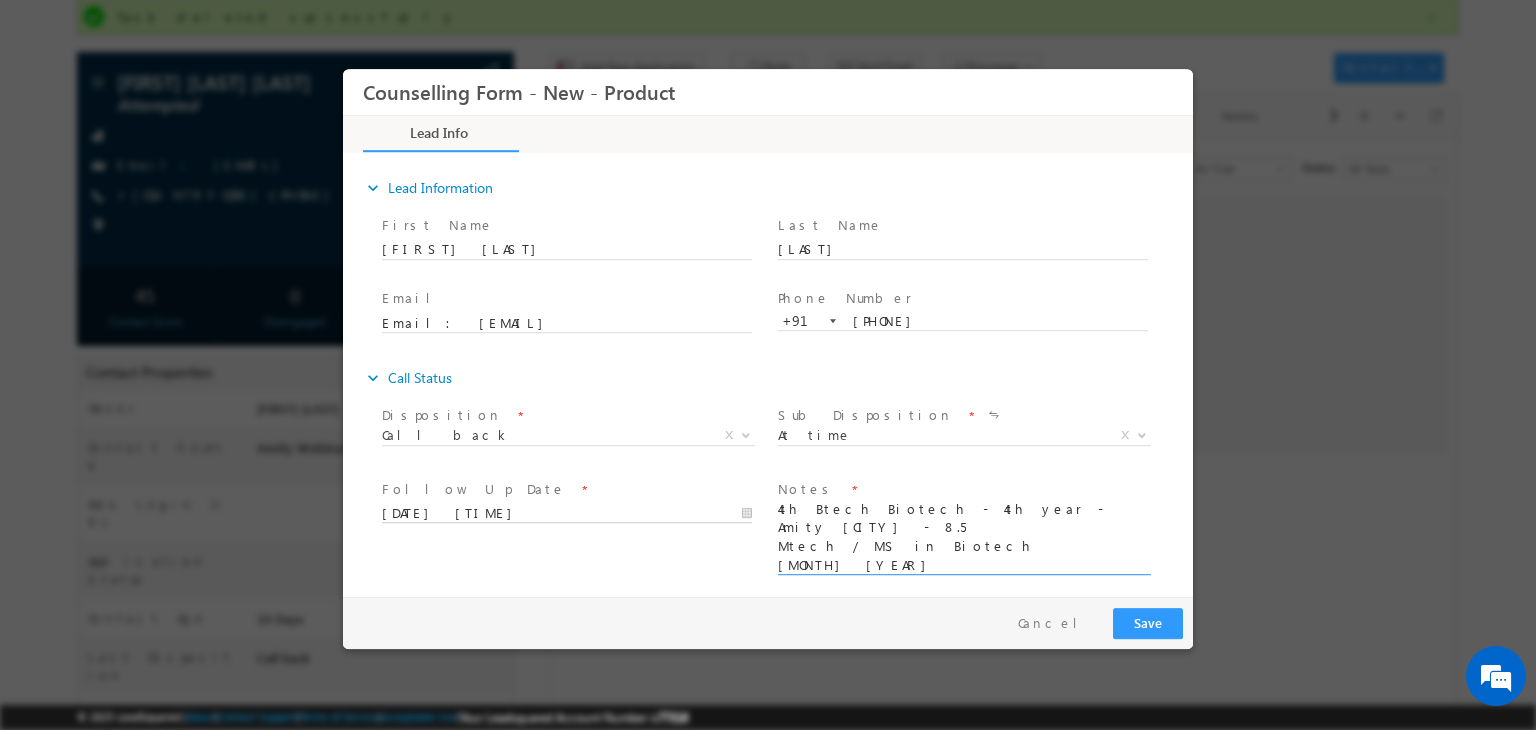 click on "08/08/2025 5:16 PM" at bounding box center (567, 514) 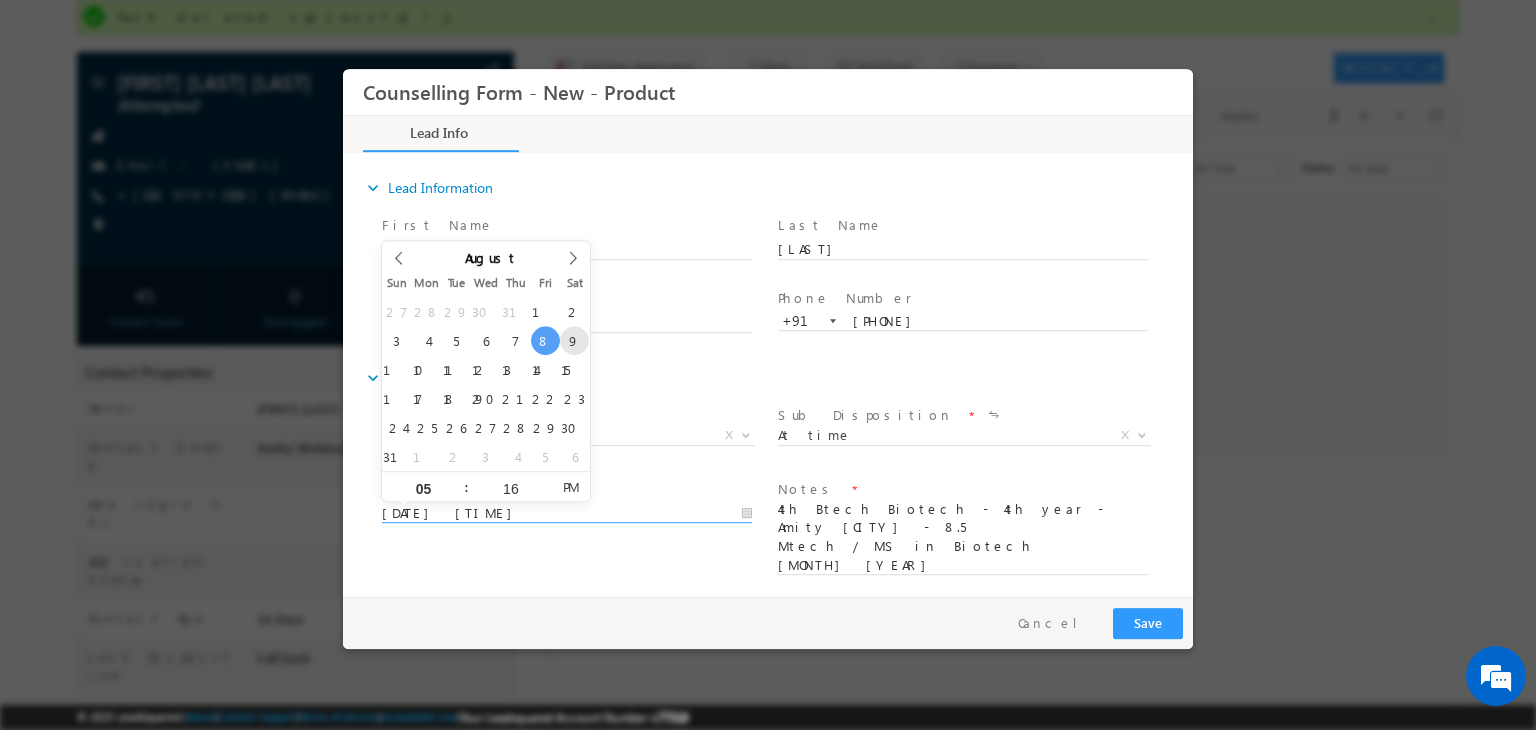type on "09/08/2025 5:16 PM" 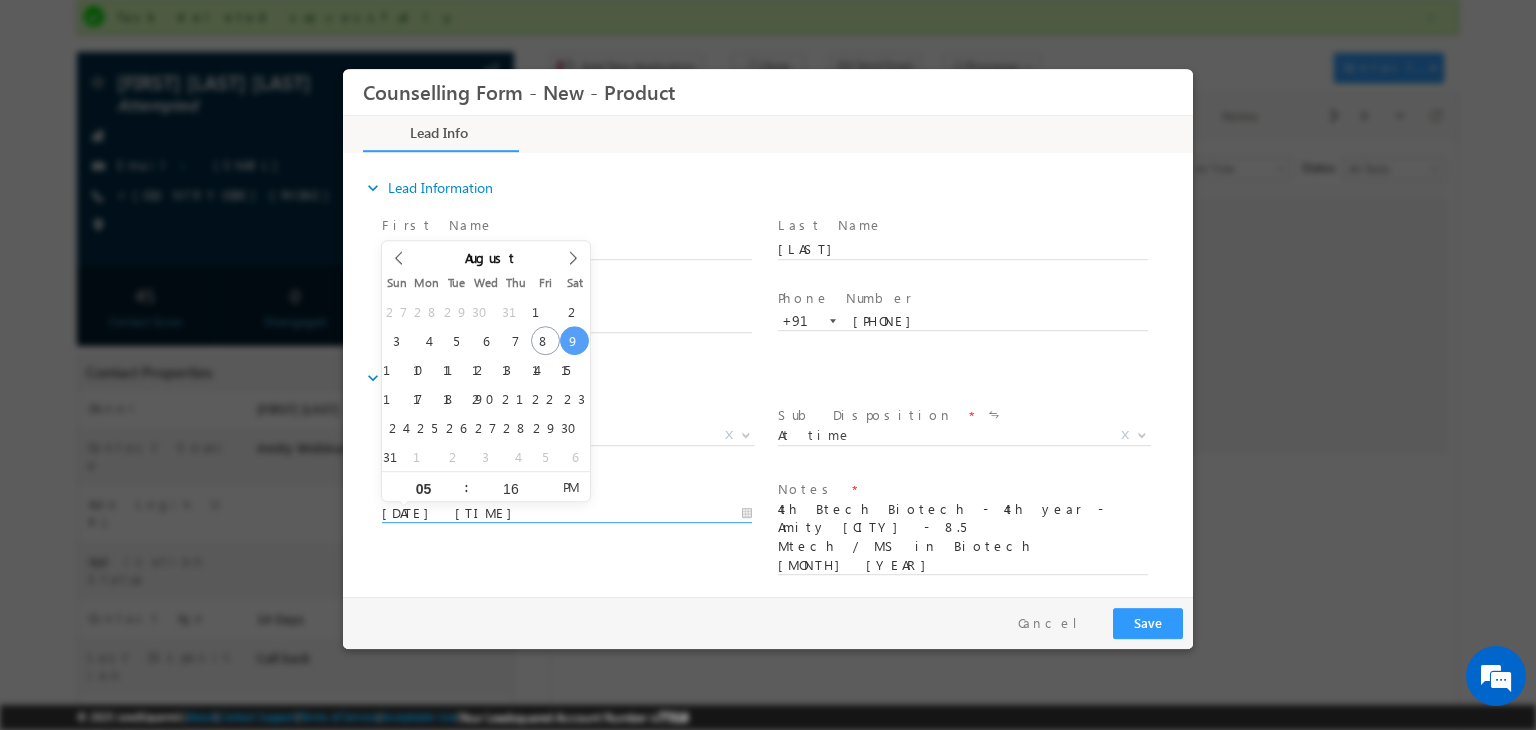 click on "09/08/2025 5:16 PM" at bounding box center [567, 514] 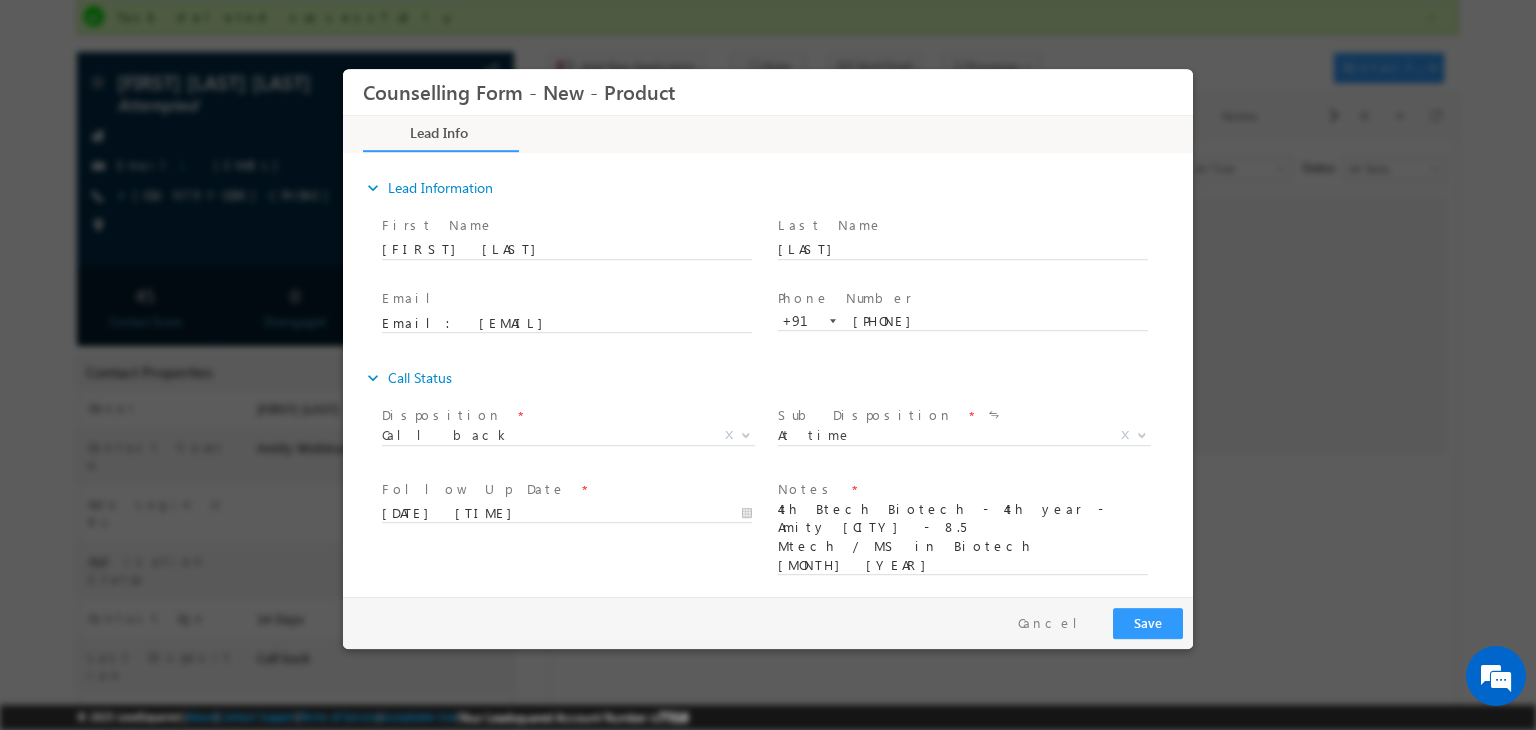 click on "Follow Up Date
*
09/08/2025 5:16 PM
Notes
*
4th Btech Biotech - 4th year - Amity Noida - 8.5
Mtech / MS in Biotech
2027 January
Will visit in office next week" at bounding box center (785, 537) 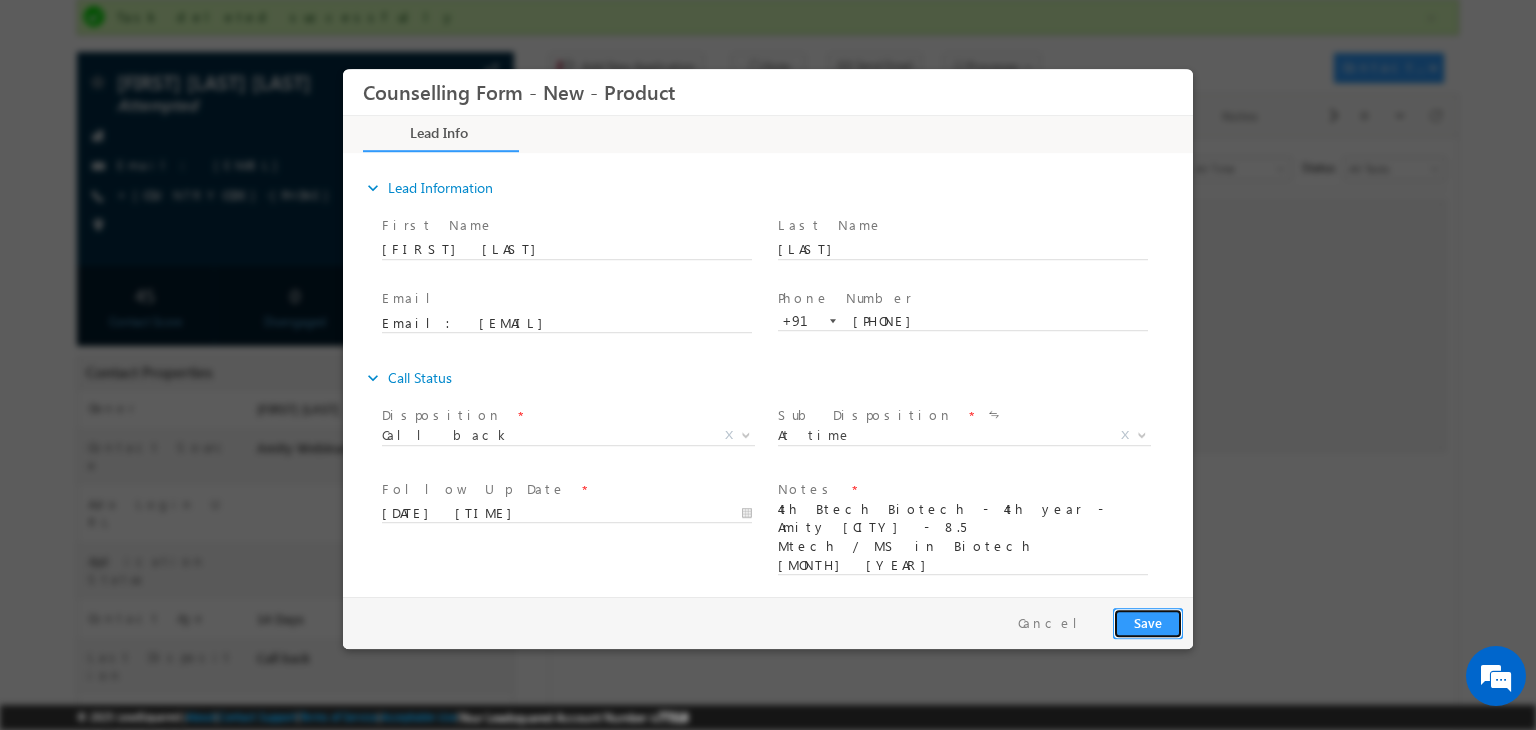 click on "Save" at bounding box center [1148, 623] 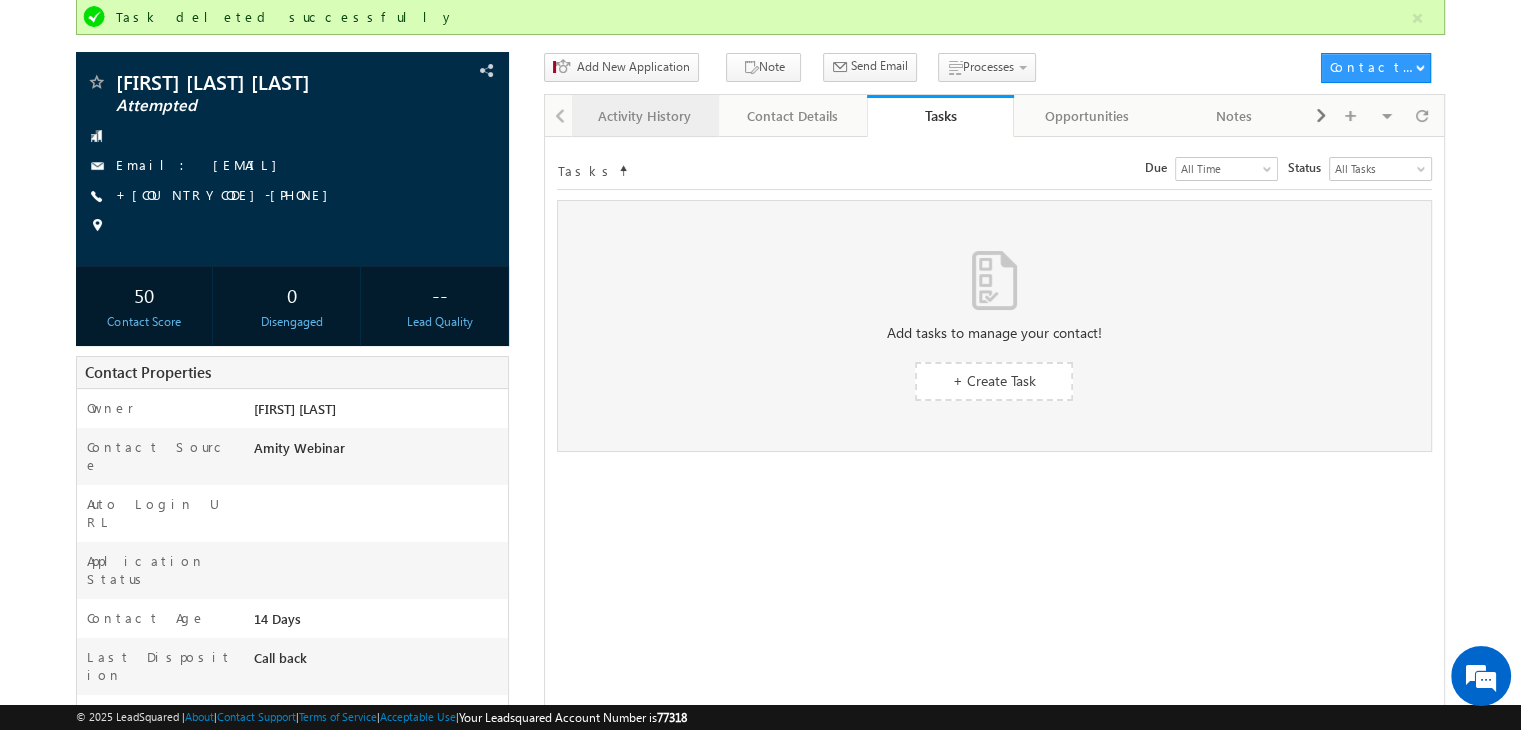 click on "Activity History" at bounding box center (645, 116) 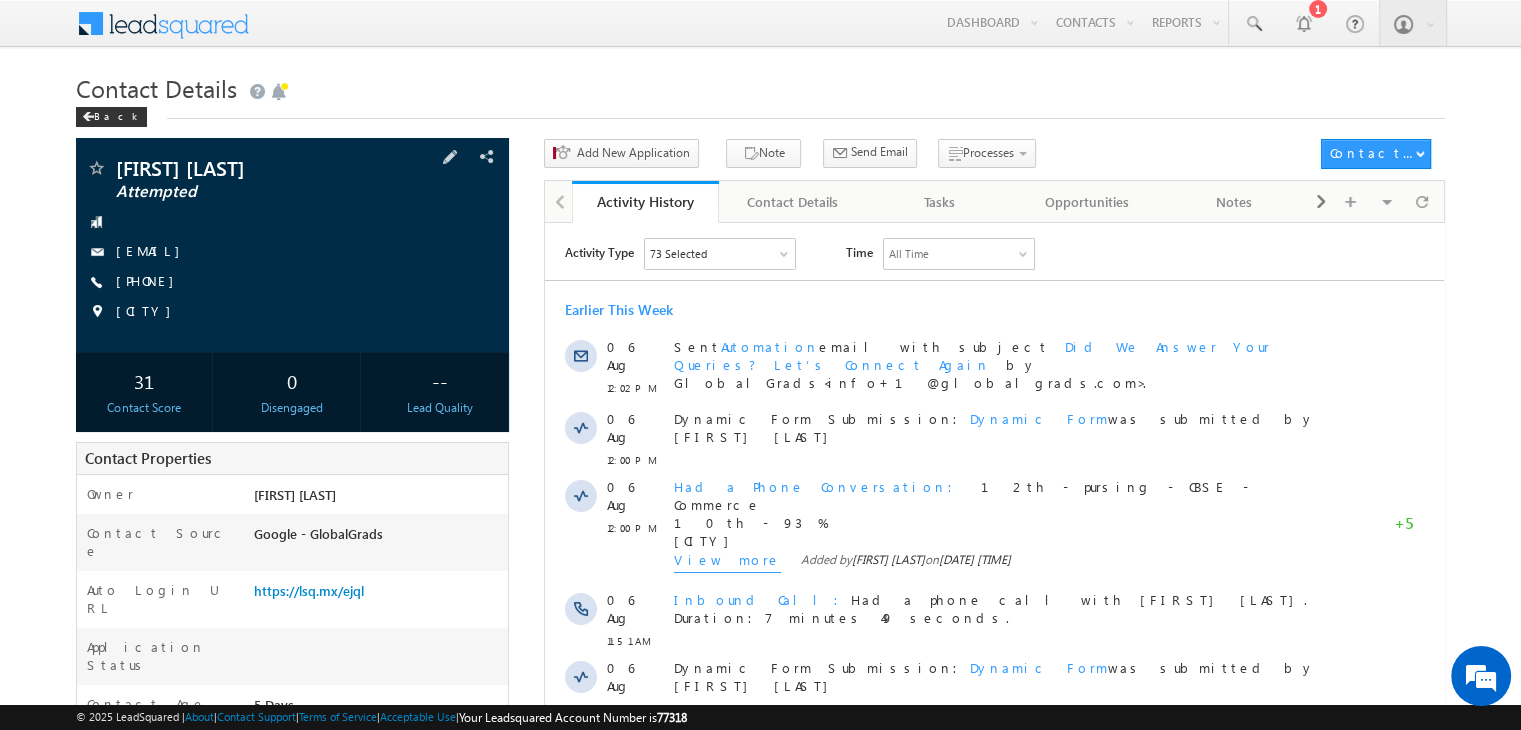 scroll, scrollTop: 0, scrollLeft: 0, axis: both 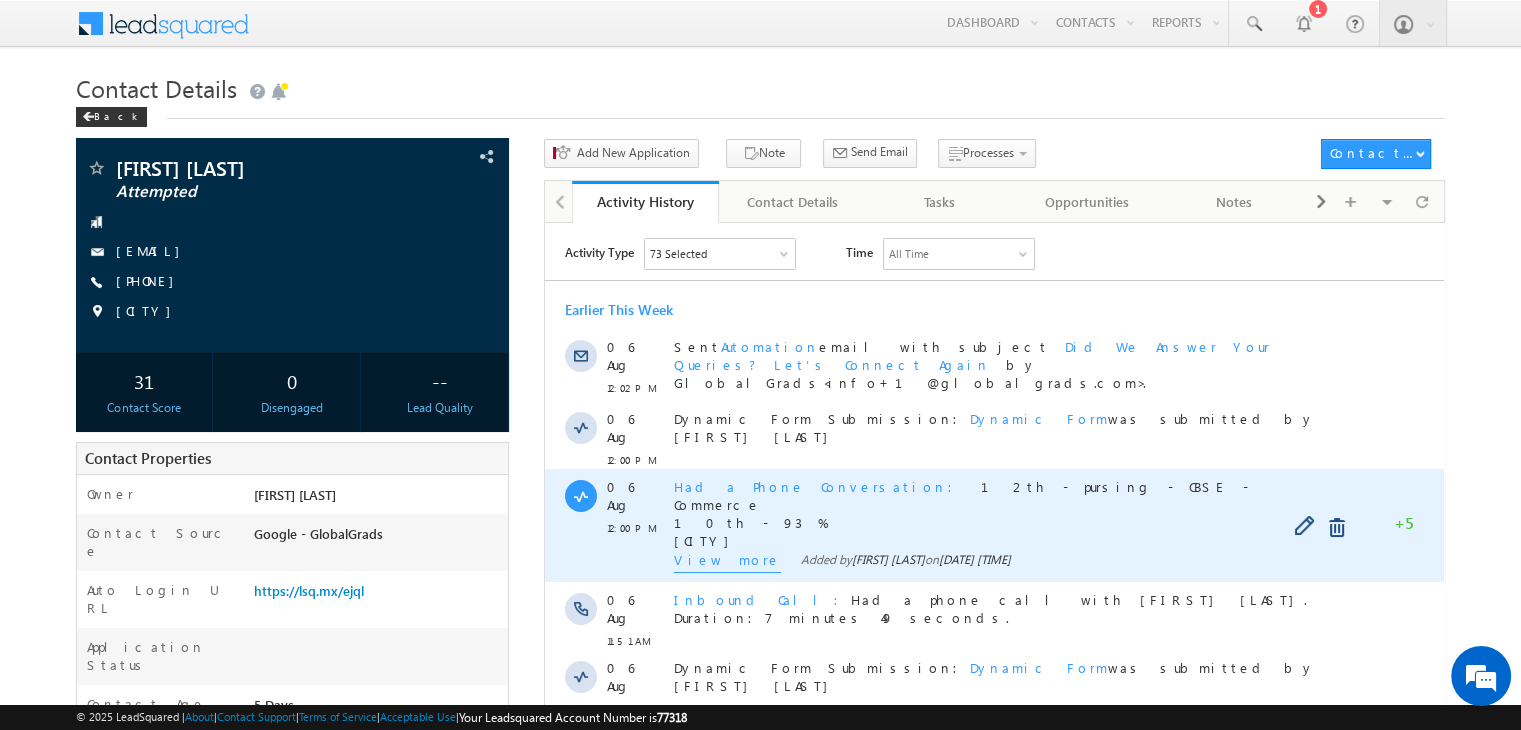 click on "View more" at bounding box center [727, 561] 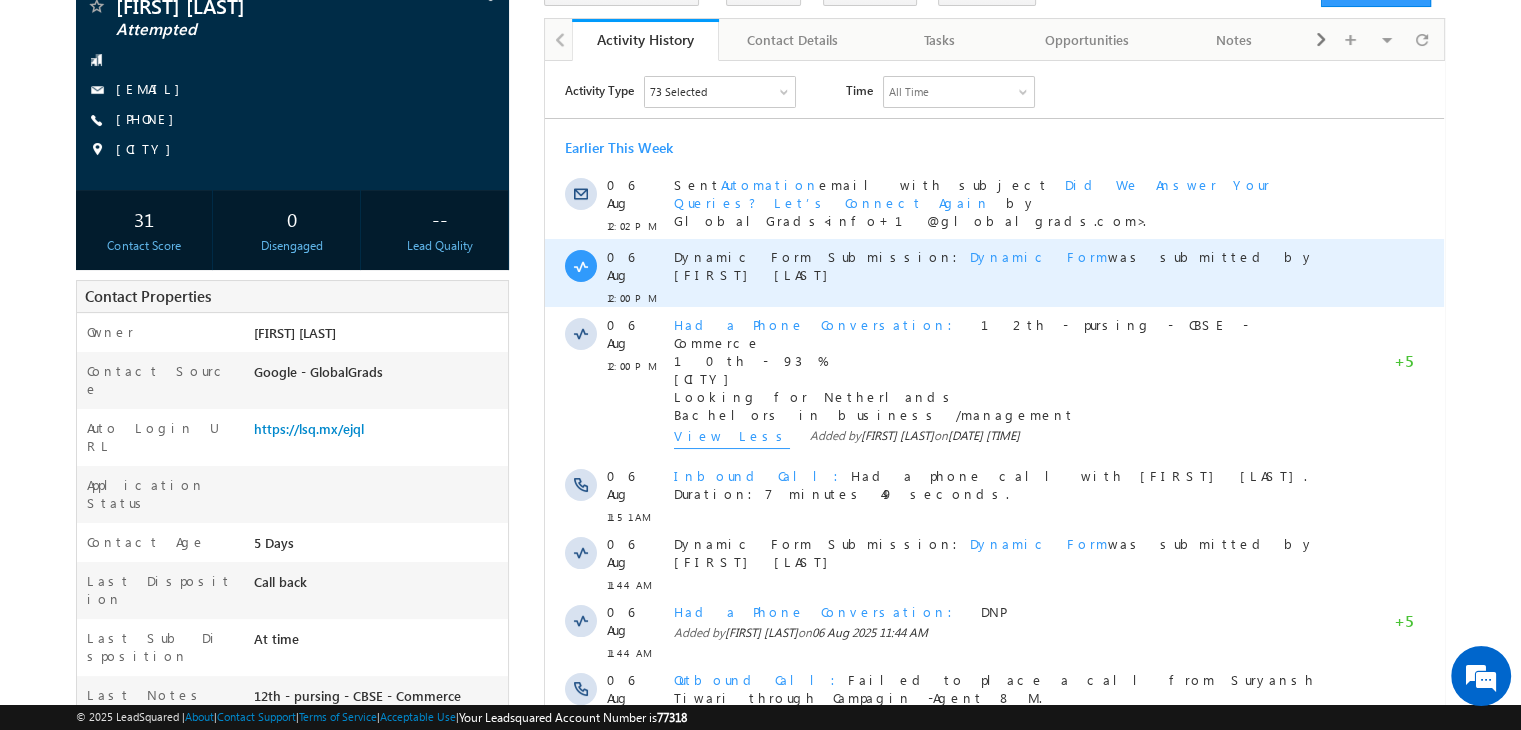 scroll, scrollTop: 163, scrollLeft: 0, axis: vertical 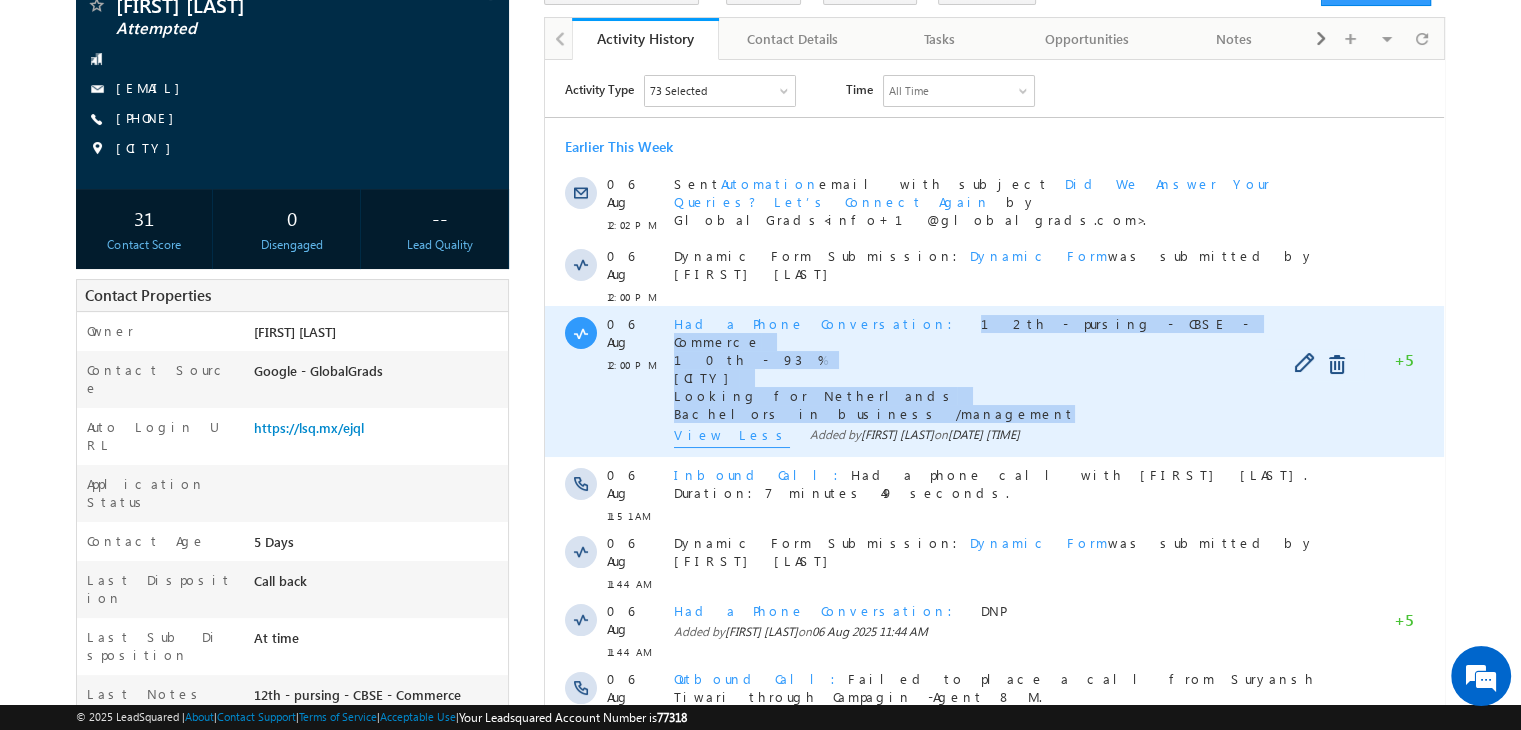 copy on "12th - pursing - CBSE - Commerce  10th - 93 % [CITY]   Looking for Netherlands  Bachelors in business /management" 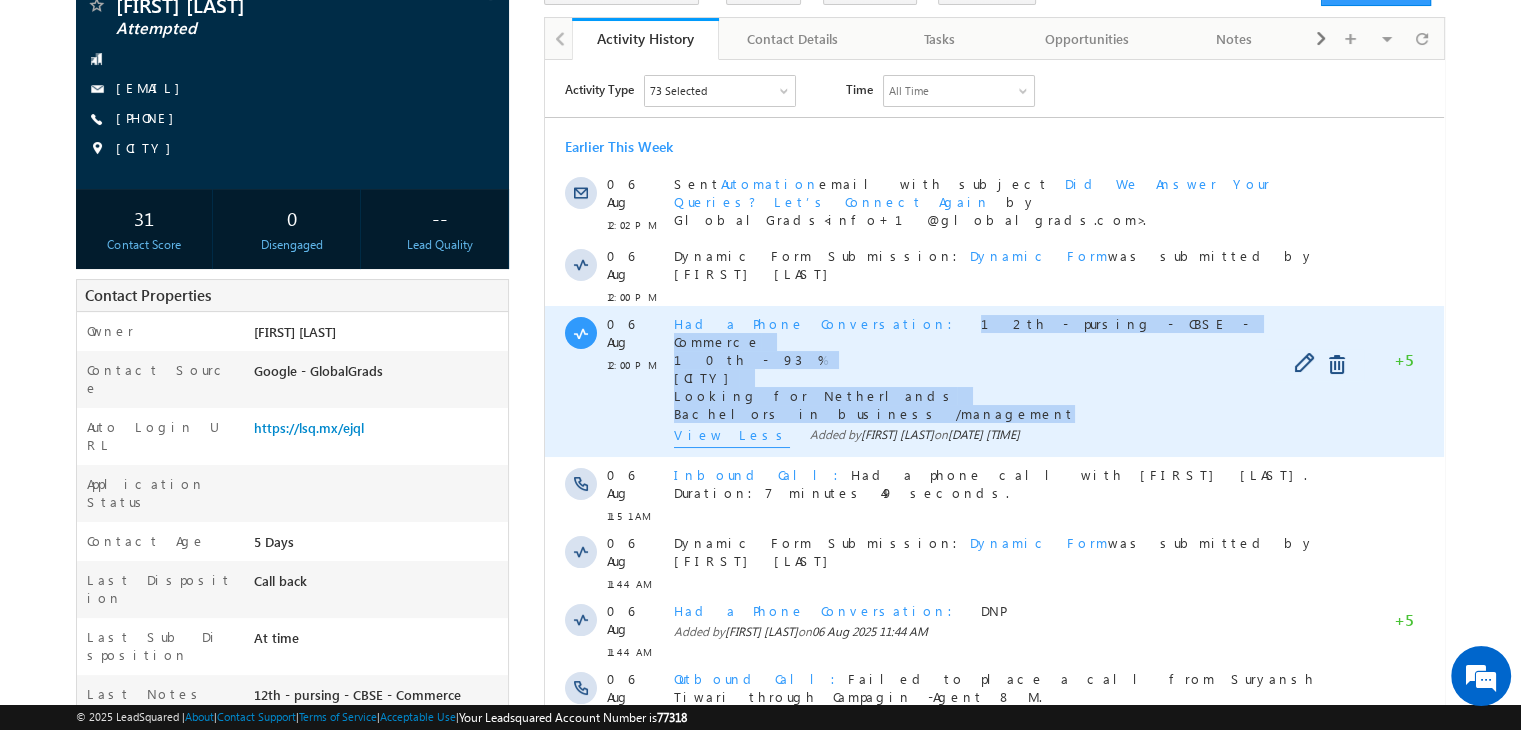drag, startPoint x: 883, startPoint y: 370, endPoint x: 838, endPoint y: 289, distance: 92.660675 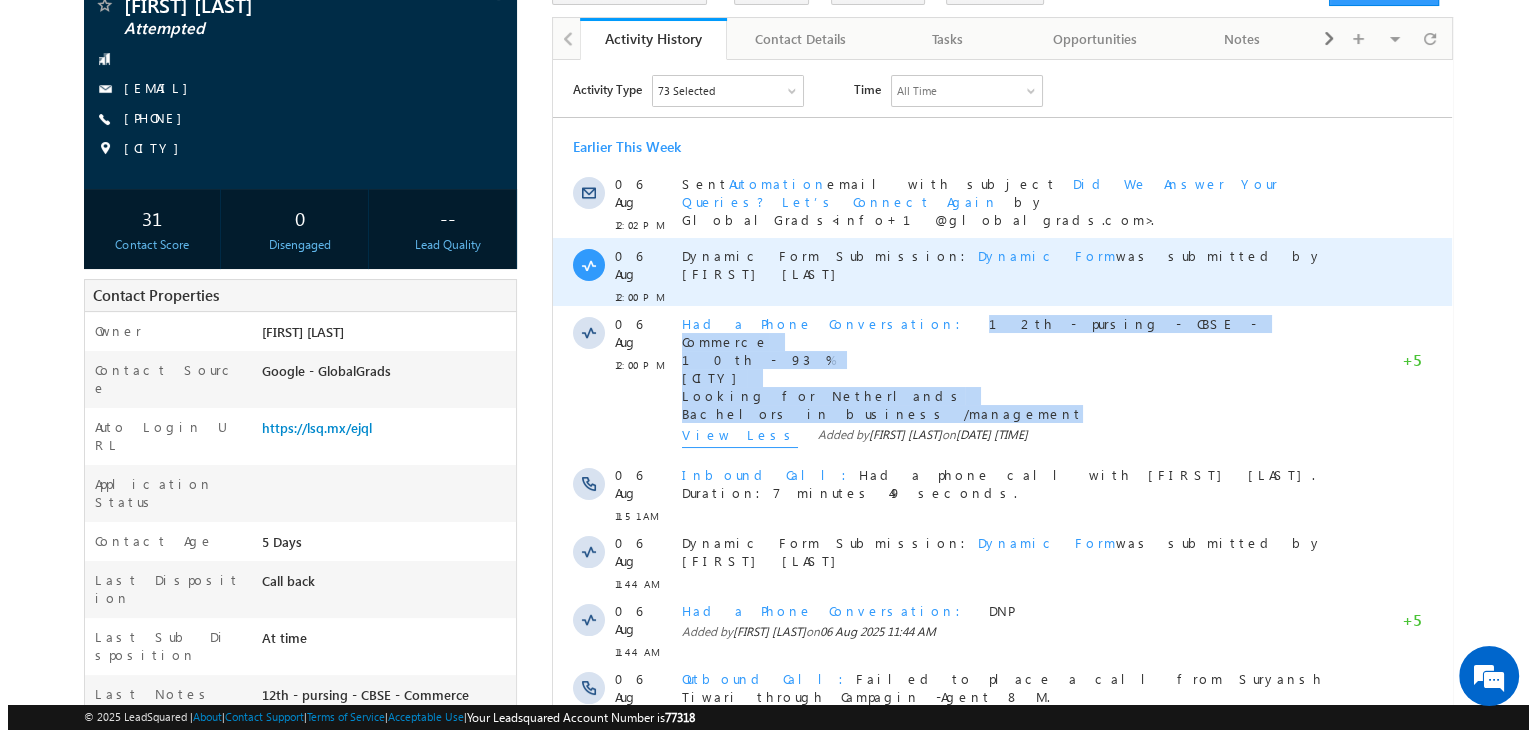 scroll, scrollTop: 0, scrollLeft: 0, axis: both 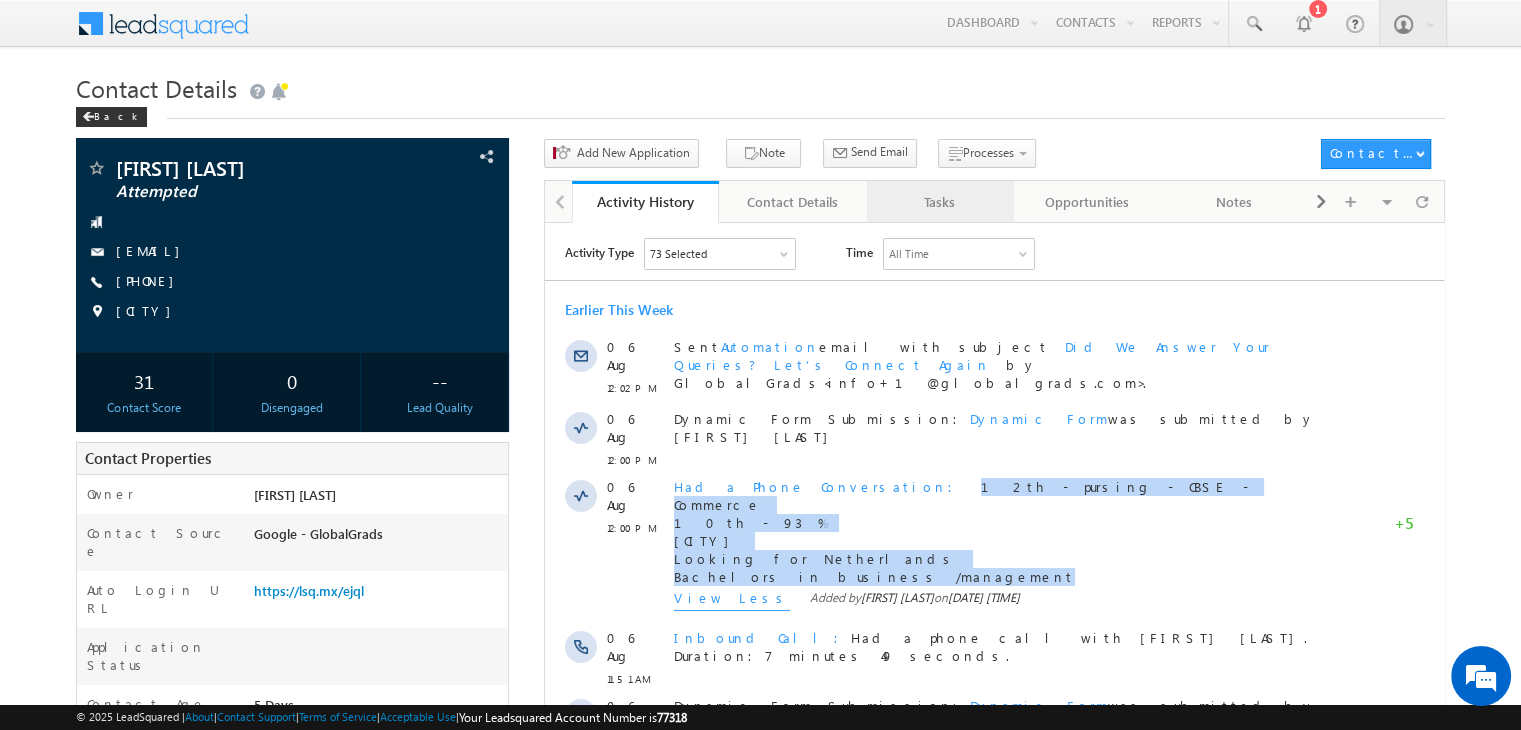 click on "Tasks" at bounding box center [940, 202] 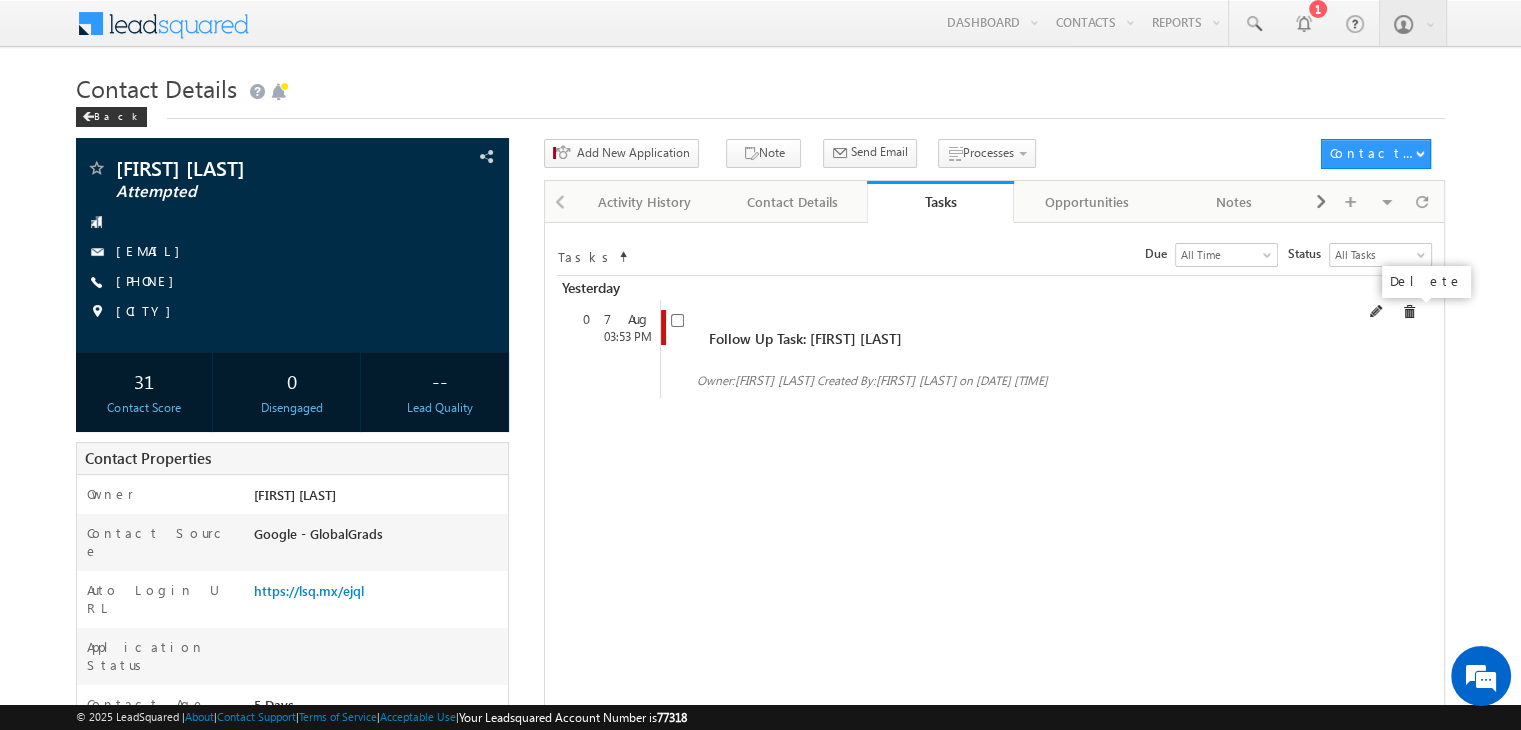 click at bounding box center [1409, 312] 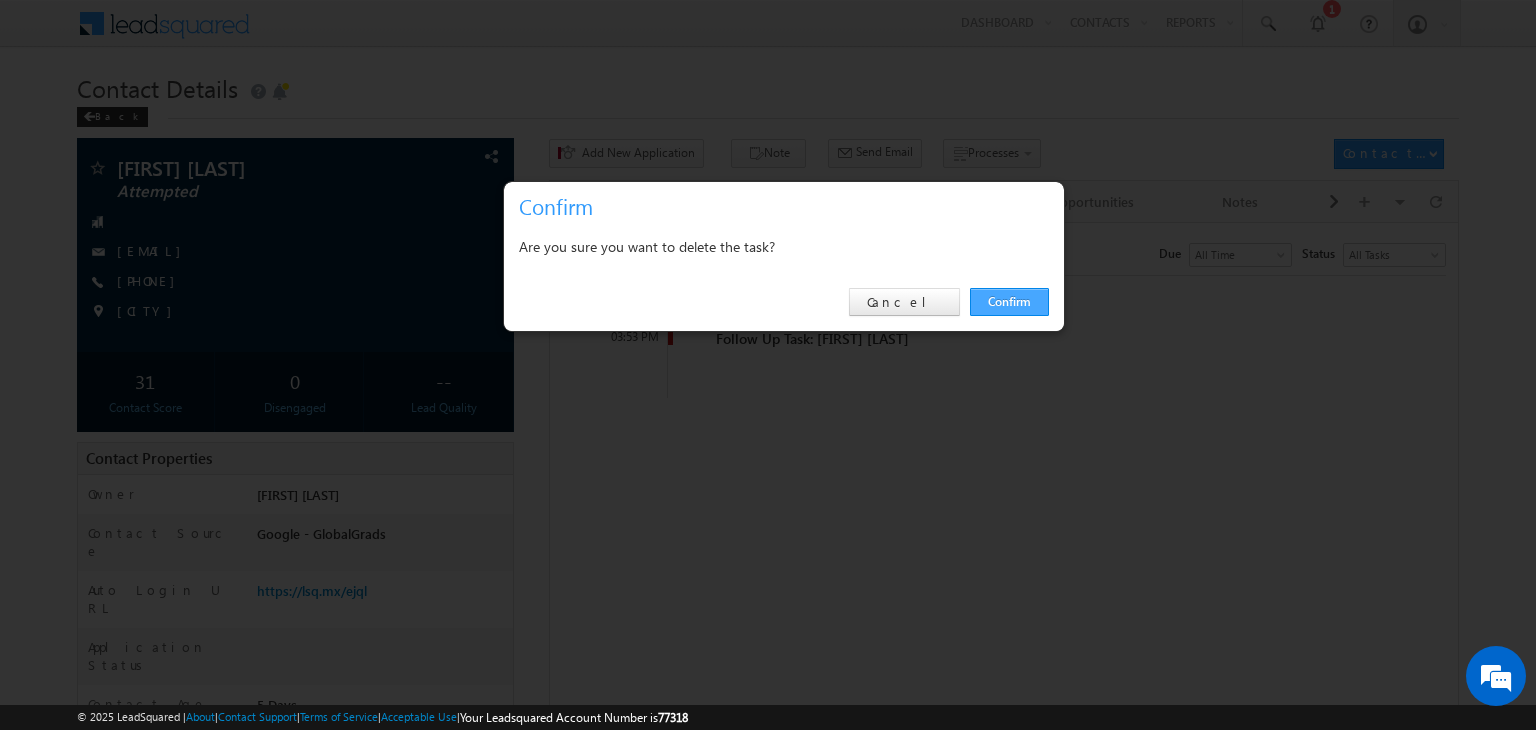click on "Confirm" at bounding box center (1009, 302) 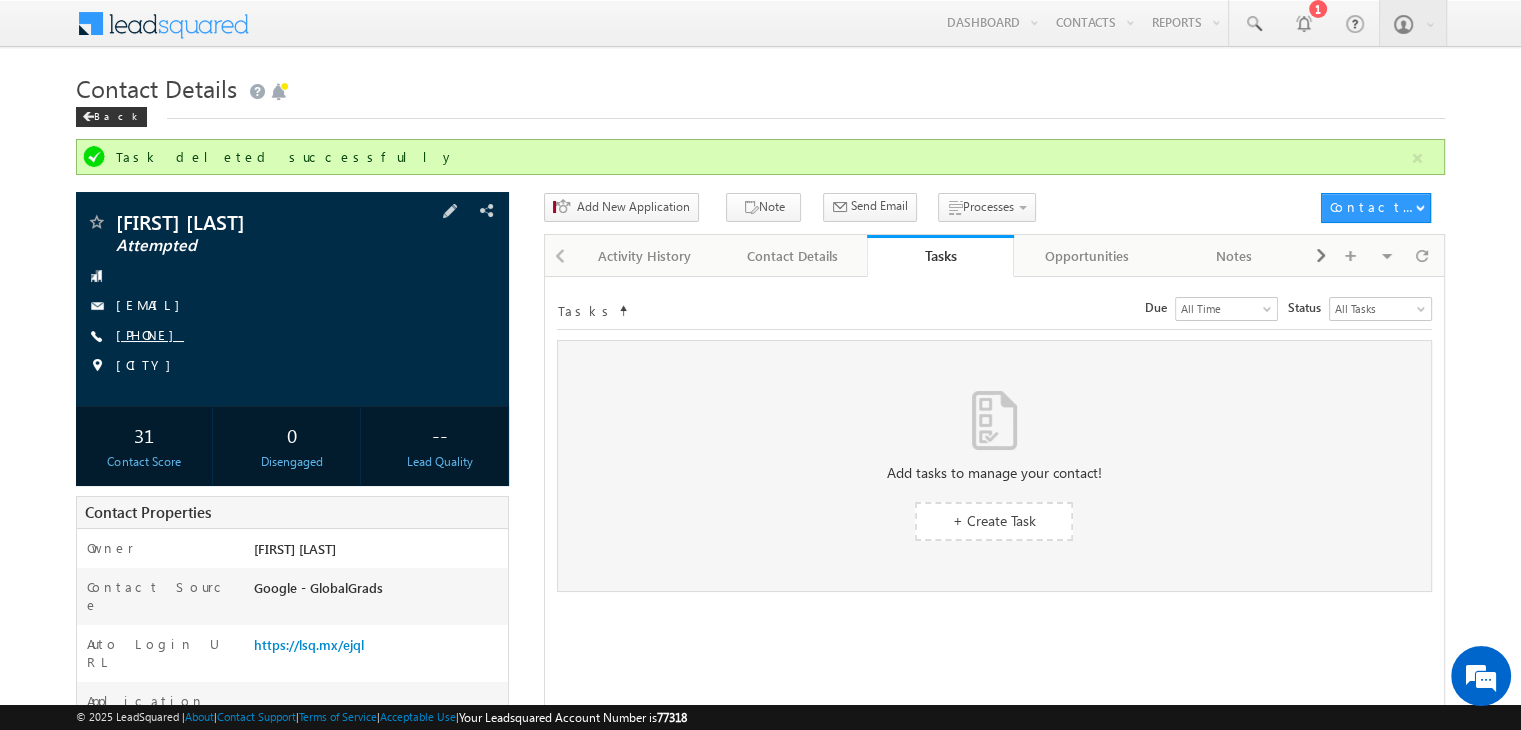 click on "[PHONE]" at bounding box center (150, 334) 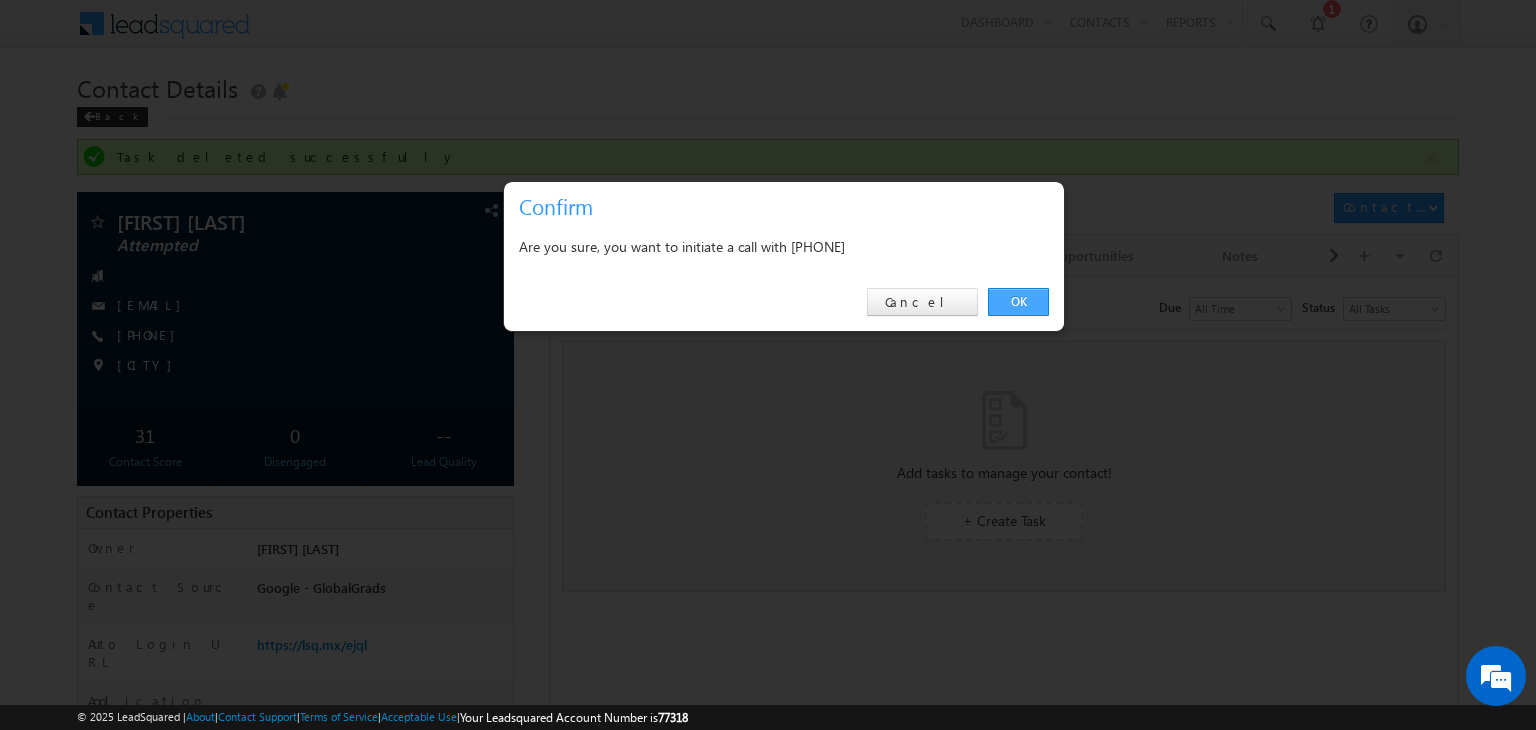 click on "OK" at bounding box center [1018, 302] 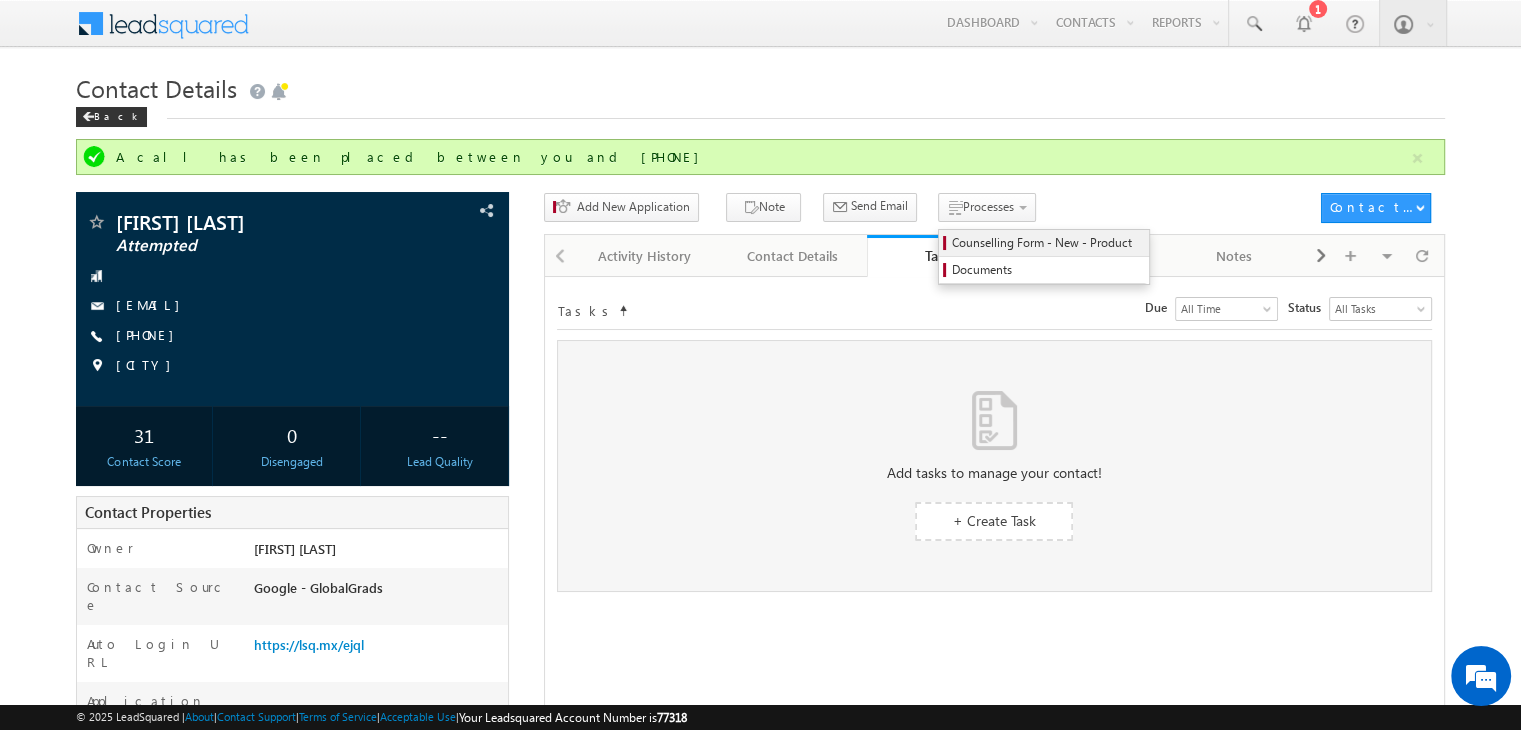 click on "Counselling Form - New - Product" at bounding box center (1047, 243) 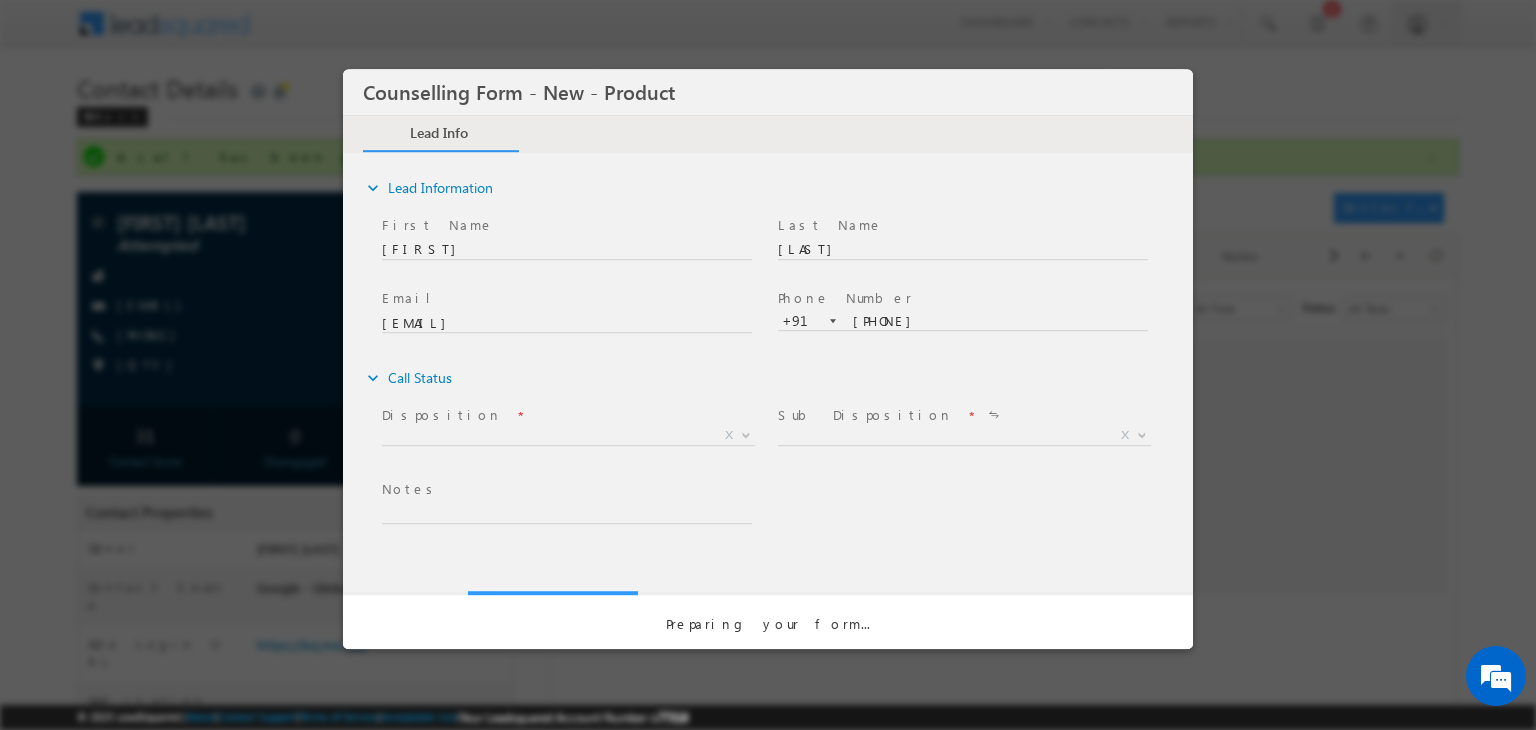 scroll, scrollTop: 0, scrollLeft: 0, axis: both 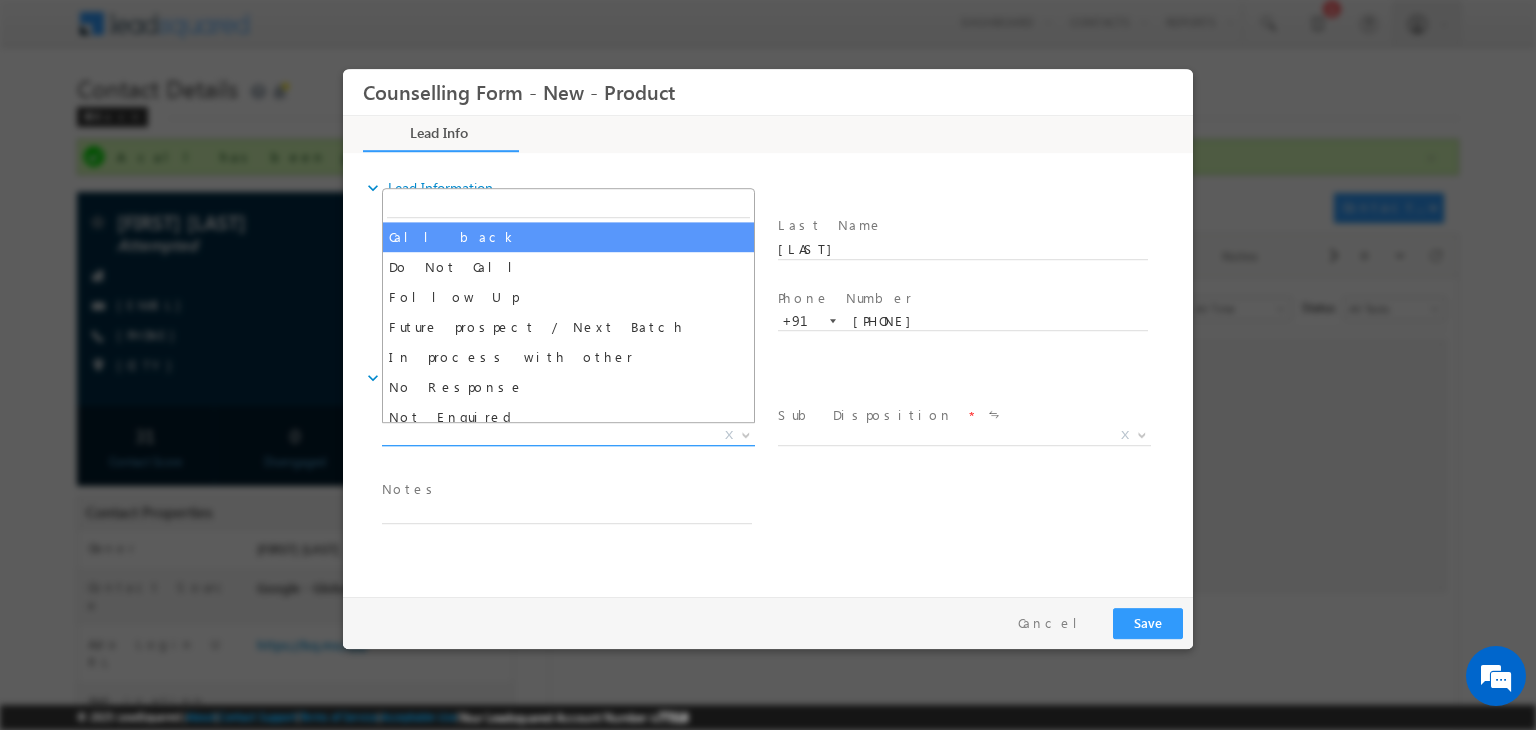 click on "X" at bounding box center (568, 436) 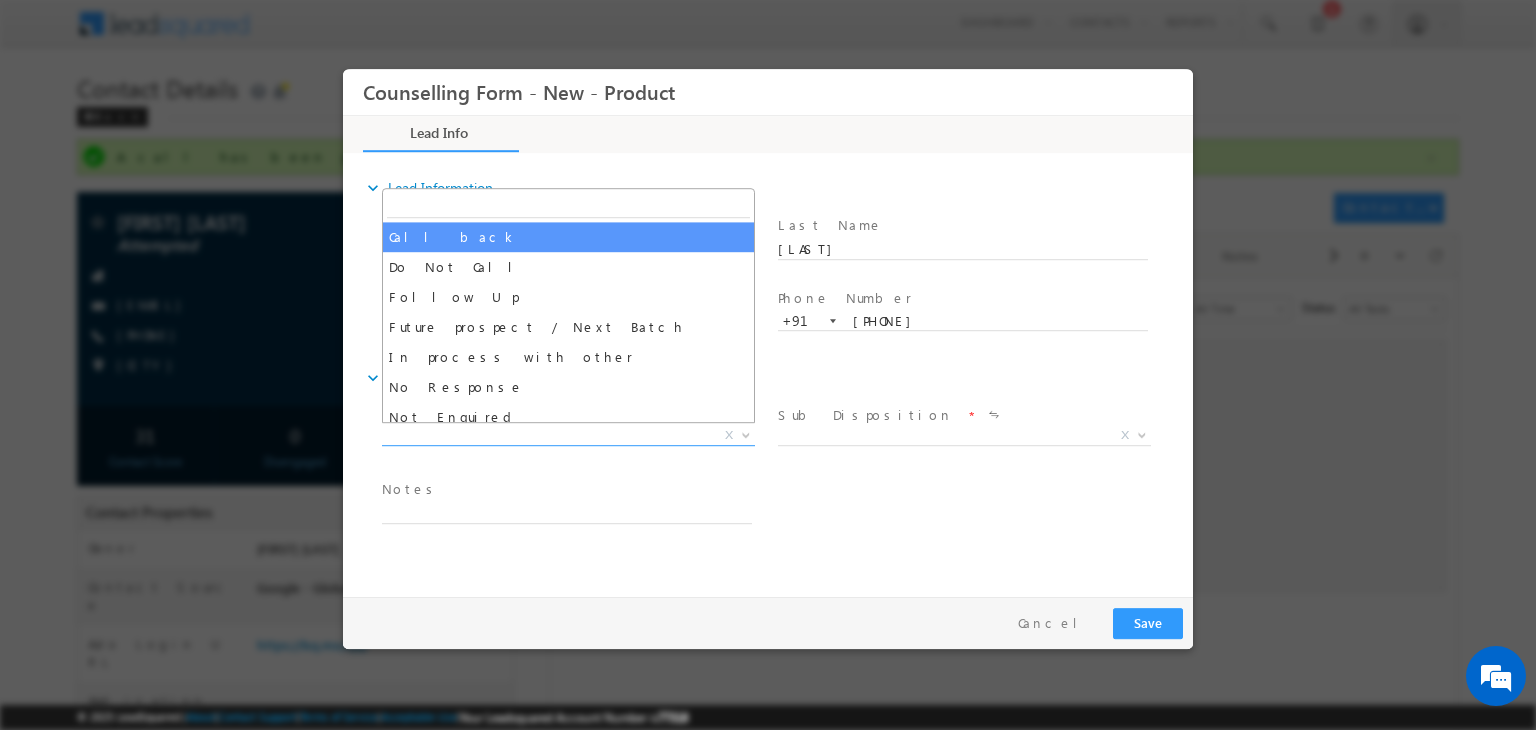 select on "Call back" 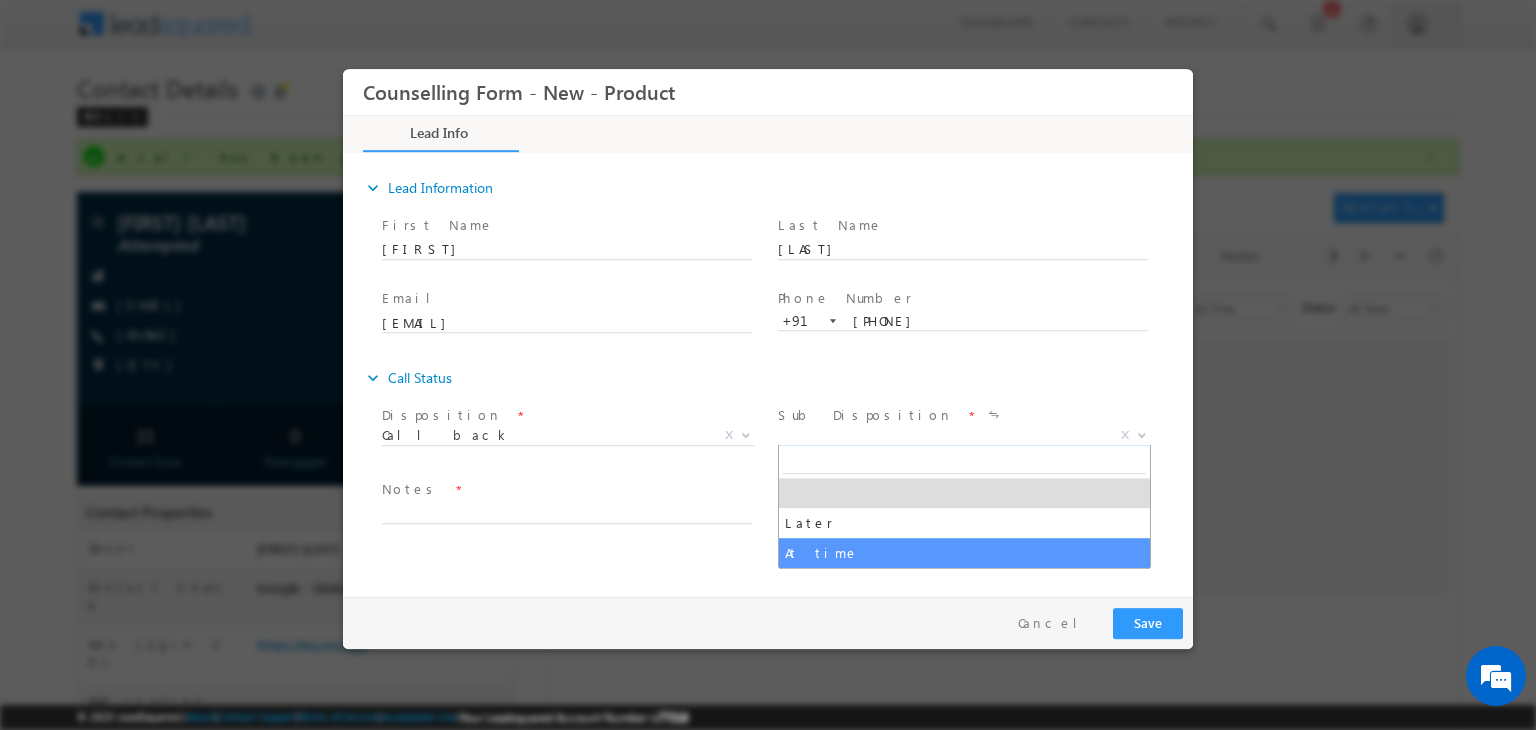 drag, startPoint x: 836, startPoint y: 432, endPoint x: 876, endPoint y: 551, distance: 125.54282 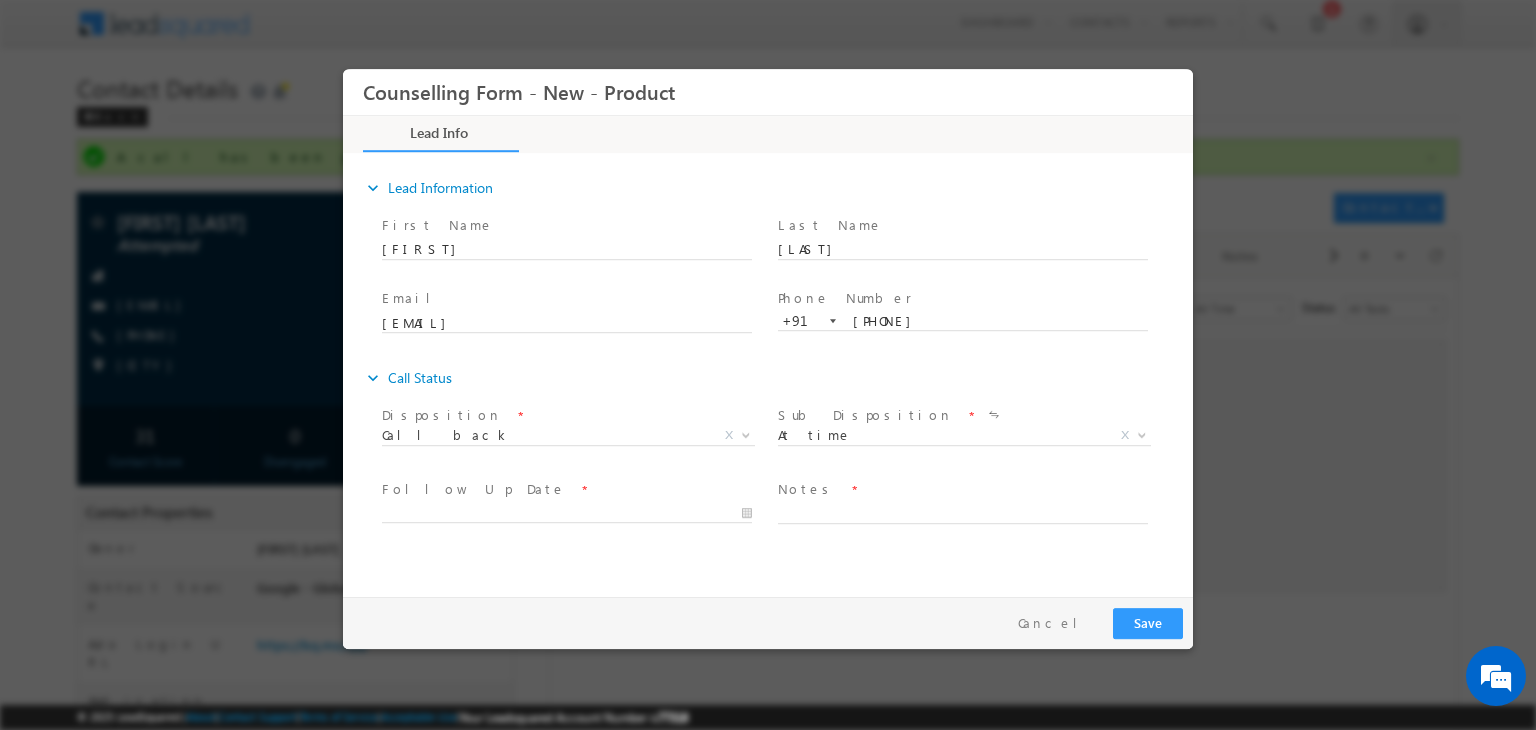 click on "expand_more Lead Information
First Name" at bounding box center [773, 372] 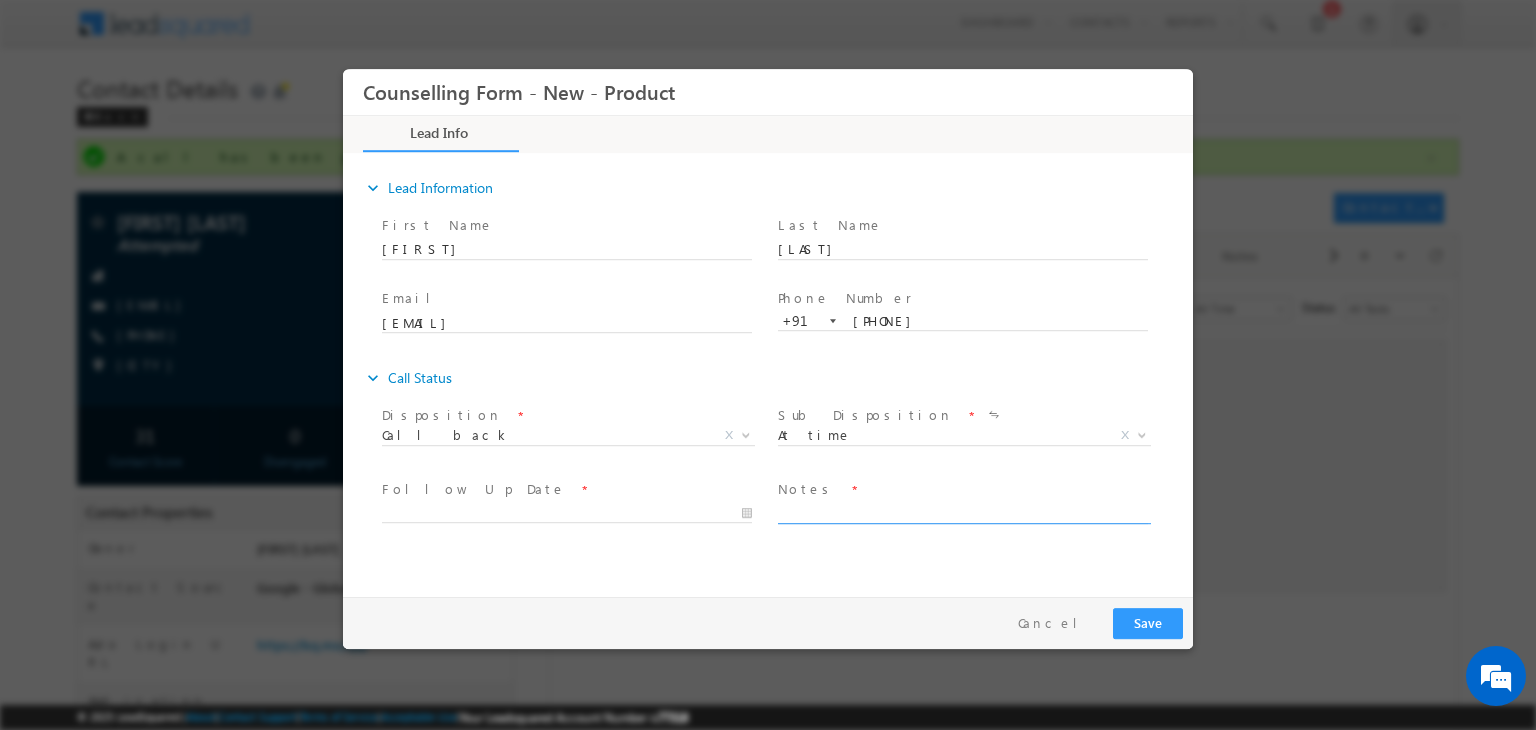 click at bounding box center [963, 512] 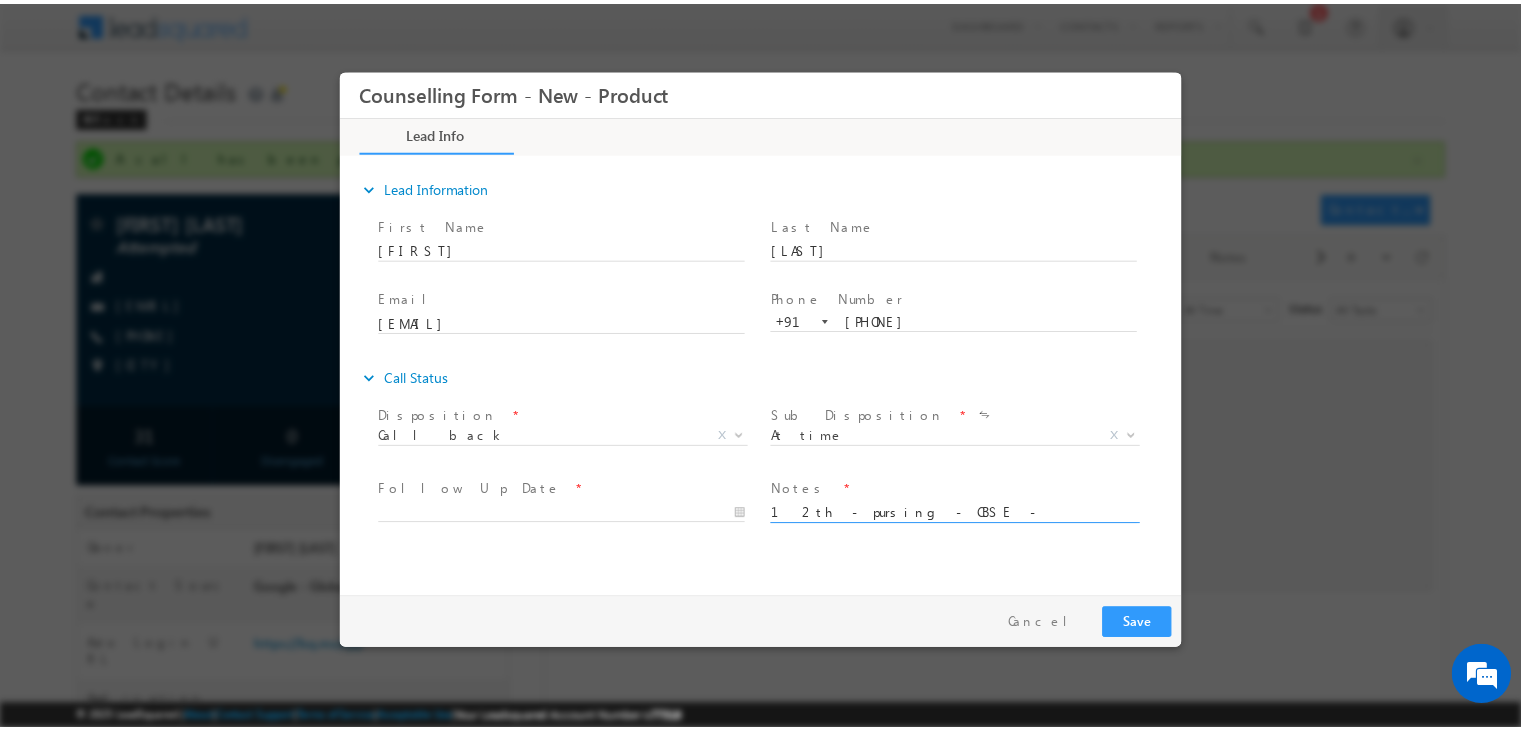 scroll, scrollTop: 4, scrollLeft: 0, axis: vertical 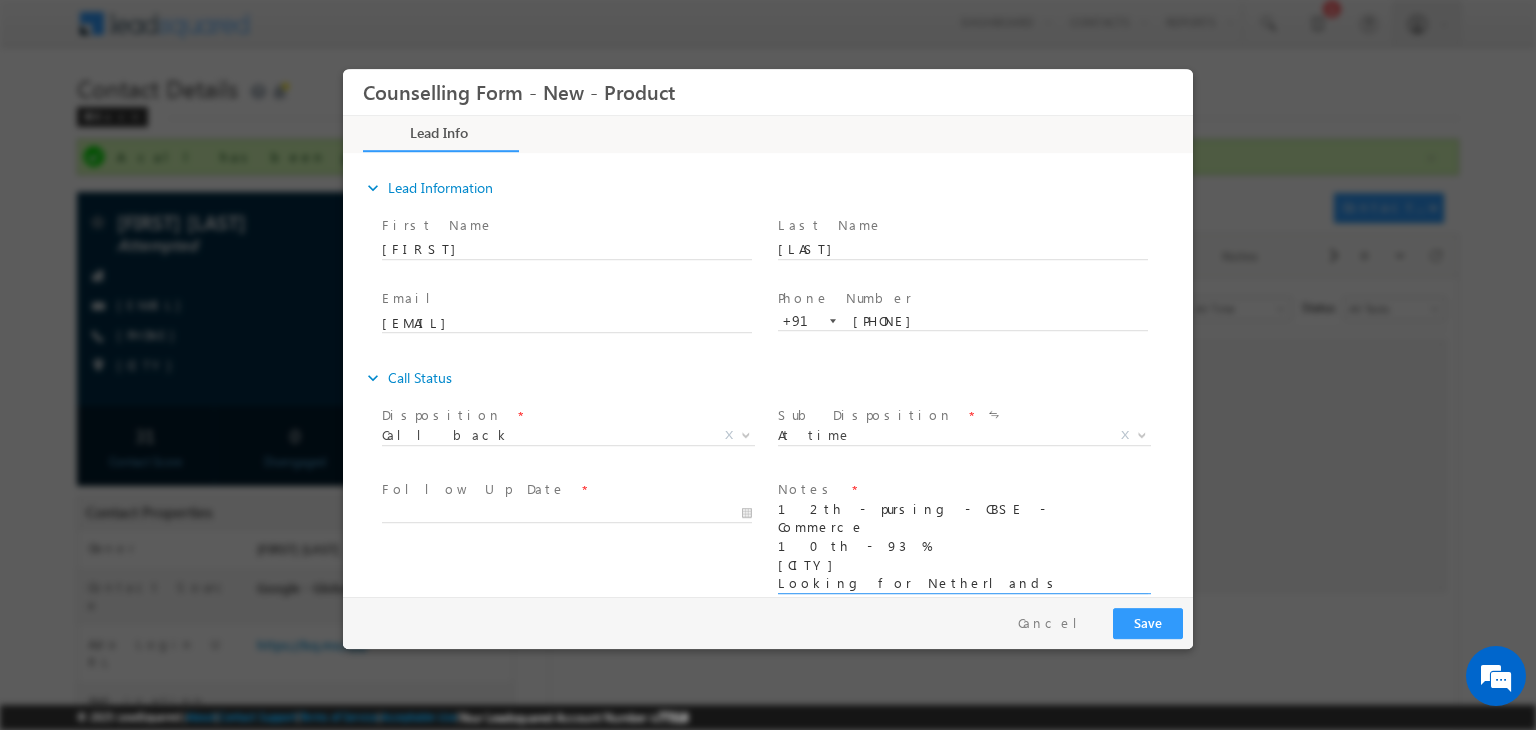 type on "12th - pursing - CBSE - Commerce
10th - 93 %
[CITY]
Looking for Netherlands
Bachelors in business /management" 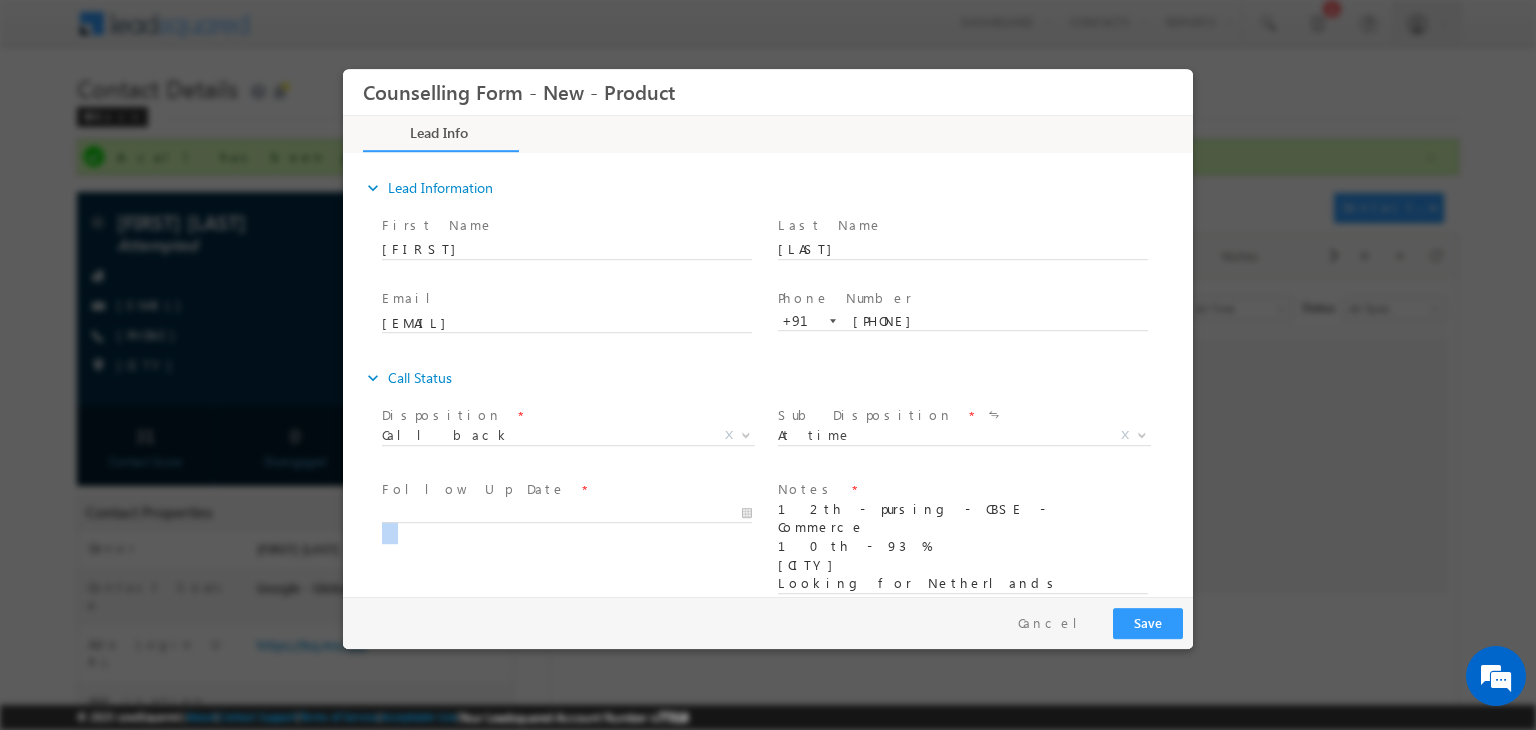 drag, startPoint x: 649, startPoint y: 524, endPoint x: 609, endPoint y: 504, distance: 44.72136 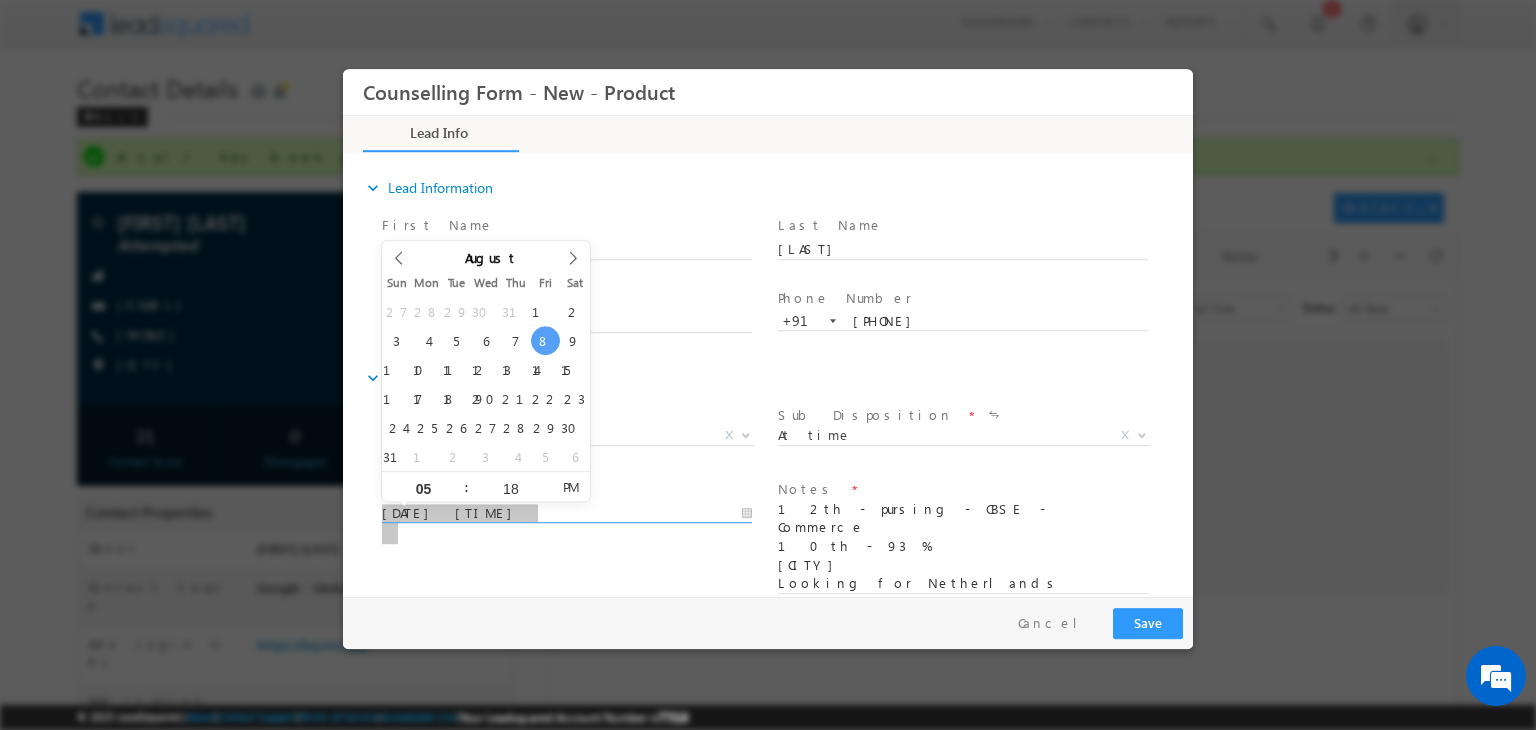 click on "[DATE] [TIME]" at bounding box center (567, 514) 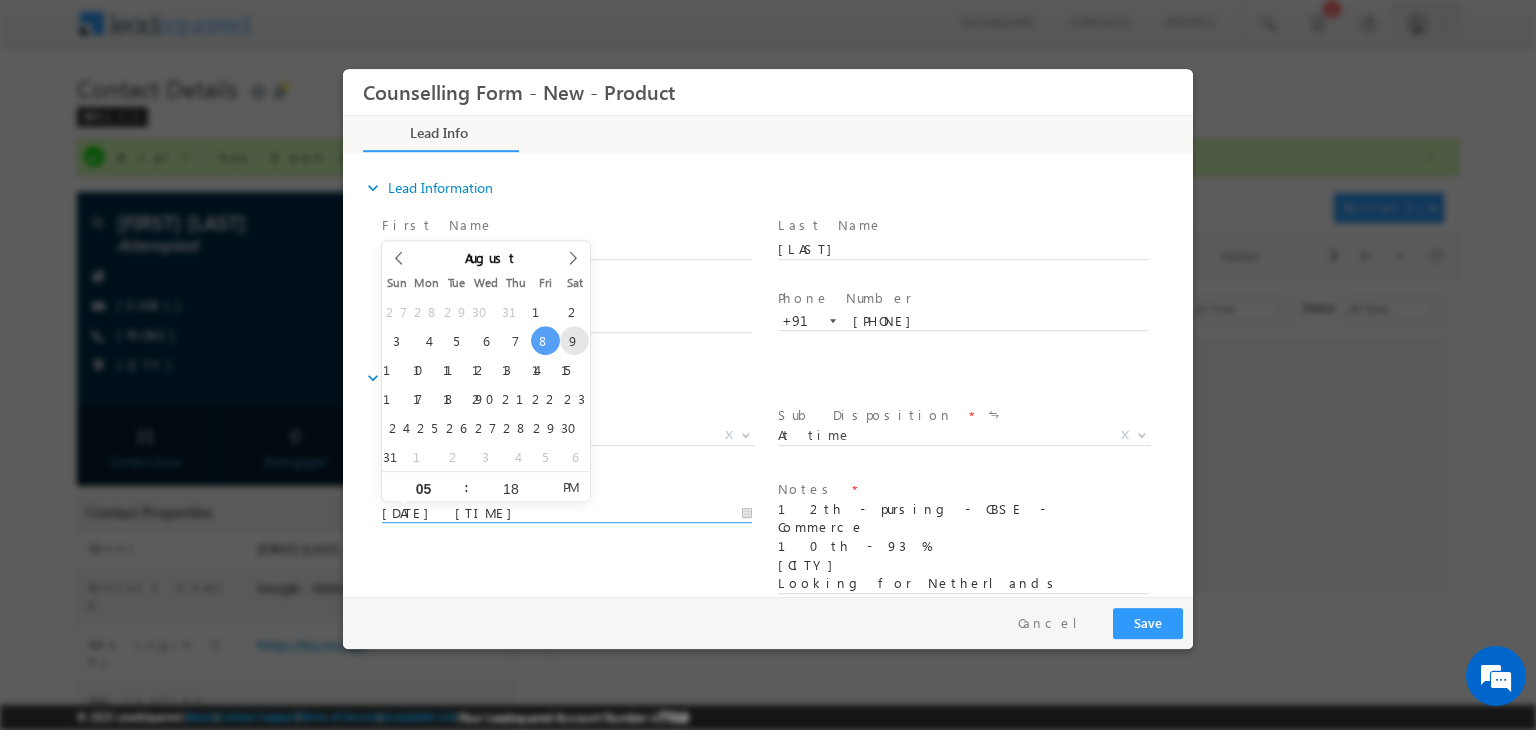 type on "[DATE] [TIME]" 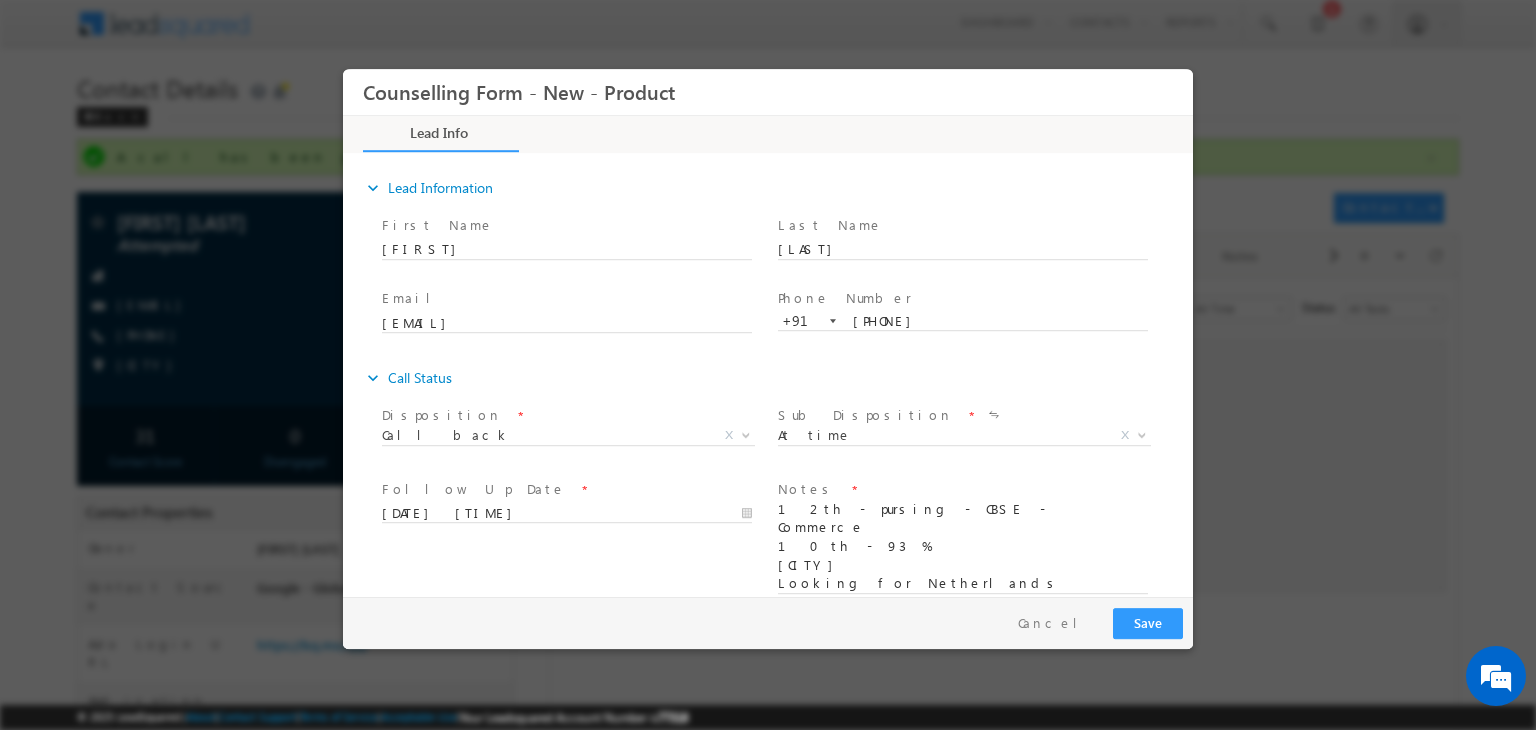 click on "Follow Up Date
*
[DATE] [TIME]
Notes
*
12th - pursing - CBSE - Commerce
10th - 93 %
[CITY]
Looking for Netherlands
Bachelors in business /management" at bounding box center (785, 547) 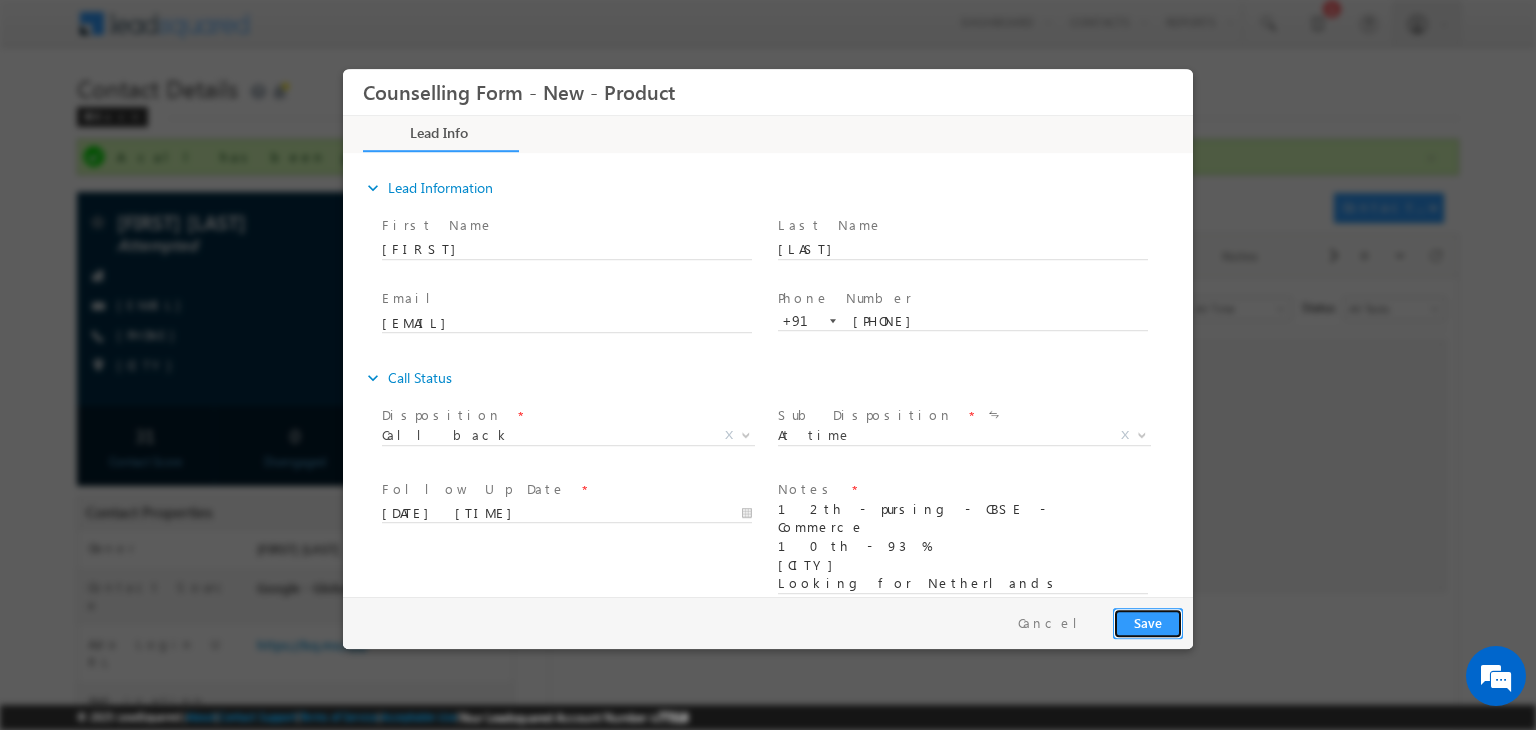click on "Save" at bounding box center [1148, 623] 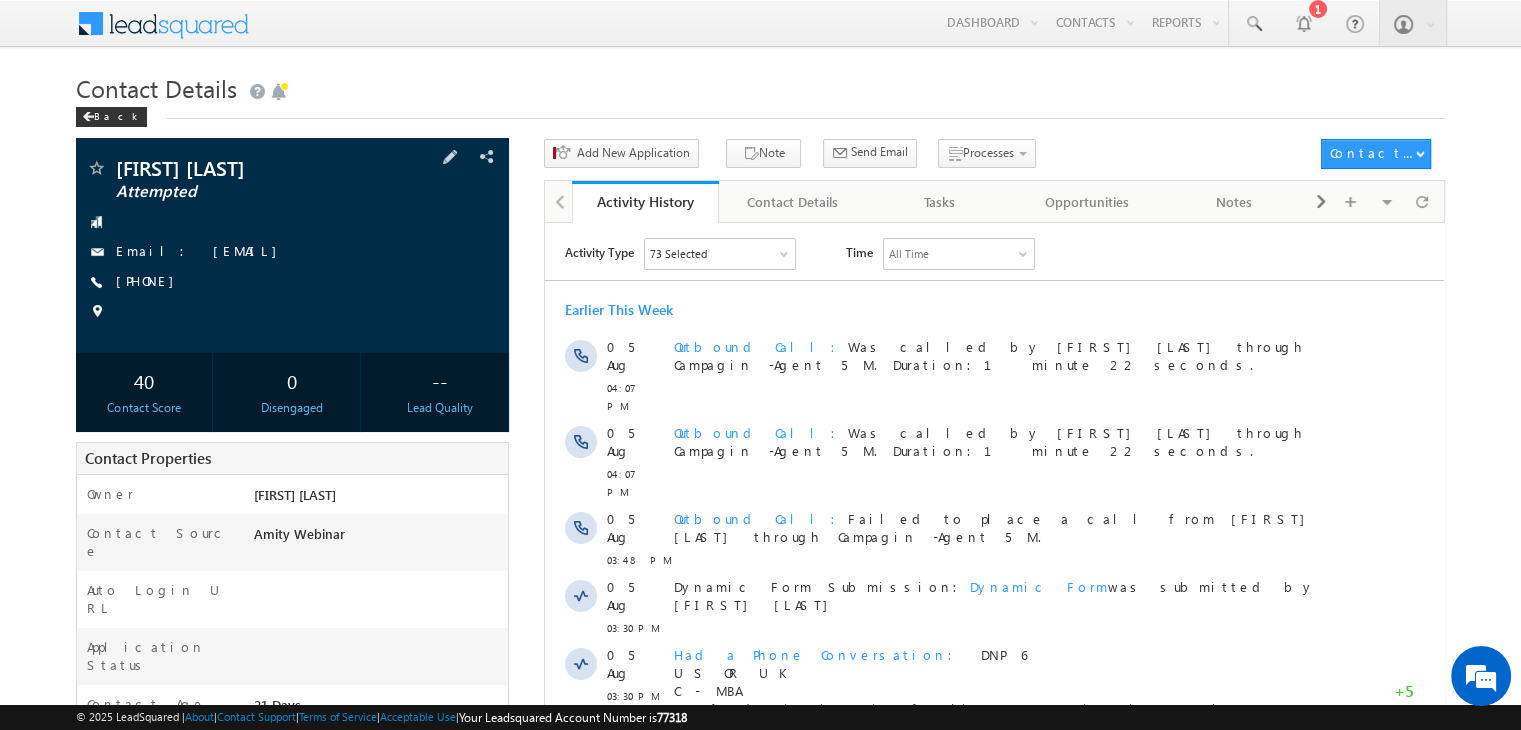 scroll, scrollTop: 0, scrollLeft: 0, axis: both 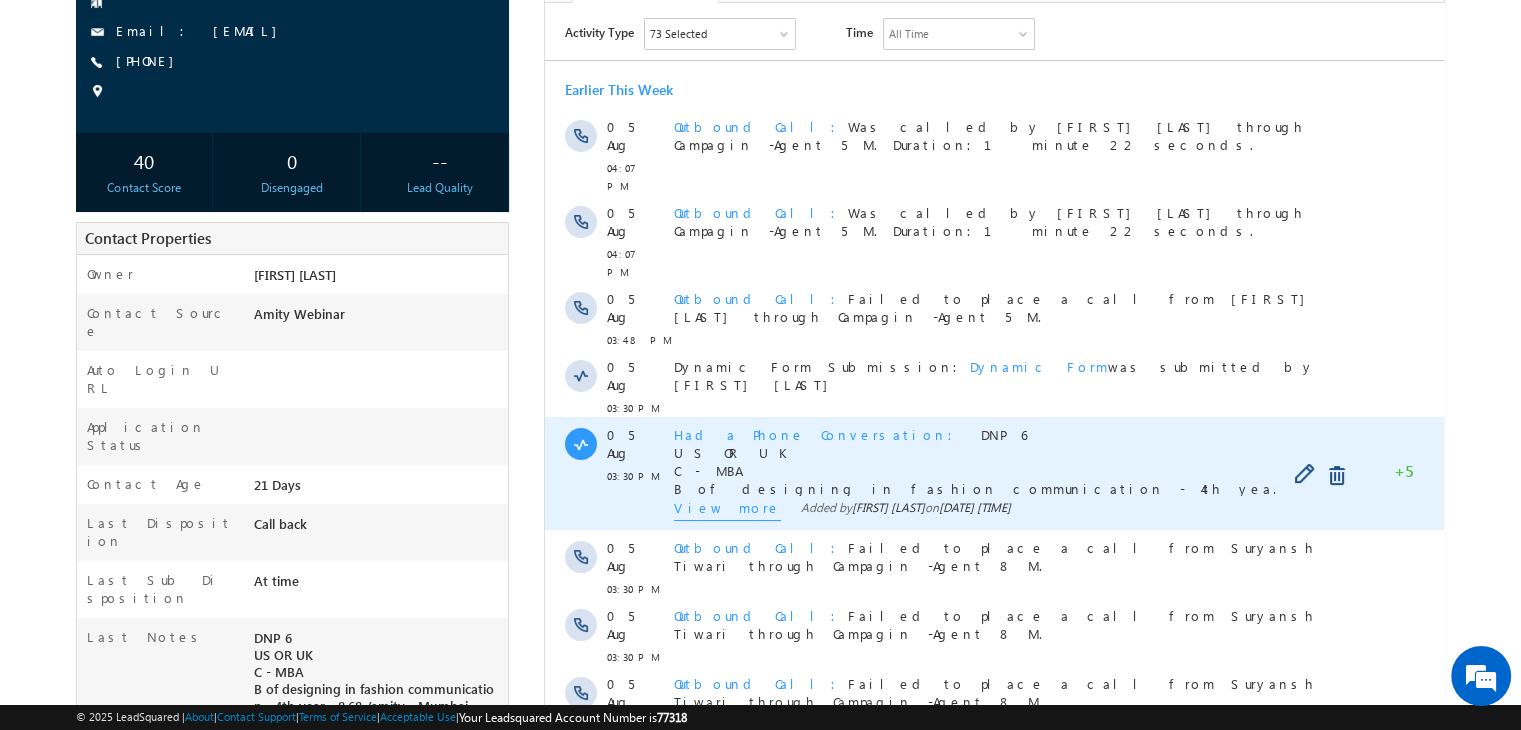 click on "View more" at bounding box center [727, 509] 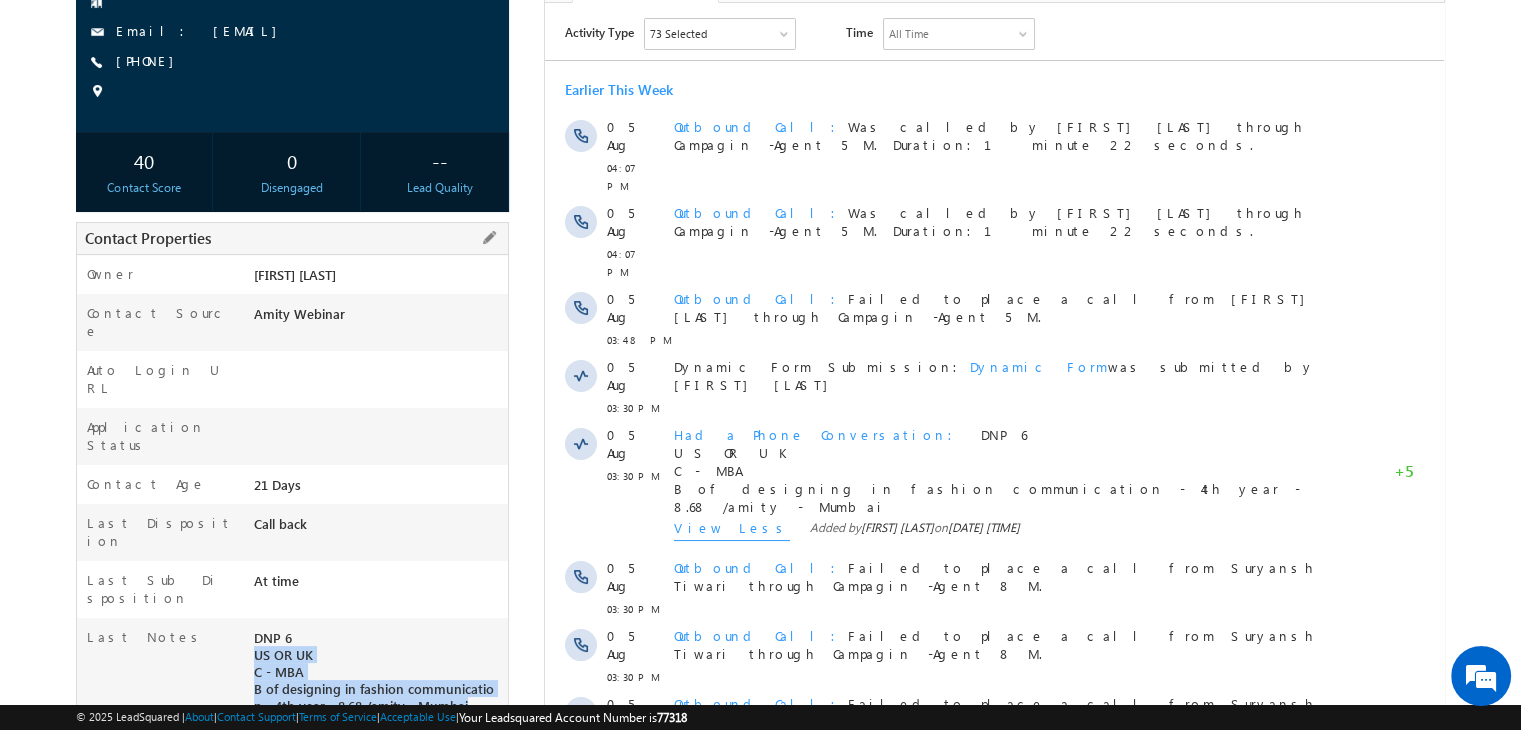 copy on "US OR UK C - MBA B of designing in fashion communication - 4th year - 8.68 /amity - Mumbai" 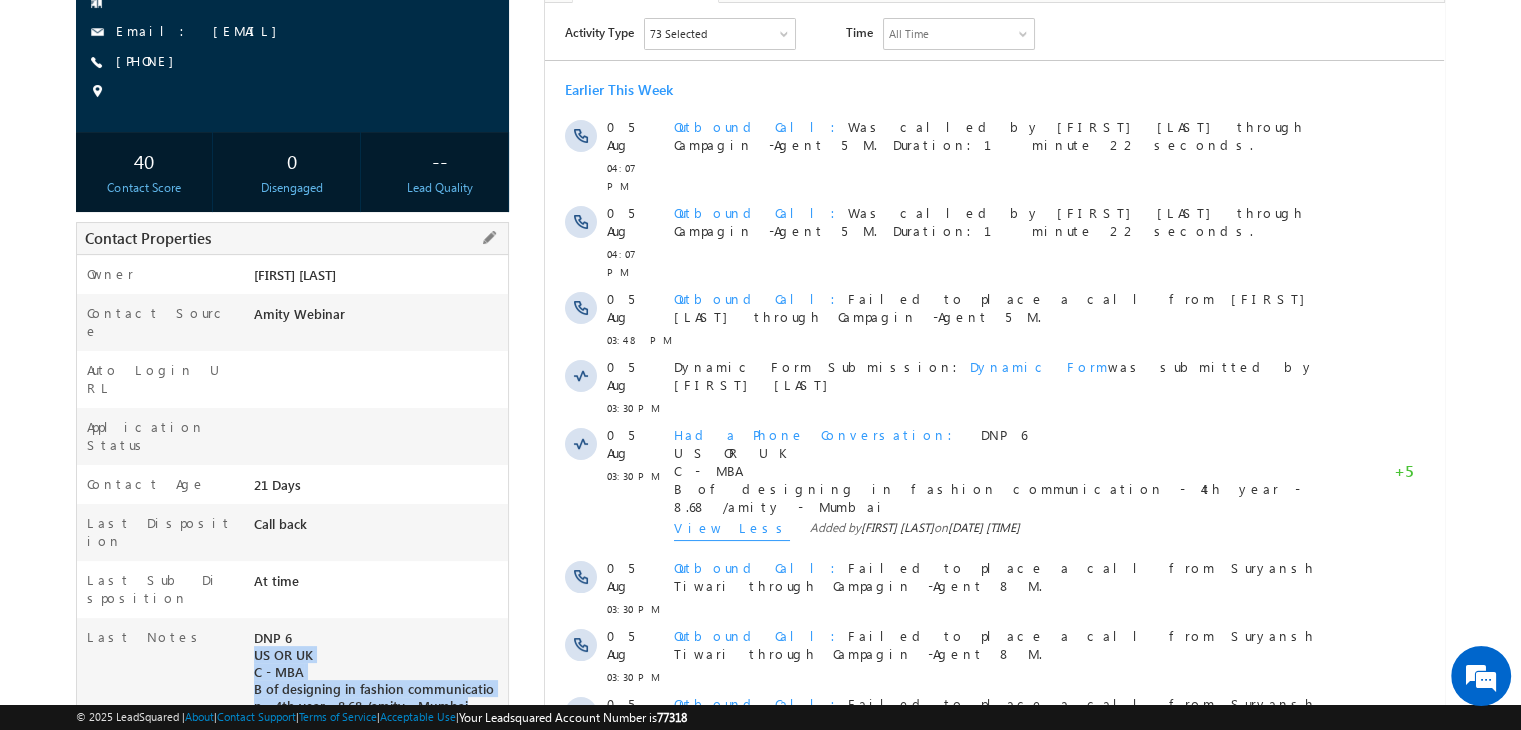 drag, startPoint x: 452, startPoint y: 622, endPoint x: 256, endPoint y: 561, distance: 205.273 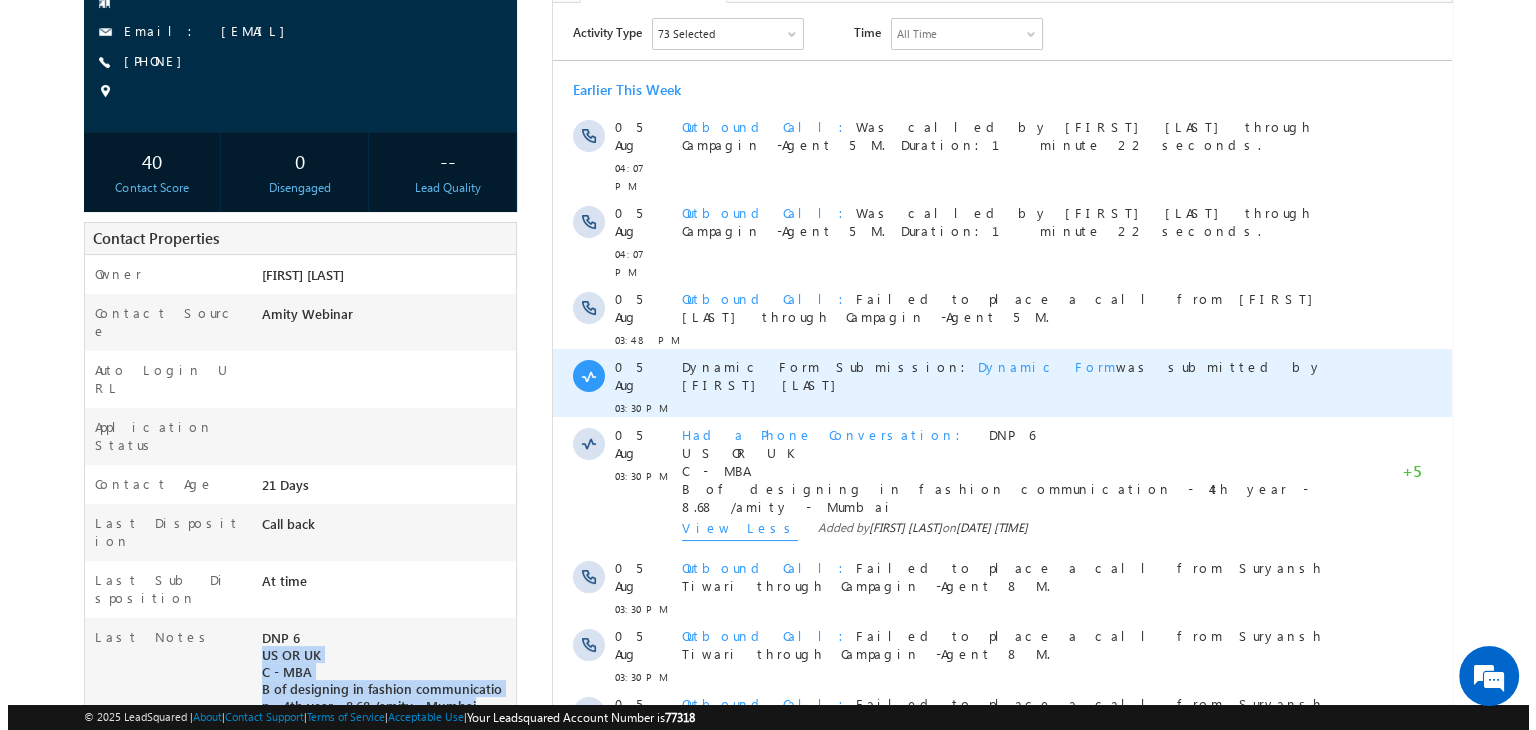 scroll, scrollTop: 0, scrollLeft: 0, axis: both 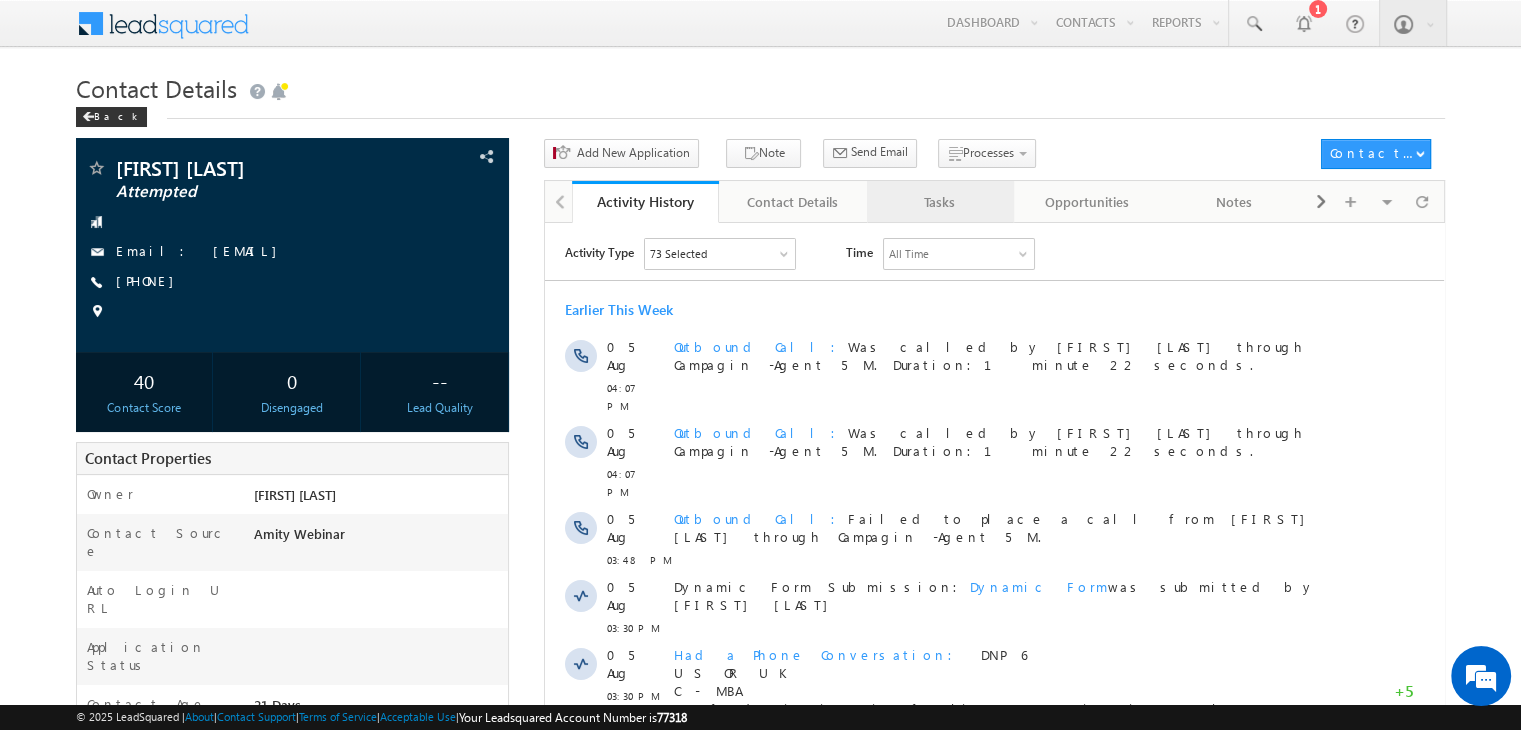 click on "Tasks" at bounding box center [940, 202] 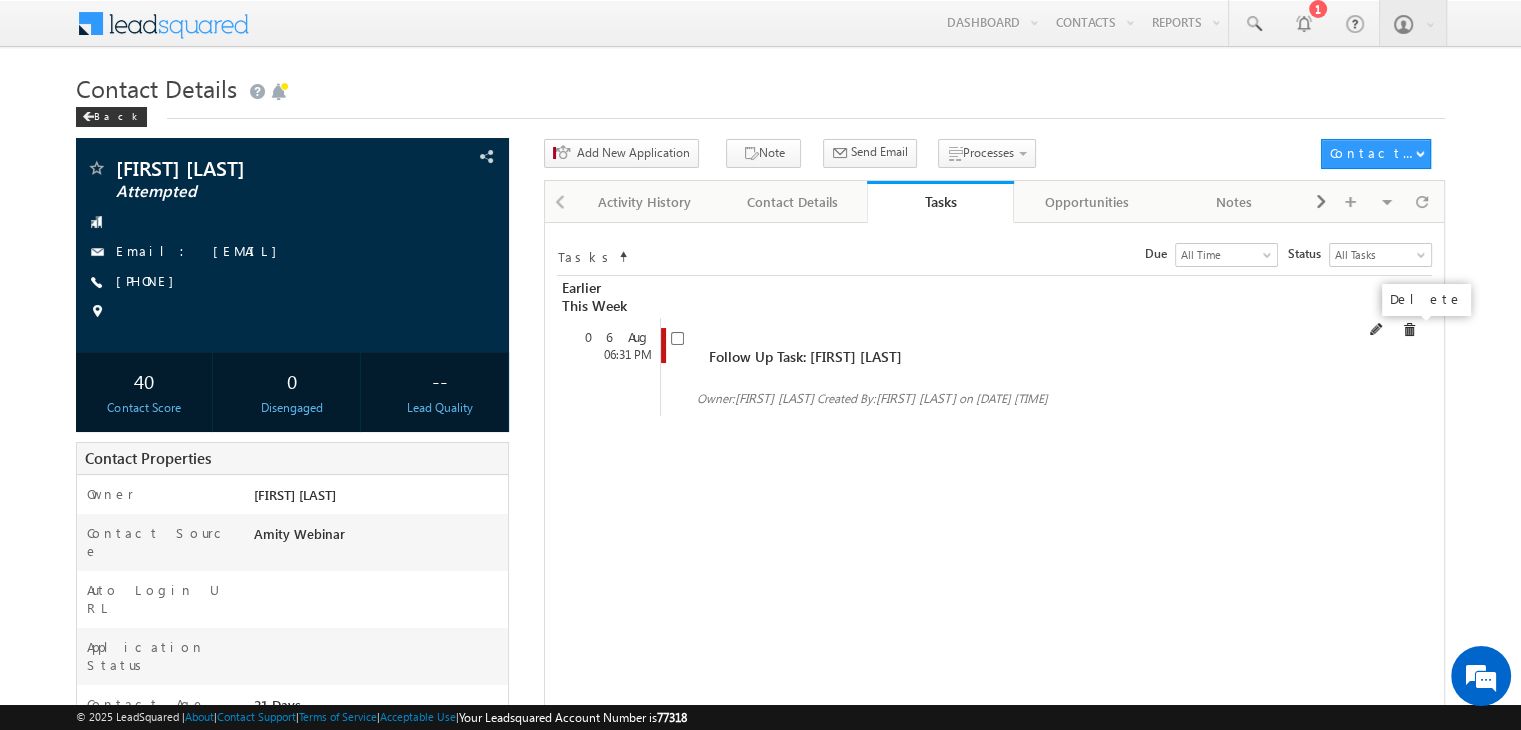 click at bounding box center (1409, 330) 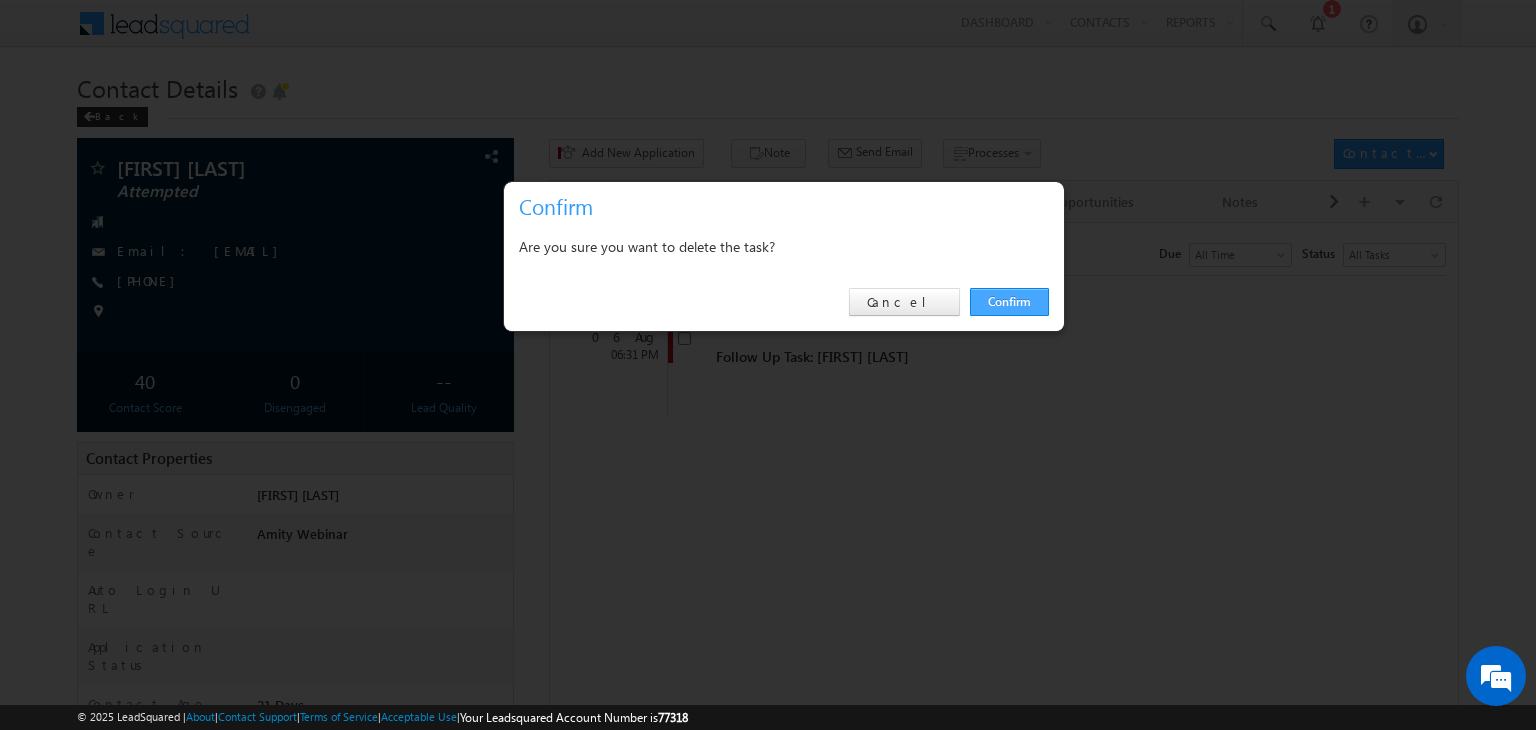 click on "Confirm" at bounding box center (1009, 302) 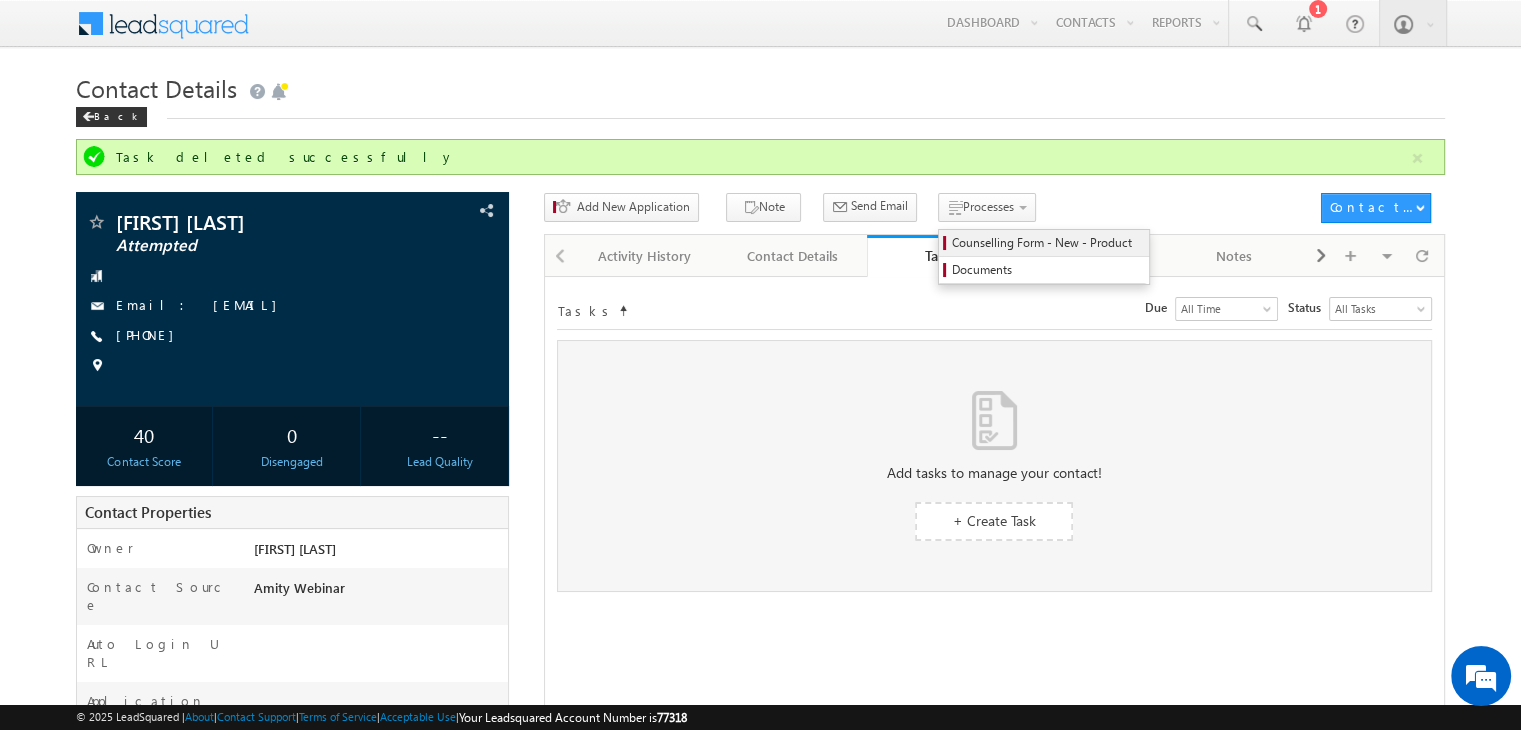 click on "Counselling Form - New - Product" at bounding box center (1047, 243) 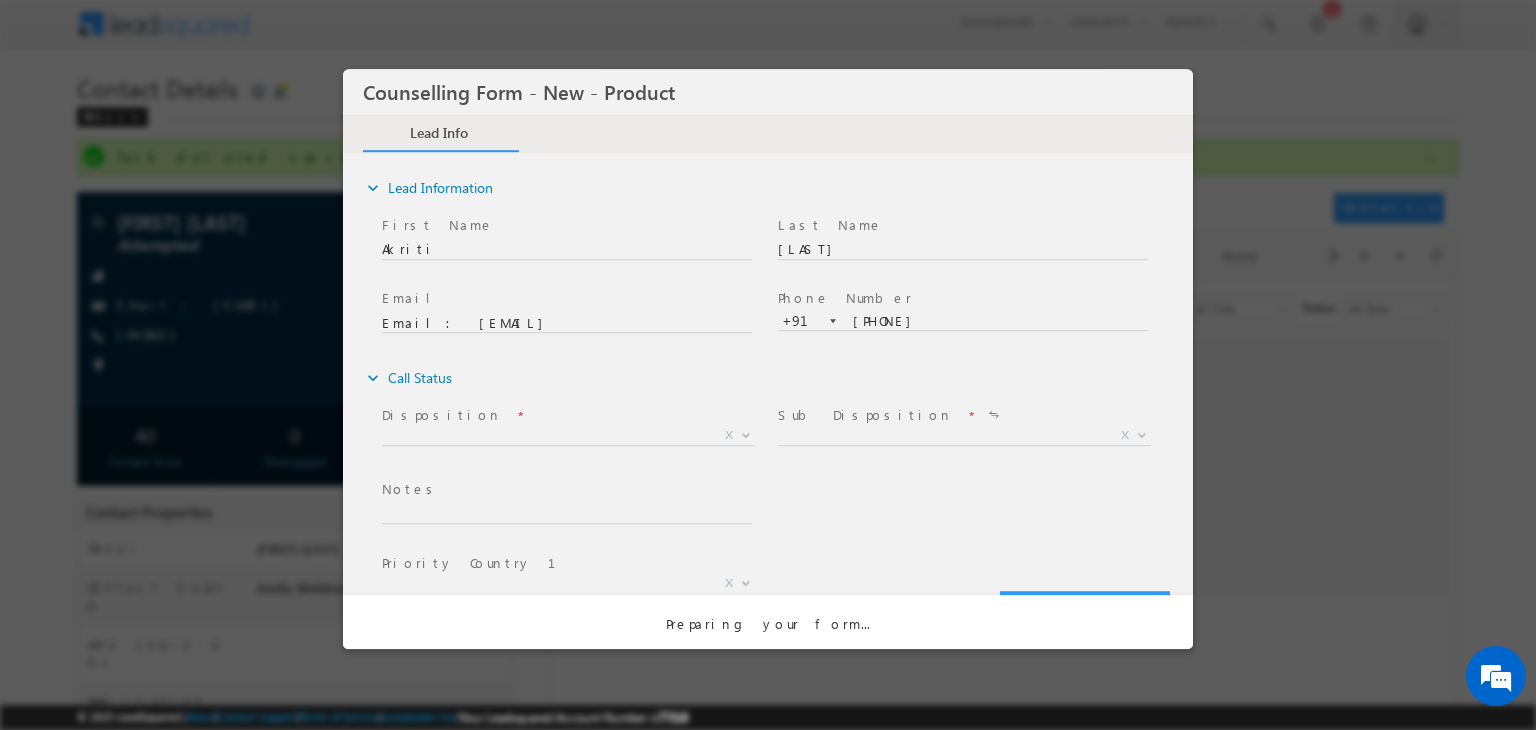 scroll, scrollTop: 0, scrollLeft: 0, axis: both 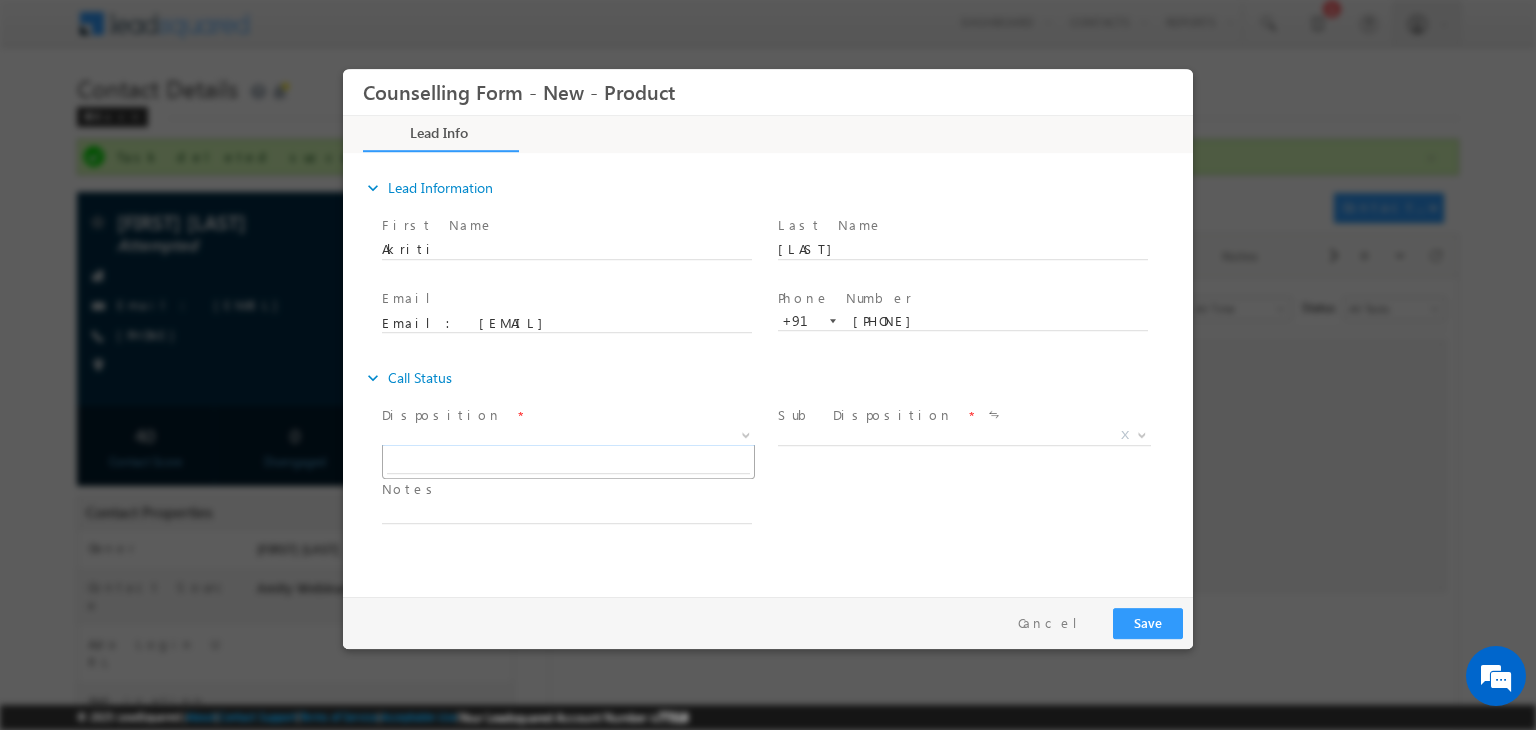 click on "X" at bounding box center (568, 436) 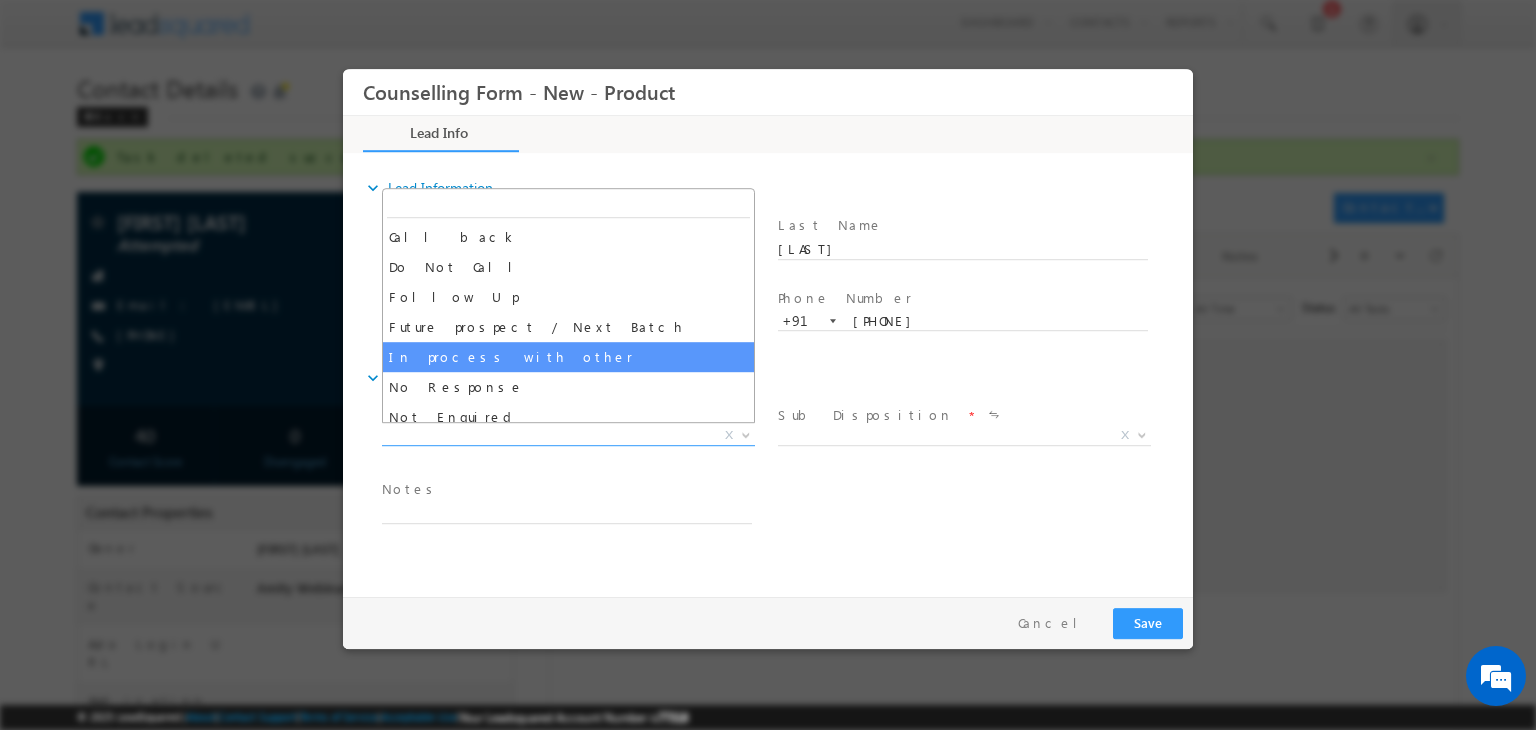 scroll, scrollTop: 130, scrollLeft: 0, axis: vertical 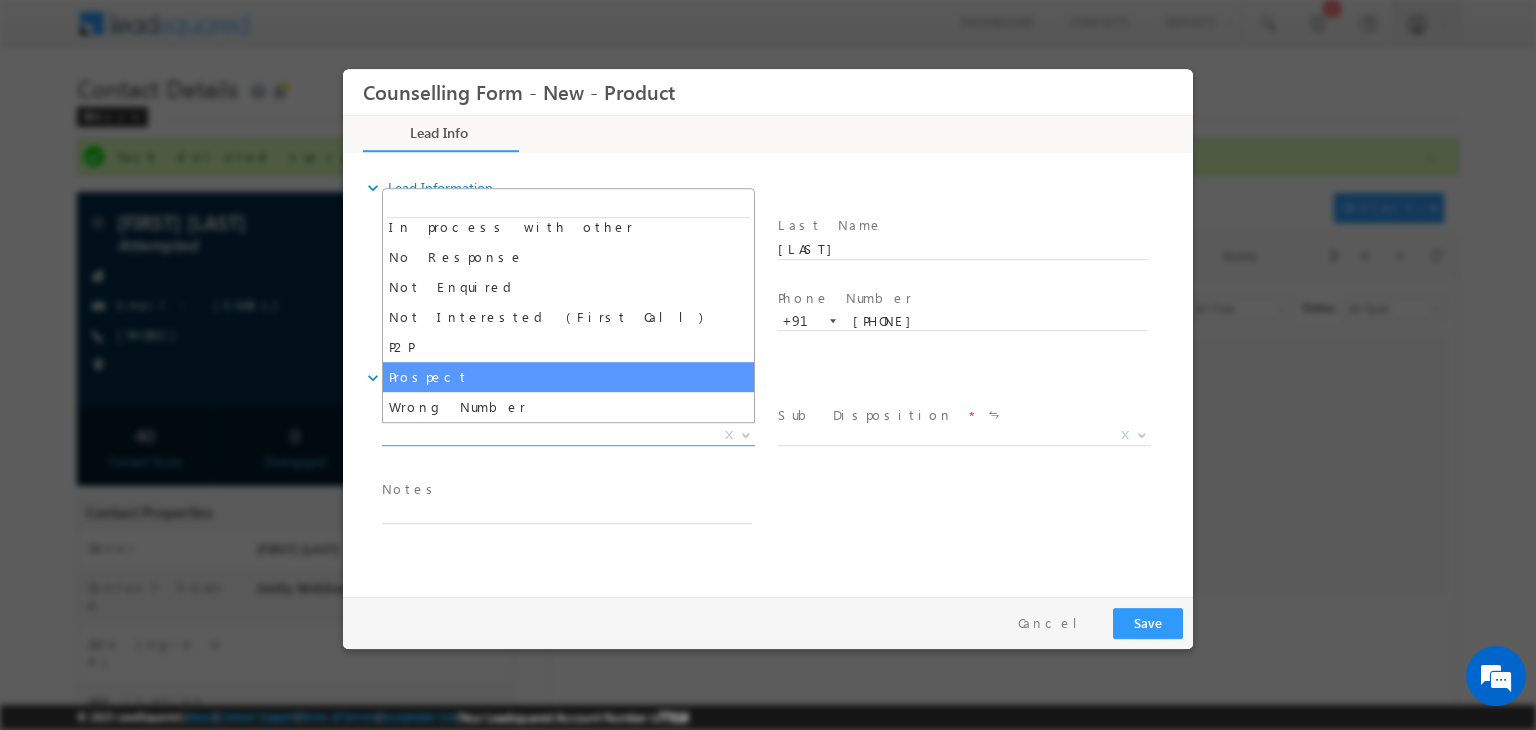 select on "Prospect" 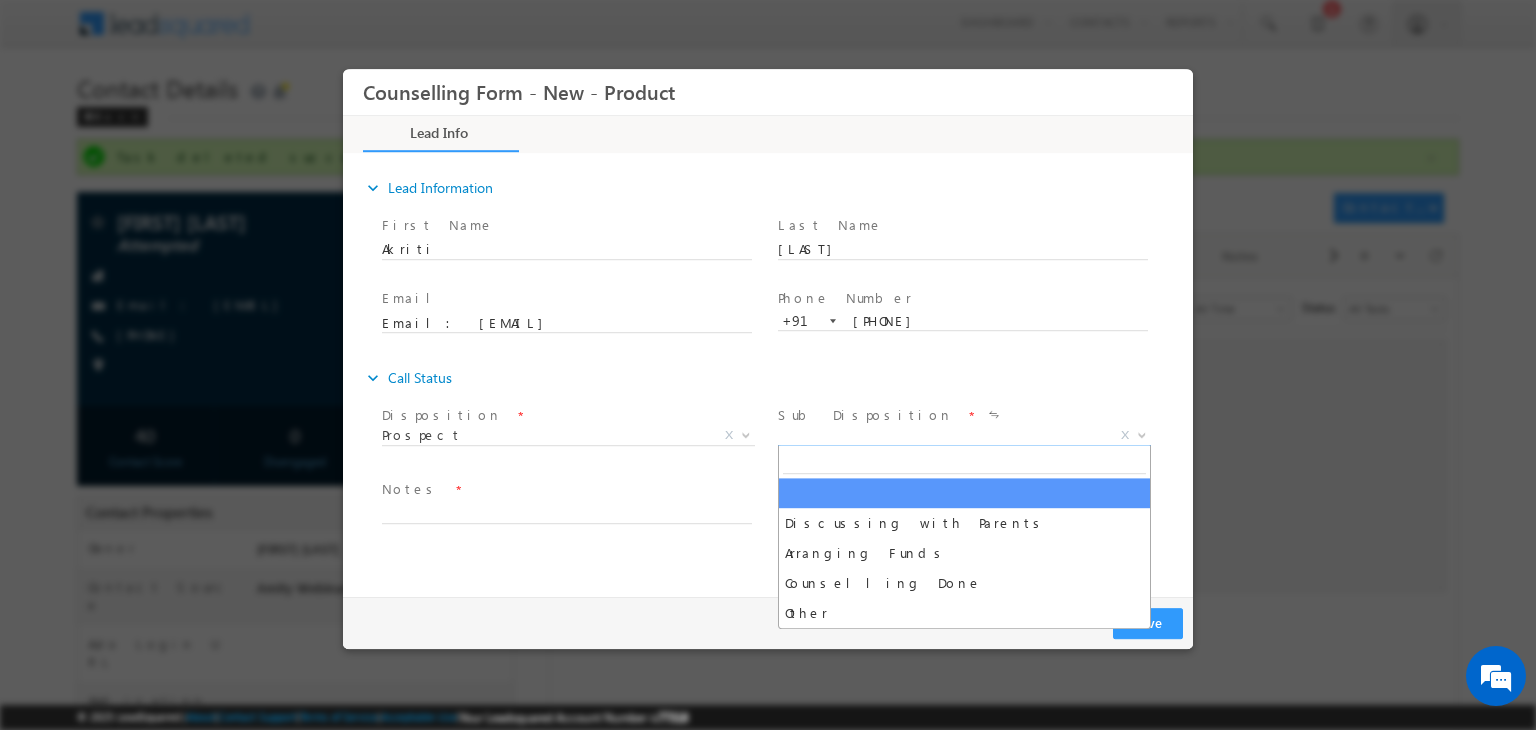 click on "X" at bounding box center (964, 436) 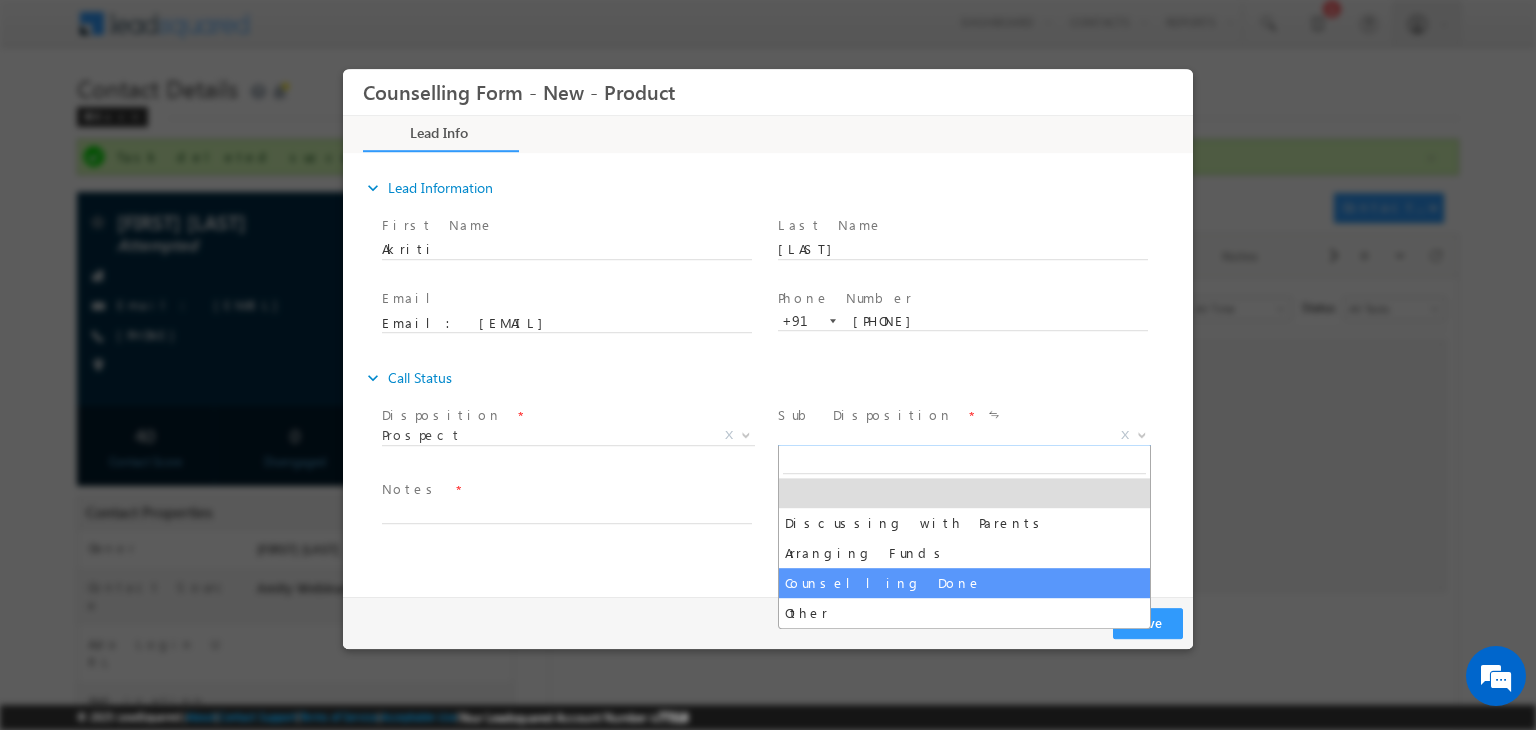 select on "Counselling Done" 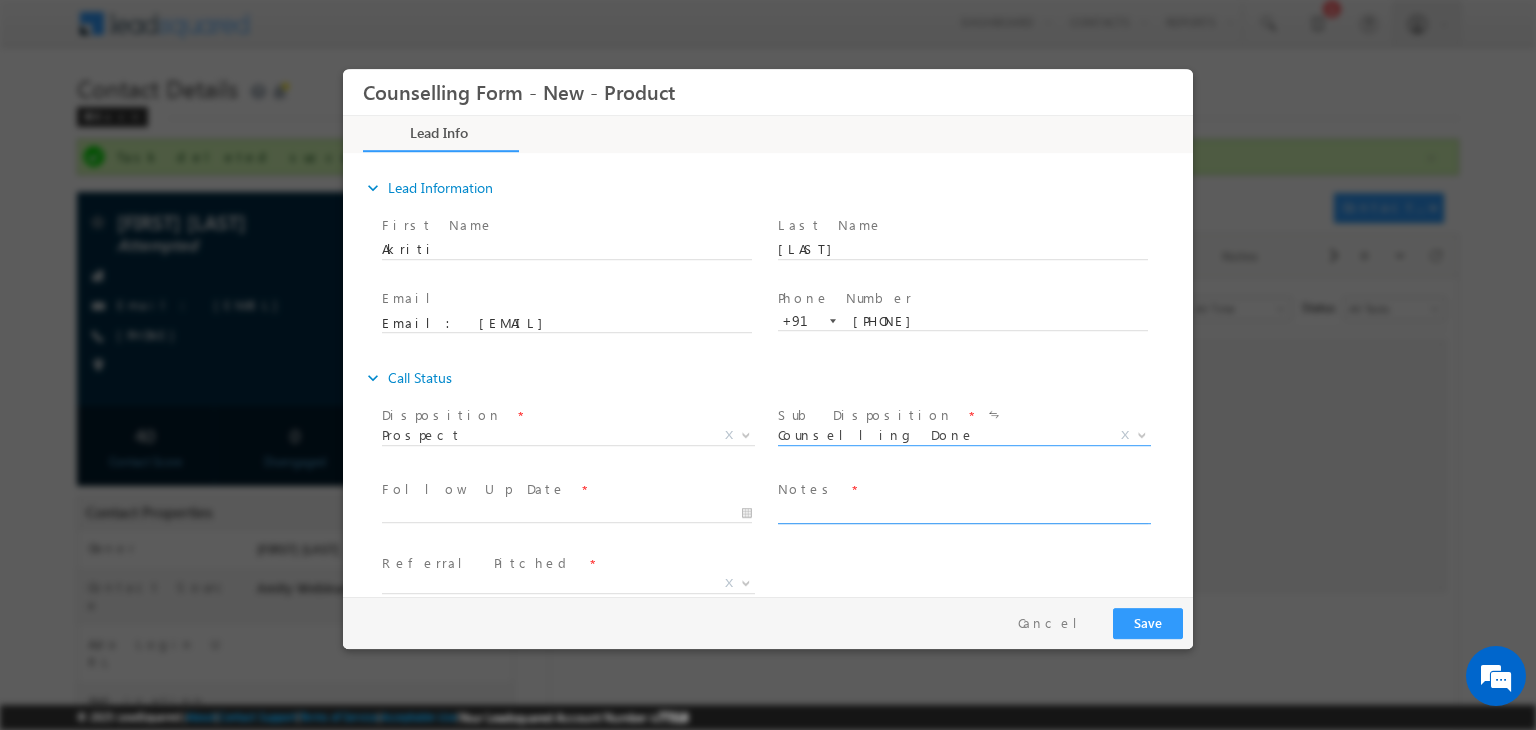 click at bounding box center [963, 512] 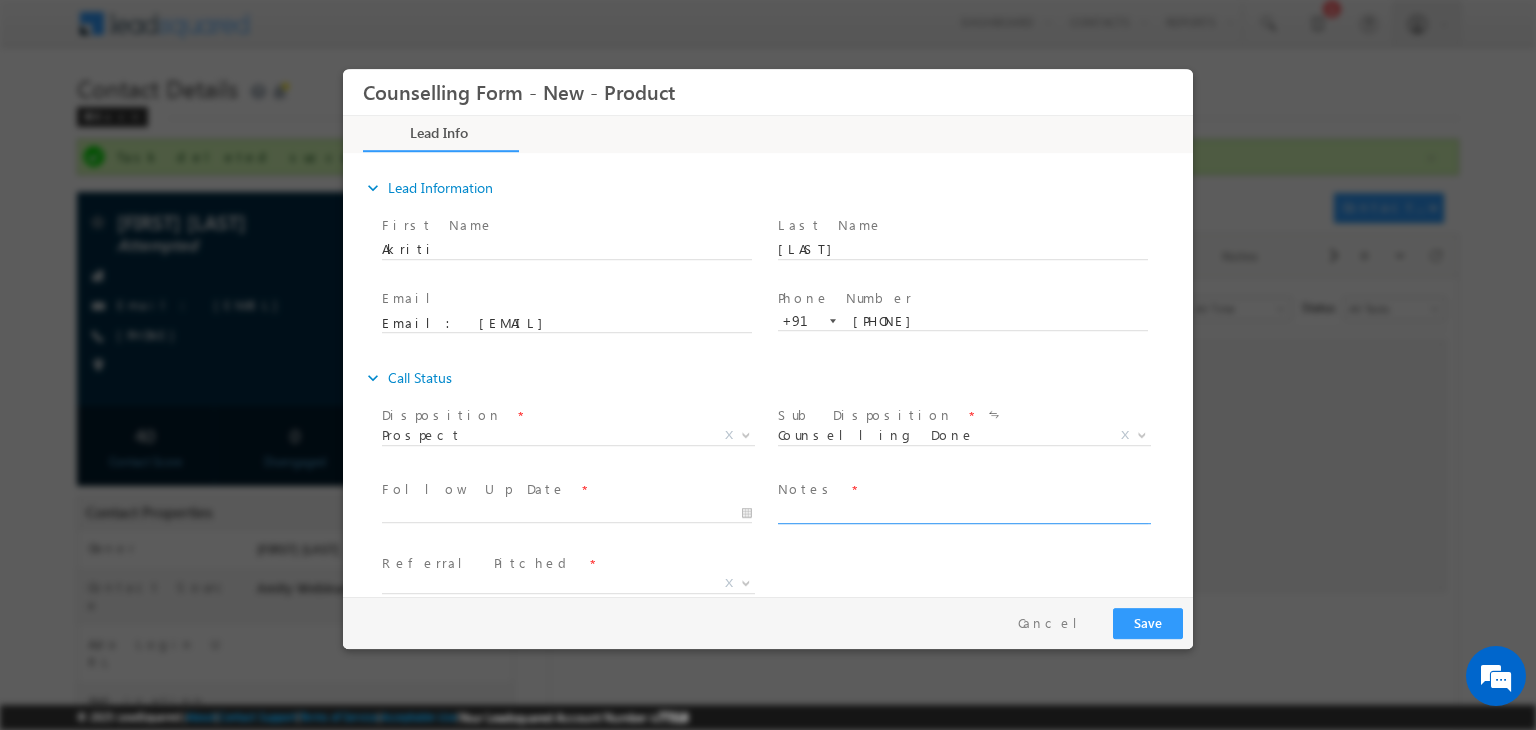 paste on "US OR UK
C - MBA
B of designing in fashion communication - 4th year - 8.68 /amity - Mumbai" 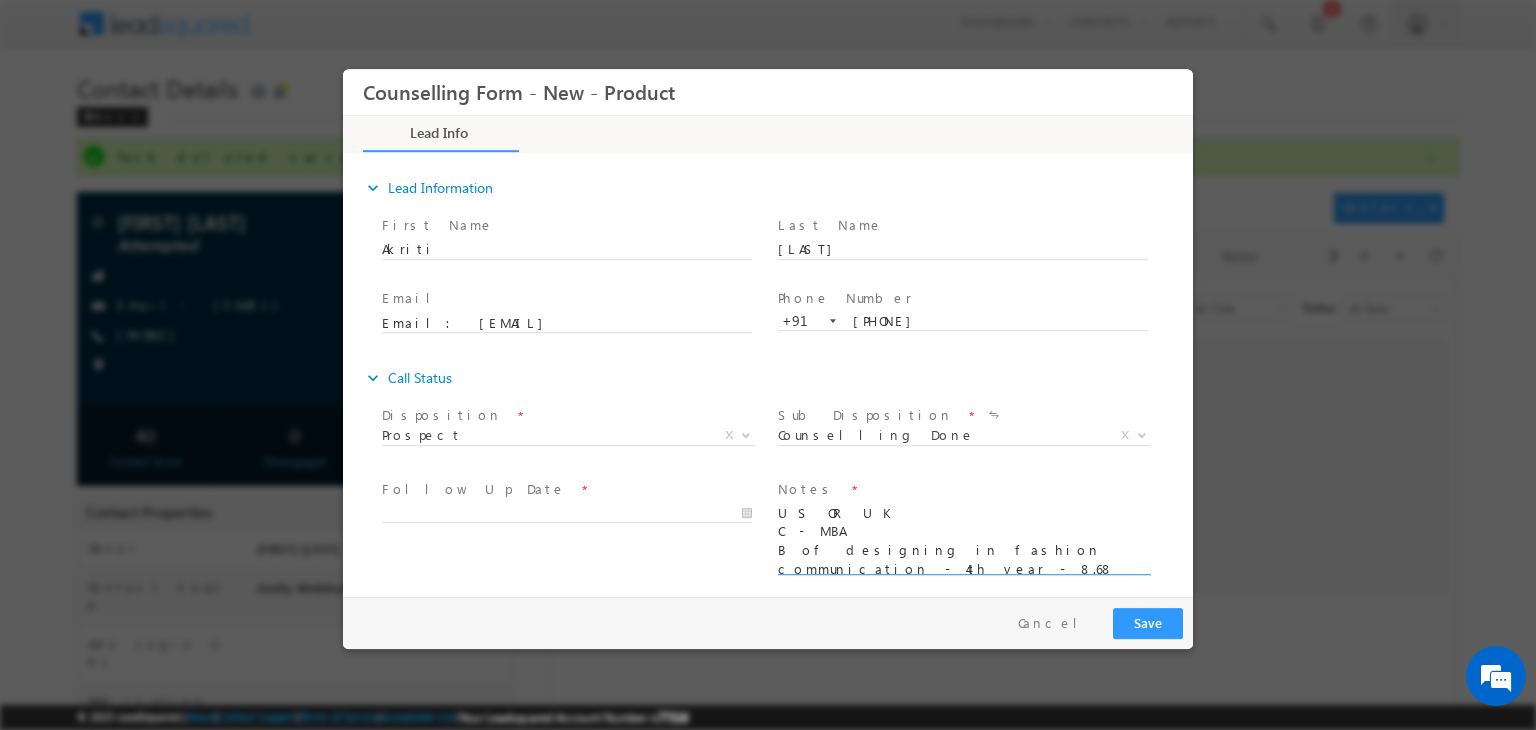 scroll, scrollTop: 4, scrollLeft: 0, axis: vertical 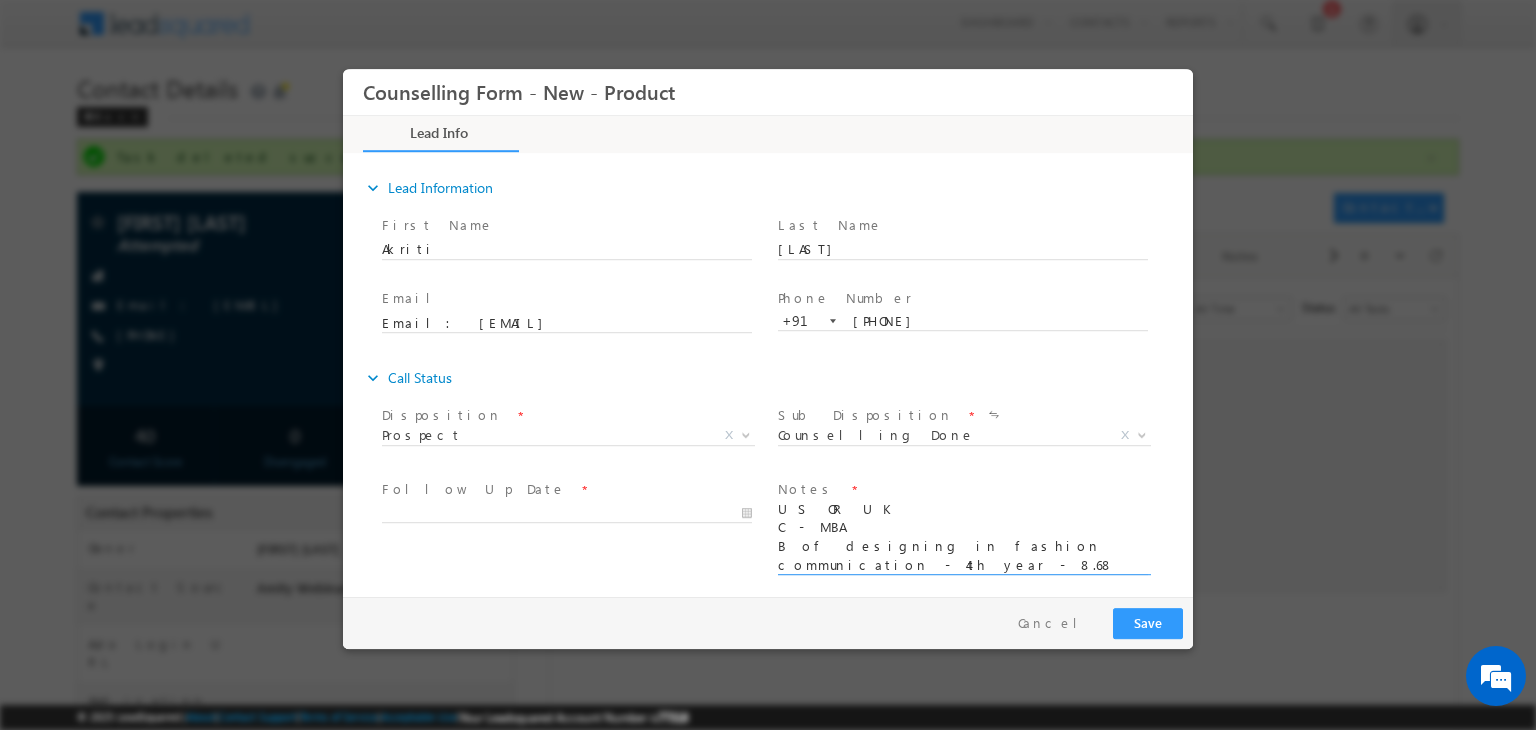 click on "US OR UK
C - MBA
B of designing in fashion communication - 4th year - 8.68 /amity - Mumbai" at bounding box center (963, 538) 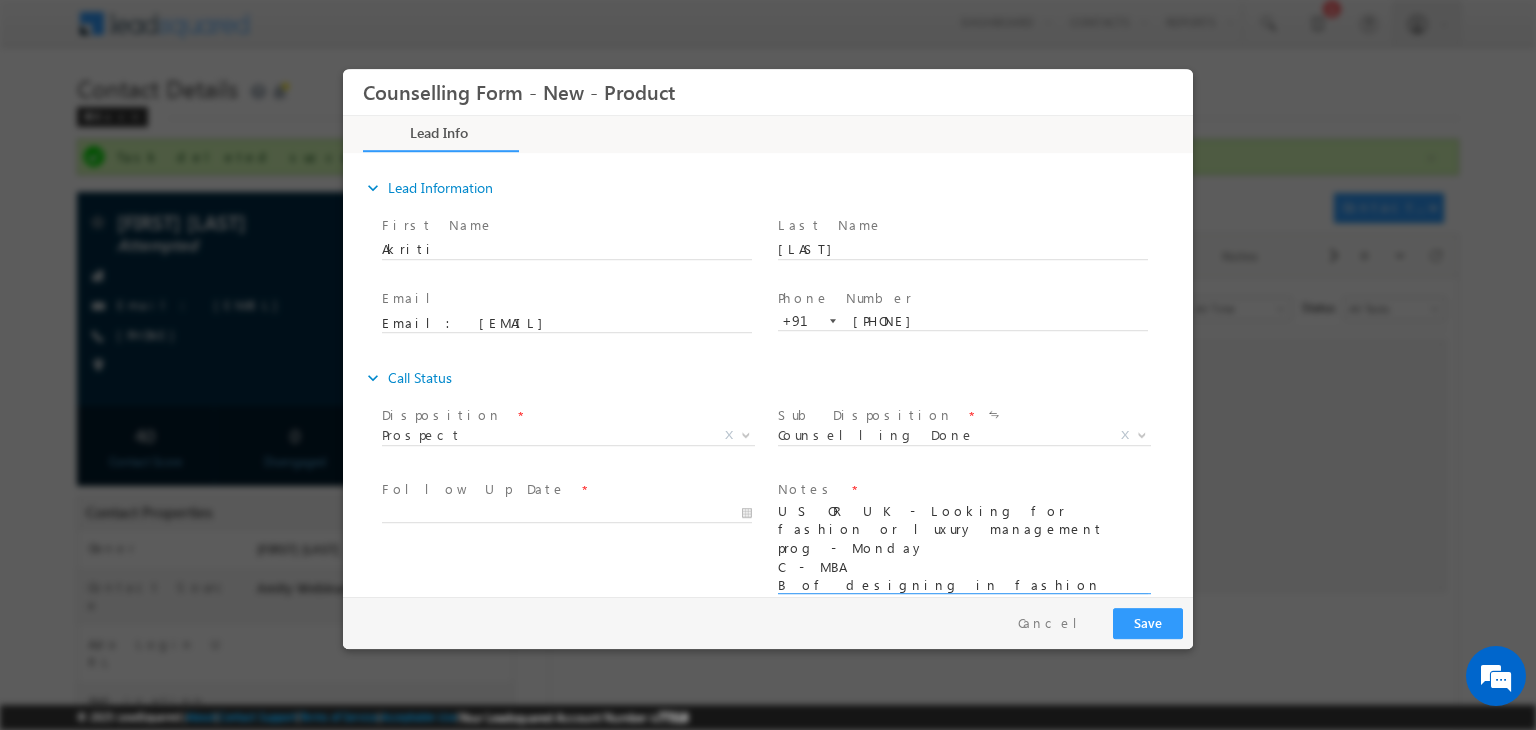 type on "US OR UK - Looking for fashion or luxury management prog - Monday
C - MBA
B of designing in fashion communication - 4th year - 8.68 /amity - Mumbai" 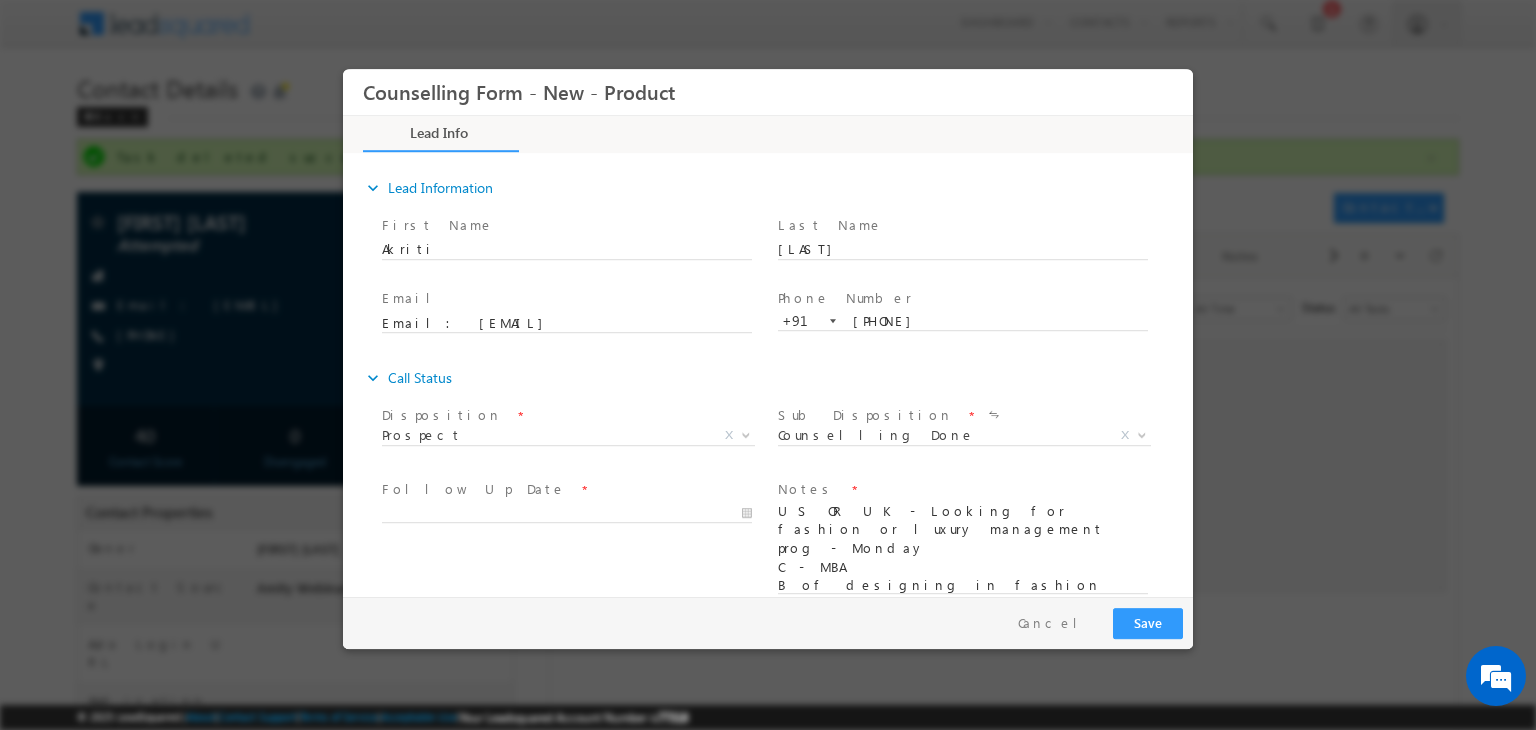 click at bounding box center [576, 513] 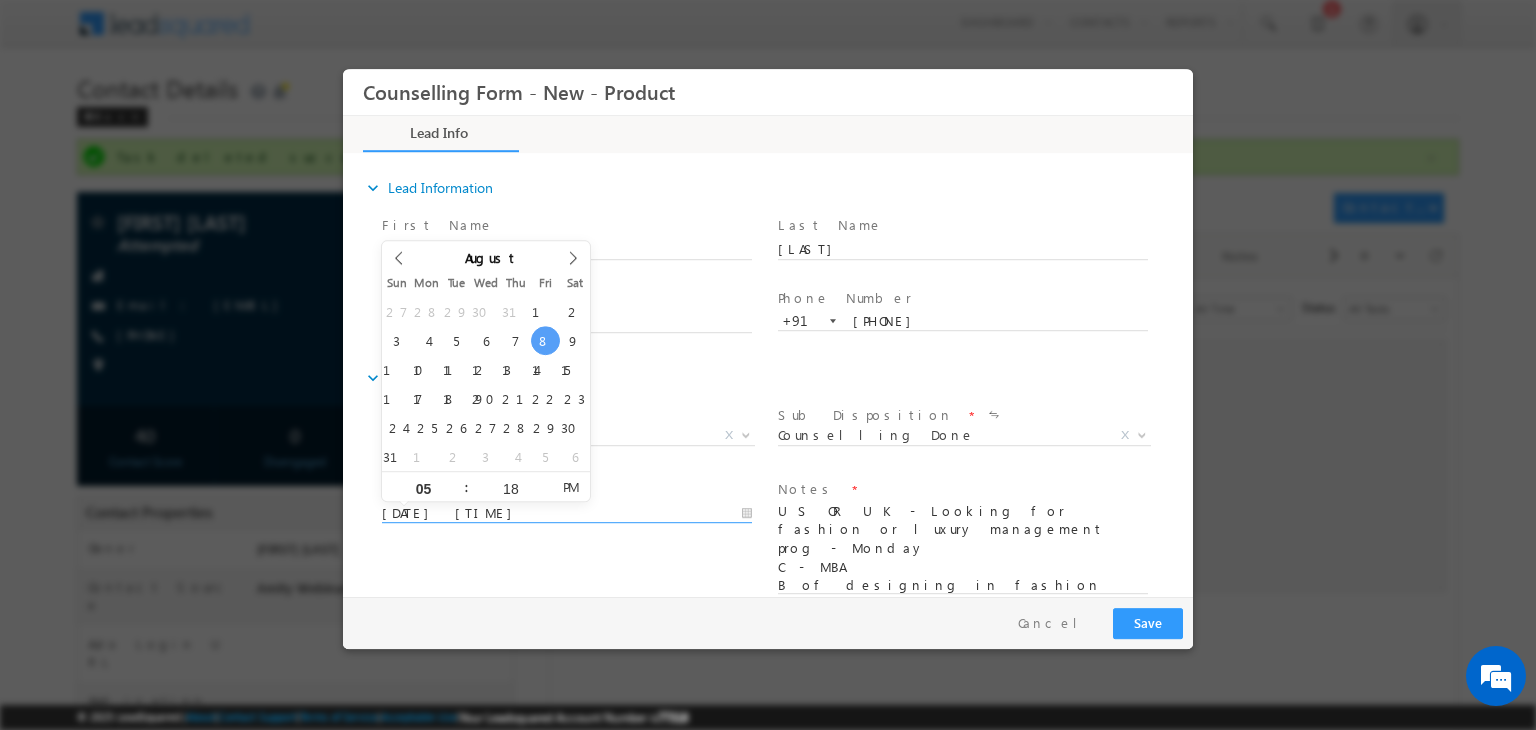click on "08/08/2025 5:18 PM" at bounding box center [567, 514] 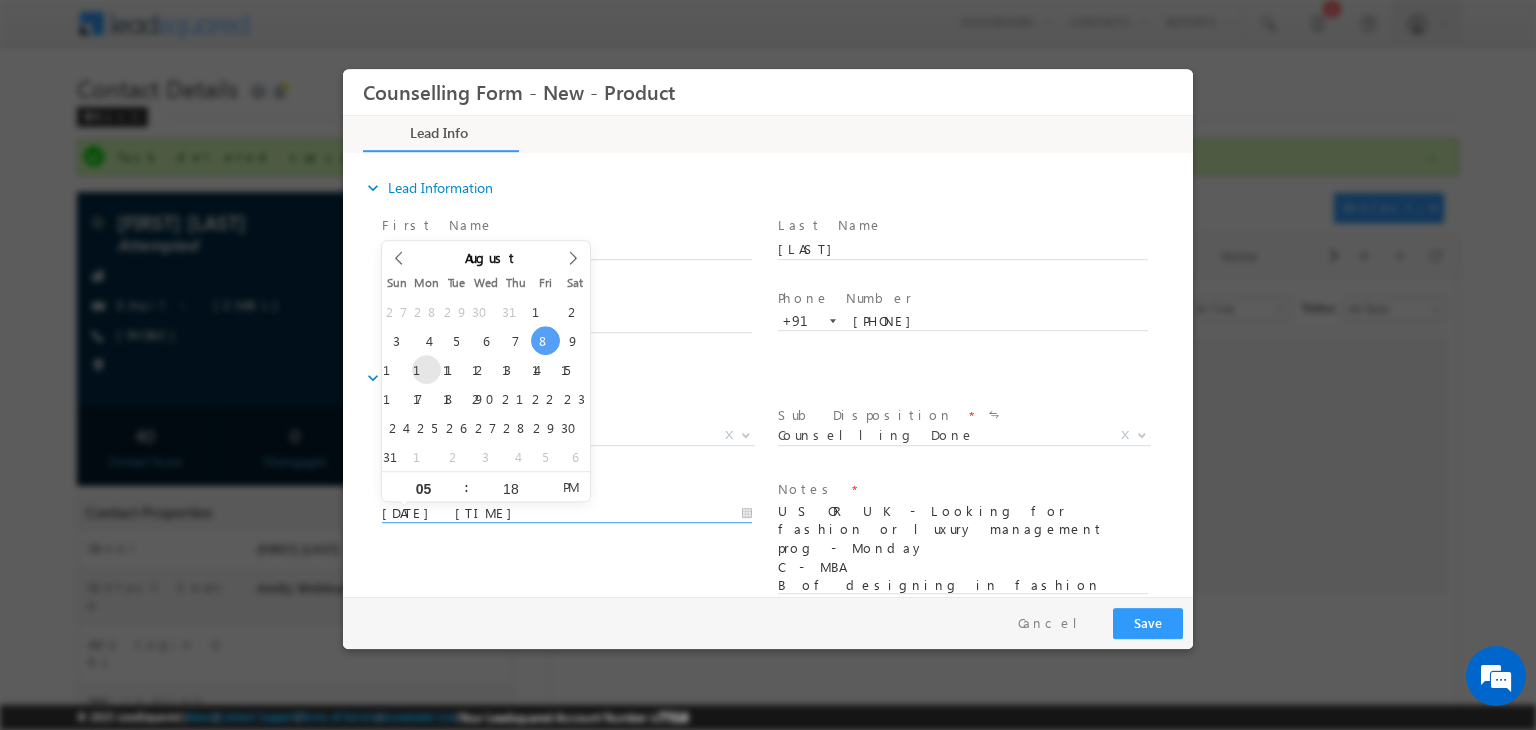 type on "11/08/2025 5:18 PM" 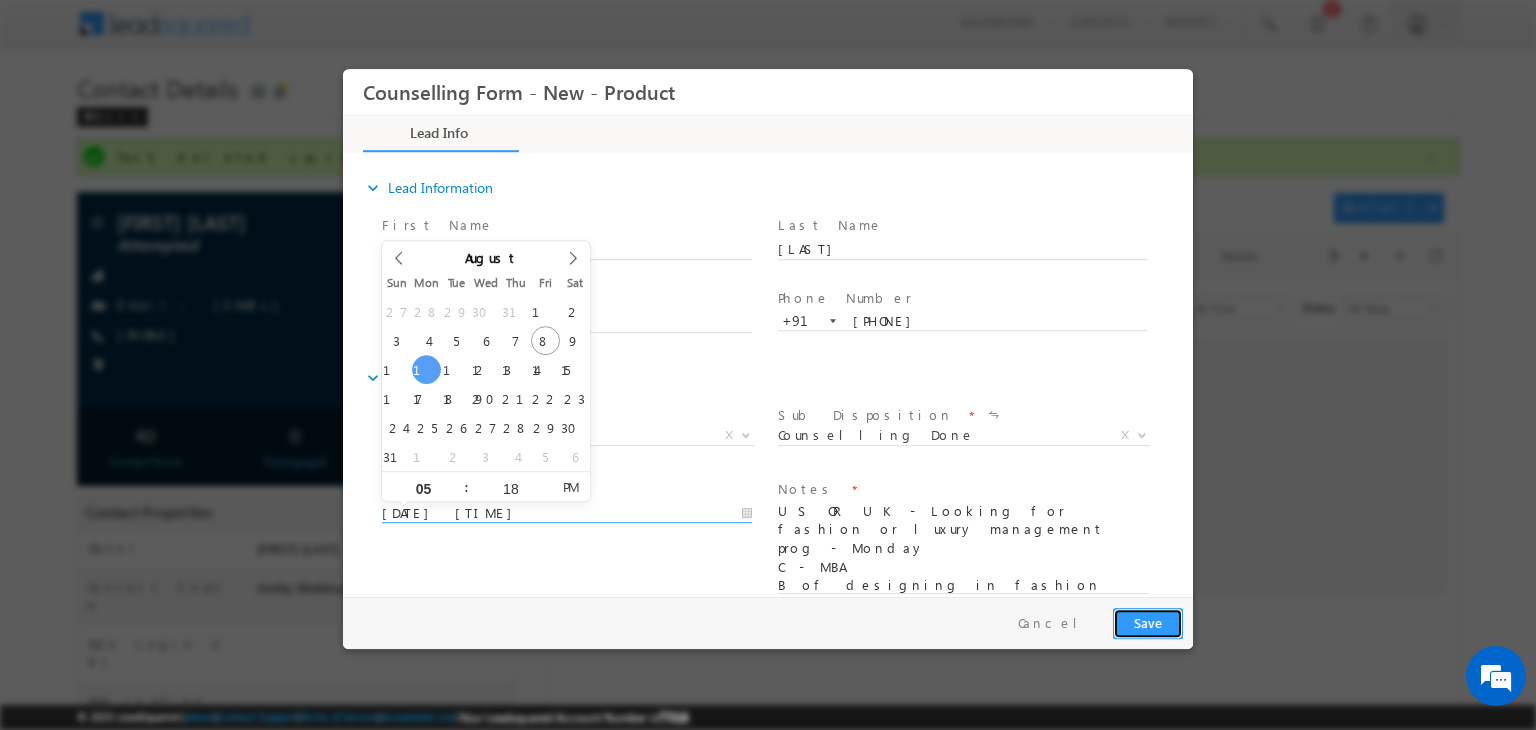 click on "Save" at bounding box center (1148, 623) 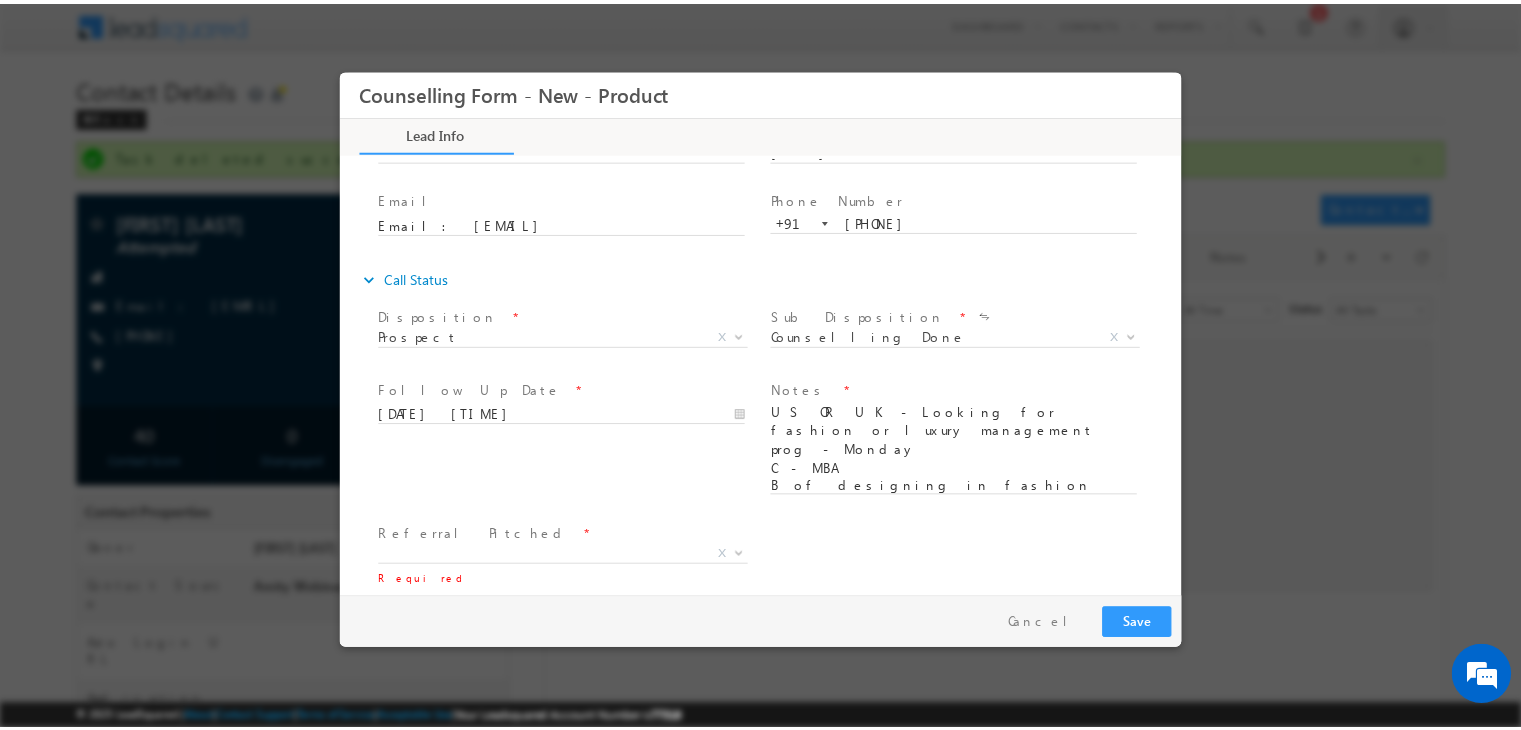 scroll, scrollTop: 100, scrollLeft: 0, axis: vertical 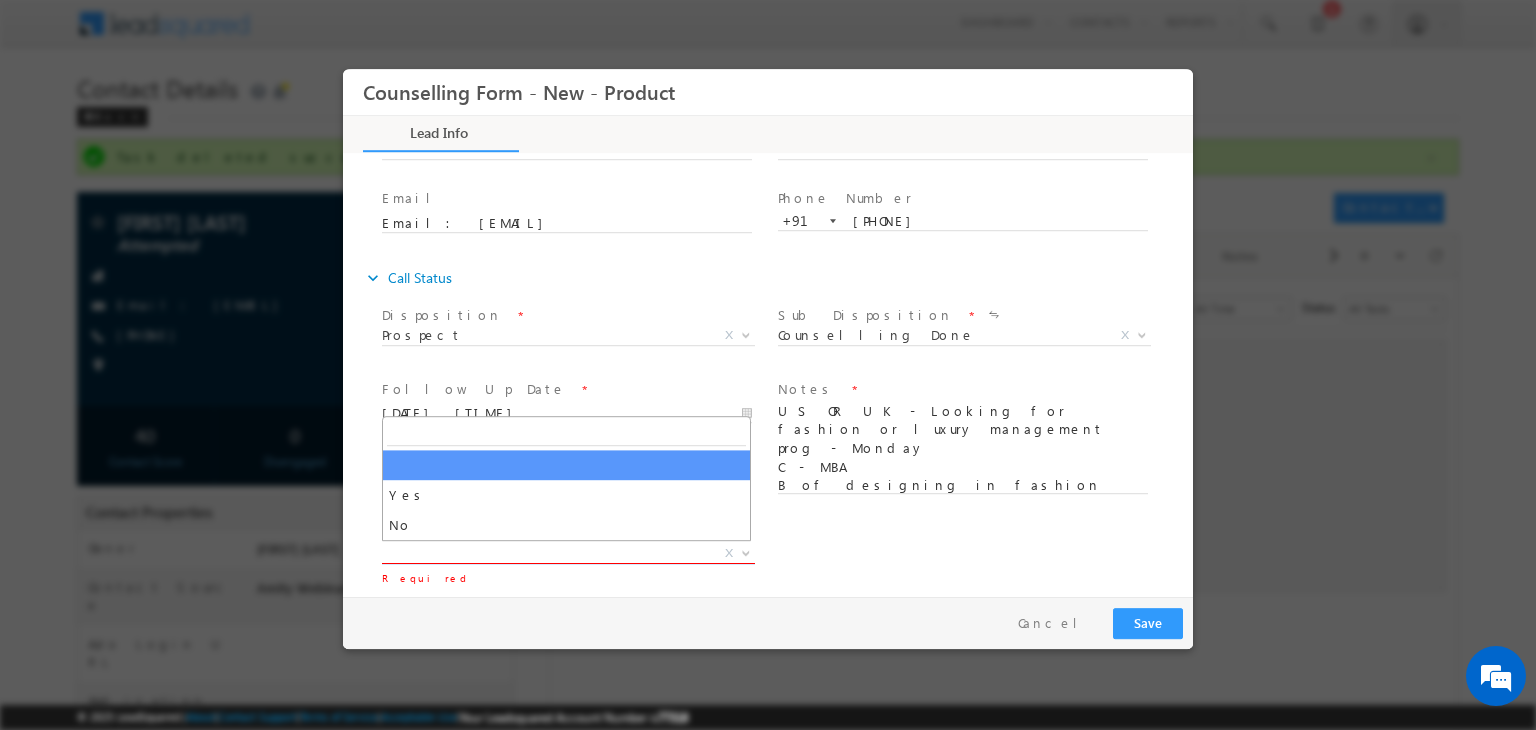 click on "X" at bounding box center [568, 554] 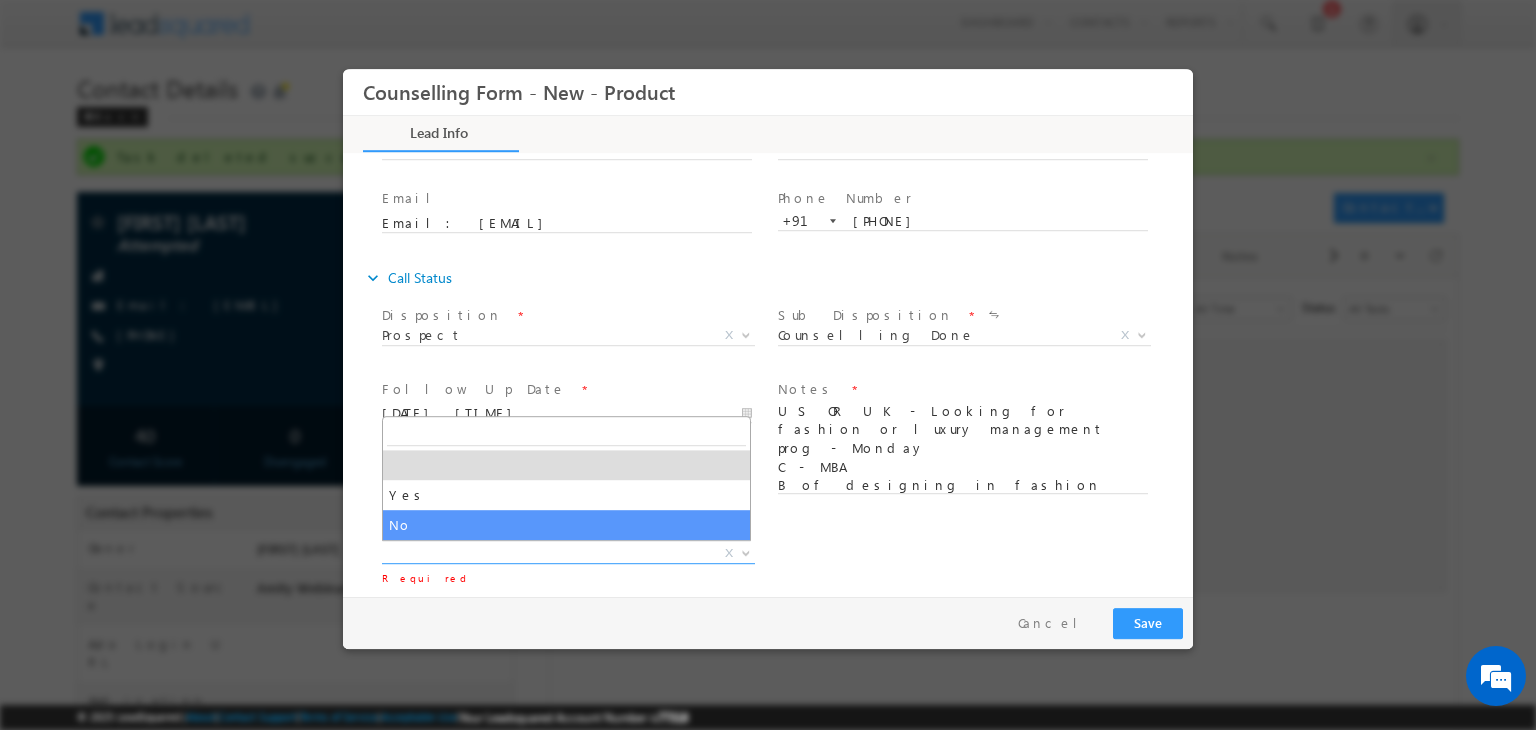 select on "No" 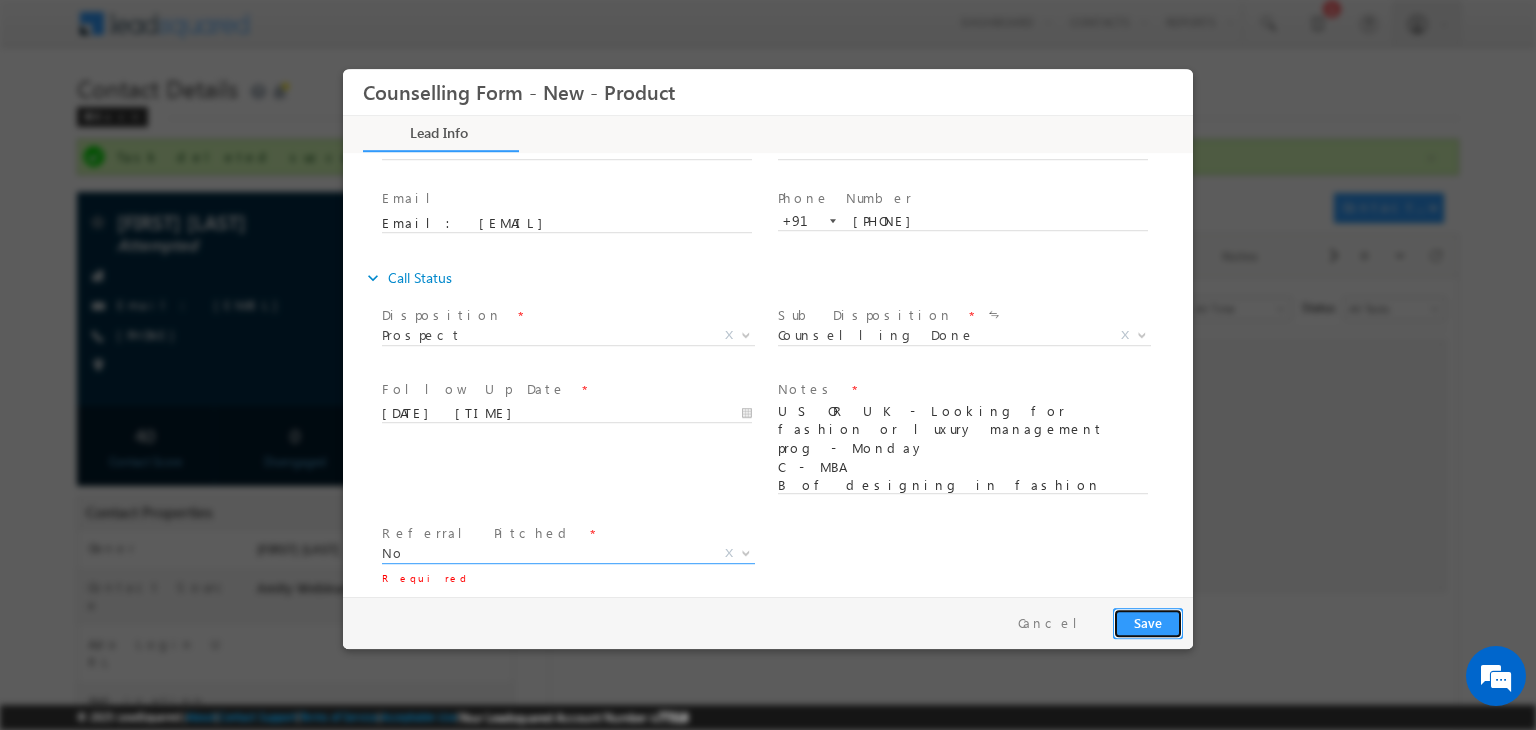 click on "Save" at bounding box center (1148, 623) 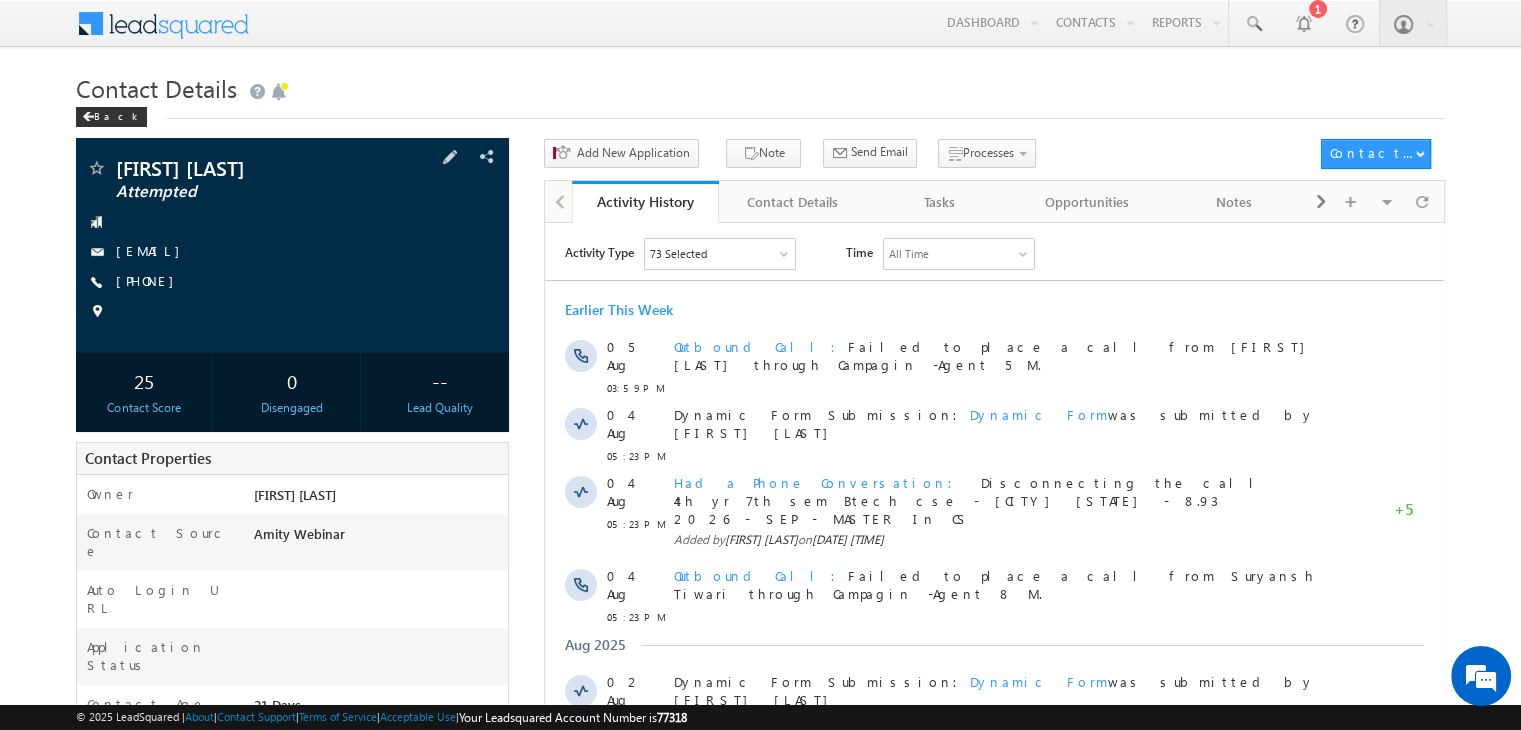 scroll, scrollTop: 0, scrollLeft: 0, axis: both 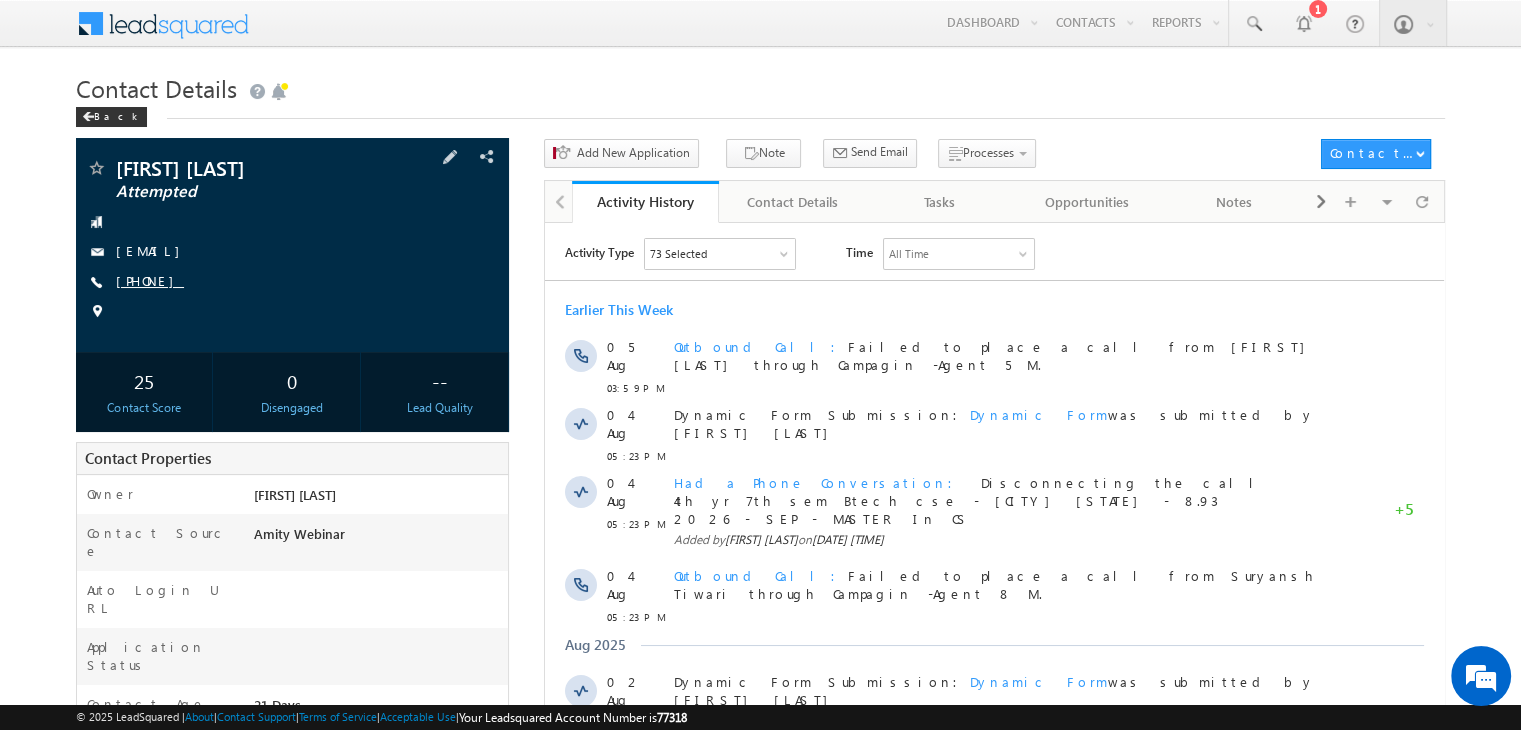 click on "[PHONE]" at bounding box center [150, 280] 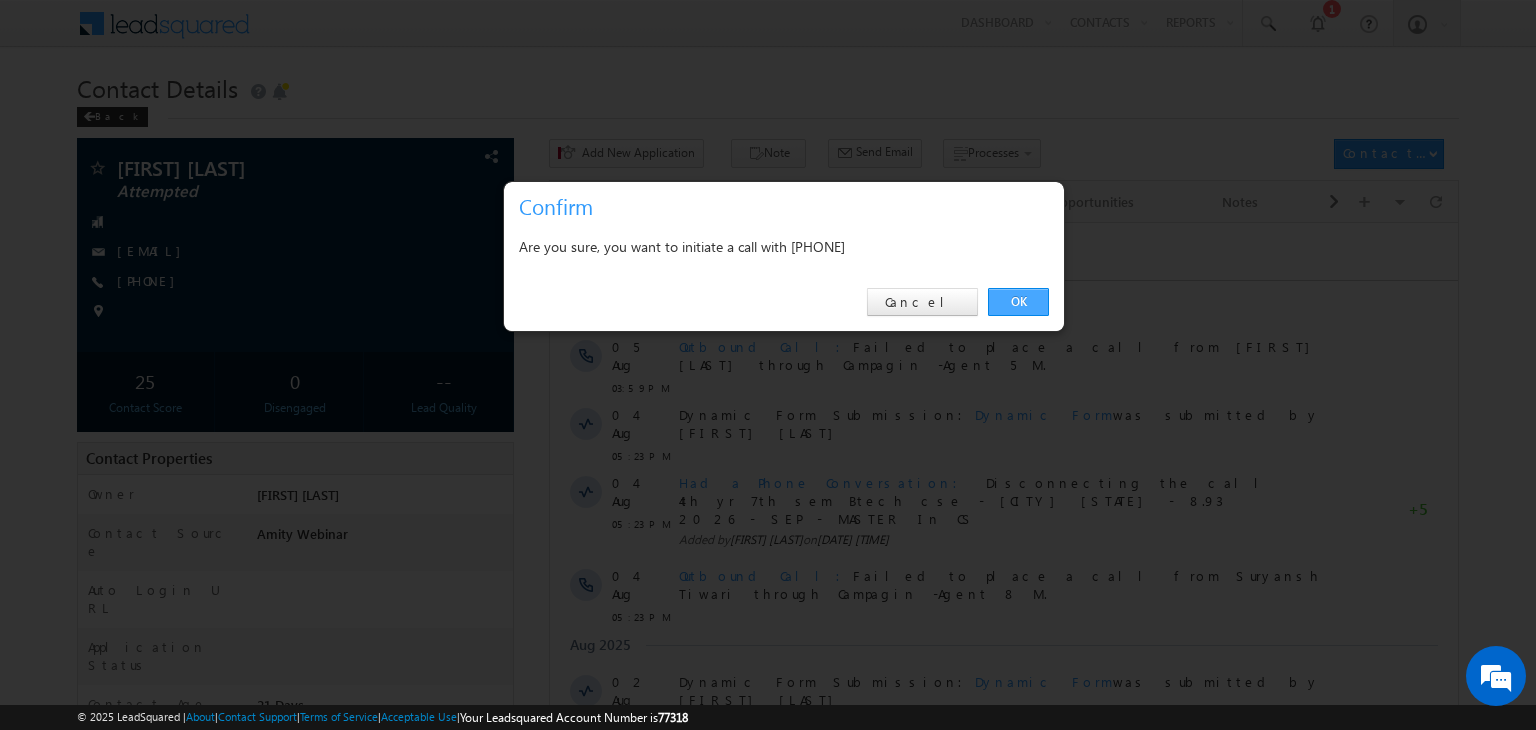 click on "OK" at bounding box center [1018, 302] 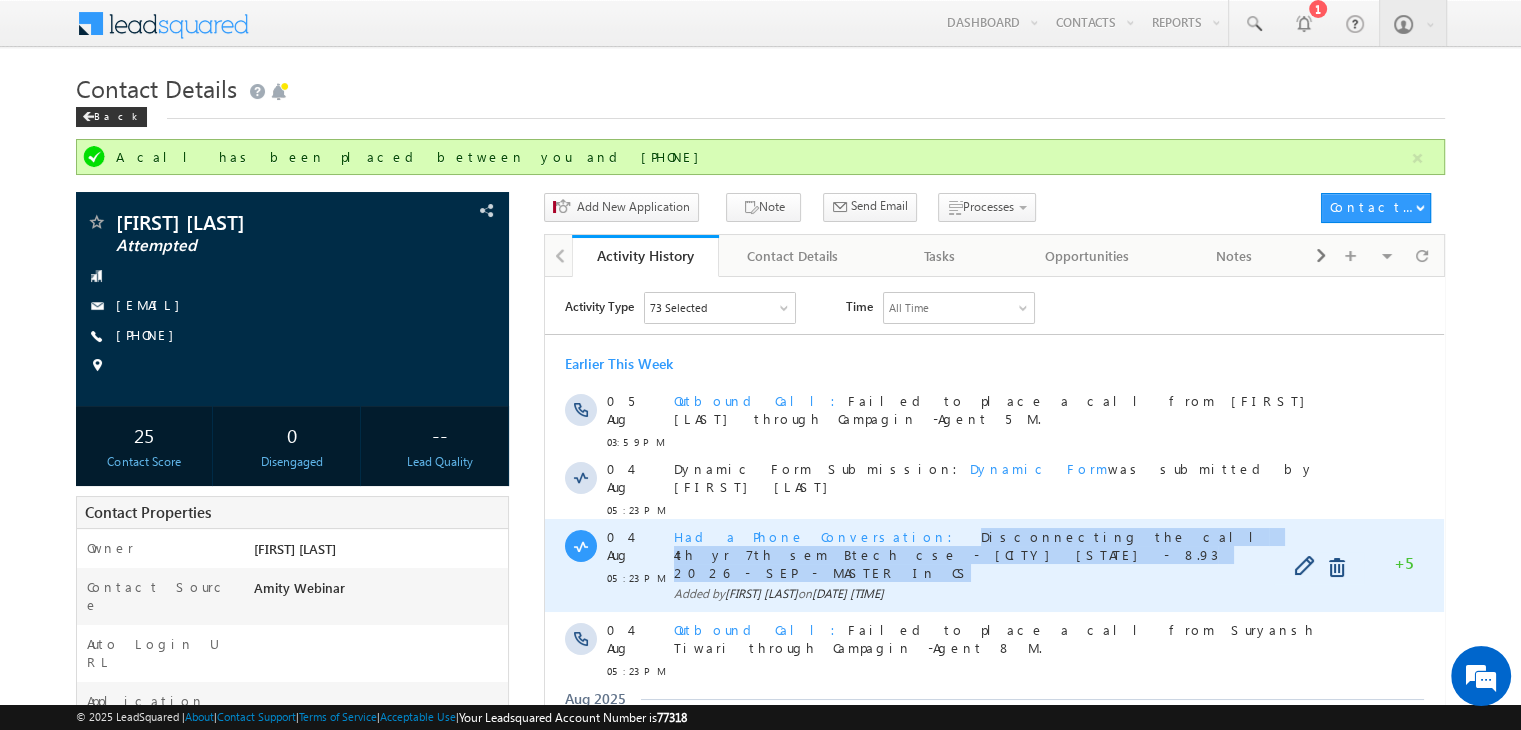 copy on "Disconnecting the call 4th yr 7th sem Btech cse - amity Noida - 8.93 2026 - SEP - MASTER In CS" 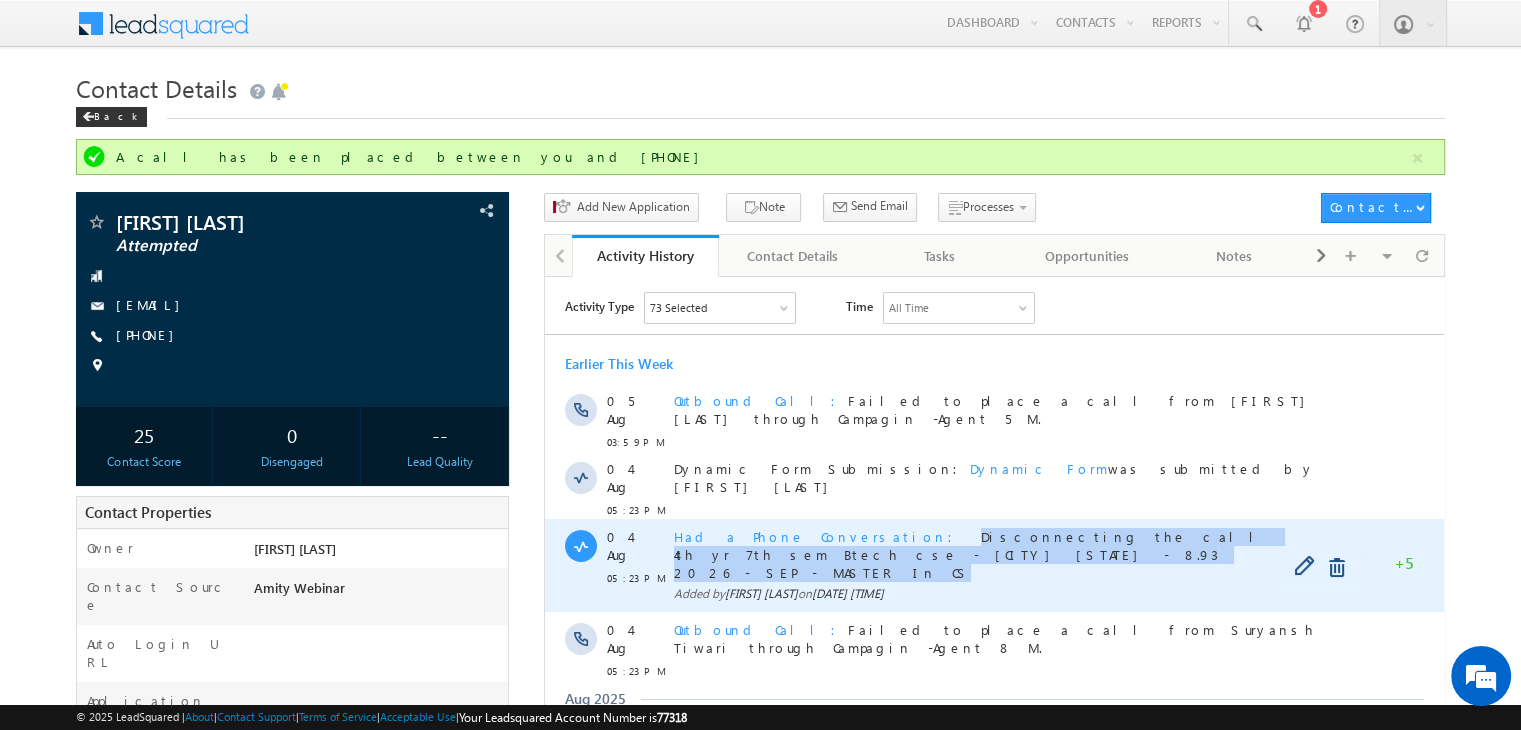 drag, startPoint x: 837, startPoint y: 521, endPoint x: 892, endPoint y: 553, distance: 63.631752 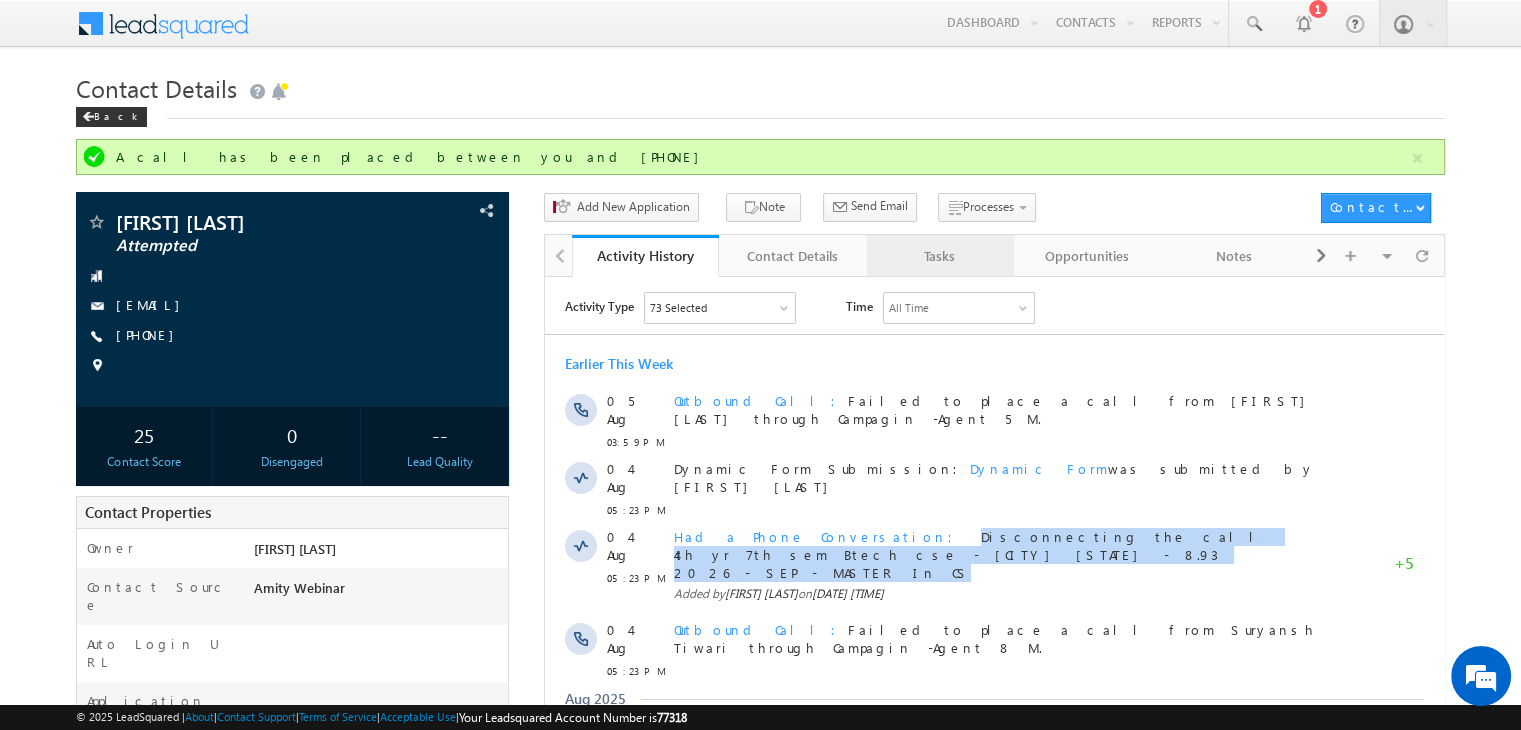 click on "Tasks" at bounding box center (939, 256) 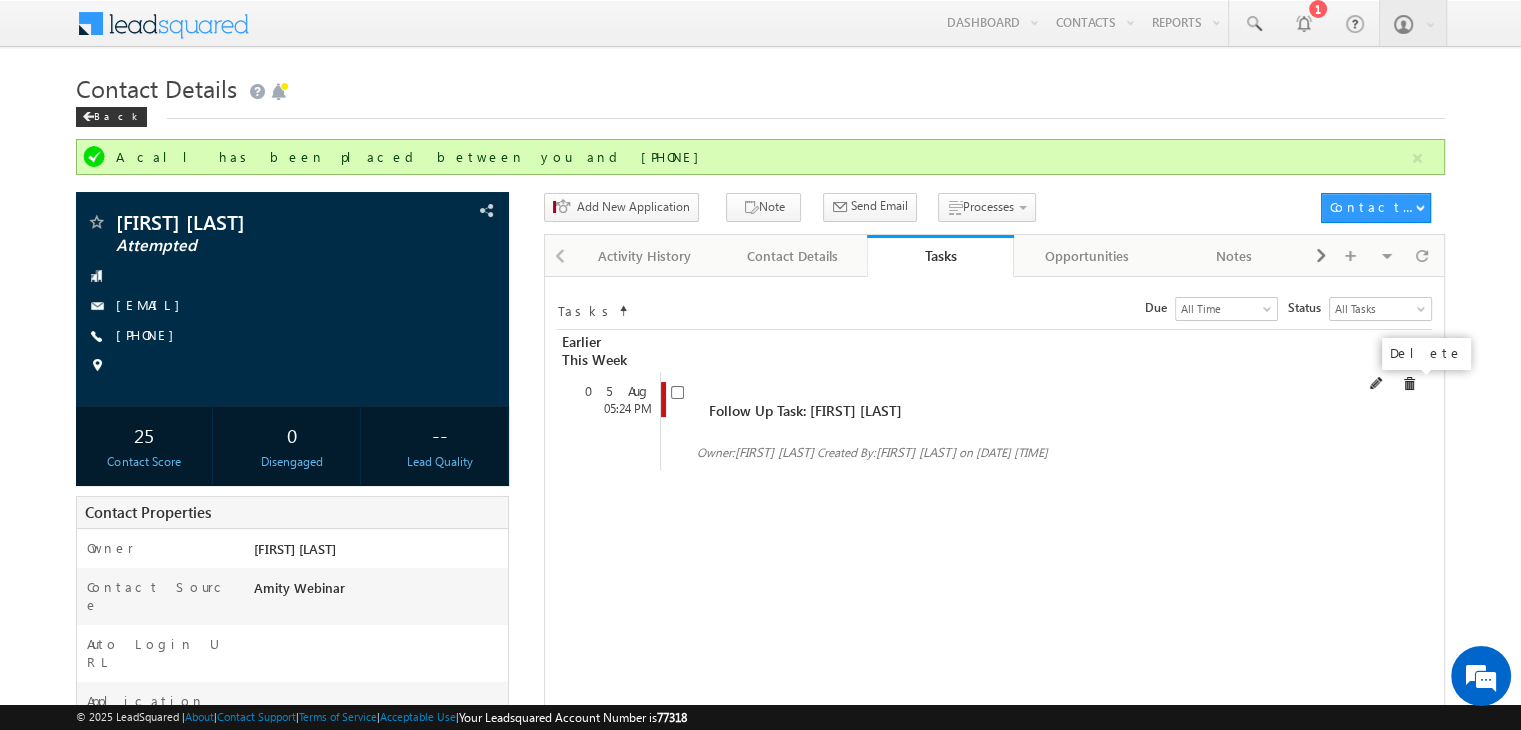 click at bounding box center (1409, 384) 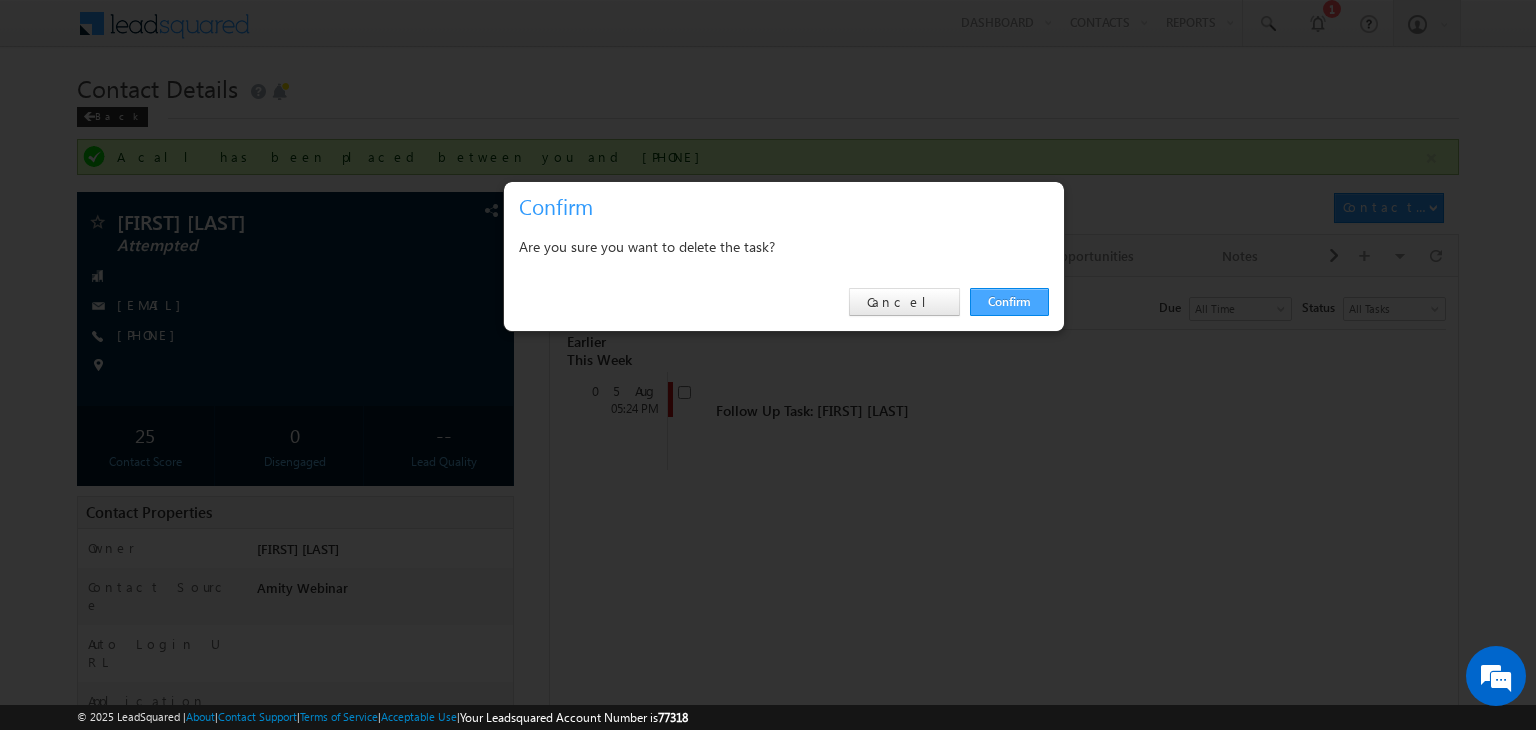 click on "Confirm" at bounding box center (1009, 302) 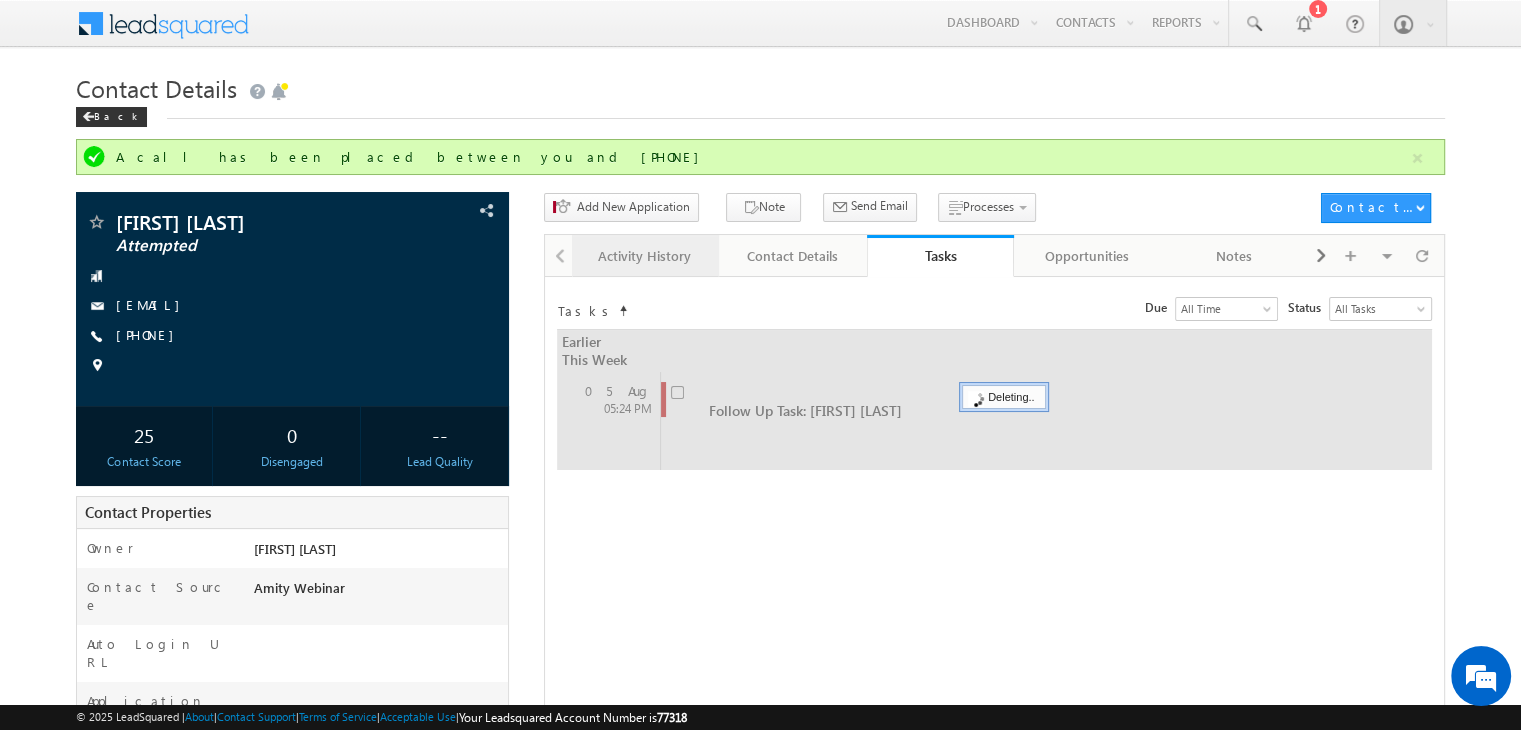click on "Activity History" at bounding box center [644, 256] 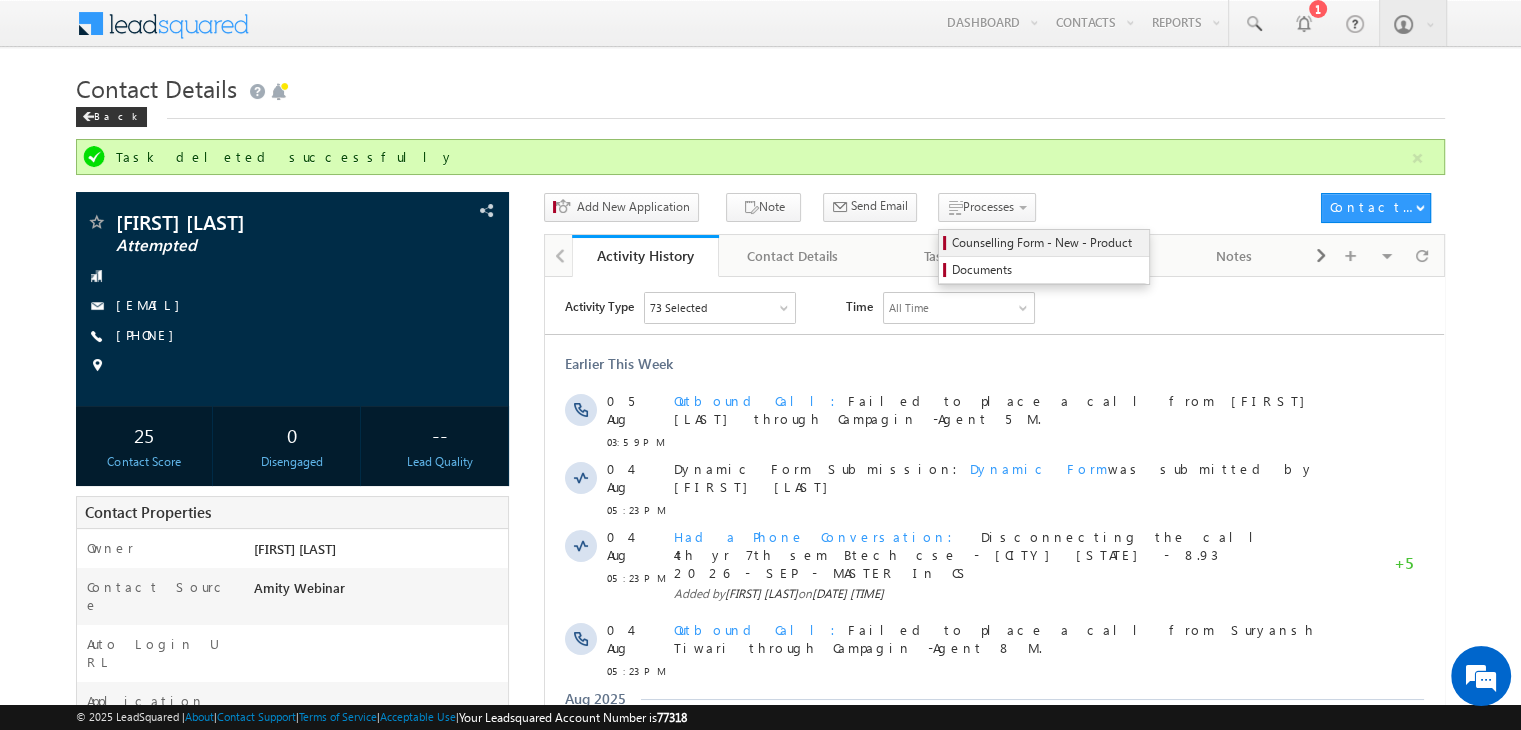 click on "Counselling Form - New - Product" at bounding box center [1047, 243] 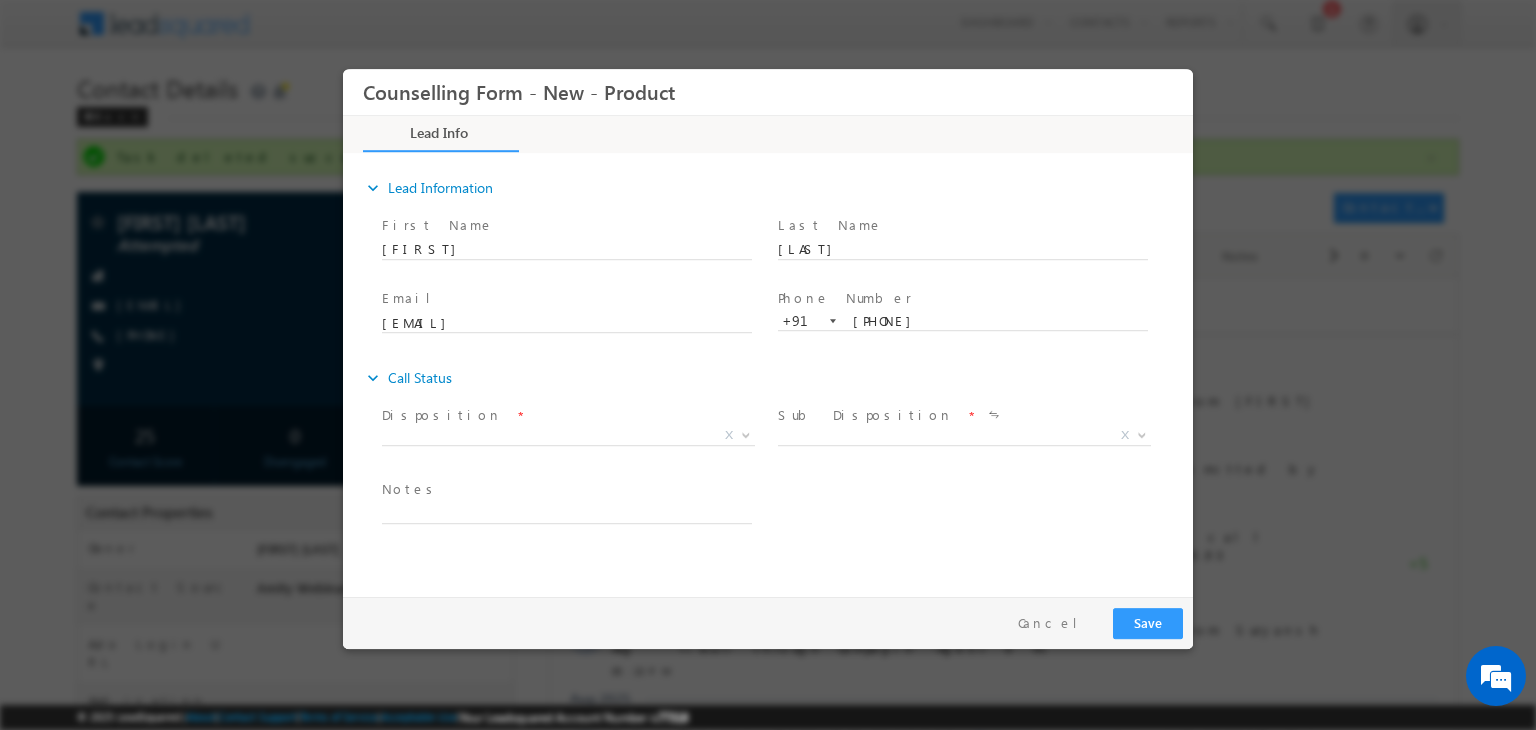 scroll, scrollTop: 0, scrollLeft: 0, axis: both 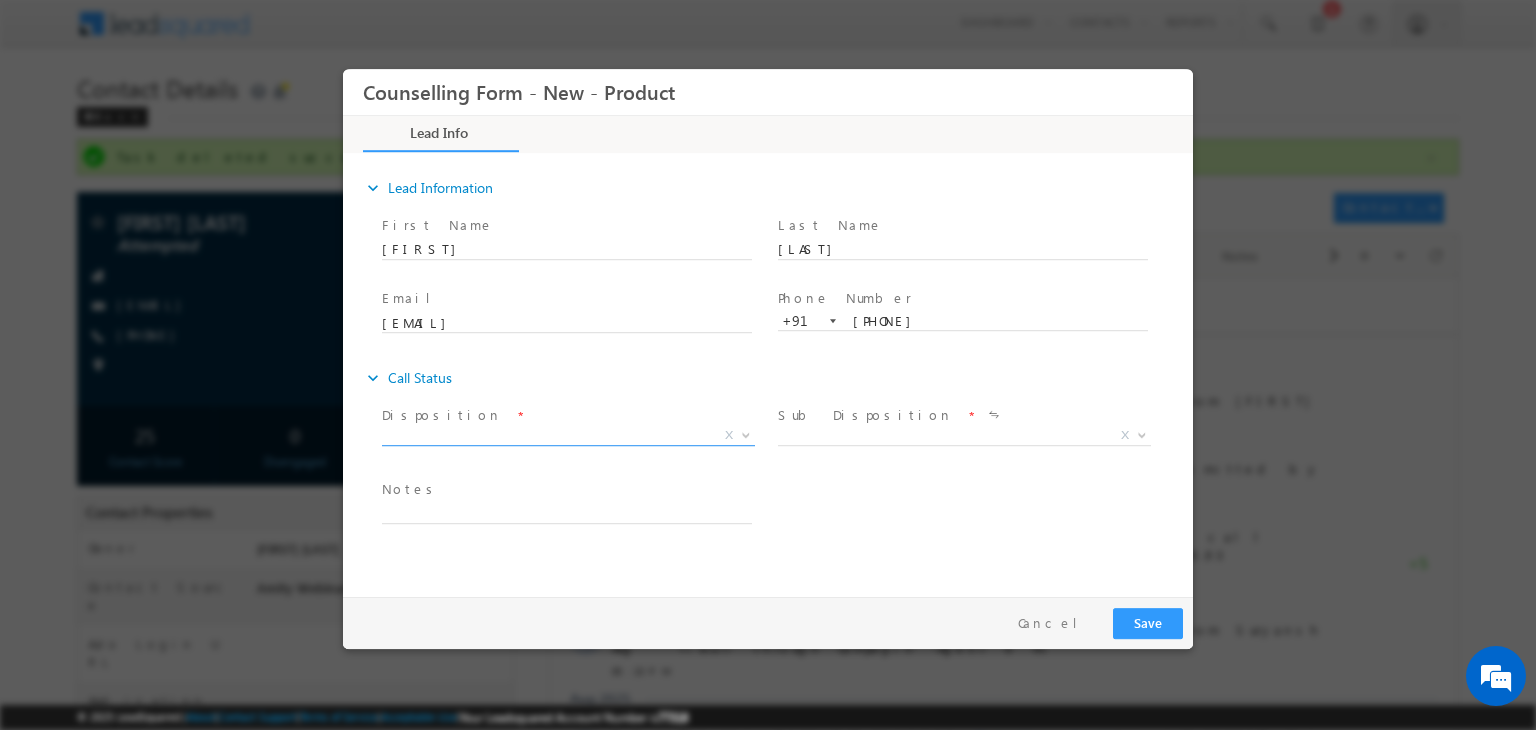 click on "X" at bounding box center (568, 436) 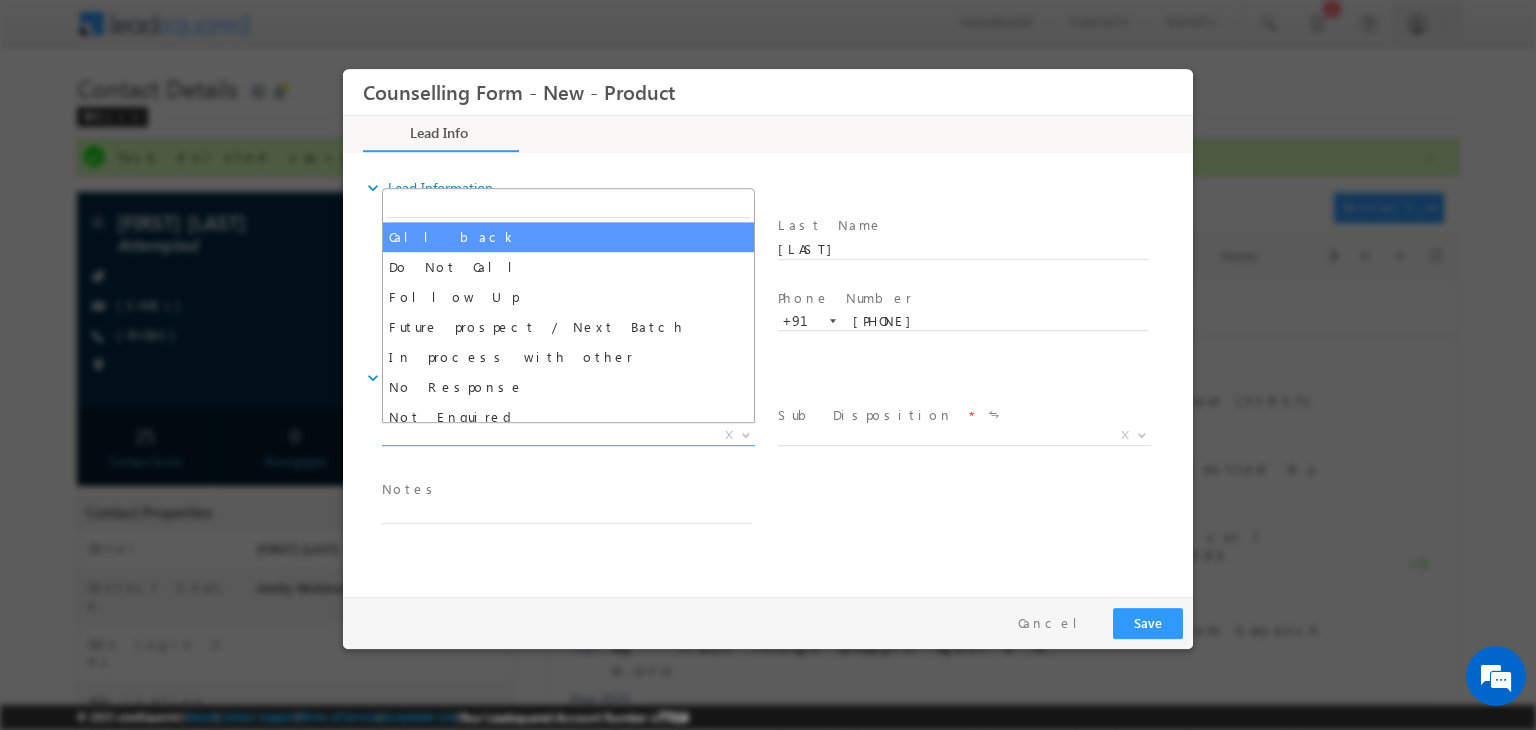 select on "Call back" 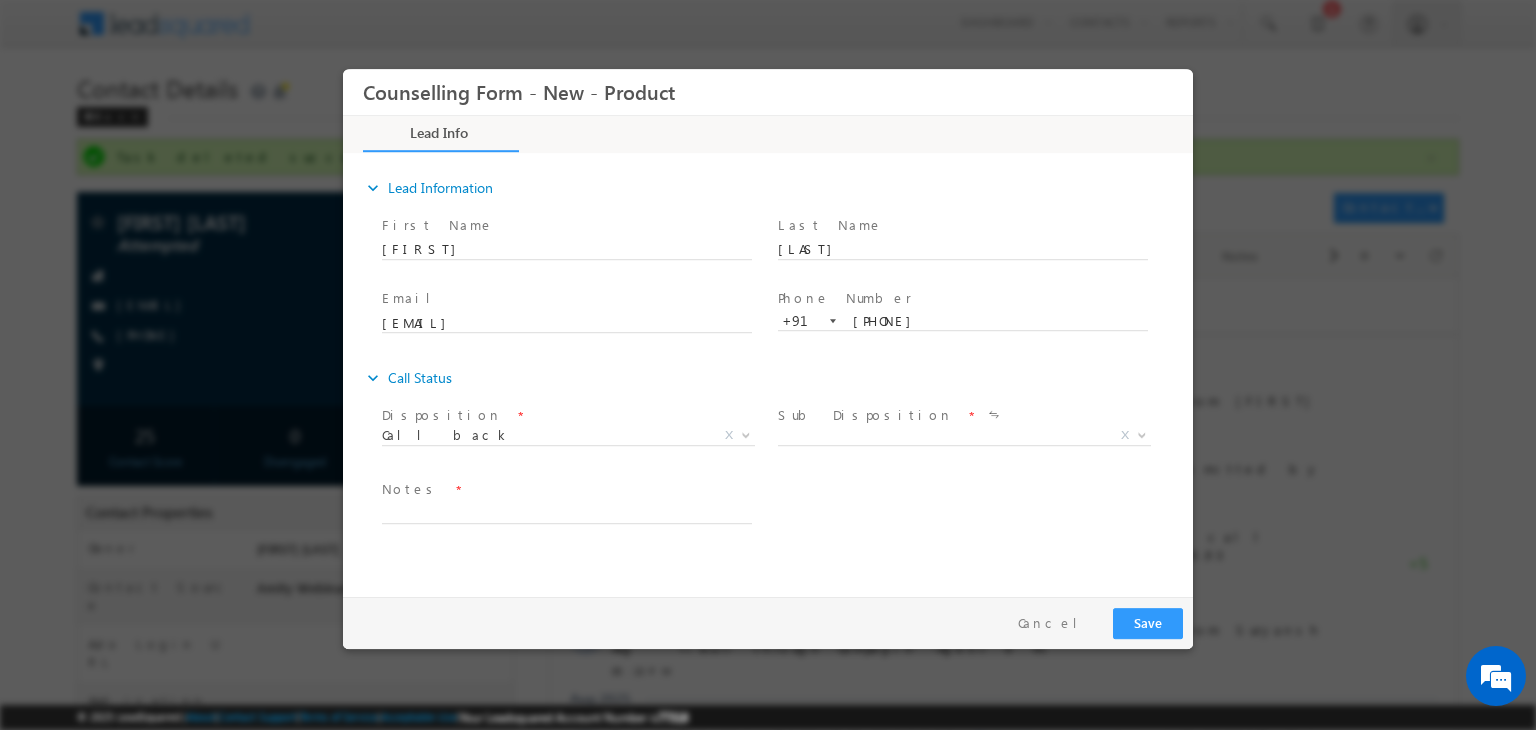 click on "Sub Disposition" at bounding box center (865, 415) 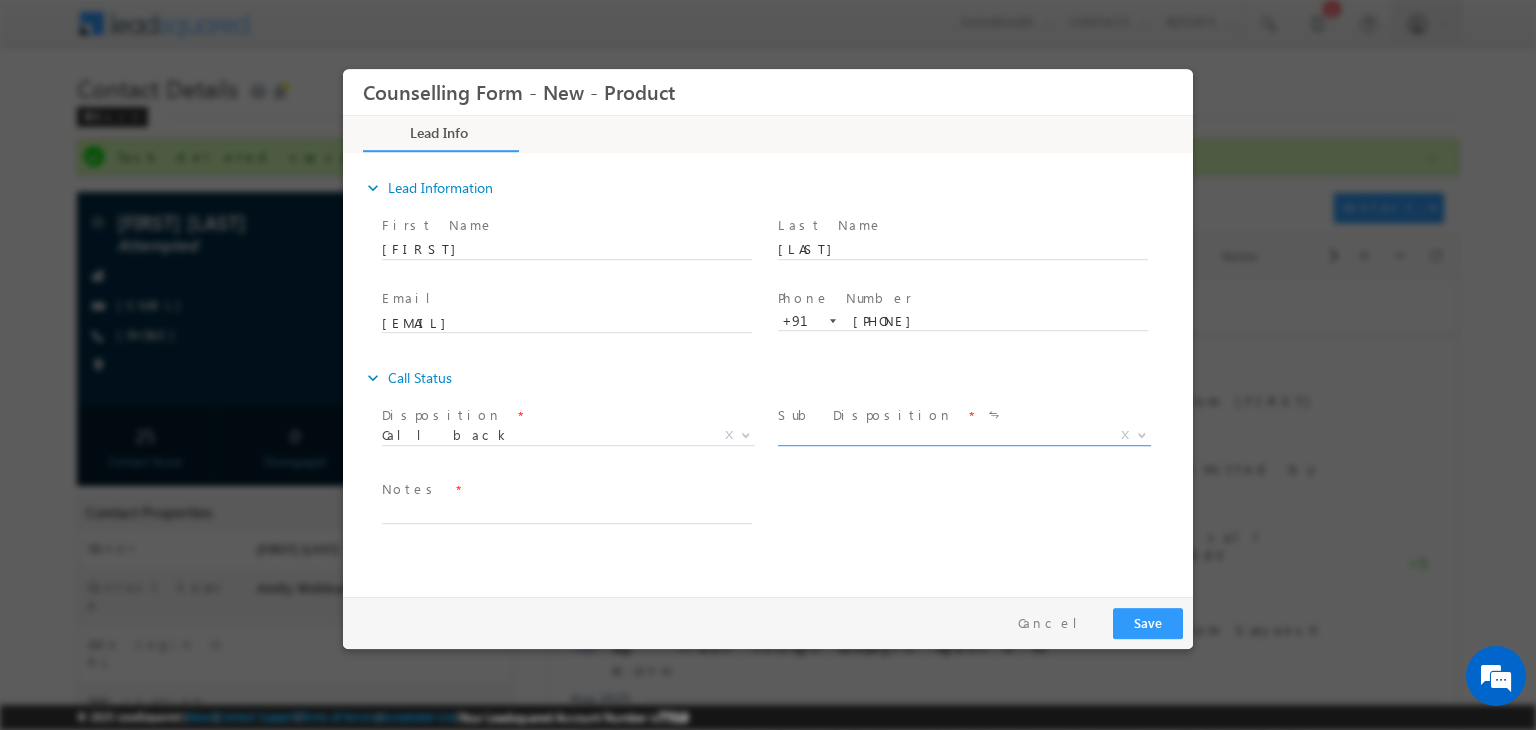 click on "X" at bounding box center (964, 436) 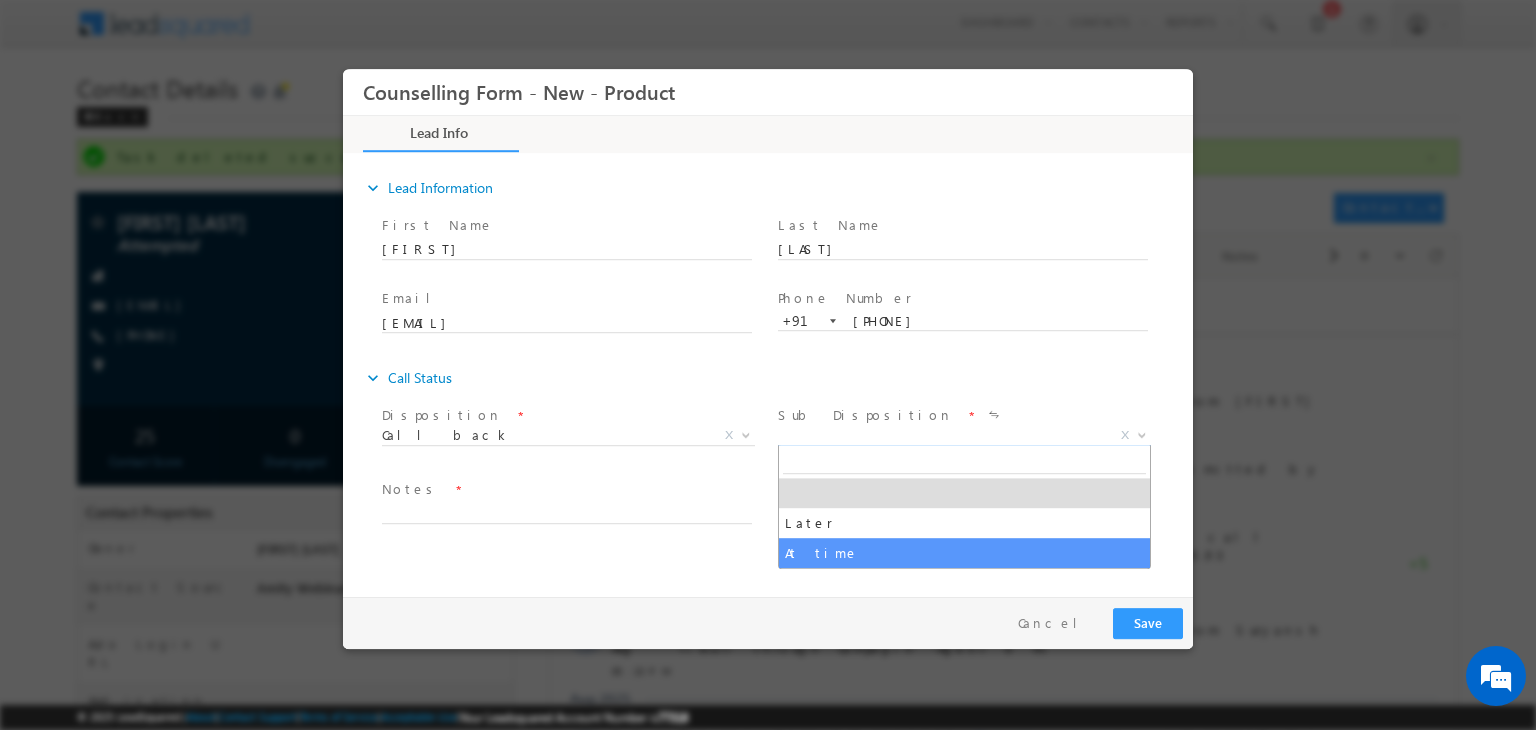 select on "At time" 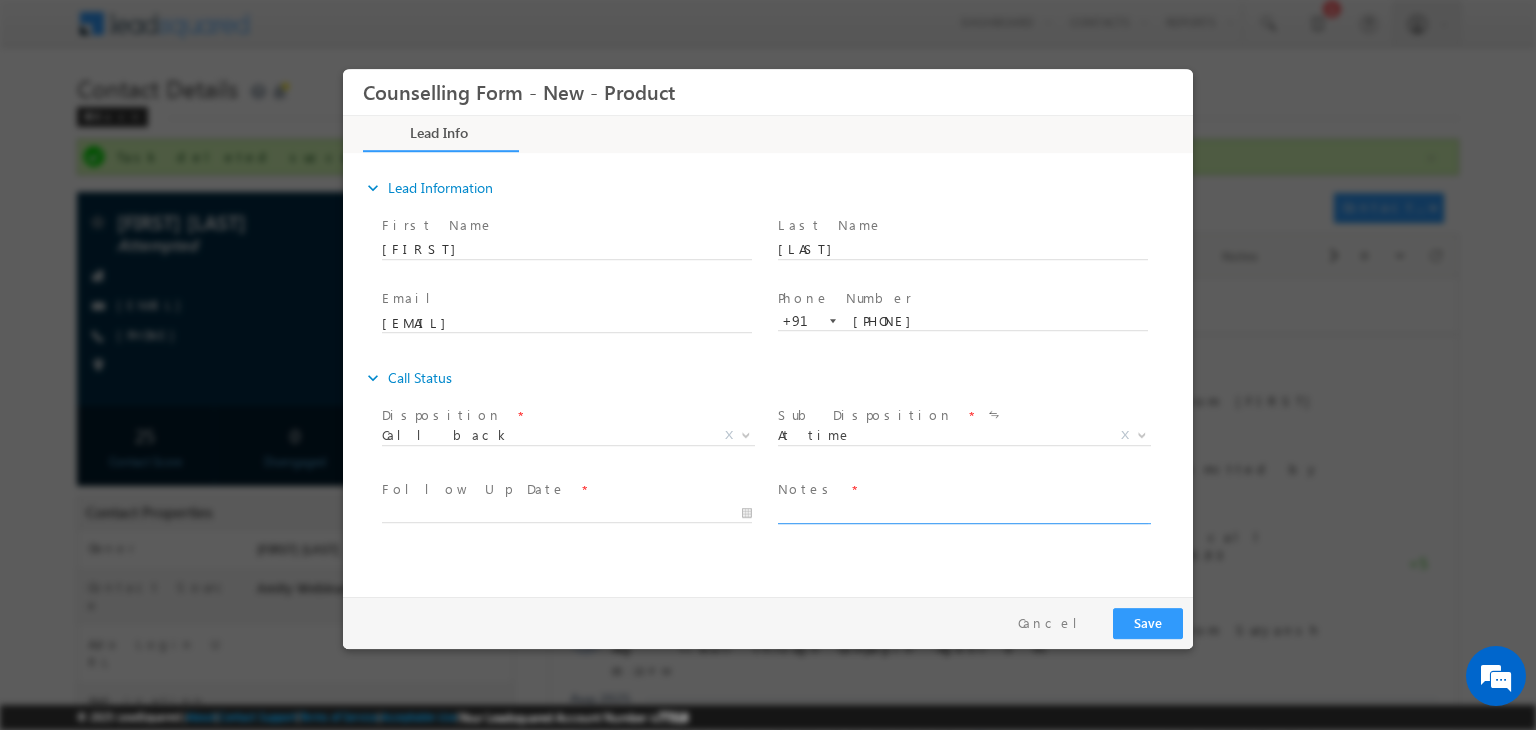 click at bounding box center [963, 512] 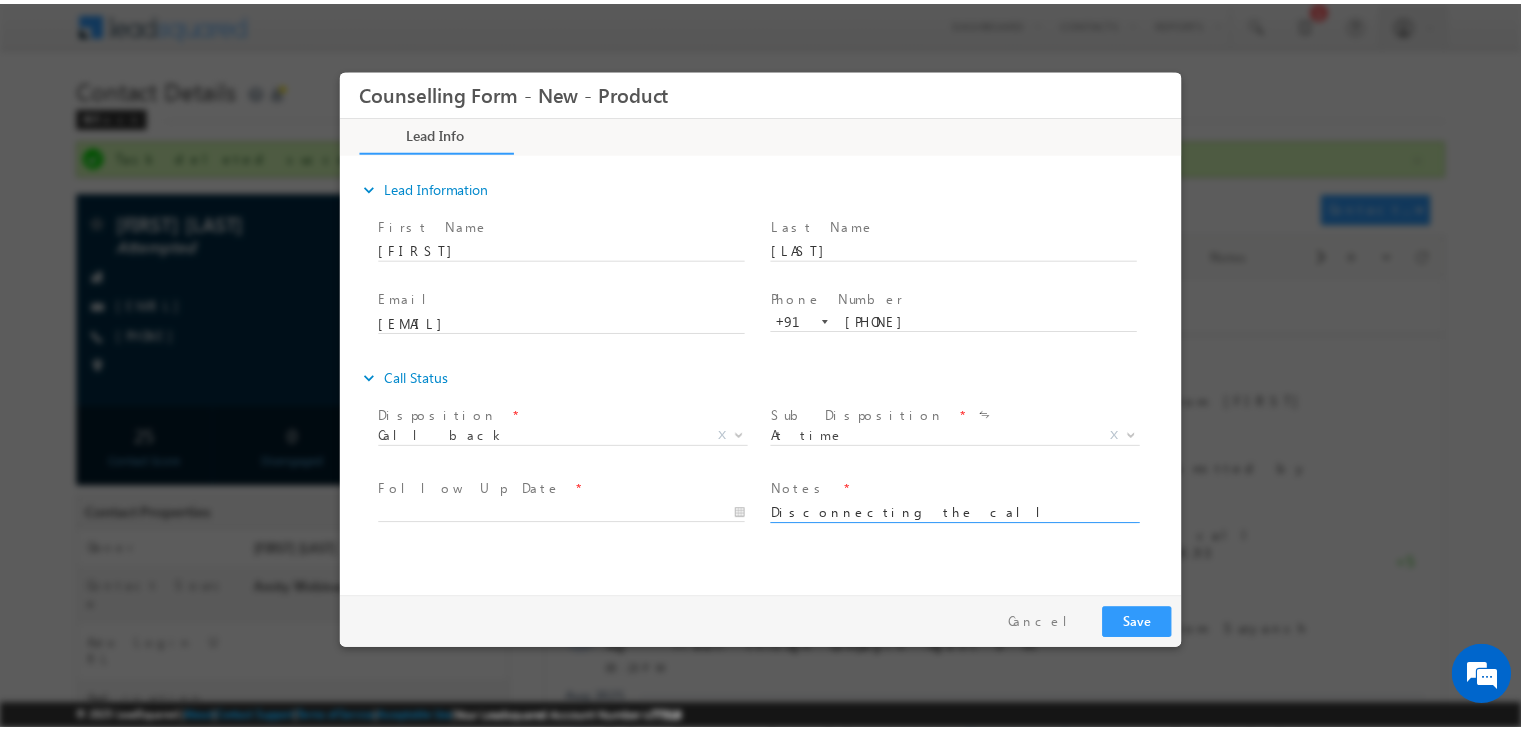 scroll, scrollTop: 3, scrollLeft: 0, axis: vertical 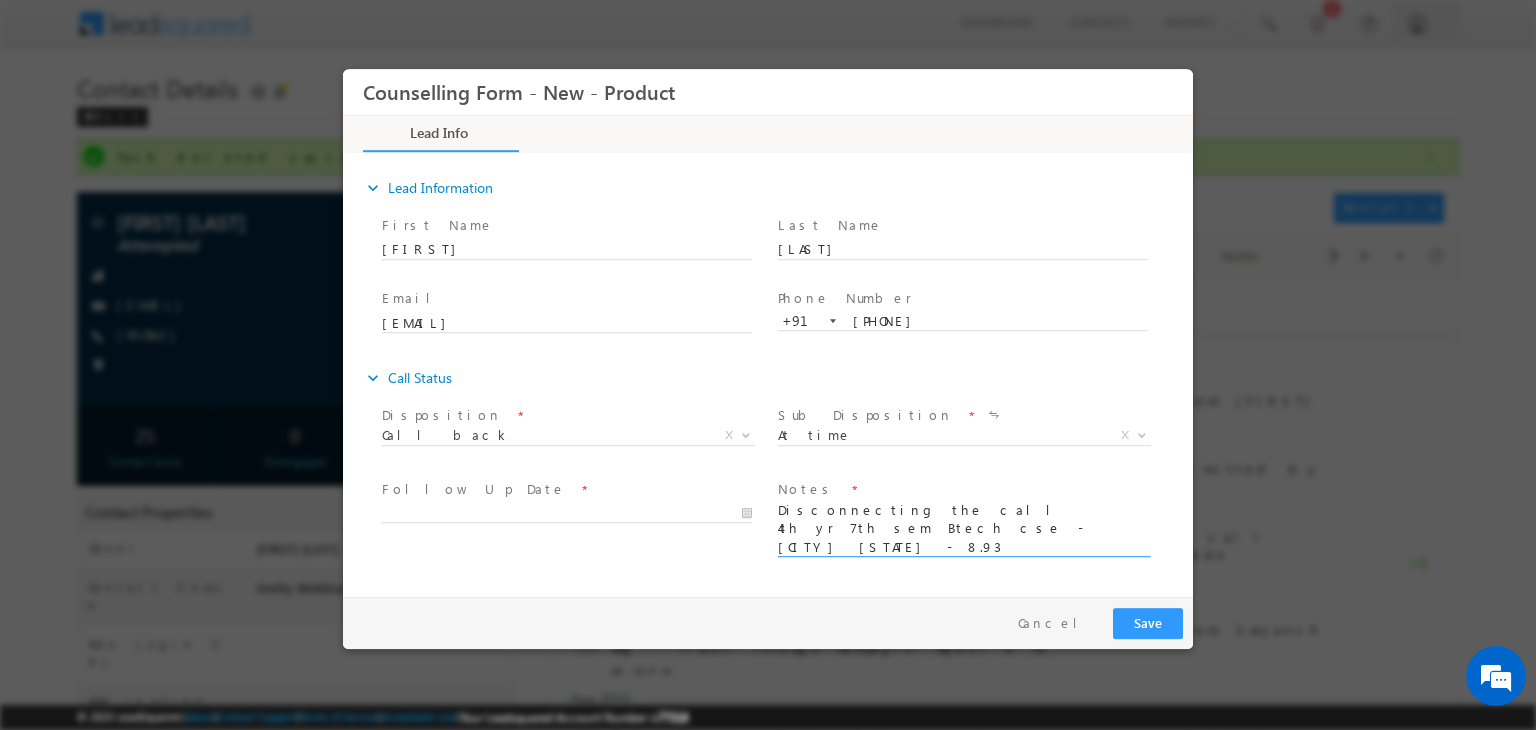 type on "Disconnecting the call
4th yr 7th sem Btech cse - amity Noida - 8.93
2026 - SEP - MASTER In CS" 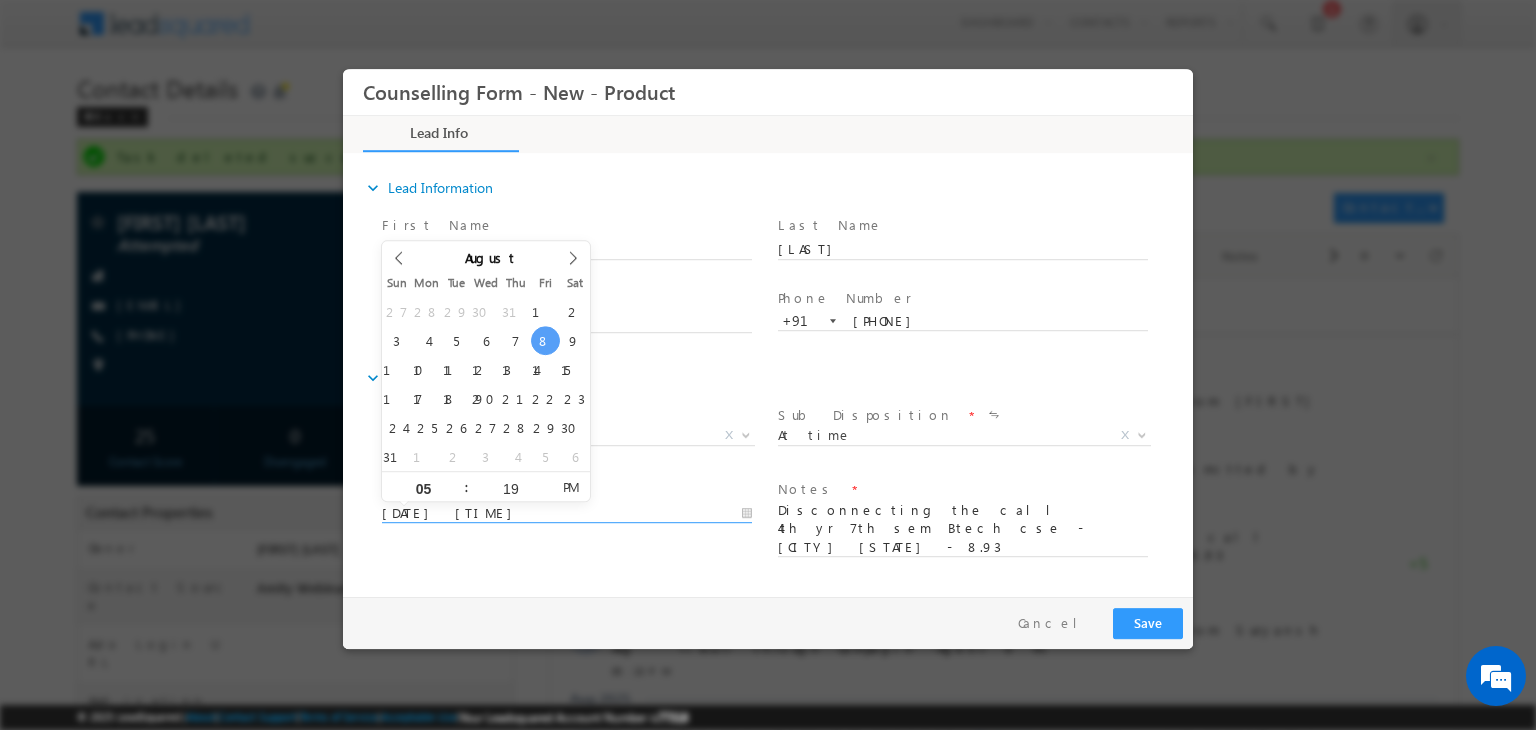 click on "08/08/2025 5:19 PM" at bounding box center (567, 514) 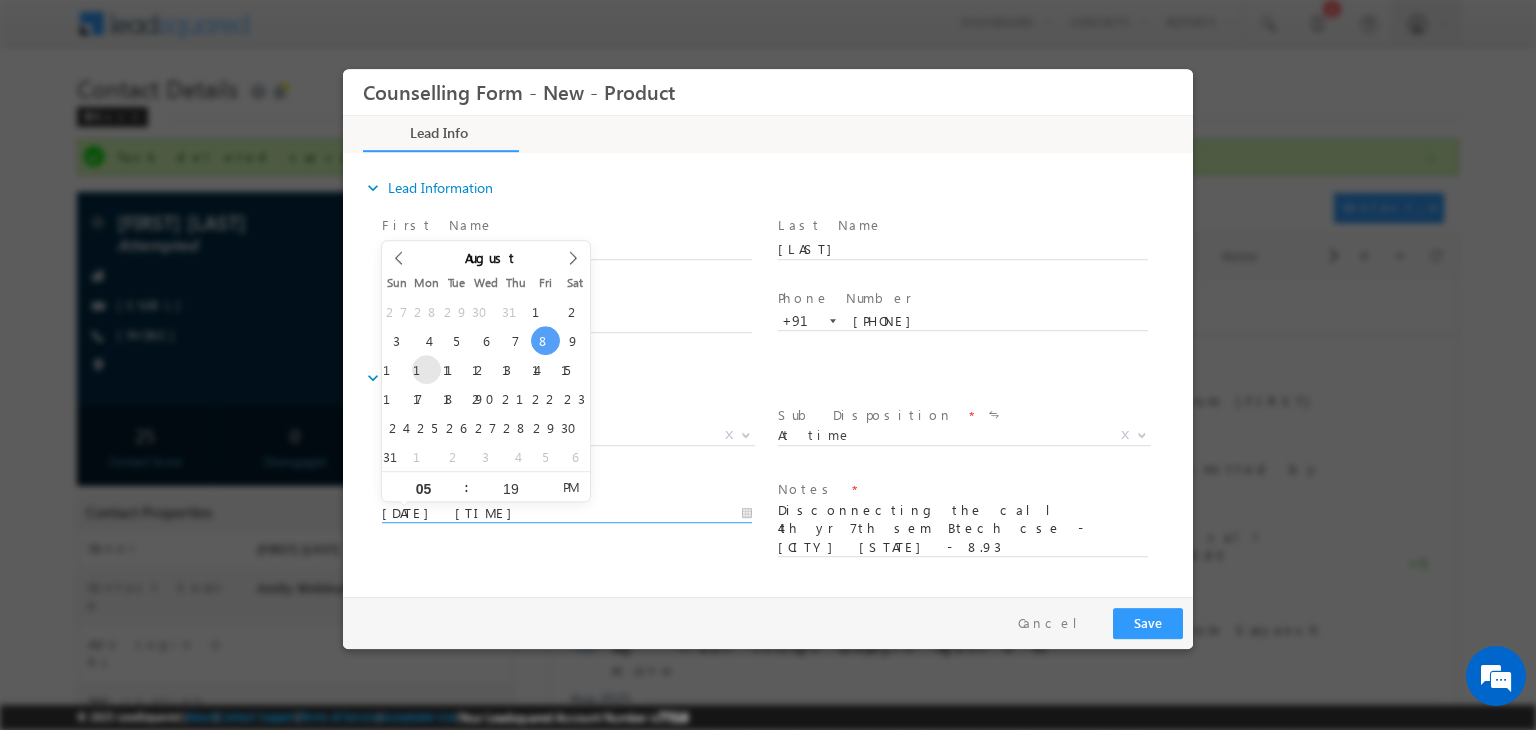 type on "11/08/2025 5:19 PM" 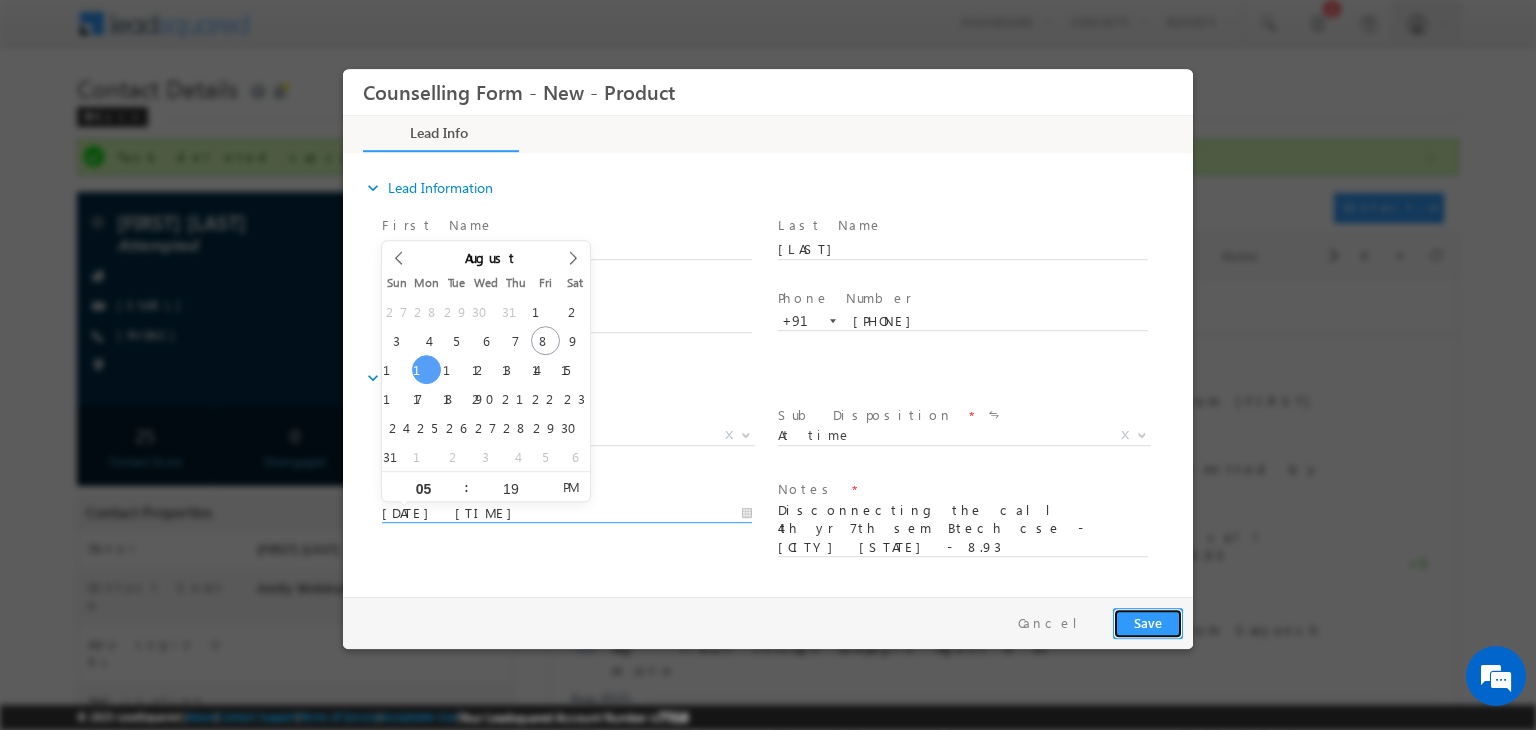 click on "Save" at bounding box center [1148, 623] 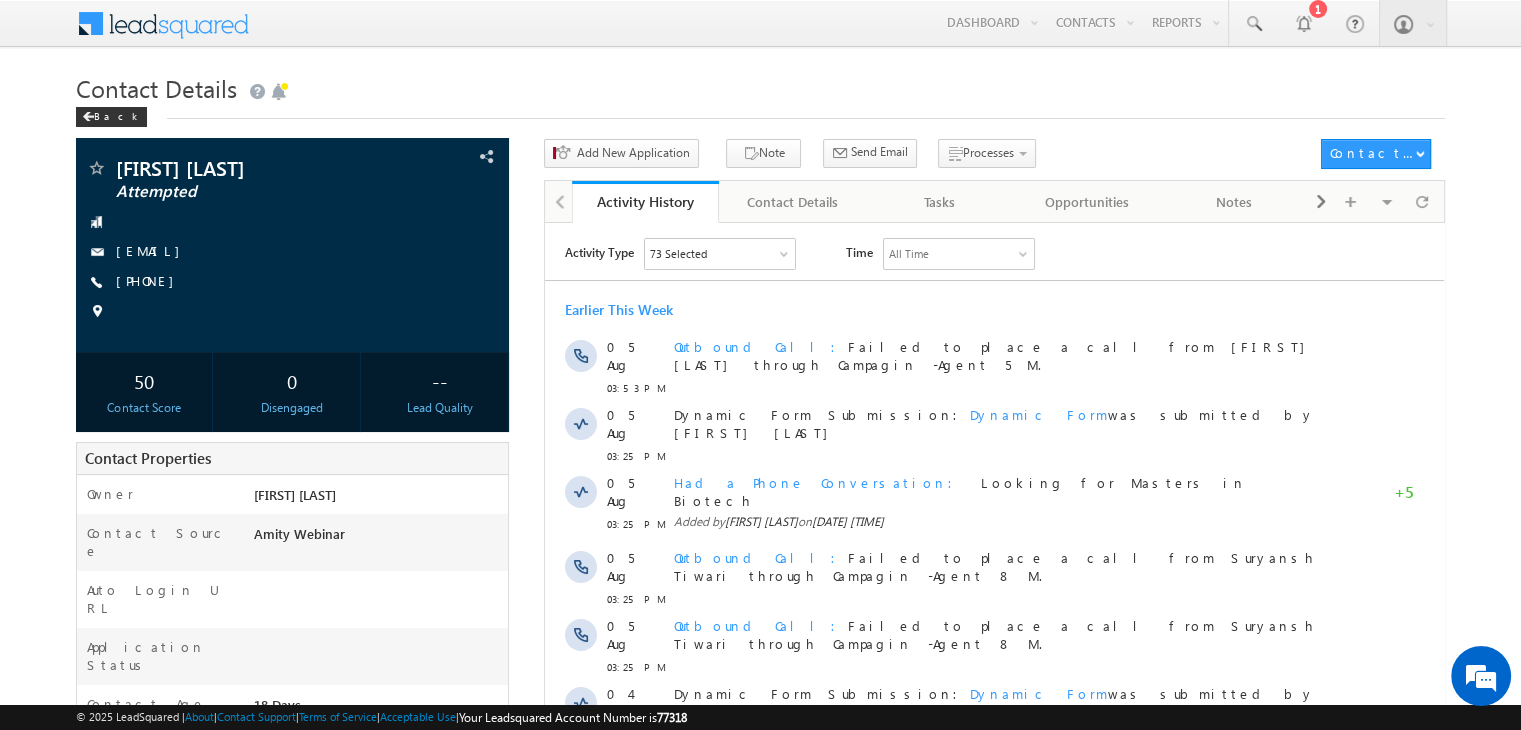 scroll, scrollTop: 0, scrollLeft: 0, axis: both 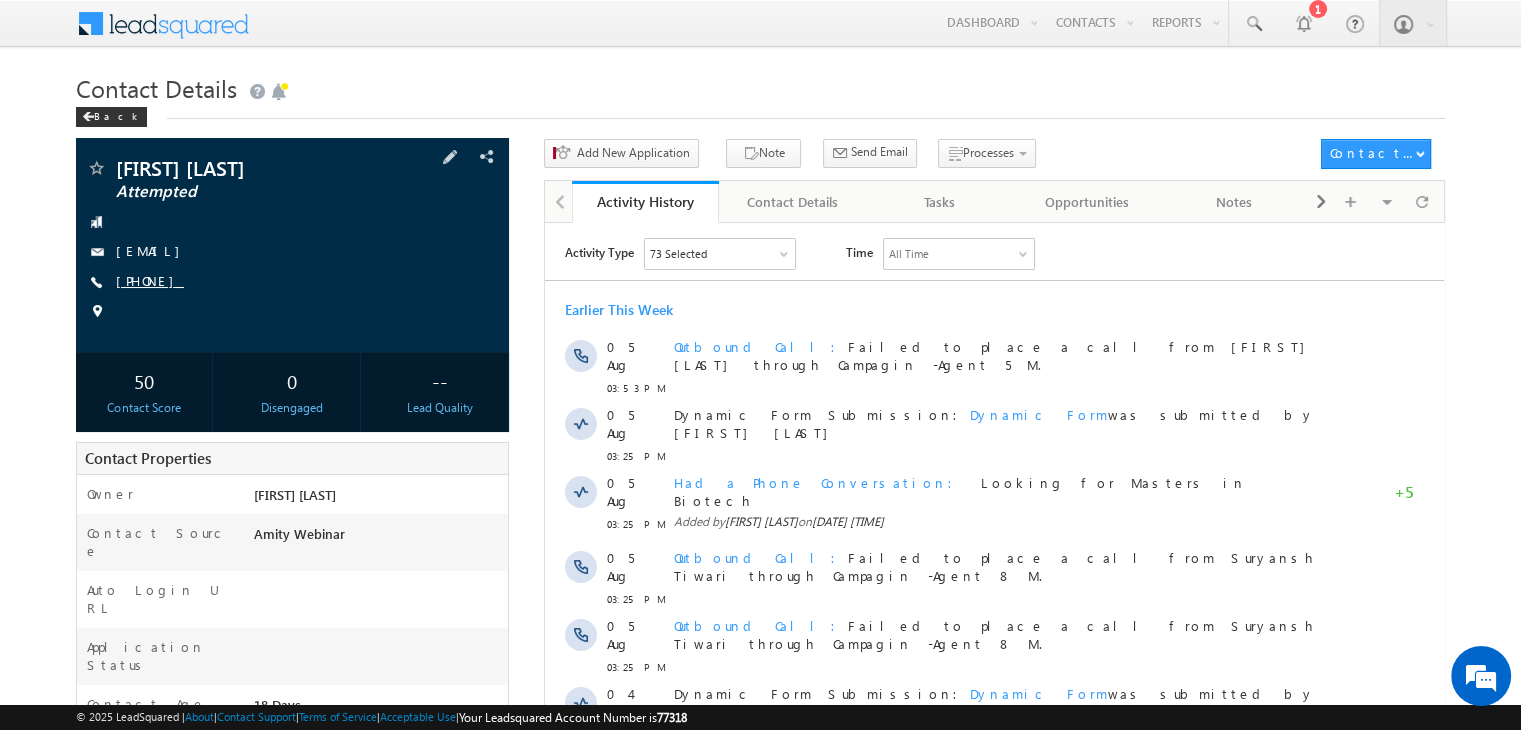 click on "[PHONE]" at bounding box center (150, 280) 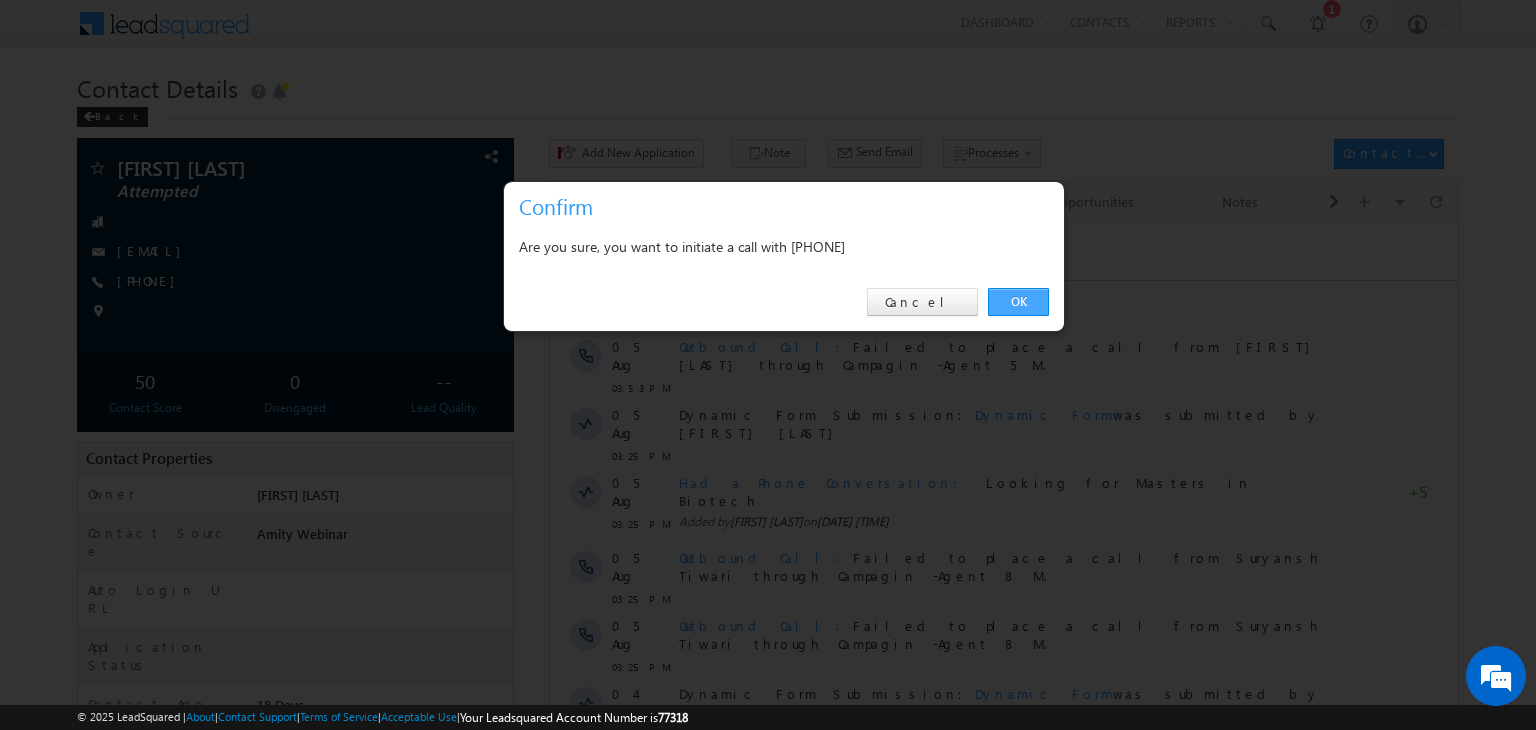 click on "OK" at bounding box center (1018, 302) 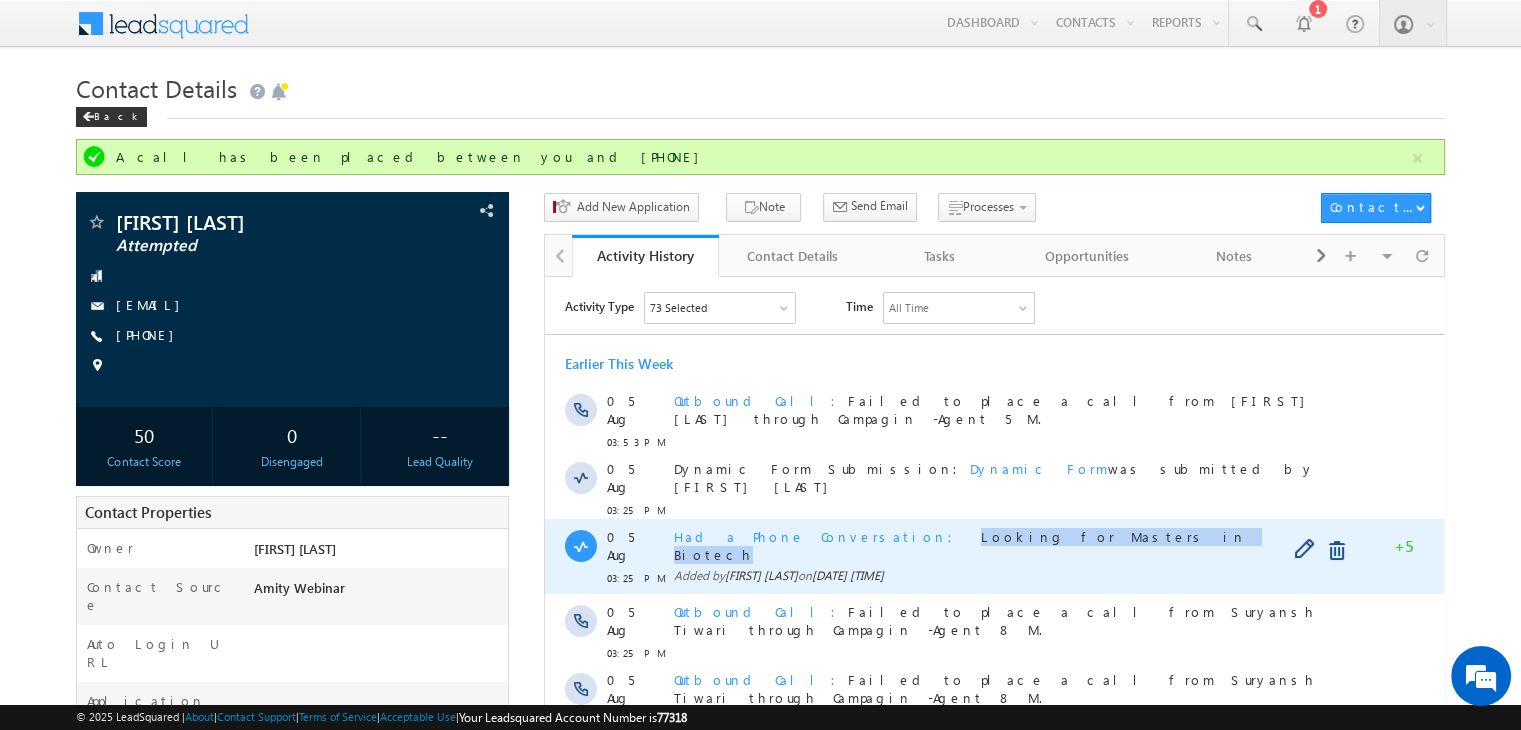 copy on "Looking for Masters in Biotech" 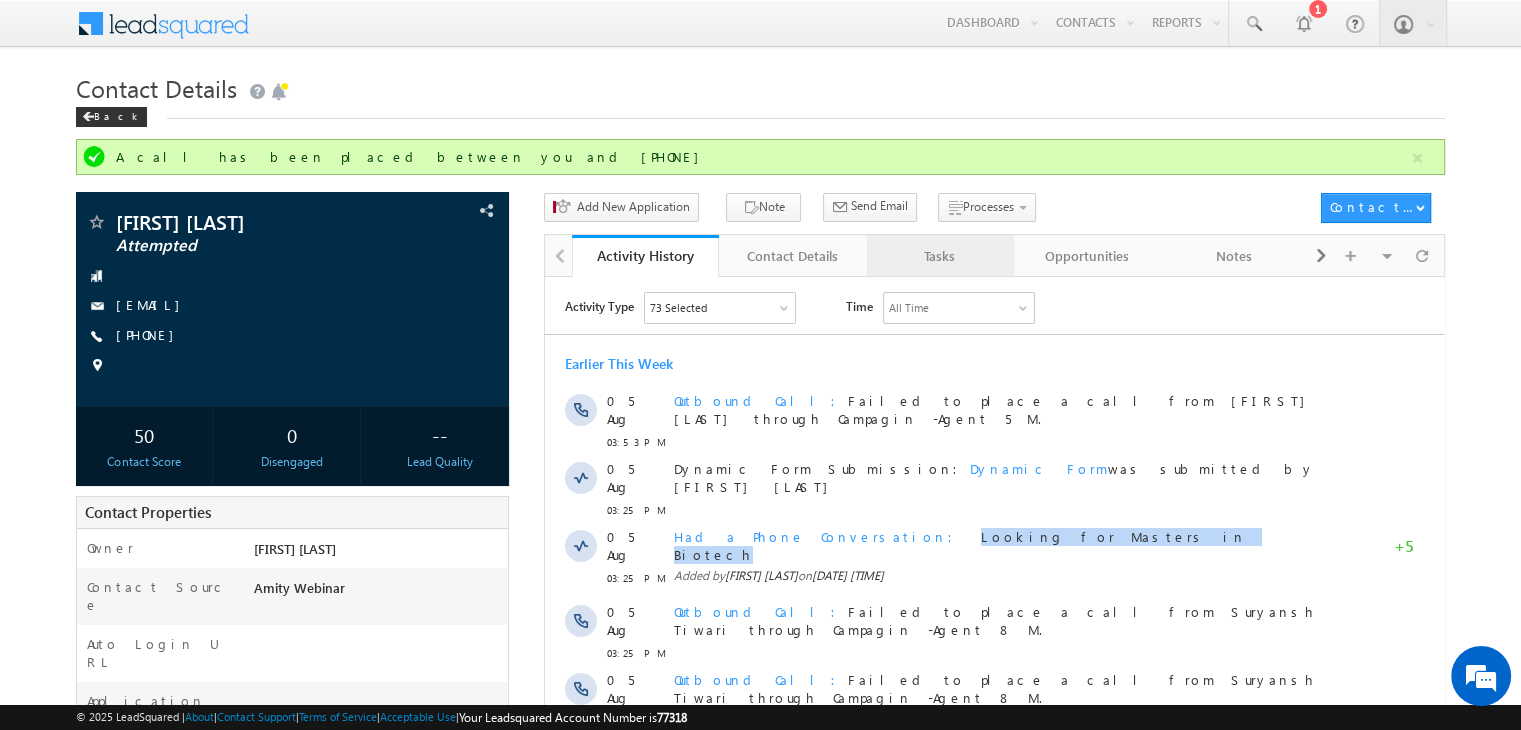 click on "Tasks" at bounding box center (940, 256) 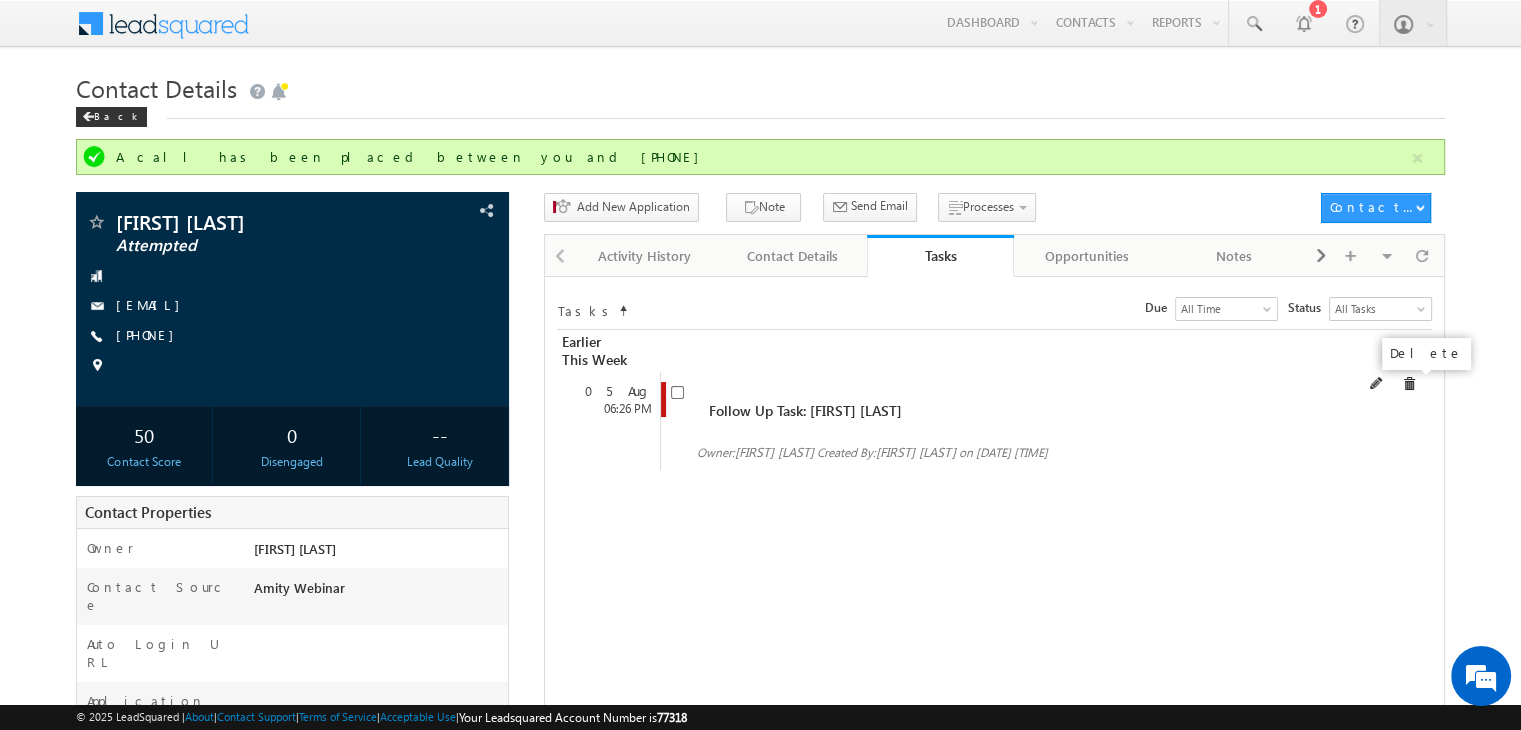 click at bounding box center (1409, 384) 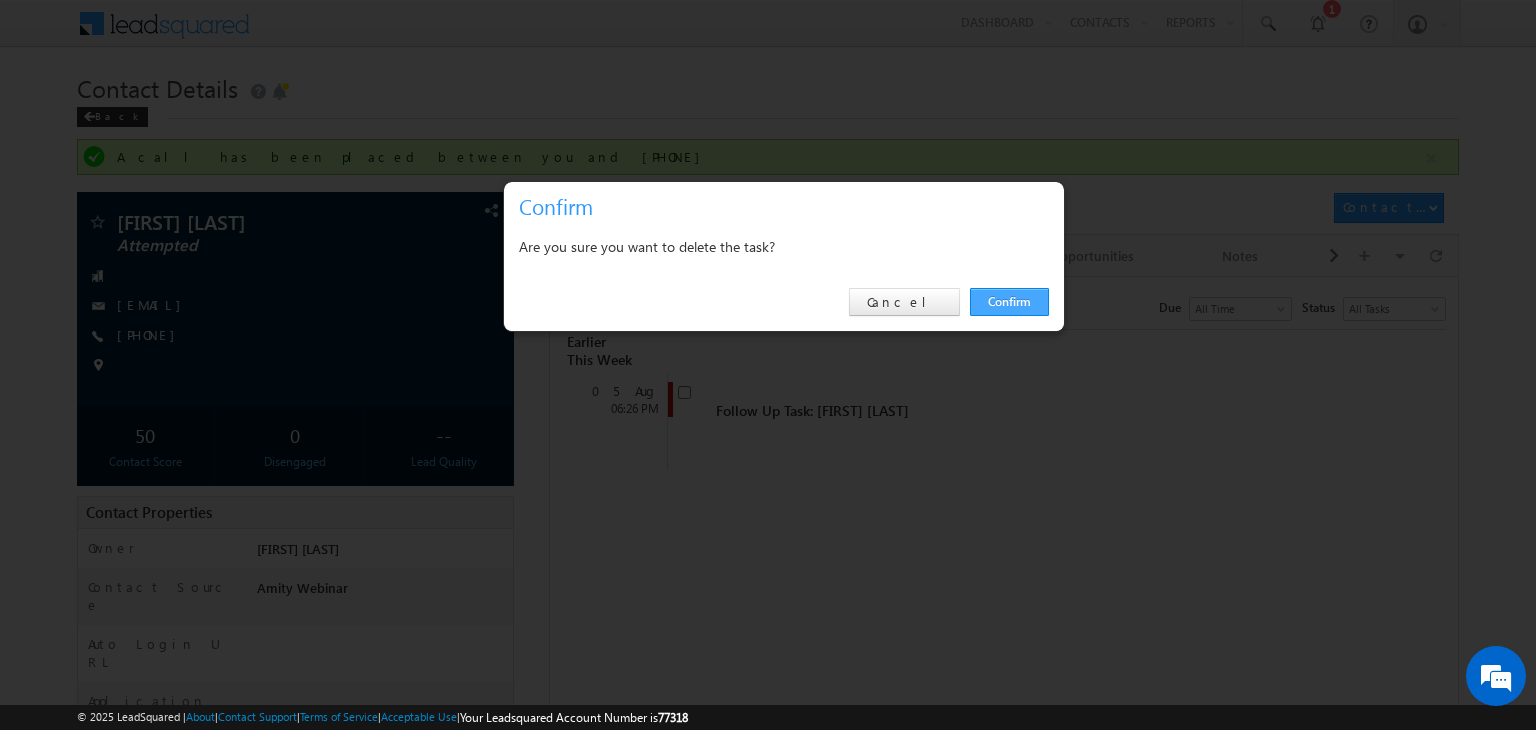 click on "Confirm" at bounding box center [1009, 302] 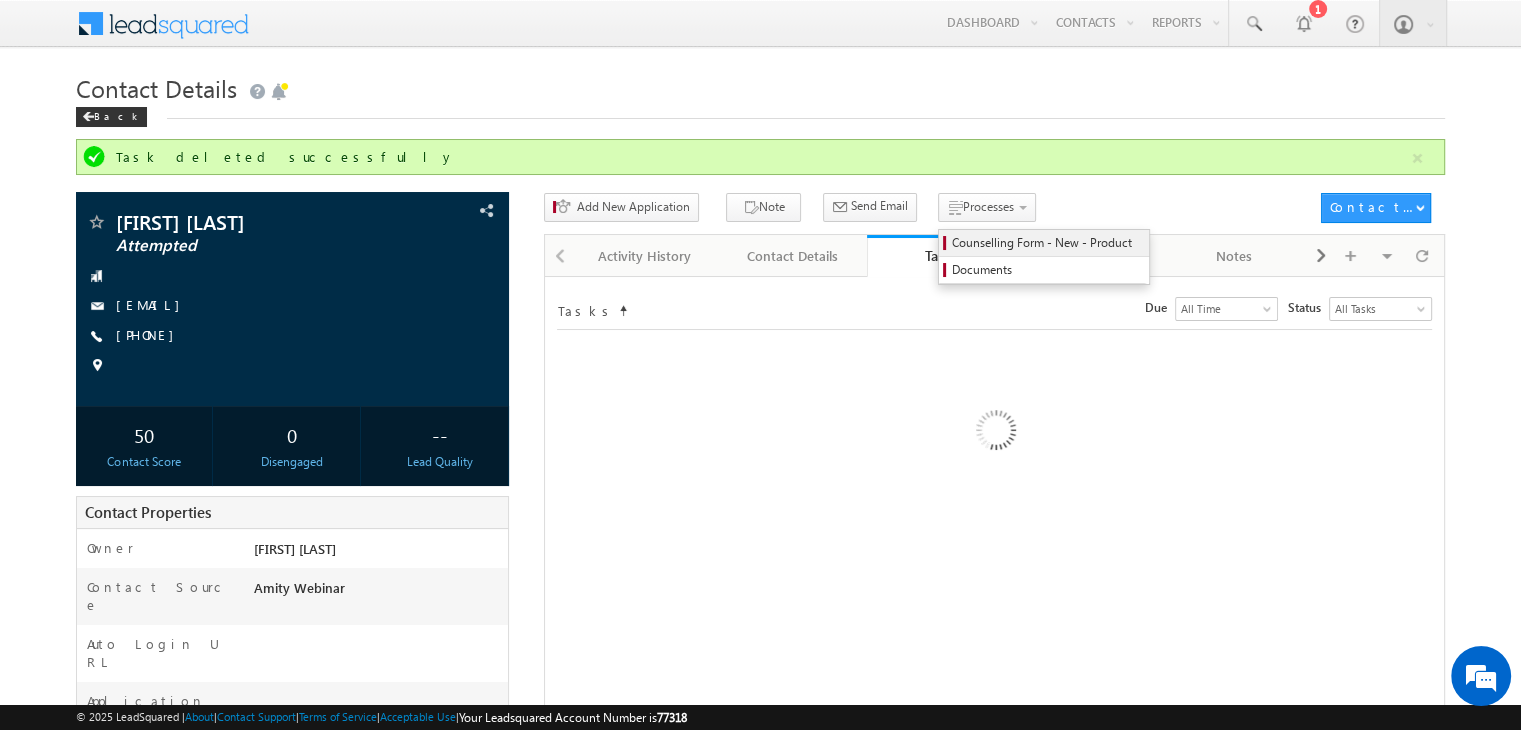 click on "Counselling Form - New - Product" at bounding box center (1044, 243) 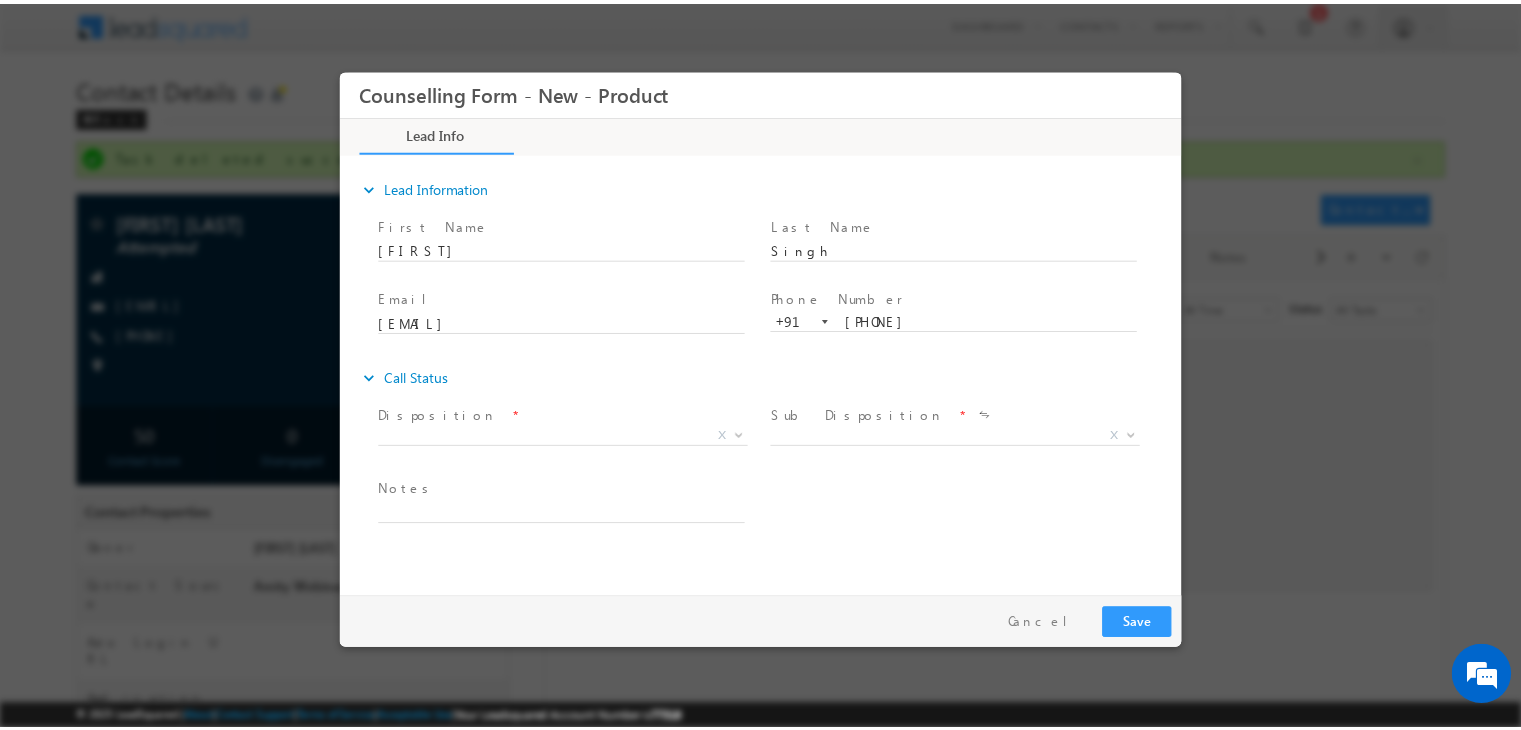 scroll, scrollTop: 0, scrollLeft: 0, axis: both 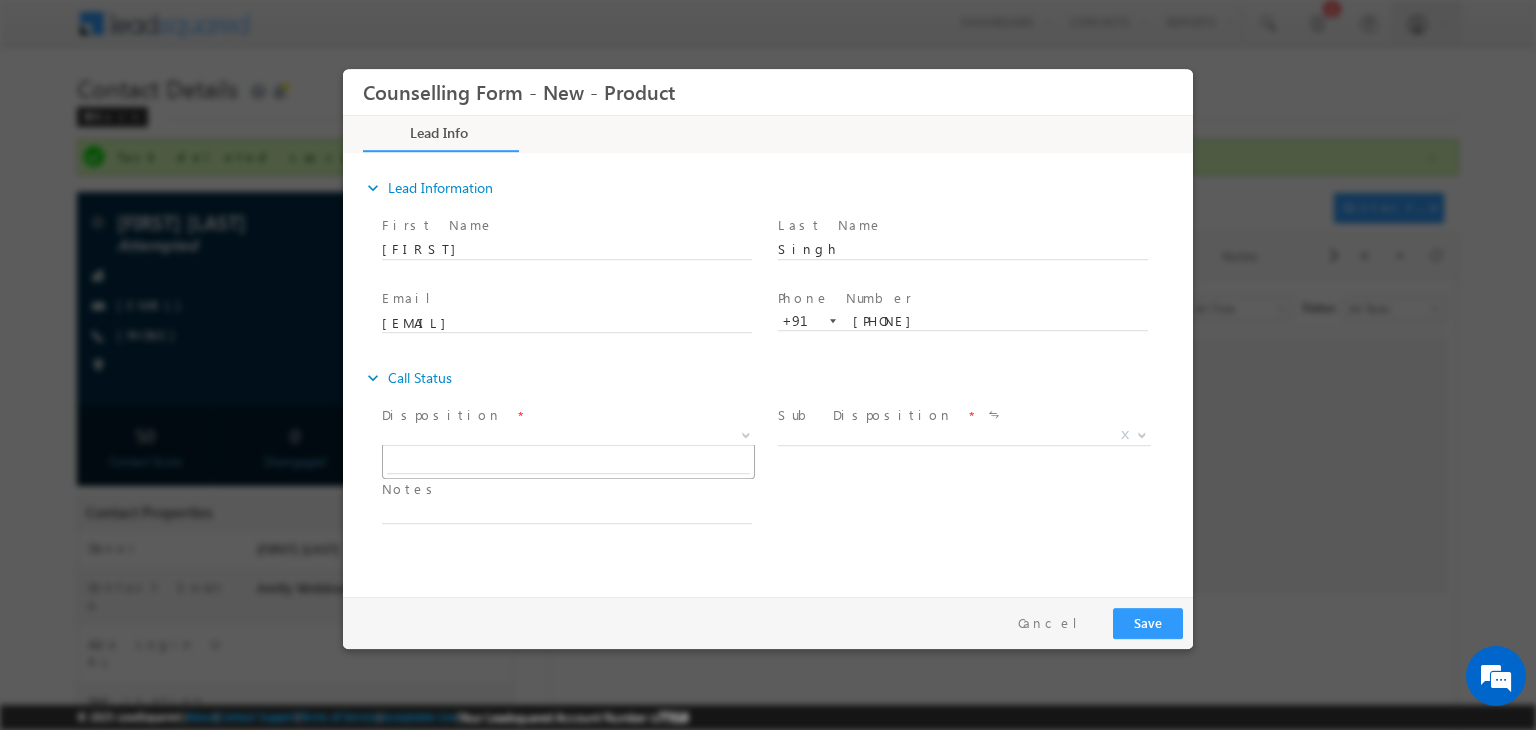 click on "X" at bounding box center (568, 436) 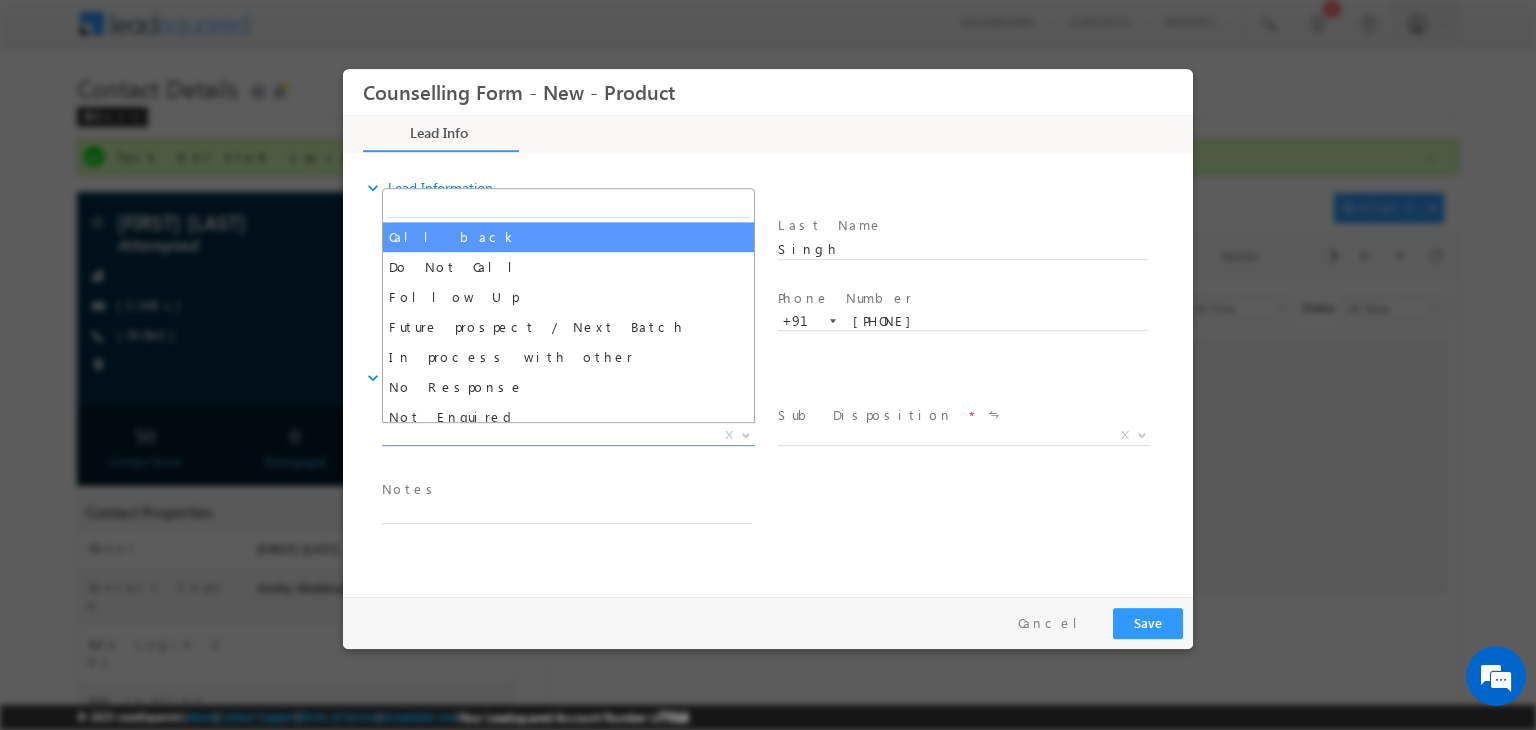 select on "Call back" 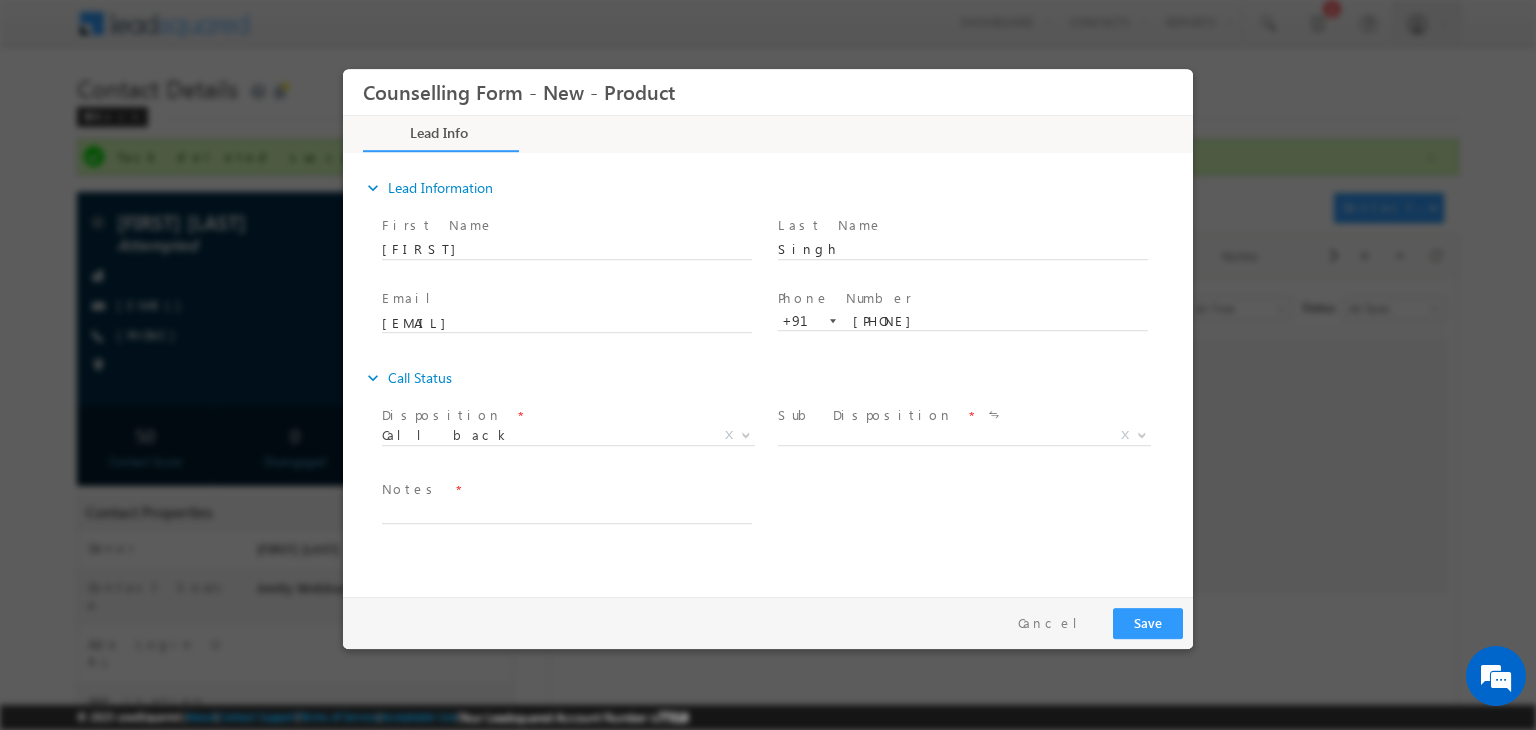 drag, startPoint x: 798, startPoint y: 421, endPoint x: 815, endPoint y: 433, distance: 20.808653 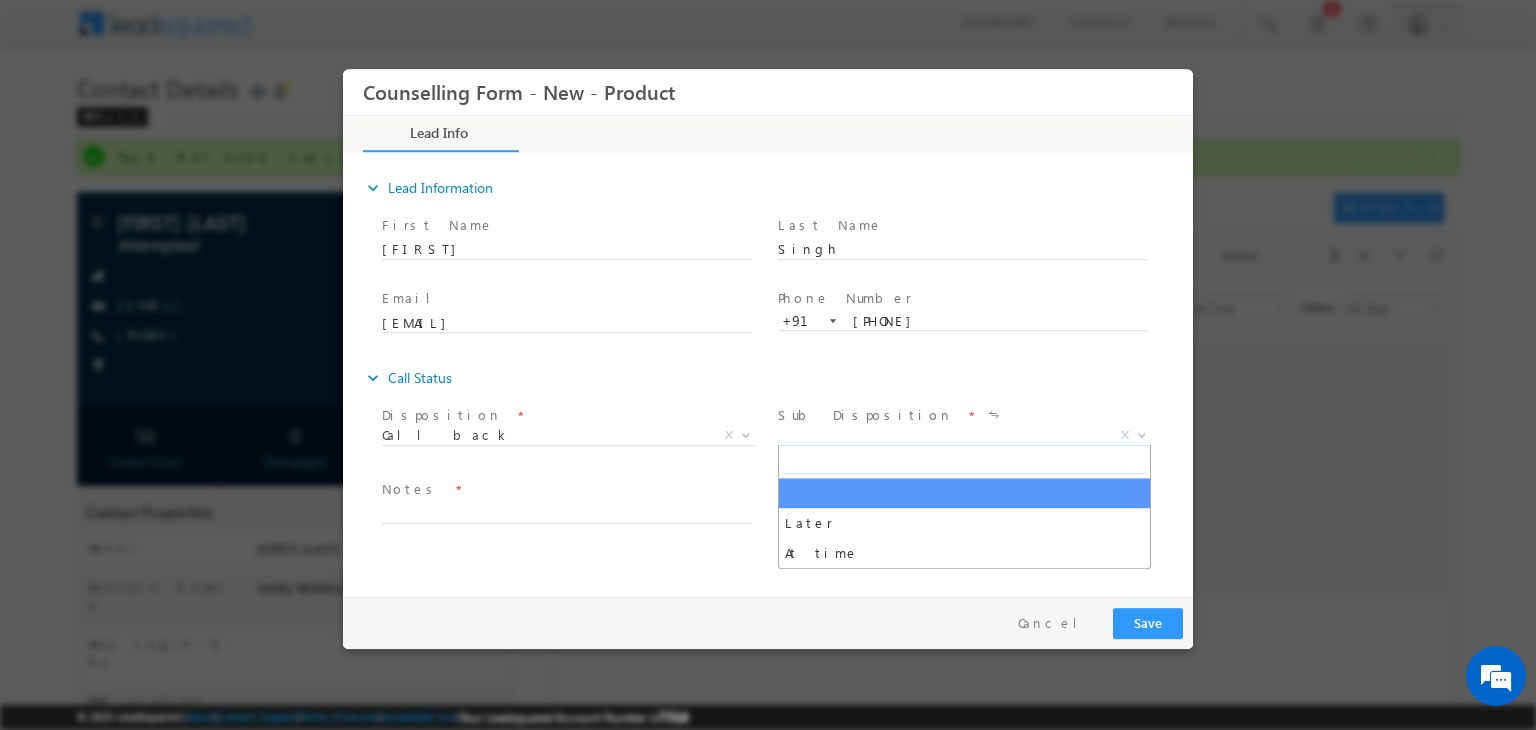 click on "X" at bounding box center (964, 436) 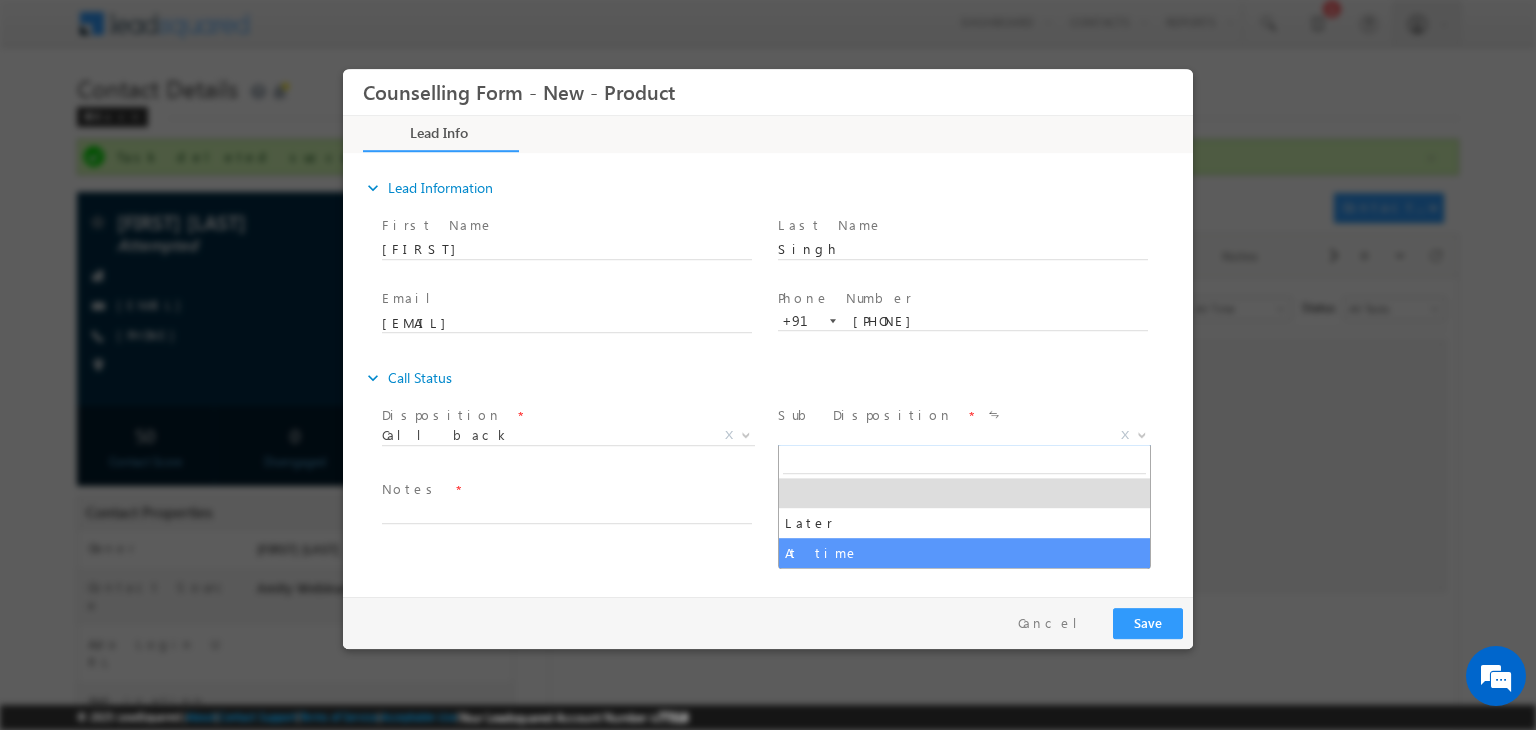 select on "At time" 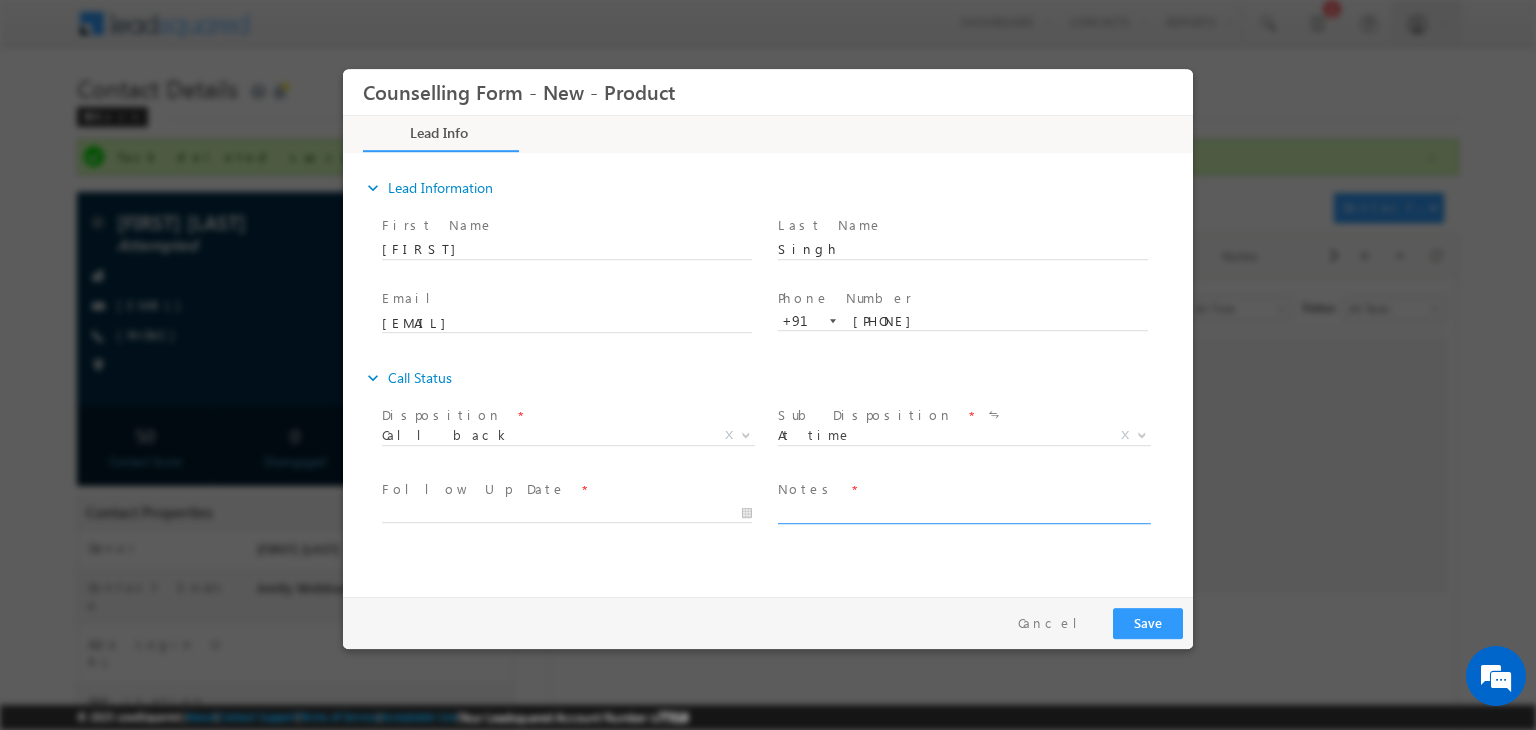 click at bounding box center [963, 512] 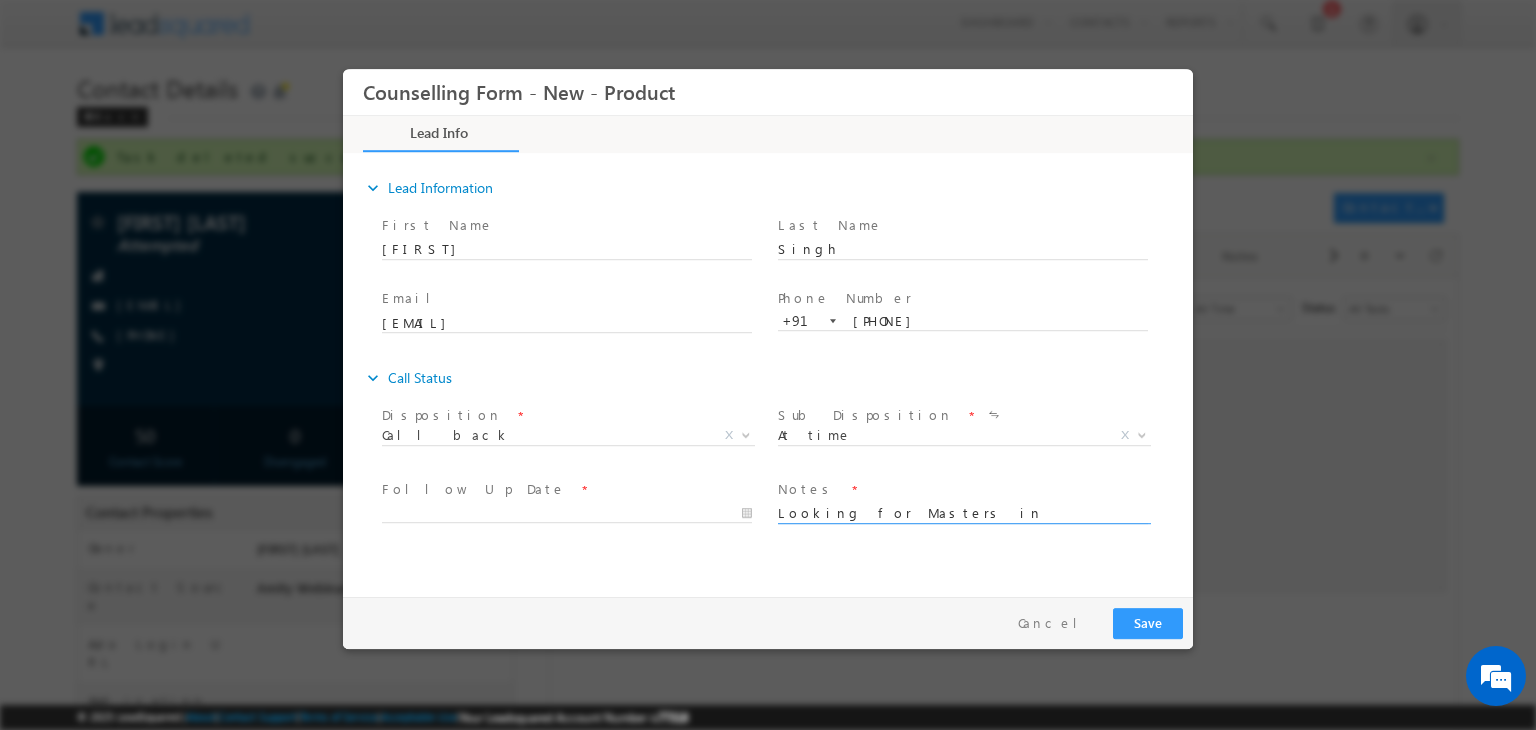type on "Looking for Masters in Biotech" 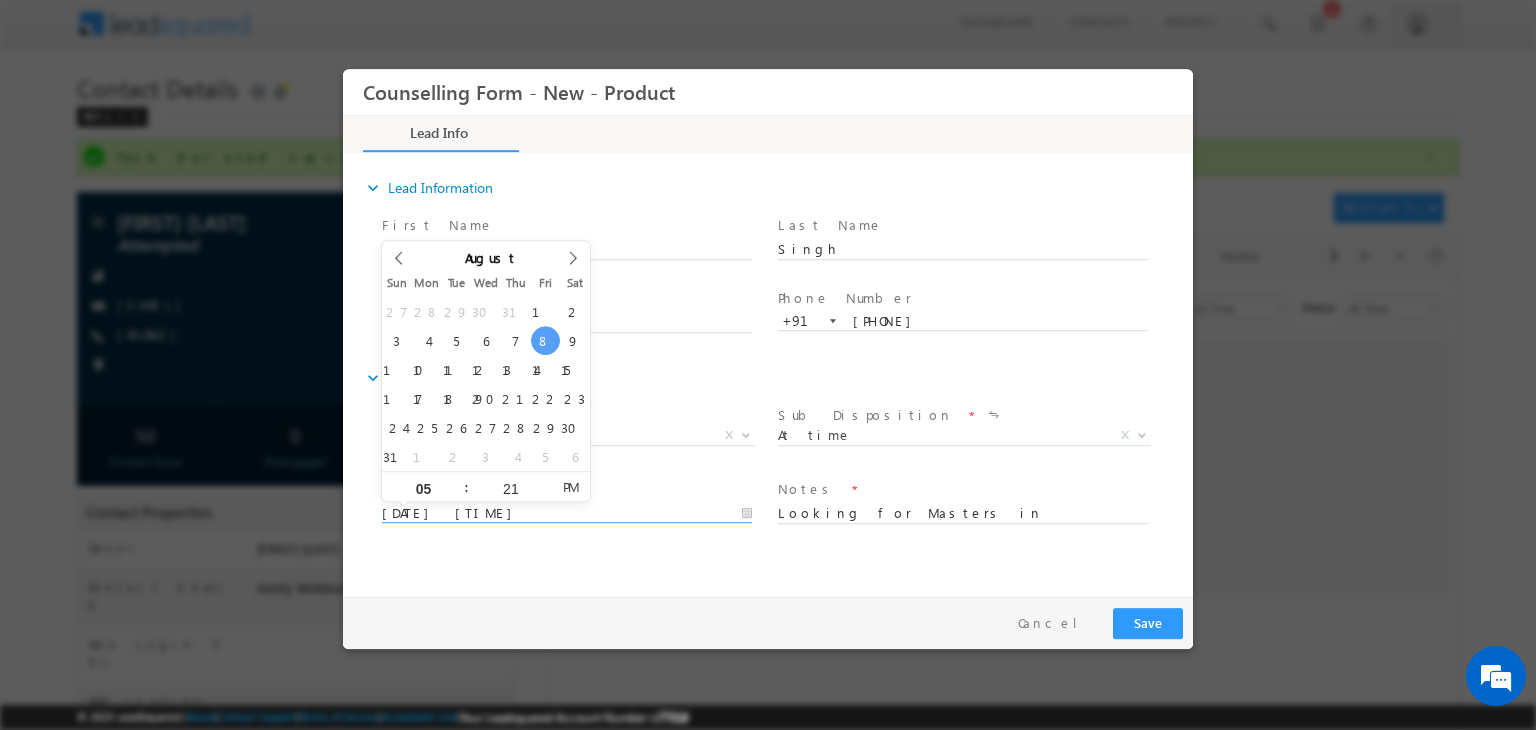 click on "[DATE] [TIME]" at bounding box center (567, 514) 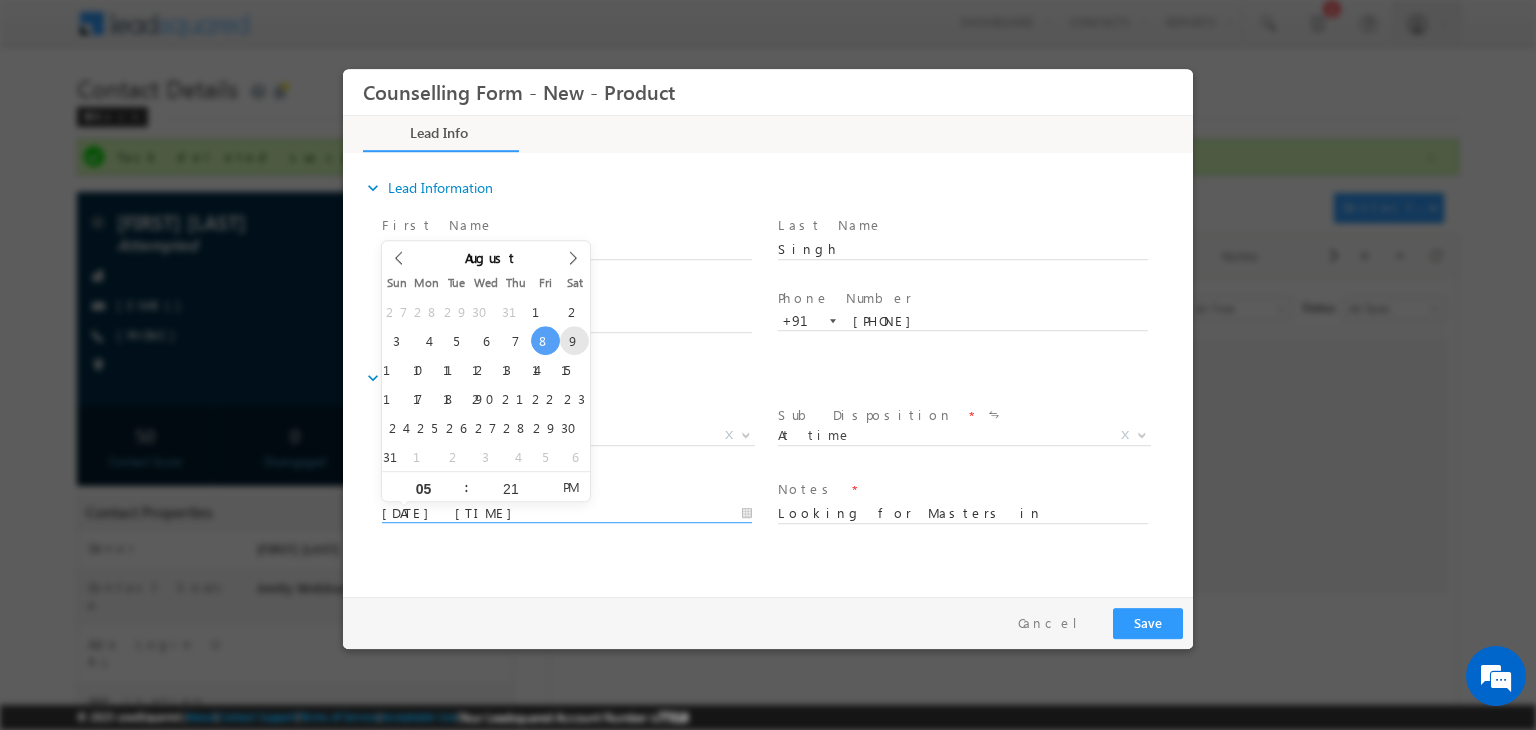 type on "[DATE] [TIME]" 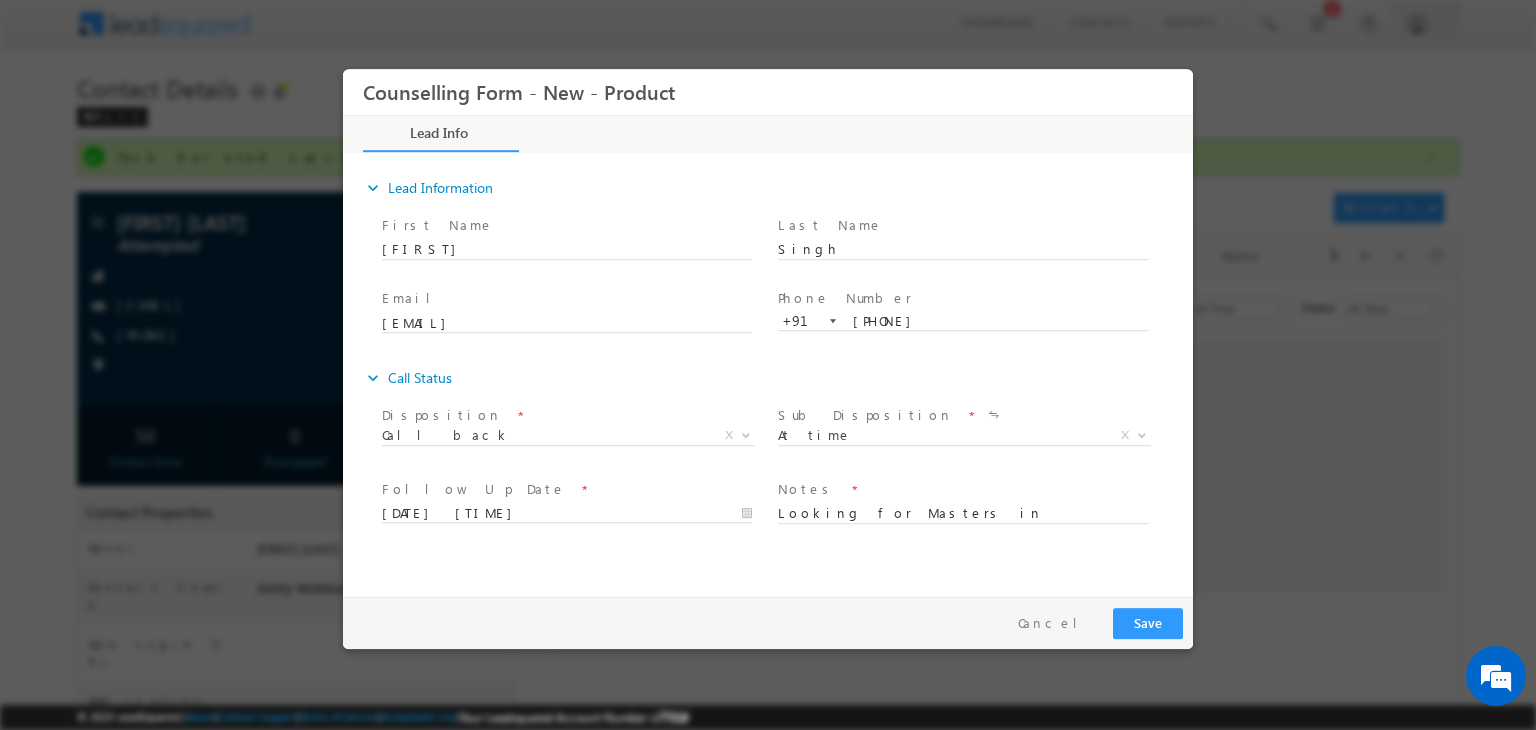 click on "Pay & Save
Save
Cancel" at bounding box center [773, 623] 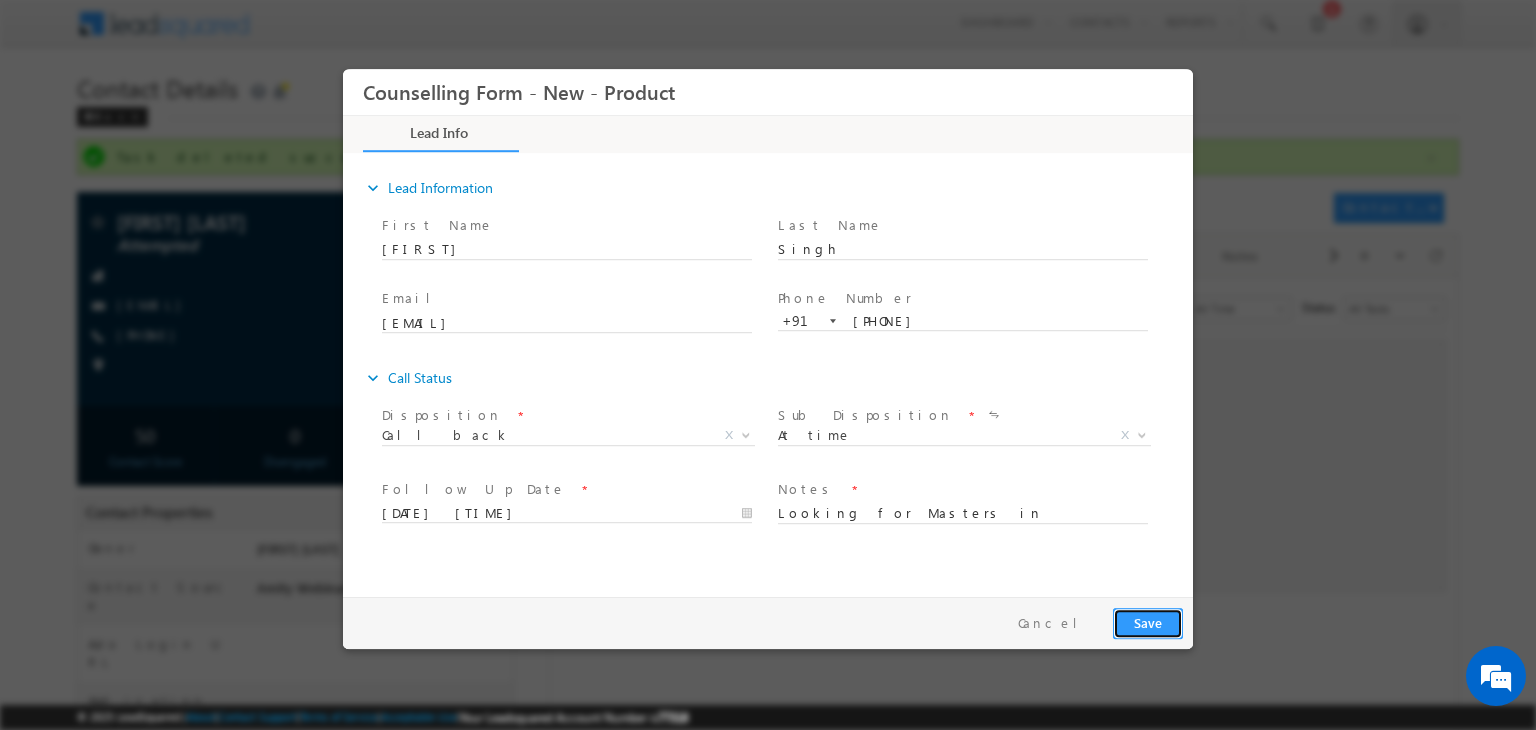 click on "Save" at bounding box center [1148, 623] 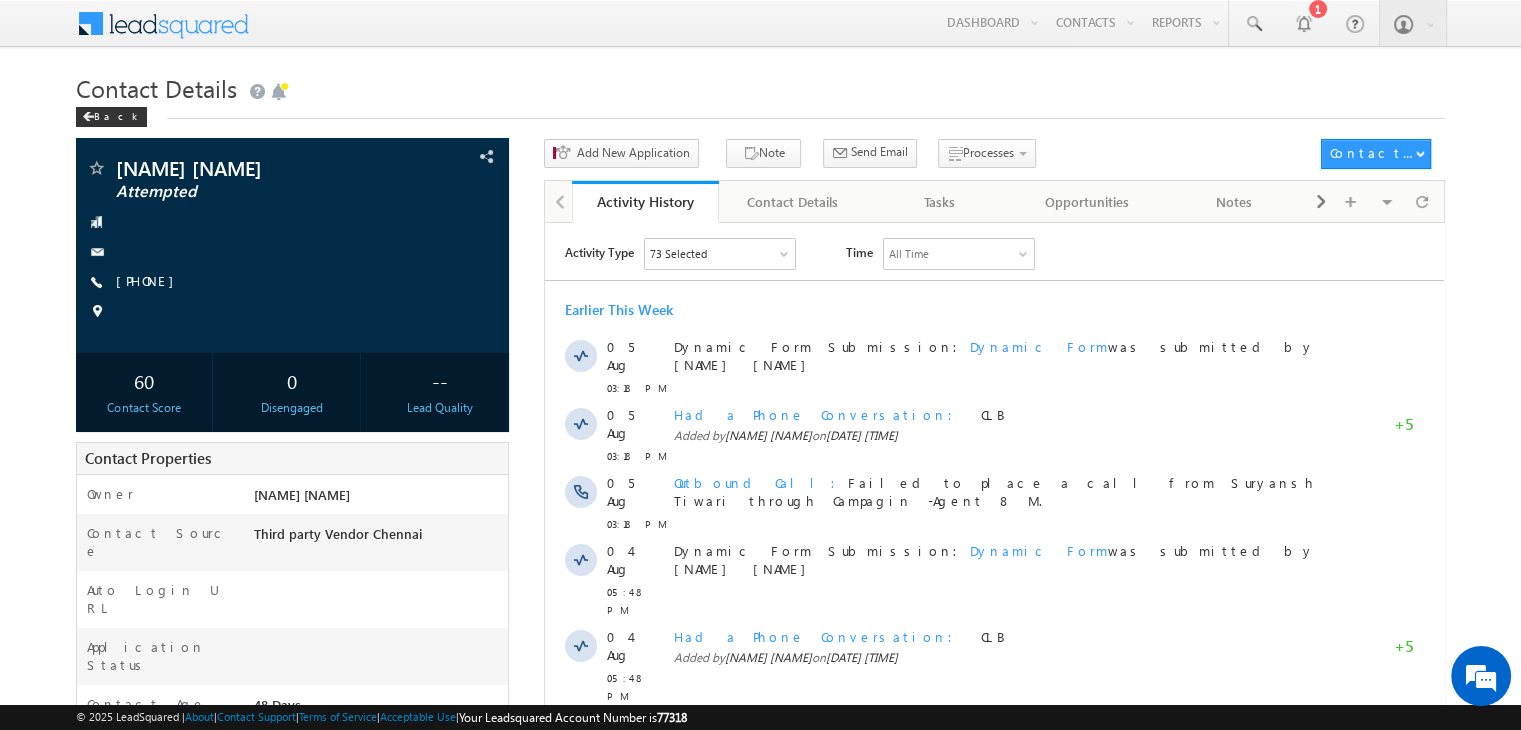scroll, scrollTop: 0, scrollLeft: 0, axis: both 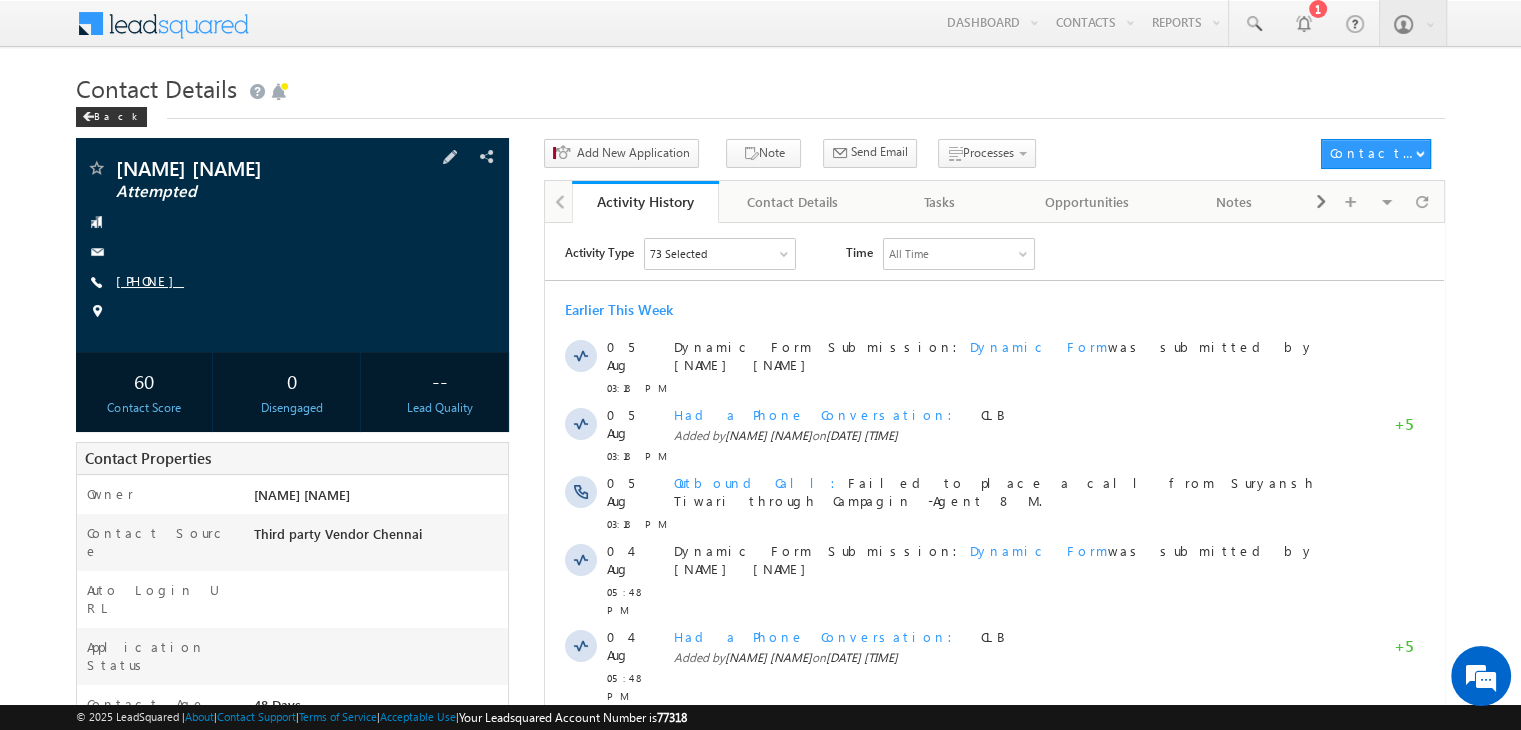 click on "[PHONE]" at bounding box center (150, 280) 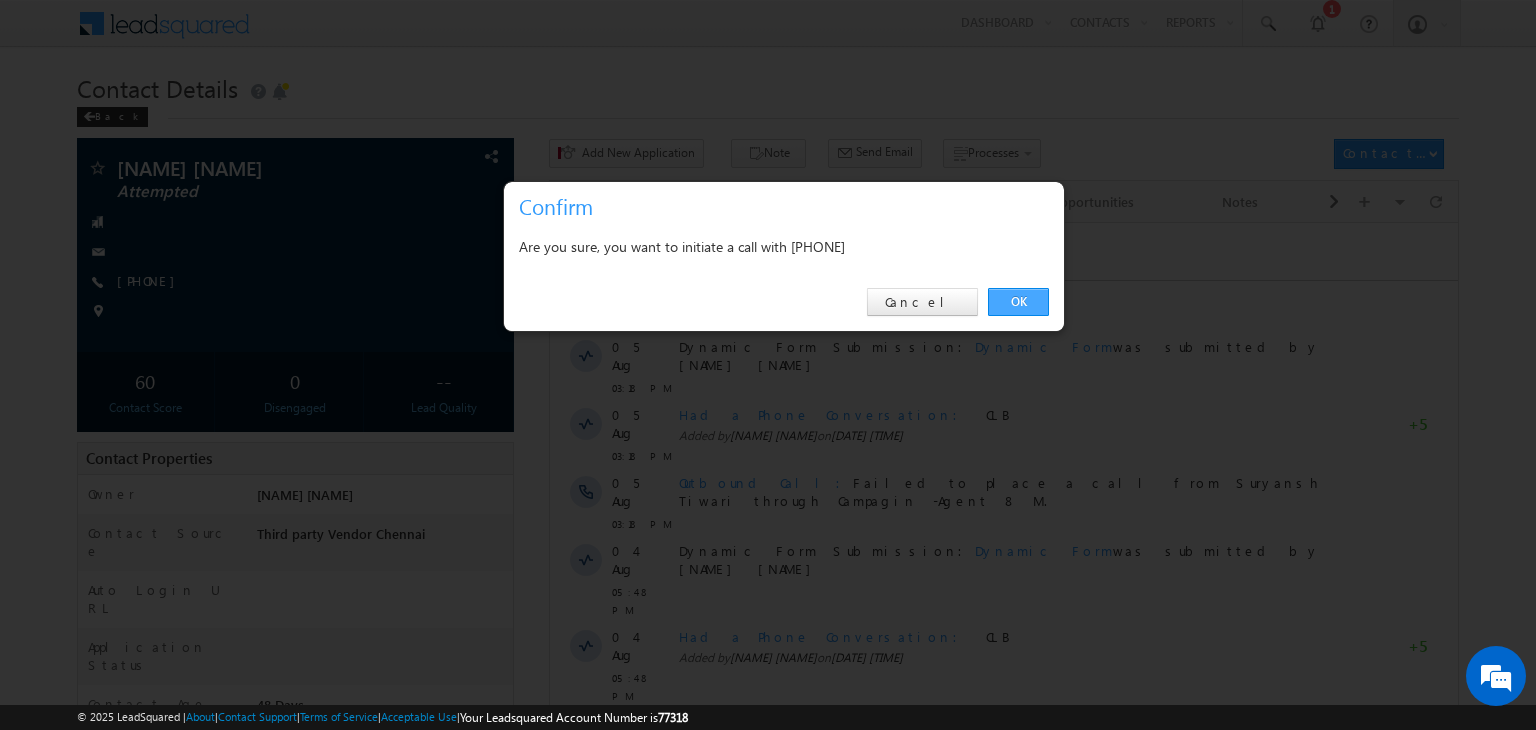 click on "OK" at bounding box center [1018, 302] 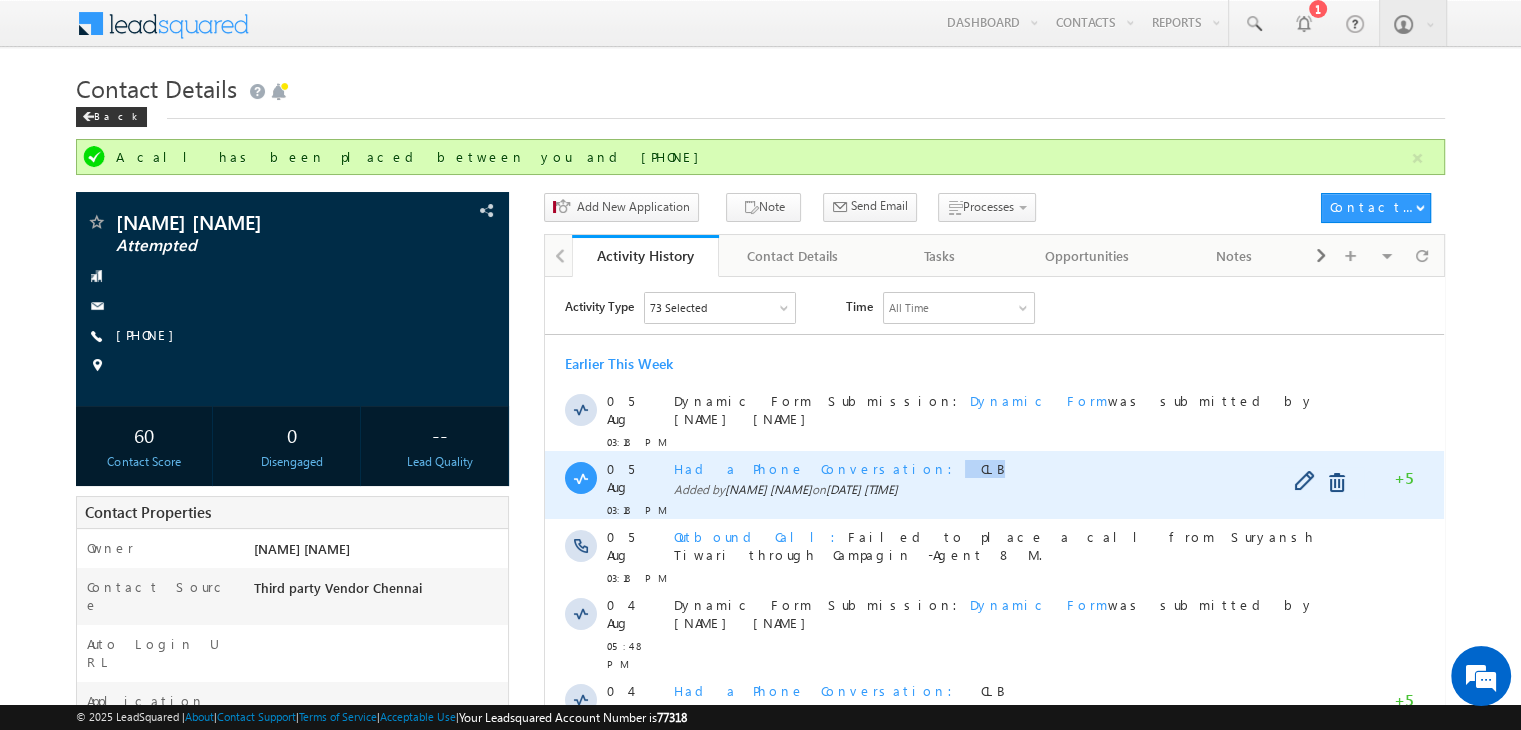 copy on "CLB" 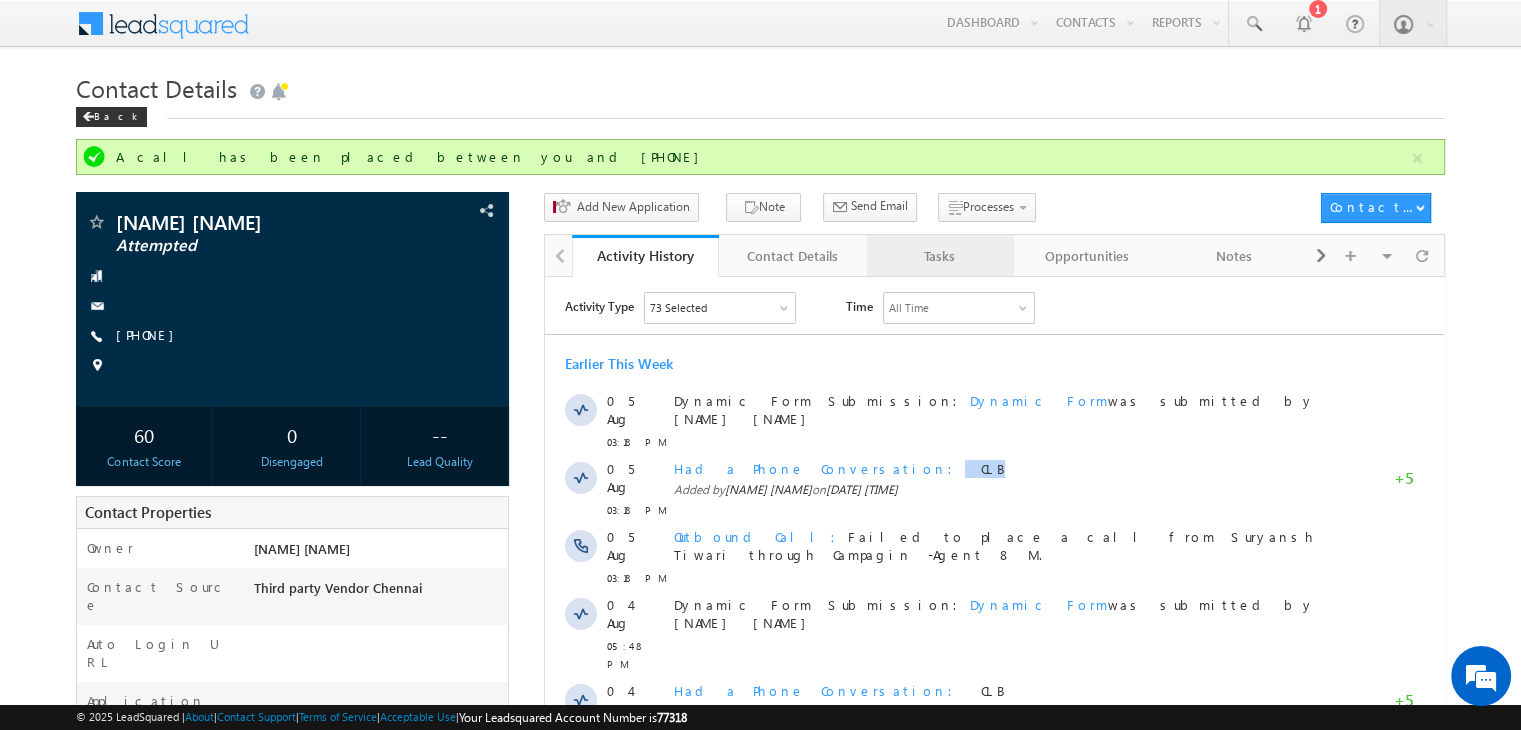click on "Tasks" at bounding box center (940, 256) 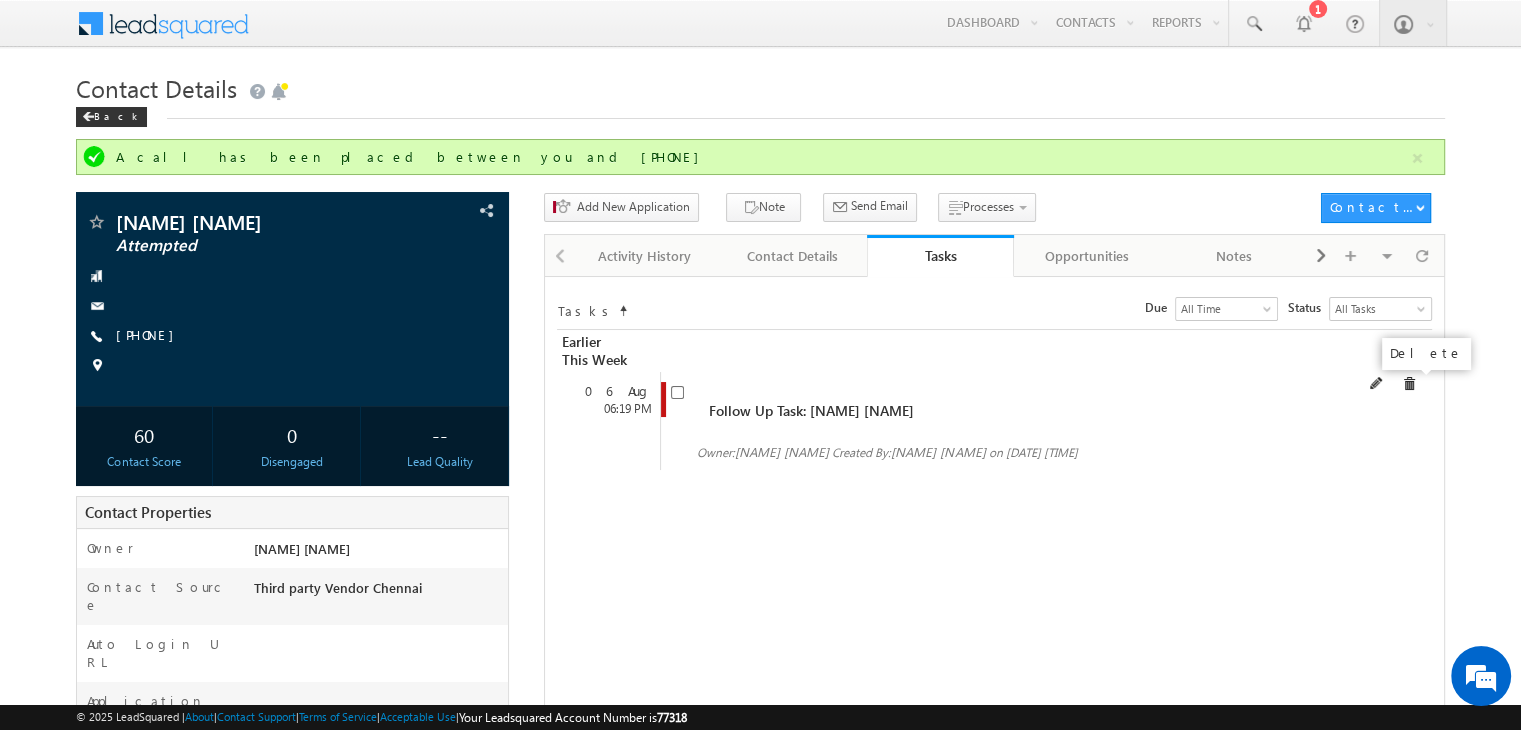 click at bounding box center [1409, 384] 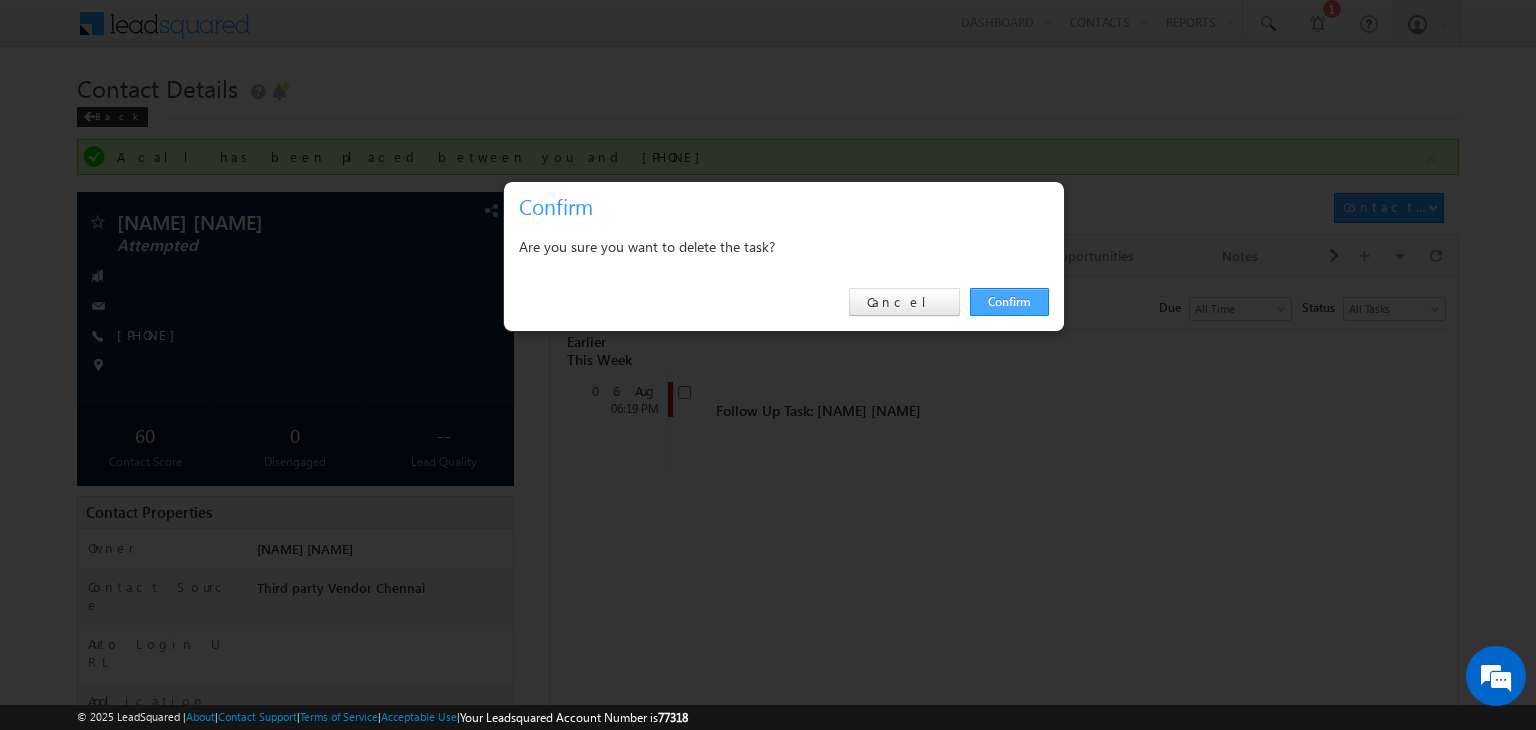 click on "Confirm" at bounding box center (1009, 302) 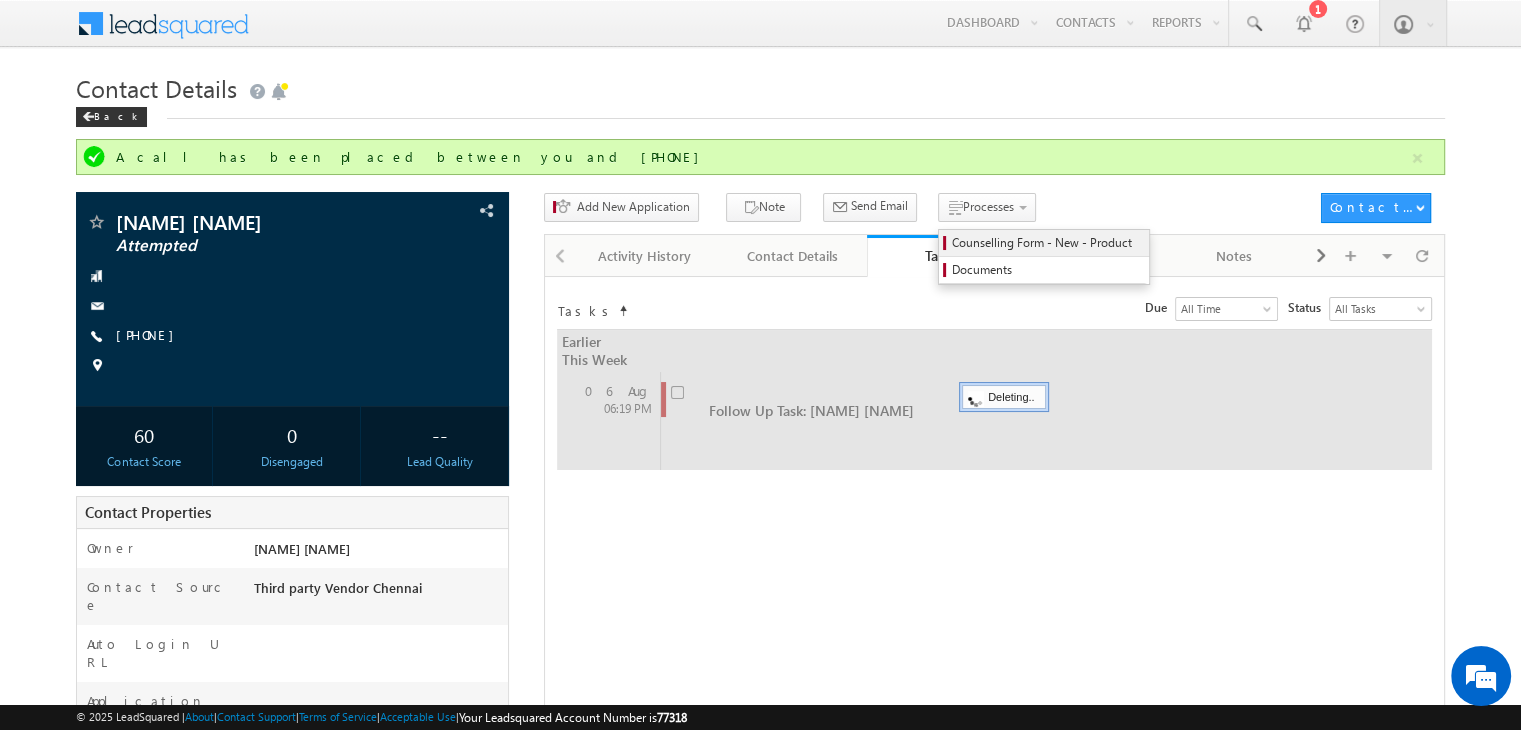 click on "Counselling Form - New - Product" at bounding box center (1047, 243) 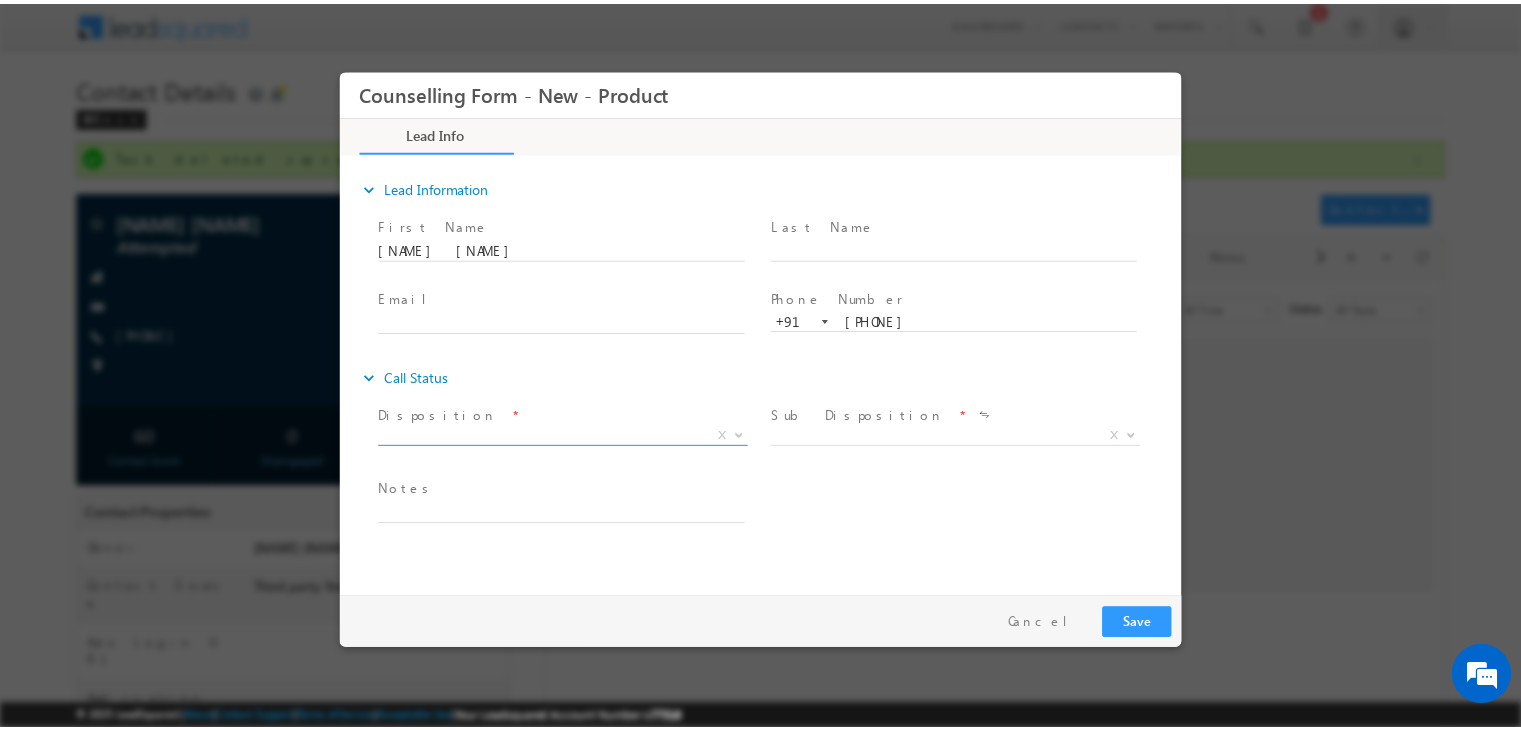 scroll, scrollTop: 0, scrollLeft: 0, axis: both 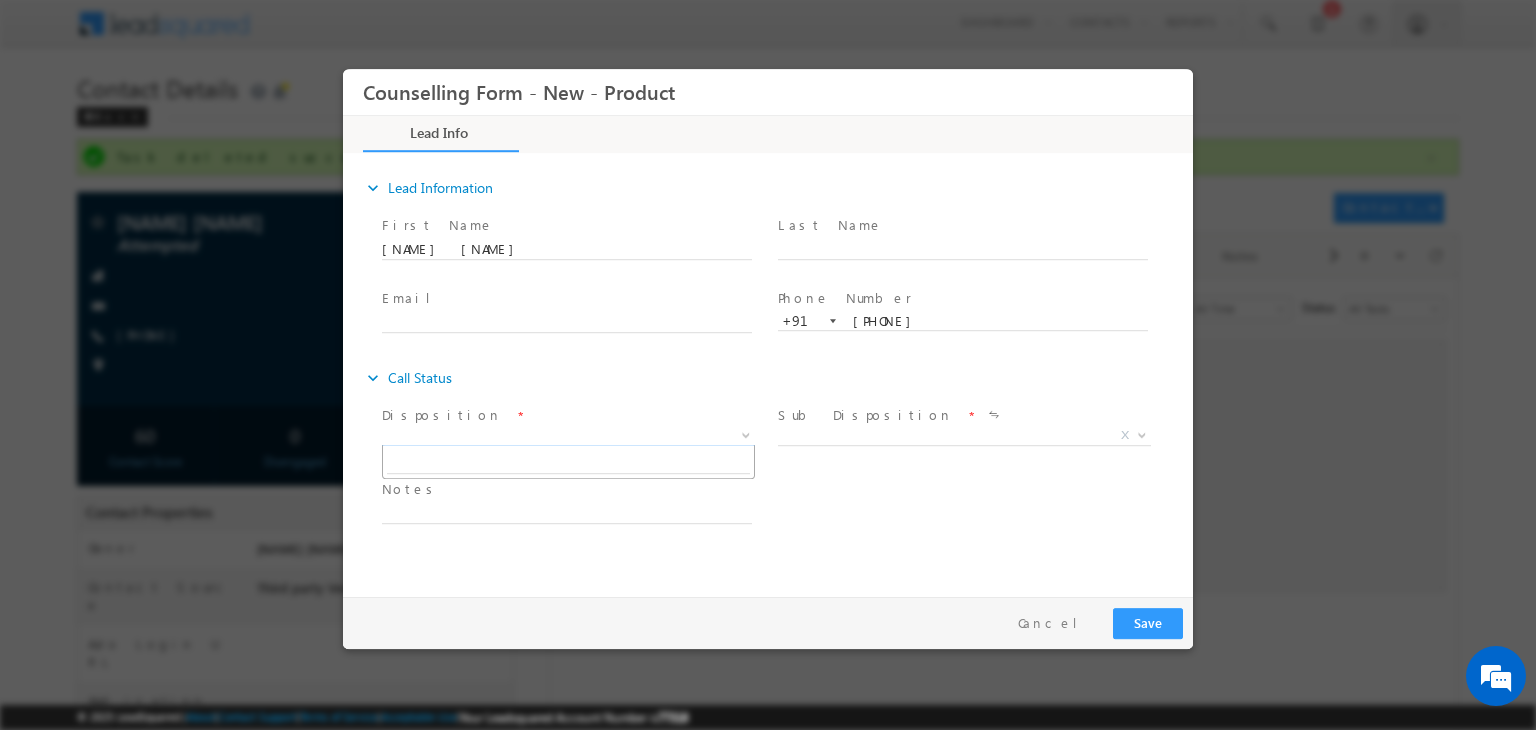 click on "X" at bounding box center [568, 436] 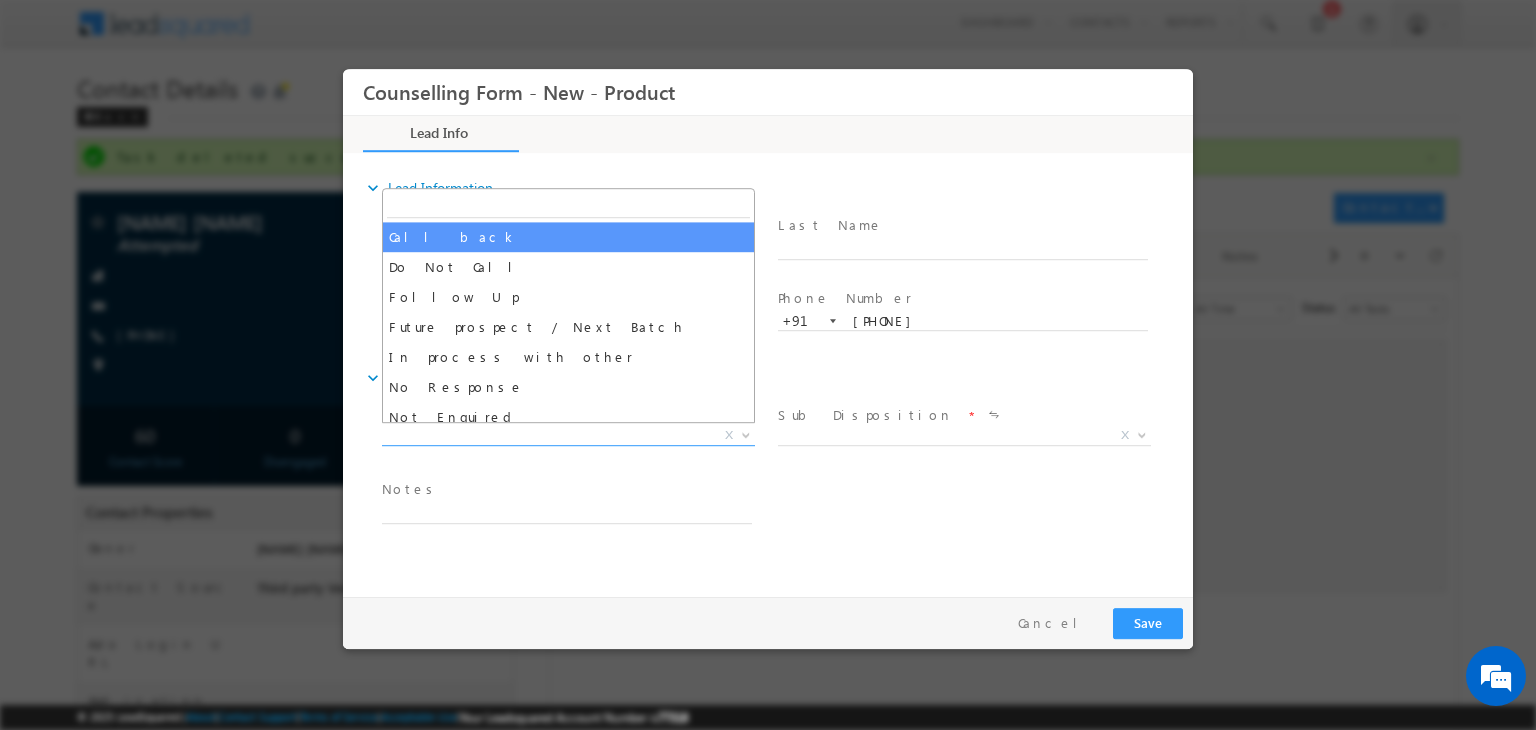 select on "Call back" 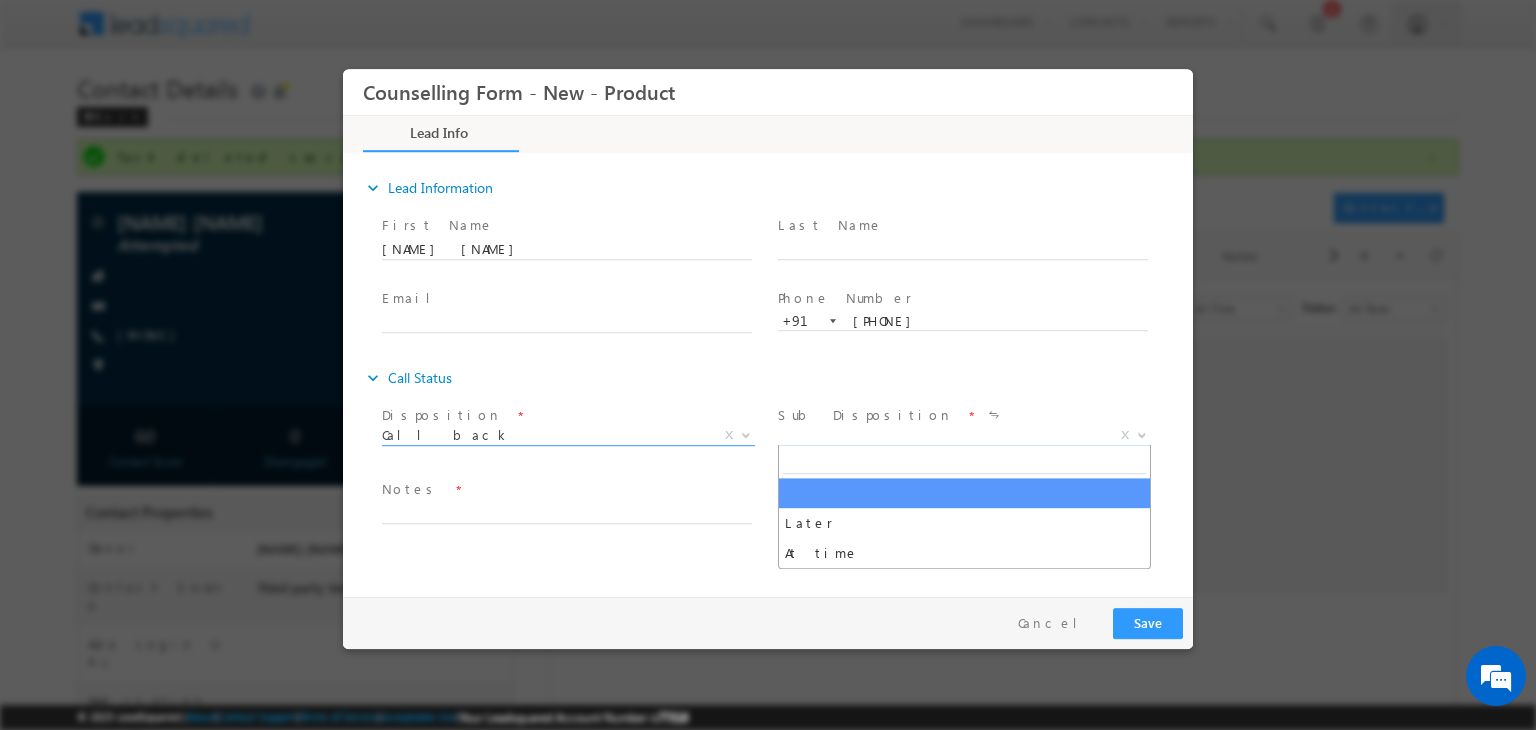 click on "X" at bounding box center [964, 436] 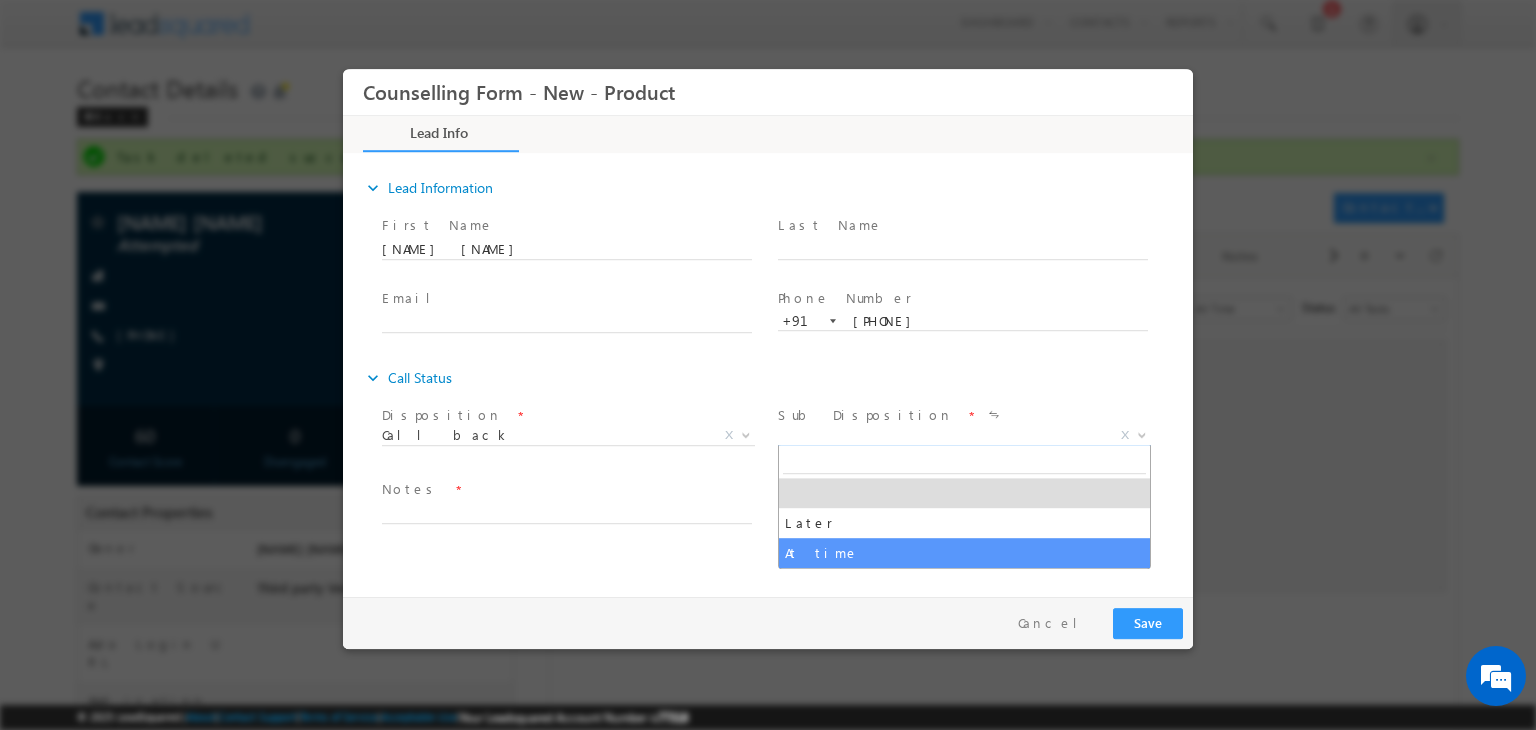 select on "At time" 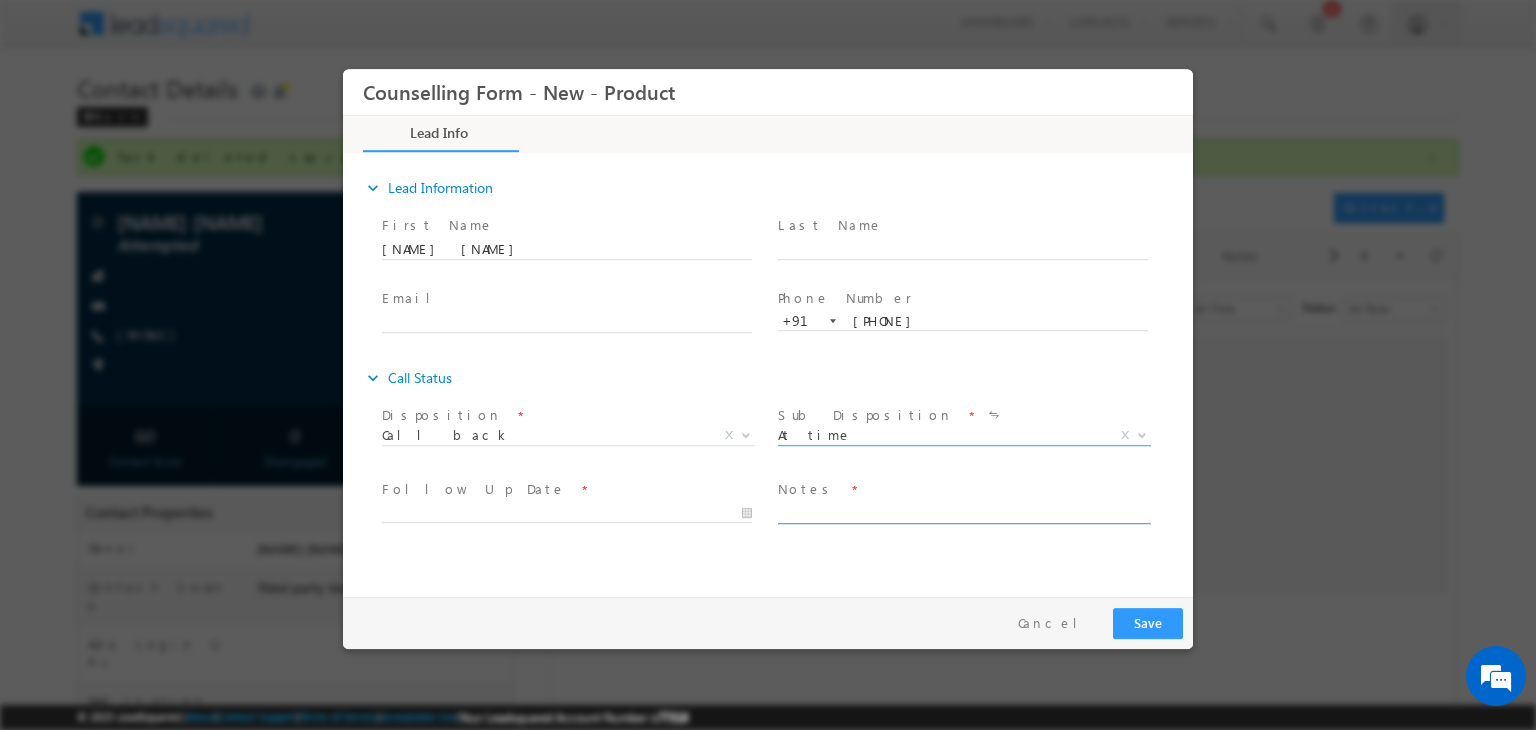click at bounding box center (963, 512) 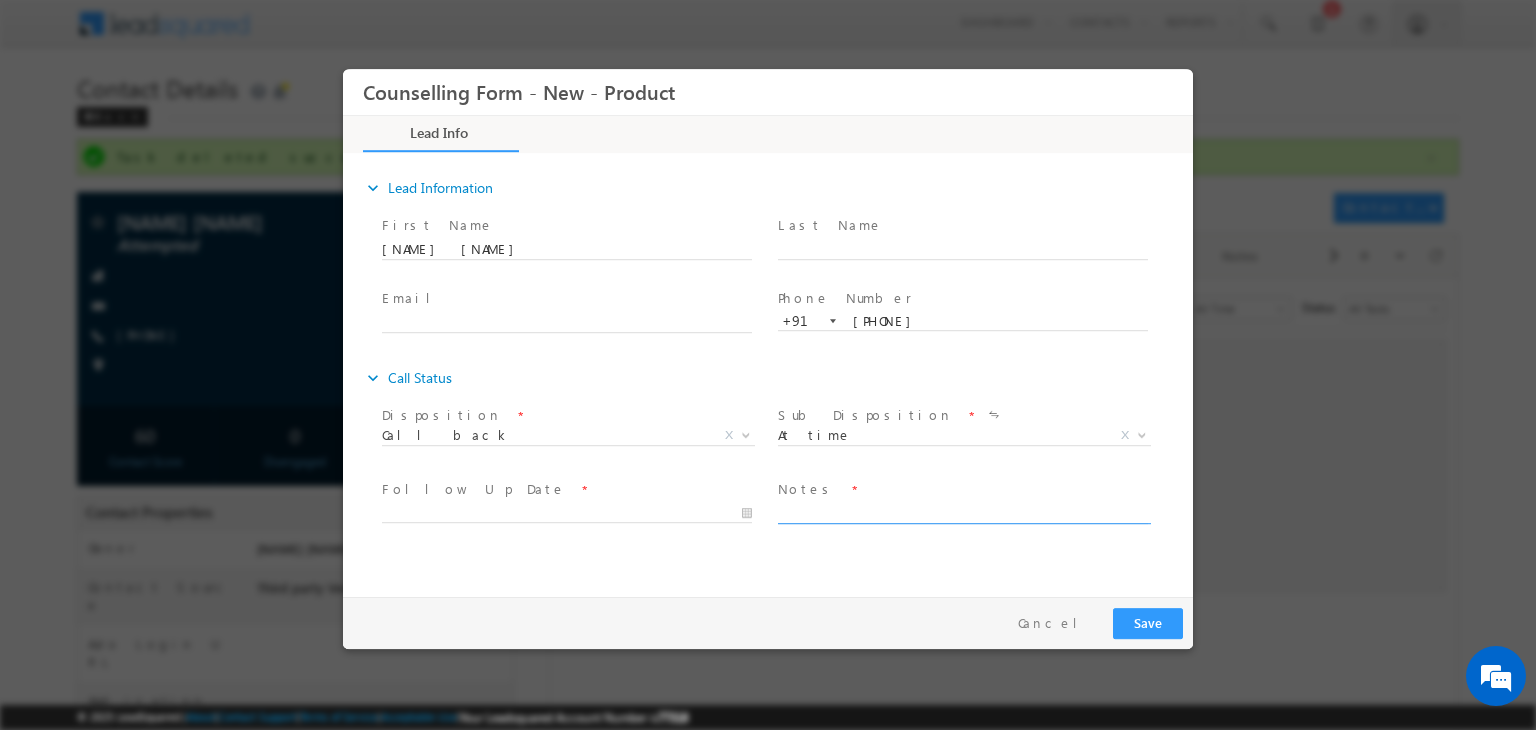 paste on "CLB" 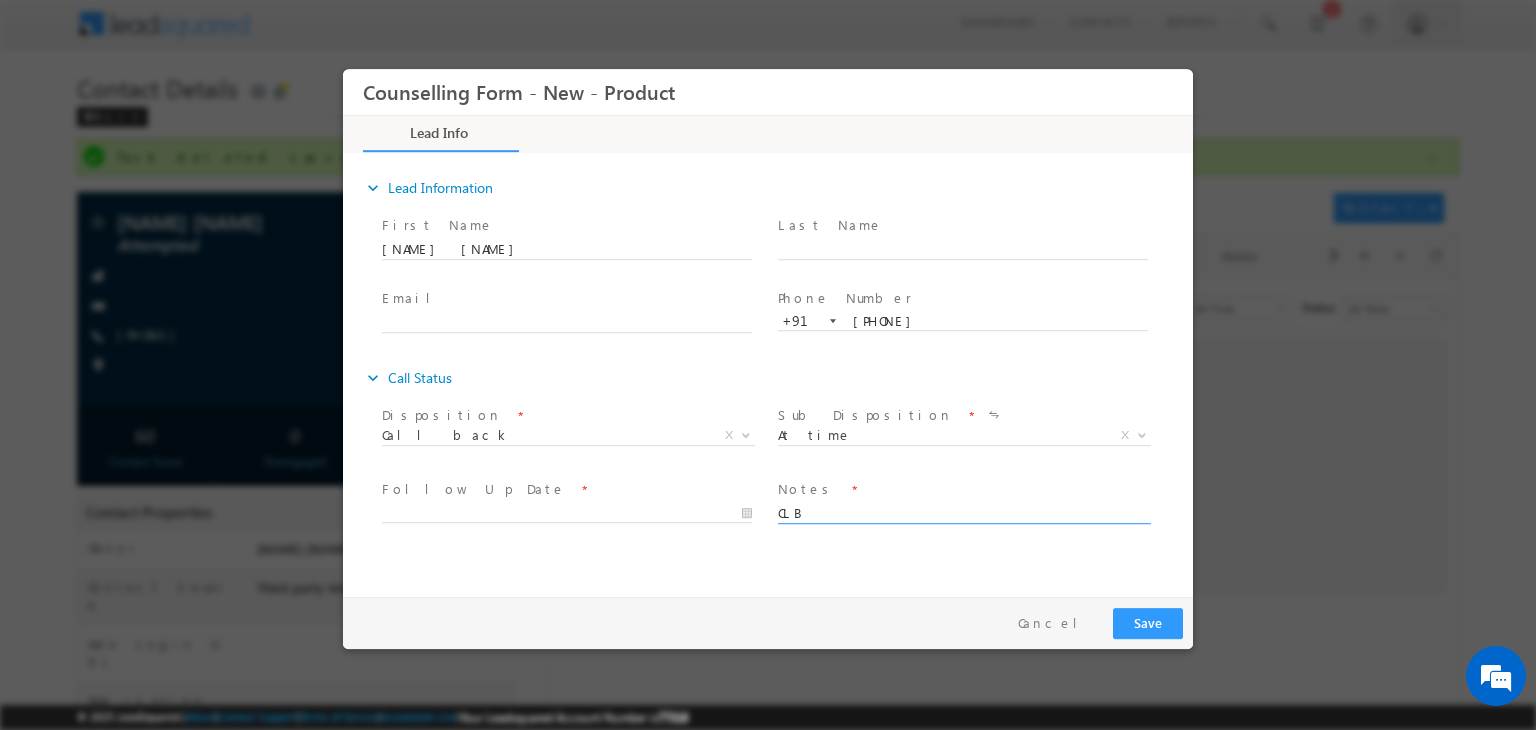 type on "CLB" 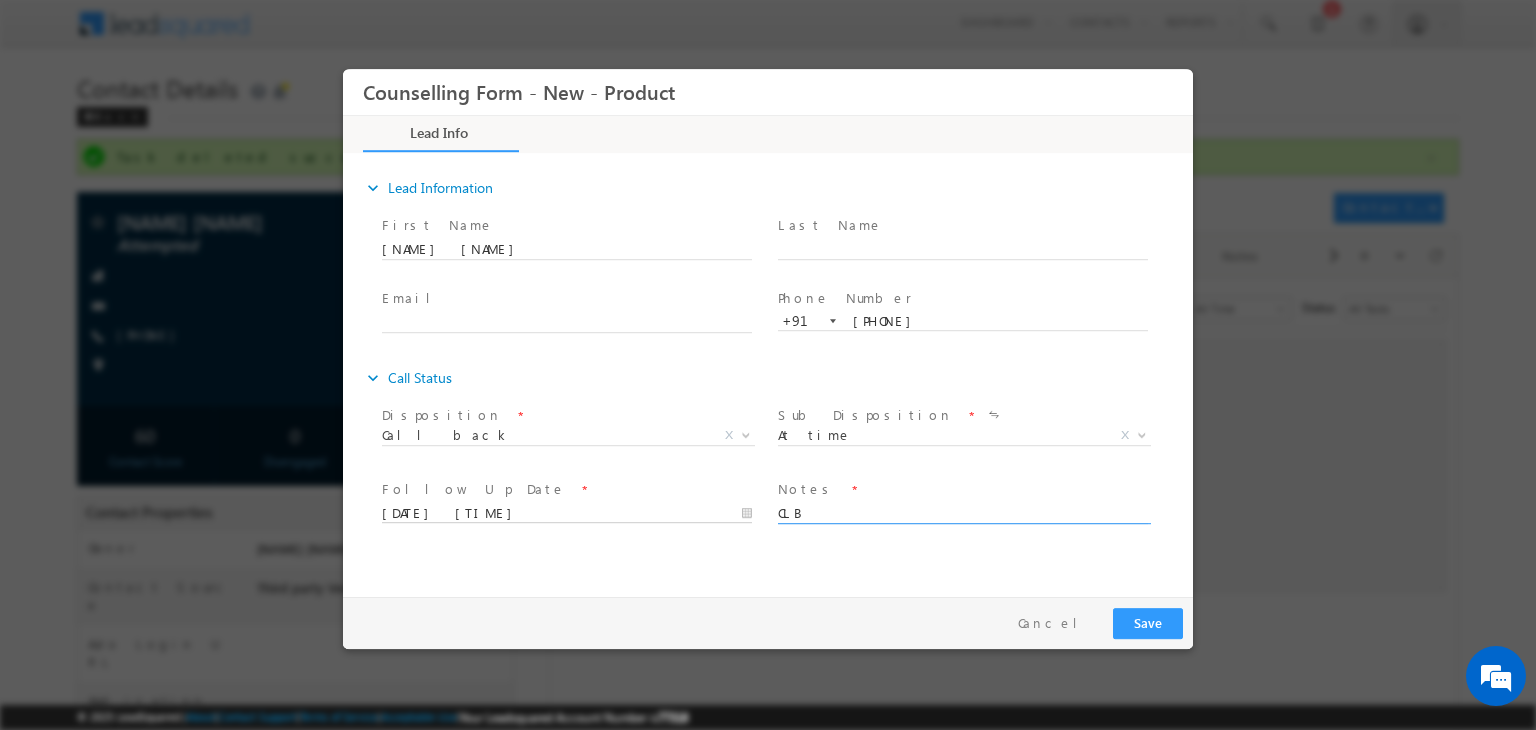 click on "08/08/2025 5:23 PM" at bounding box center (567, 514) 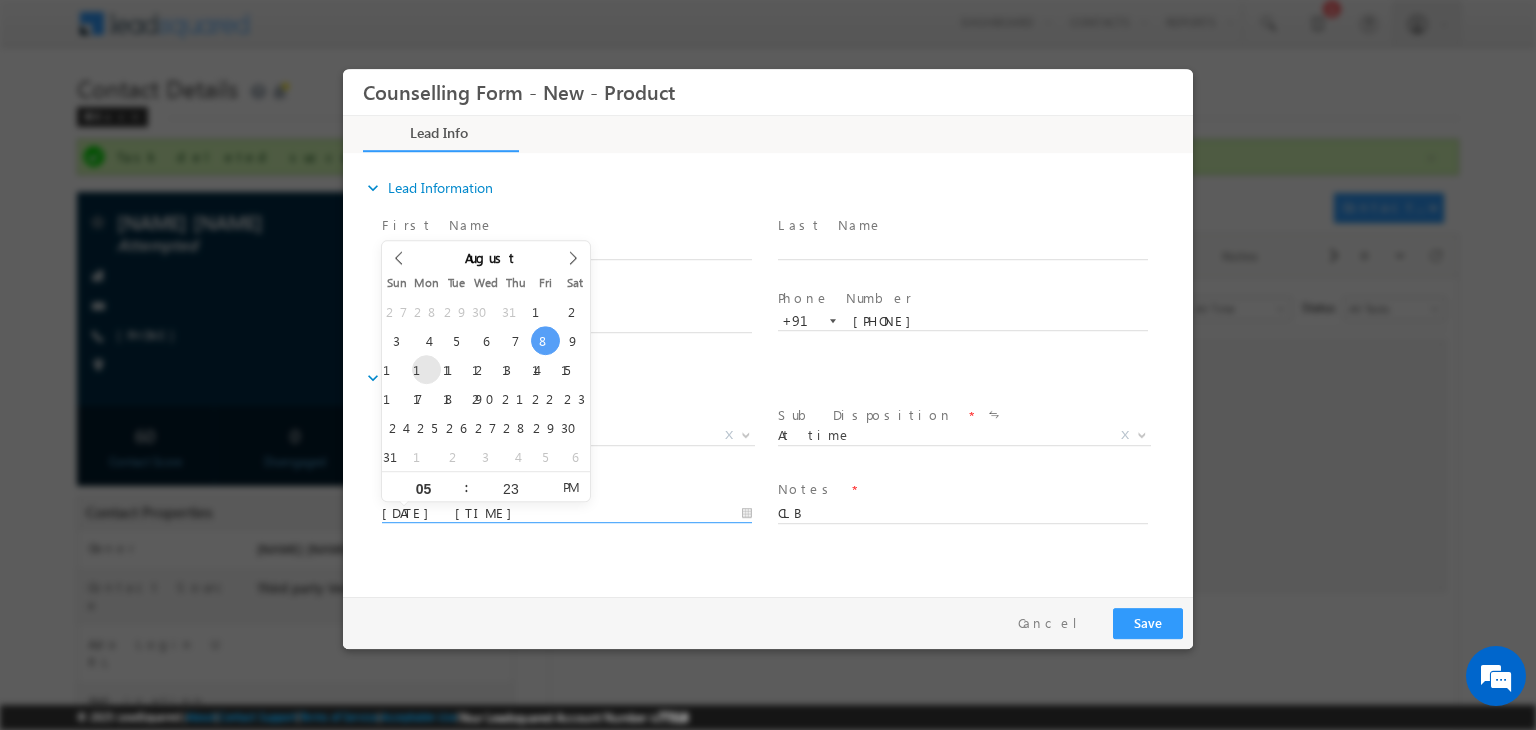 type on "11/08/2025 5:23 PM" 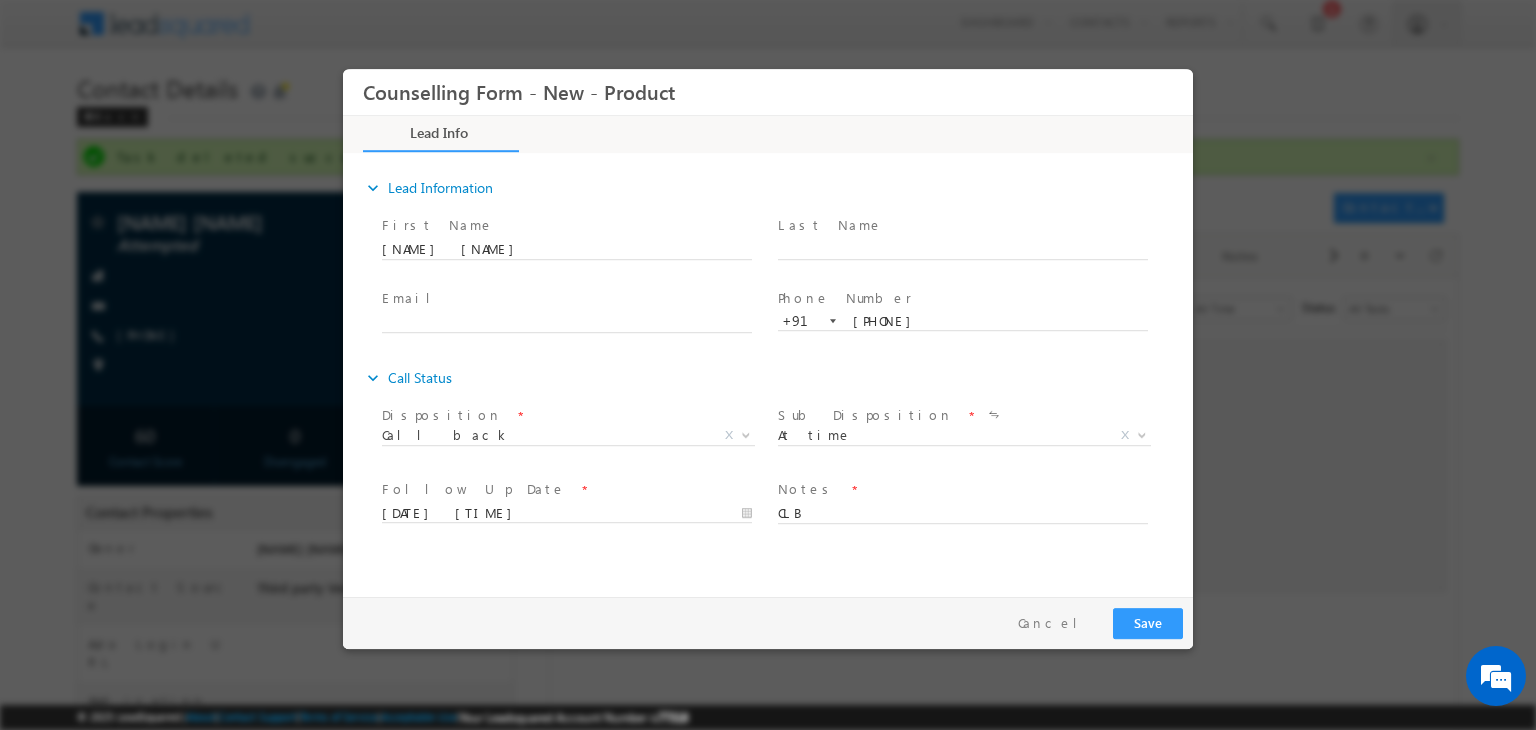 click on "Notes
*
CLB" at bounding box center [972, 512] 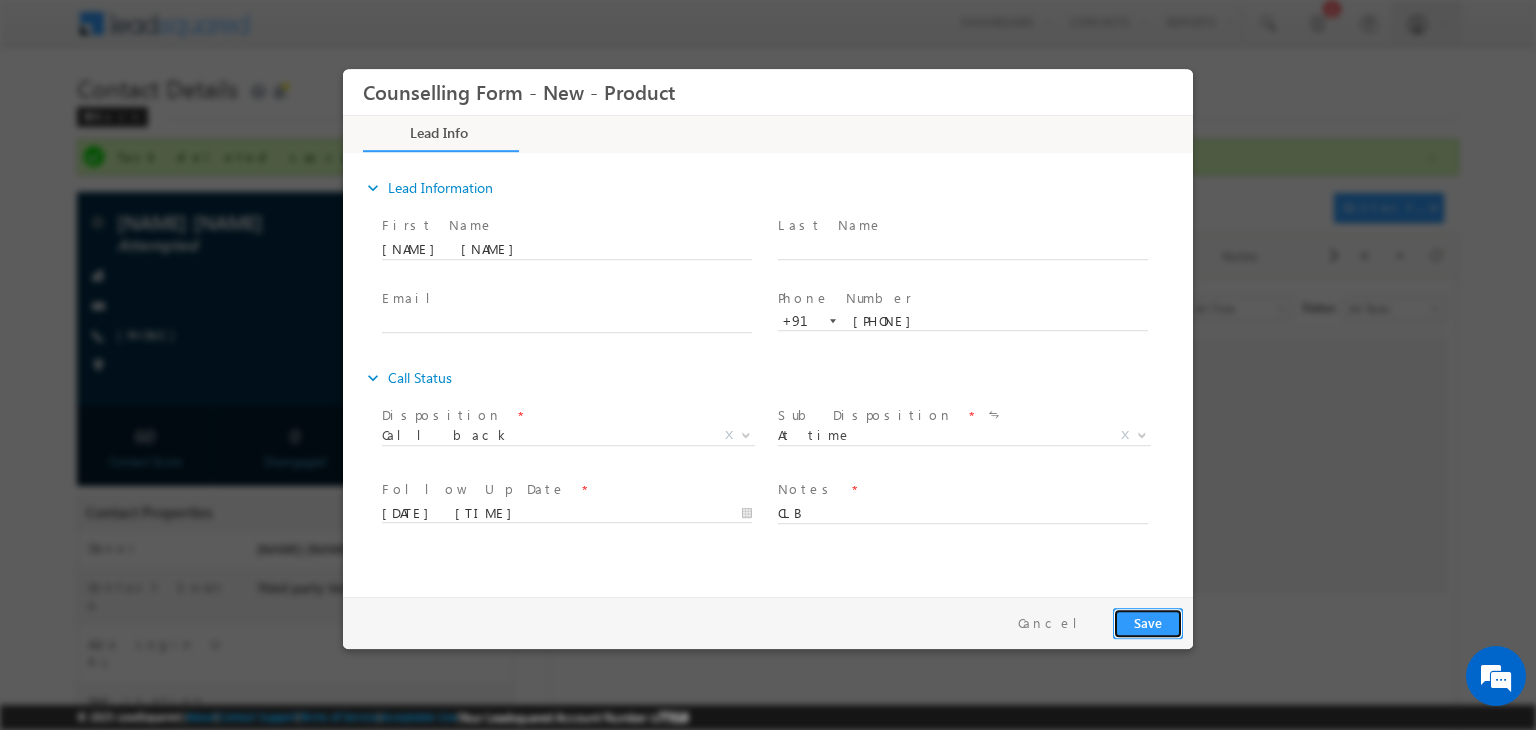 click on "Save" at bounding box center (1148, 623) 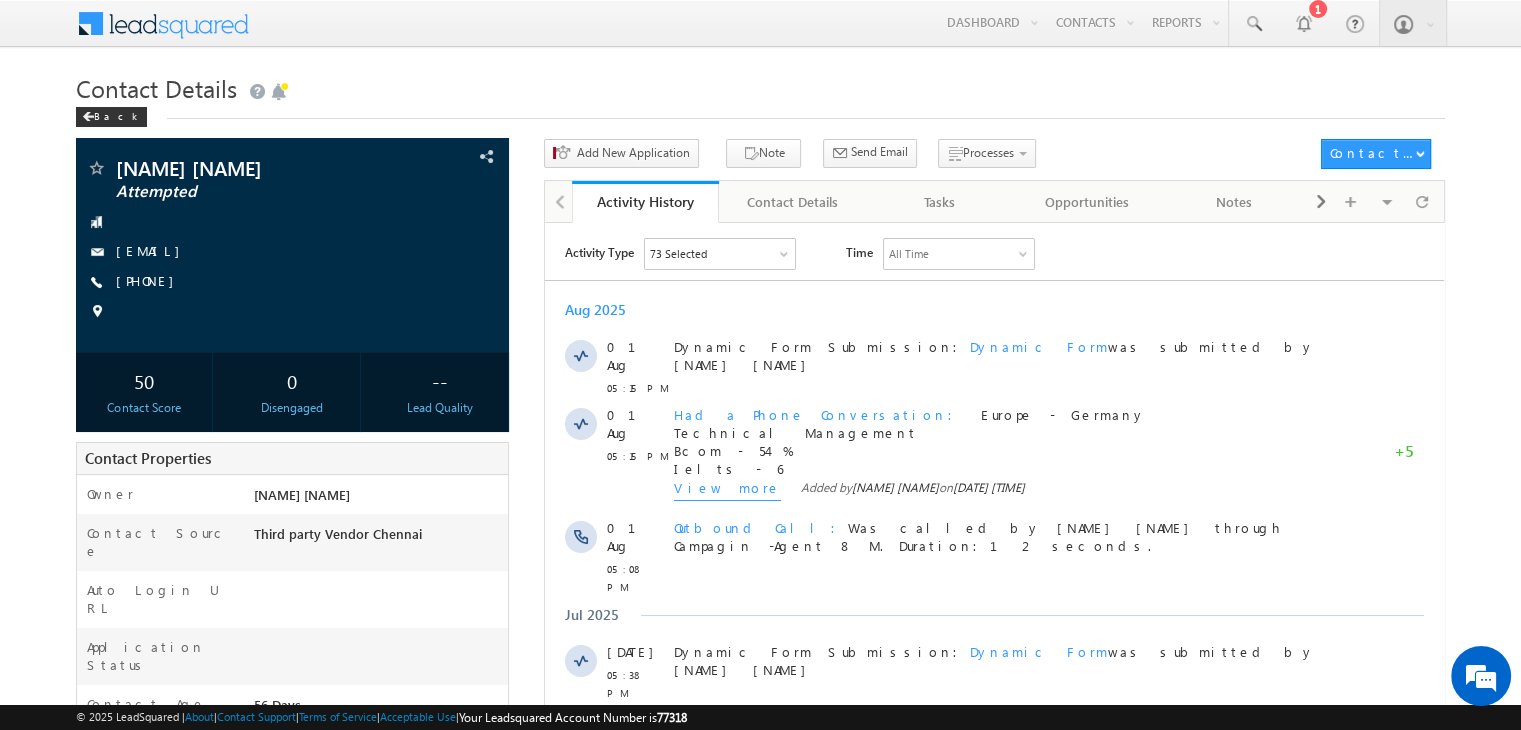 scroll, scrollTop: 0, scrollLeft: 0, axis: both 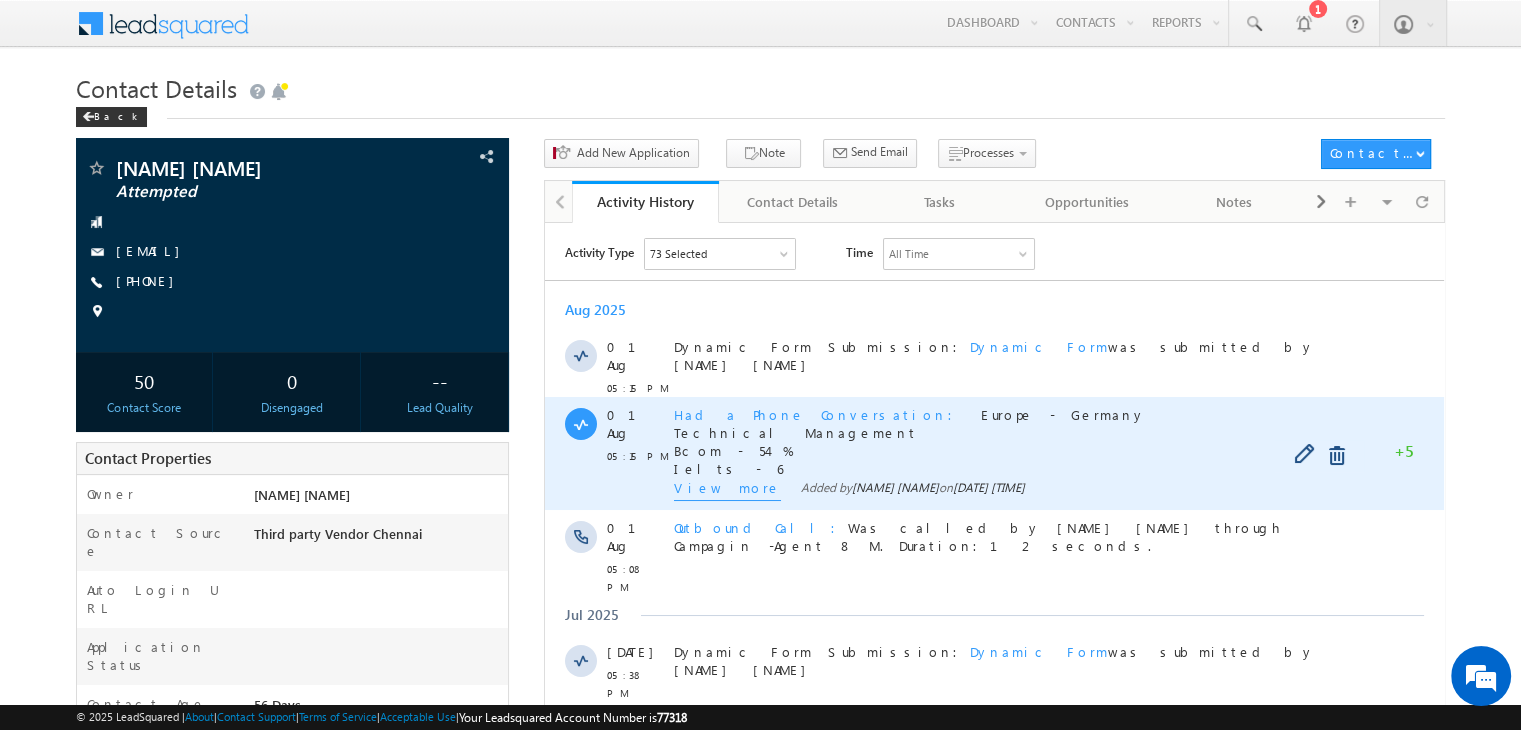 click on "View more" at bounding box center (727, 489) 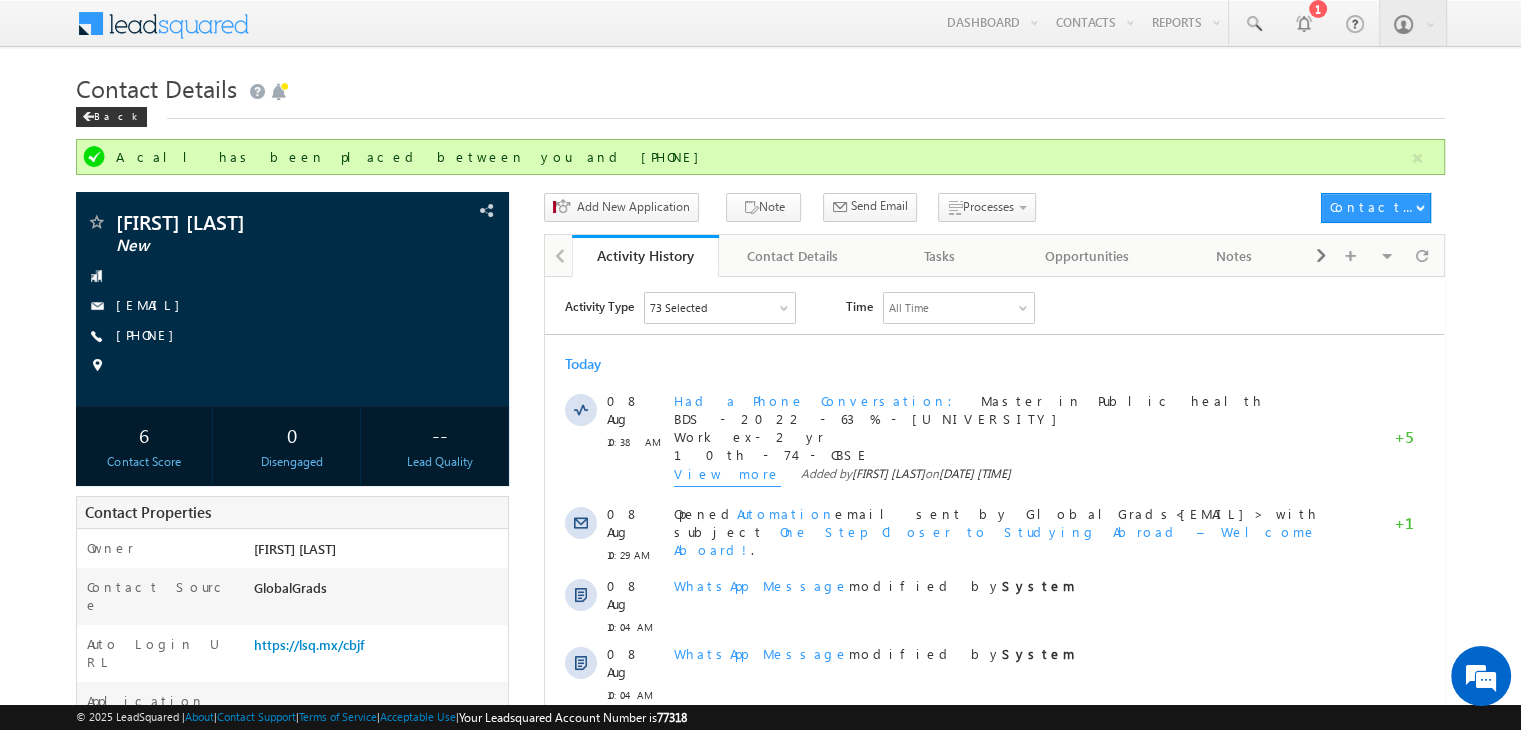 scroll, scrollTop: 0, scrollLeft: 0, axis: both 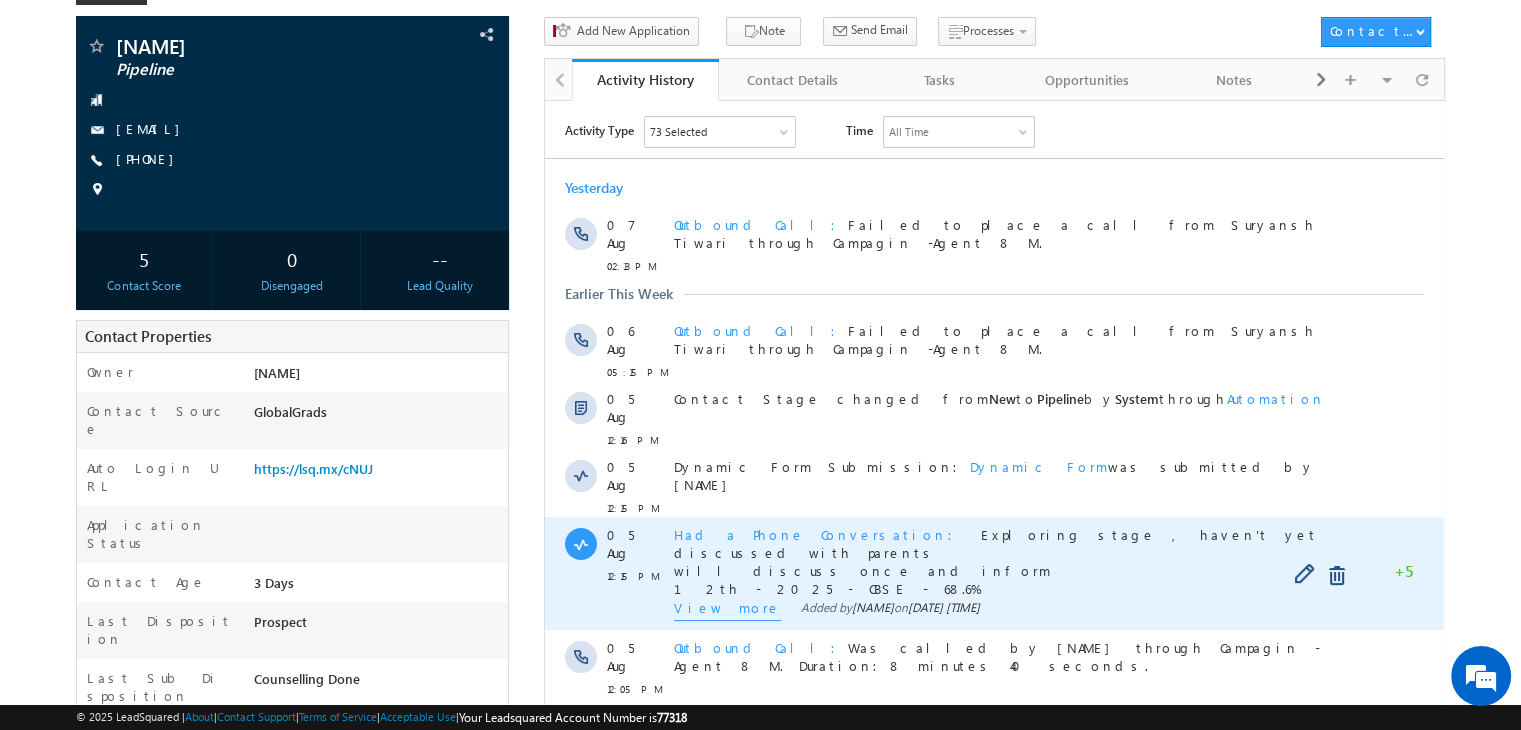 click on "View more" at bounding box center [727, 609] 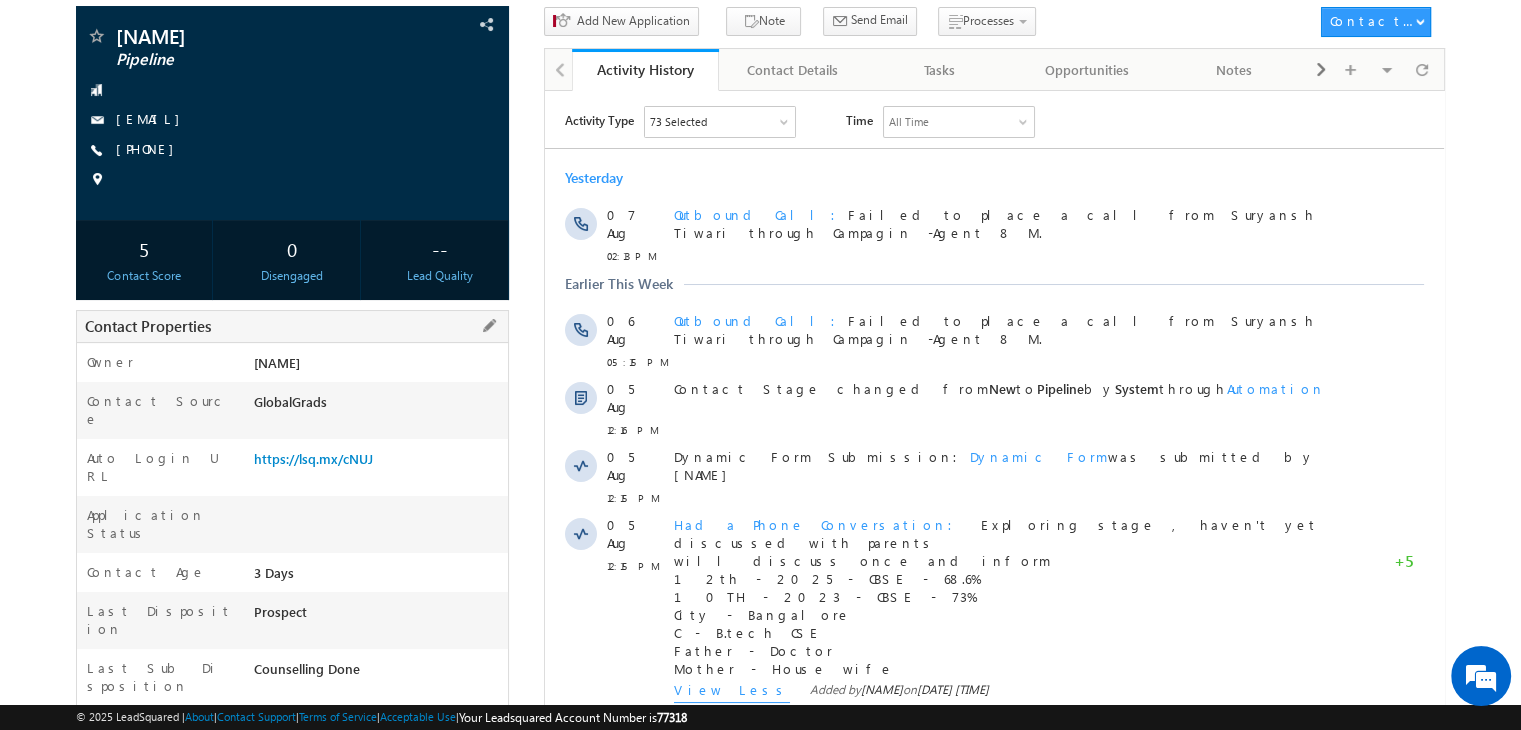 scroll, scrollTop: 0, scrollLeft: 0, axis: both 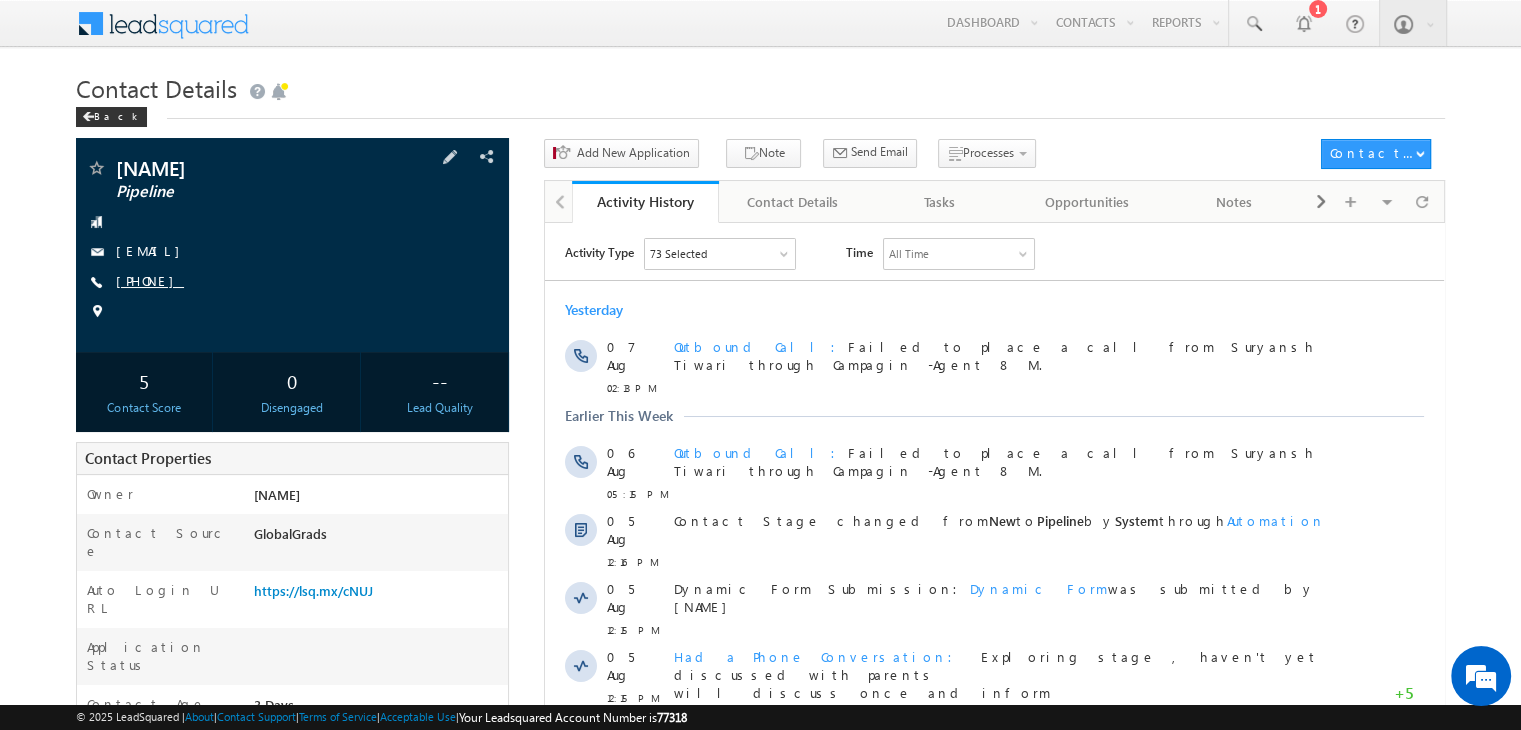 click on "+91-6361264593" at bounding box center (150, 280) 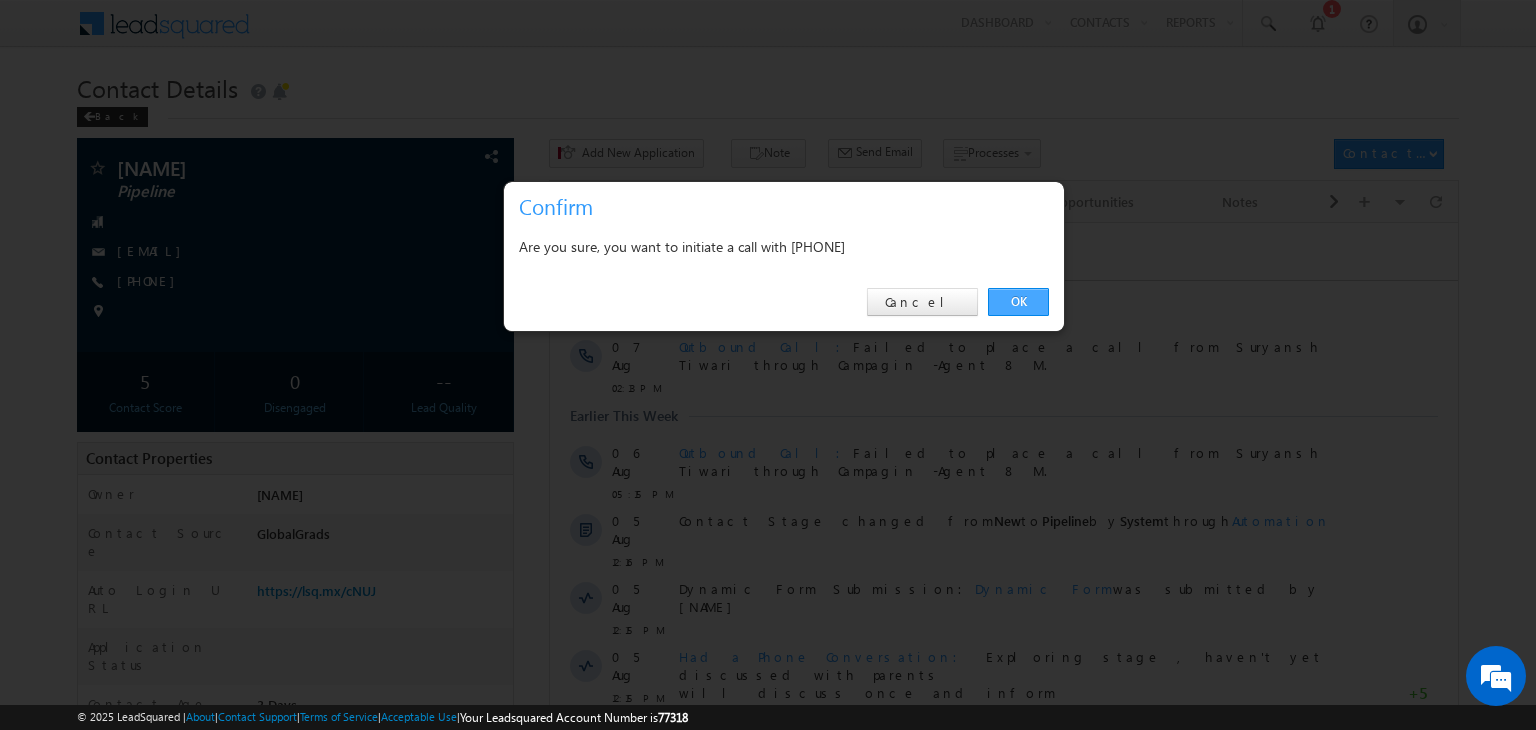 click on "OK" at bounding box center (1018, 302) 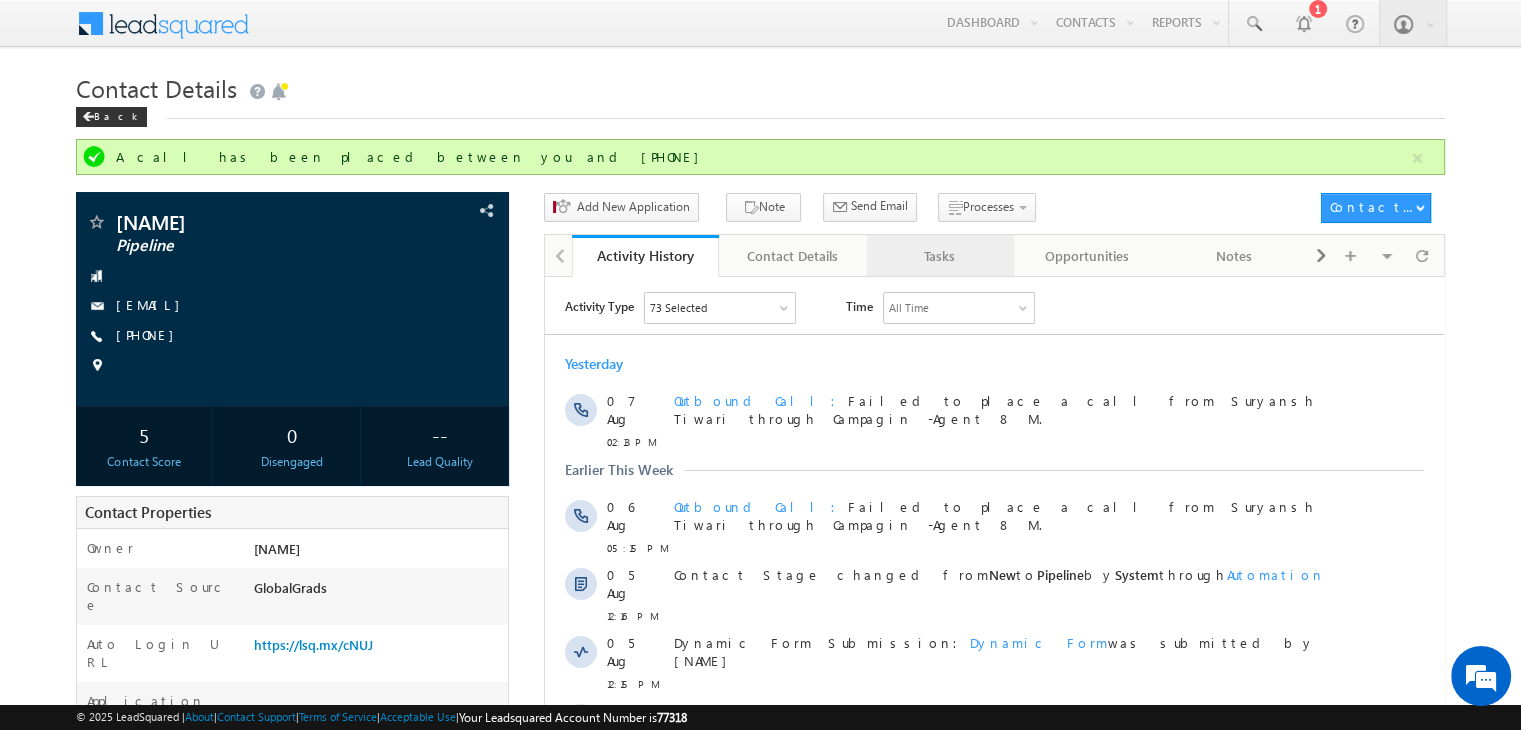click on "Tasks" at bounding box center [939, 256] 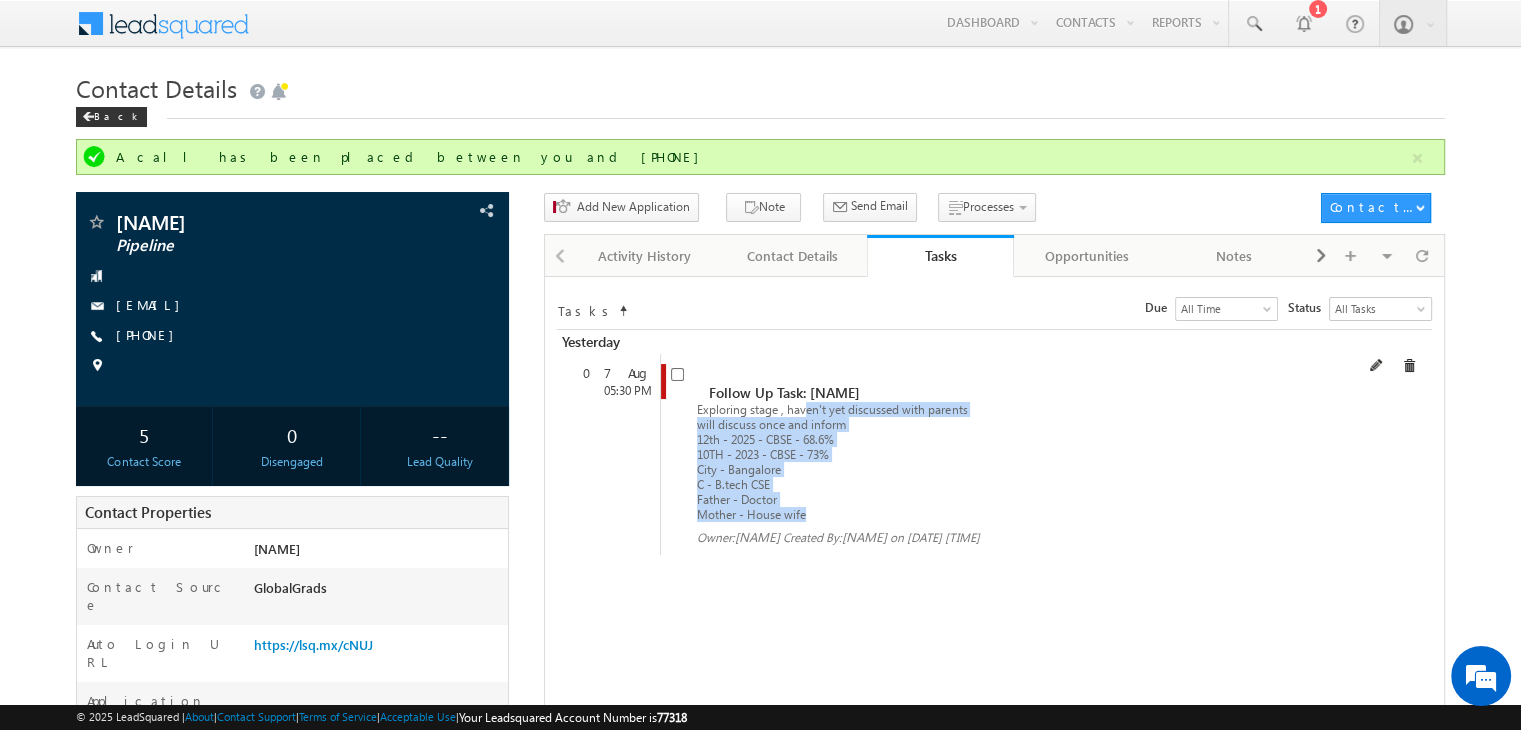 drag, startPoint x: 812, startPoint y: 502, endPoint x: 696, endPoint y: 396, distance: 157.13689 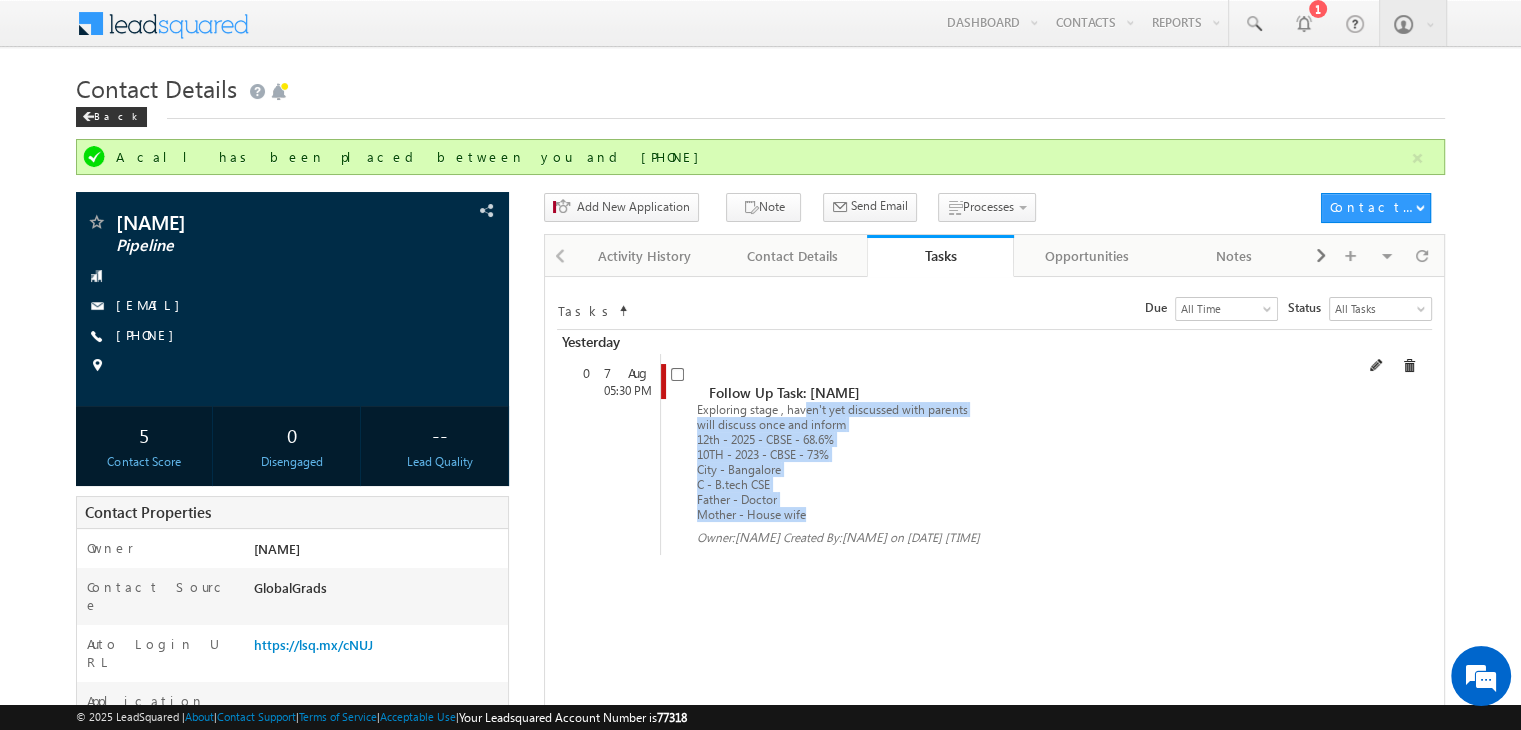 click on "Exploring stage , haven't yet discussed with parents will discuss once and inform 12th - 2025 - CBSE - 68.6% 10TH - 2023 - CBSE - 73% City - Bangalore C - B.tech CSE Father - Doctor Mother - House wife" at bounding box center (832, 462) 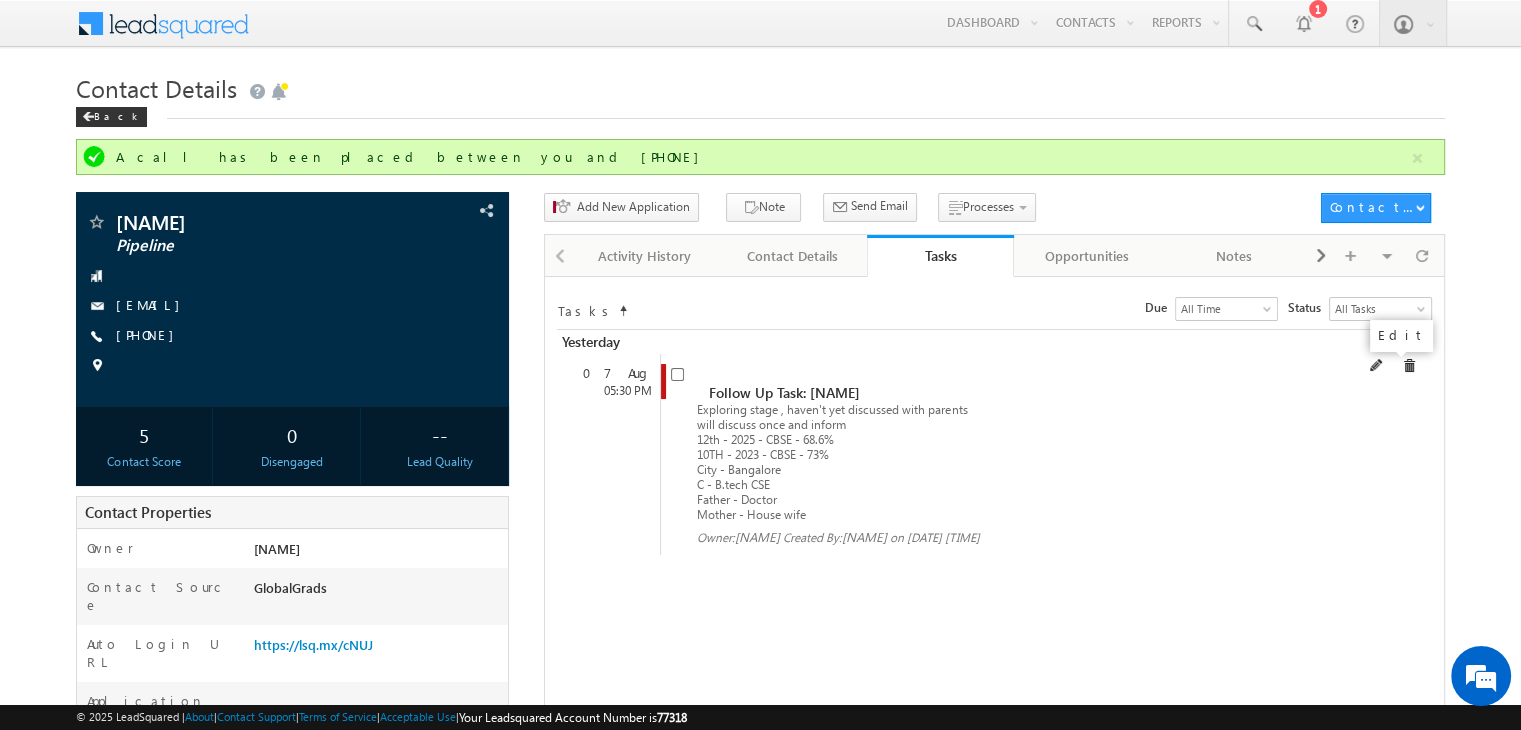 click at bounding box center [1377, 366] 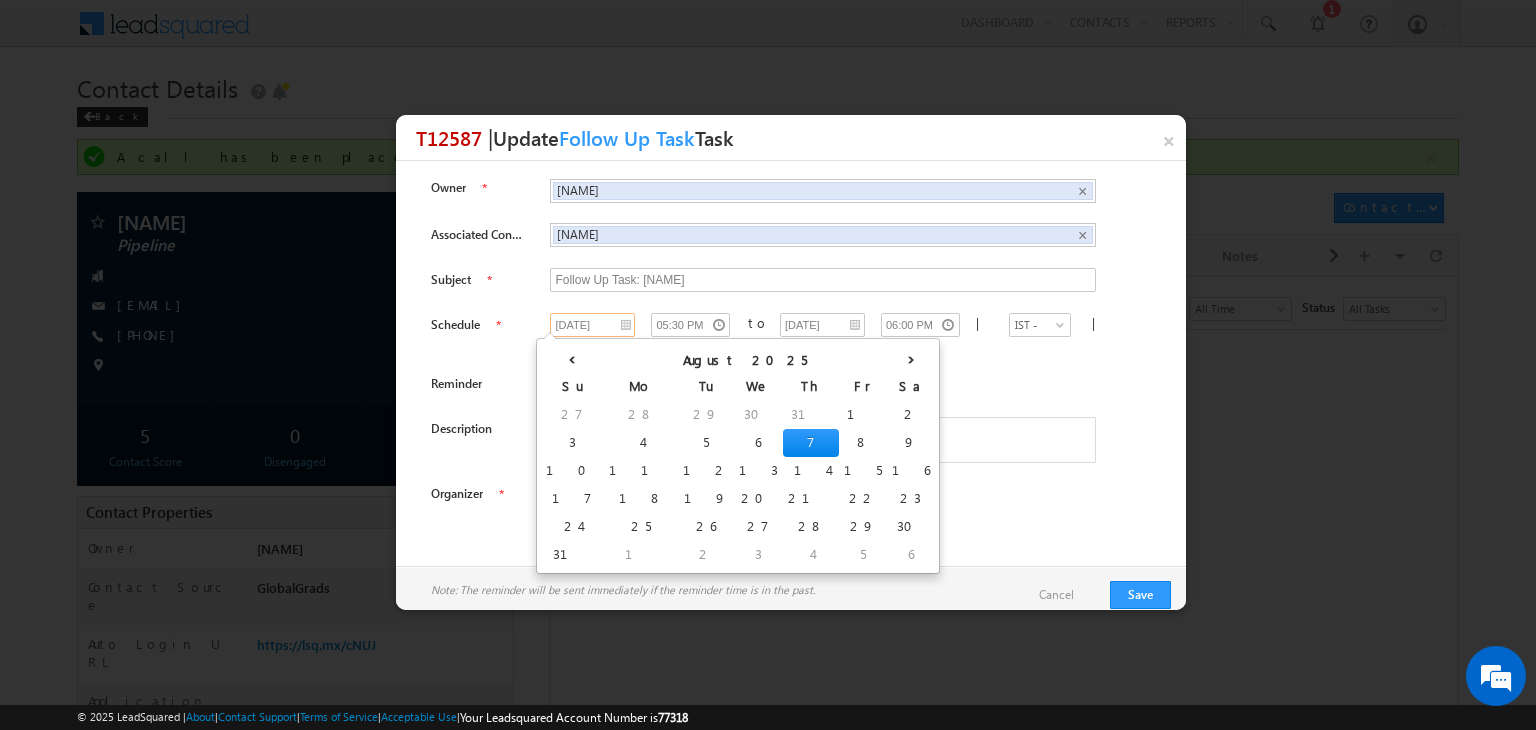 click on "07/08/2025" at bounding box center [592, 325] 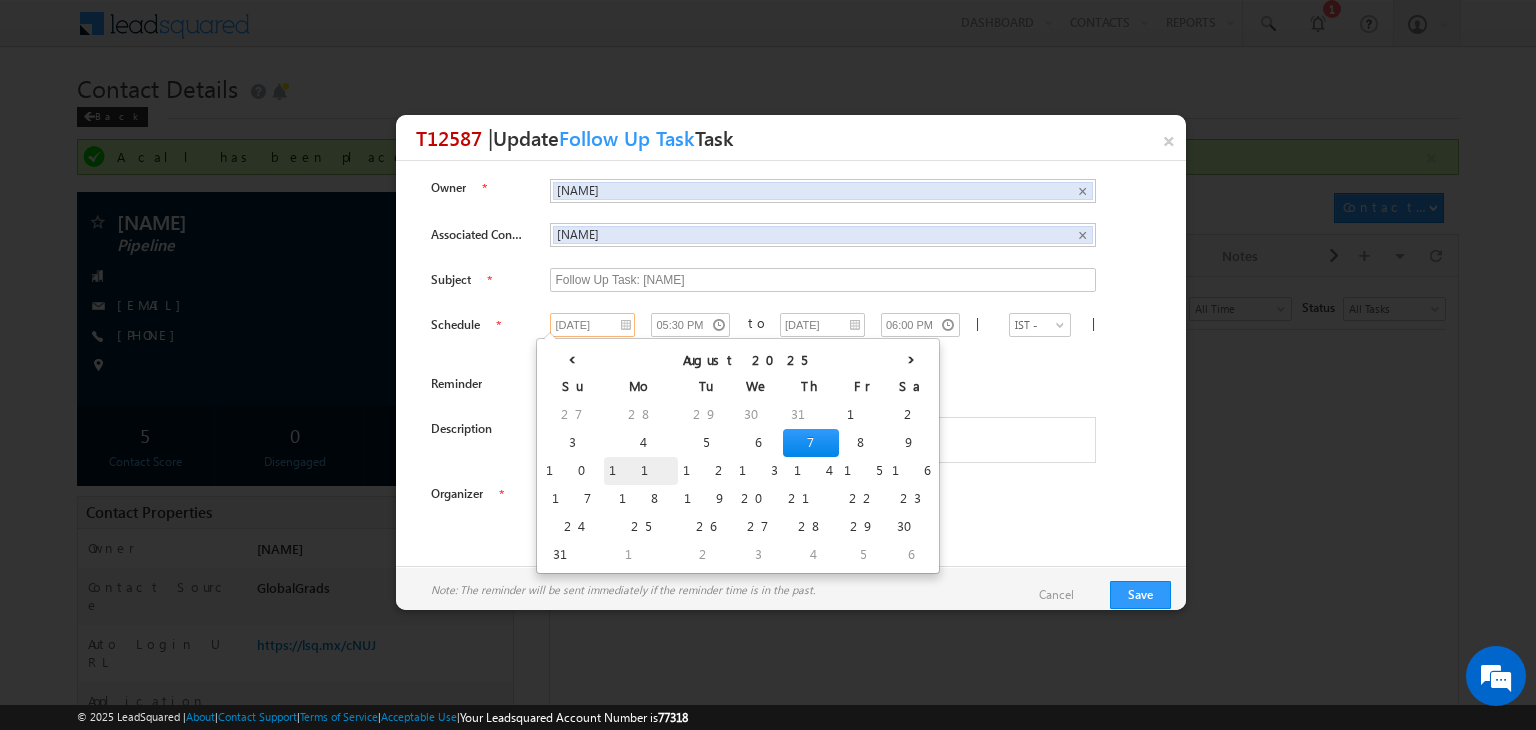 click on "11" at bounding box center [641, 471] 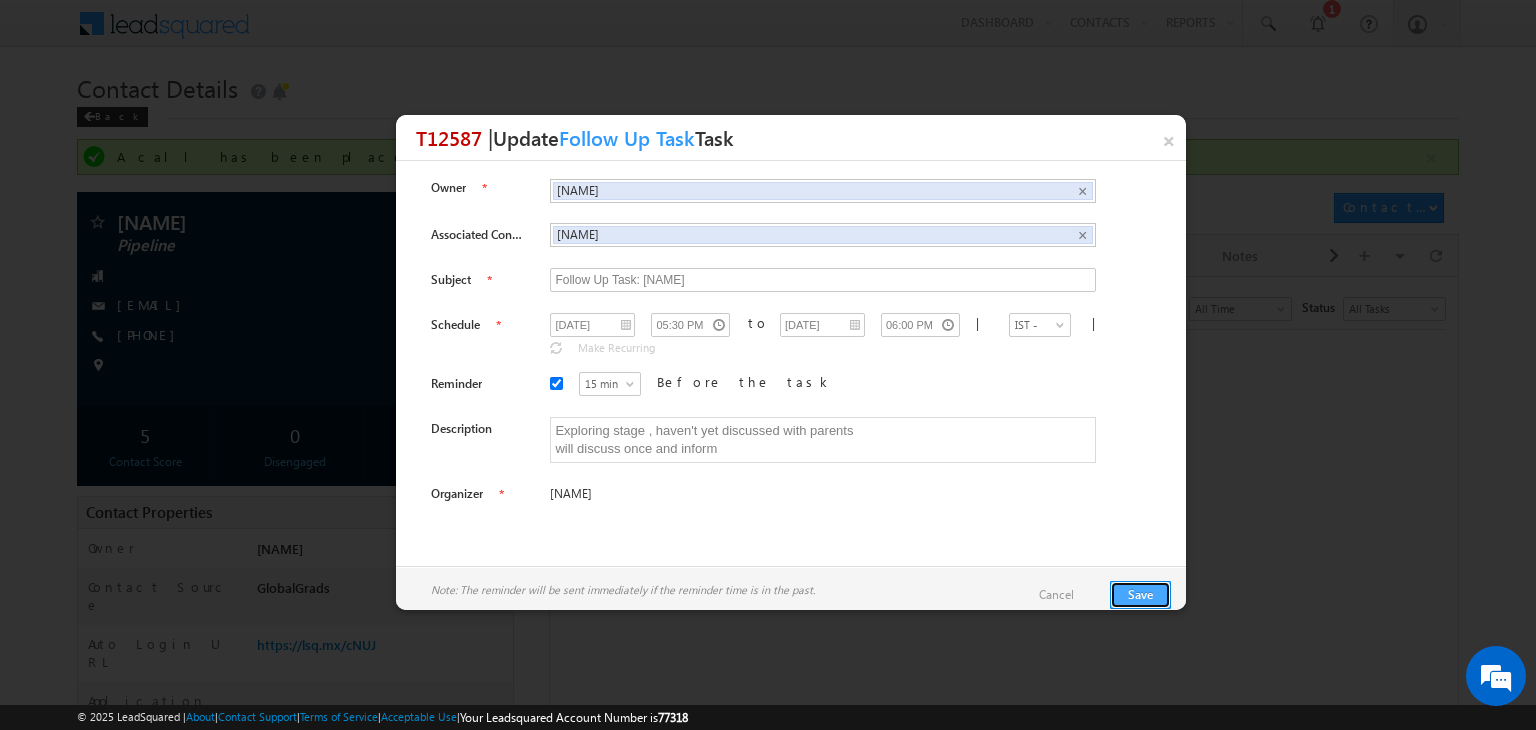 click on "Save" at bounding box center (1140, 595) 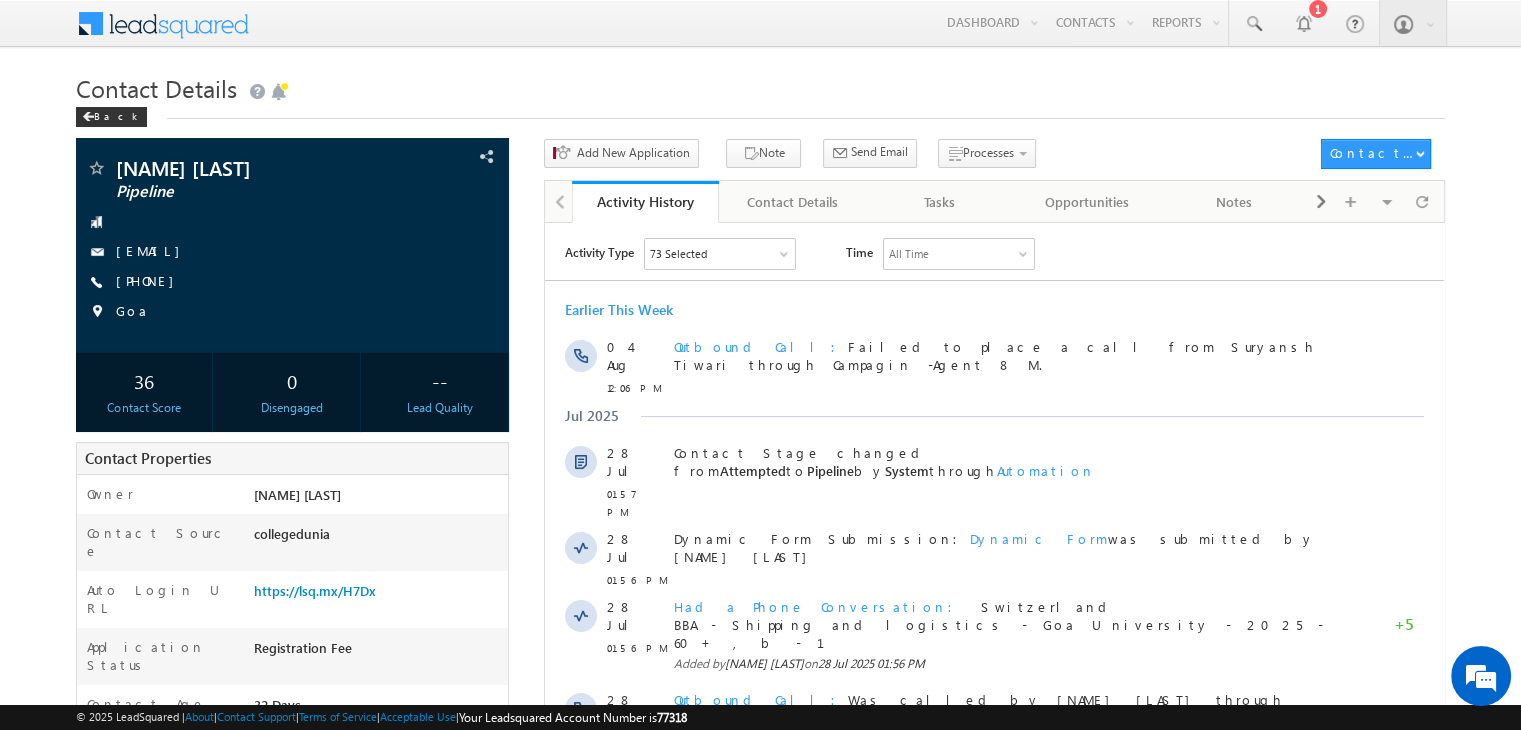 scroll, scrollTop: 0, scrollLeft: 0, axis: both 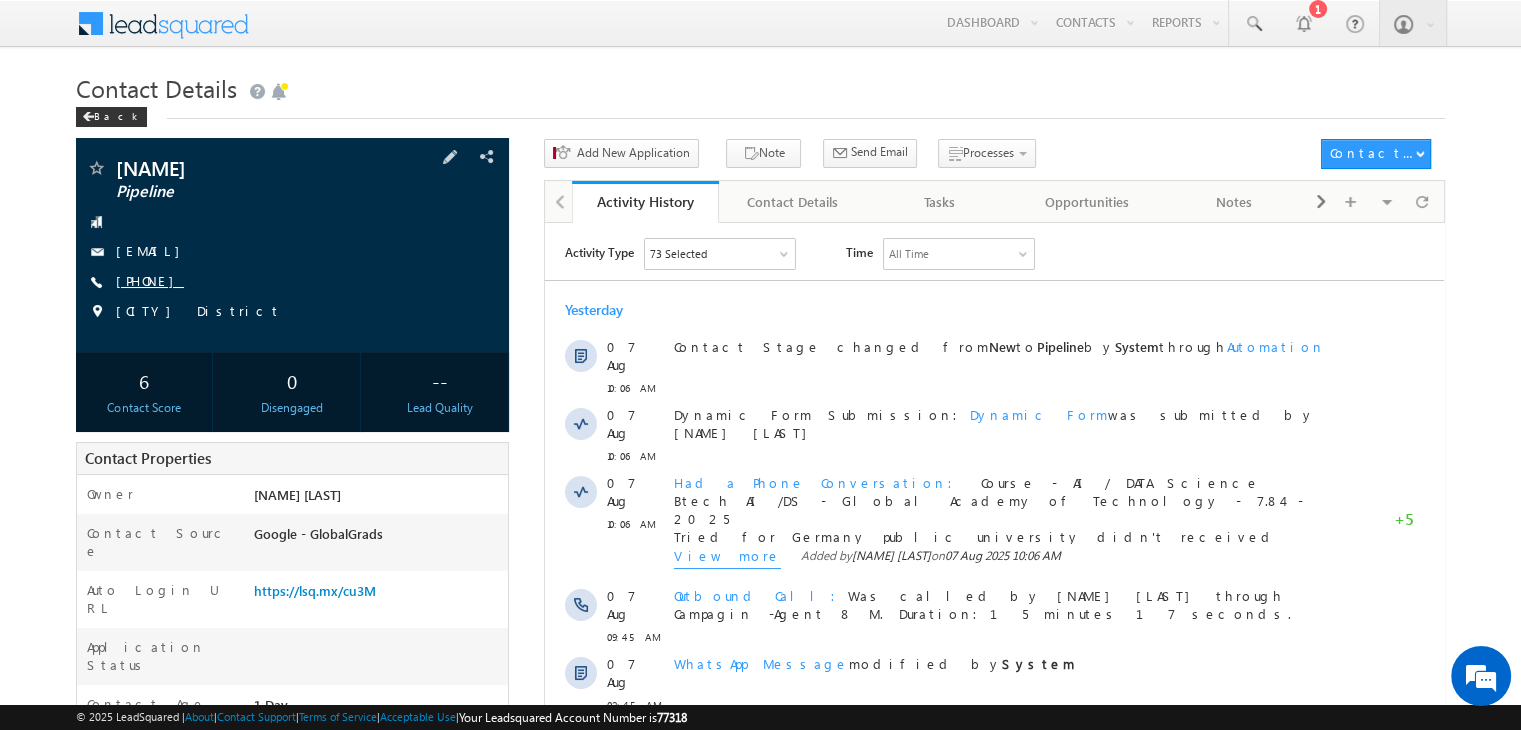 click on "[PHONE]" at bounding box center [150, 280] 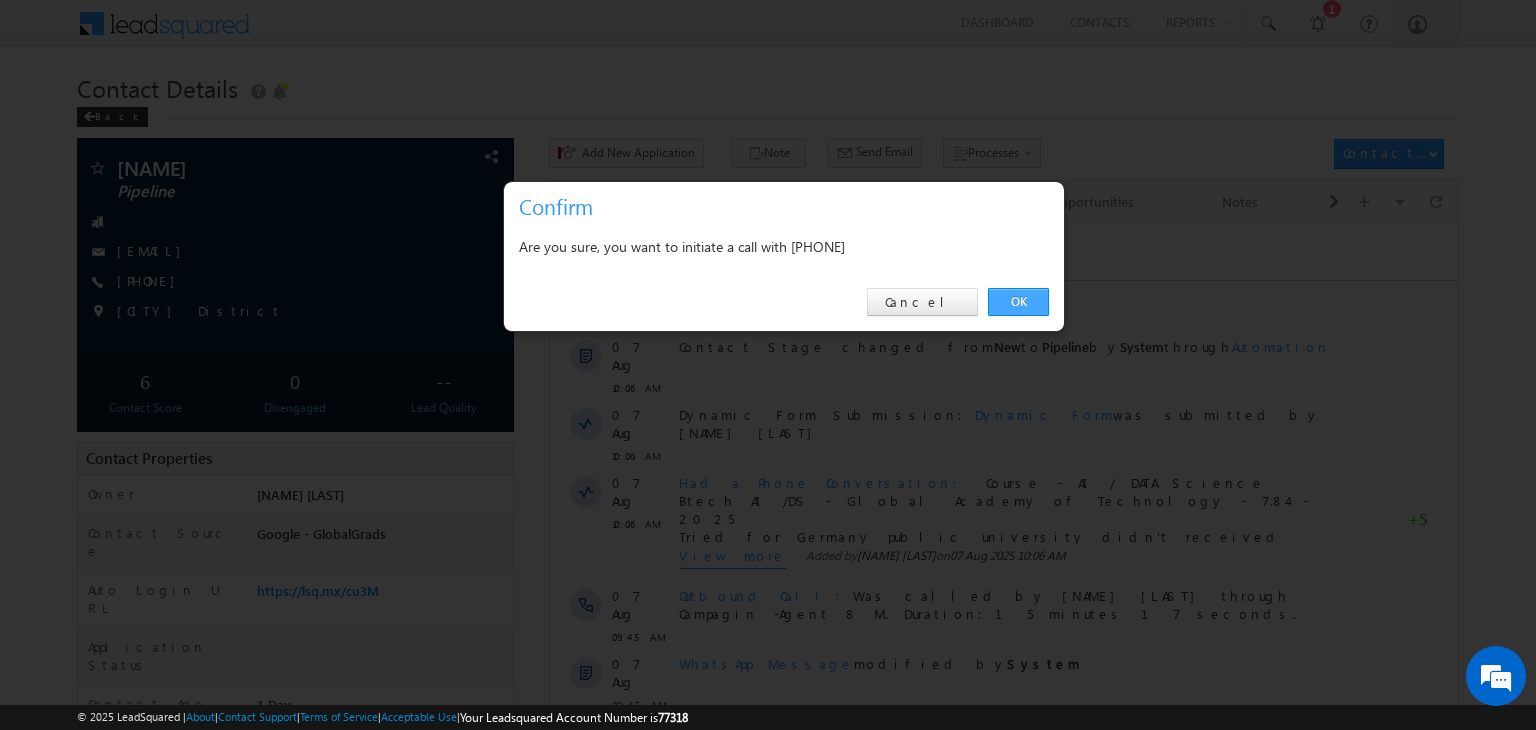 click on "OK" at bounding box center (1018, 302) 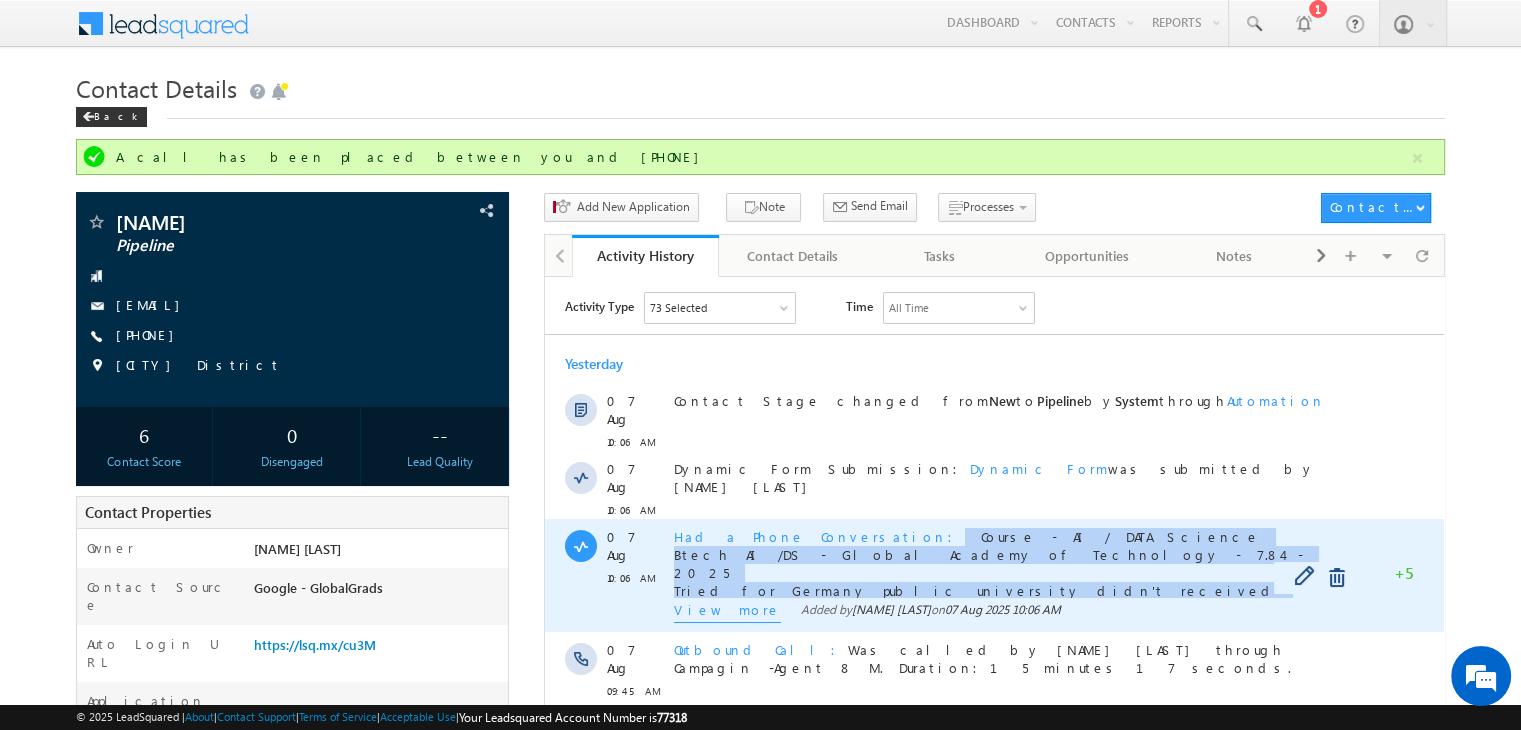 drag, startPoint x: 835, startPoint y: 514, endPoint x: 1030, endPoint y: 573, distance: 203.73021 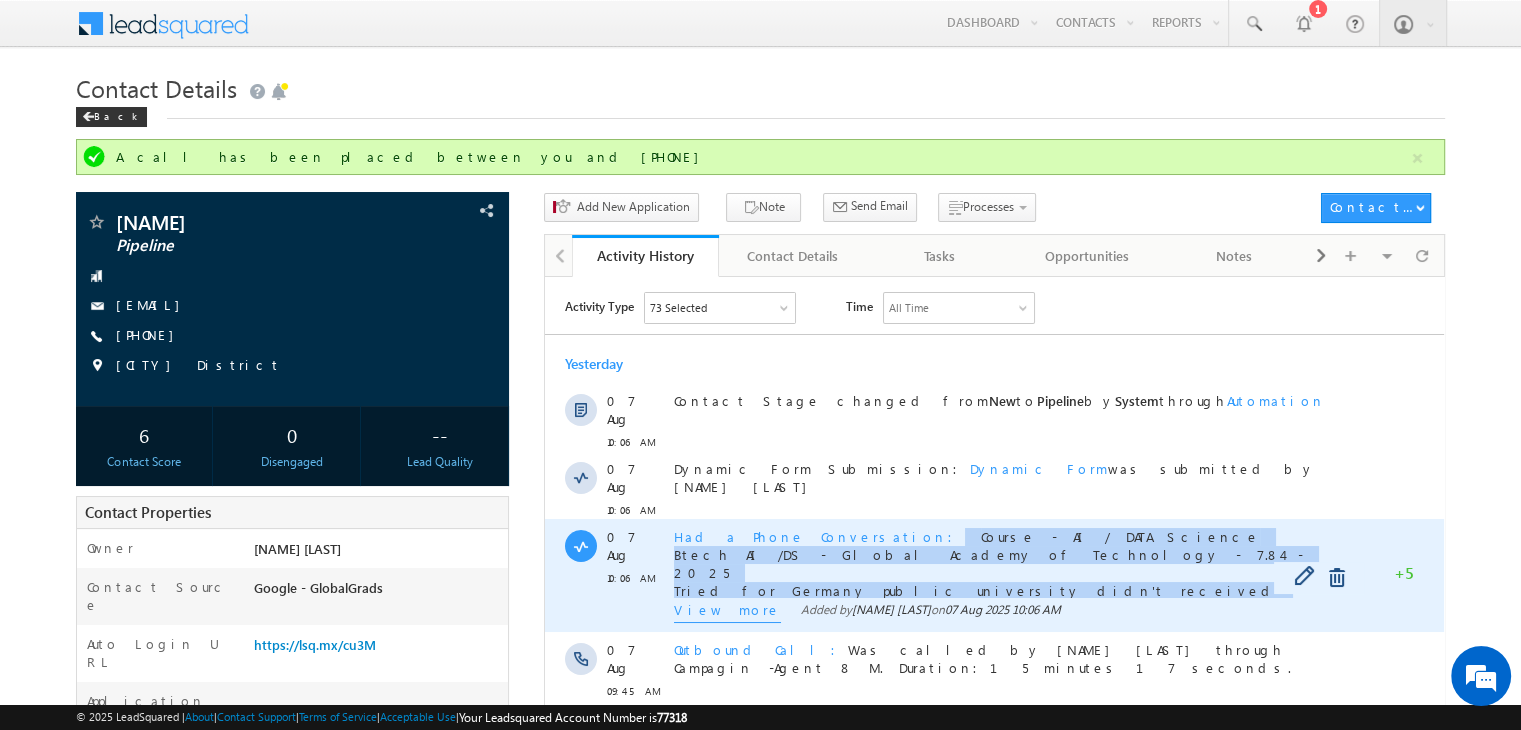 click on "Had a Phone Conversation
Course - AI / DATA Science  Btech AI /DS - Global Academy of Technology - 7.84 - 2025 Tried for Germany public university didn't received offer  Aspiration to settle down abroad with pr , but stick to same background AI/DATA SCIENCE" at bounding box center [1003, 562] 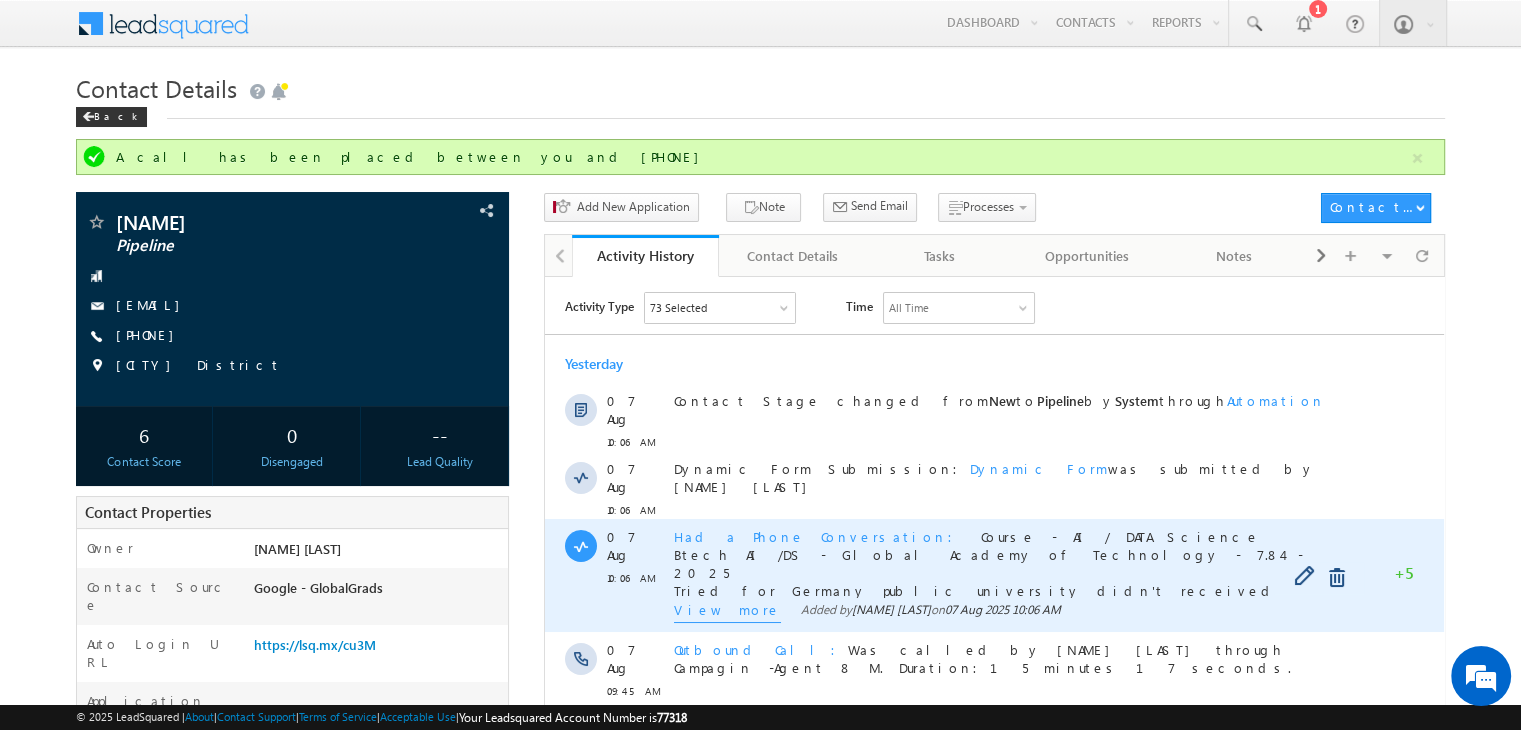click on "View more" at bounding box center [727, 611] 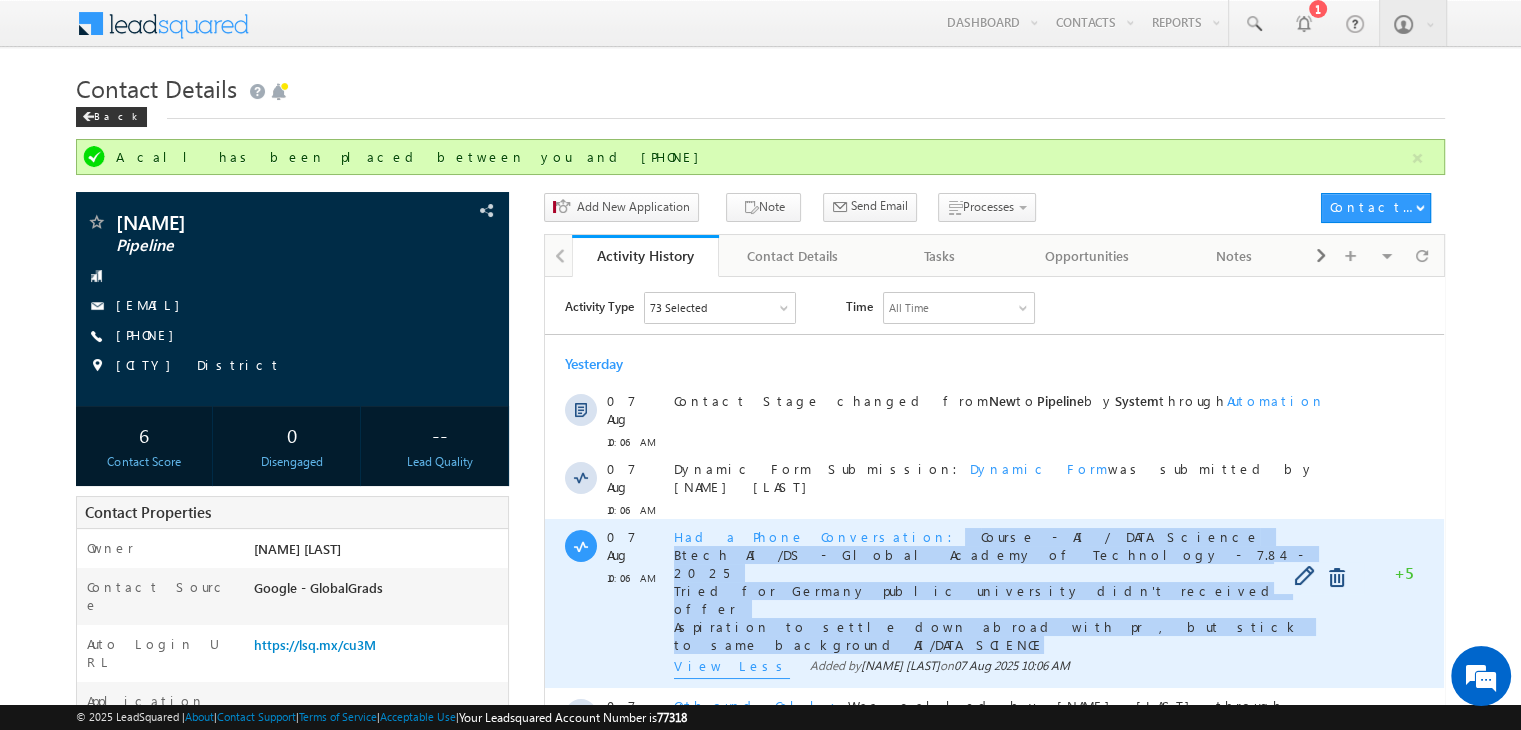 copy on "Course - AI / DATA Science  Btech AI /DS - Global Academy of Technology - 7.84 - 2025 Tried for Germany public university didn't received offer  Aspiration to settle down abroad with pr , but stick to same background AI/DATA SCIENCE" 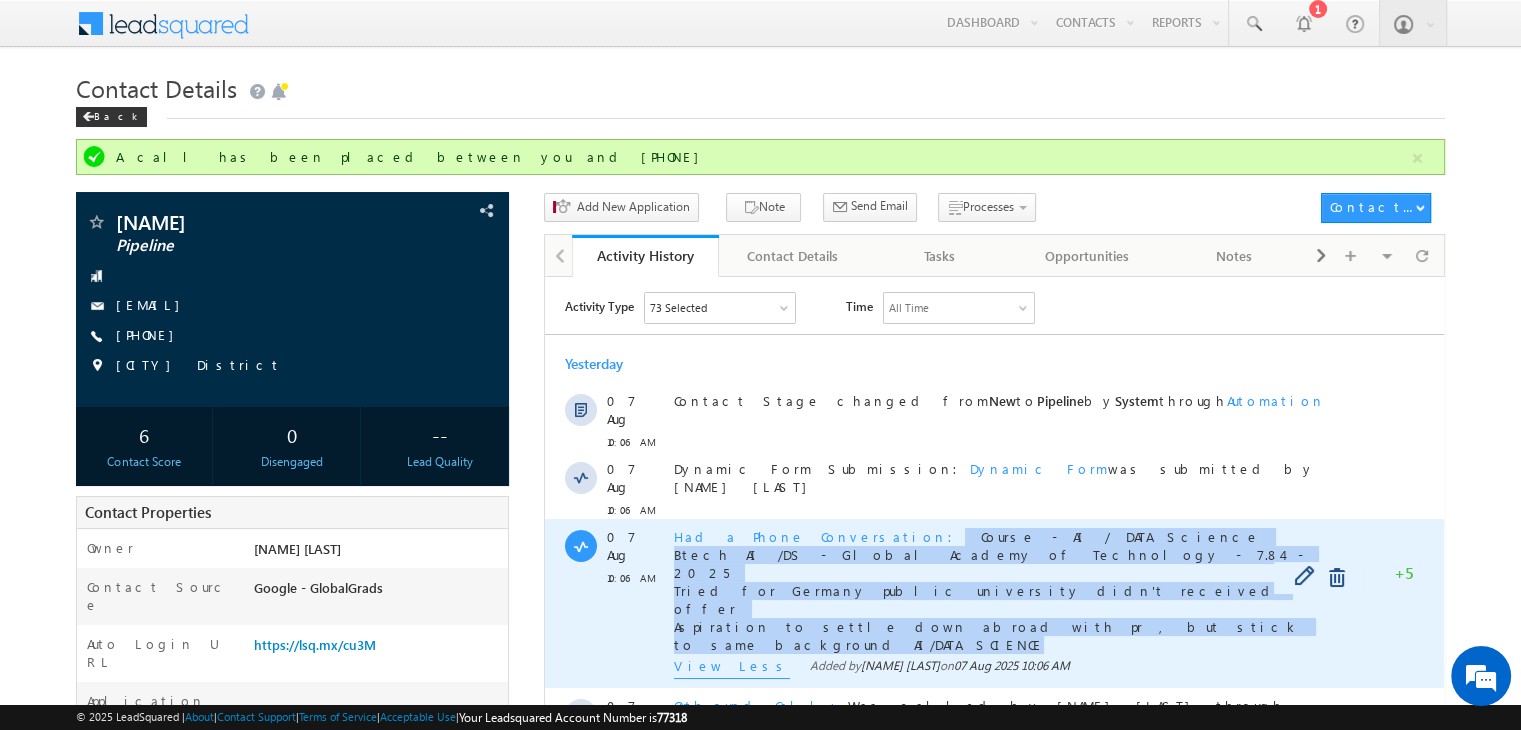 drag, startPoint x: 1189, startPoint y: 571, endPoint x: 835, endPoint y: 513, distance: 358.71994 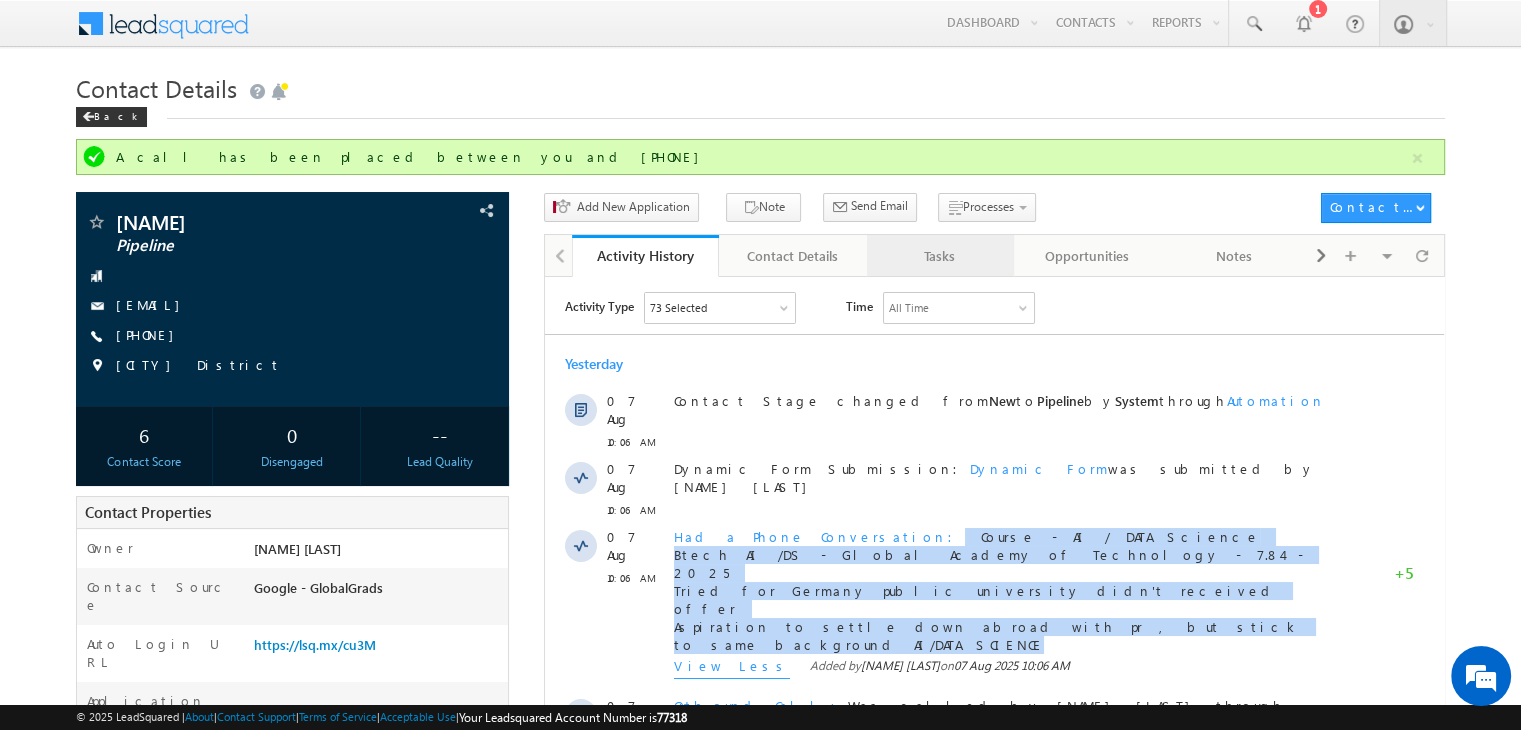 click on "Tasks" at bounding box center (939, 256) 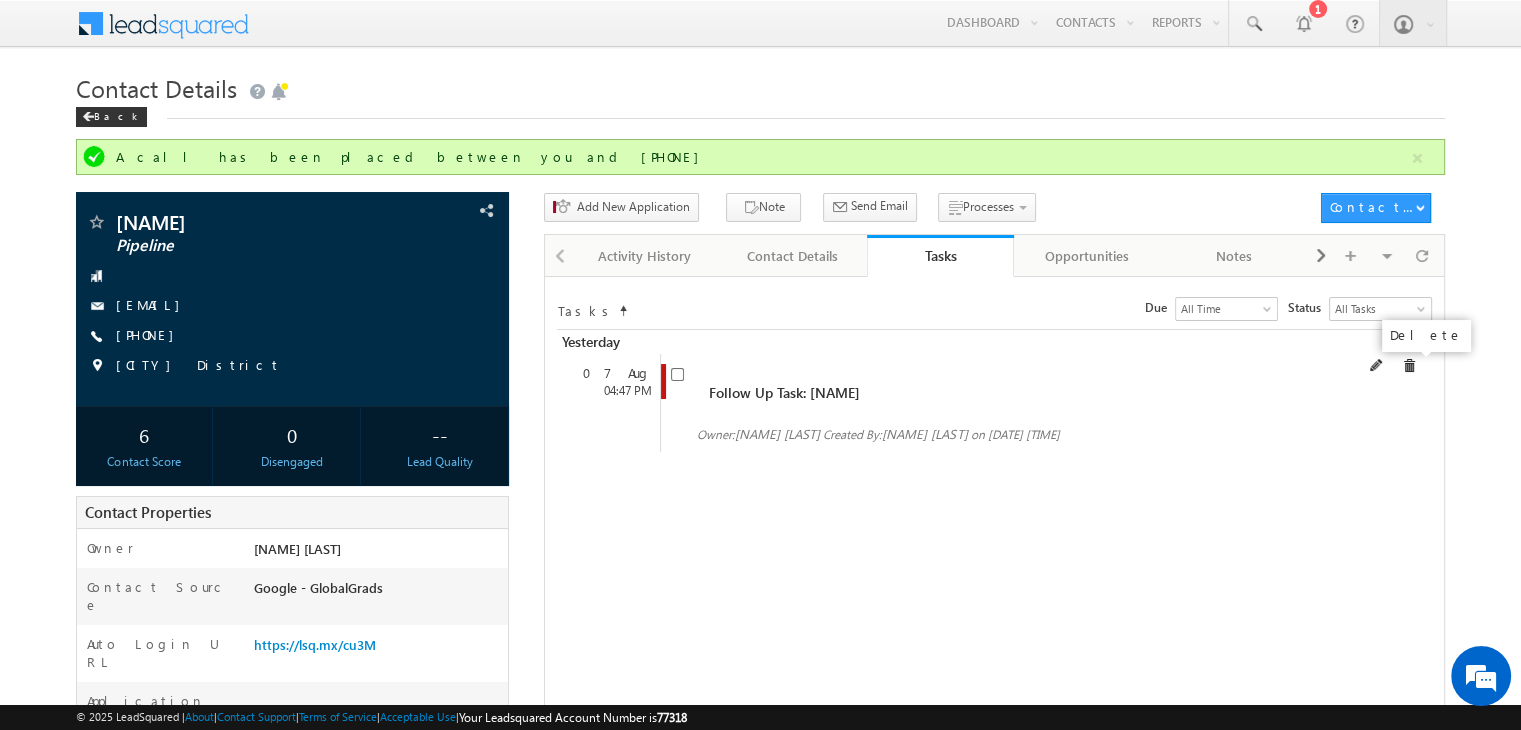 click at bounding box center [1409, 366] 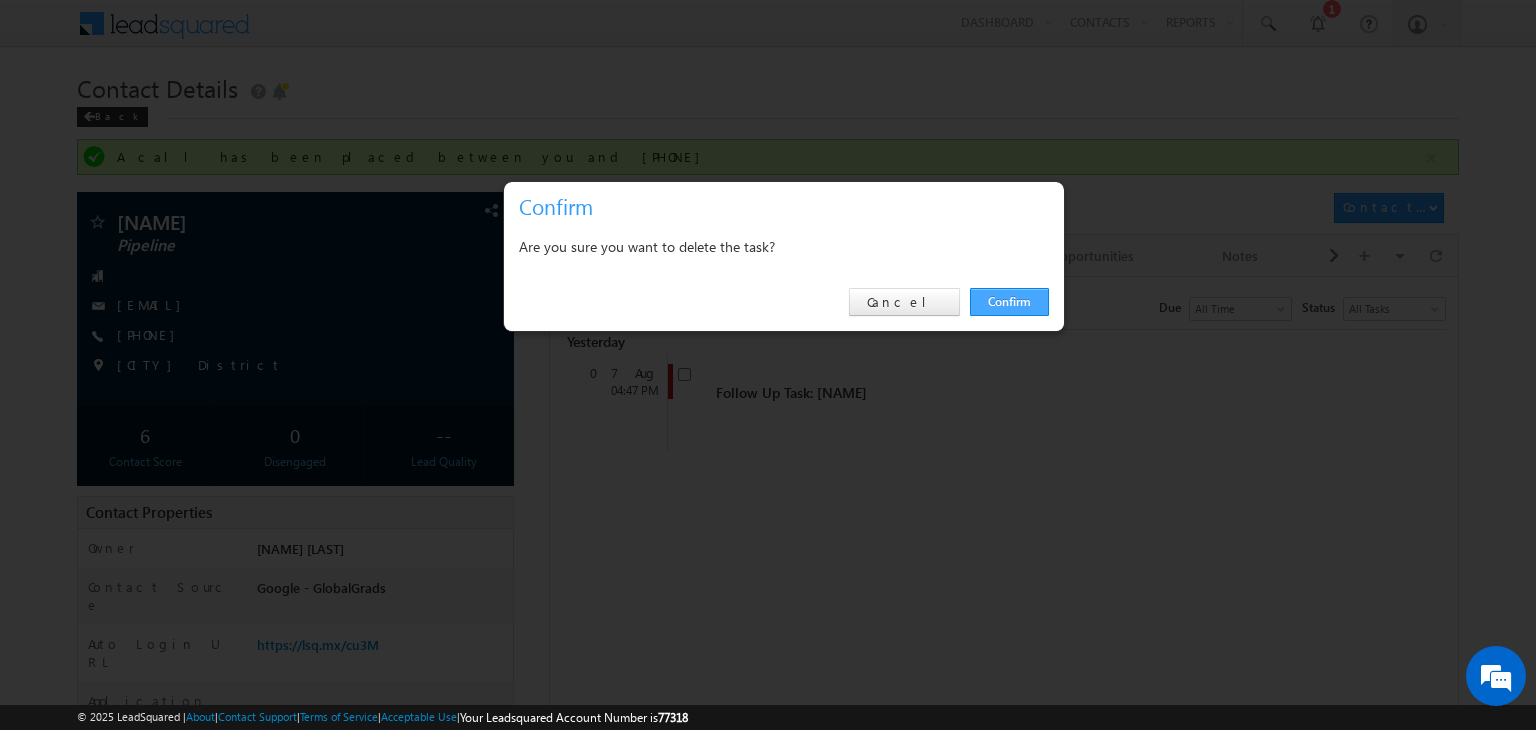 click on "Confirm" at bounding box center [1009, 302] 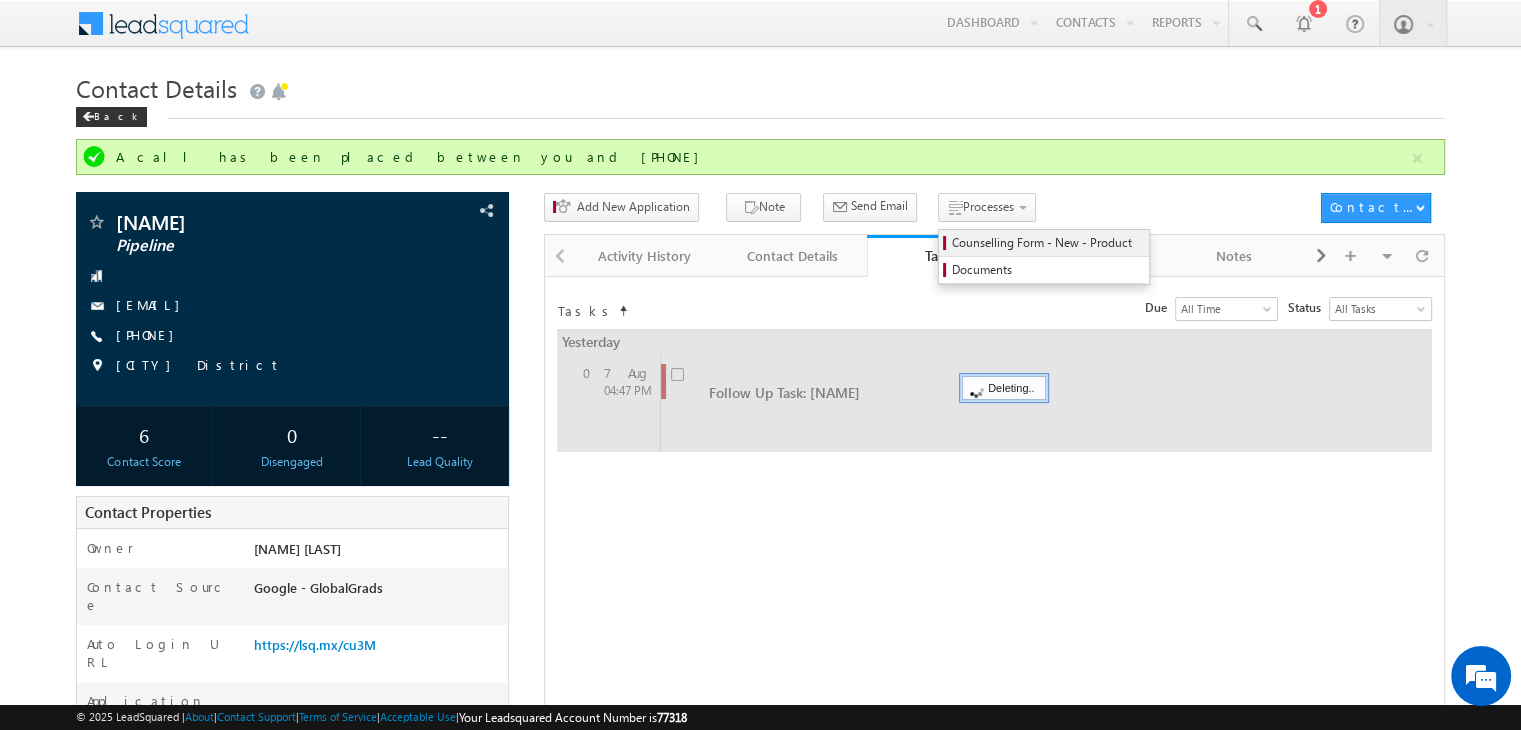 click on "Counselling Form - New - Product" at bounding box center (1047, 243) 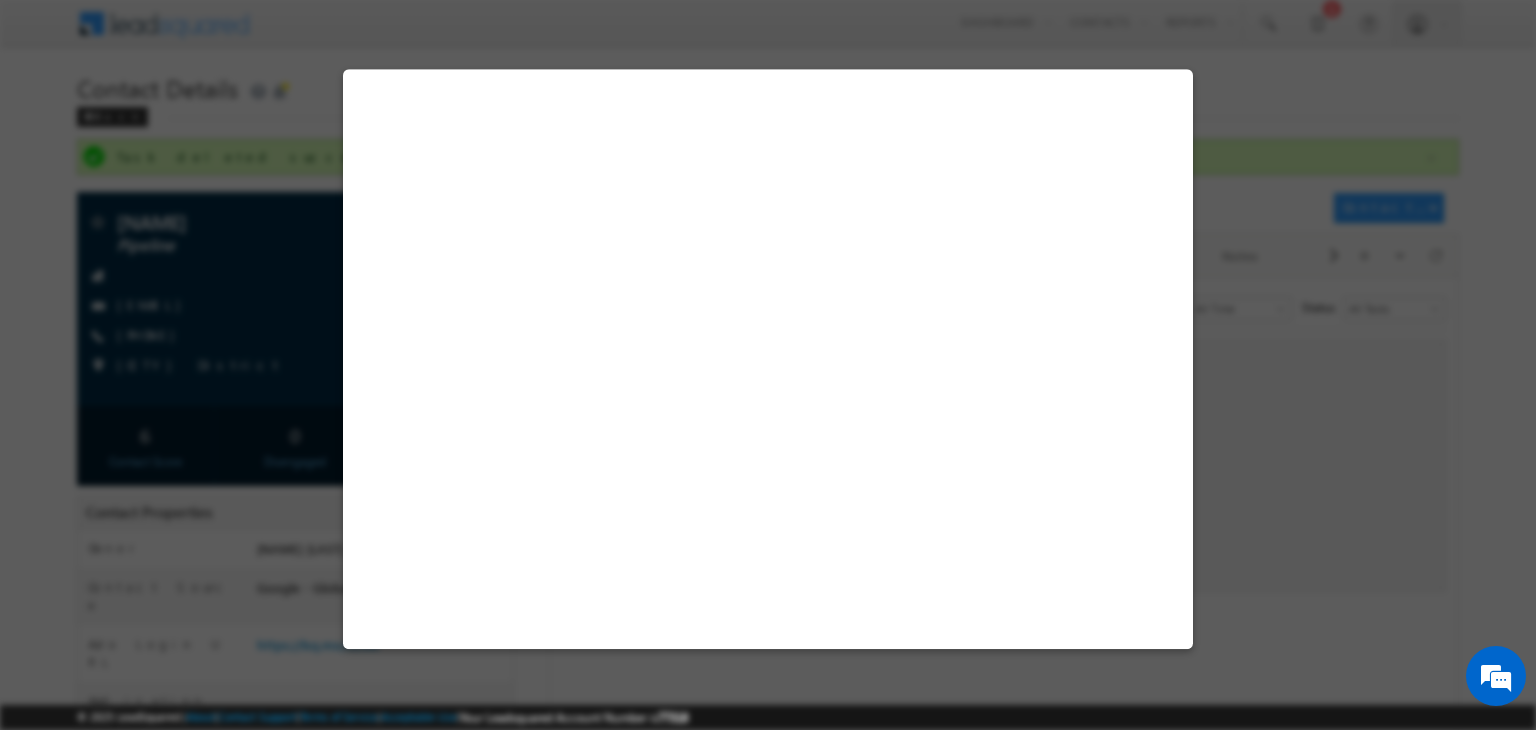 select on "Pipeline" 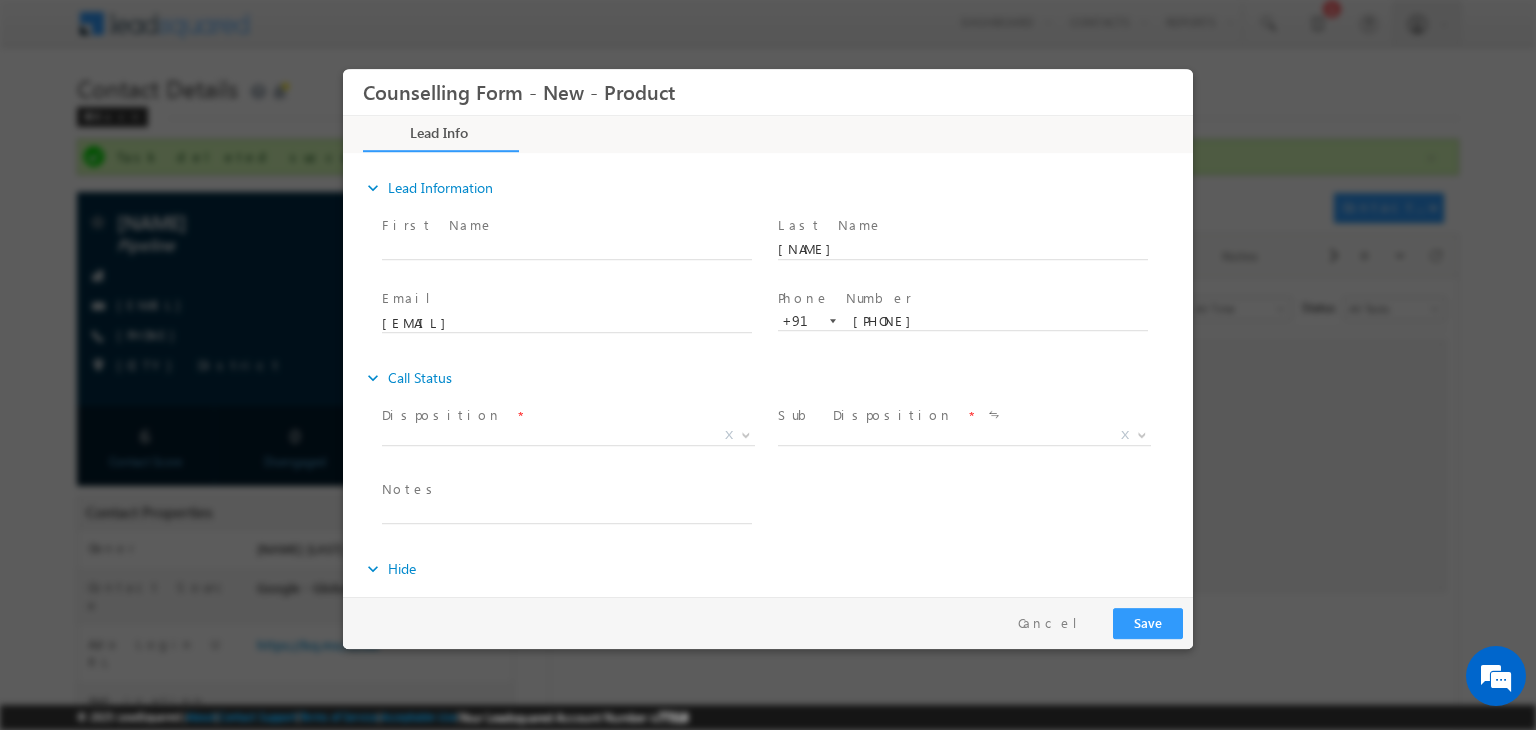 scroll, scrollTop: 0, scrollLeft: 0, axis: both 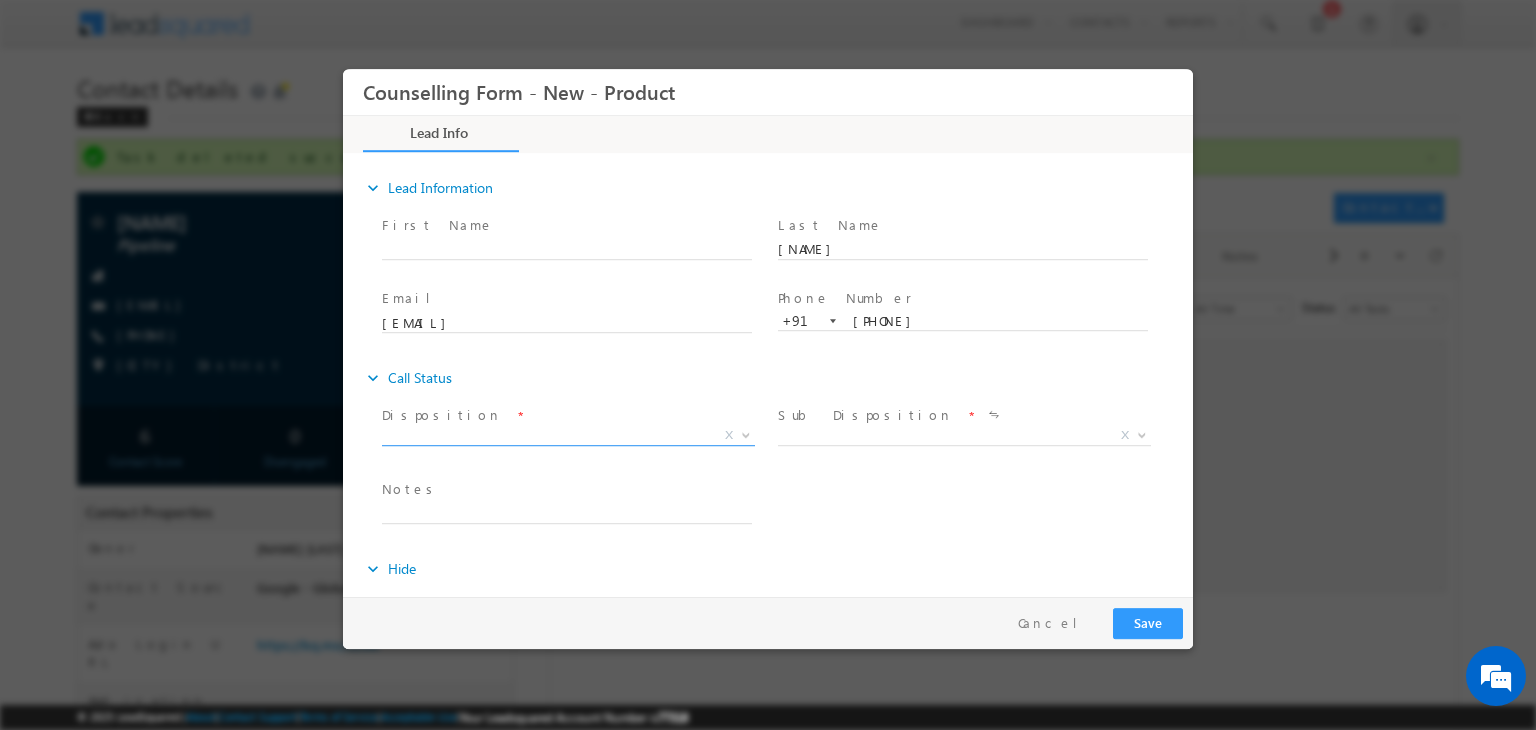 click on "X" at bounding box center (568, 436) 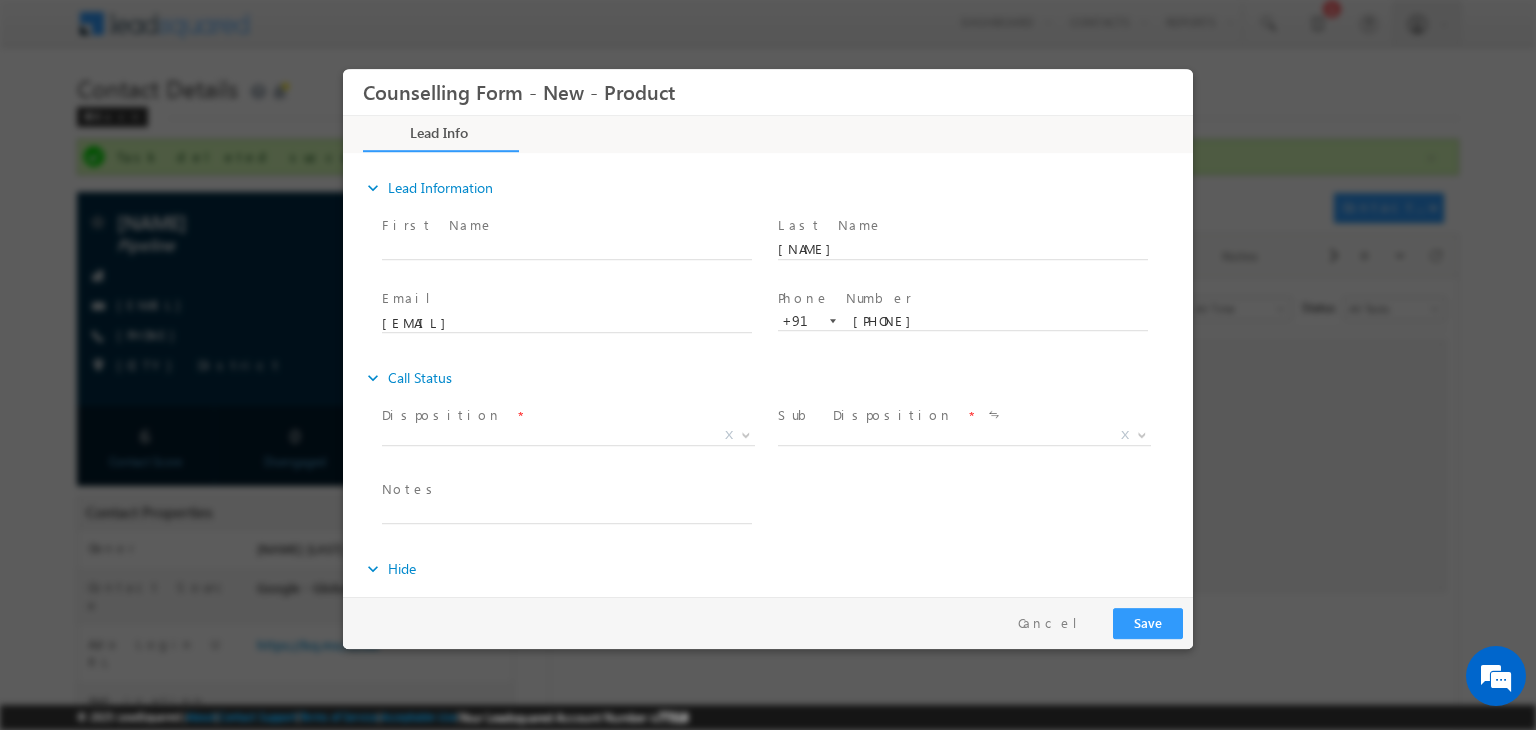 click on "Follow Up Date
*
Notes
*" at bounding box center [785, 512] 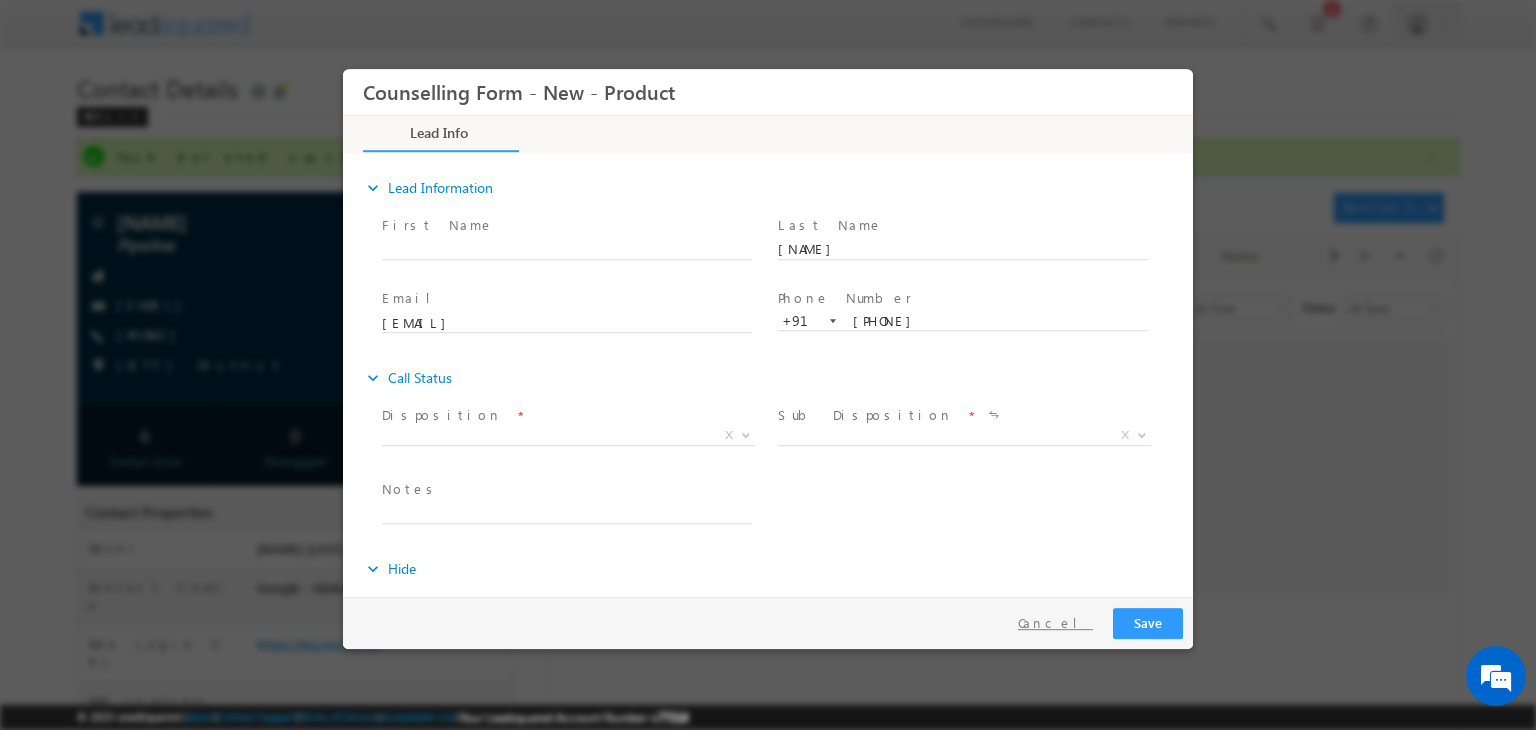 click on "Cancel" at bounding box center [1055, 623] 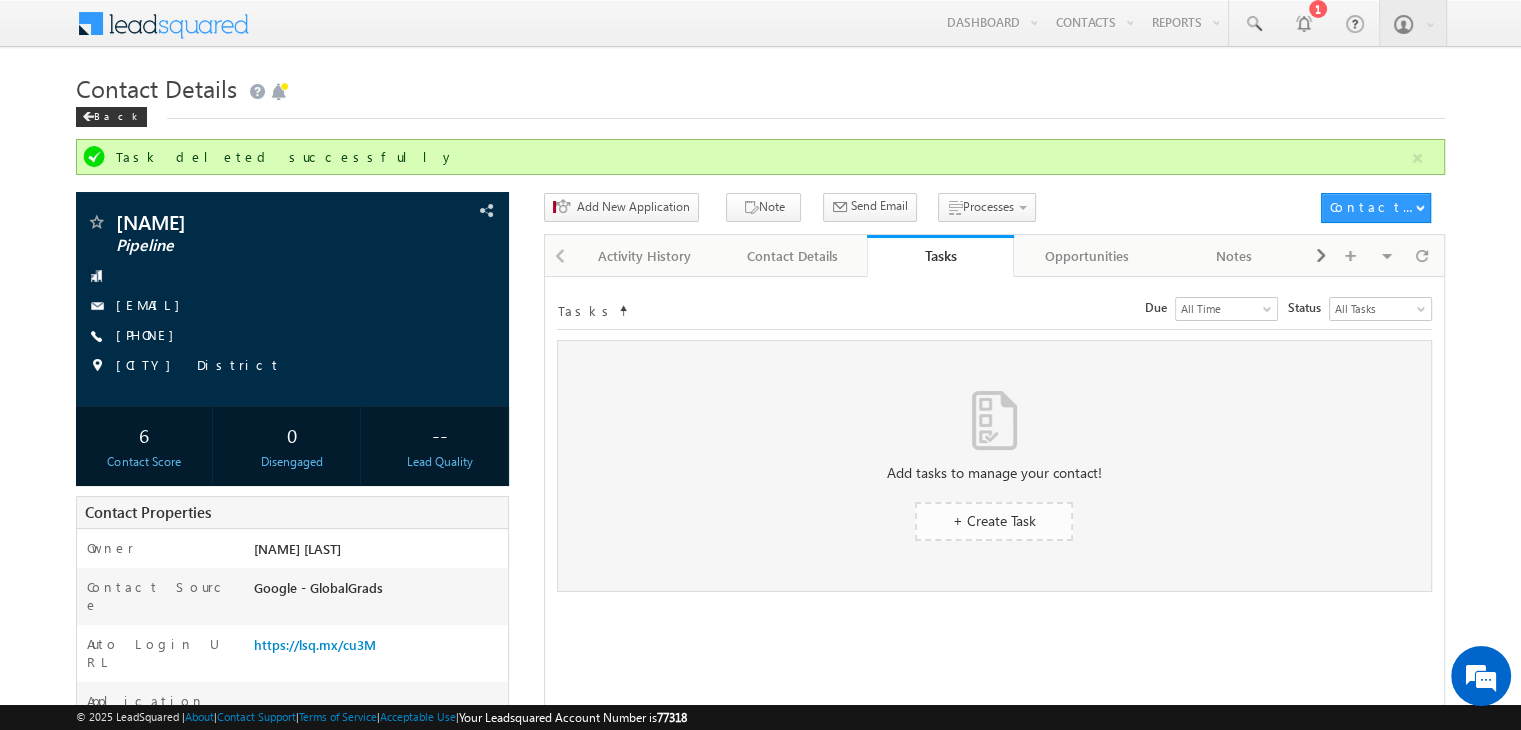 click on "+ Create Task" at bounding box center [994, 520] 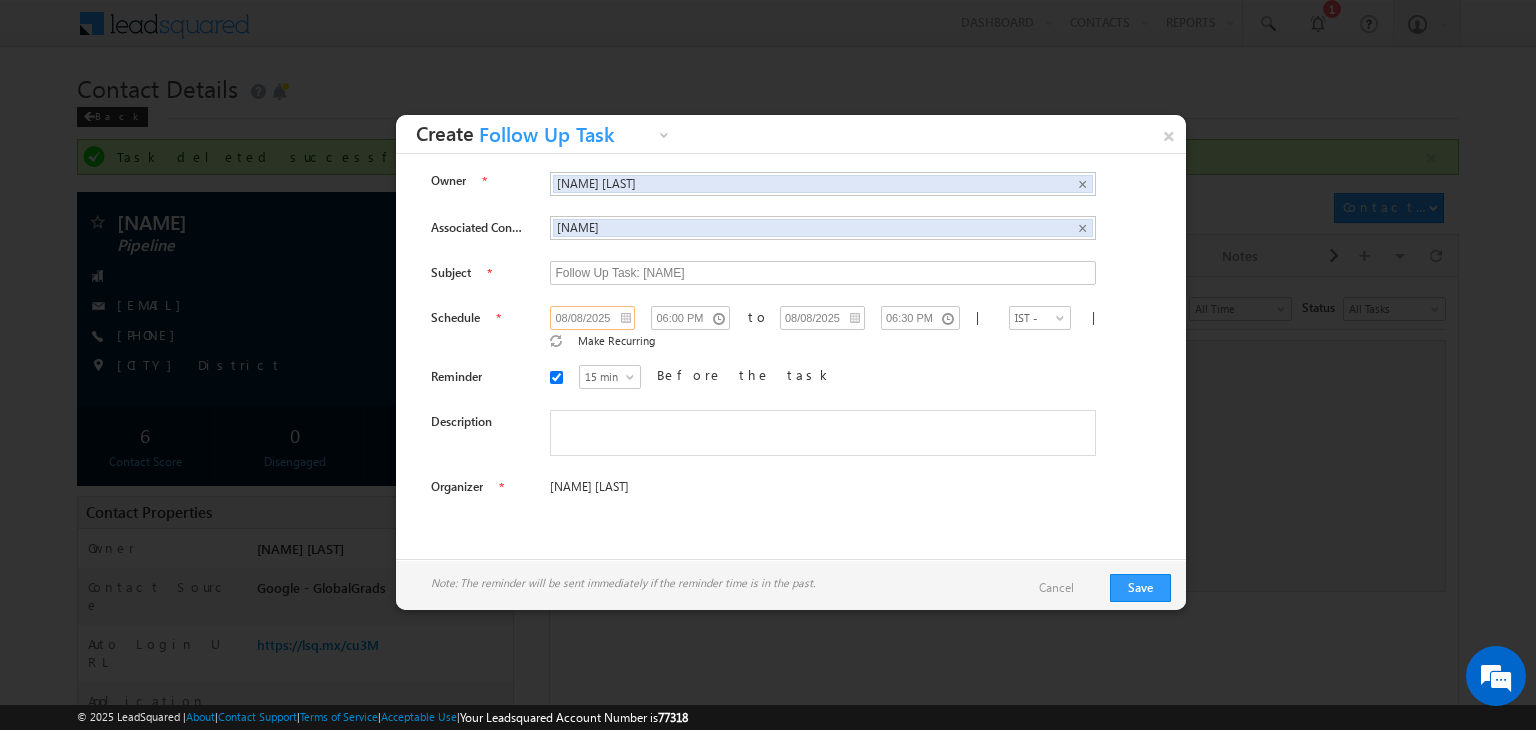 click on "08/08/2025" at bounding box center (592, 318) 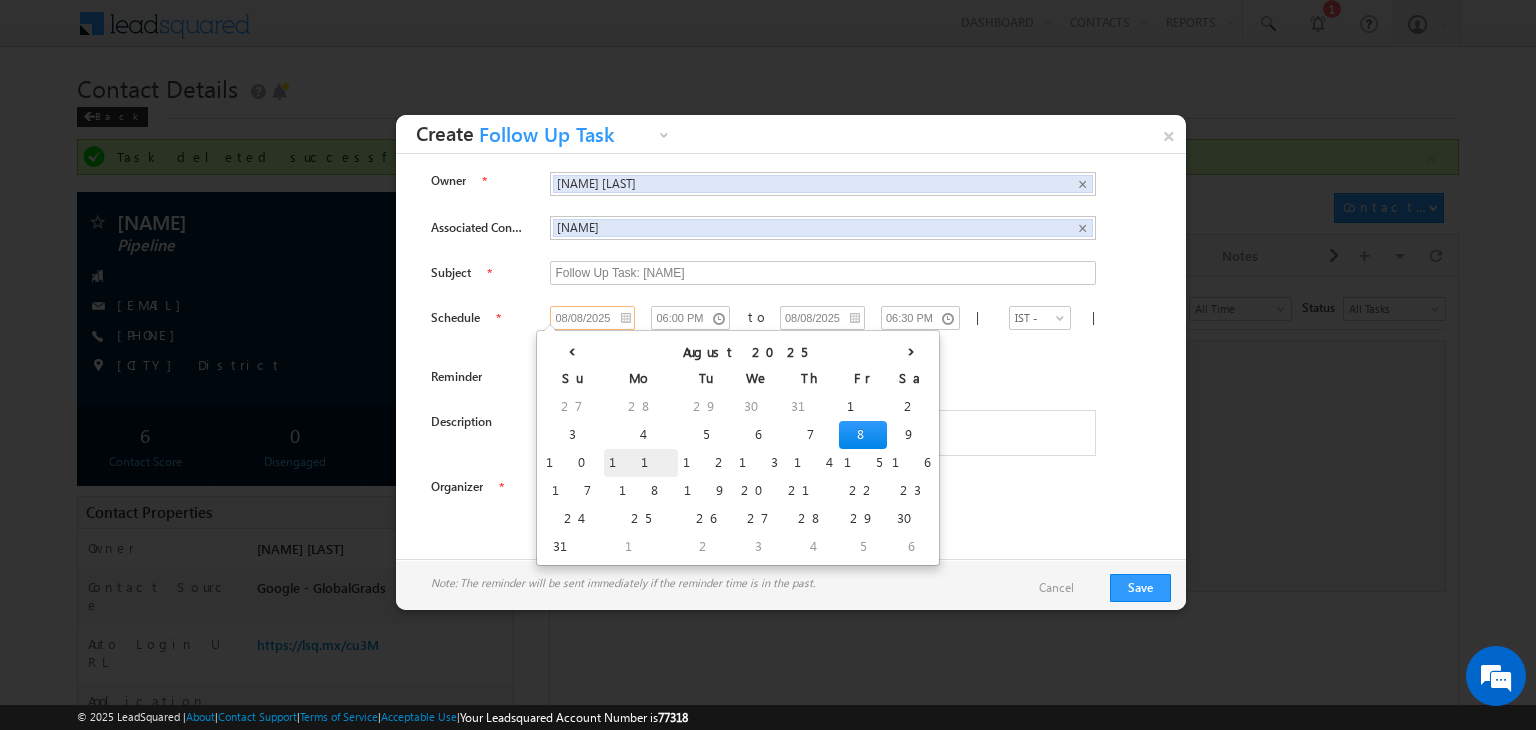 click on "11" at bounding box center (641, 463) 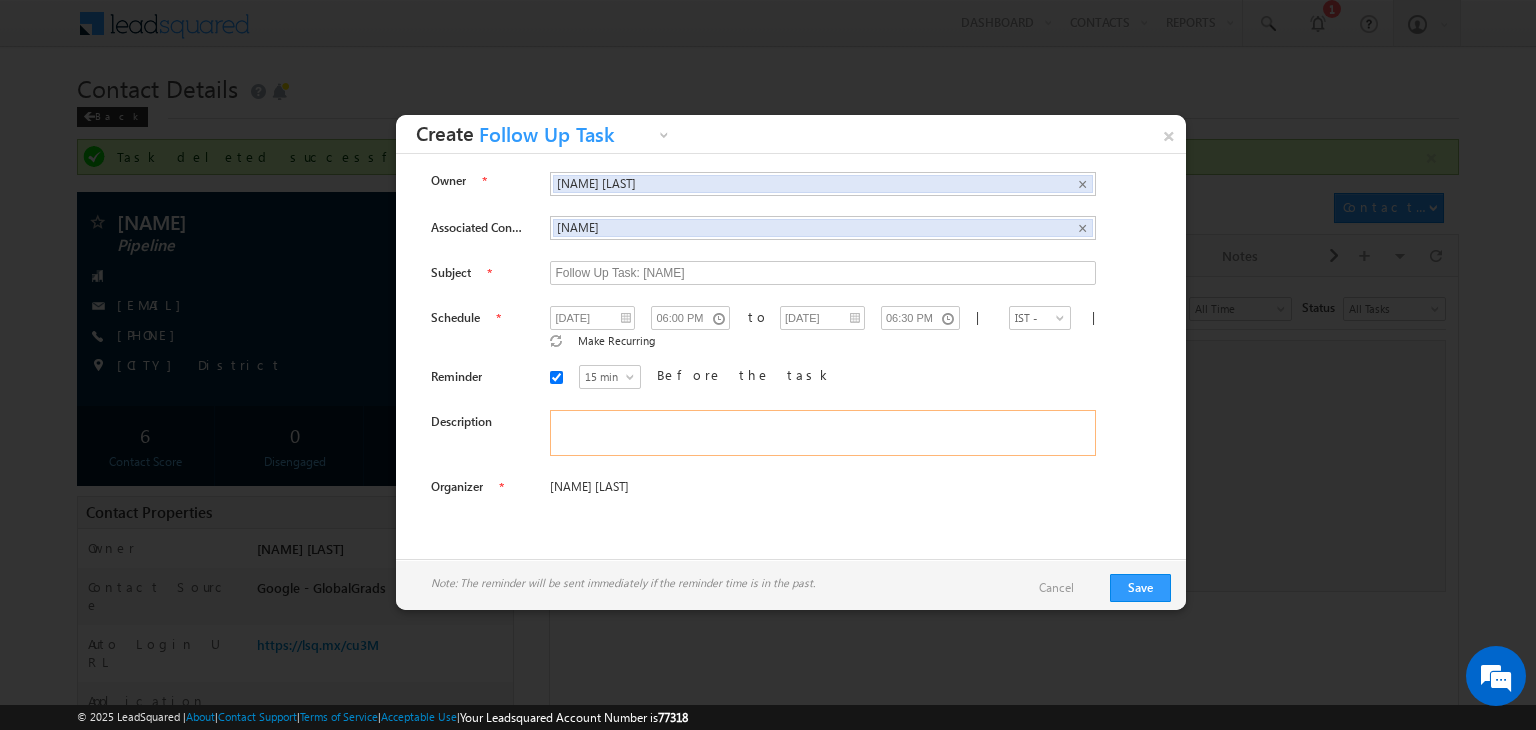 click at bounding box center (823, 433) 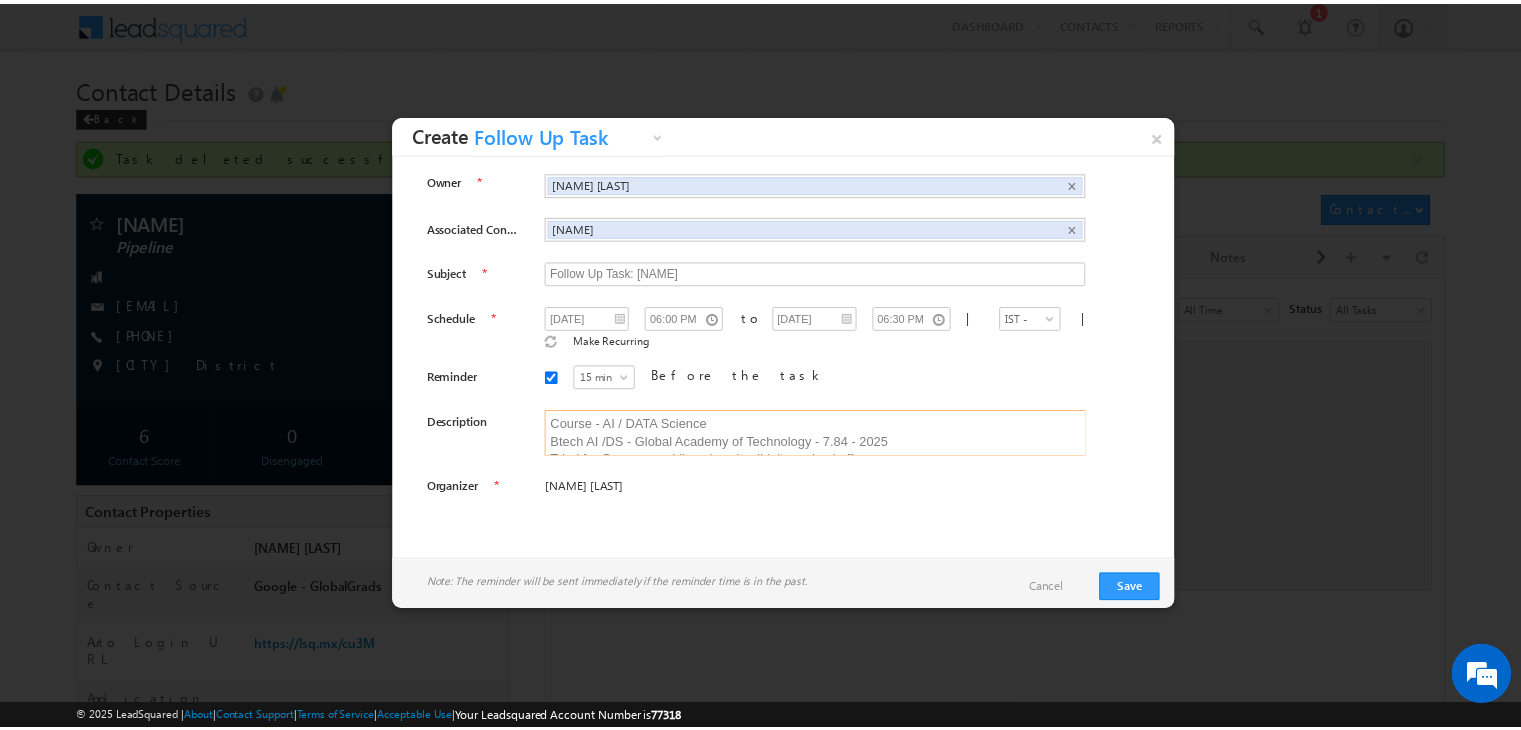 scroll, scrollTop: 30, scrollLeft: 0, axis: vertical 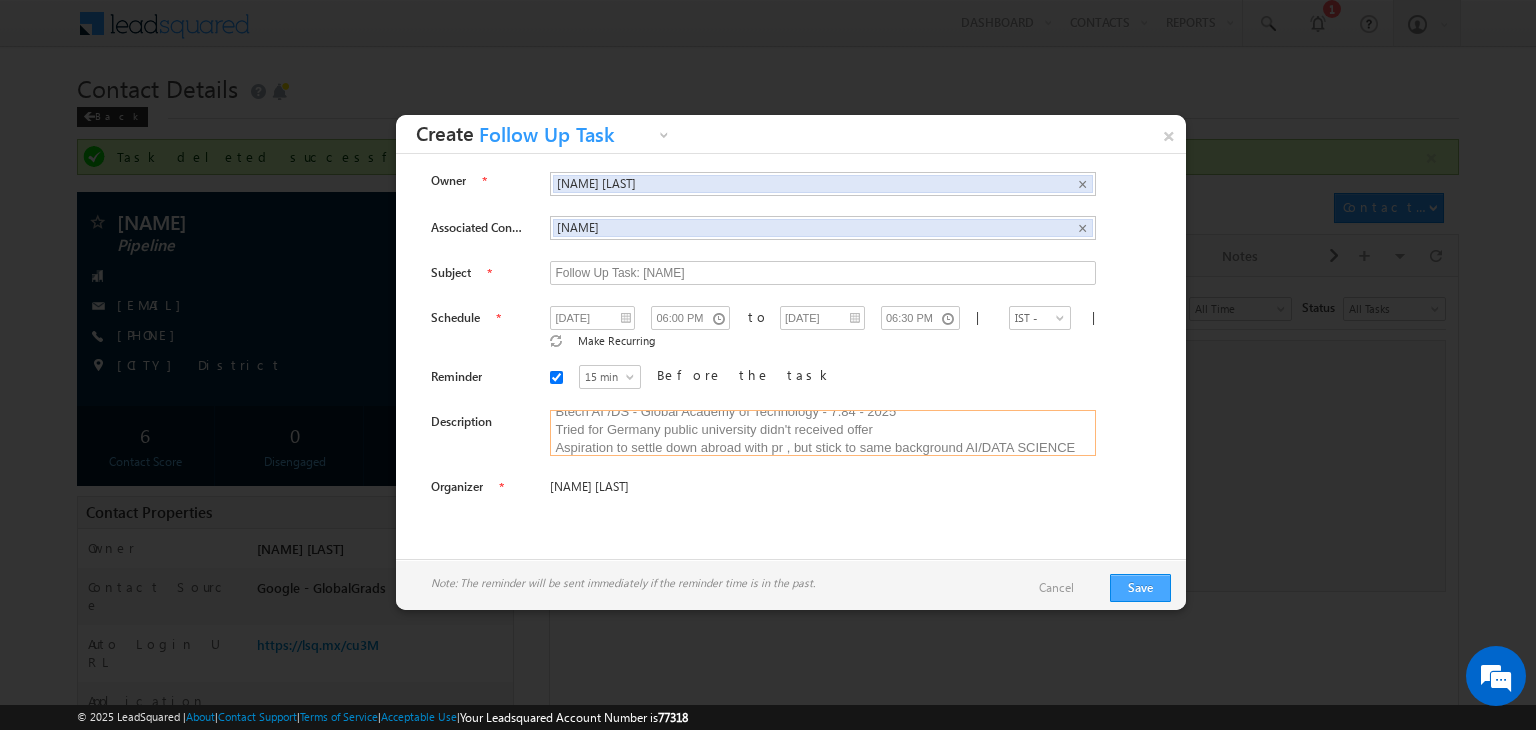 type on "Course - AI / DATA Science
Btech AI /DS - Global Academy of Technology - 7.84 - 2025
Tried for Germany public university didn't received offer
Aspiration to settle down abroad with pr , but stick to same background AI/DATA SCIENCE" 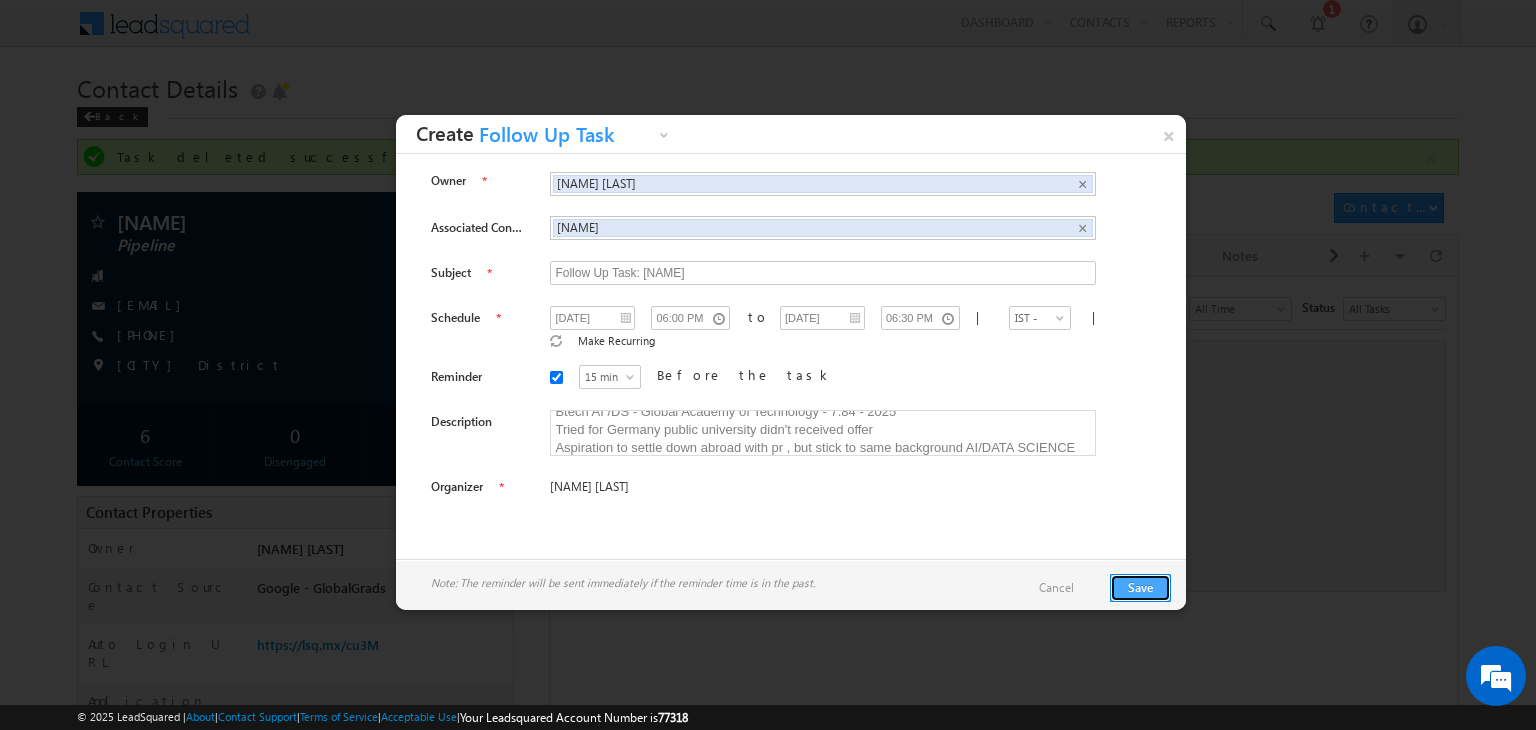 click on "Save" at bounding box center [1140, 588] 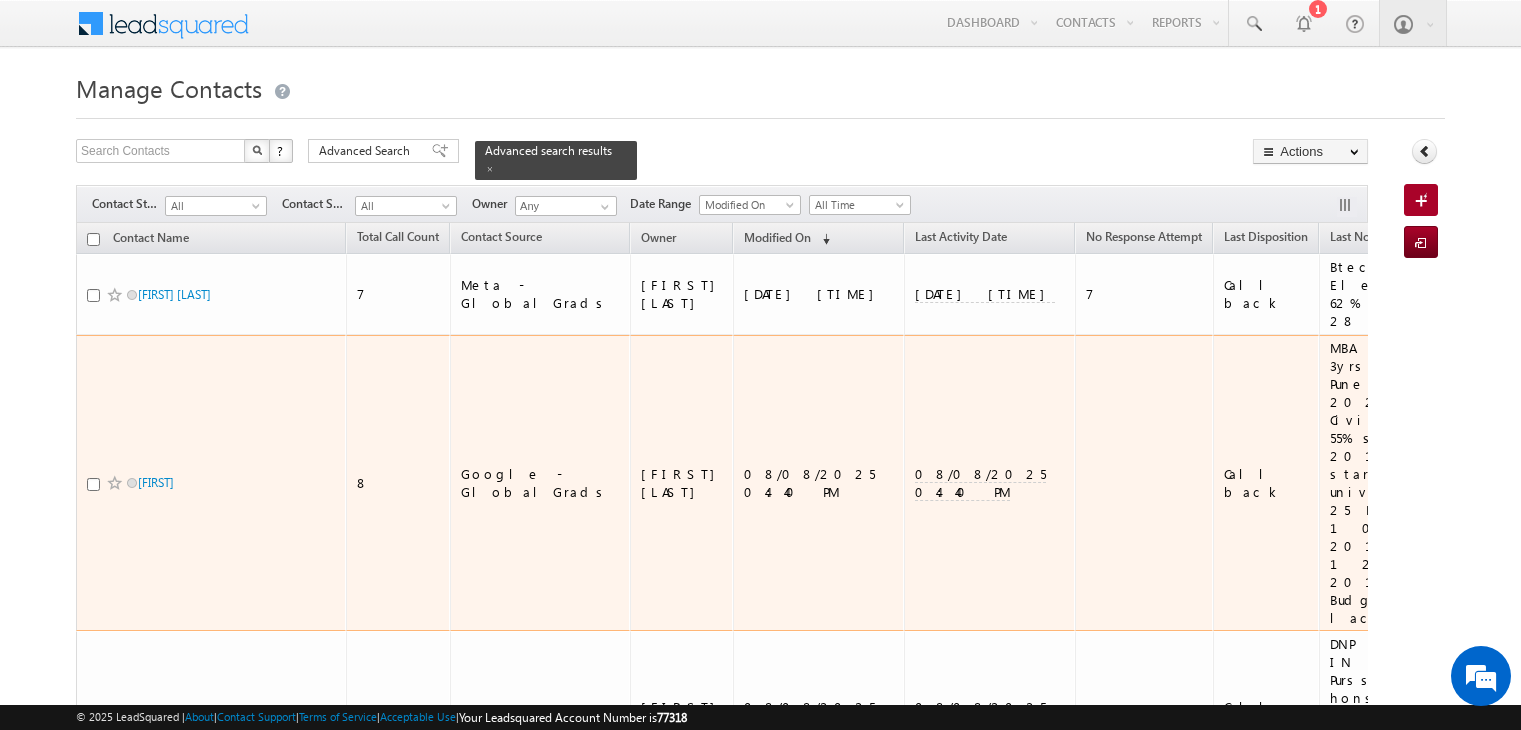 scroll, scrollTop: 0, scrollLeft: 0, axis: both 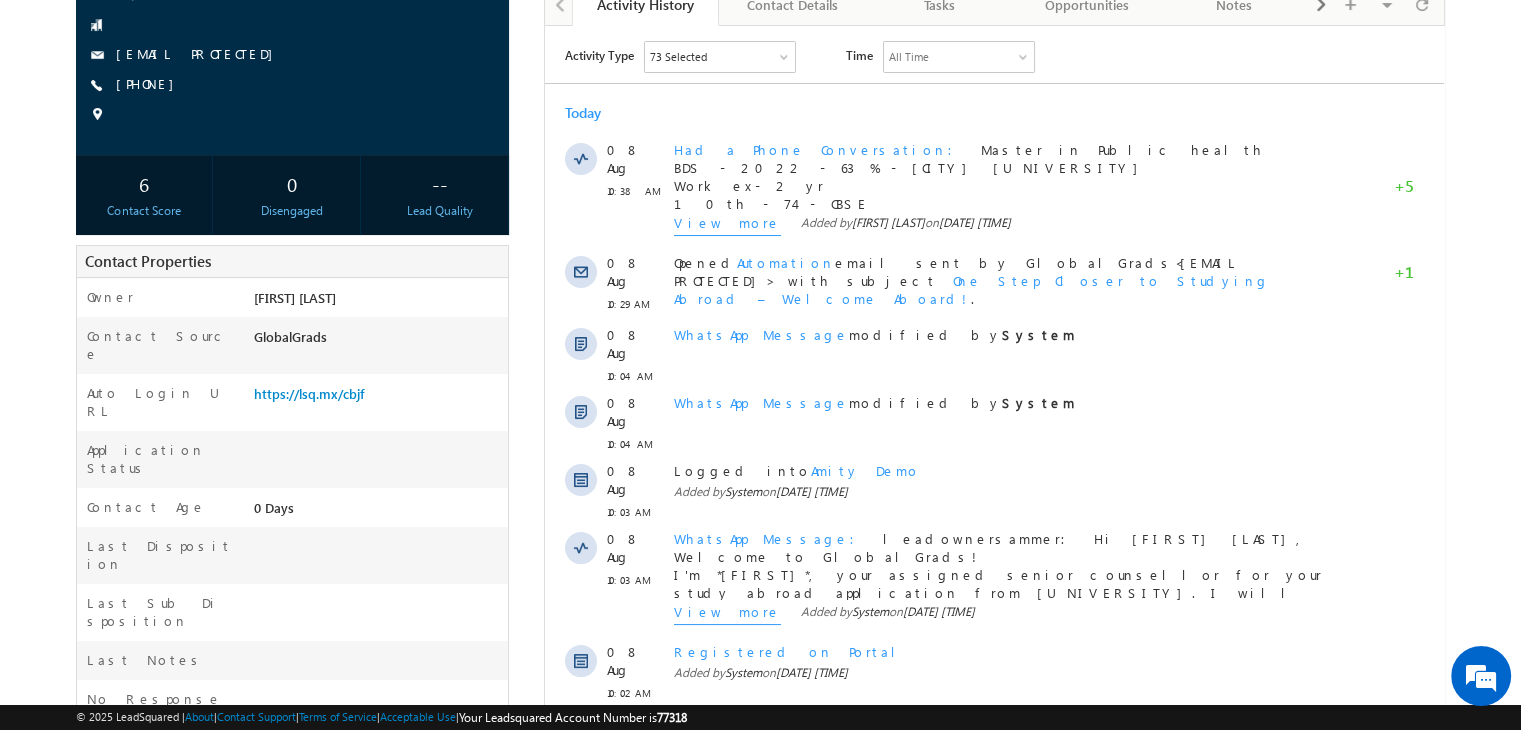 click on "View more" at bounding box center (727, 224) 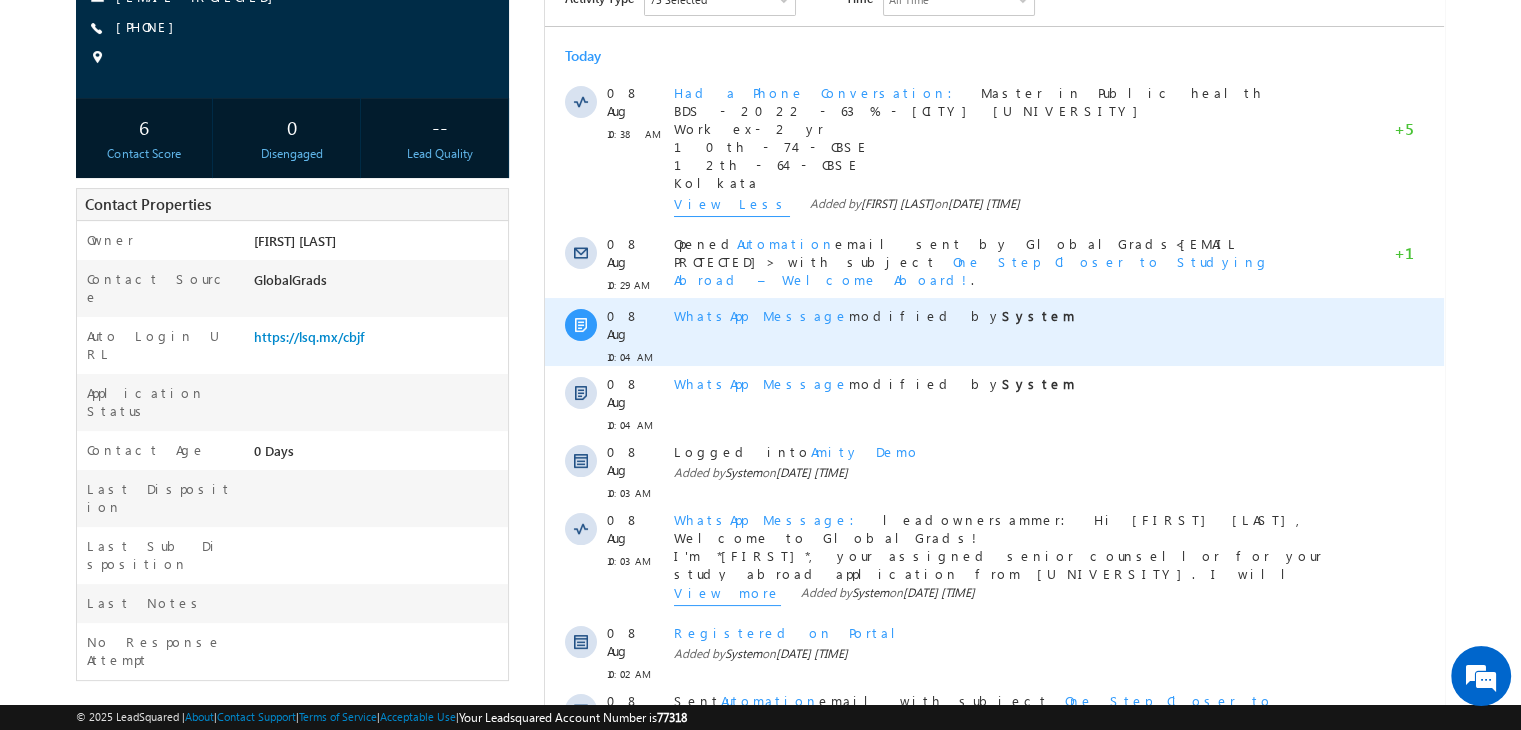 scroll, scrollTop: 0, scrollLeft: 0, axis: both 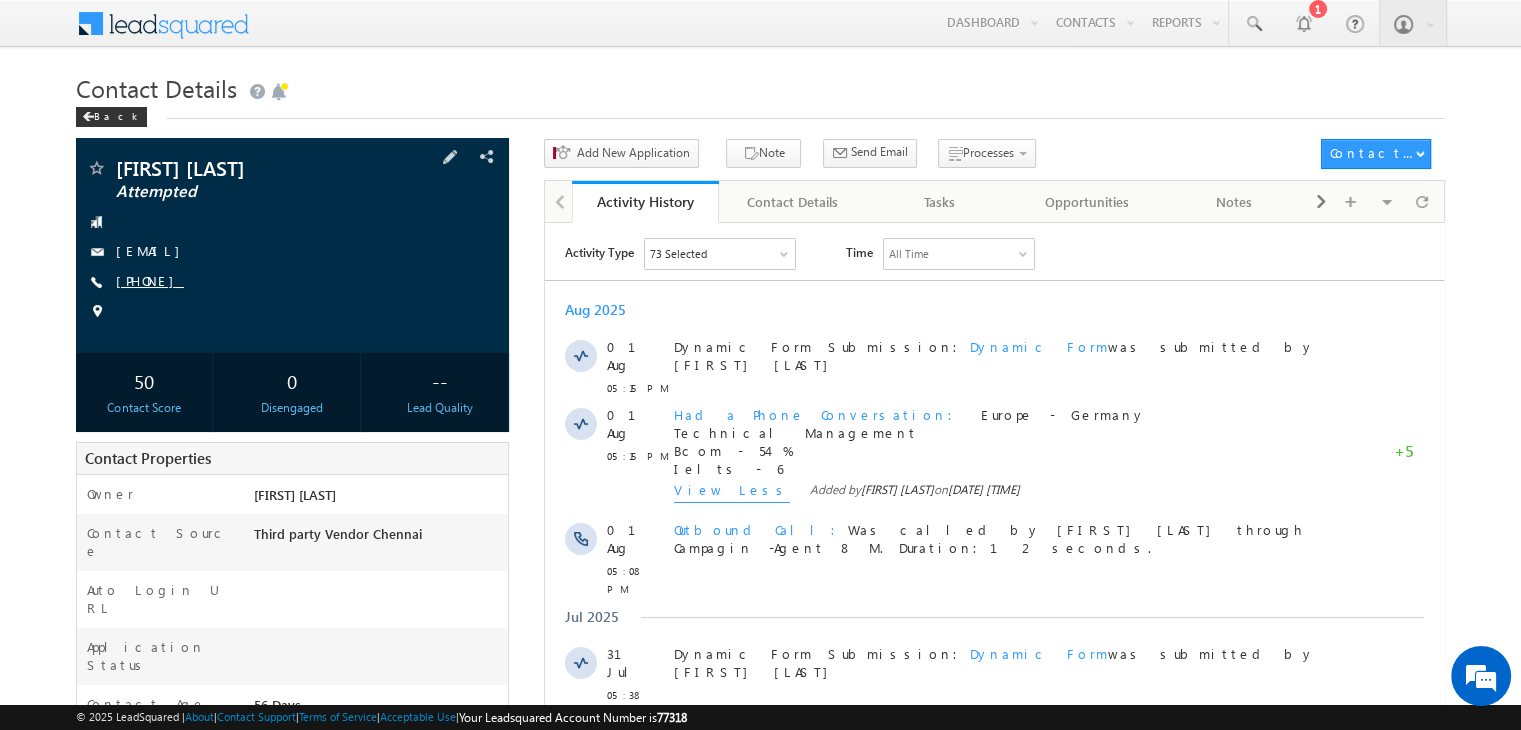 click on "[PHONE]" at bounding box center [150, 280] 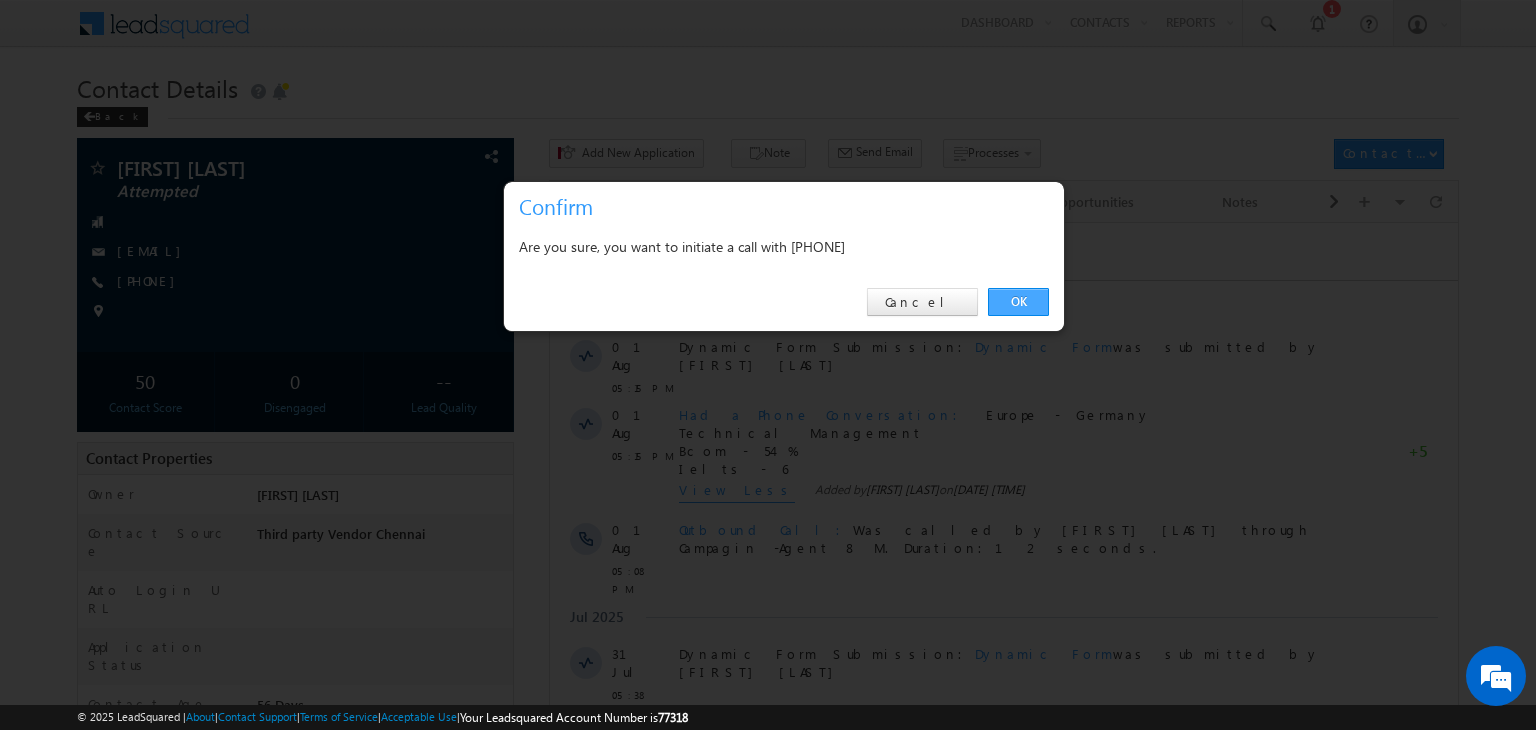 click on "OK" at bounding box center [1018, 302] 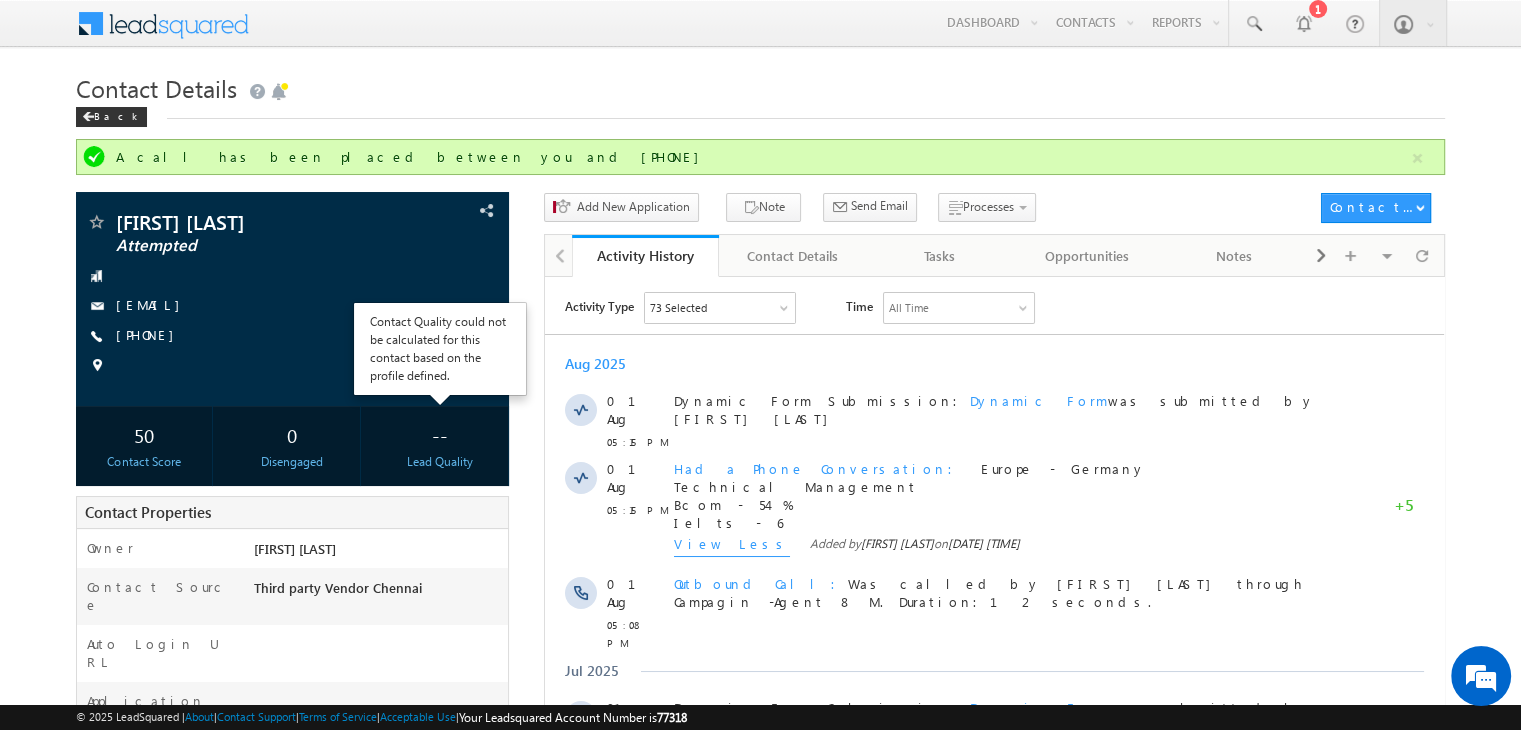 scroll, scrollTop: 303, scrollLeft: 0, axis: vertical 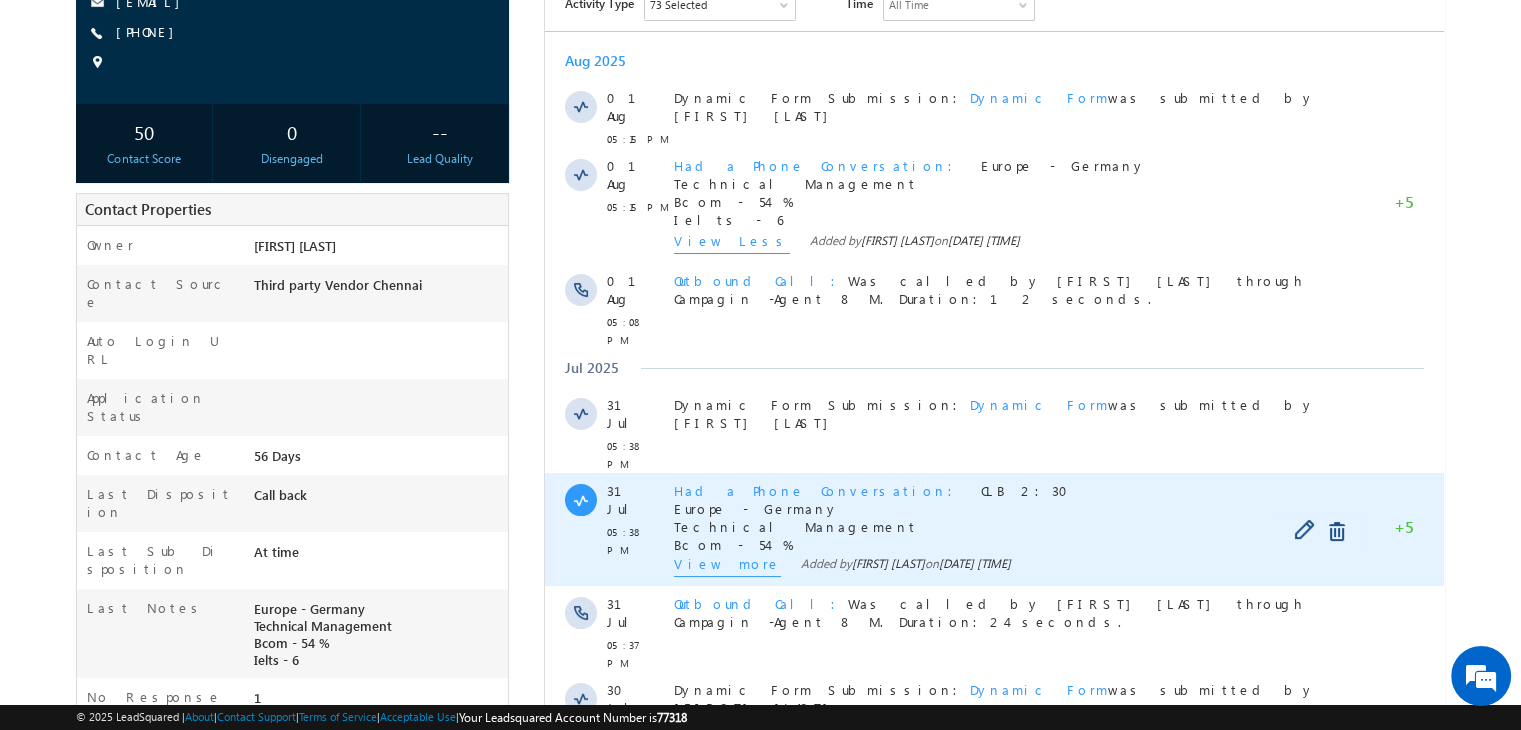 click on "View more" at bounding box center [727, 566] 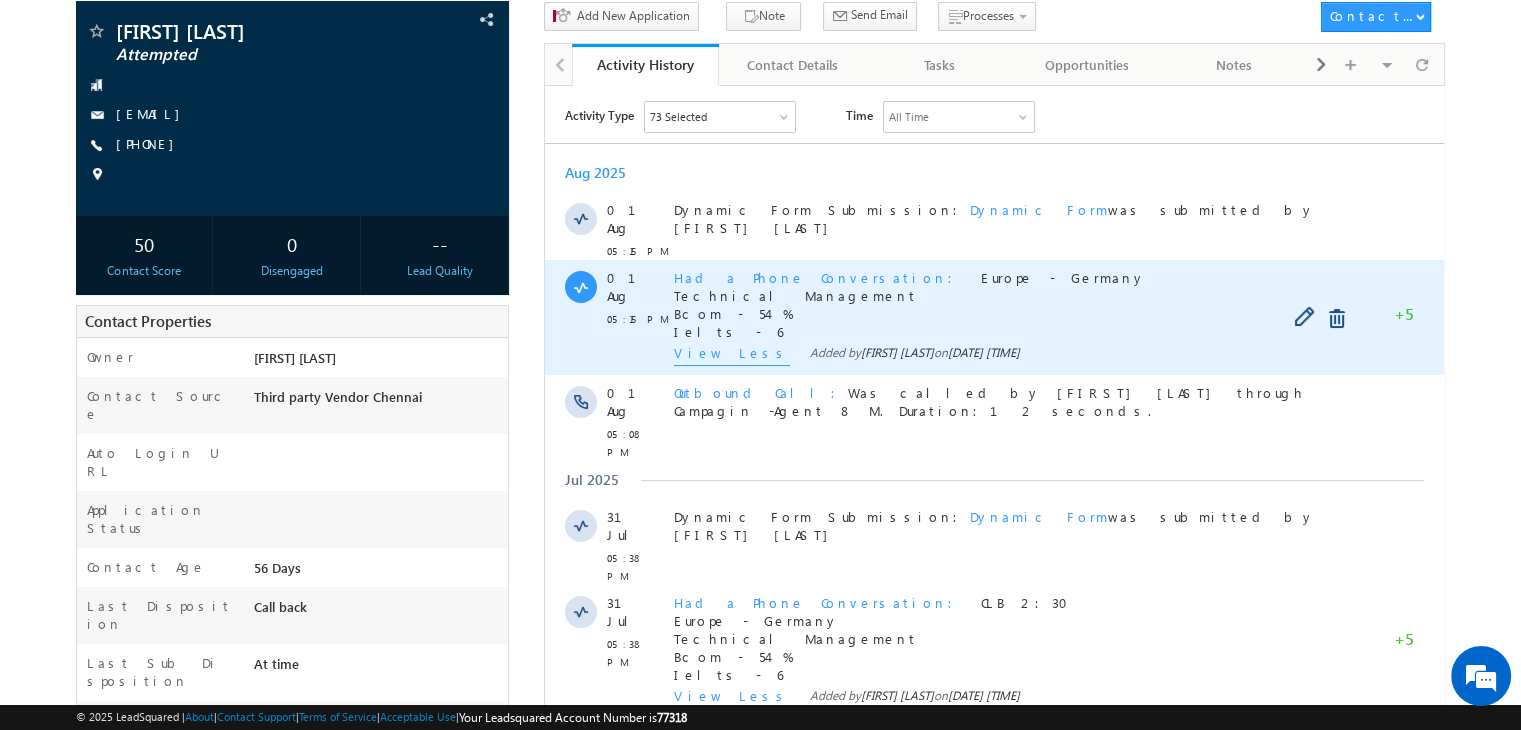 scroll, scrollTop: 331, scrollLeft: 0, axis: vertical 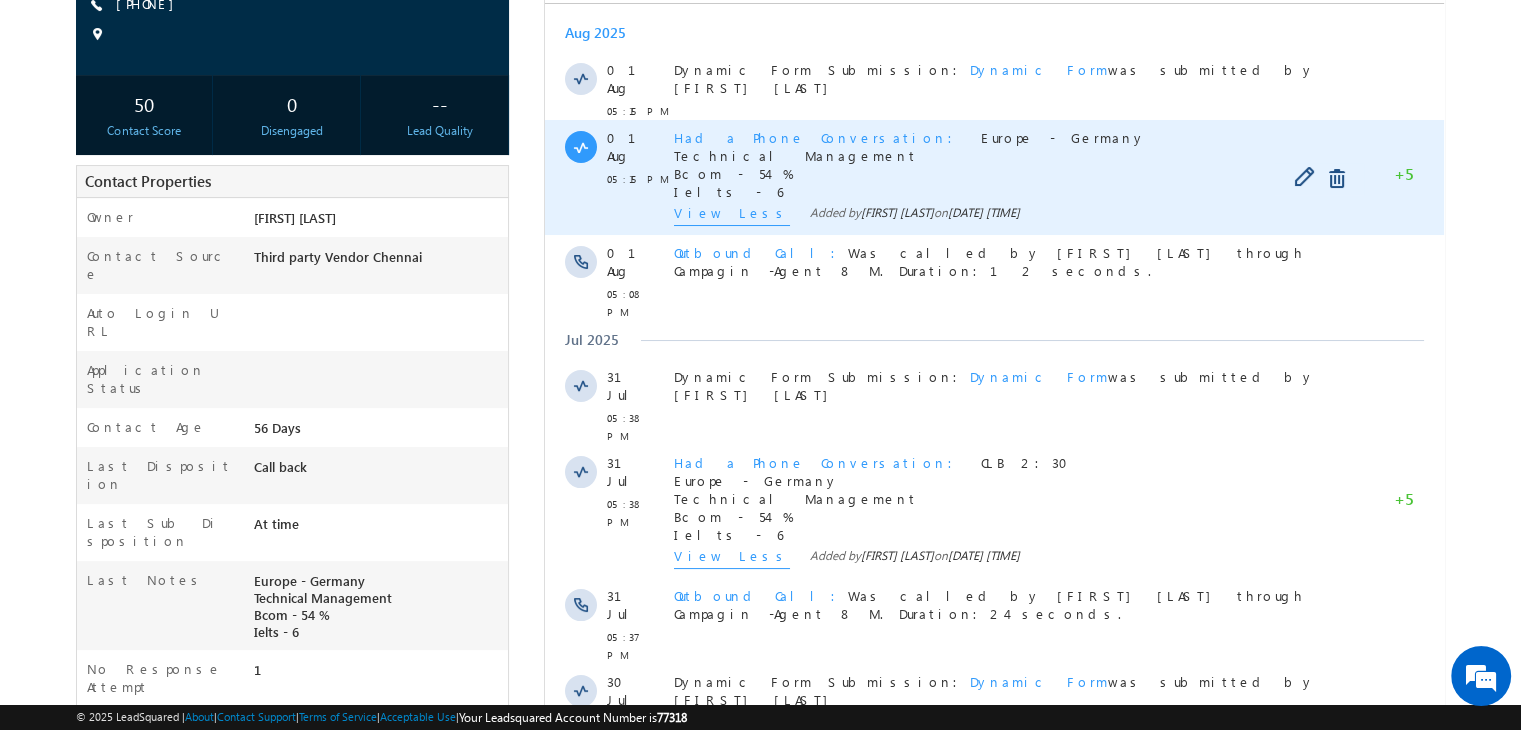 click on "View Less" at bounding box center [732, 215] 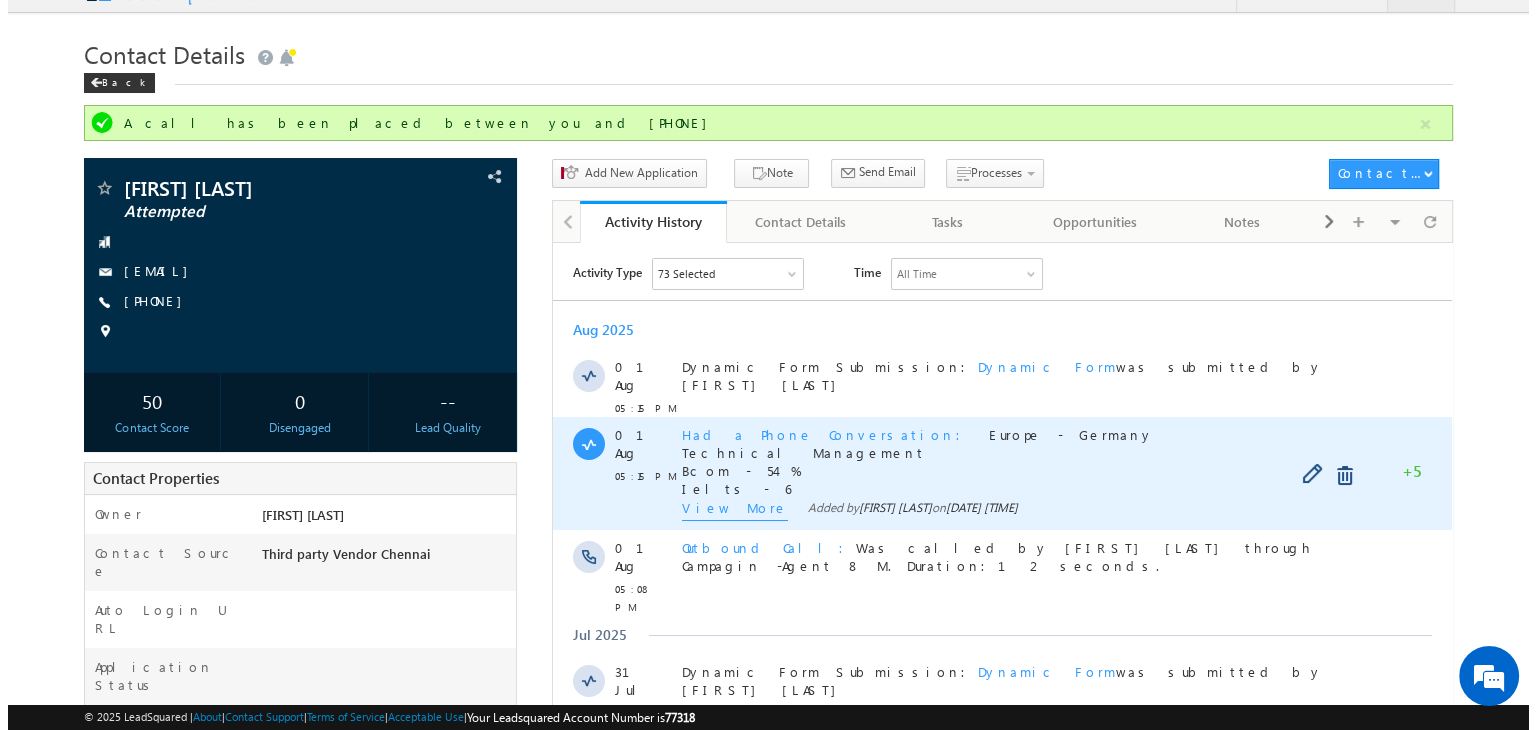 scroll, scrollTop: 32, scrollLeft: 0, axis: vertical 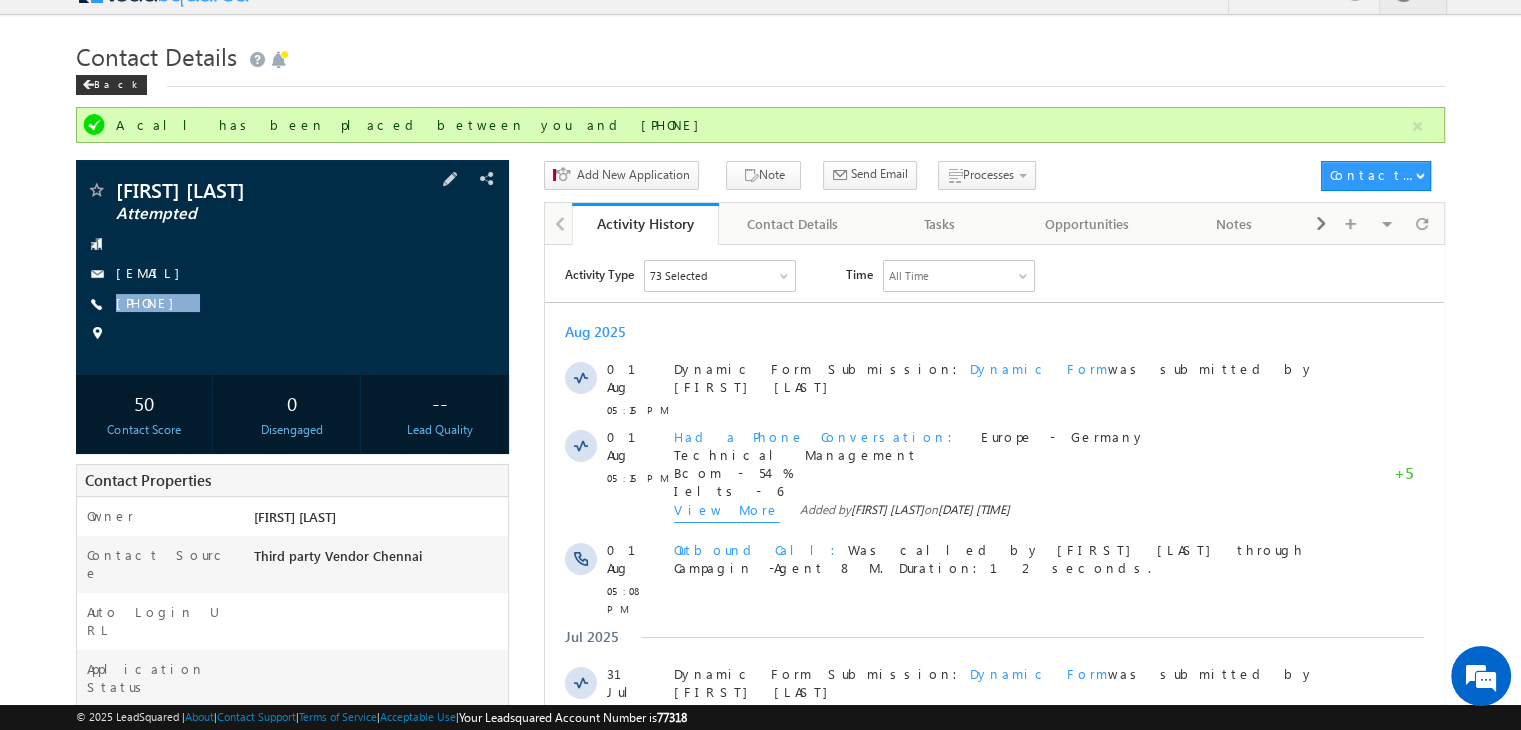 copy on "[PHONE]" 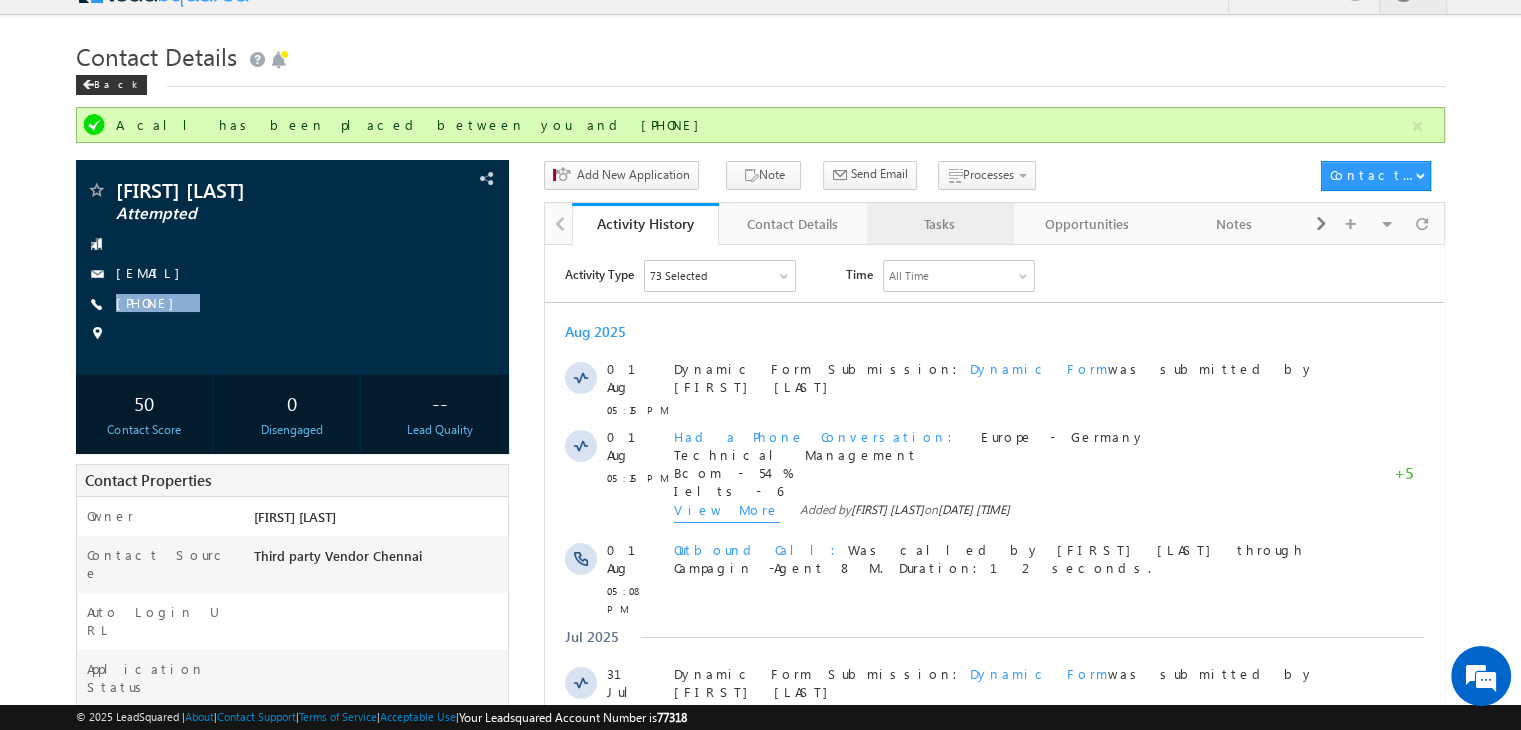 click on "Tasks" at bounding box center [939, 224] 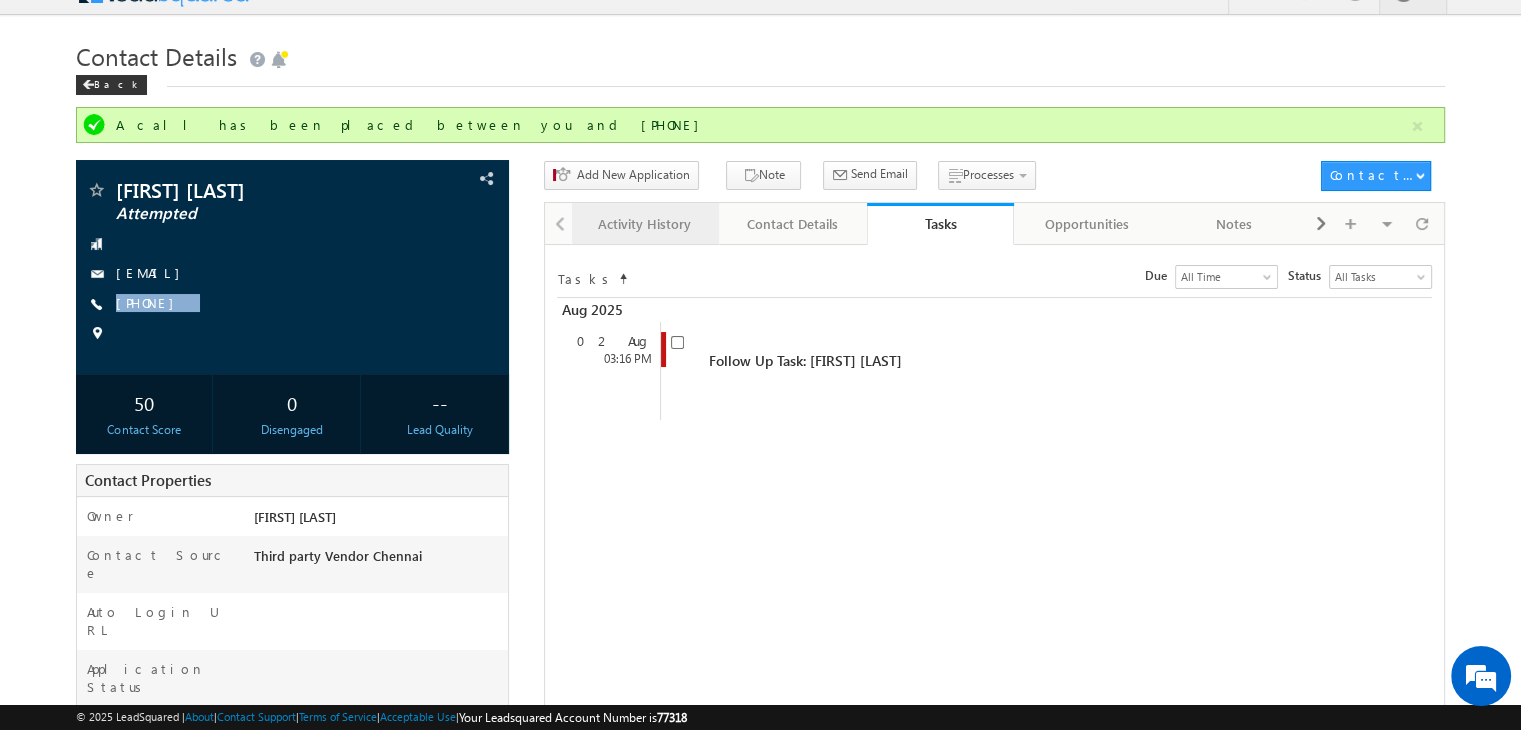 click on "Activity History" at bounding box center (644, 224) 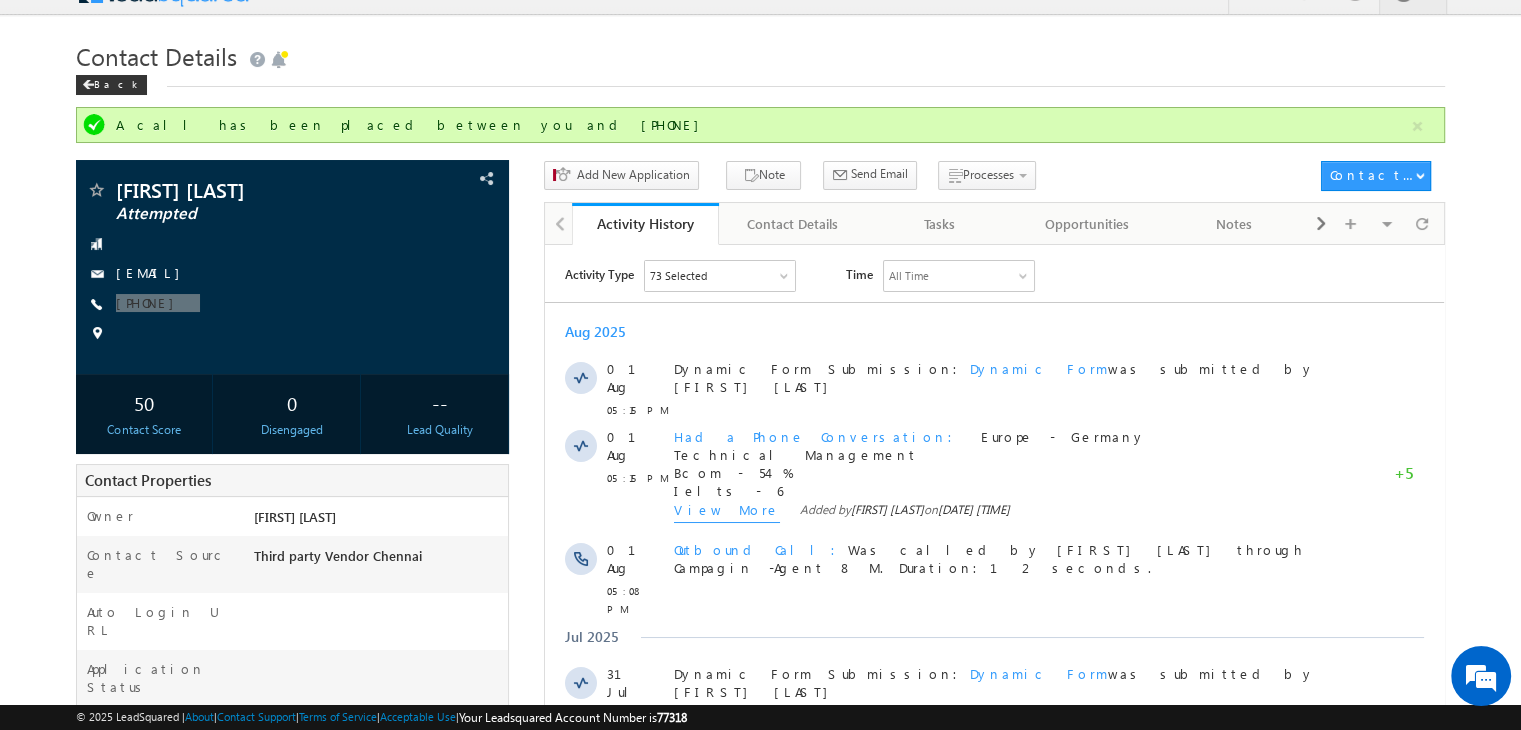 drag, startPoint x: 974, startPoint y: 253, endPoint x: 929, endPoint y: 219, distance: 56.400356 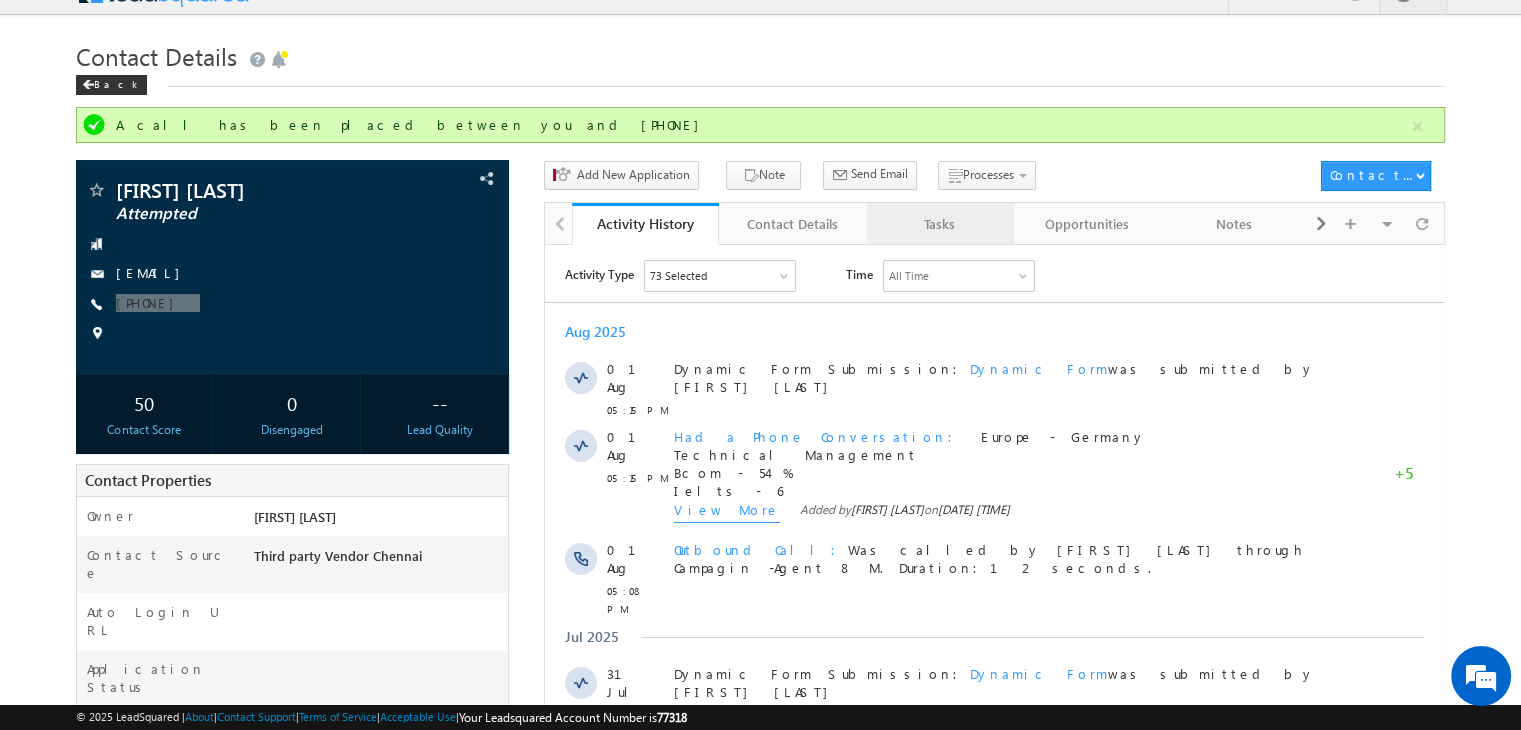 click on "Tasks" at bounding box center (939, 224) 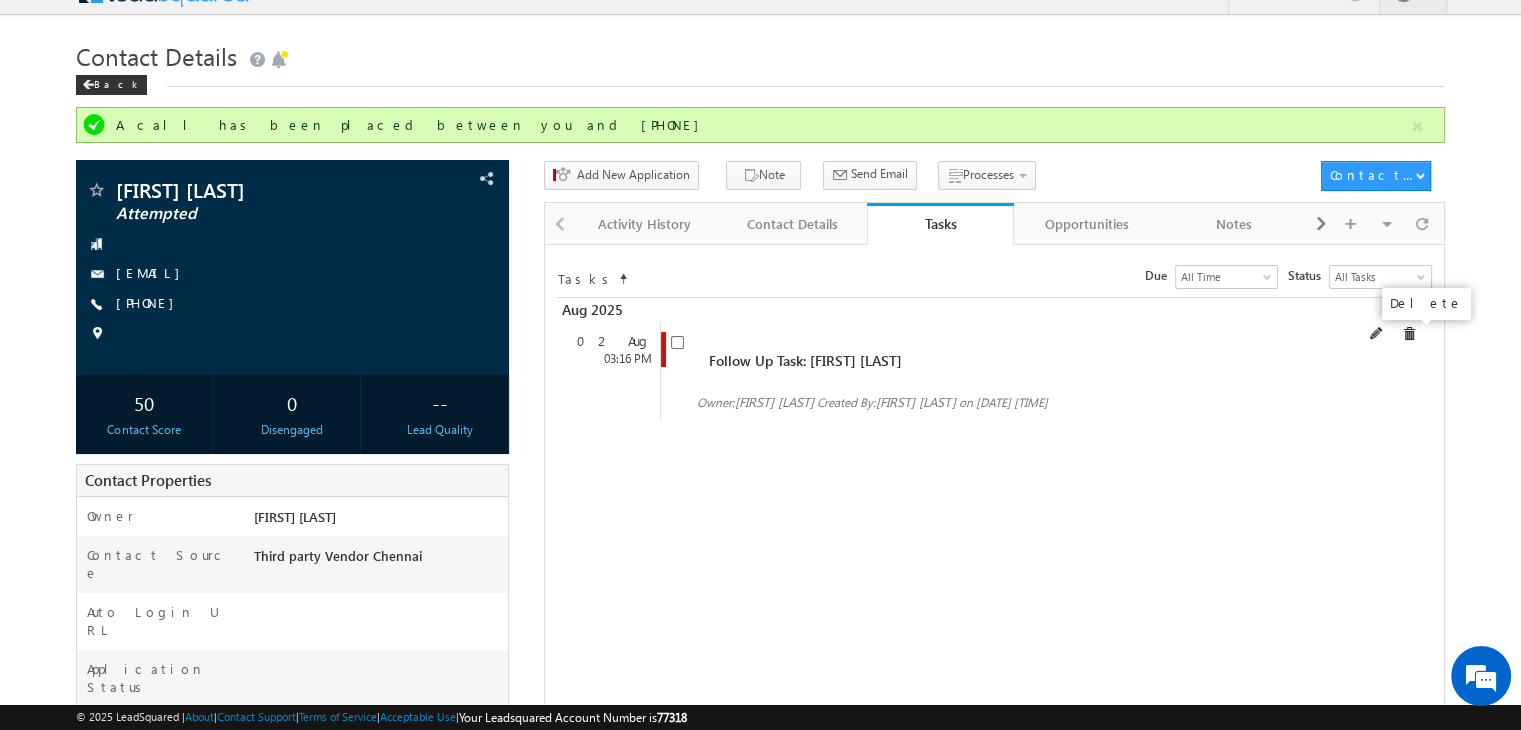 click at bounding box center (1409, 334) 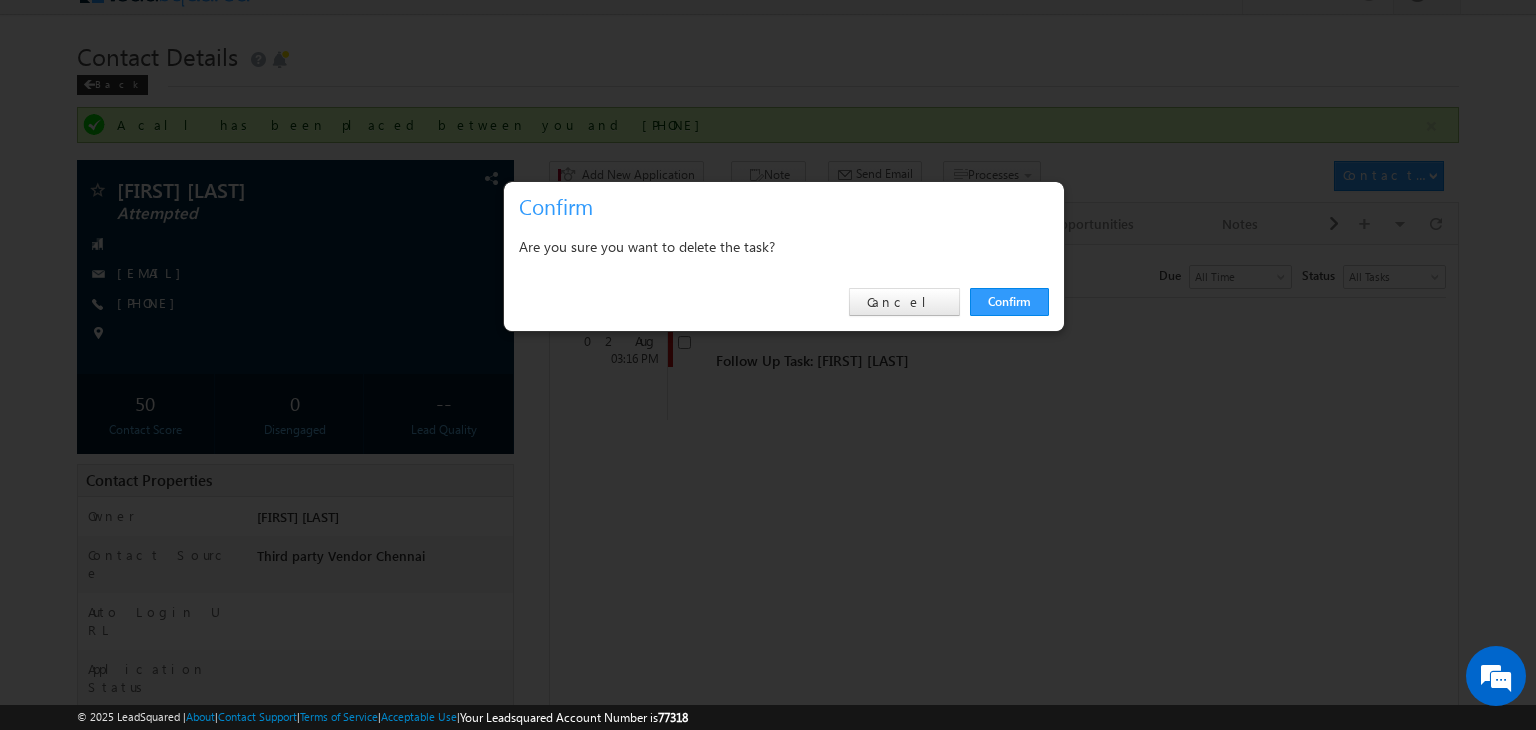 click on "Confirm Cancel" at bounding box center [784, 302] 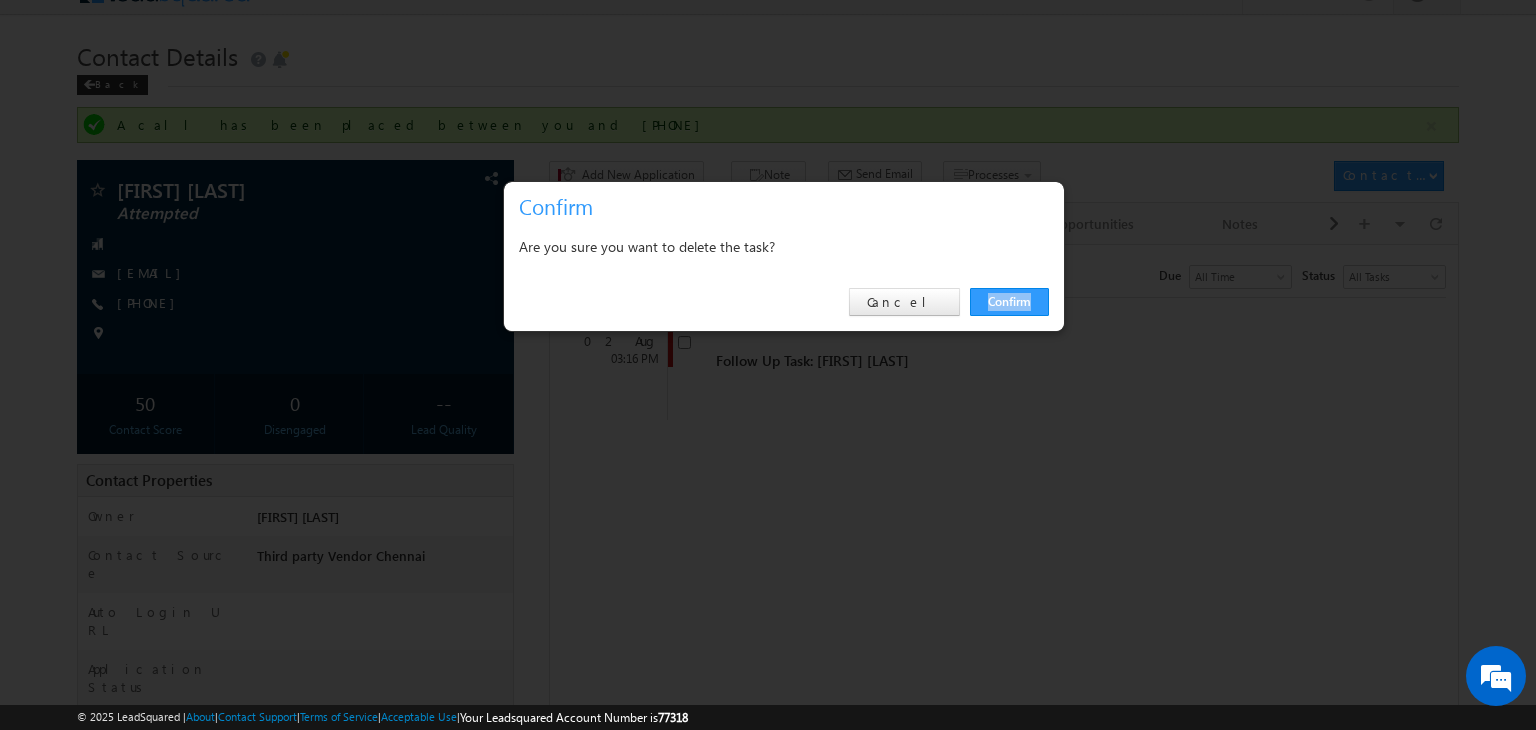 click on "Confirm Cancel" at bounding box center (784, 302) 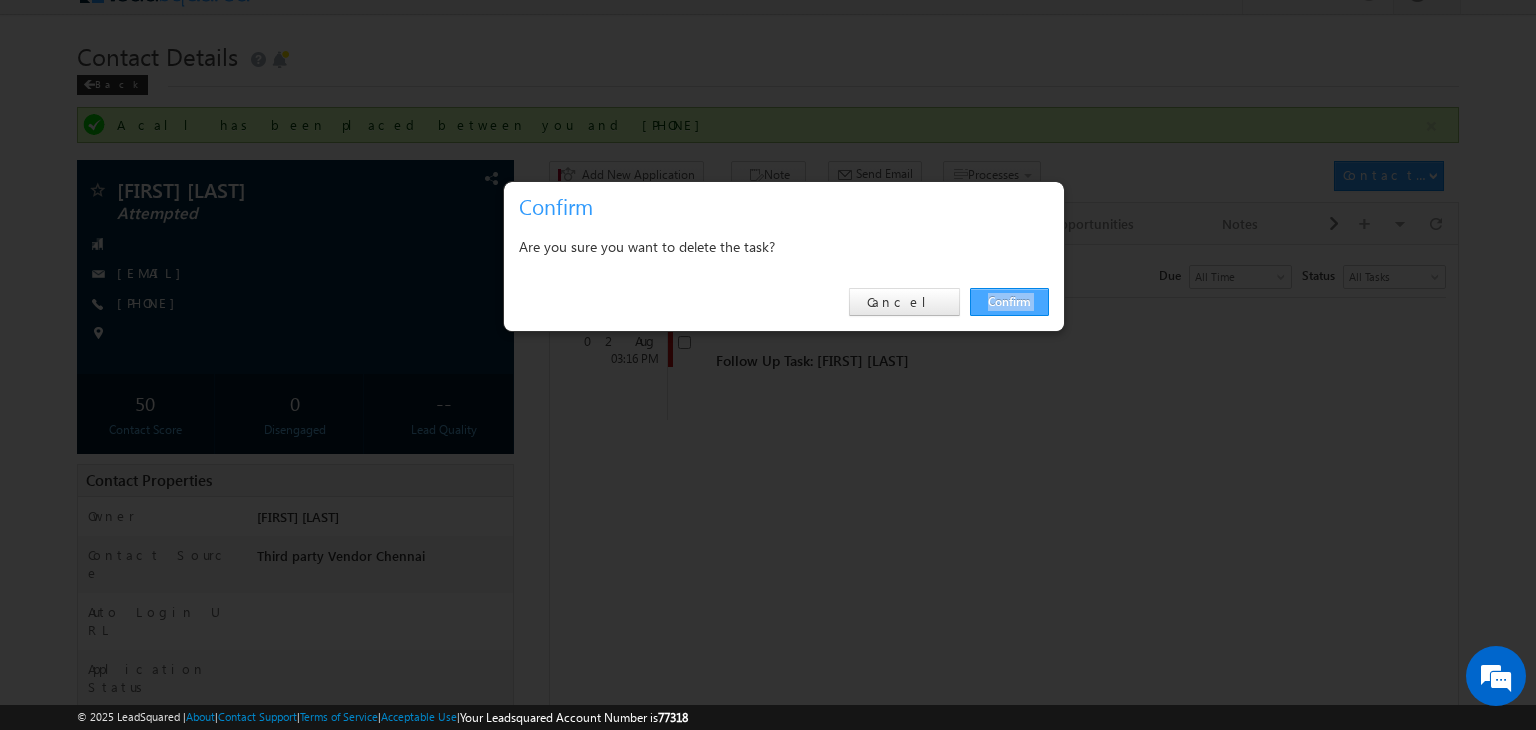drag, startPoint x: 1016, startPoint y: 315, endPoint x: 1002, endPoint y: 301, distance: 19.79899 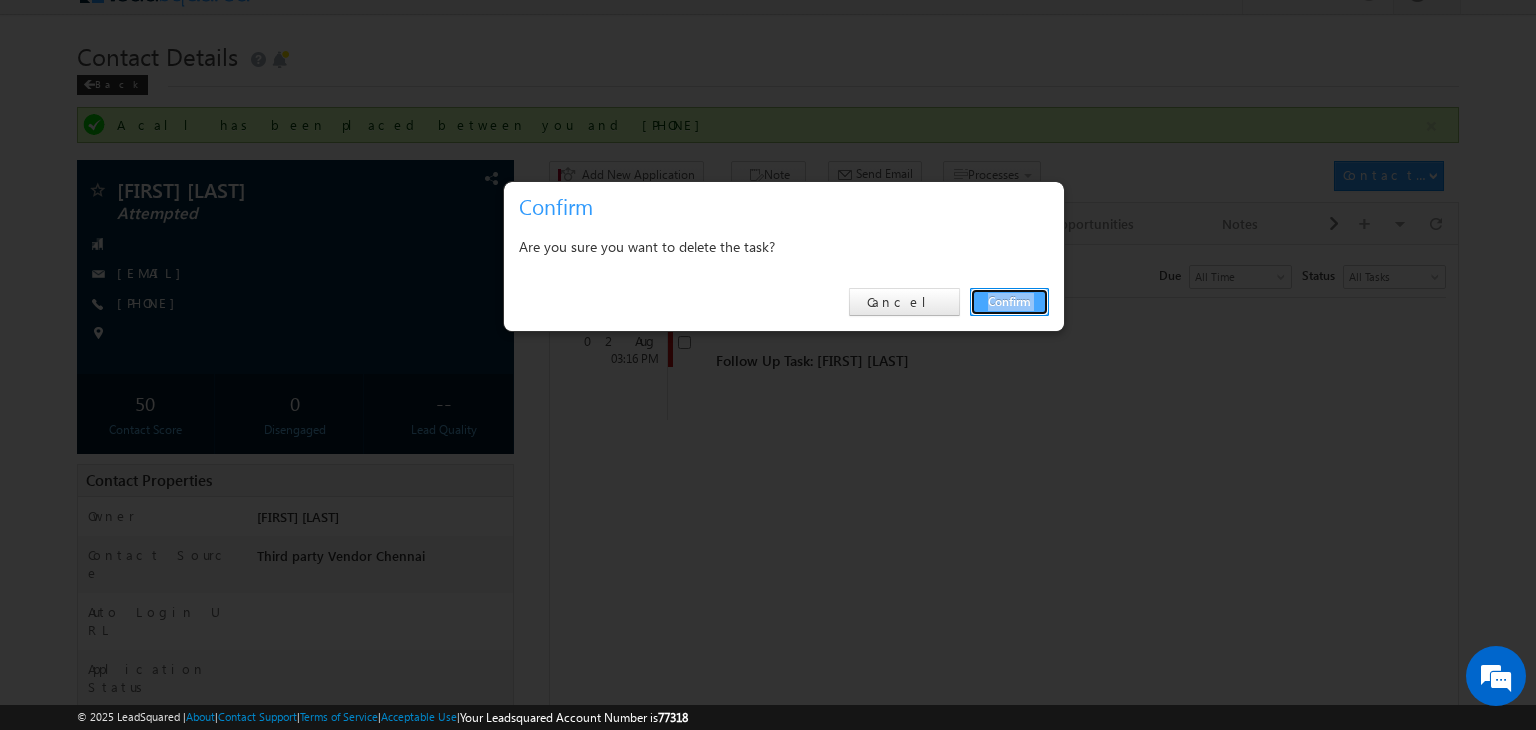 click on "Confirm" at bounding box center (1009, 302) 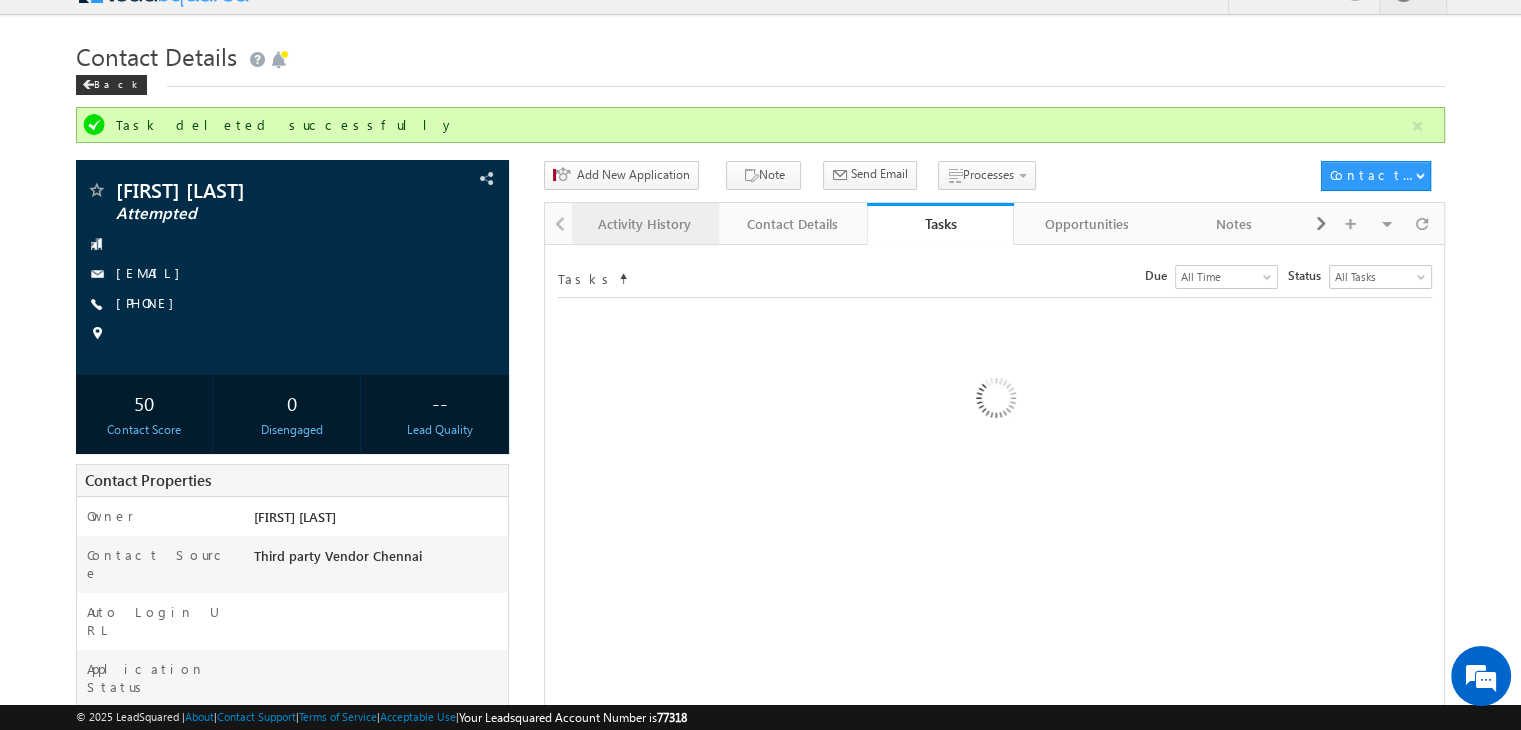 click on "Activity History" at bounding box center [645, 224] 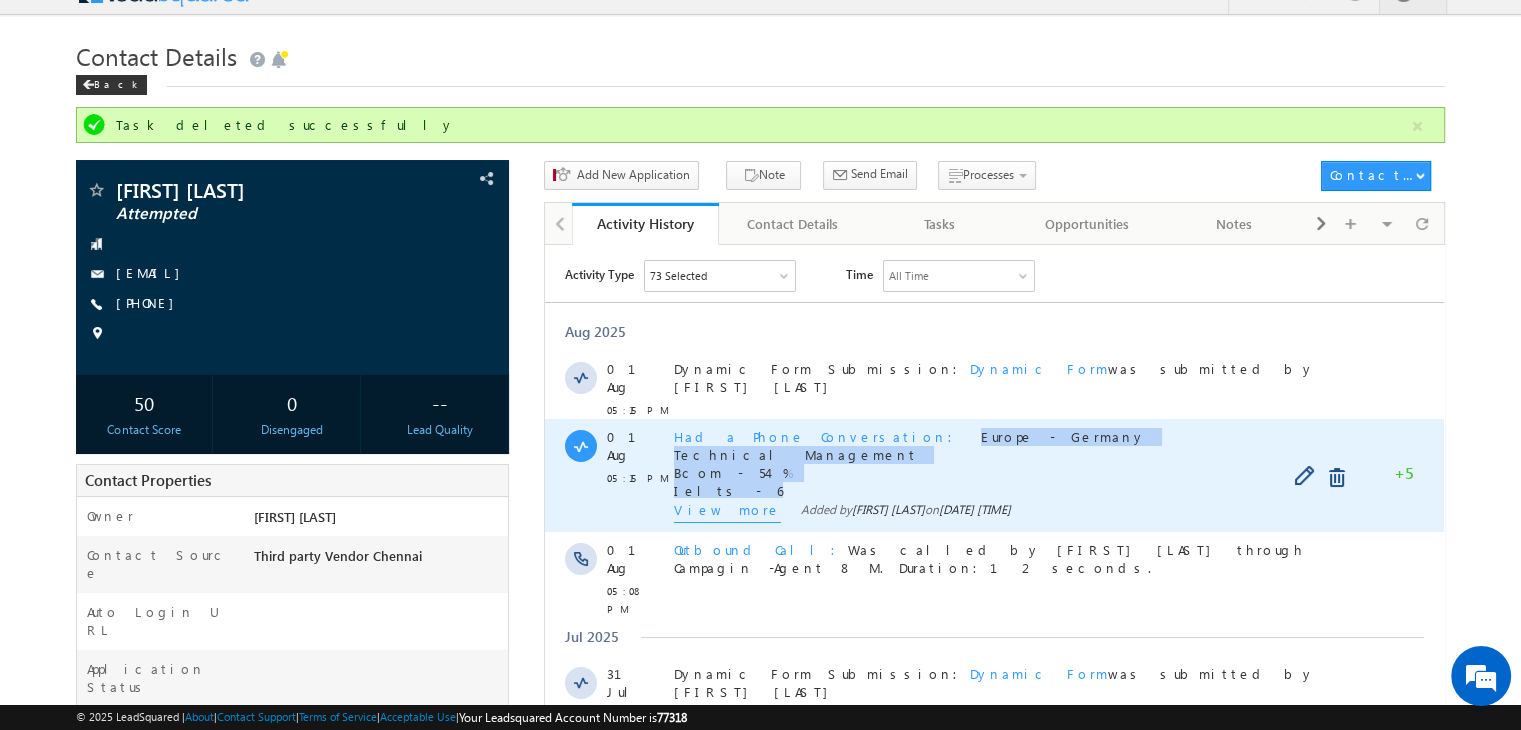 copy on "[COUNTRY] - [COUNTRY] Technical Management Bcom - 54 % Ielts - 6" 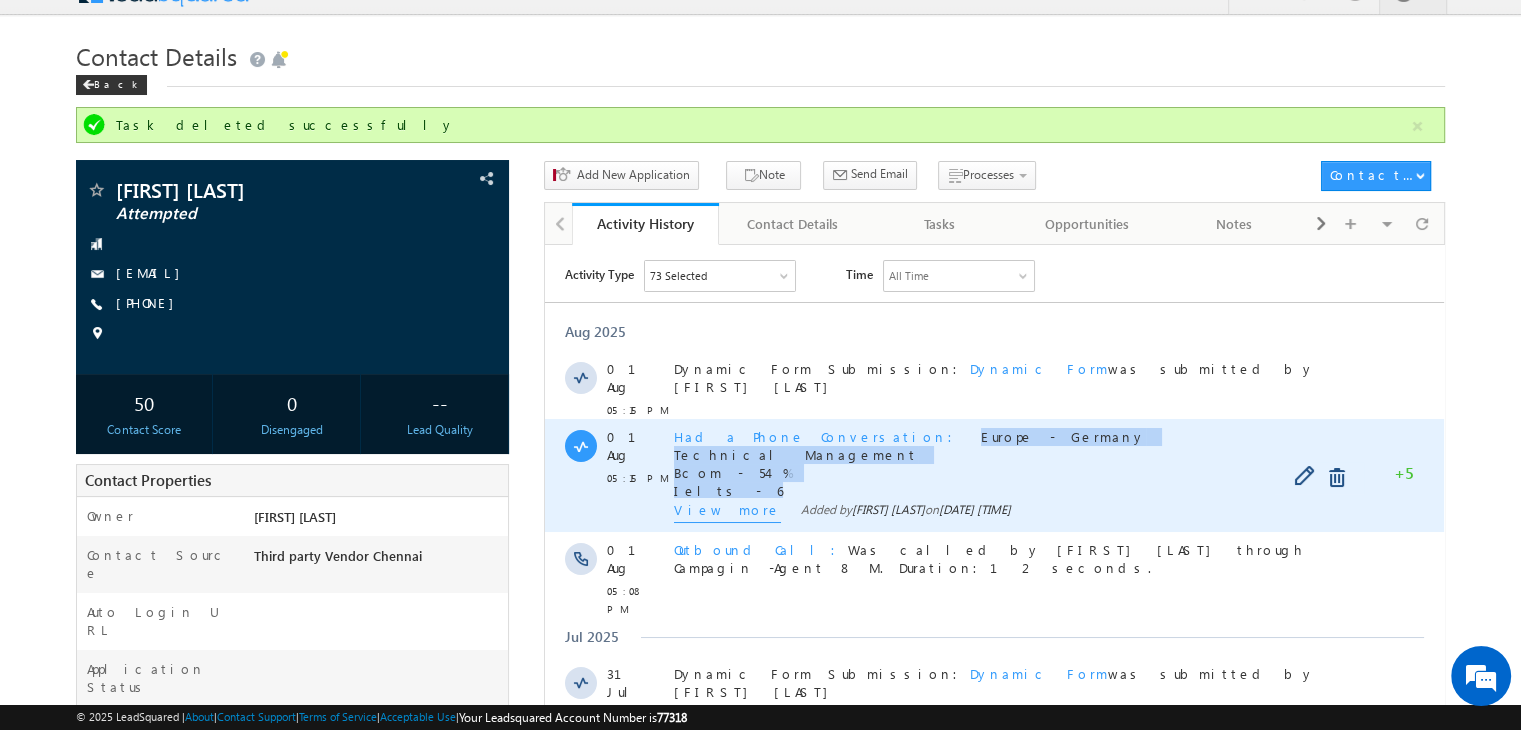 drag, startPoint x: 715, startPoint y: 485, endPoint x: 837, endPoint y: 429, distance: 134.23859 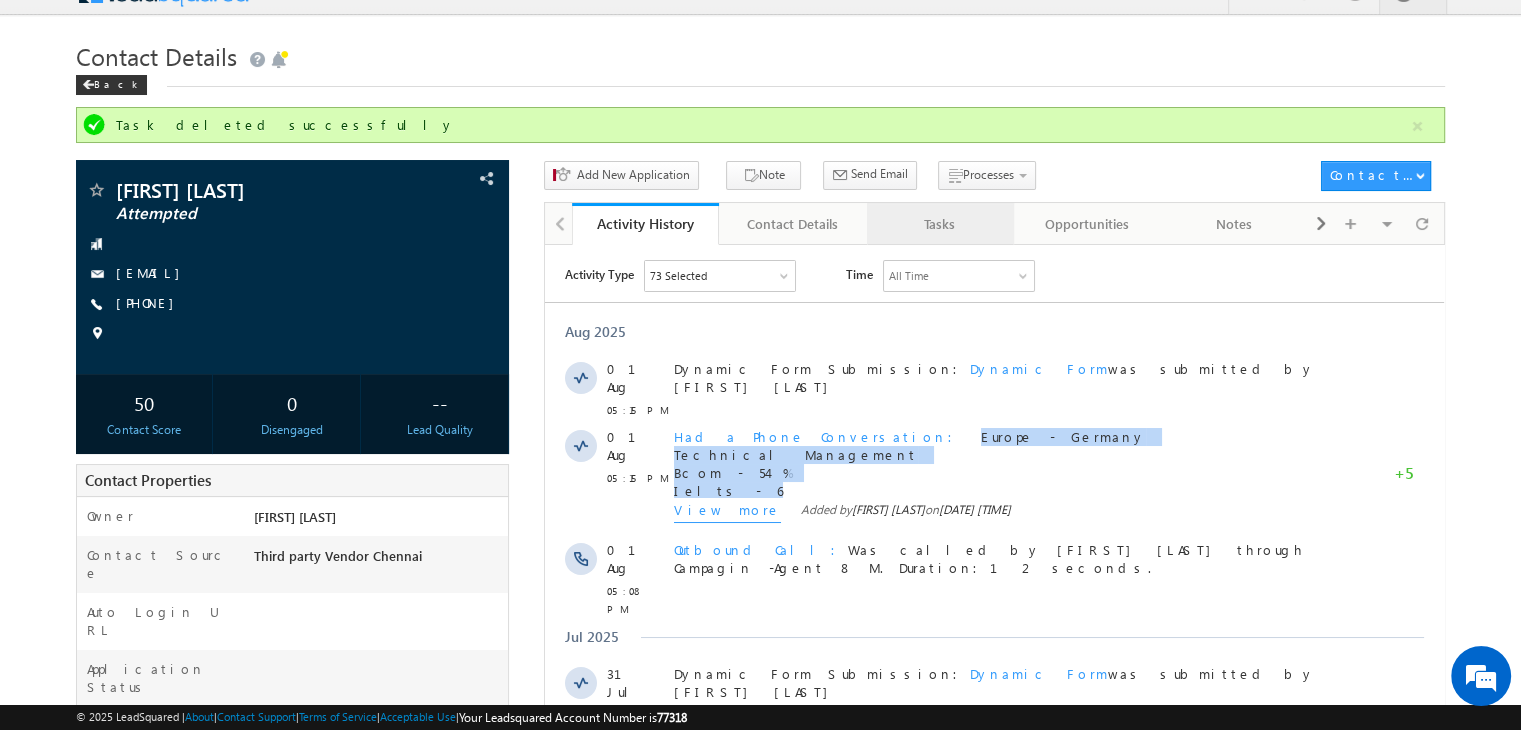 click on "Tasks" at bounding box center (939, 224) 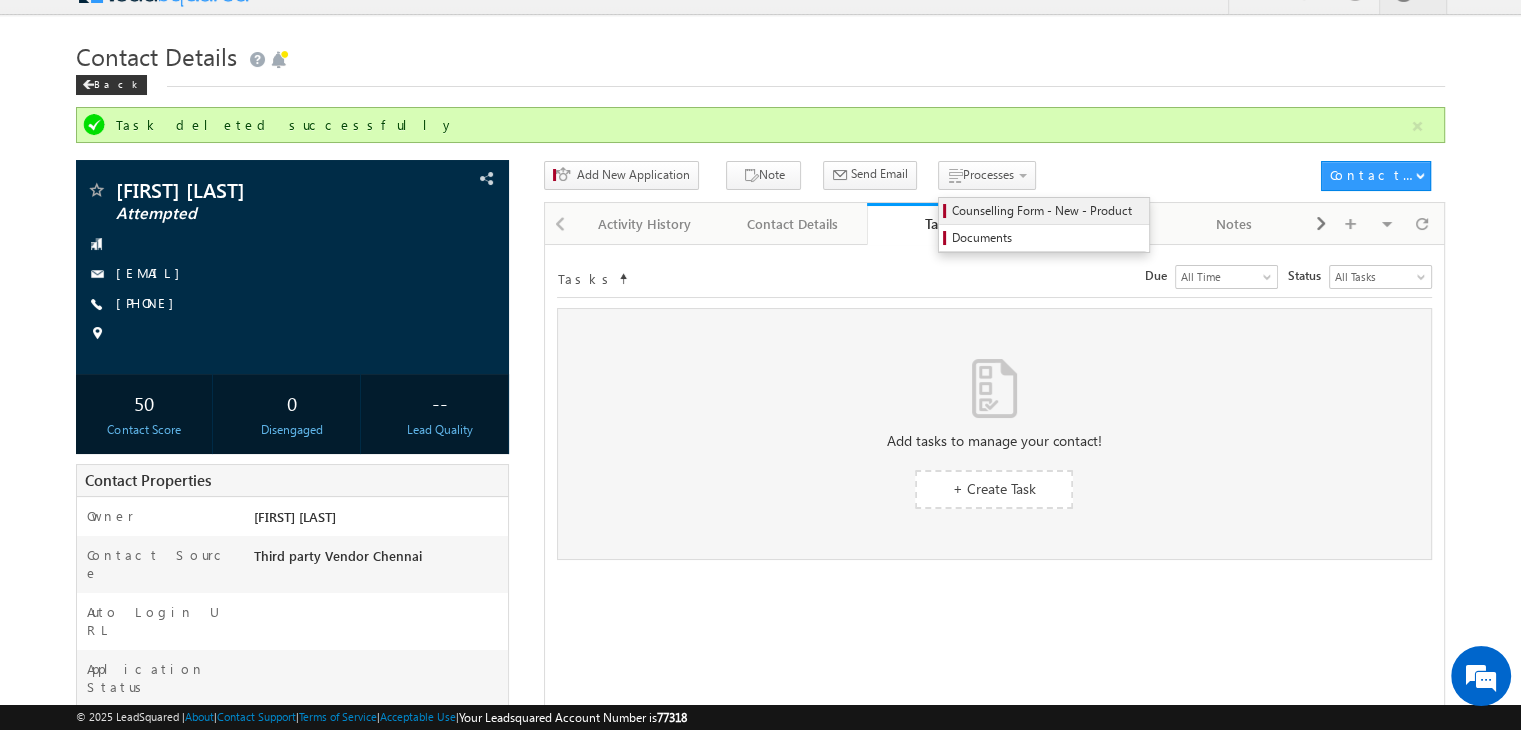 click on "Counselling Form - New - Product" at bounding box center [1044, 211] 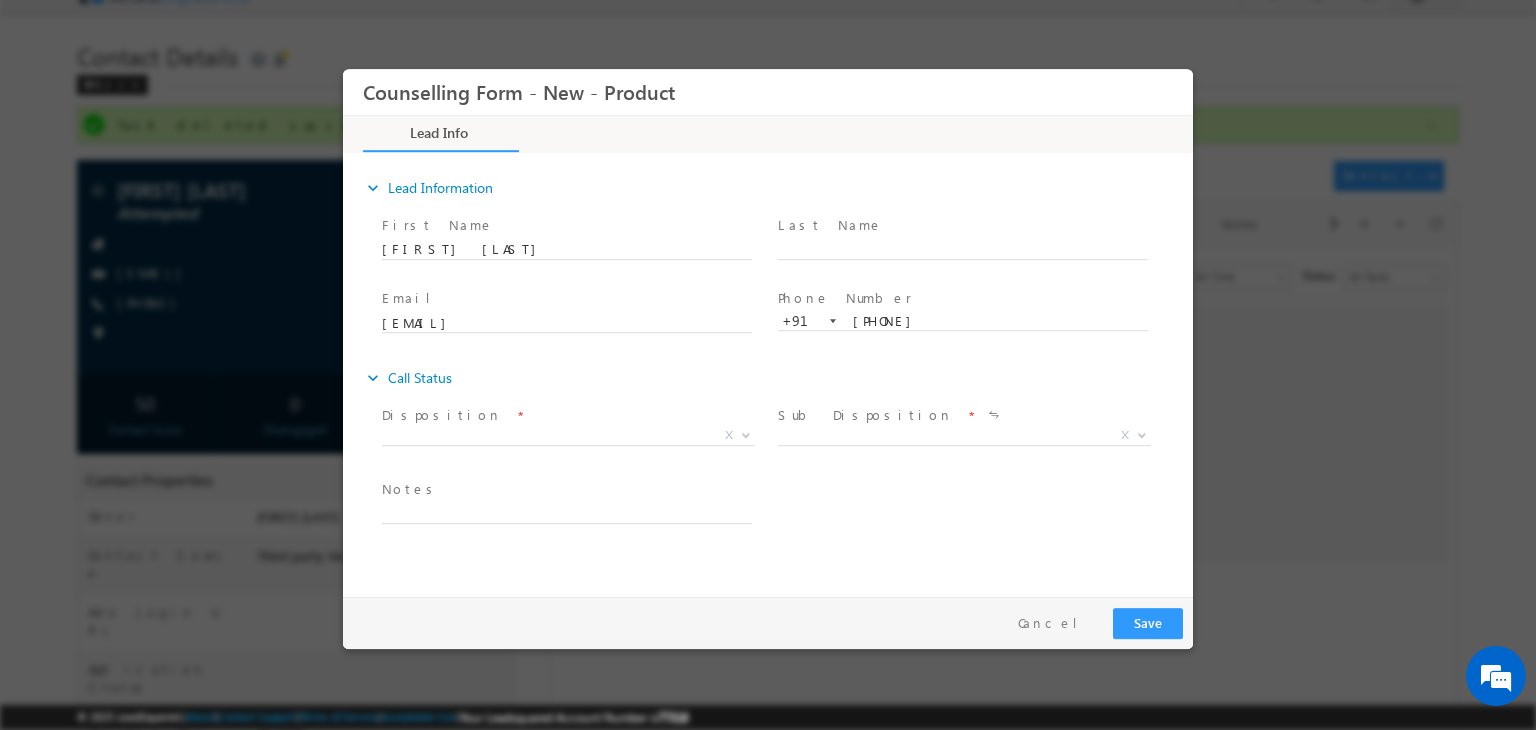 scroll, scrollTop: 0, scrollLeft: 0, axis: both 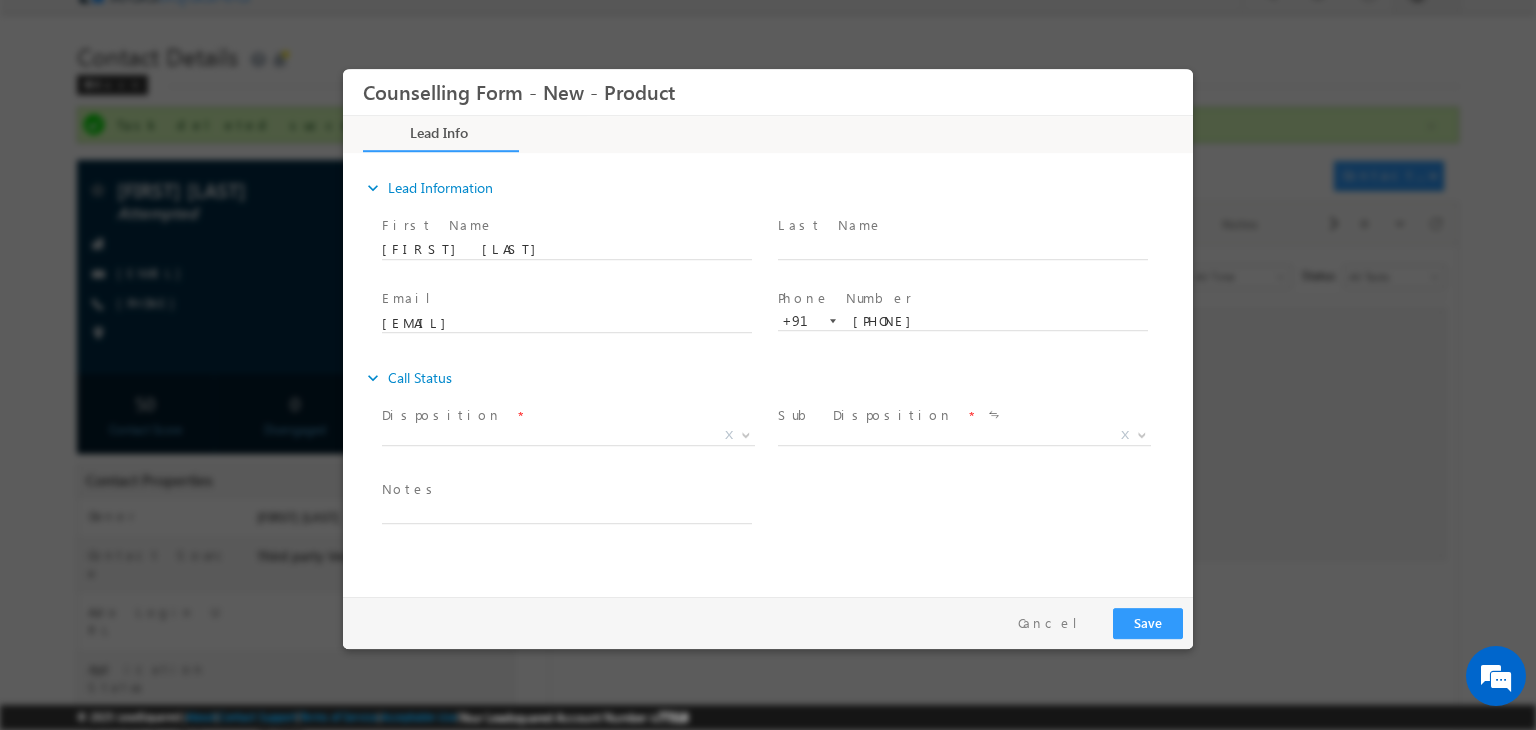 drag, startPoint x: 602, startPoint y: 422, endPoint x: 628, endPoint y: 444, distance: 34.058773 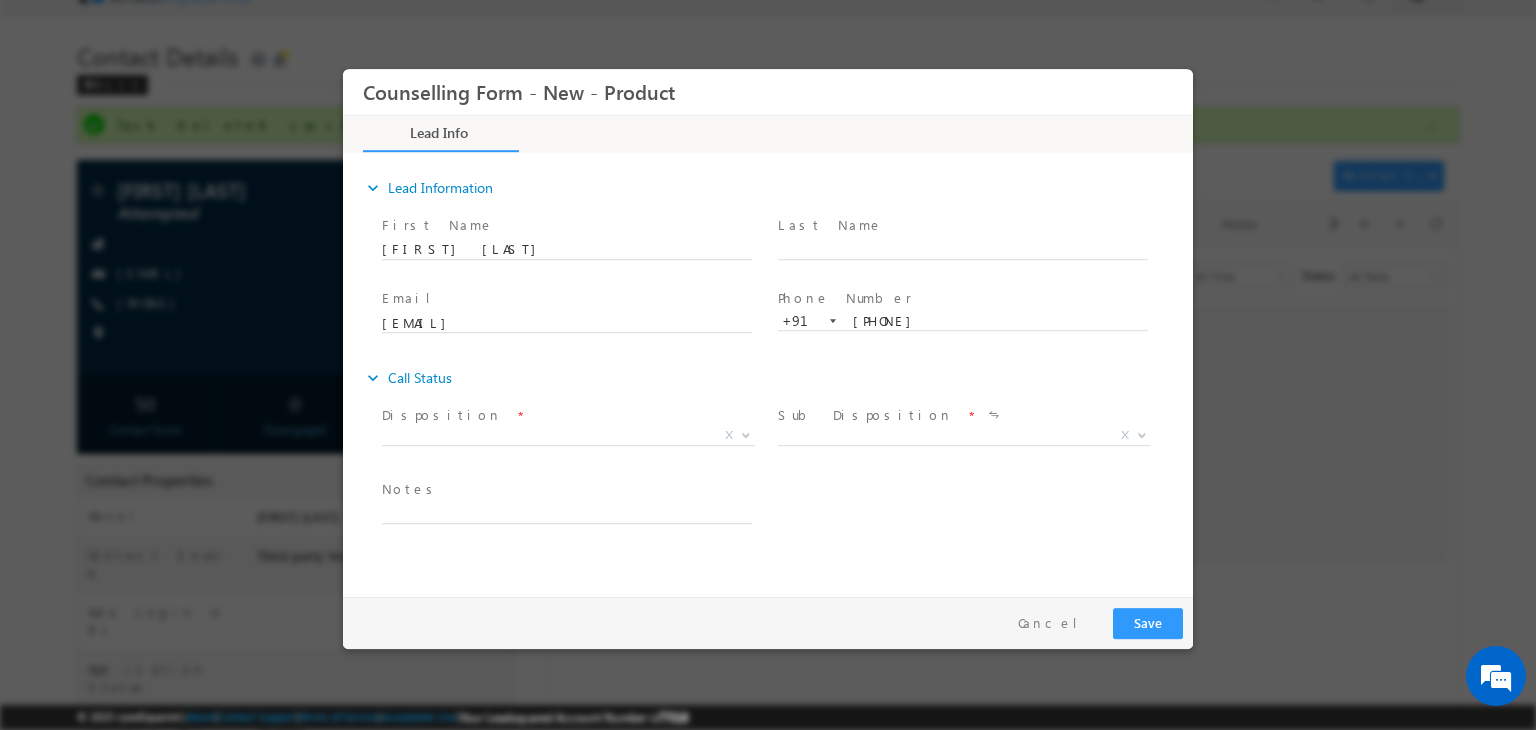 click on "X" at bounding box center (576, 439) 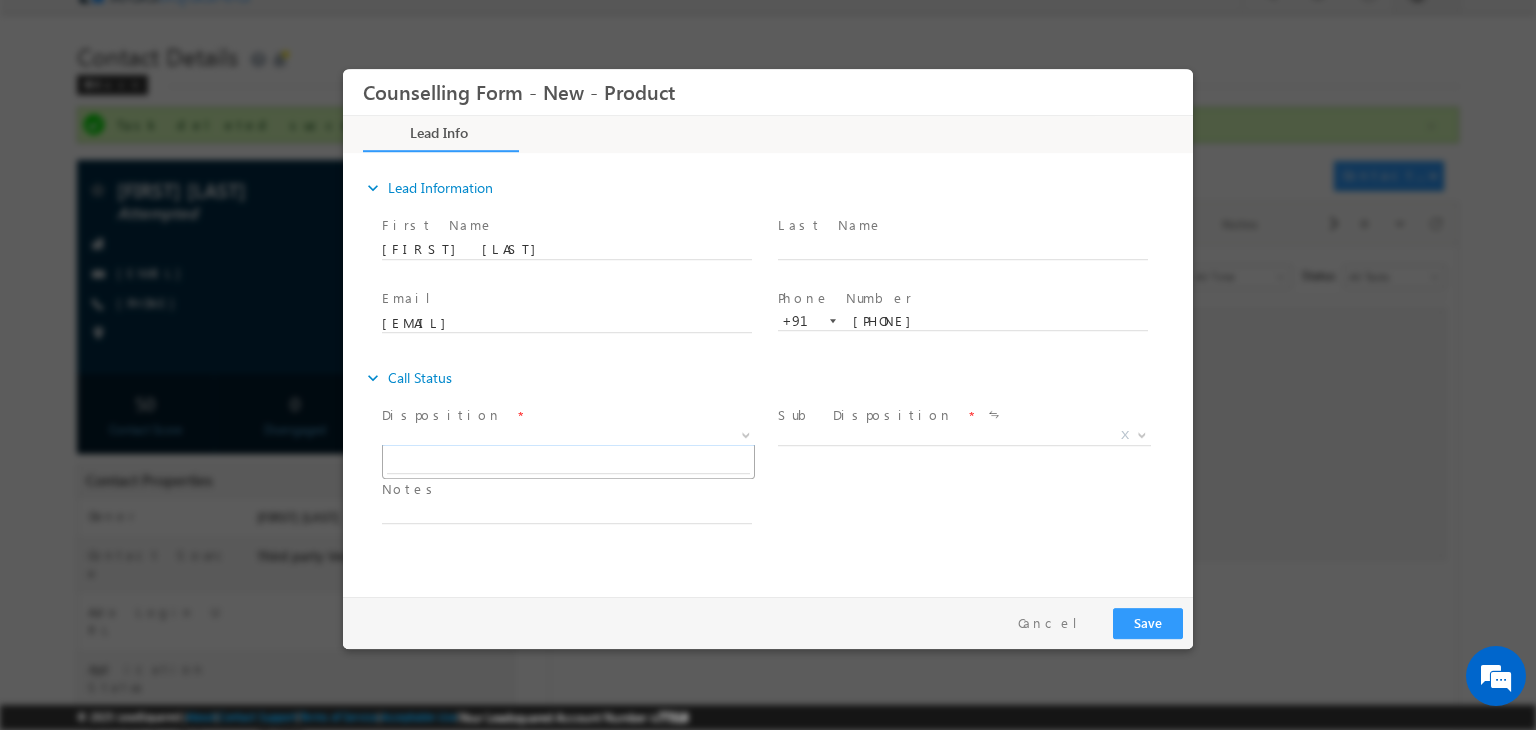 click on "X" at bounding box center (568, 436) 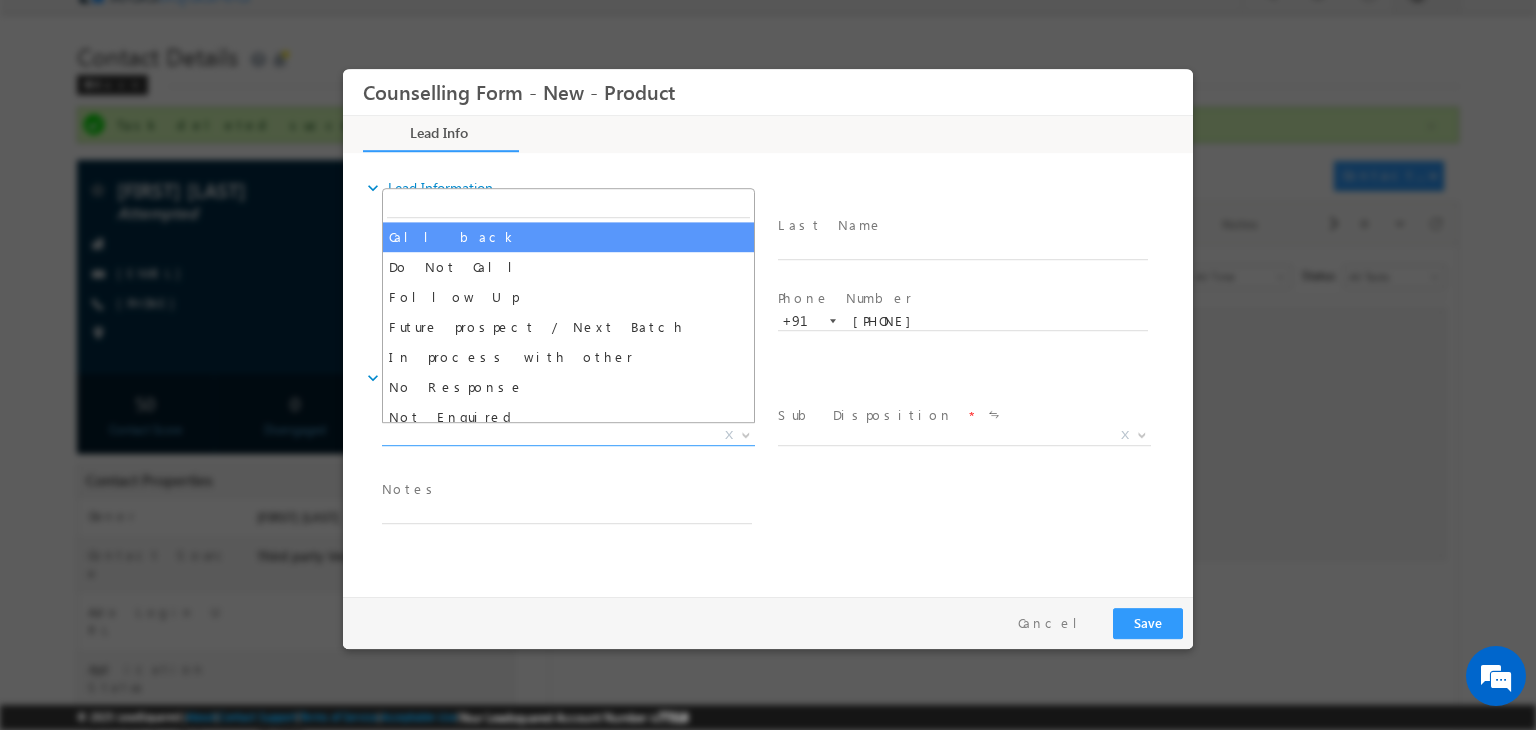 select on "Call back" 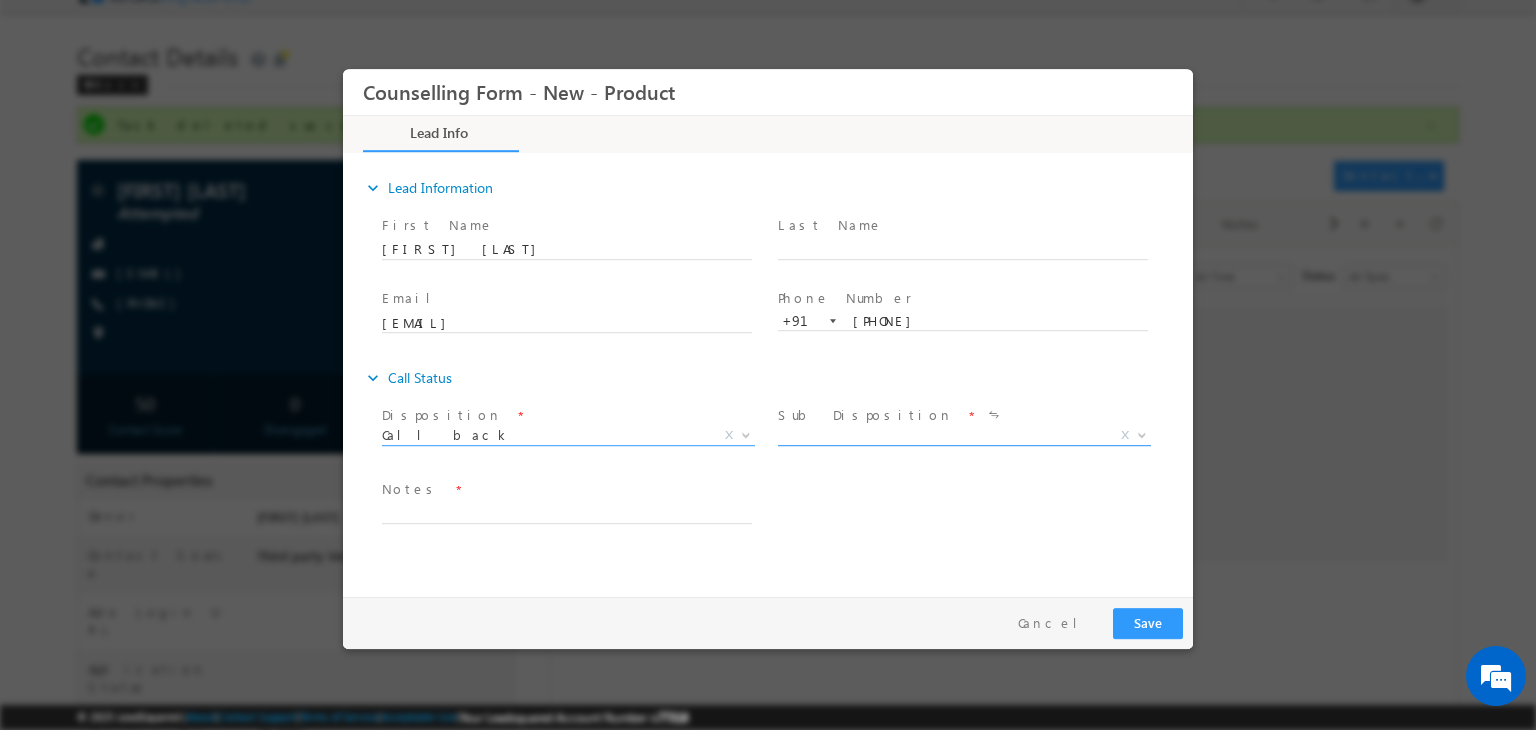 click on "X" at bounding box center [964, 436] 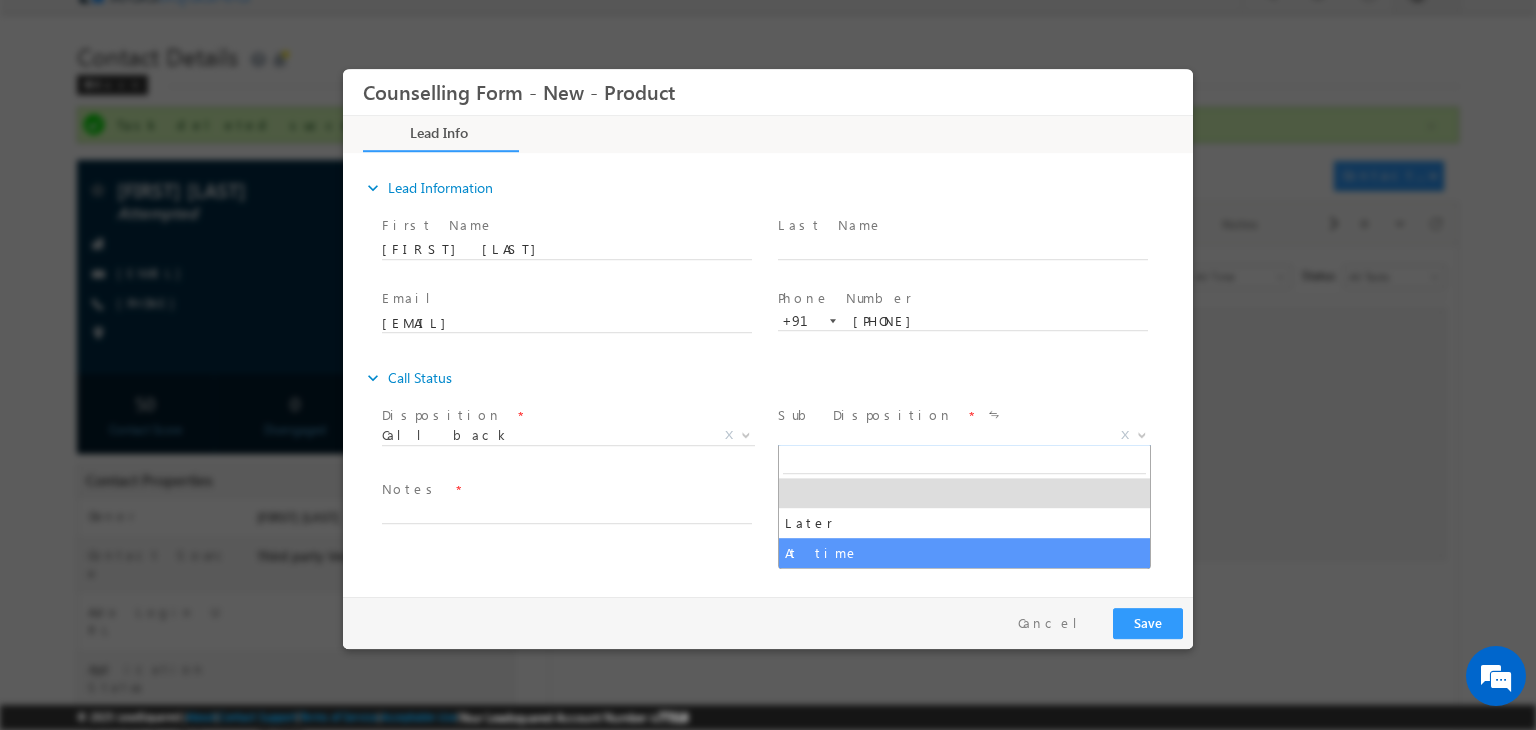 select on "At time" 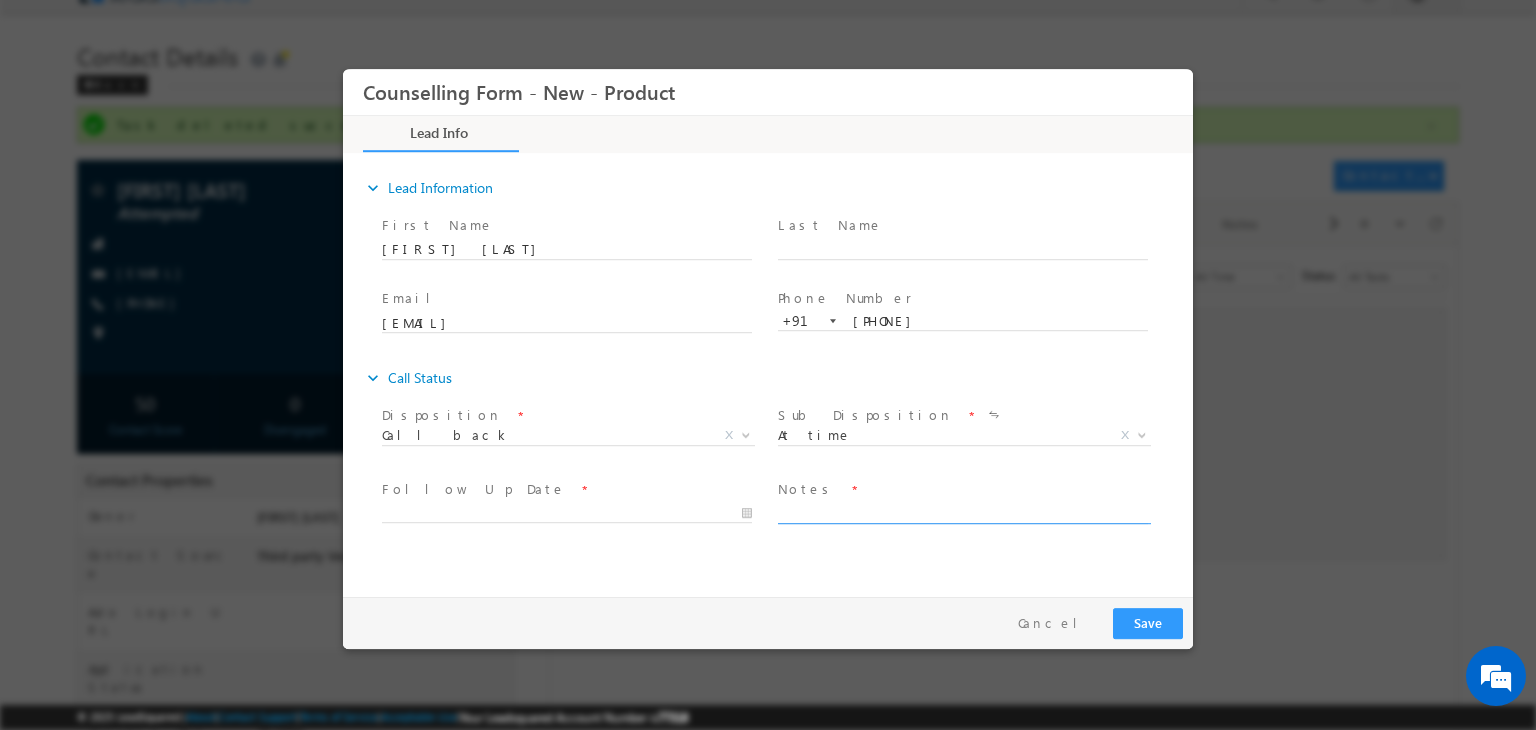 click at bounding box center (963, 512) 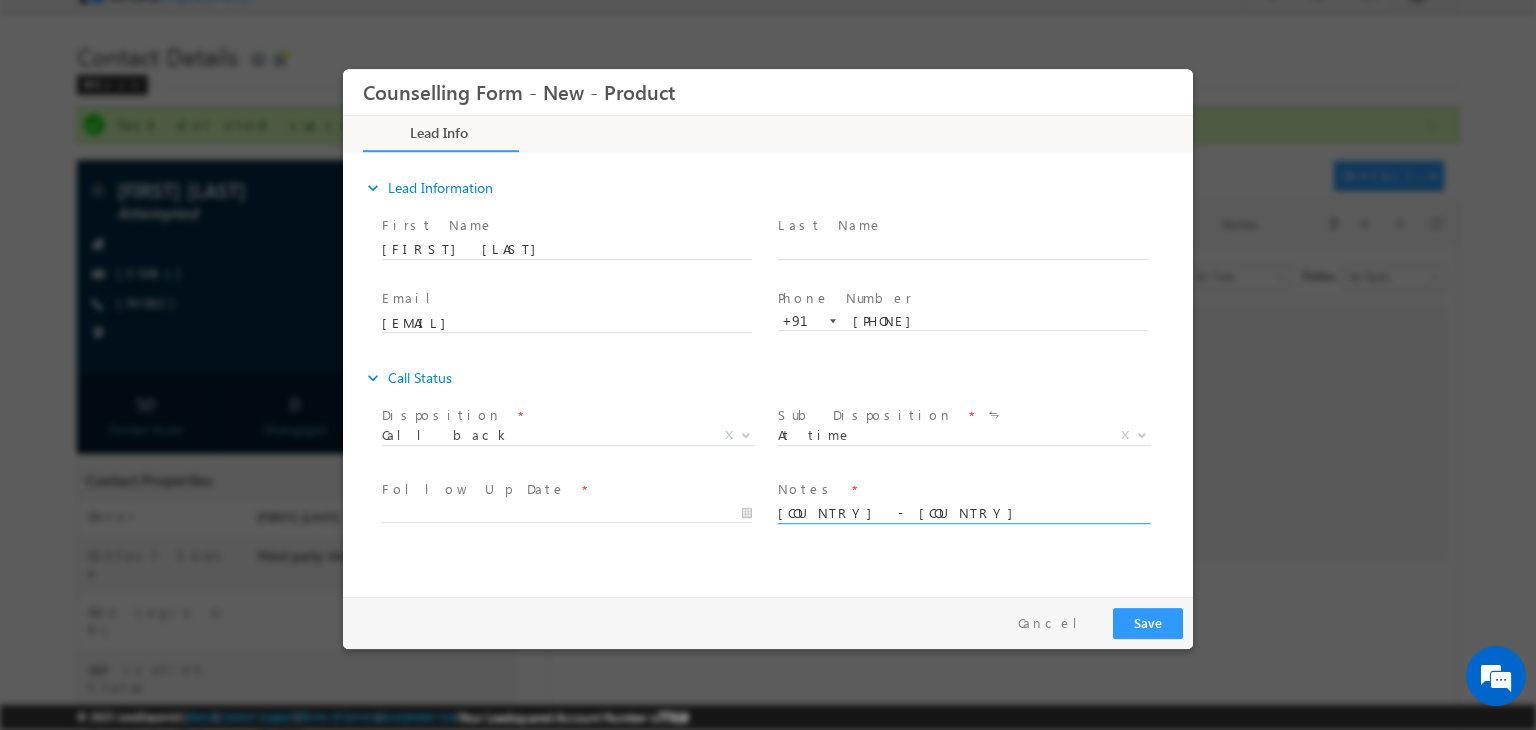 scroll, scrollTop: 4, scrollLeft: 0, axis: vertical 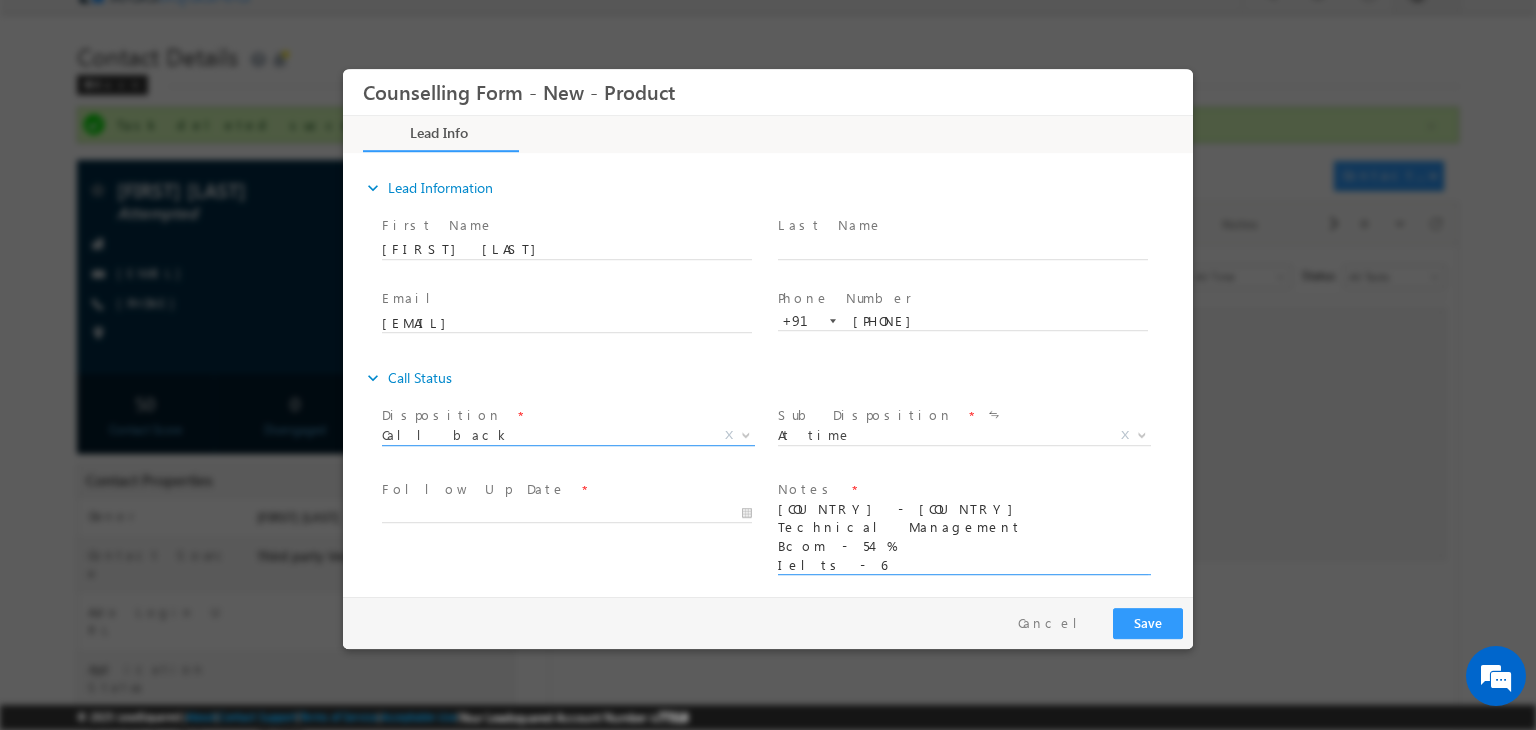 type on "[COUNTRY] - [COUNTRY]
Technical Management
Bcom - 54 %
Ielts - 6" 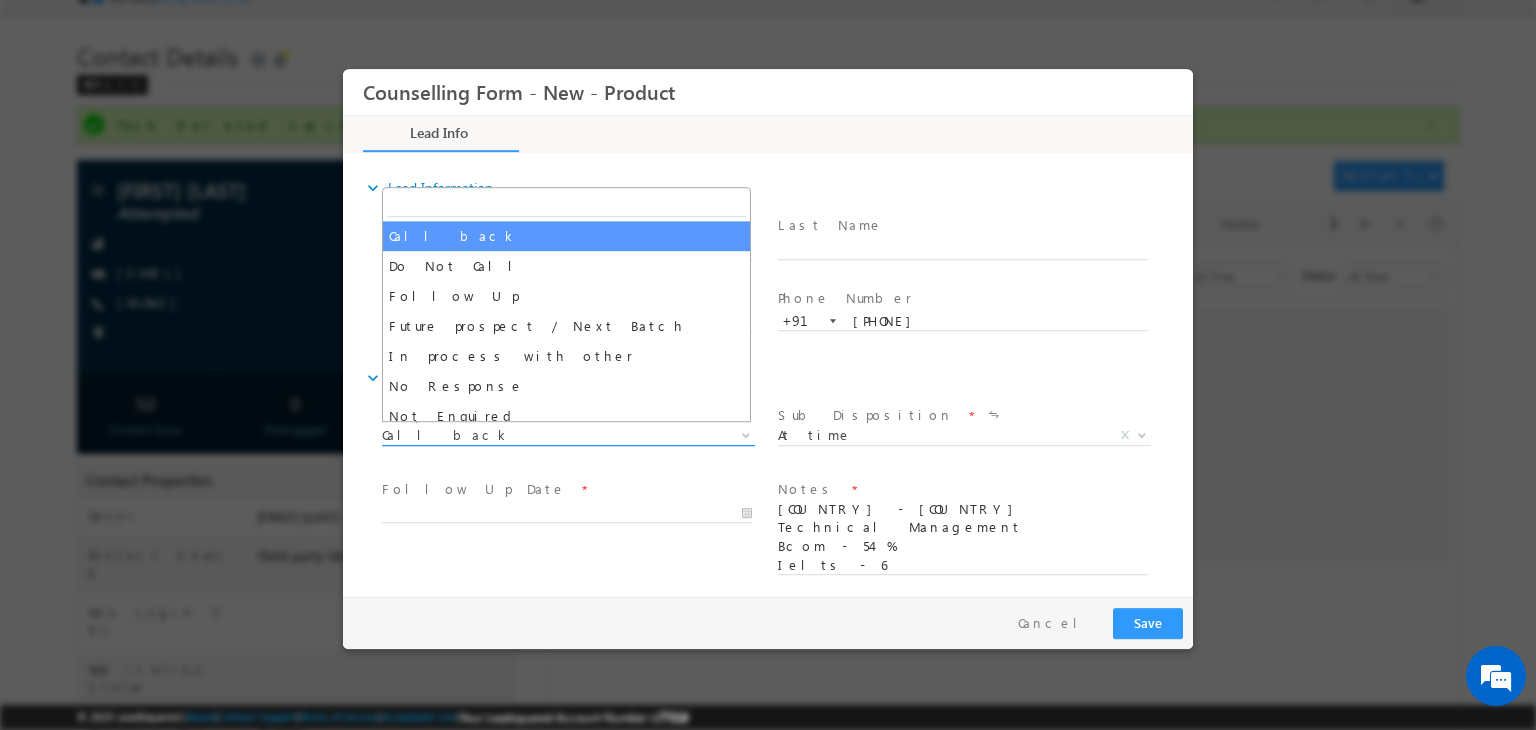 click on "Call back" at bounding box center [544, 435] 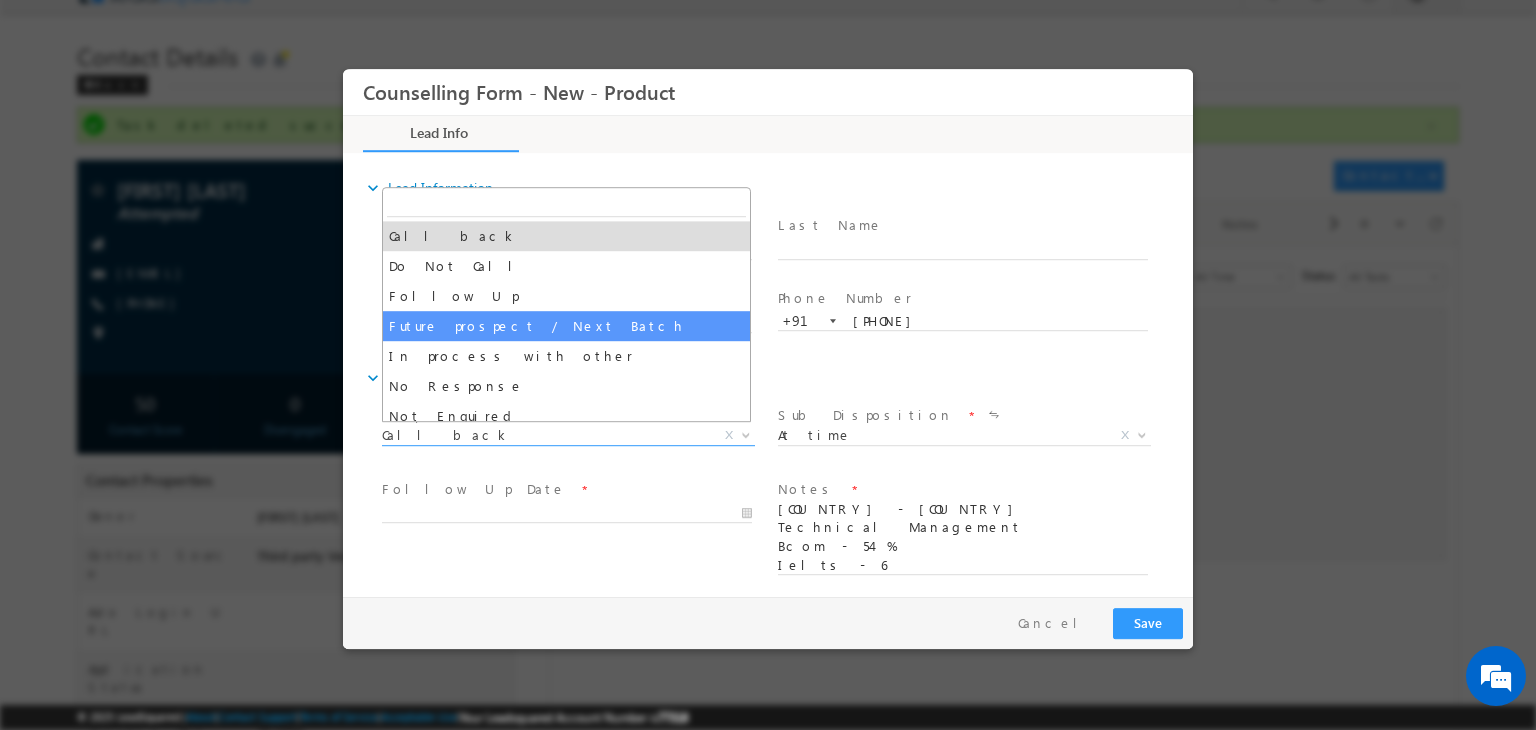 scroll, scrollTop: 129, scrollLeft: 0, axis: vertical 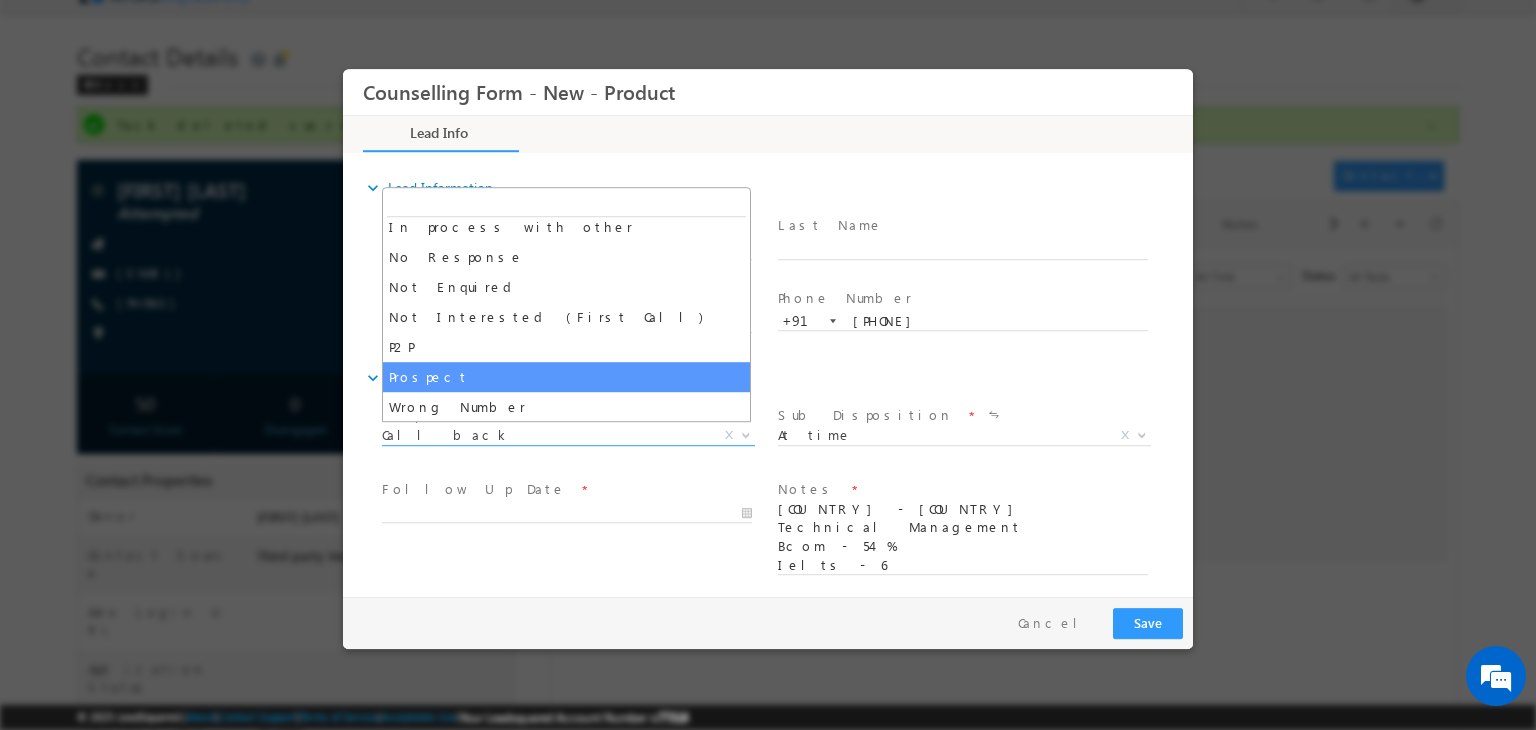 select on "Prospect" 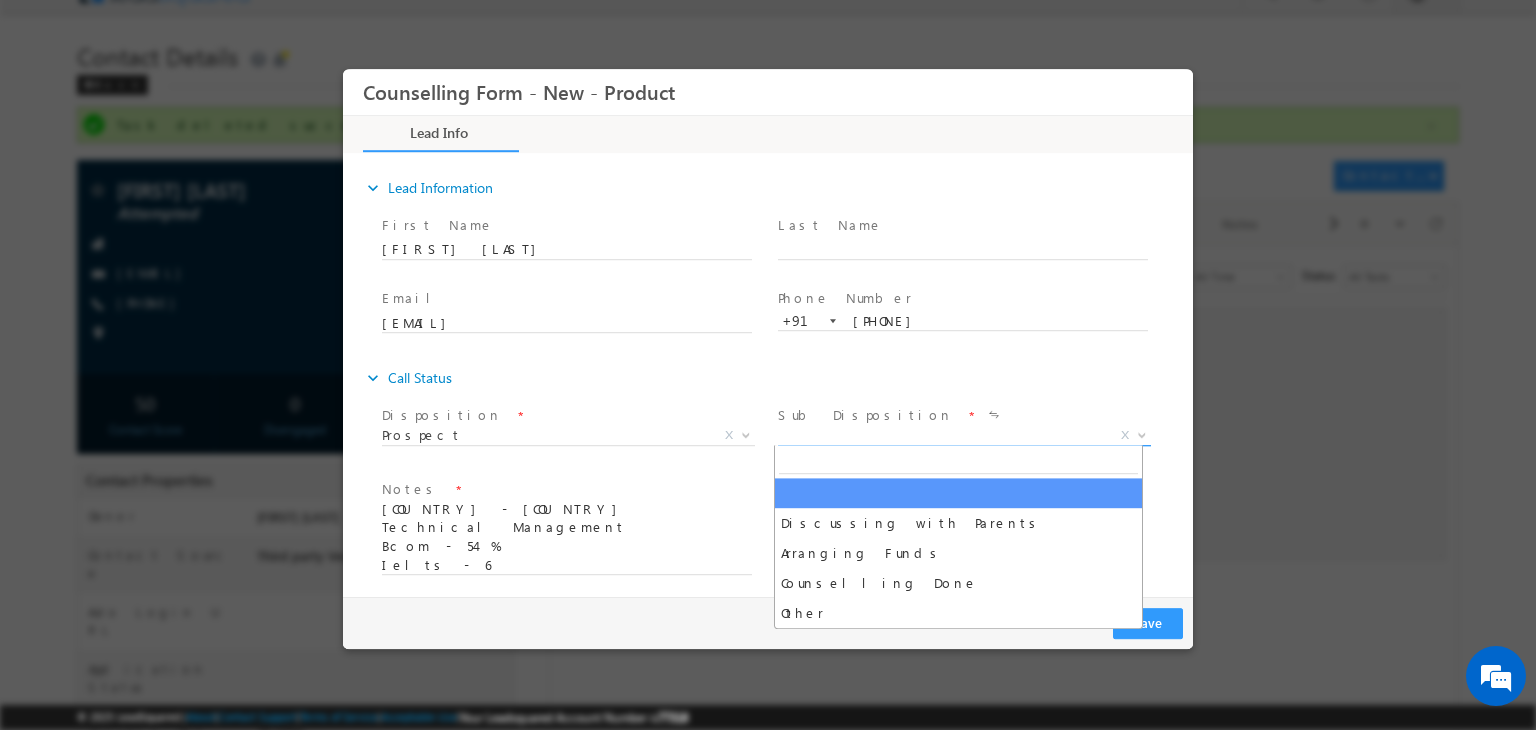 click on "X" at bounding box center (964, 436) 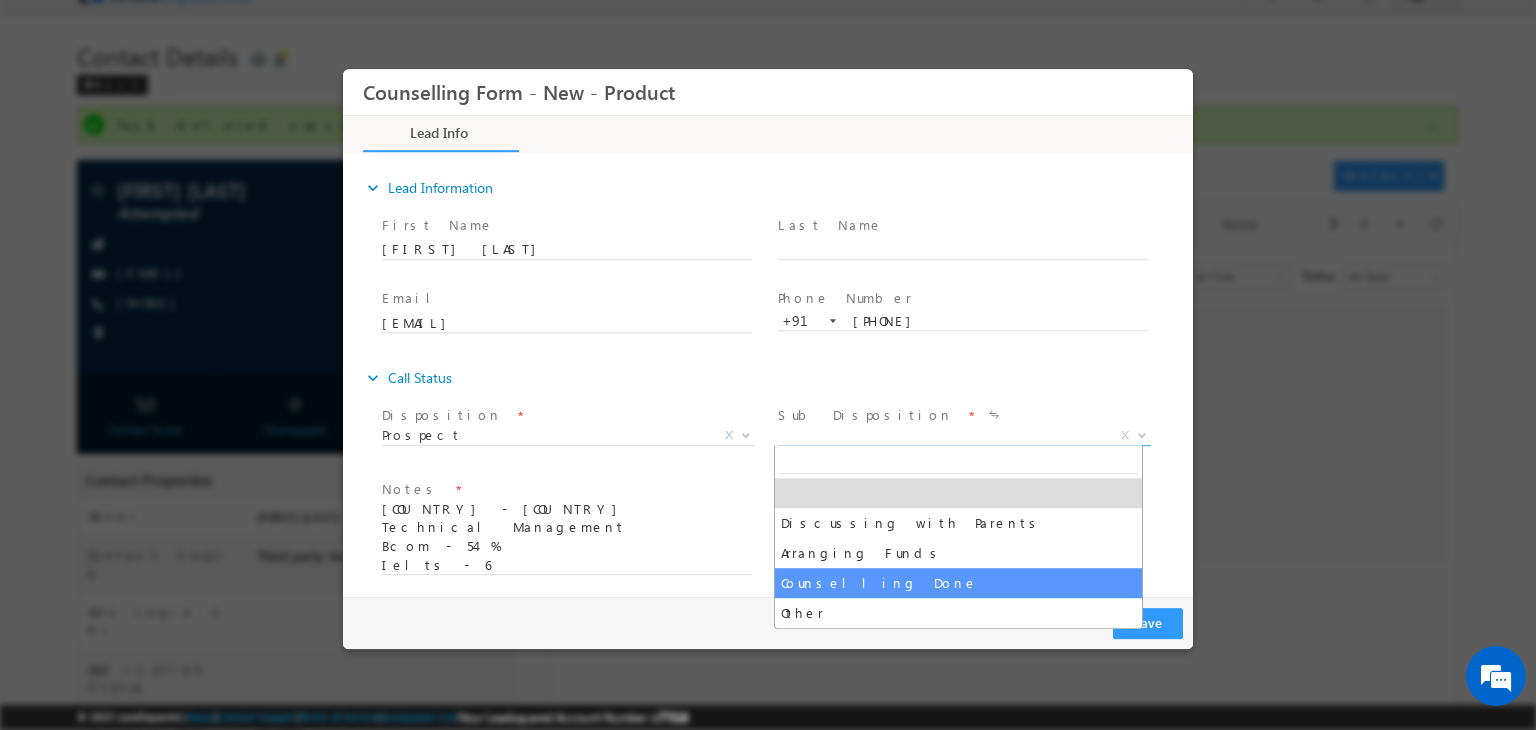 select on "Counselling Done" 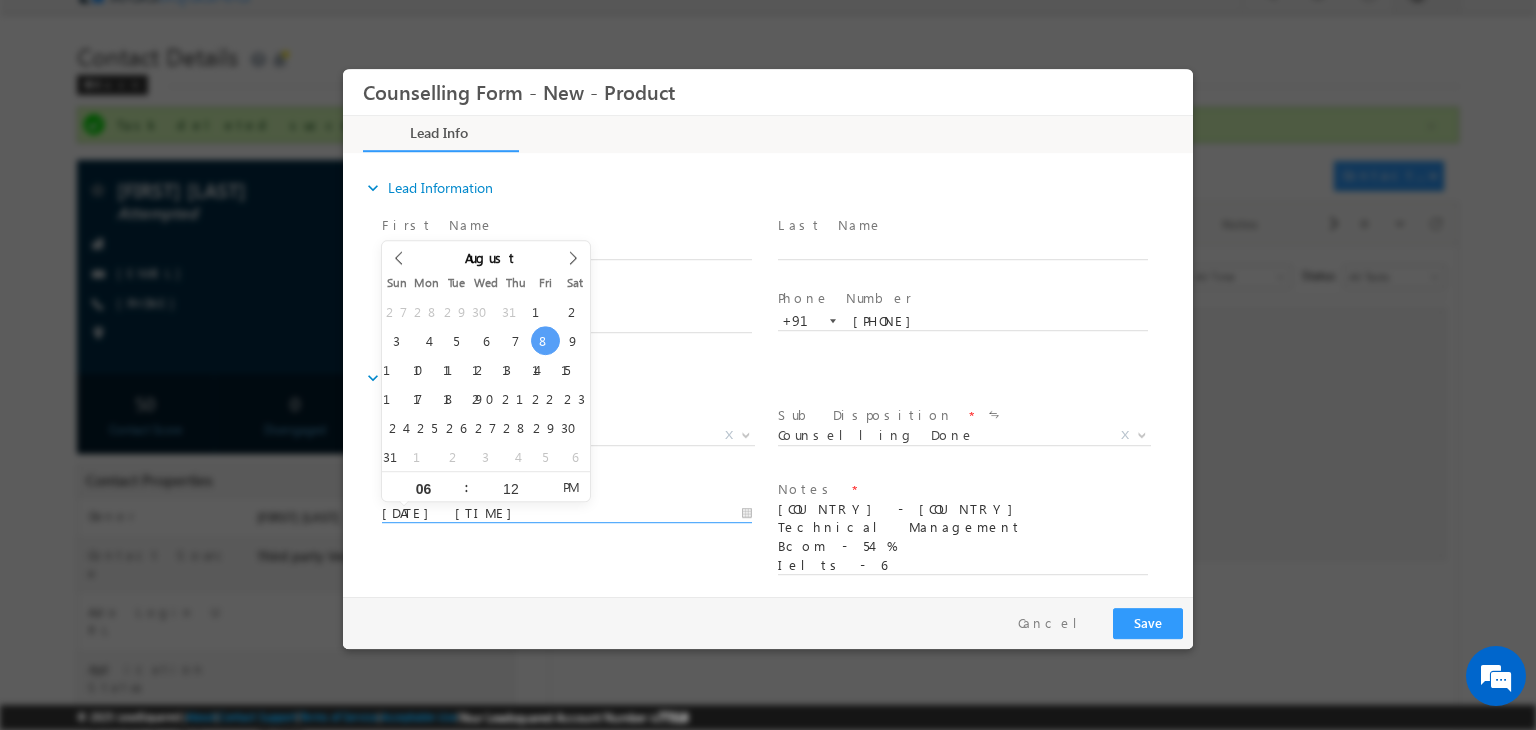 click on "[DATE] [TIME]" at bounding box center [567, 514] 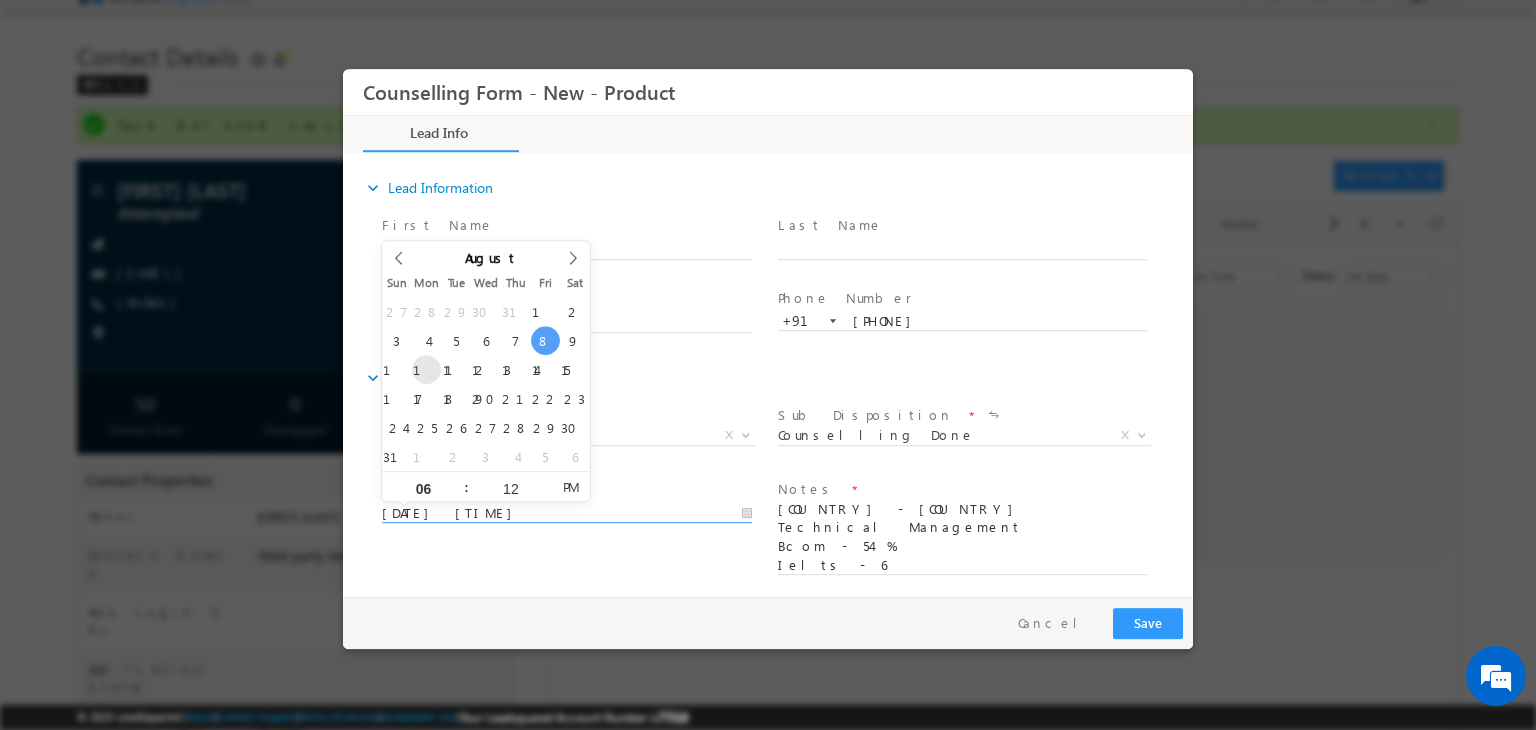 type on "[DATE] [TIME]" 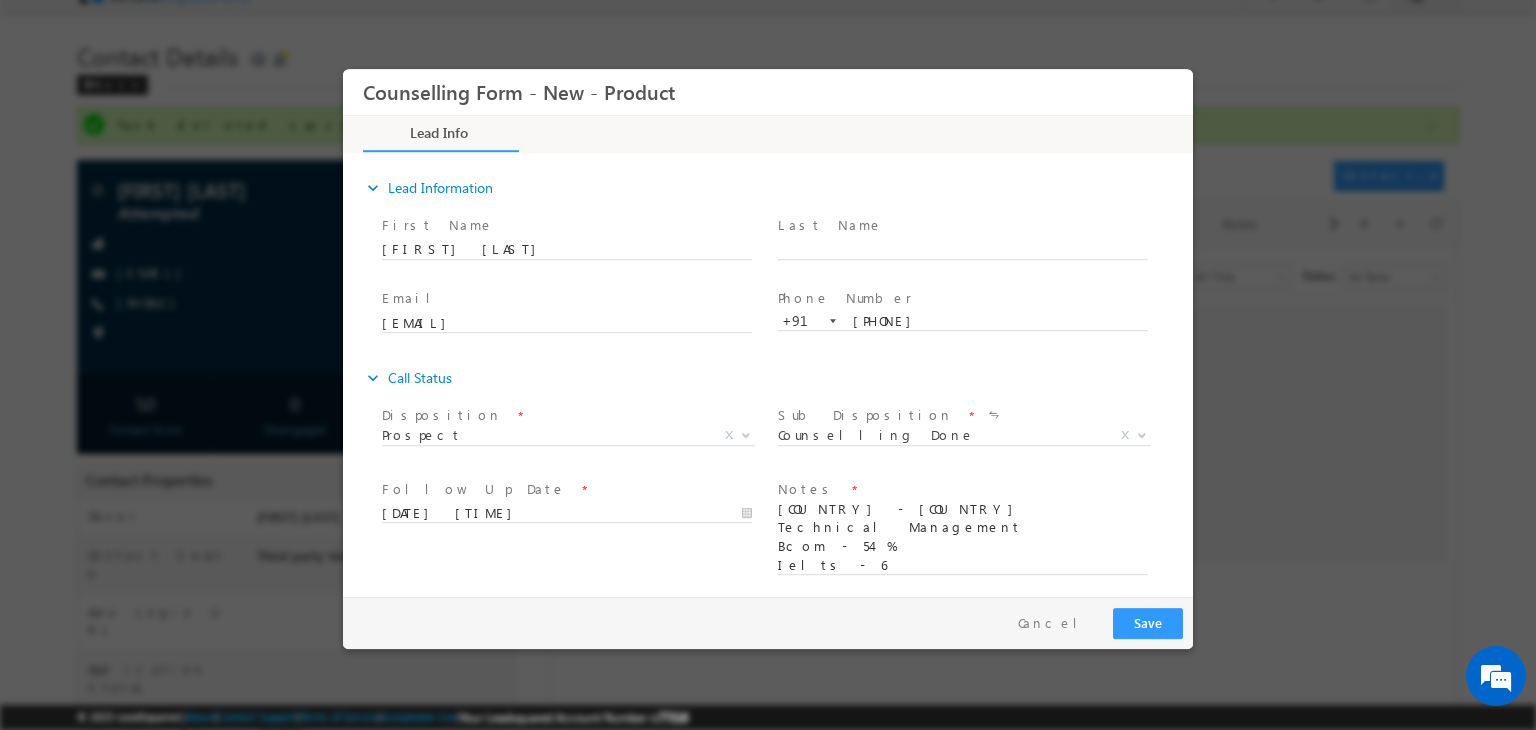 click on "Follow Up Date
*
[DATE] [TIME]
Notes
*
[COUNTRY] - [COUNTRY]
Technical Management
Bcom - 54 %
Ielts - 6" at bounding box center [785, 537] 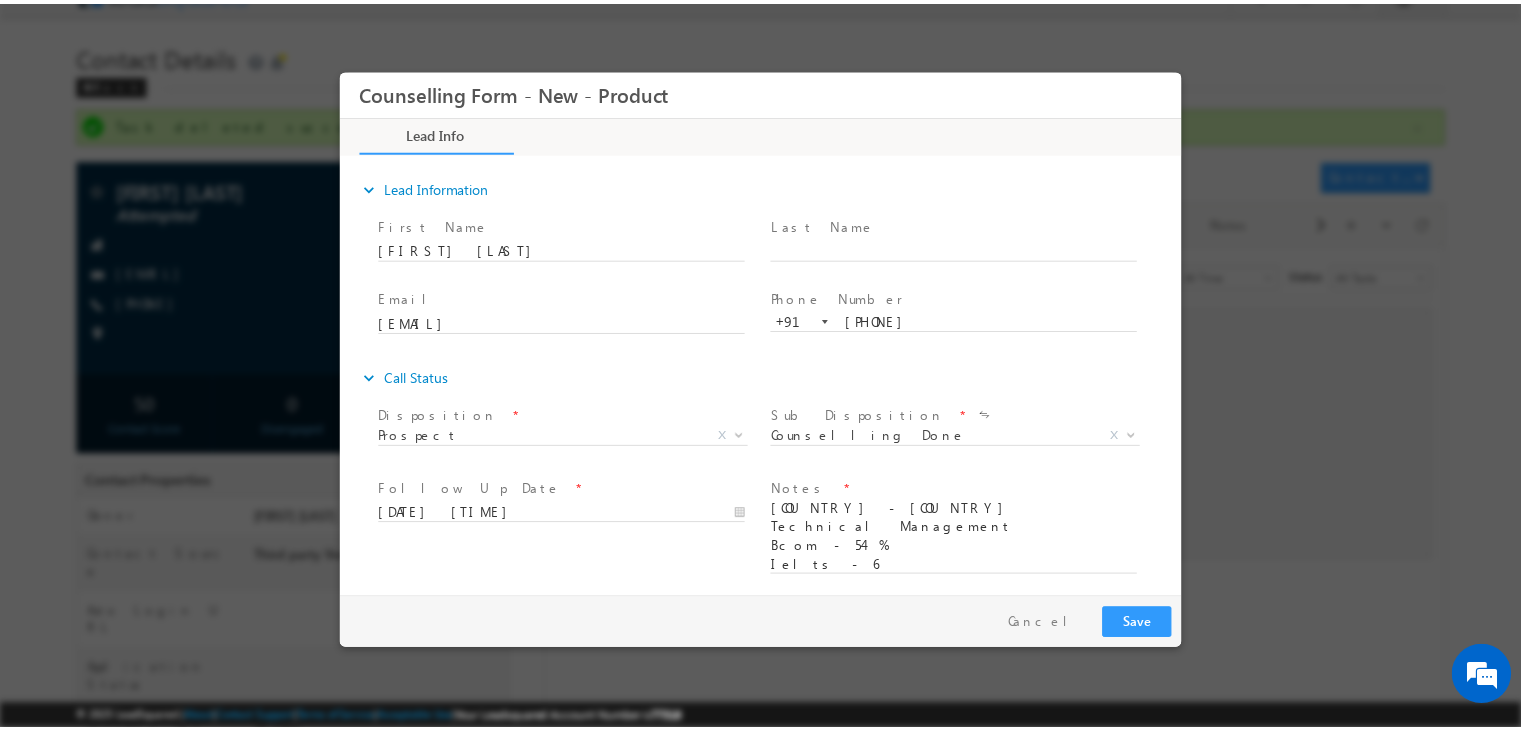 scroll, scrollTop: 80, scrollLeft: 0, axis: vertical 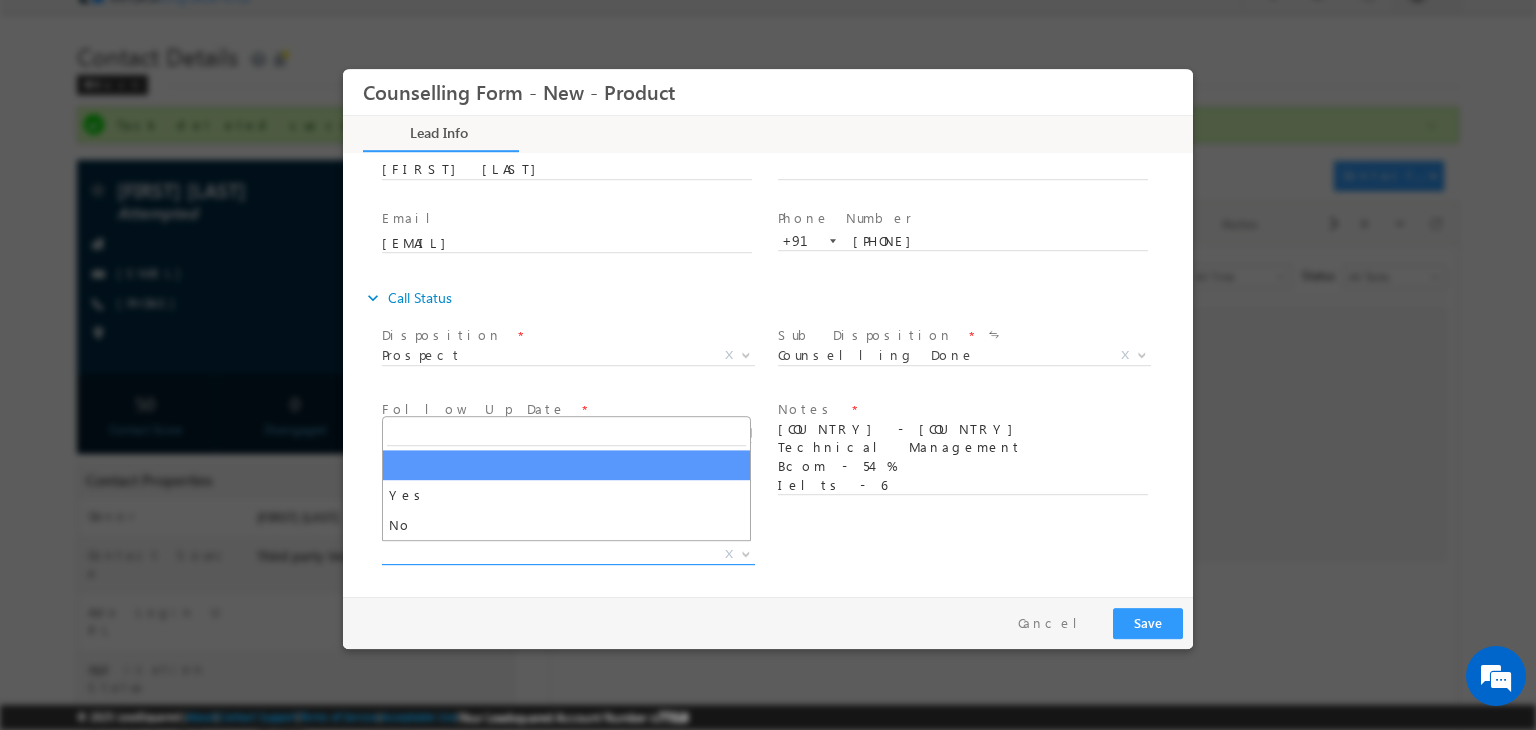 click on "X" at bounding box center (568, 555) 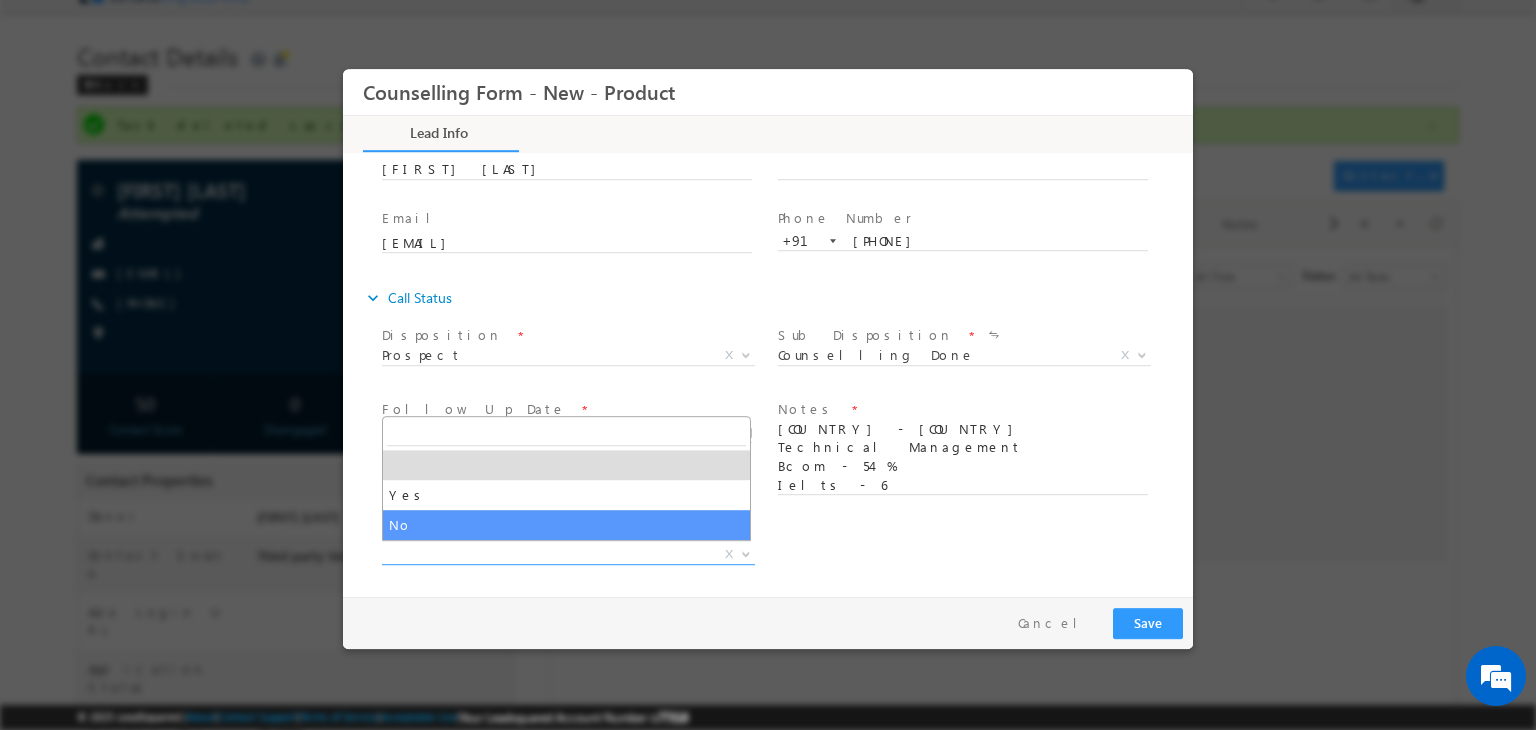 select on "No" 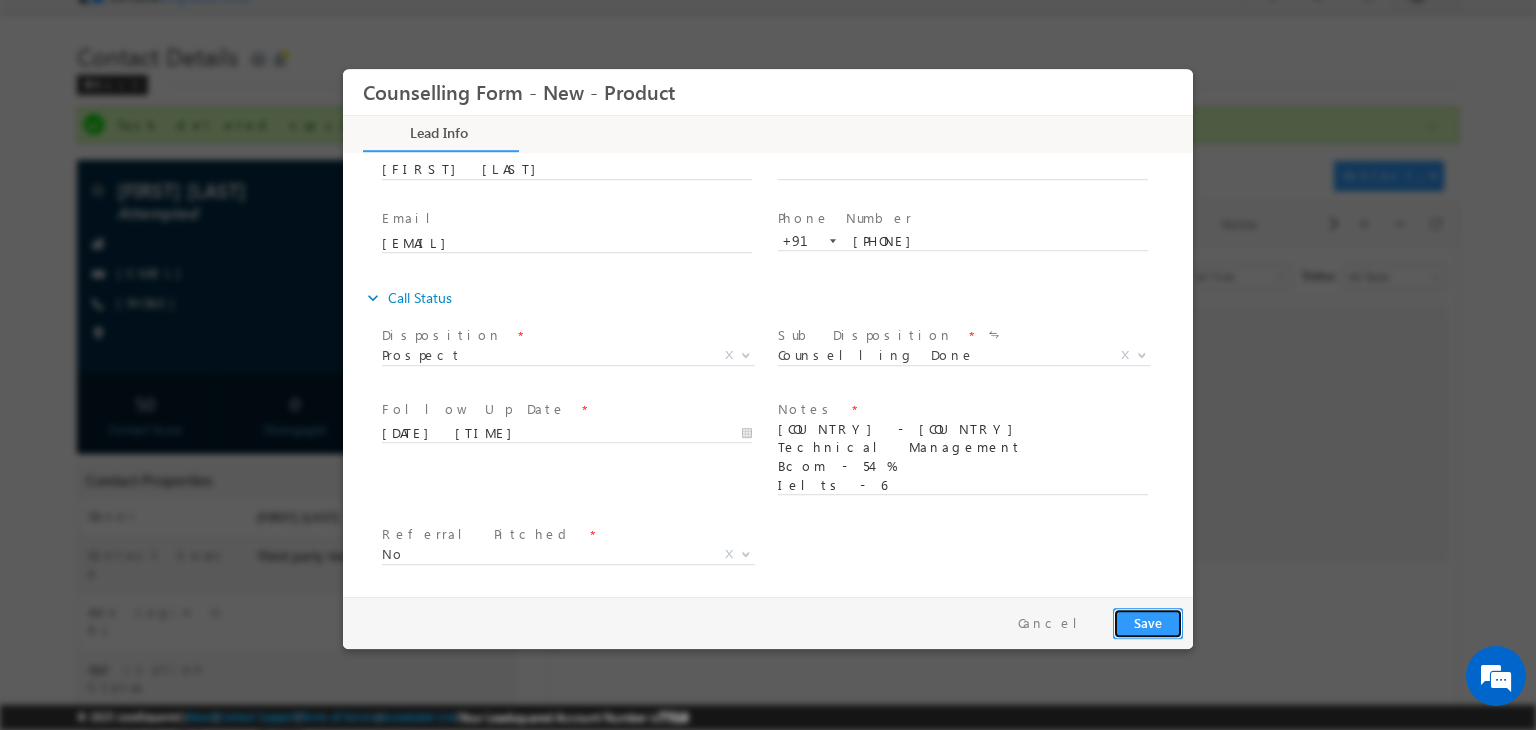 click on "Save" at bounding box center [1148, 623] 